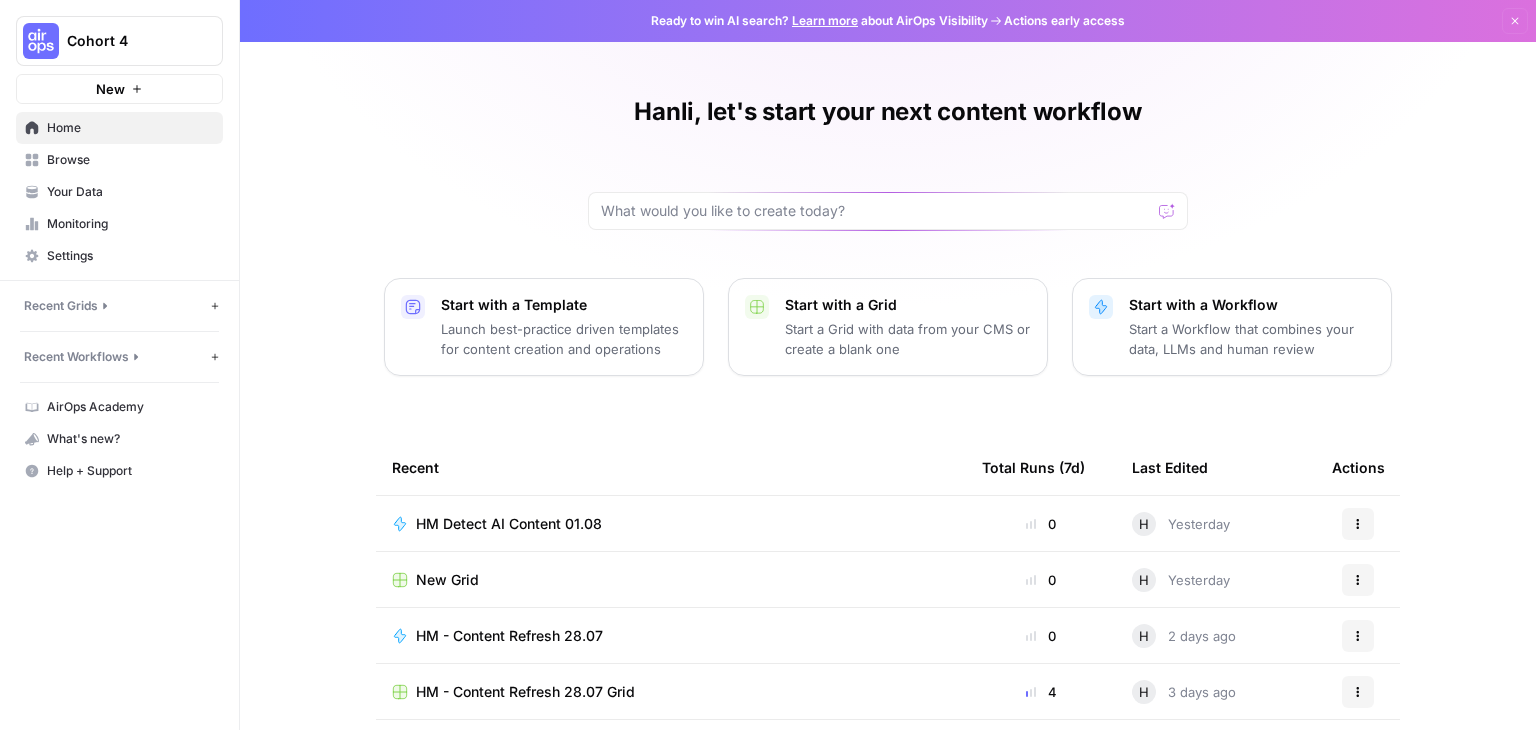scroll, scrollTop: 0, scrollLeft: 0, axis: both 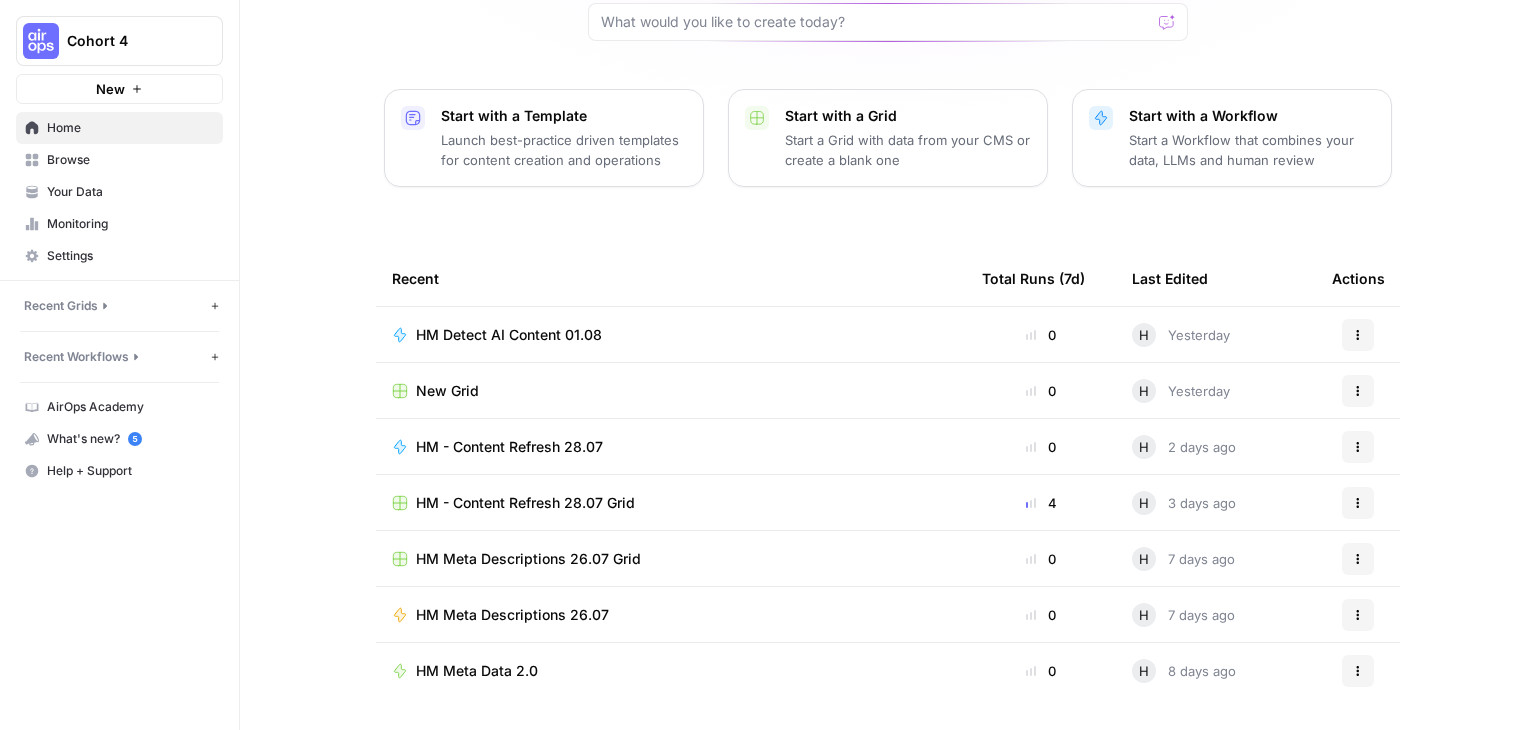 click on "HM Meta Descriptions 26.07" at bounding box center [512, 615] 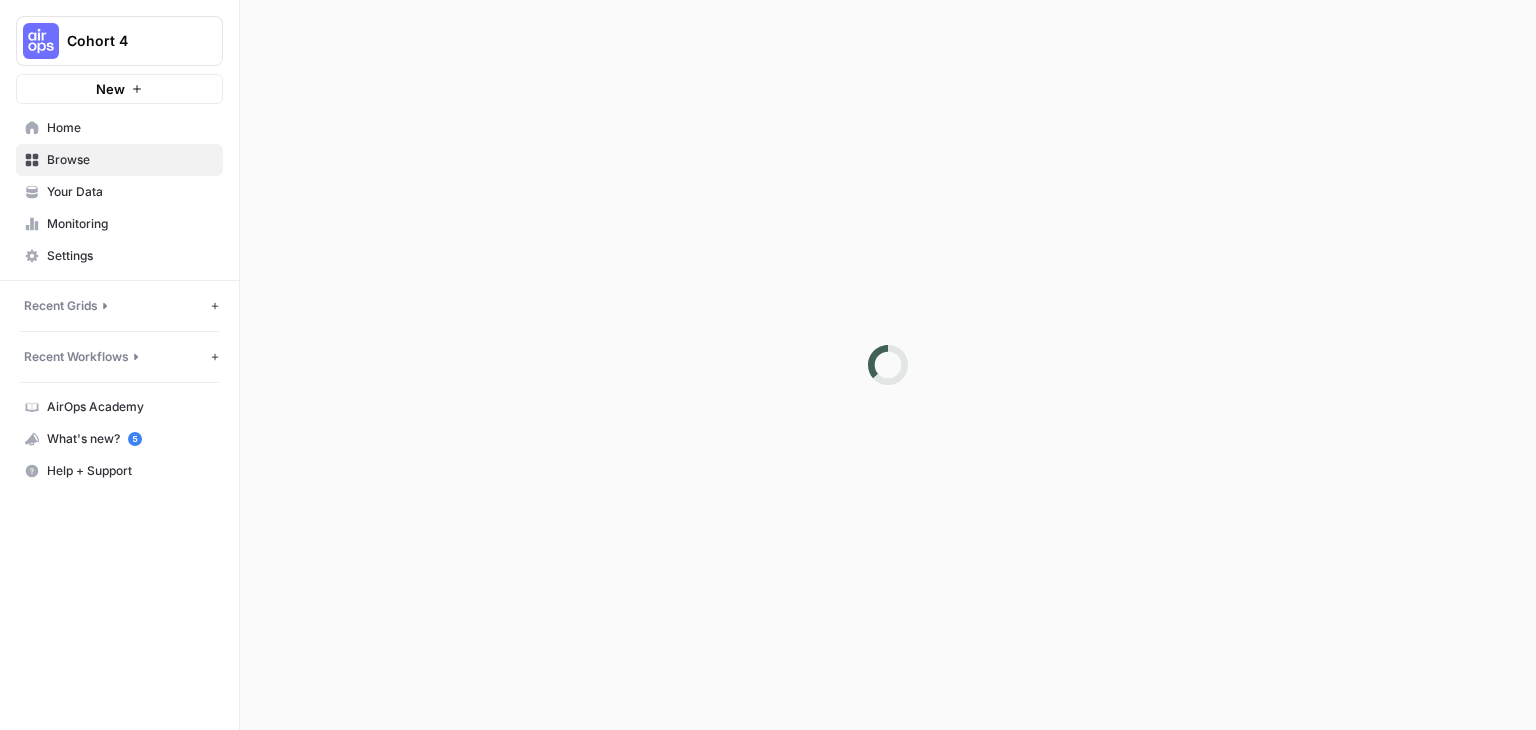scroll, scrollTop: 0, scrollLeft: 0, axis: both 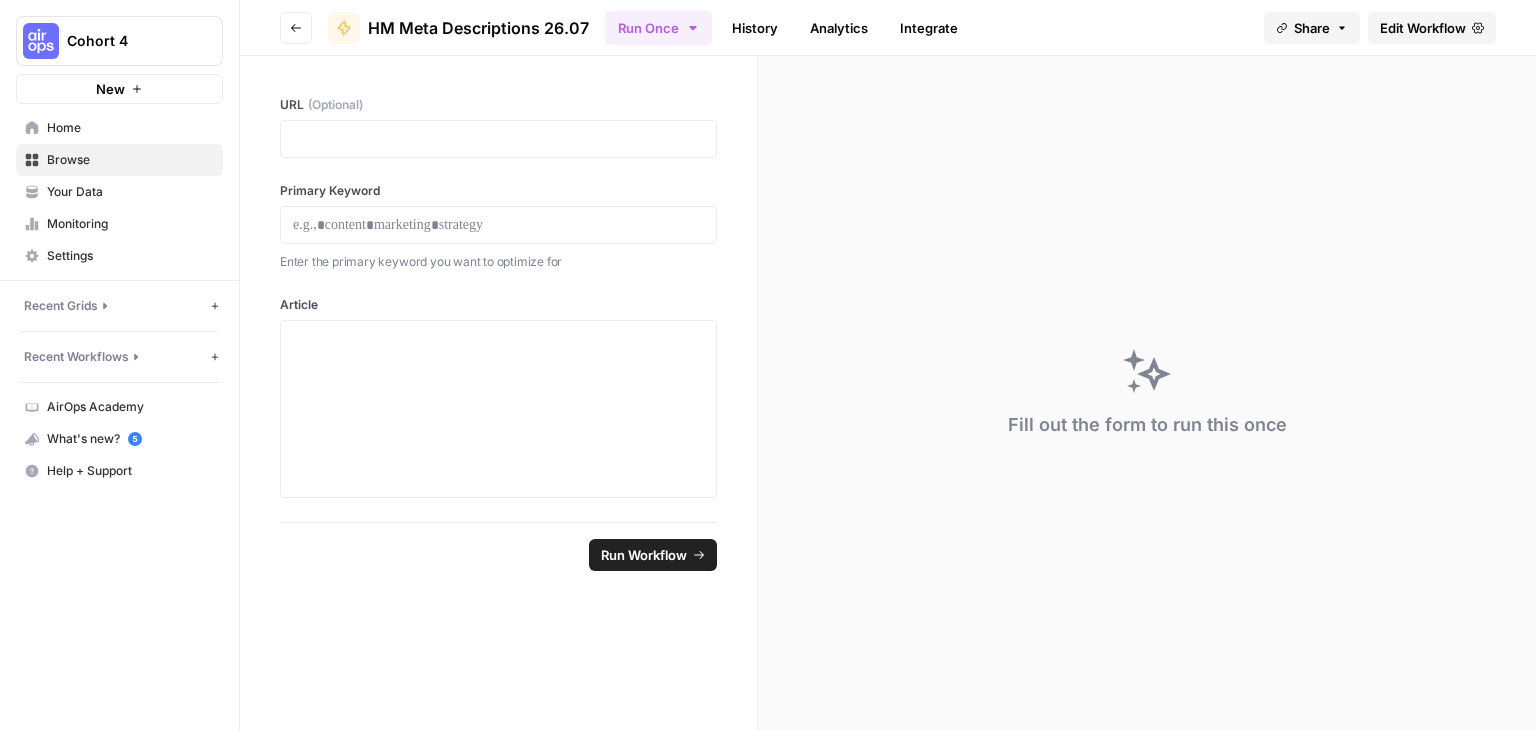 click on "Edit Workflow" at bounding box center (1423, 28) 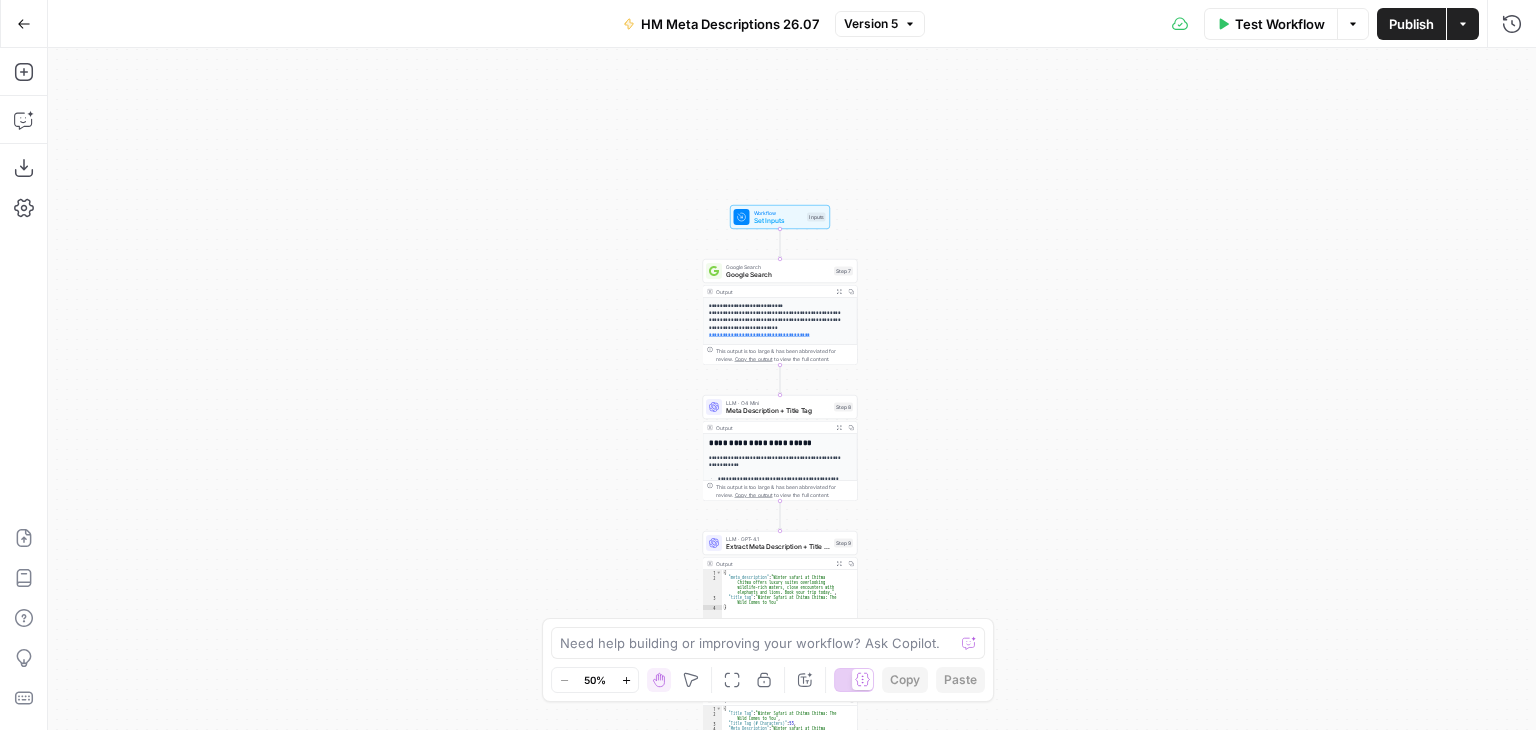 drag, startPoint x: 502, startPoint y: 427, endPoint x: 502, endPoint y: 531, distance: 104 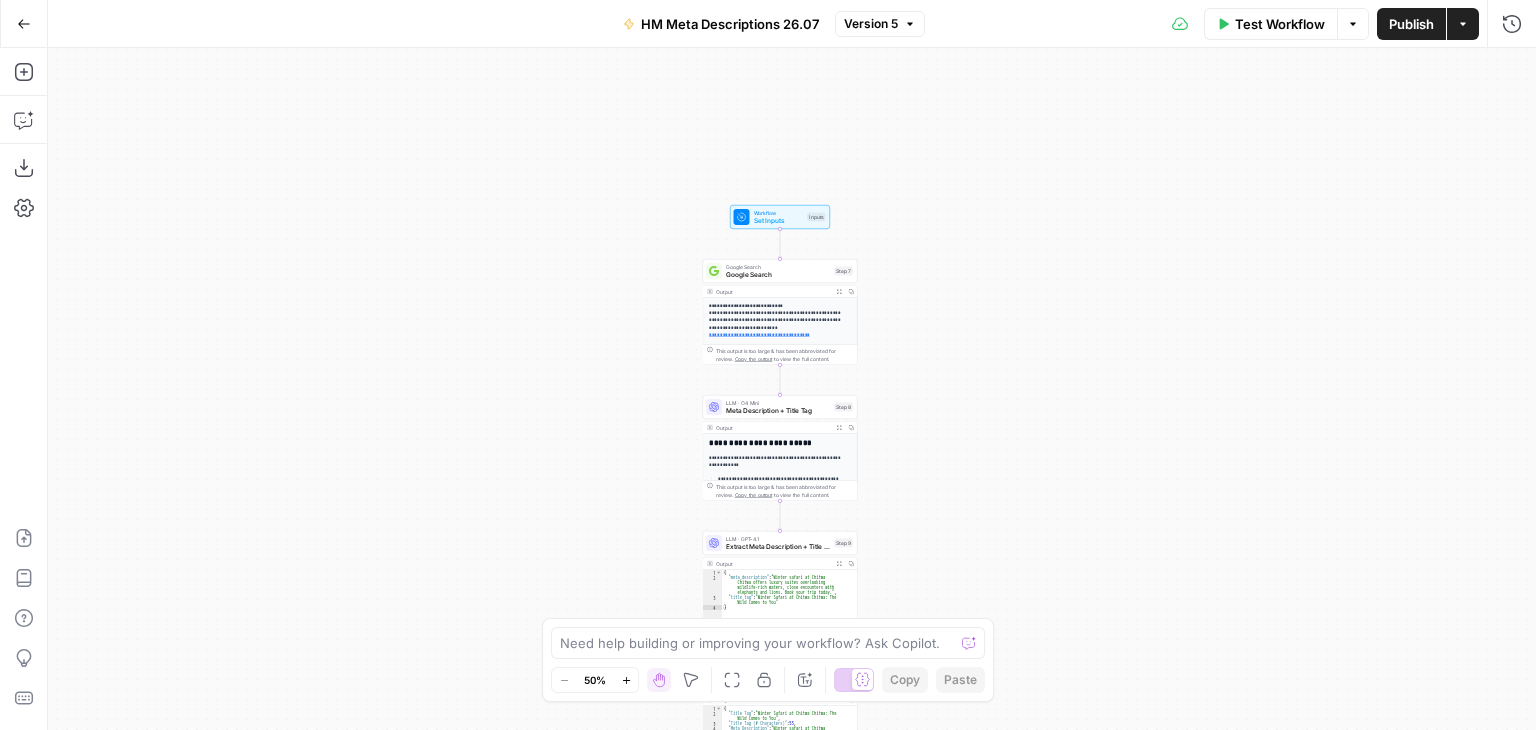 click on "Go Back" at bounding box center (24, 24) 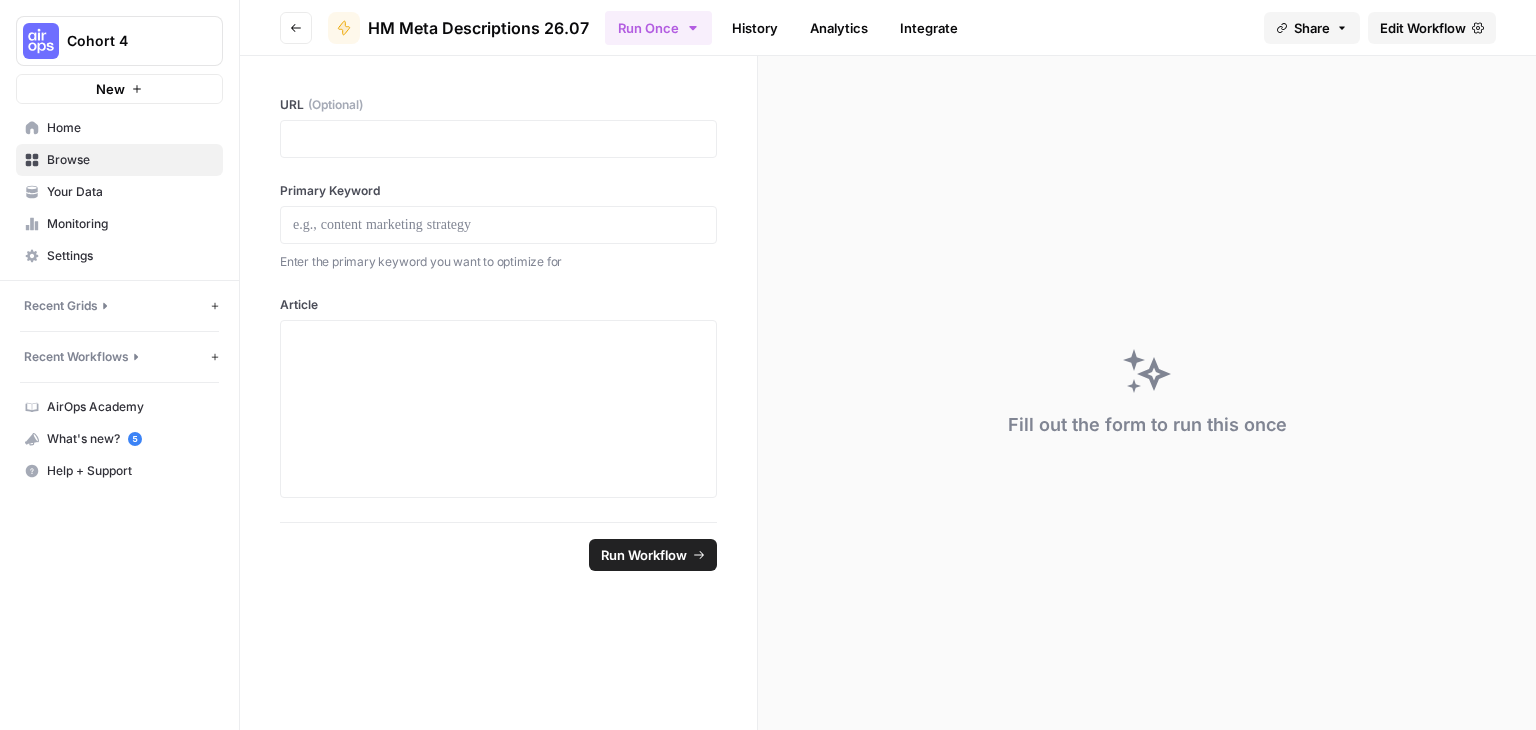 click on "Home" at bounding box center (130, 128) 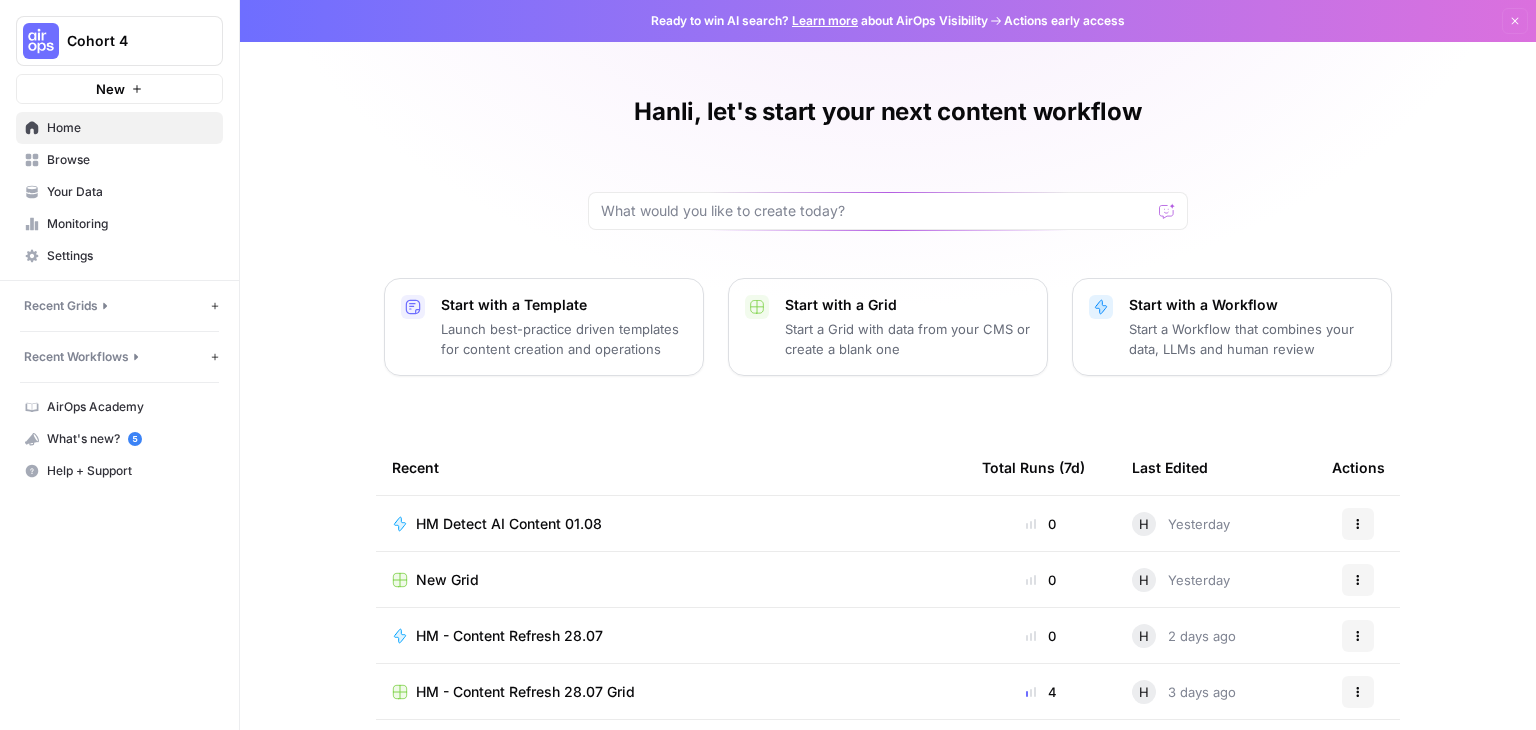 click on "Your Data" at bounding box center (130, 192) 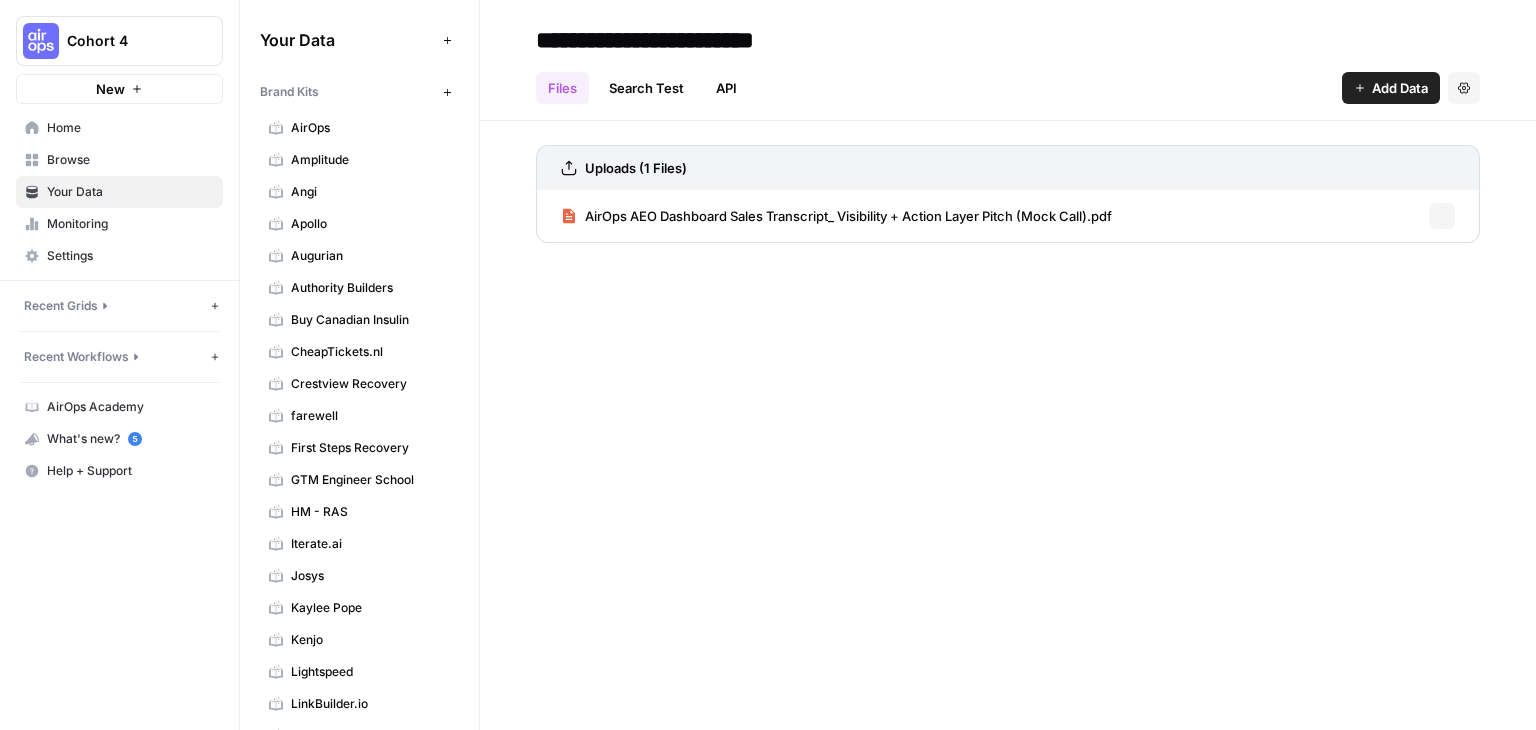 click on "Browse" at bounding box center [130, 160] 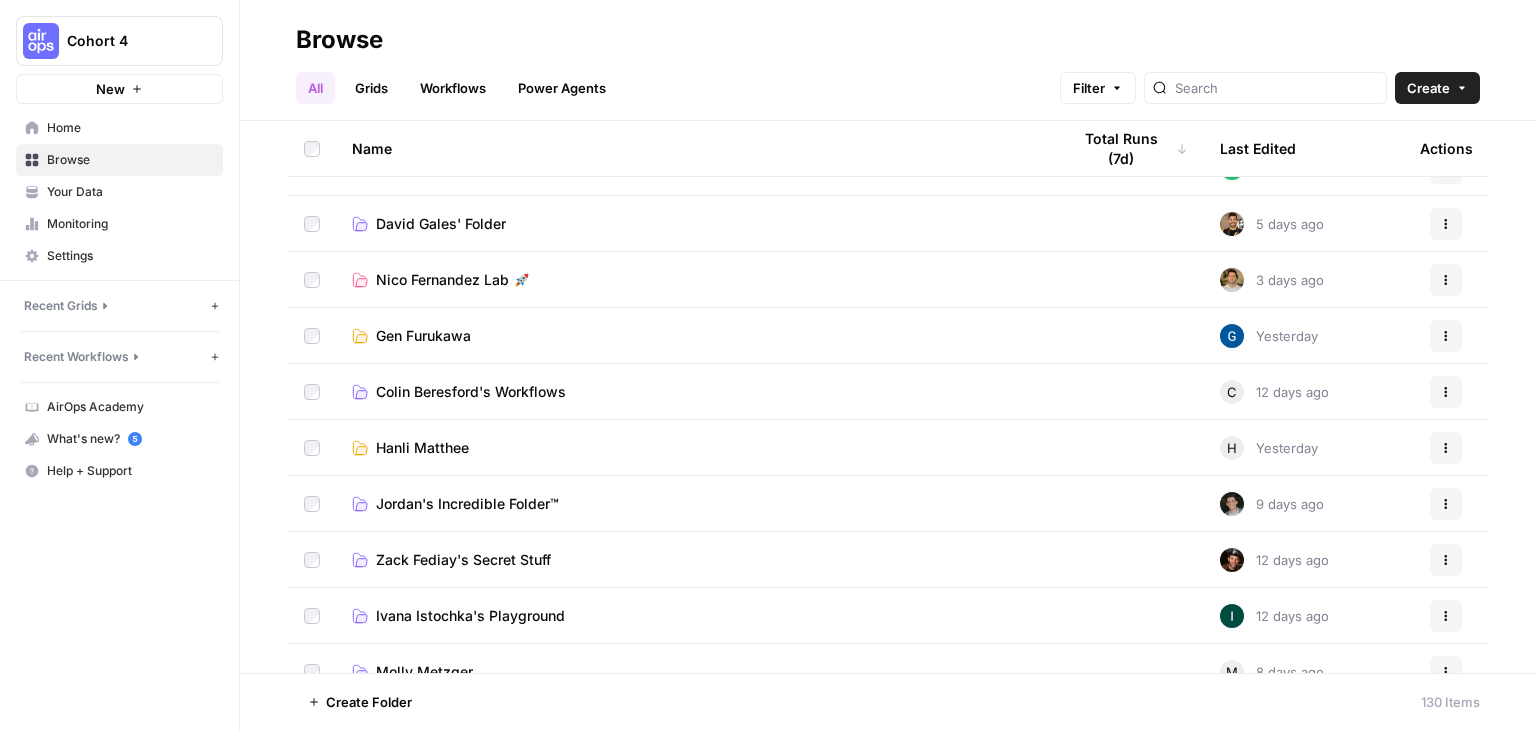 scroll, scrollTop: 900, scrollLeft: 0, axis: vertical 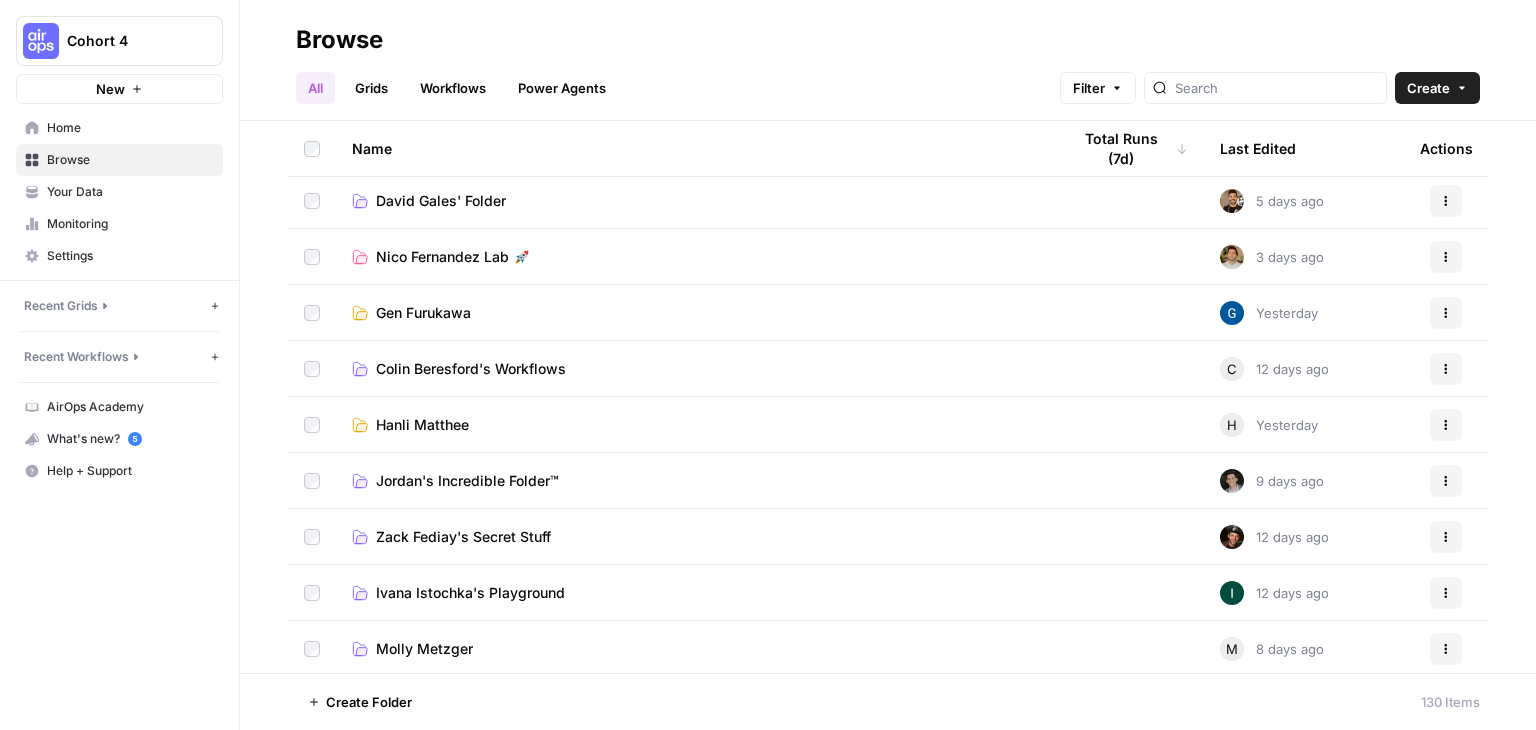 click on "Hanli Matthee" at bounding box center (422, 425) 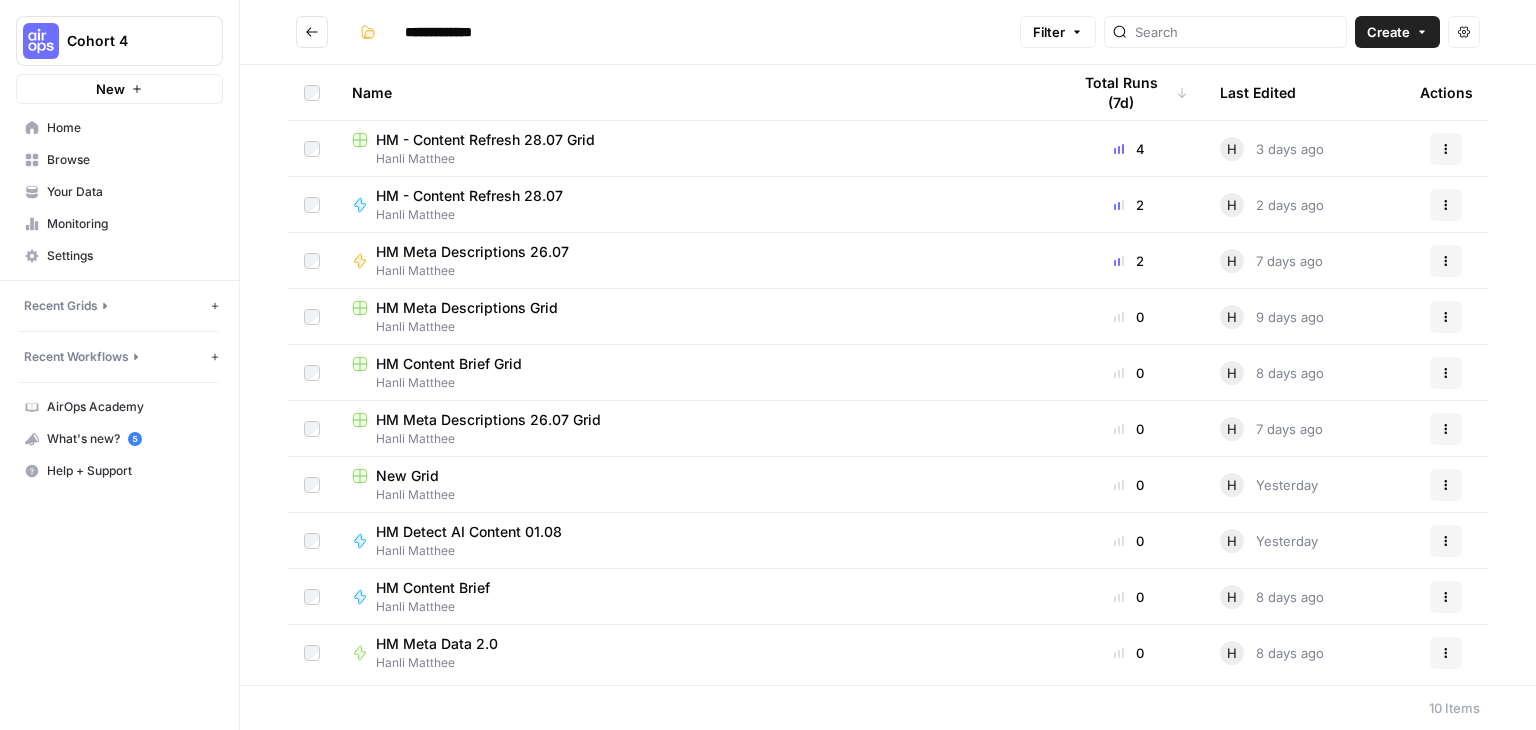 click on "Create" at bounding box center [1388, 32] 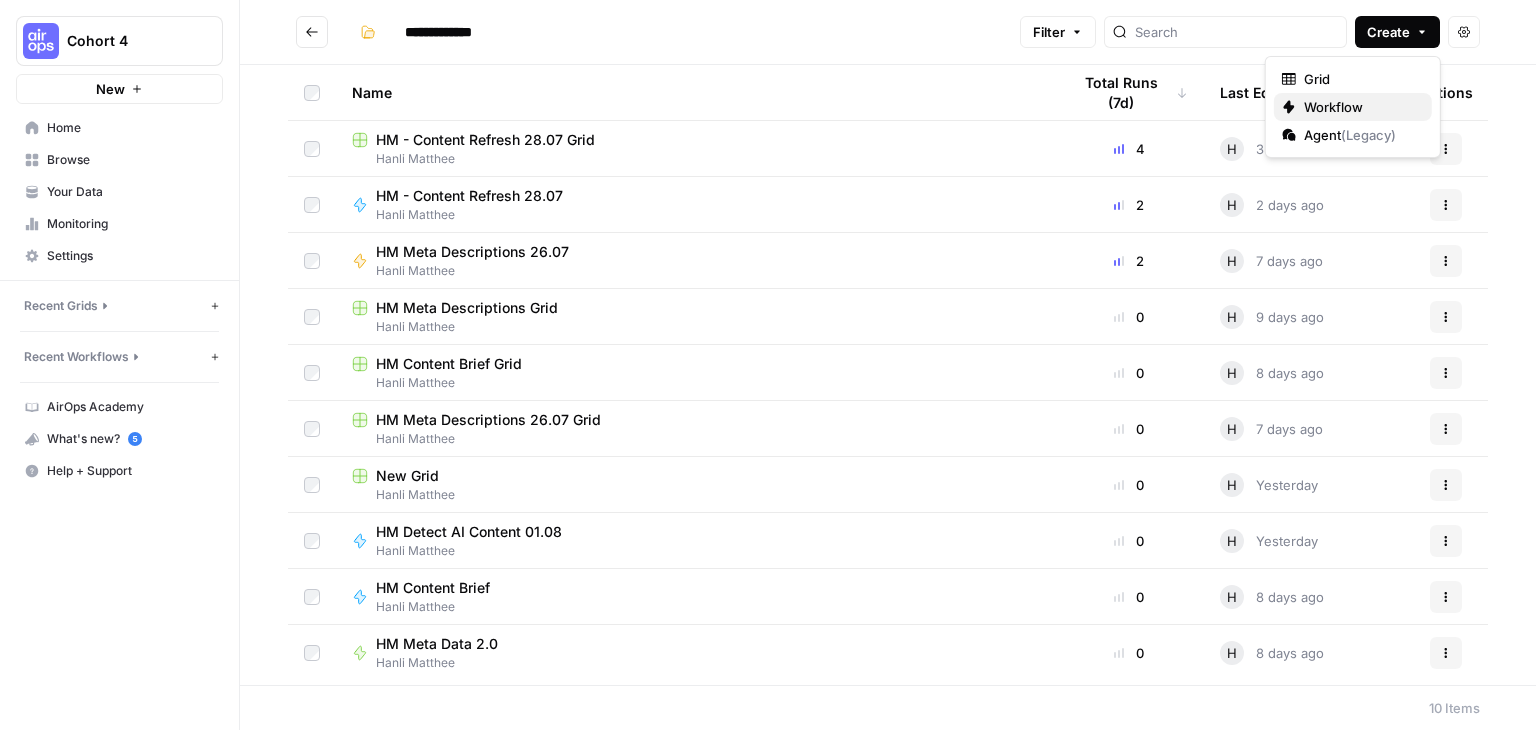 click on "Workflow" at bounding box center (1360, 107) 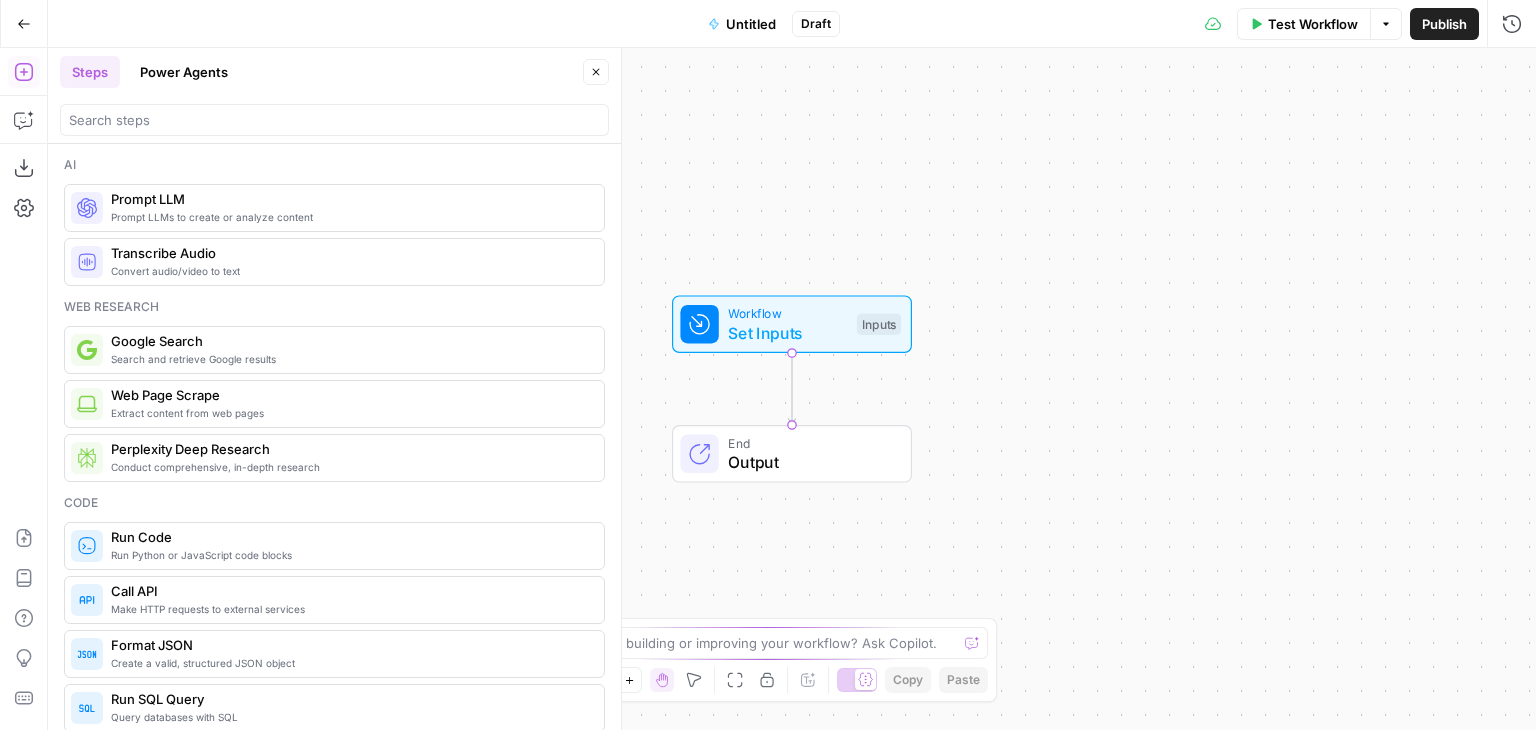 click on "Untitled" at bounding box center (751, 24) 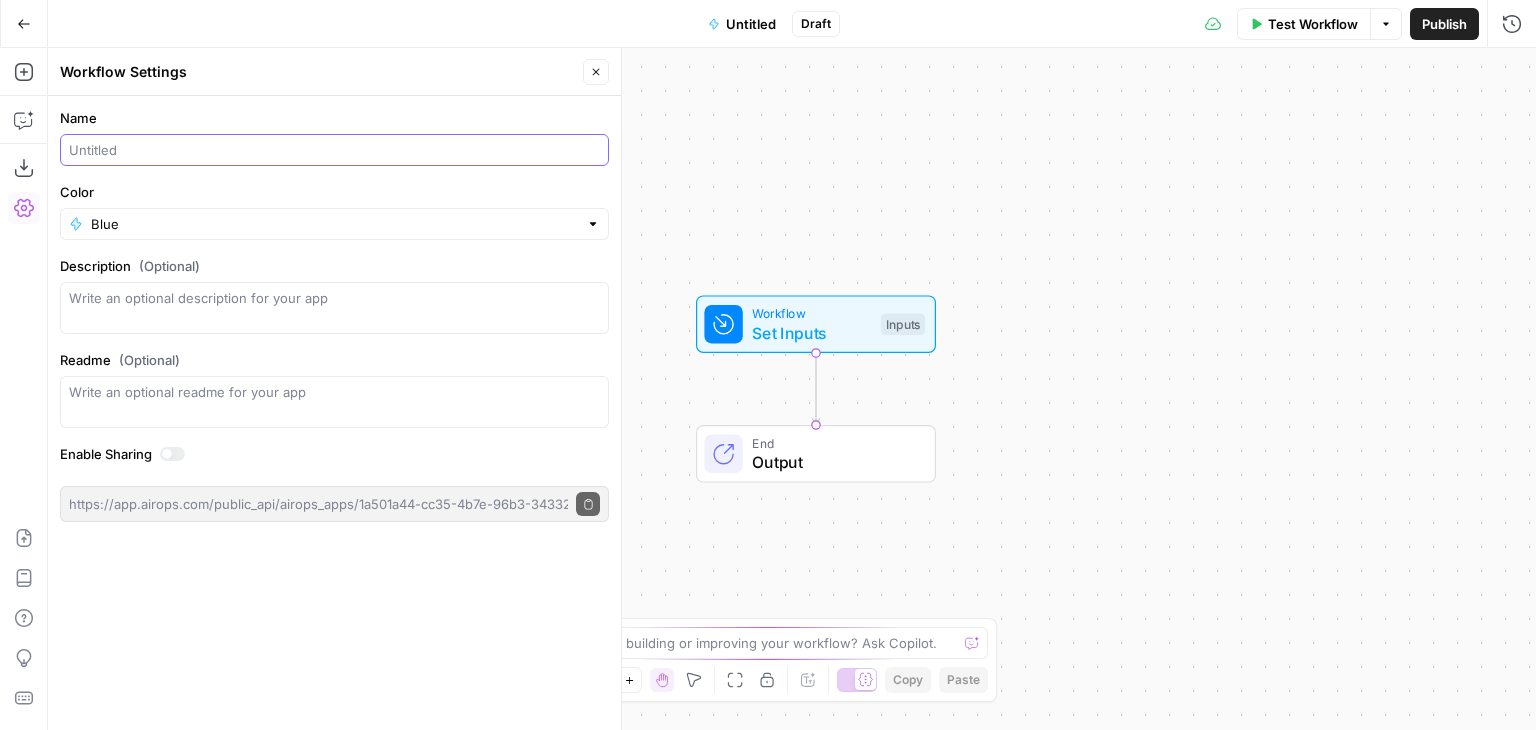 click on "Name" at bounding box center (334, 150) 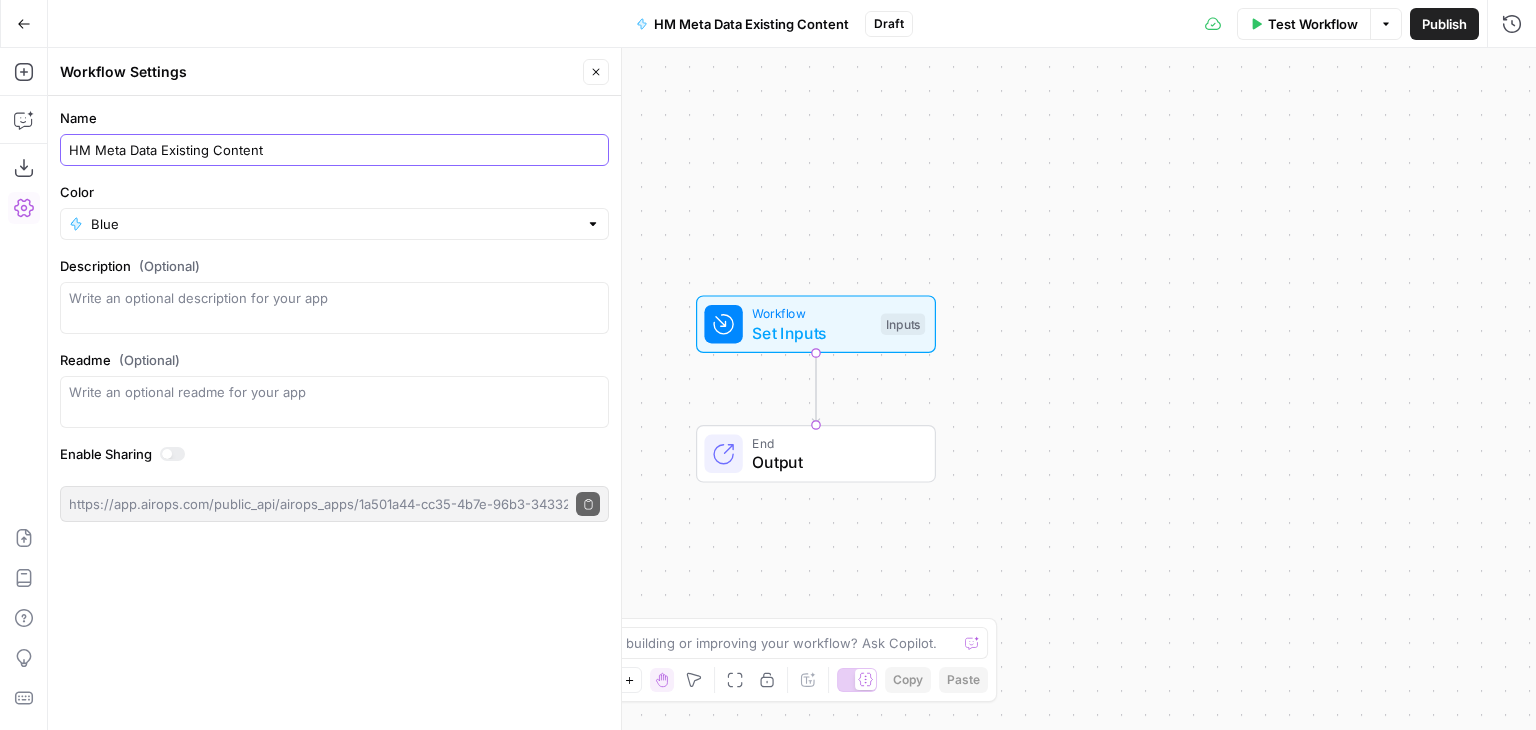 click on "HM Meta Data Existing Content" at bounding box center [334, 150] 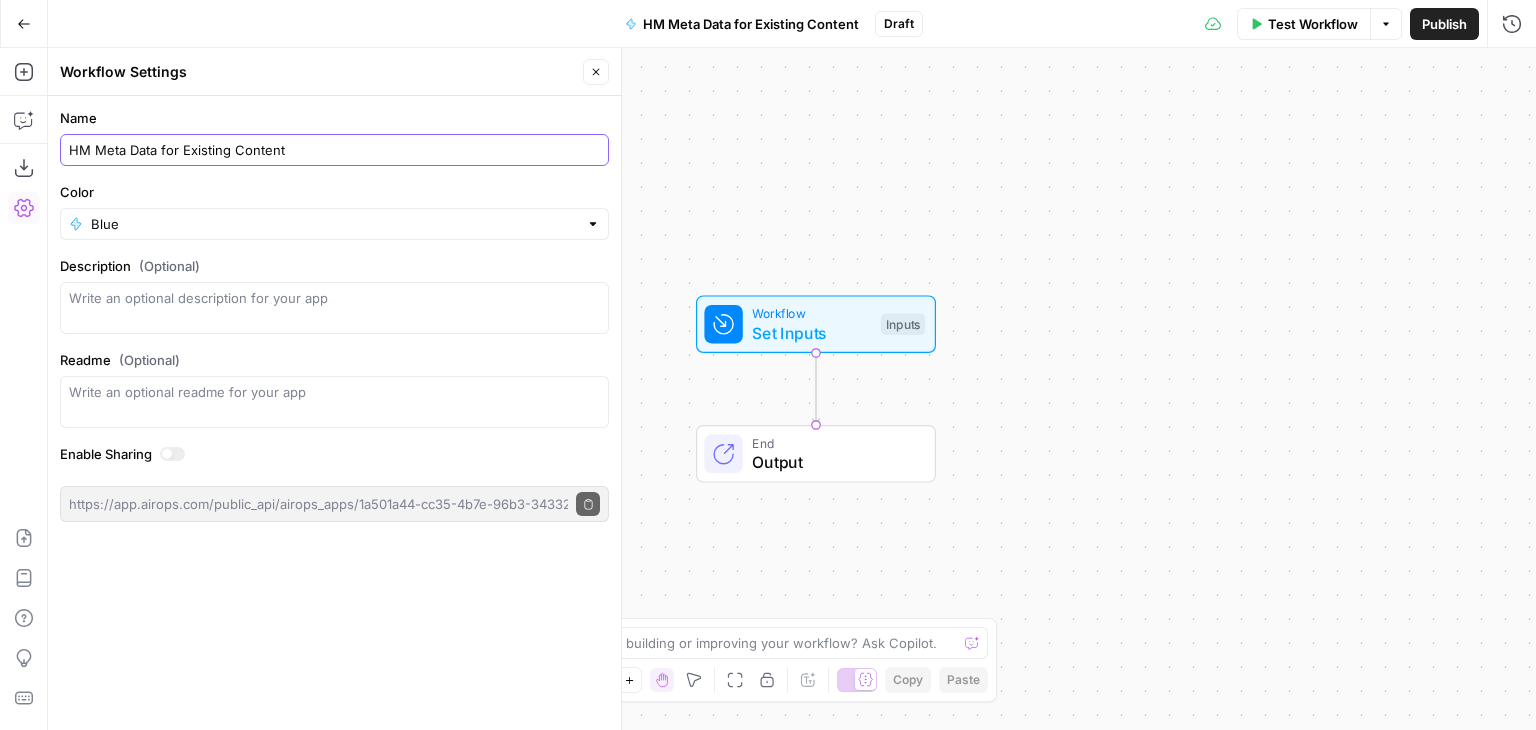 click on "HM Meta Data for Existing Content" at bounding box center [334, 150] 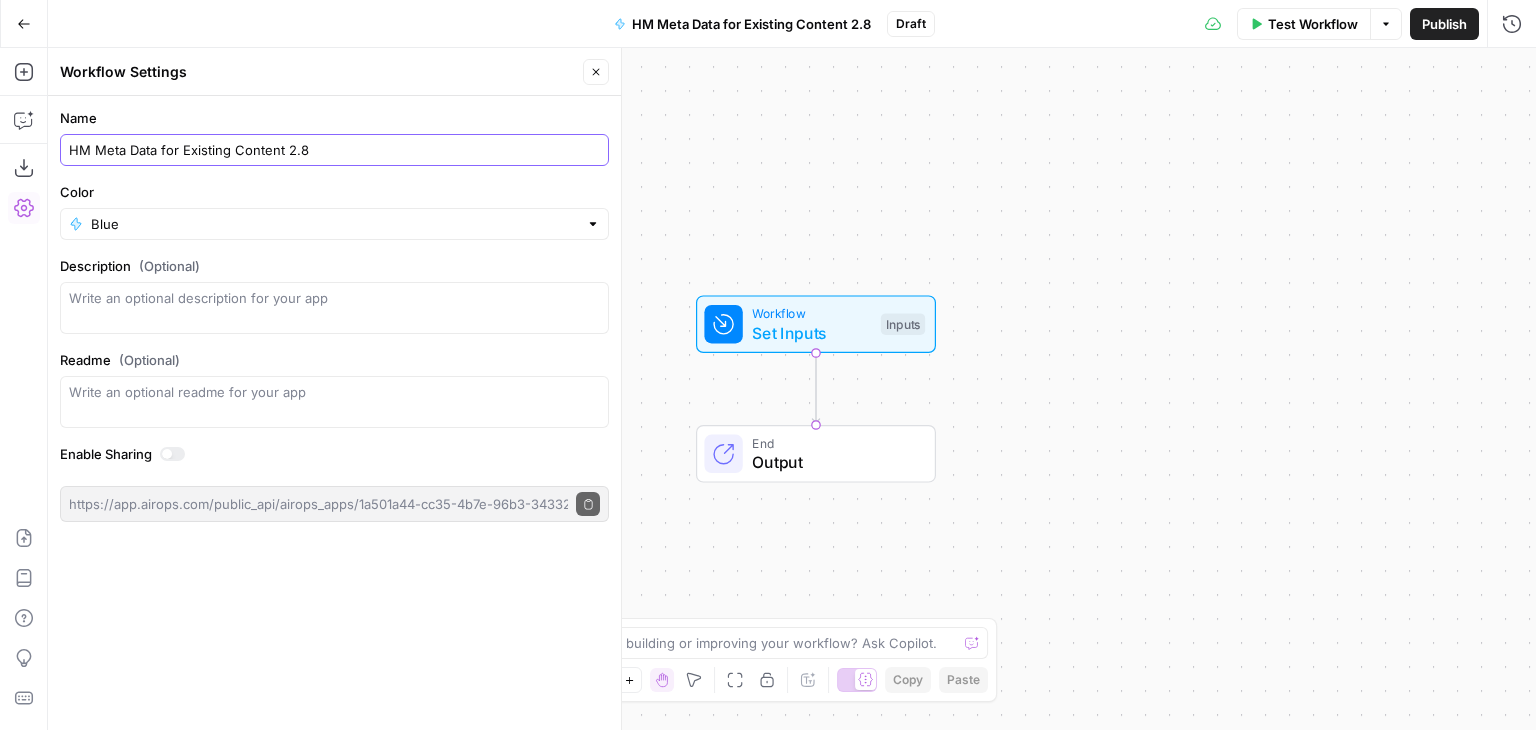 type on "HM Meta Data for Existing Content 2.8" 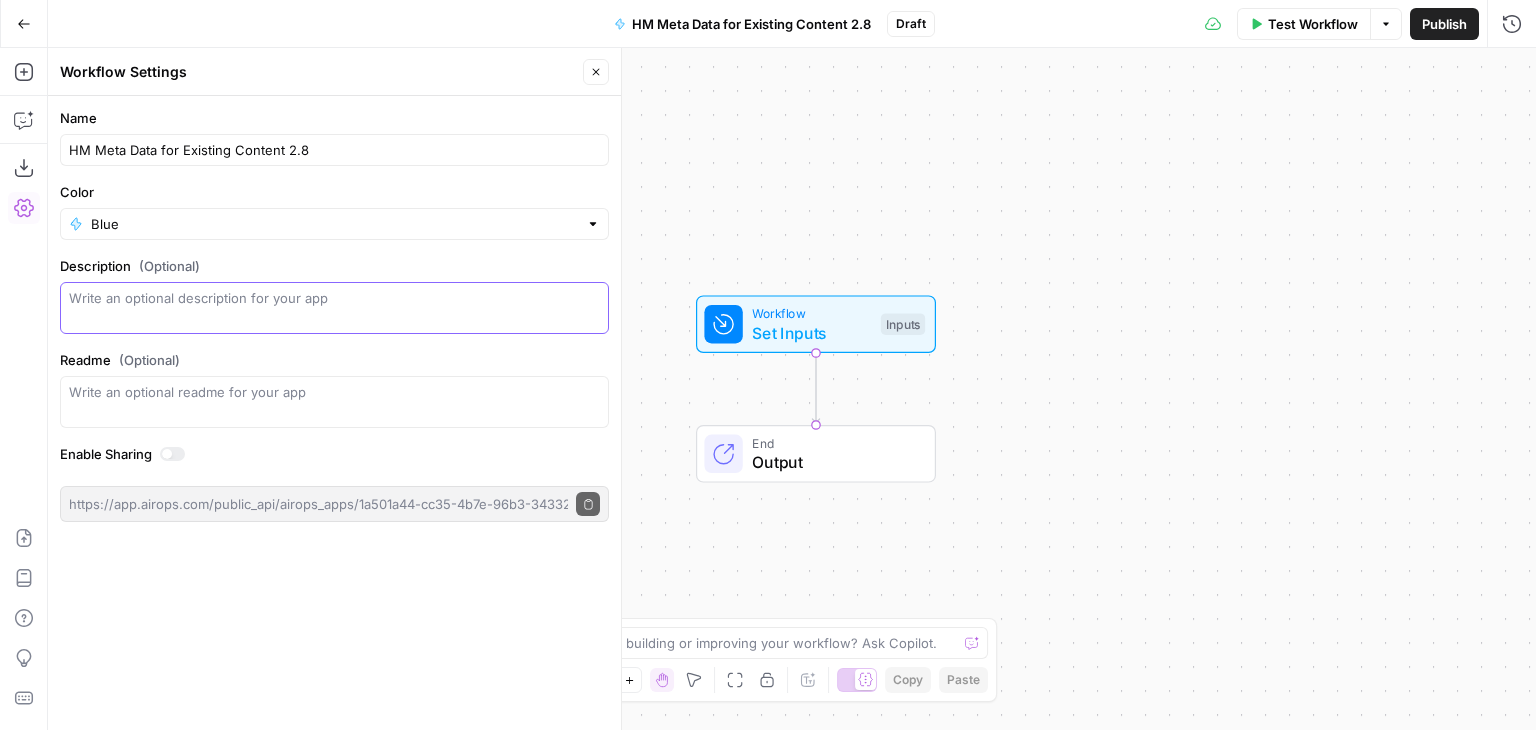 click on "Description   (Optional)" at bounding box center [334, 308] 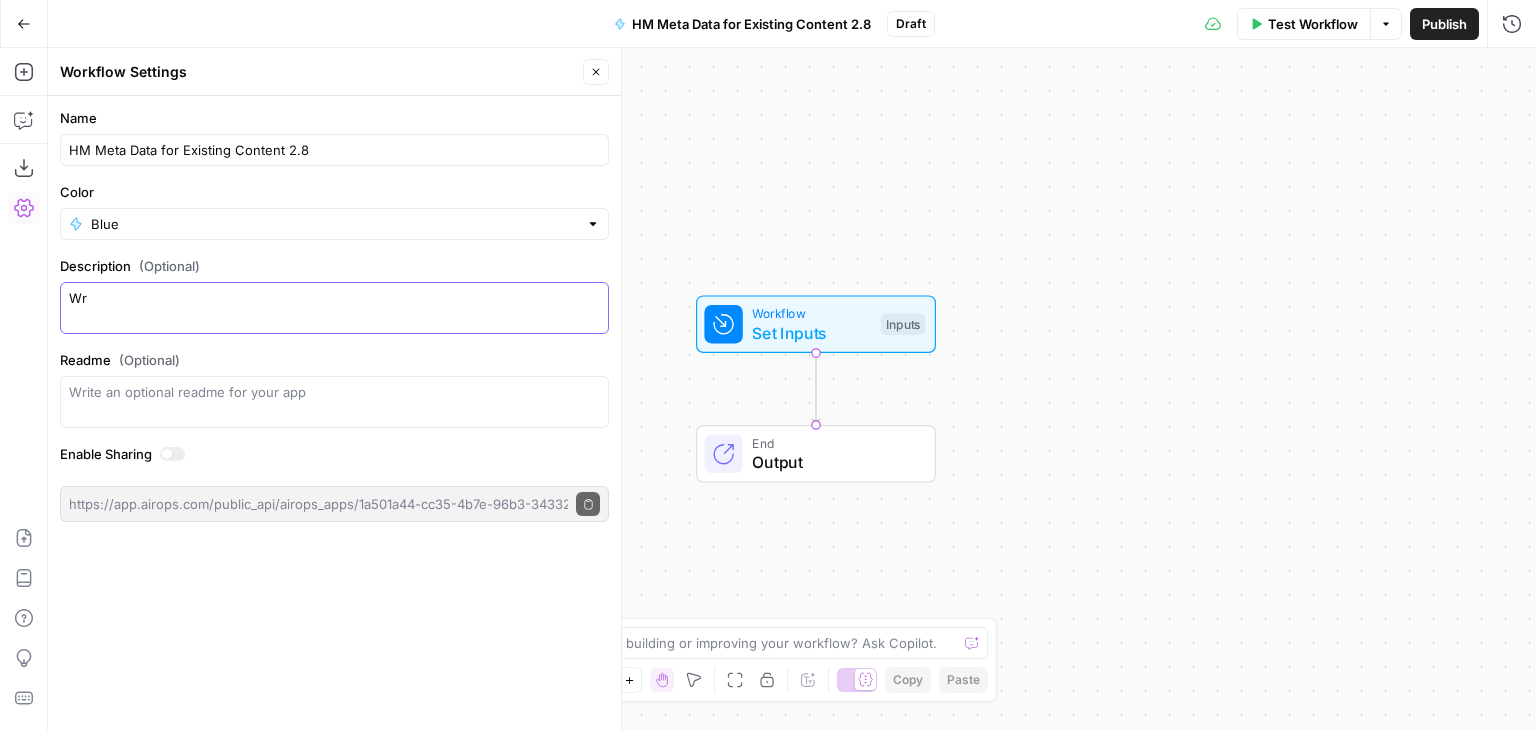 type on "W" 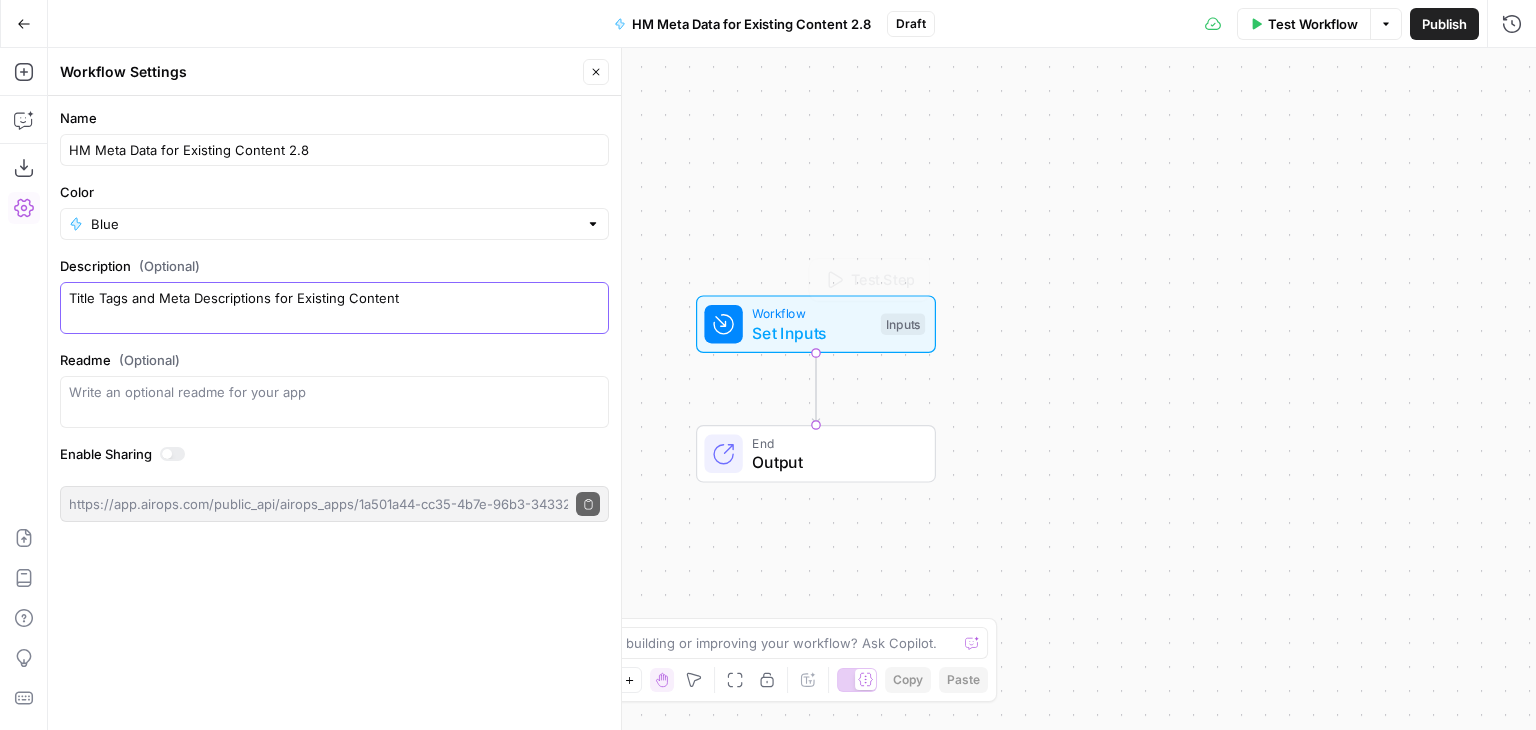 type on "Title Tags and Meta Descriptions for Existing Content" 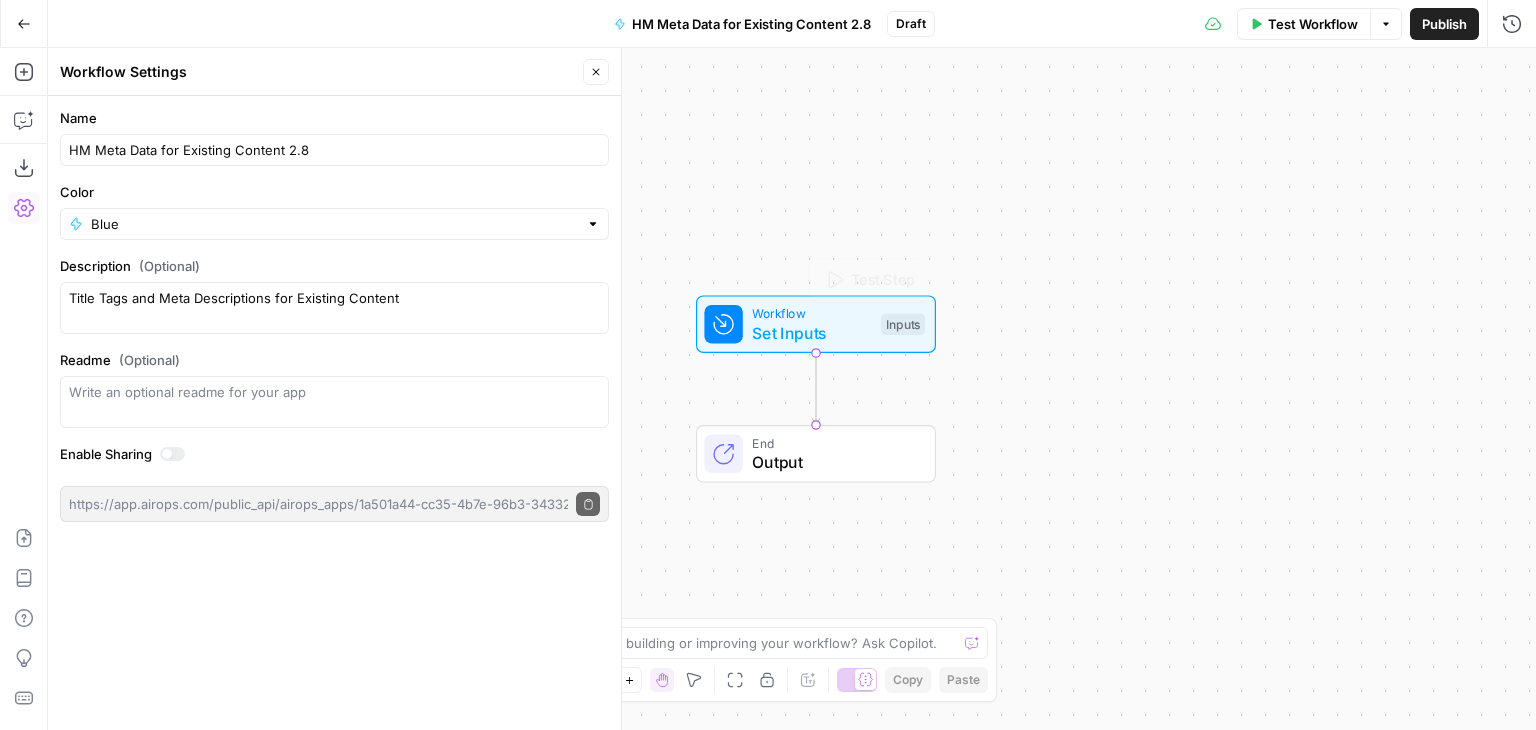 click on "Set Inputs" at bounding box center [811, 333] 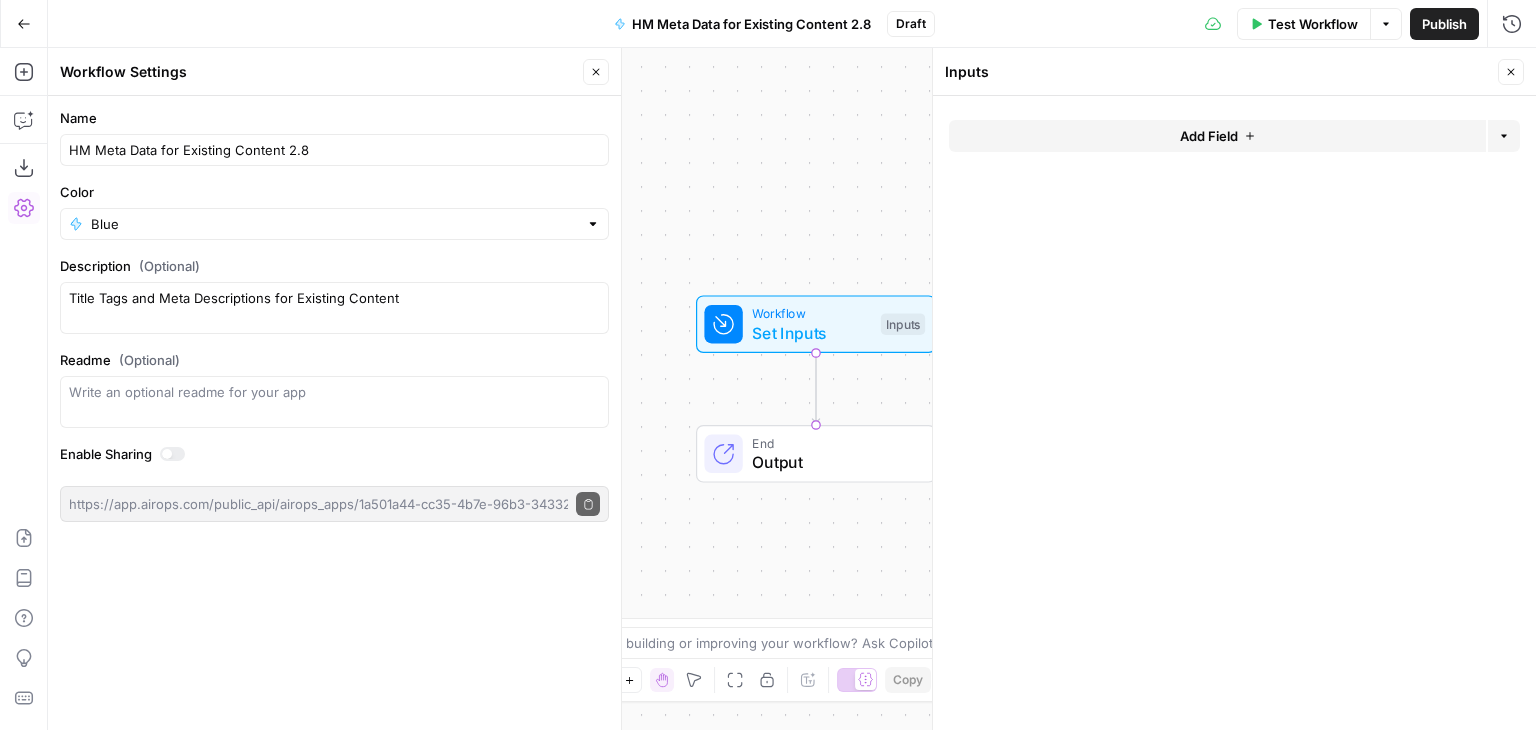 click on "Add Field" at bounding box center (1209, 136) 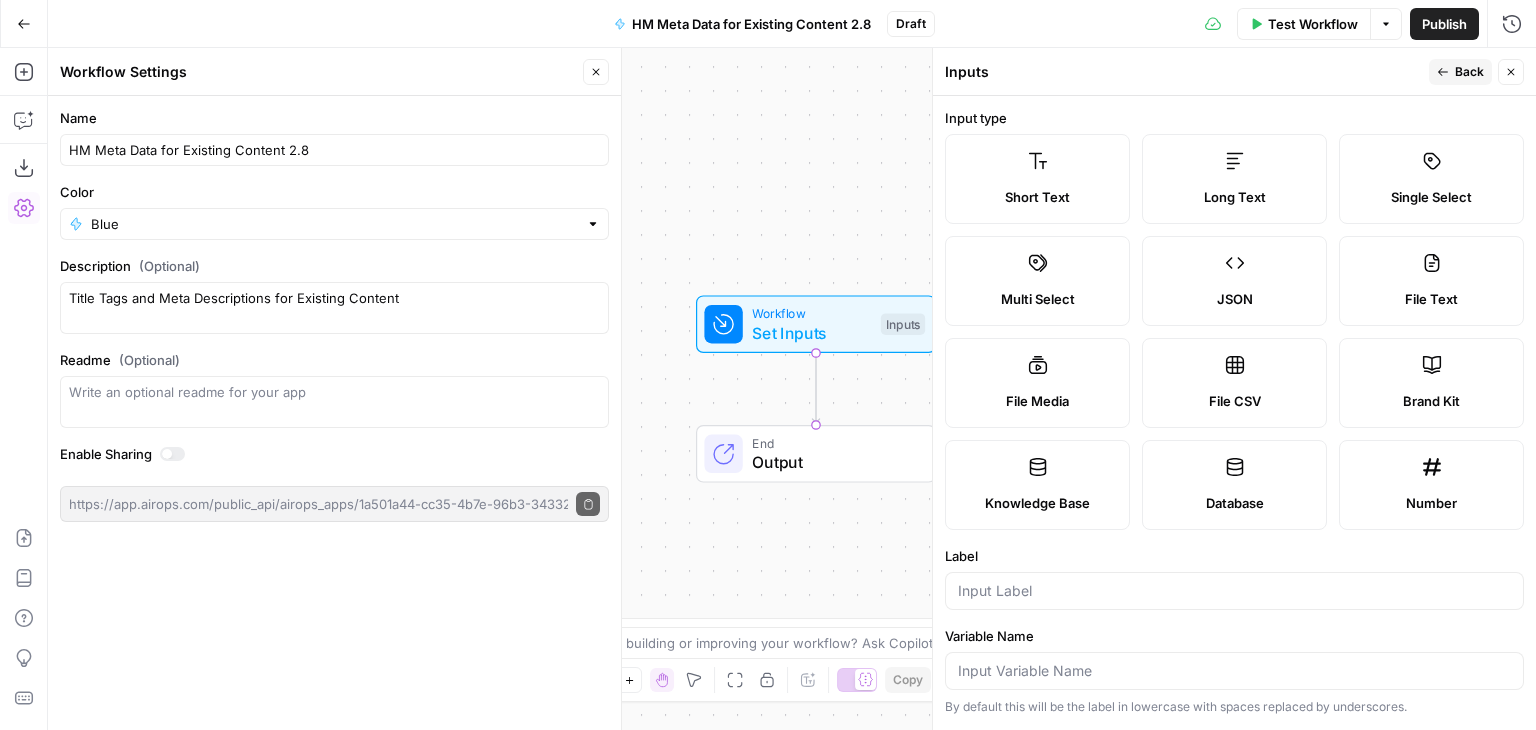 click on "Short Text" at bounding box center [1037, 179] 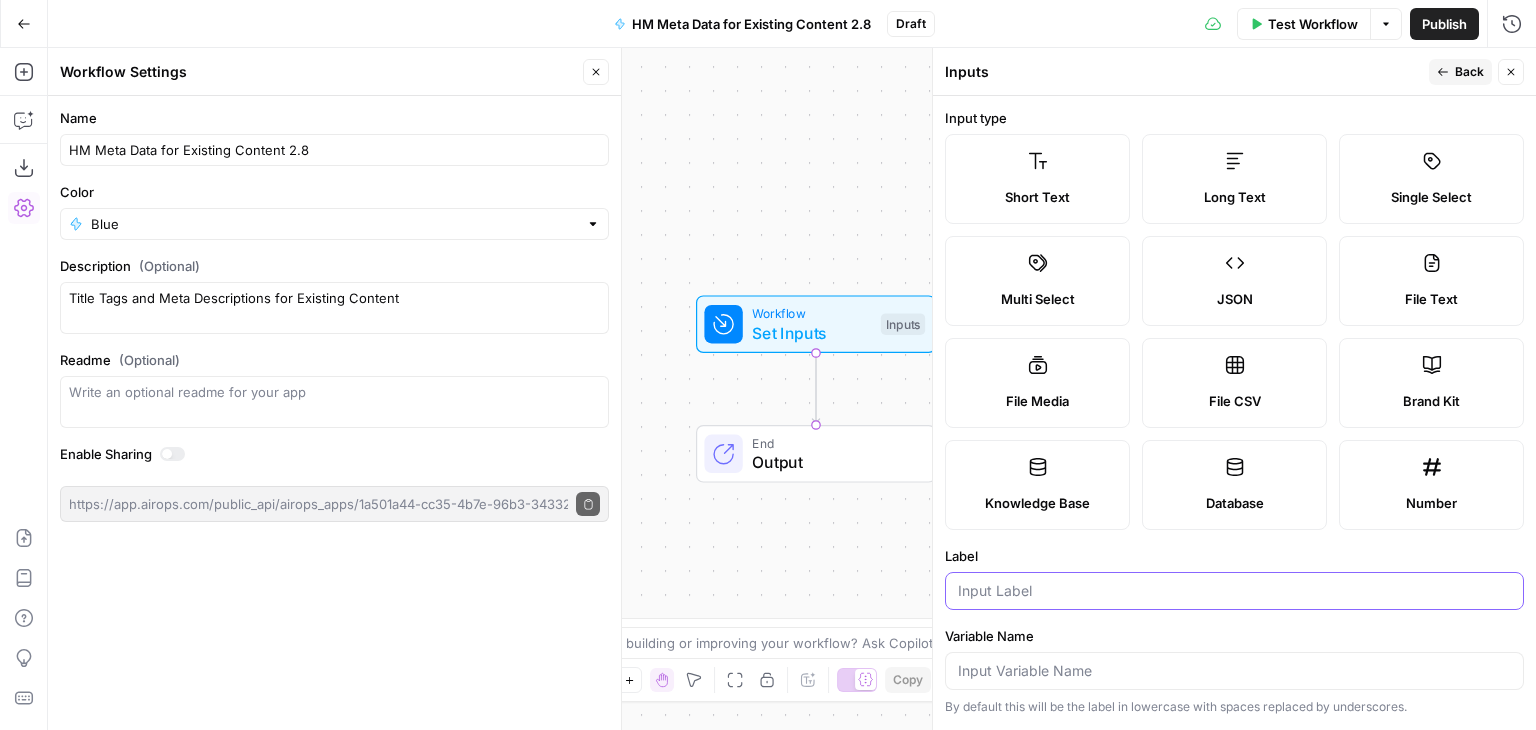 click on "Label" at bounding box center [1234, 591] 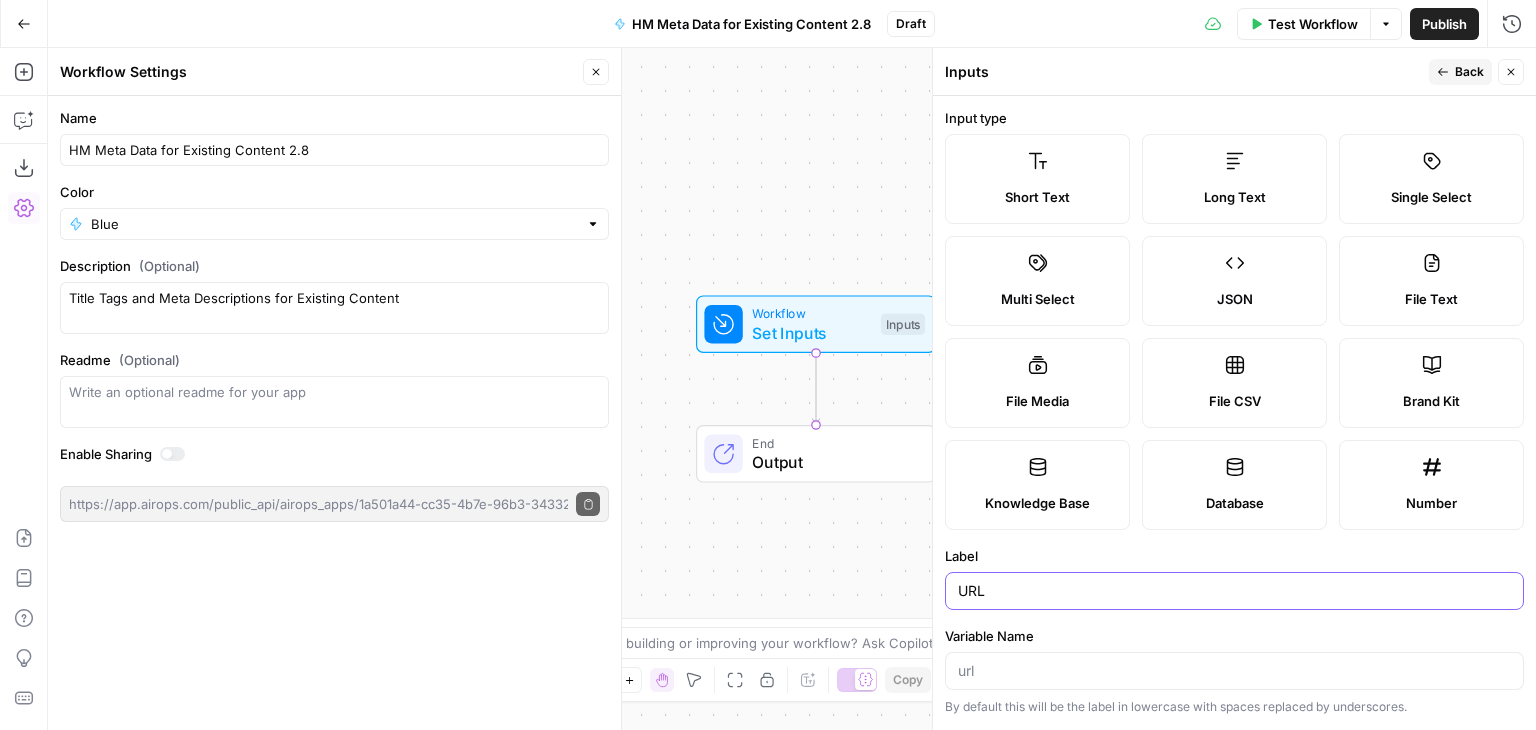 type on "URL" 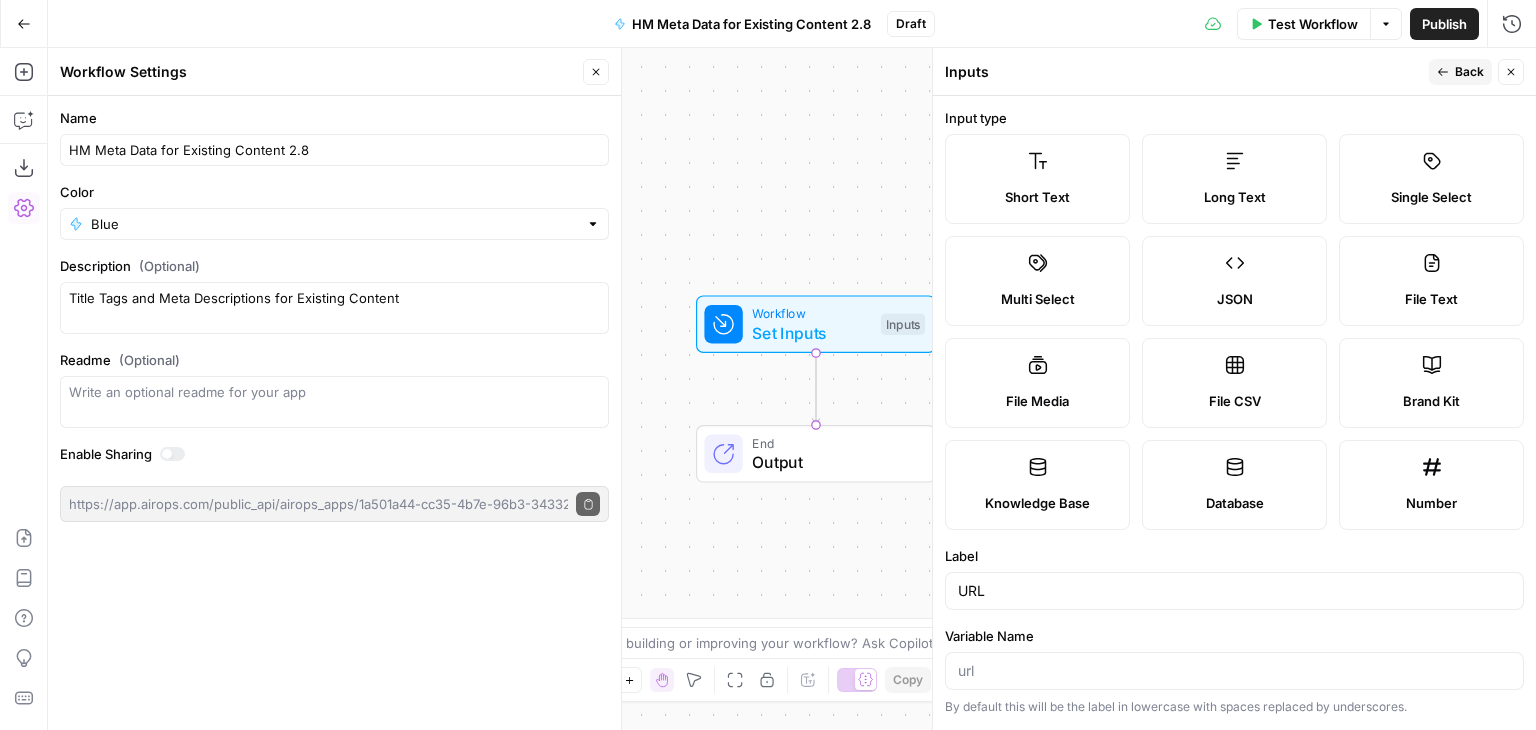 click on "Back" at bounding box center [1469, 72] 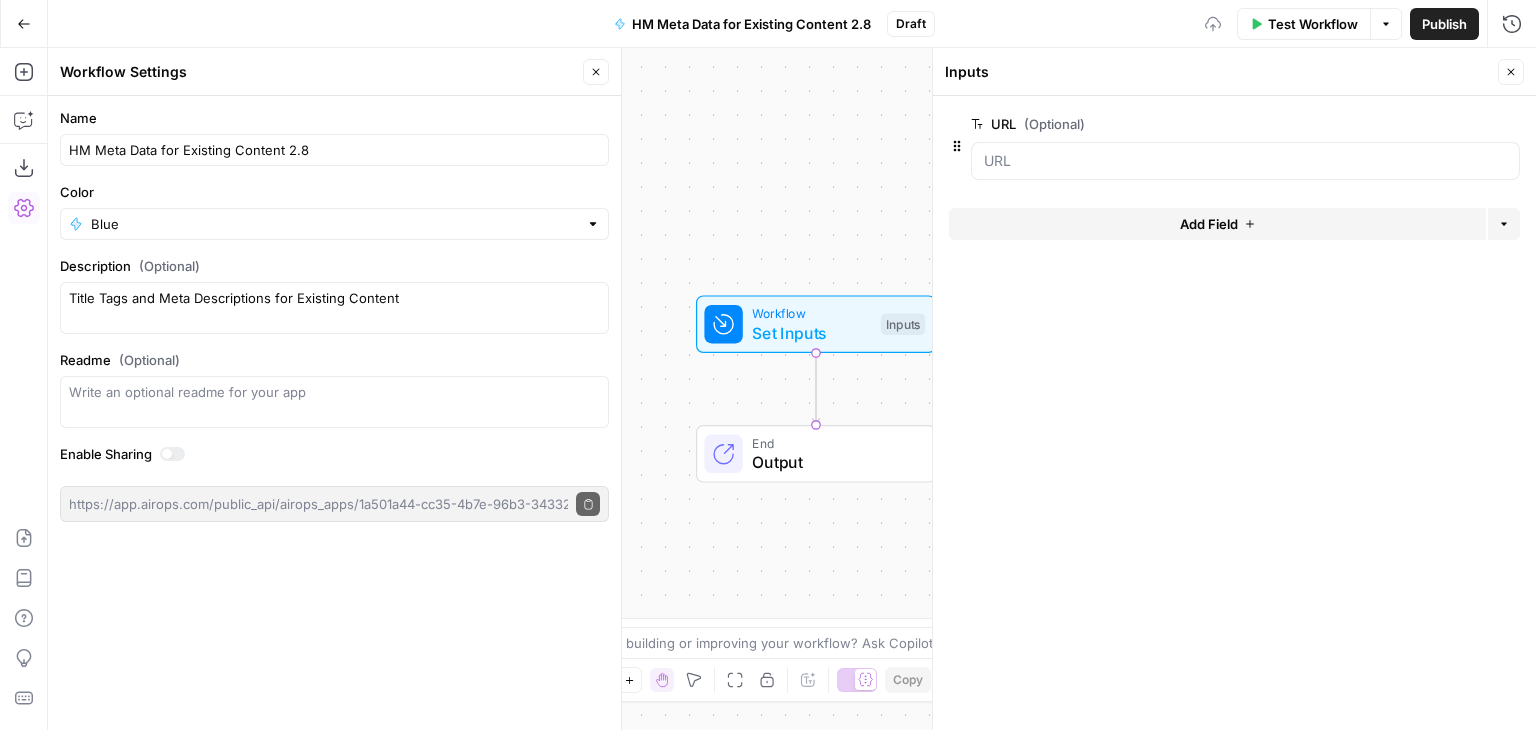 click on "Add Field" at bounding box center (1209, 224) 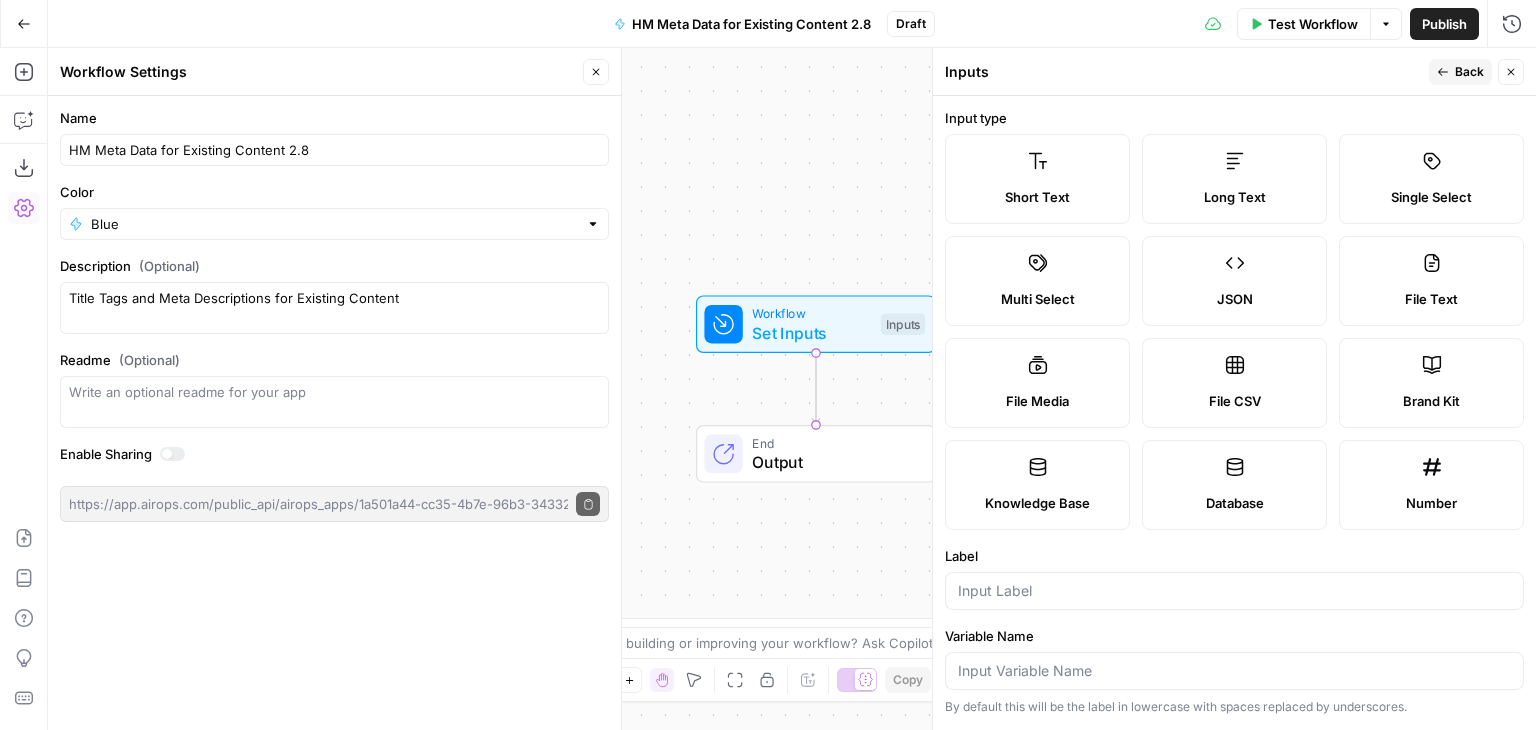 click on "Short Text" at bounding box center (1037, 197) 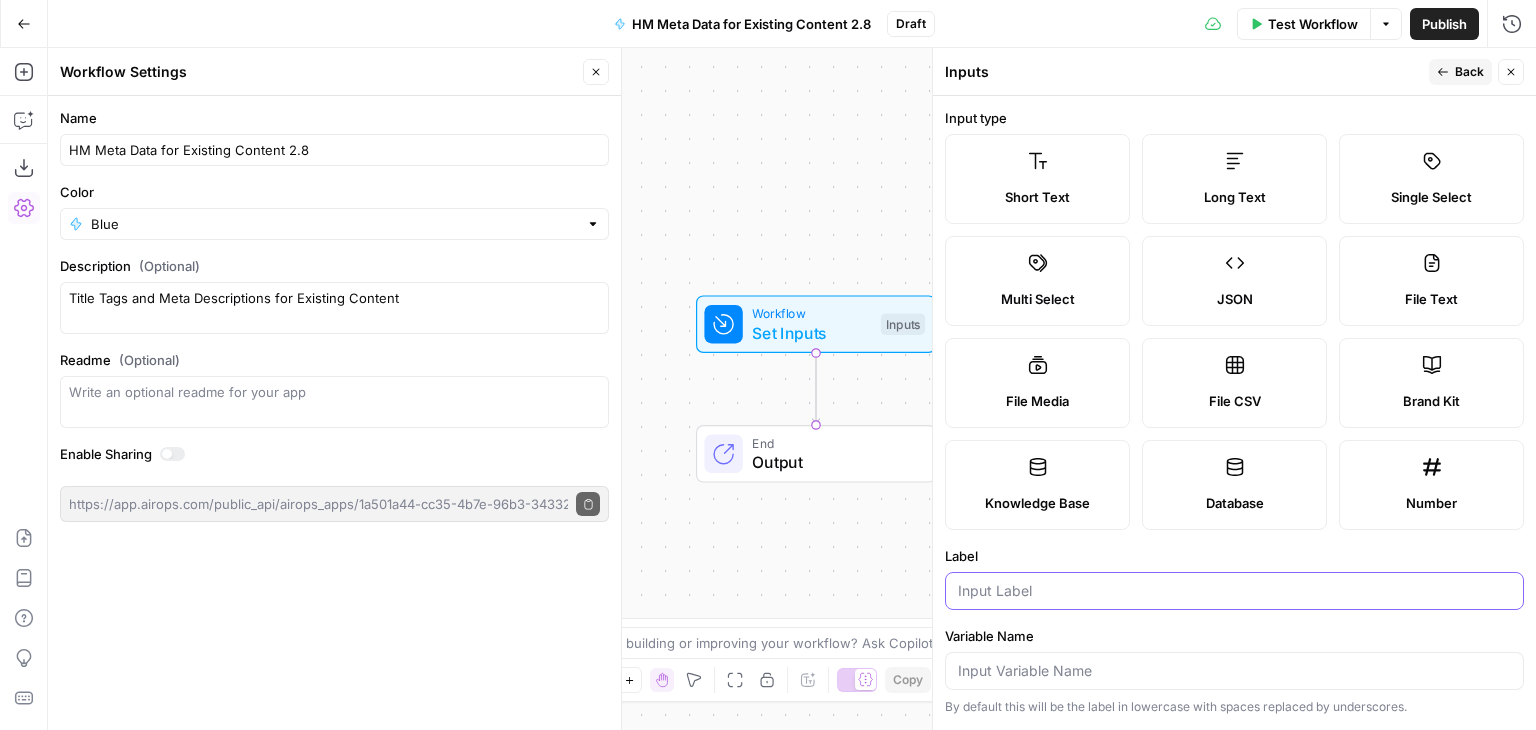 click on "Label" at bounding box center (1234, 591) 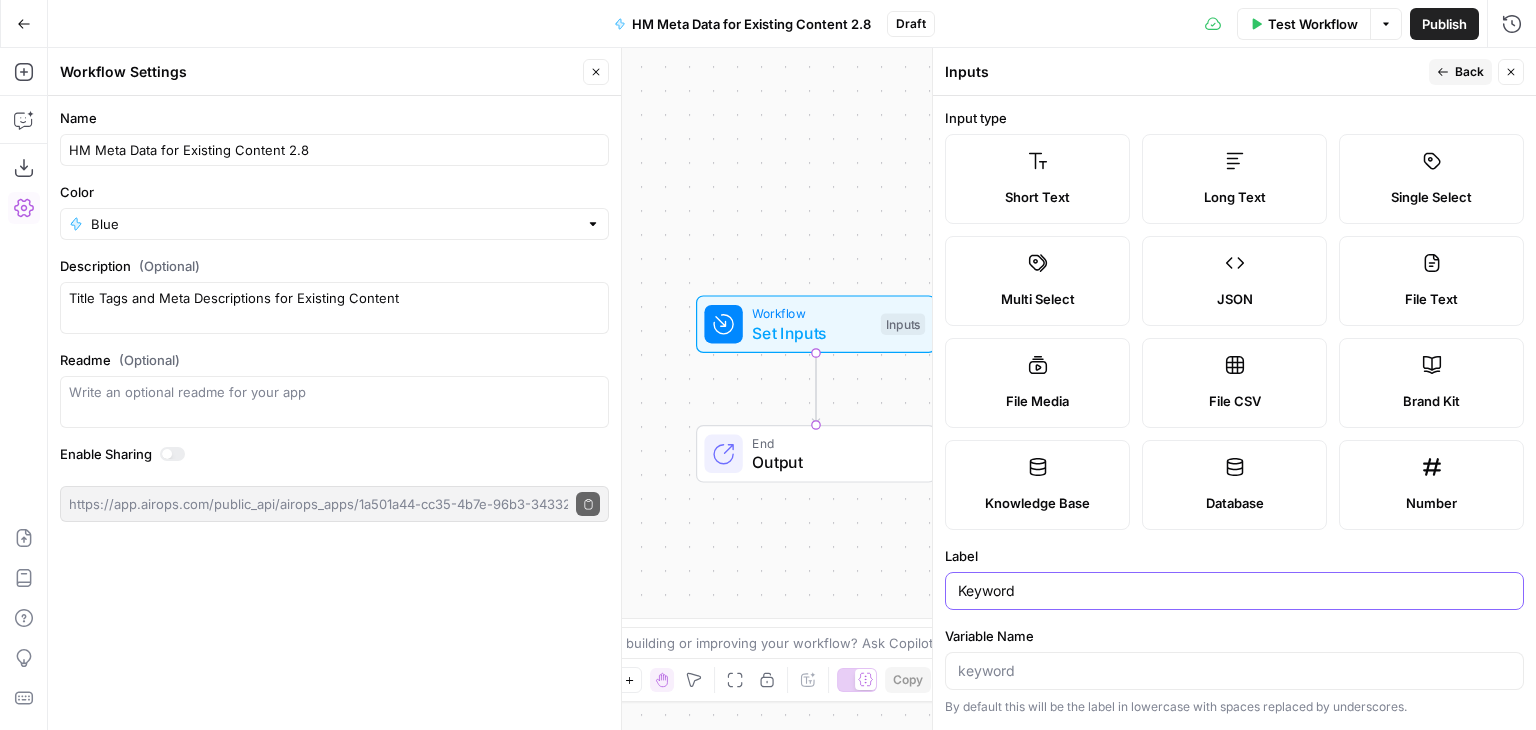 type on "Keyword" 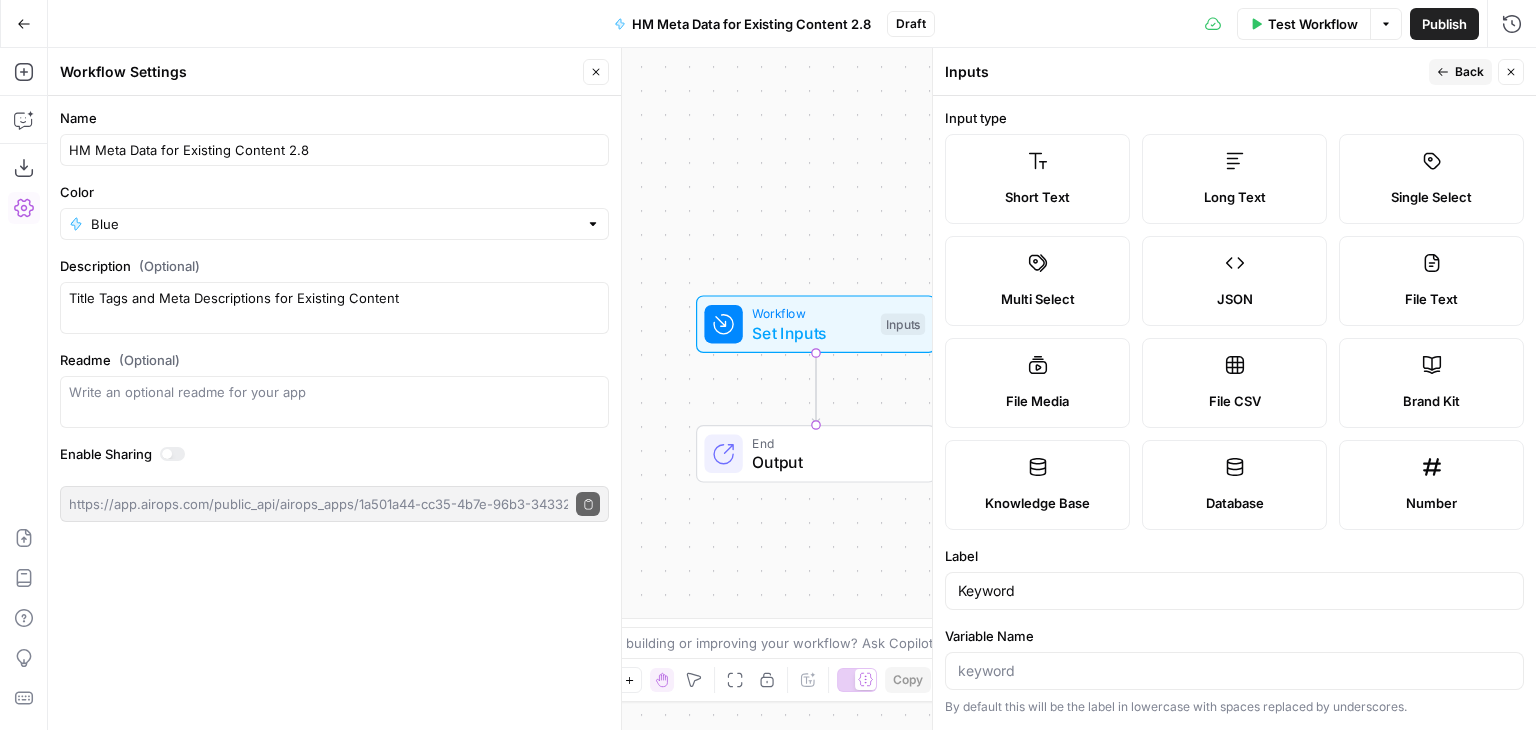 click on "Back" at bounding box center [1469, 72] 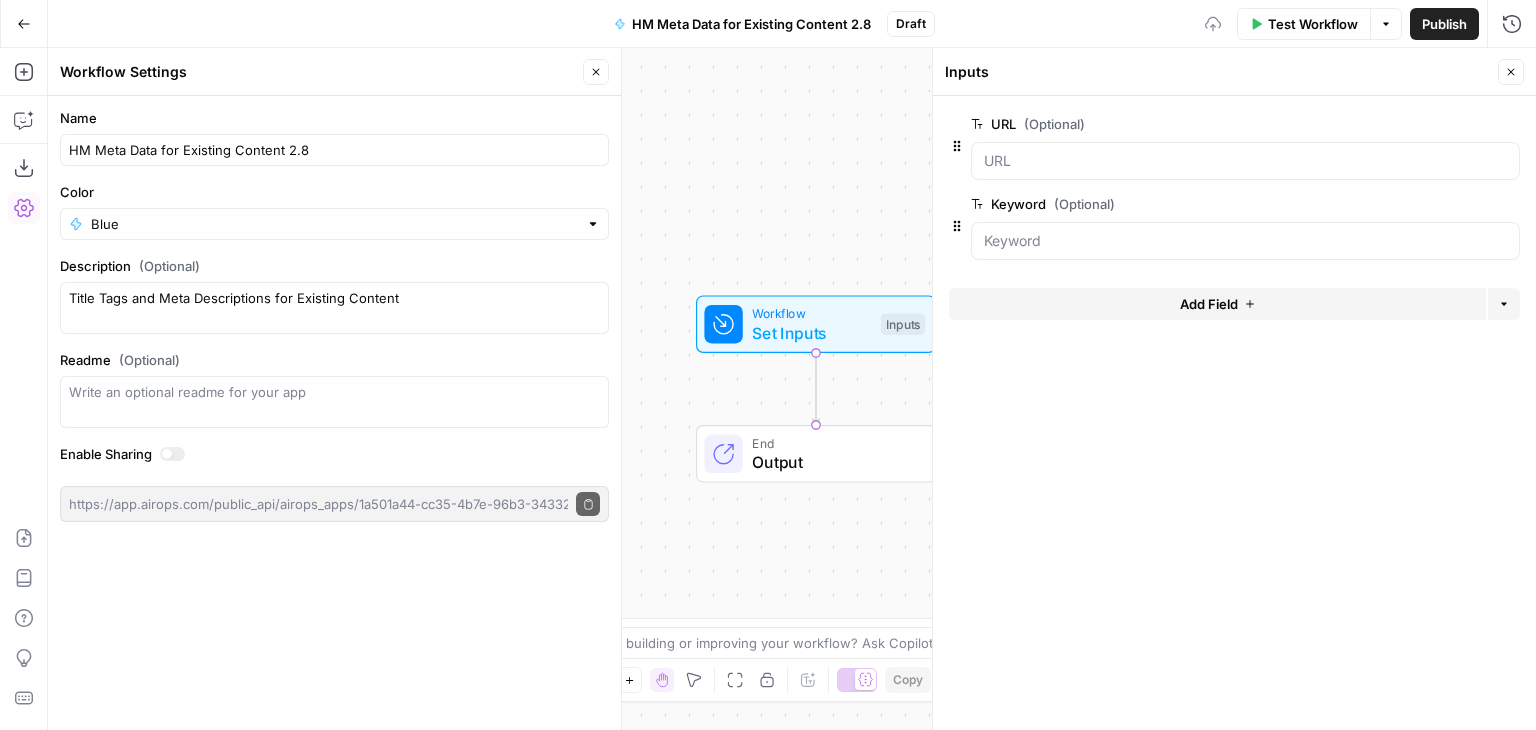 click on "(Optional)" at bounding box center [1054, 124] 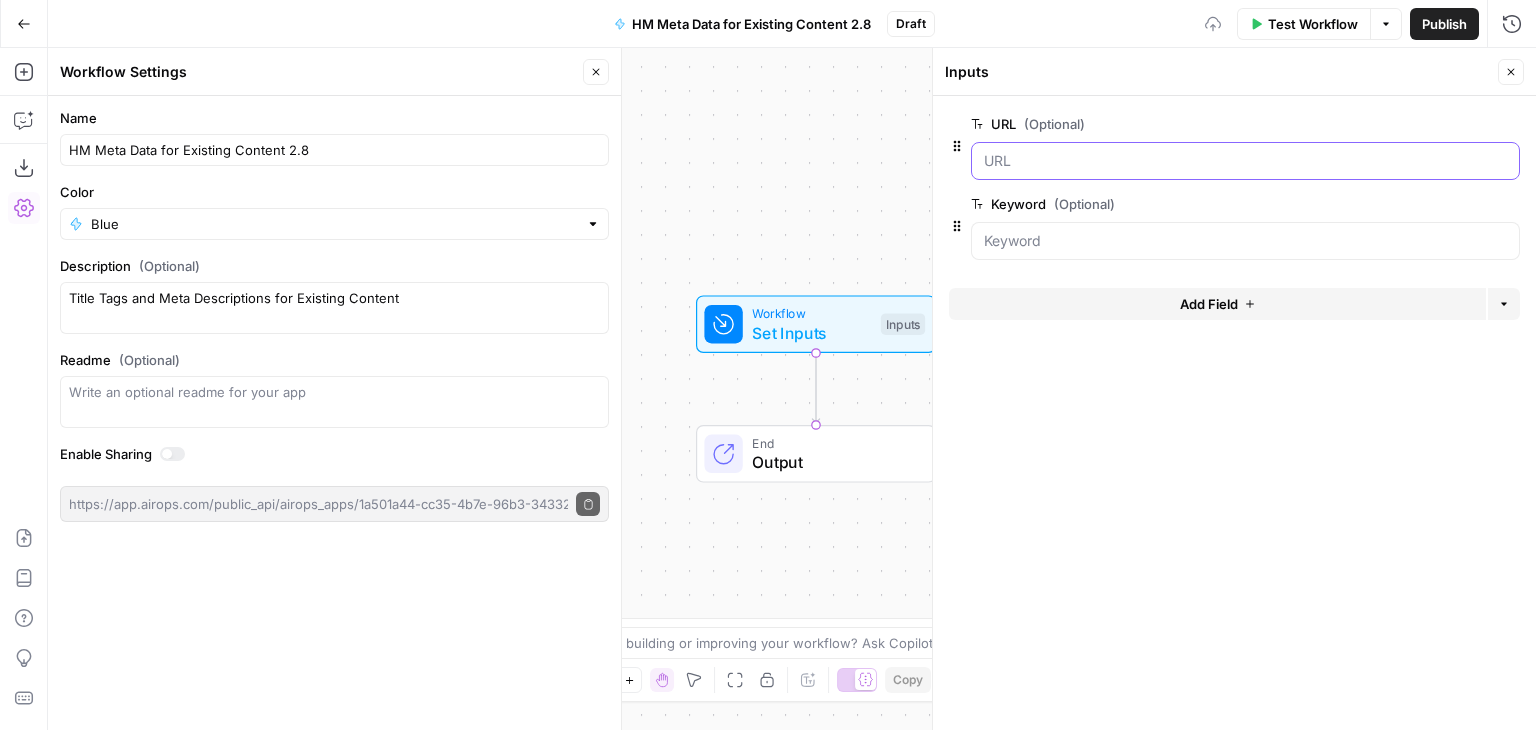 click on "URL   (Optional)" at bounding box center (1245, 161) 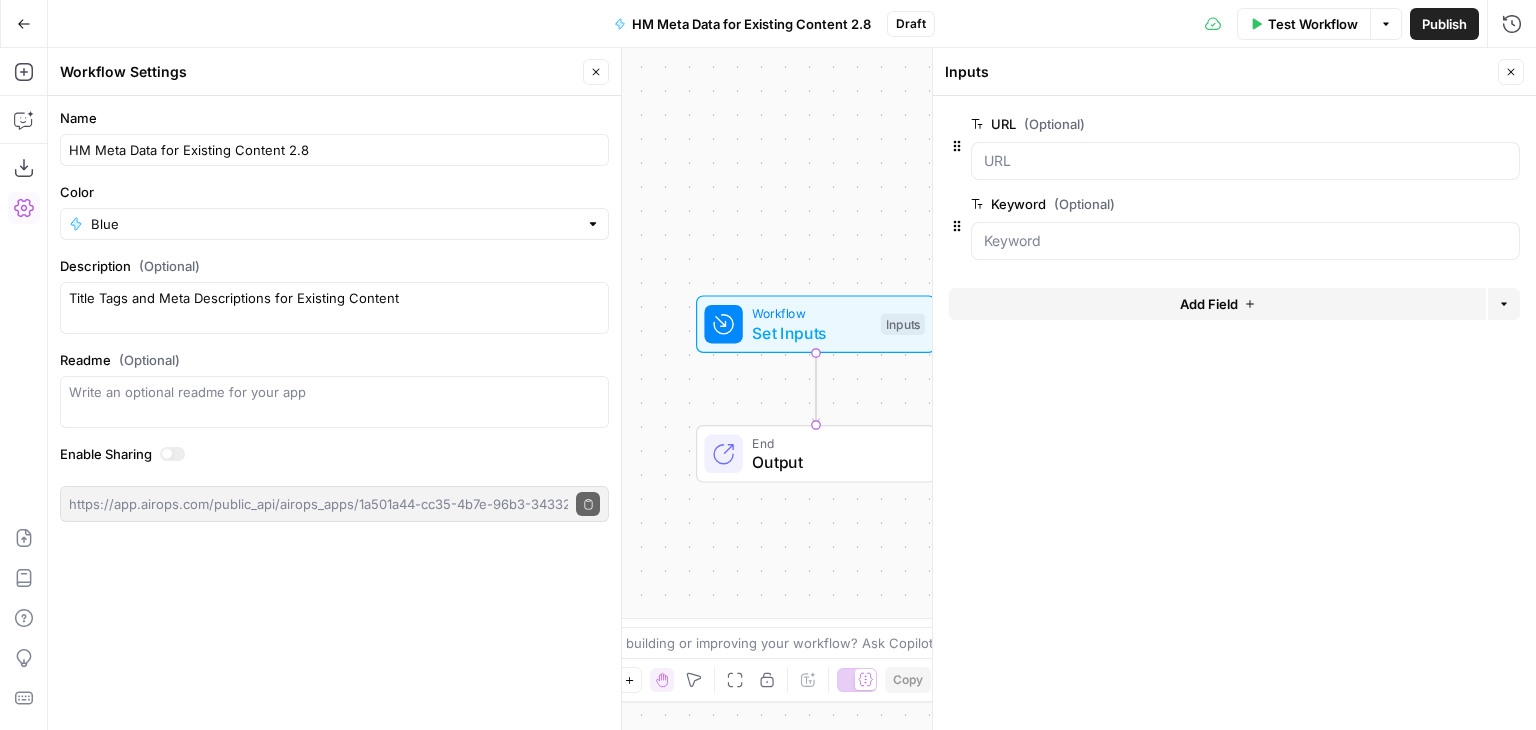 click on "edit field" at bounding box center (1445, 124) 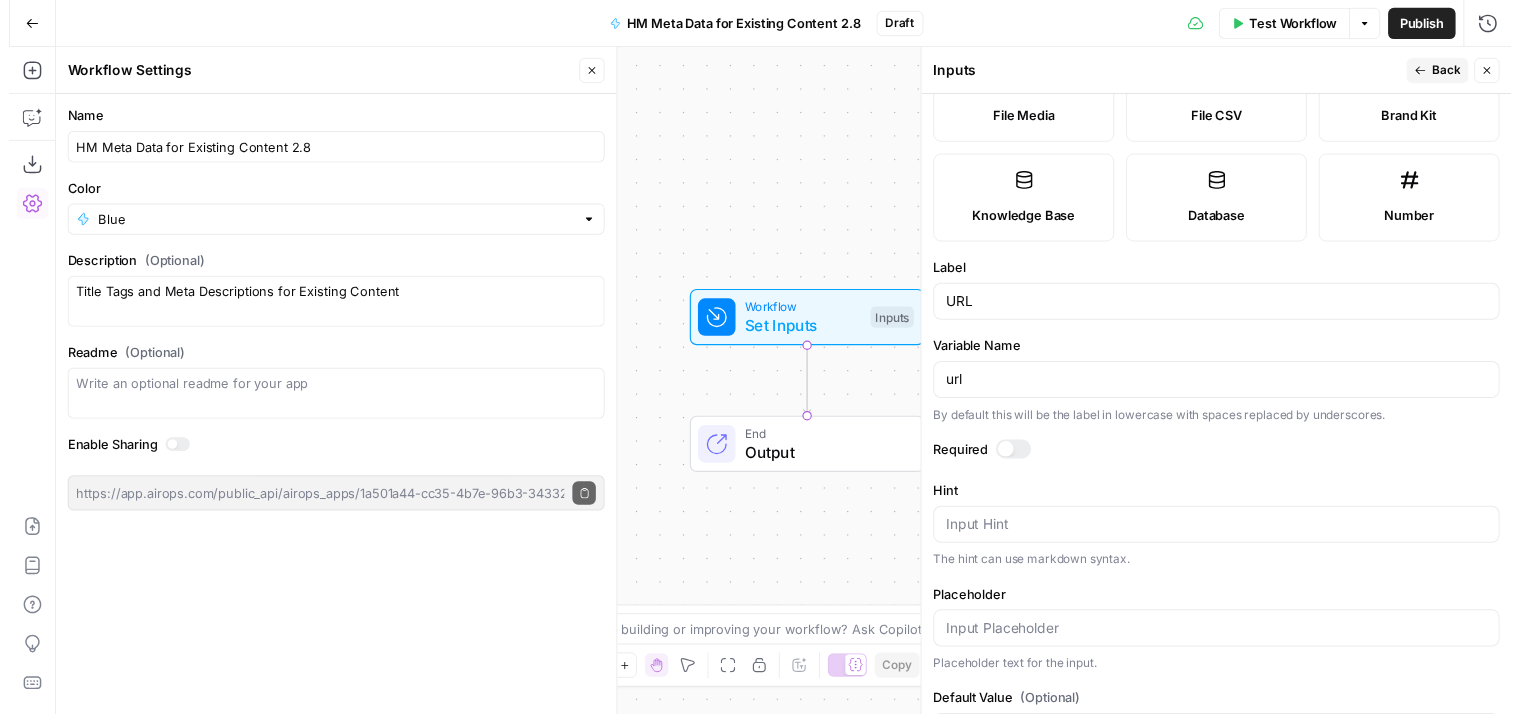 scroll, scrollTop: 356, scrollLeft: 0, axis: vertical 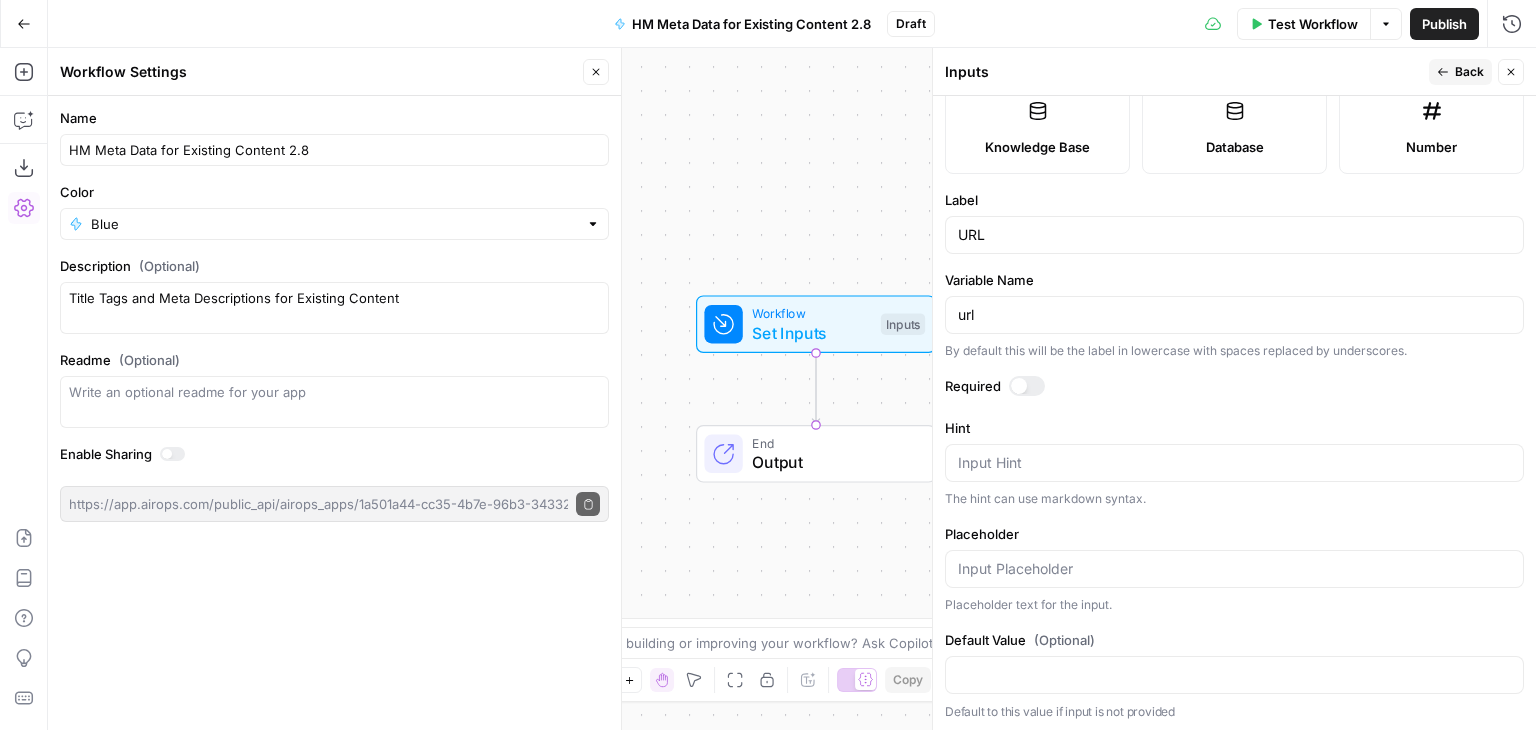 click at bounding box center (1027, 386) 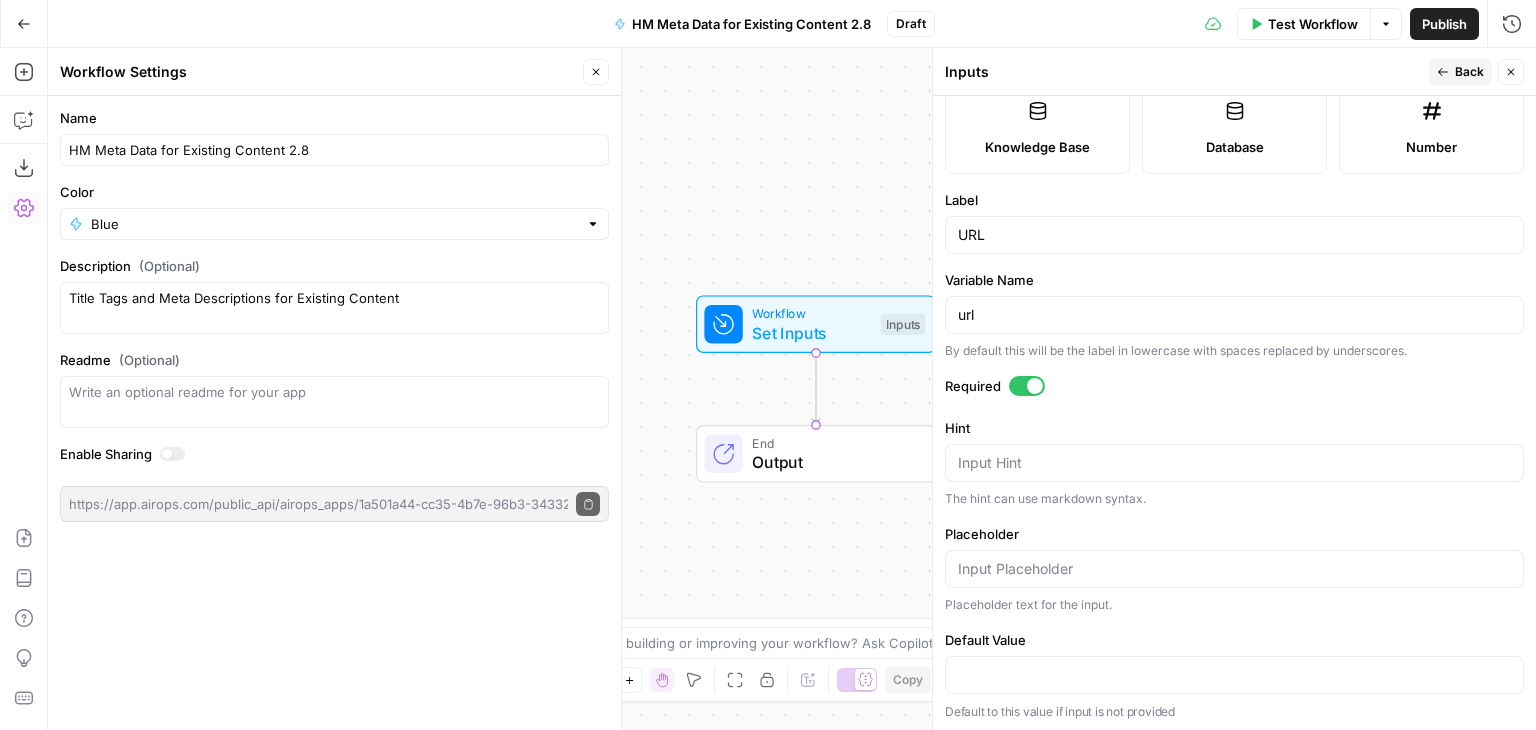 click on "Back" at bounding box center (1460, 72) 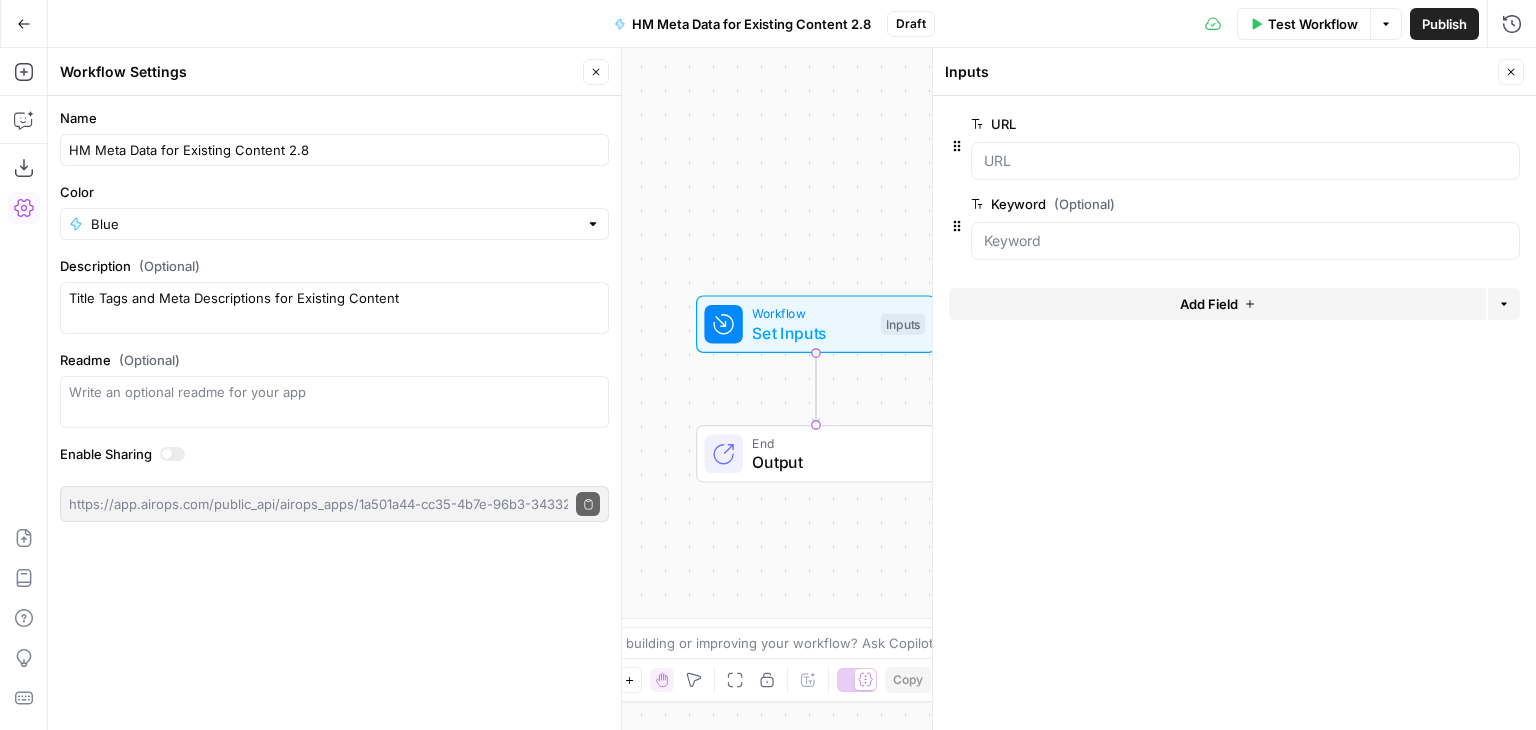 click on "Close" at bounding box center (596, 72) 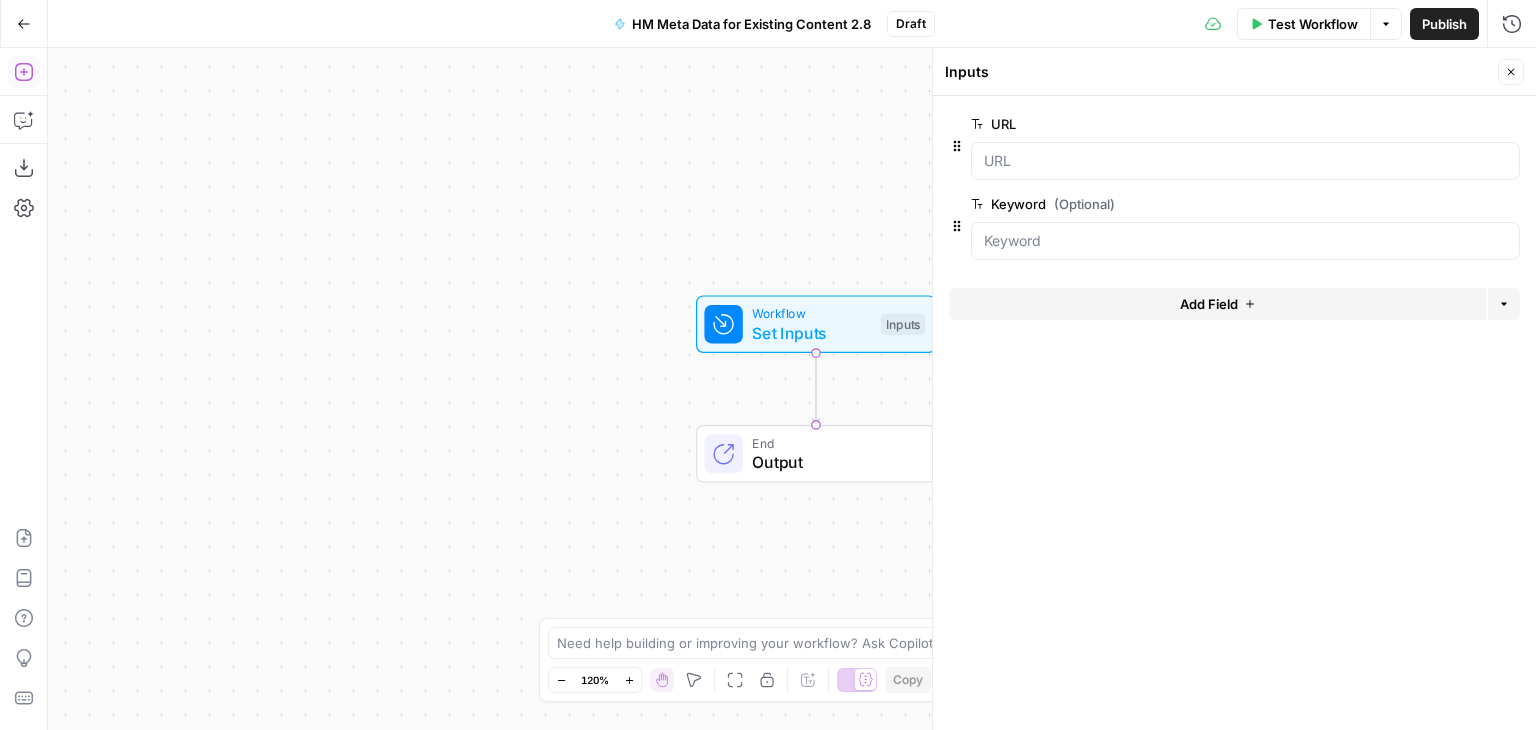 click 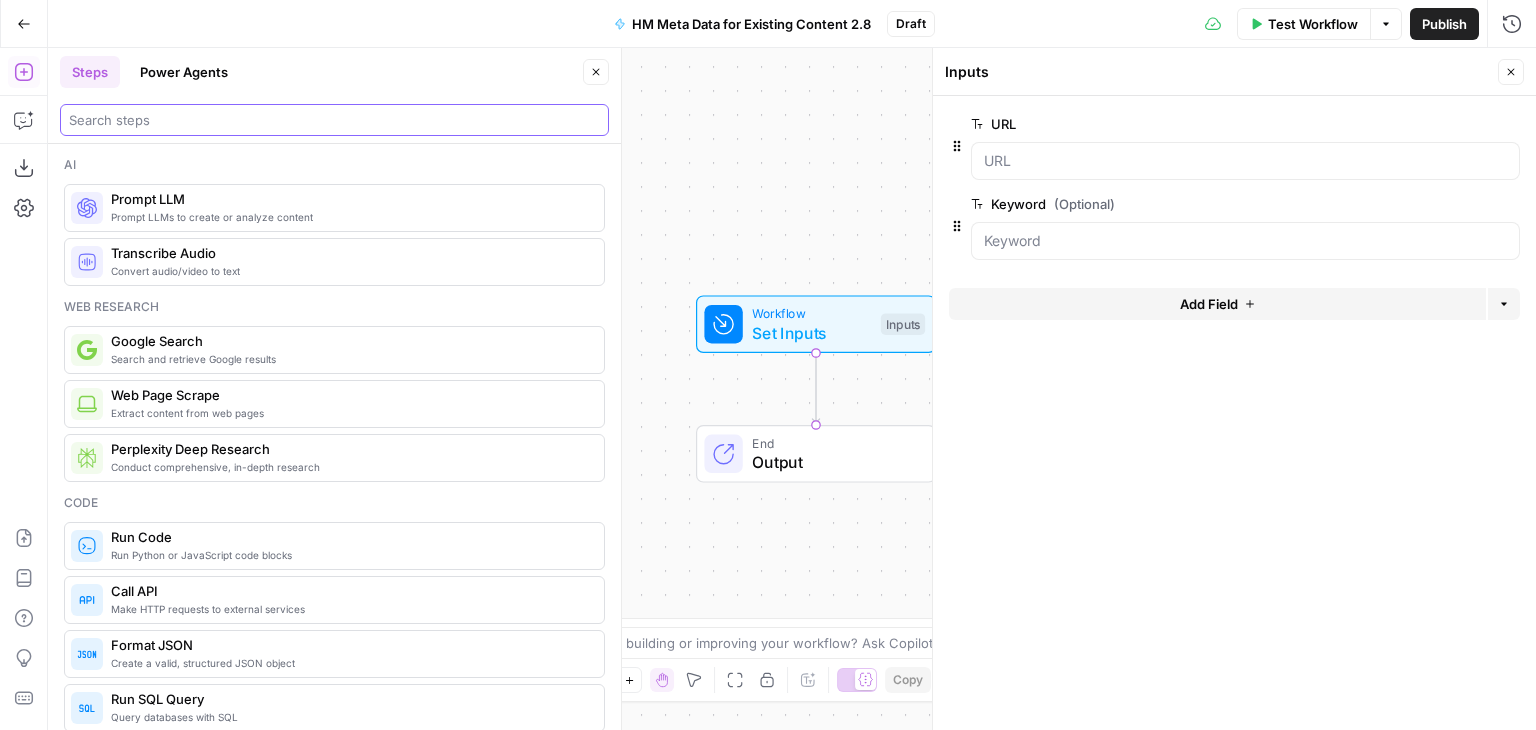 click at bounding box center [334, 120] 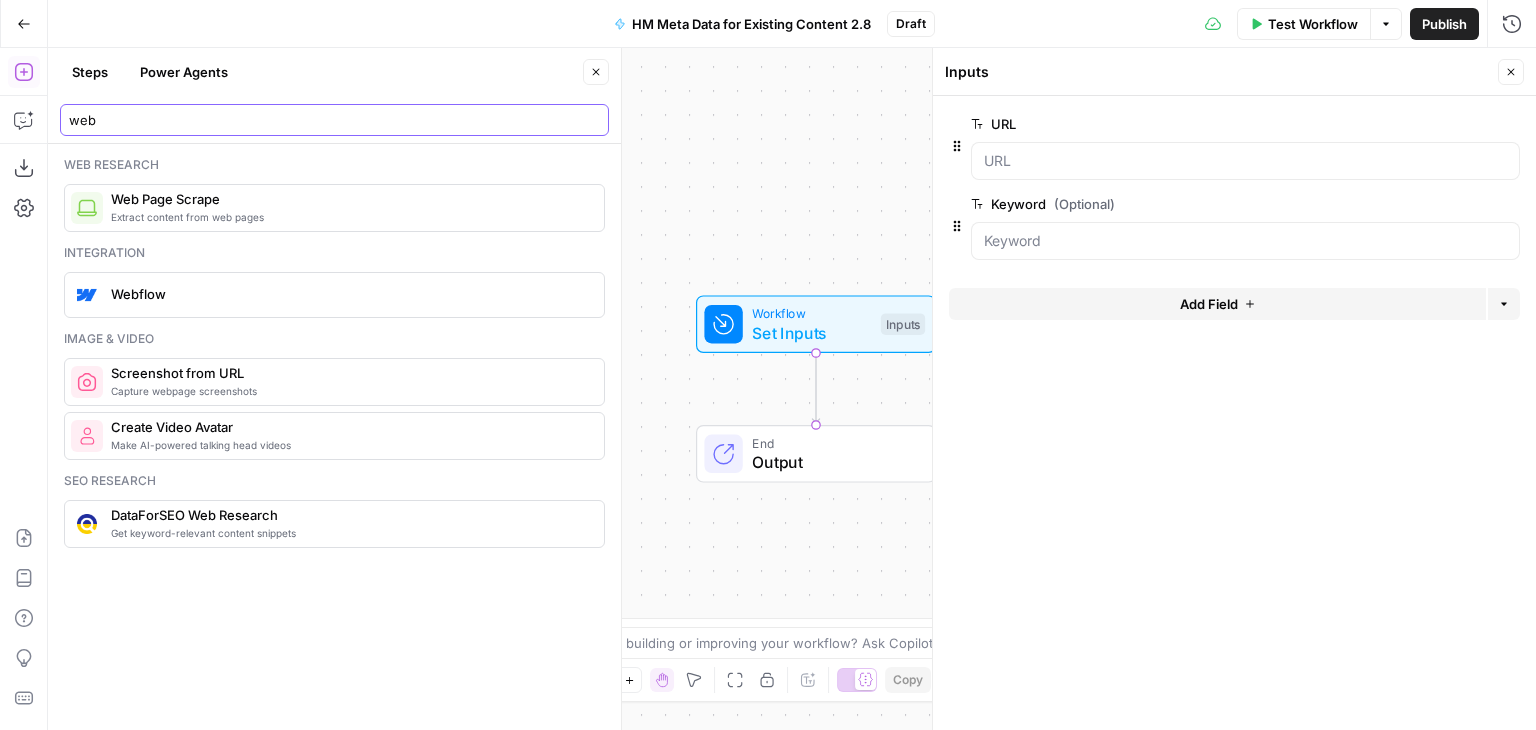 type on "web" 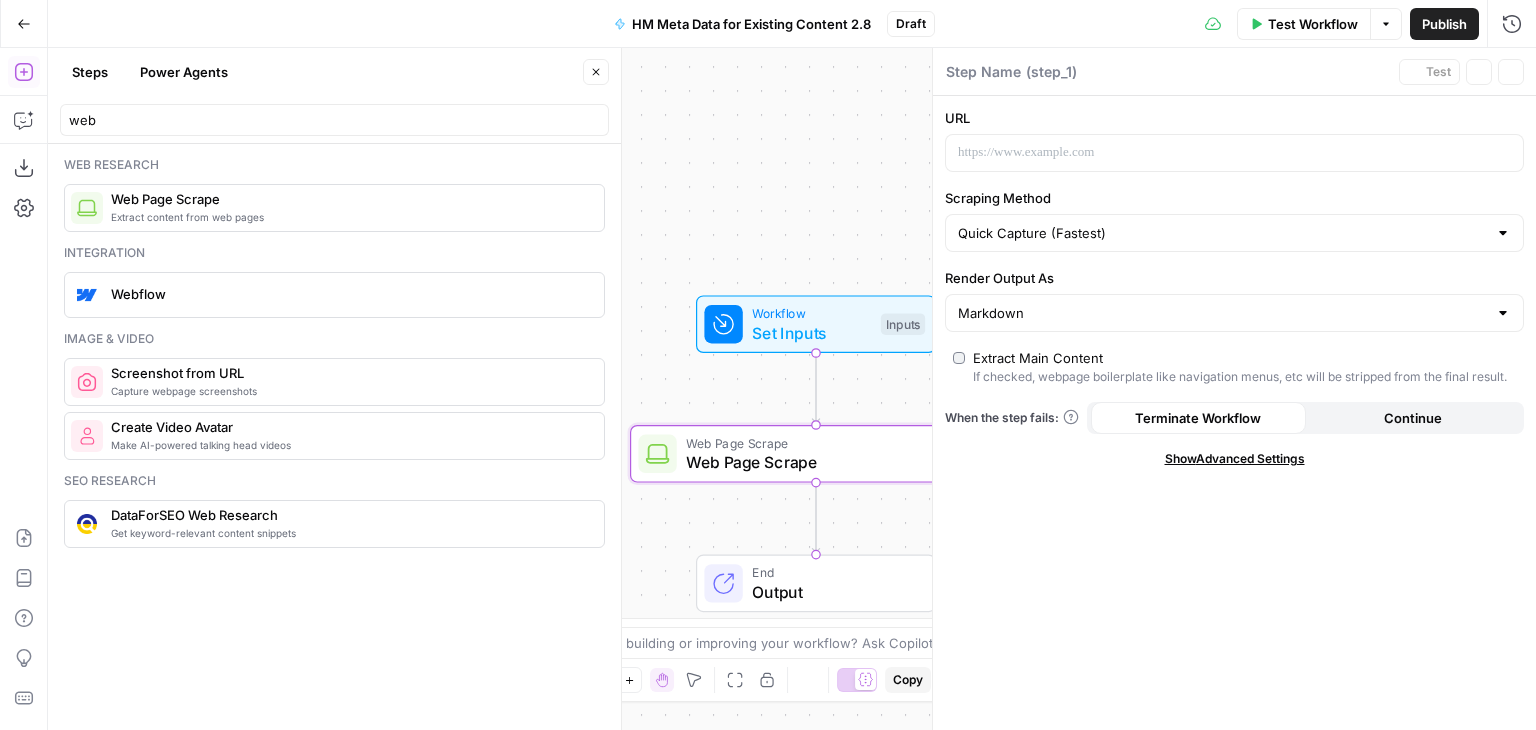 type on "Web Page Scrape" 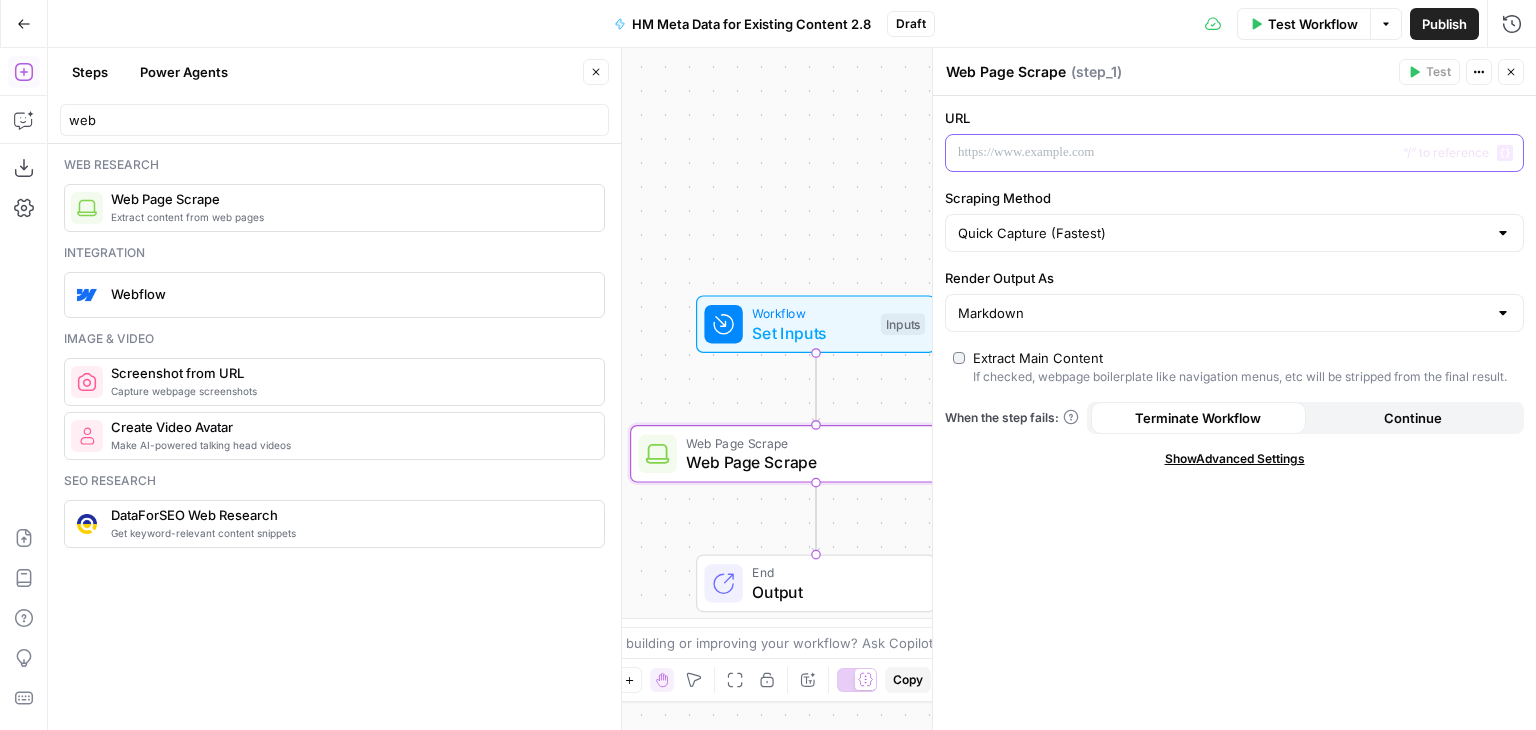 click at bounding box center [1218, 153] 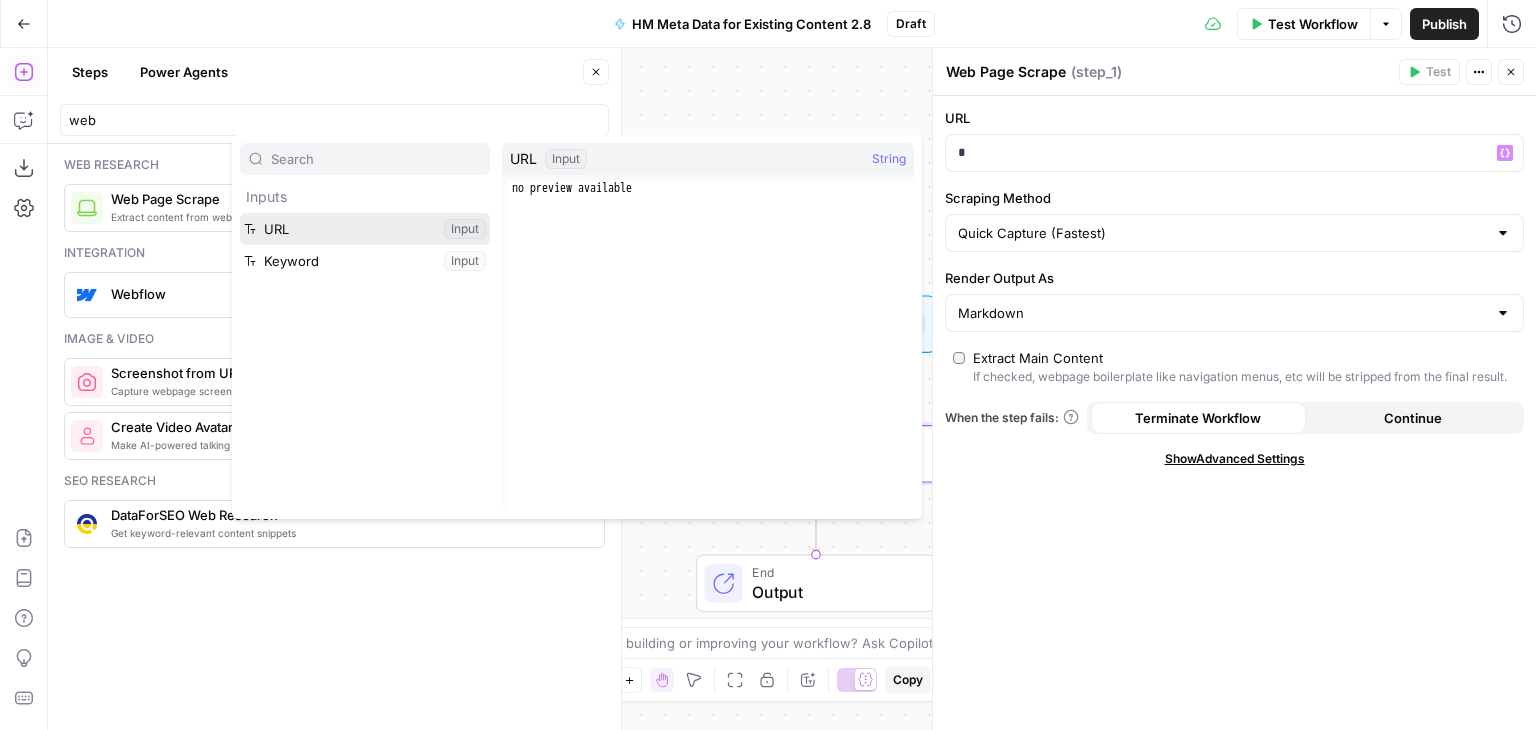 click at bounding box center (365, 229) 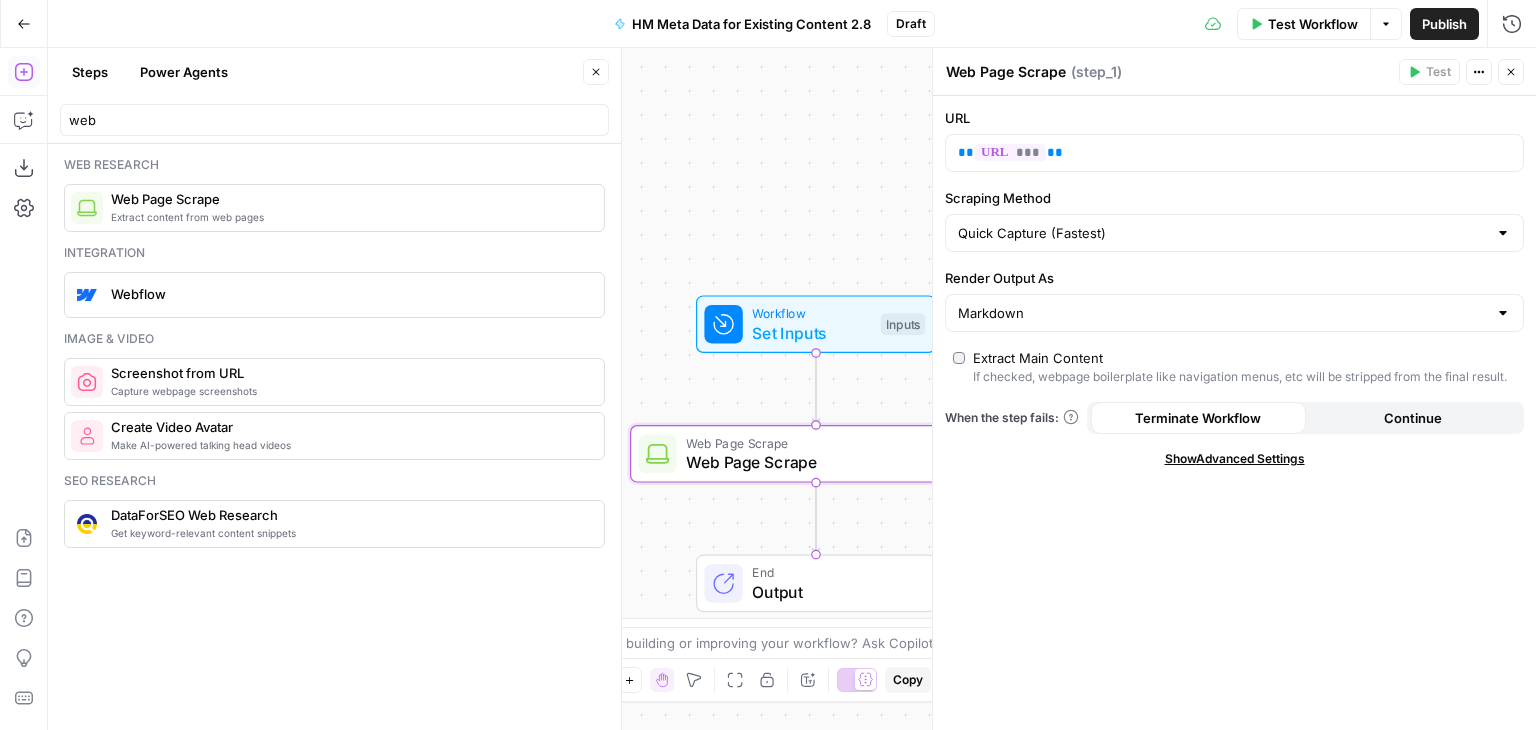 click 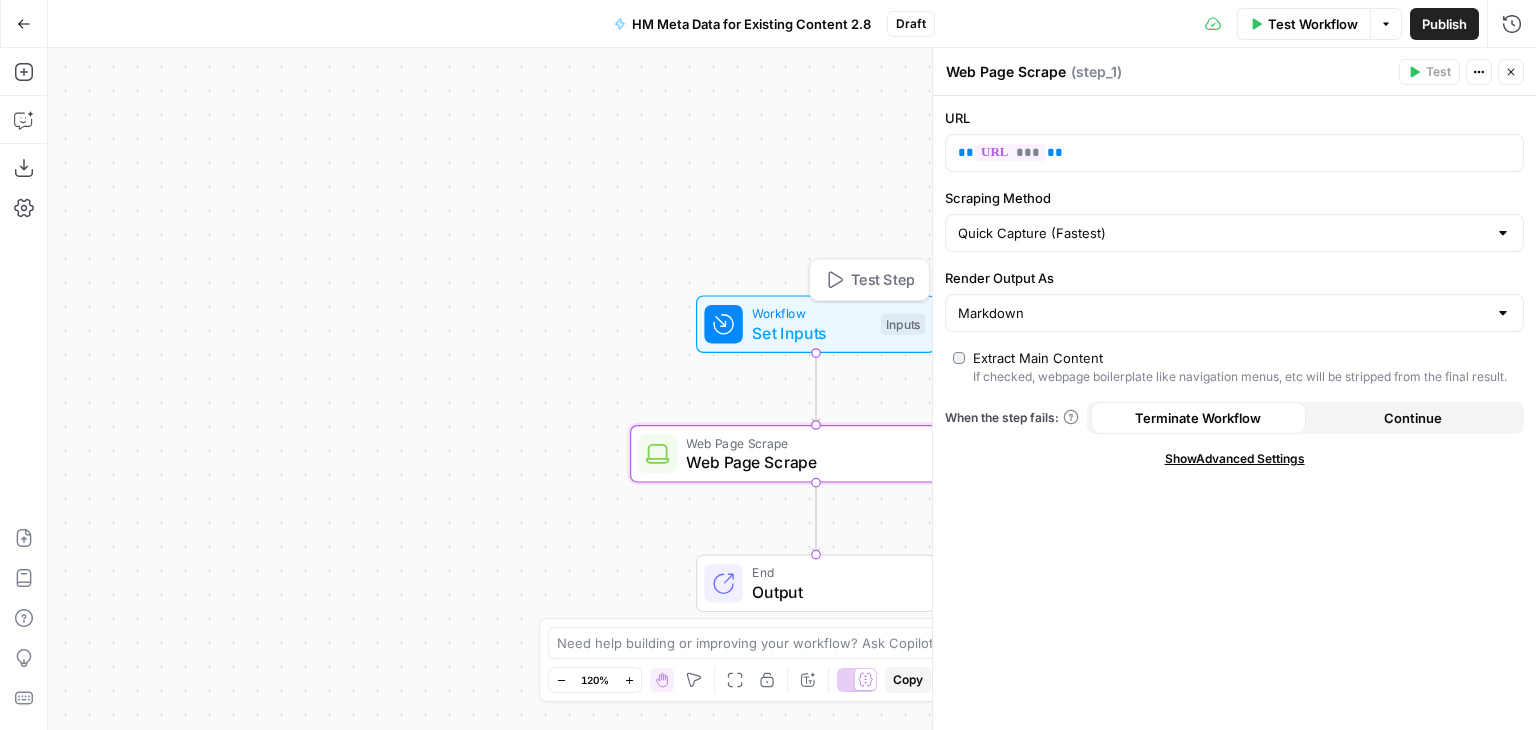 click on "Test Step" at bounding box center [883, 280] 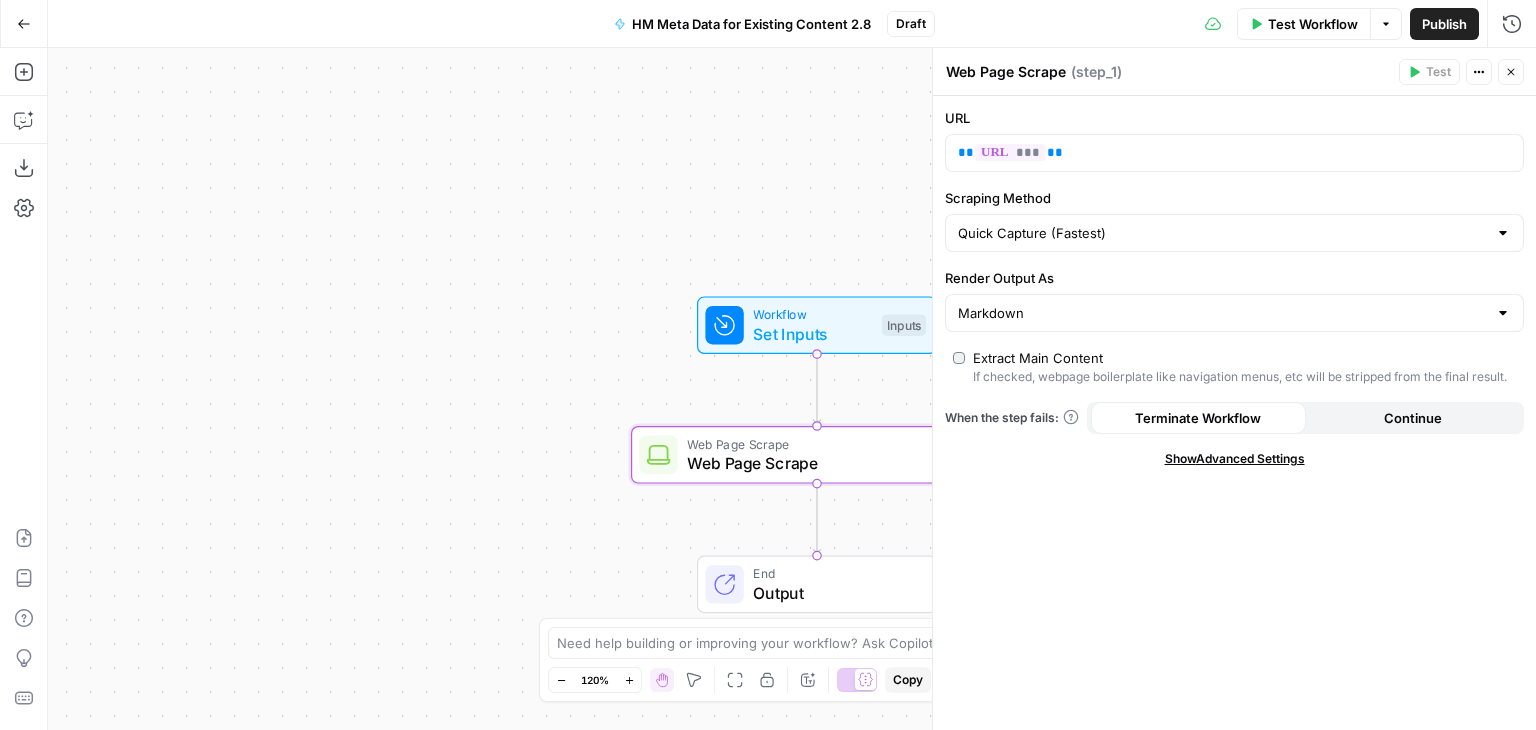 click 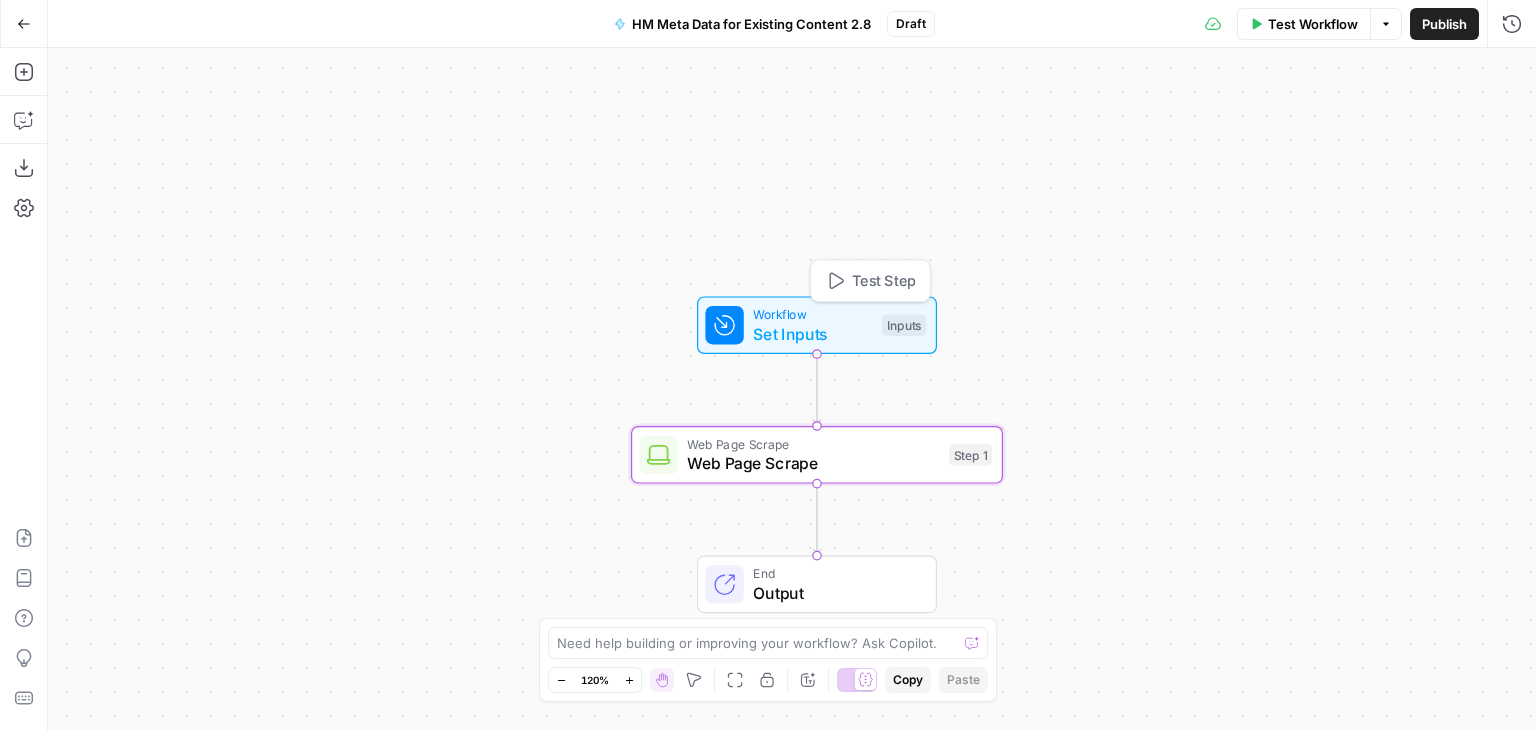 click on "Test Step" at bounding box center [884, 281] 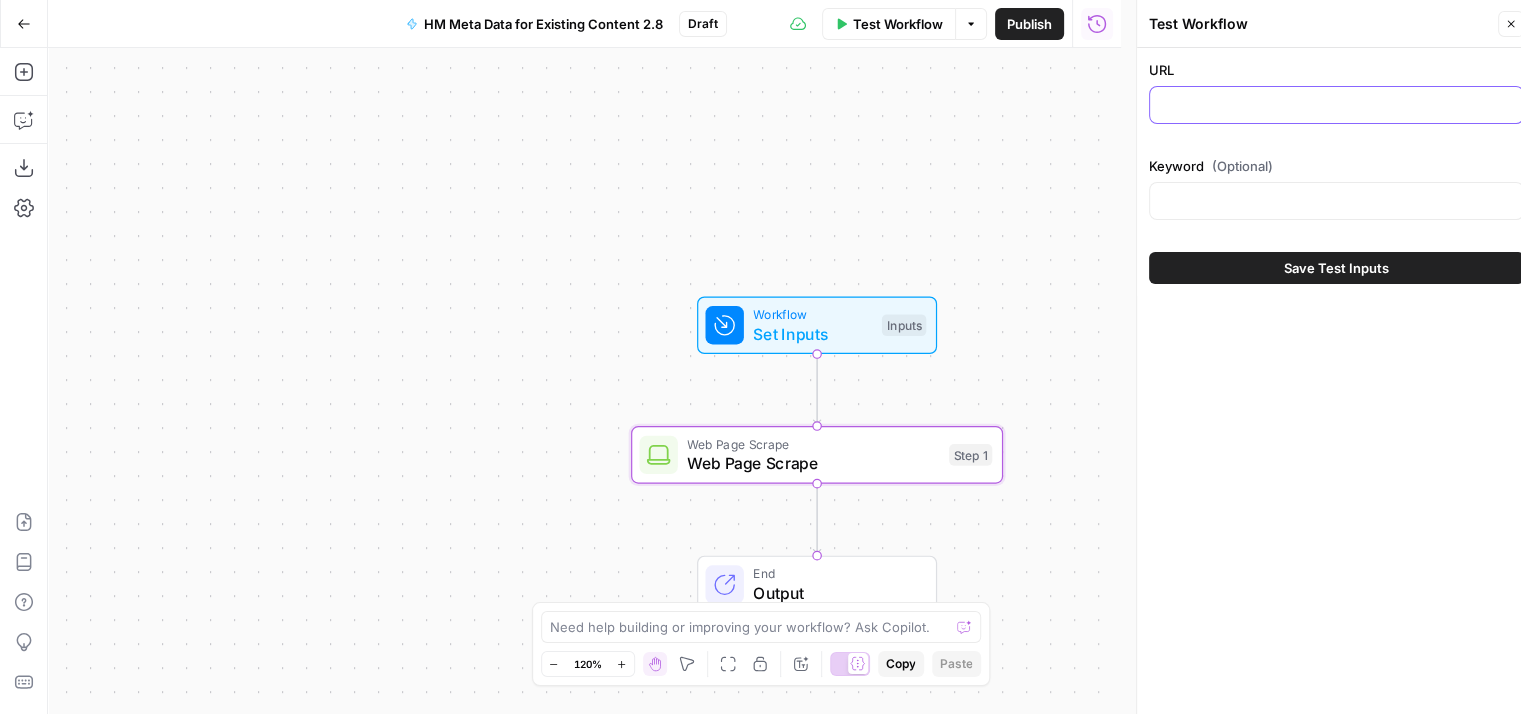 click on "URL" at bounding box center [1336, 105] 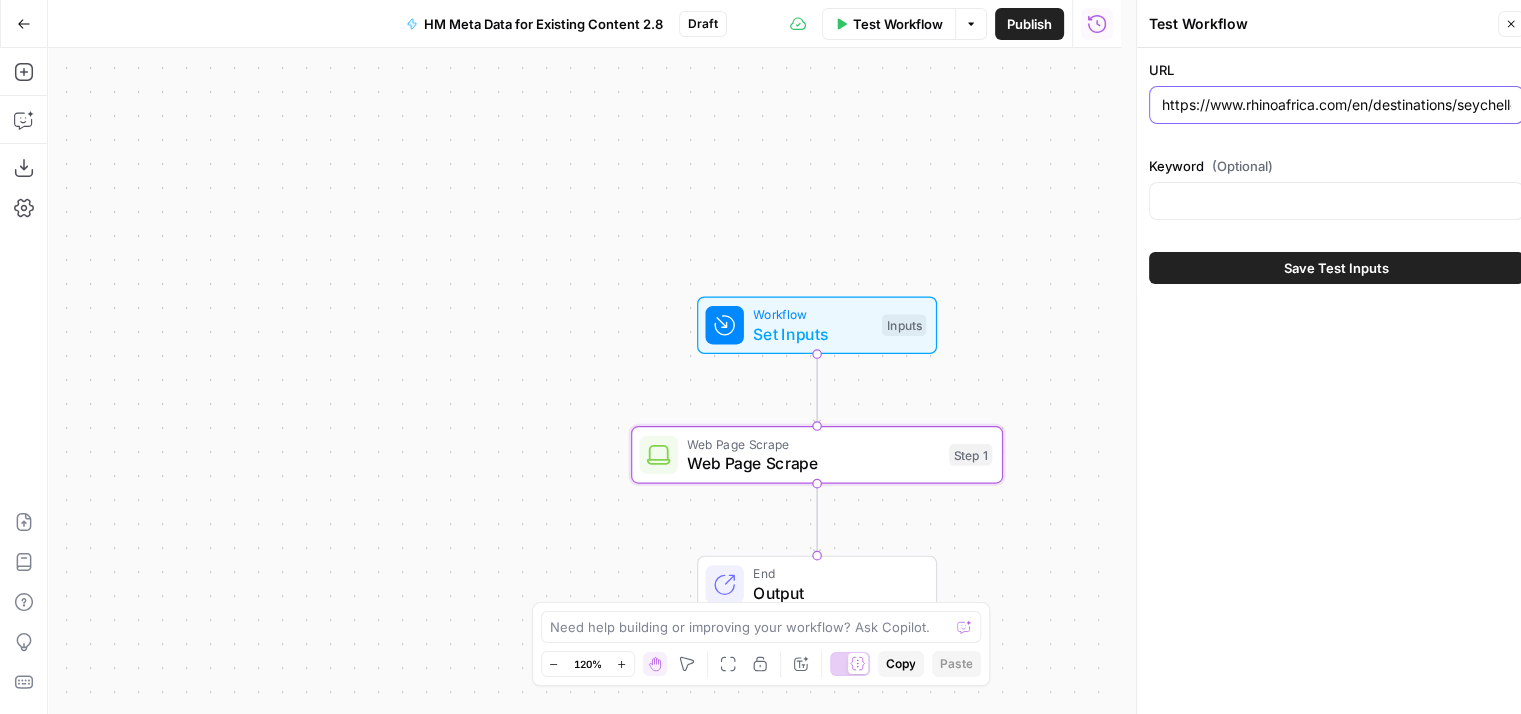 scroll, scrollTop: 0, scrollLeft: 57, axis: horizontal 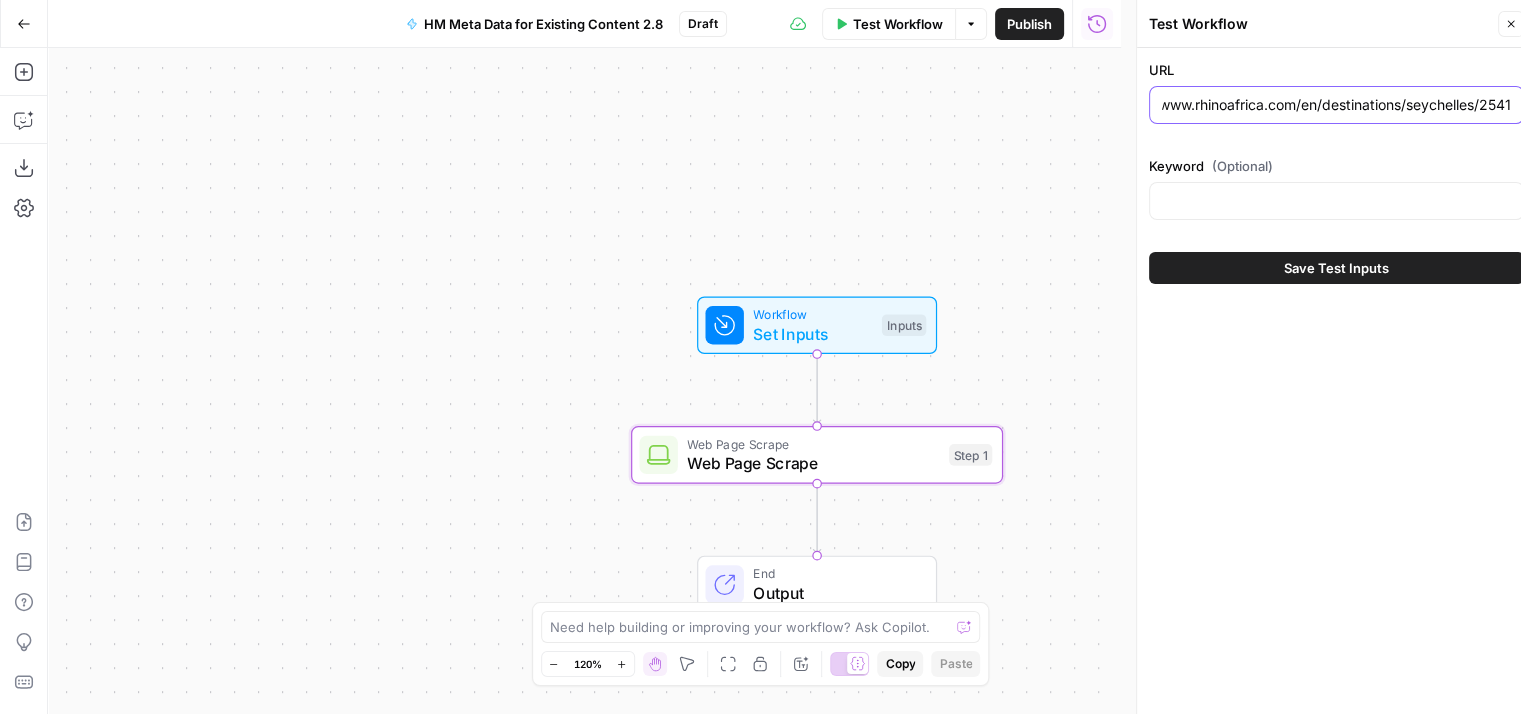 type on "https://www.rhinoafrica.com/en/destinations/seychelles/2541" 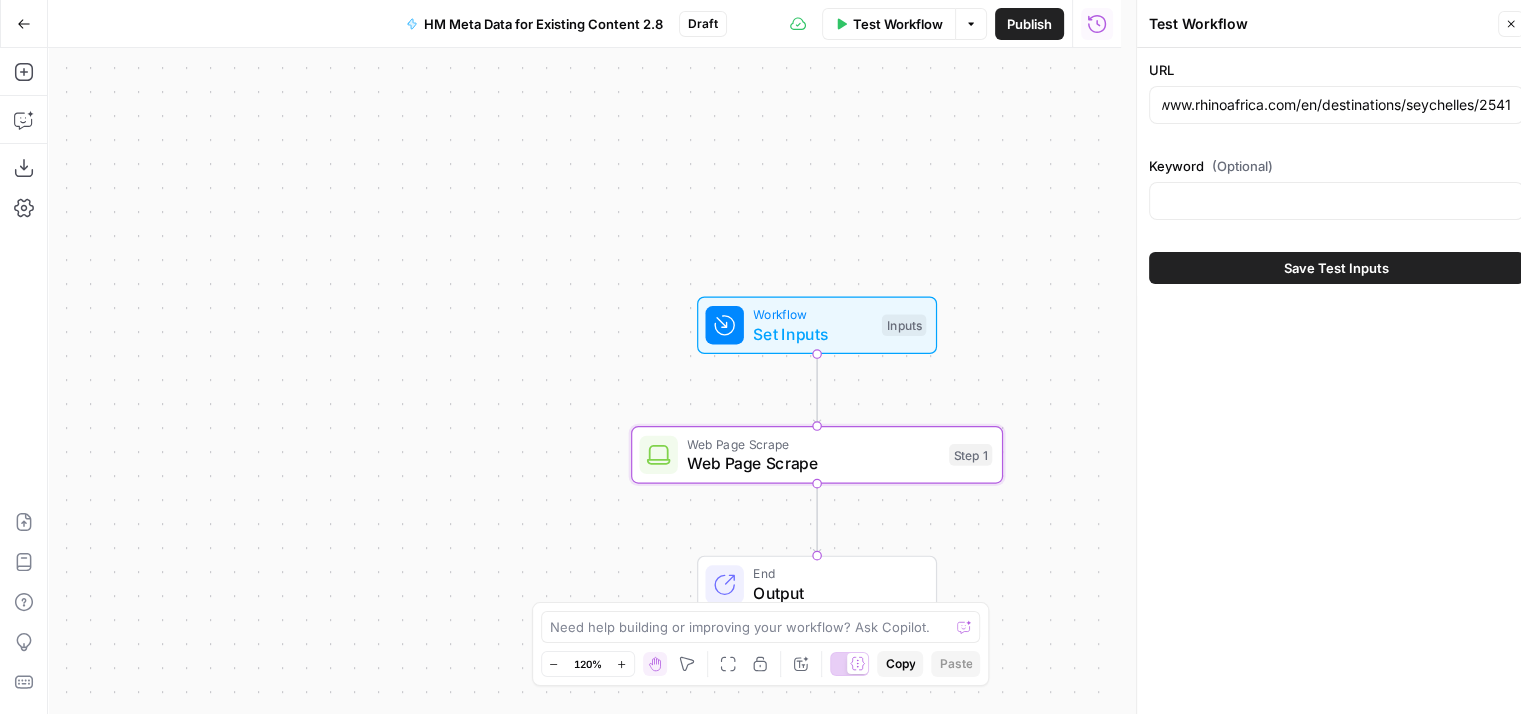 click on "Save Test Inputs" at bounding box center [1336, 268] 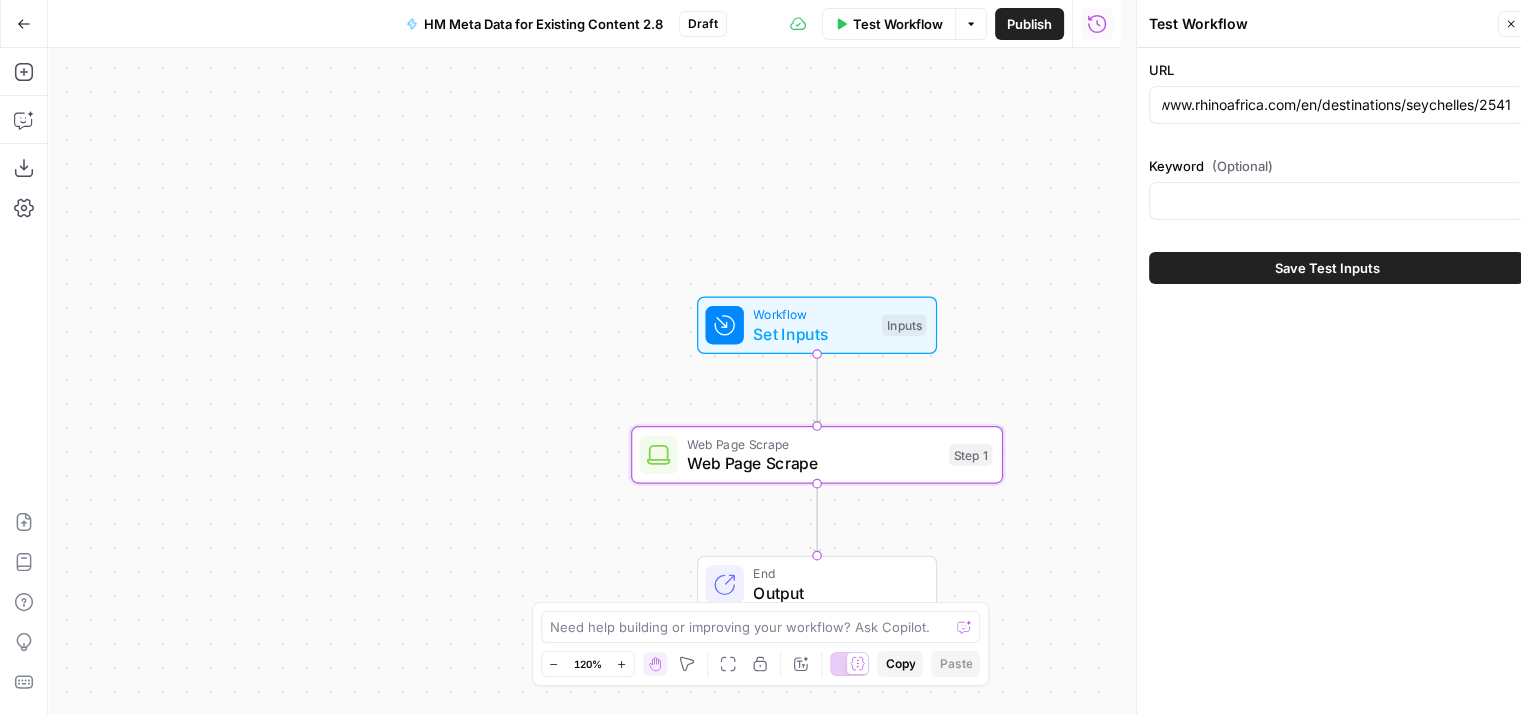 scroll, scrollTop: 0, scrollLeft: 0, axis: both 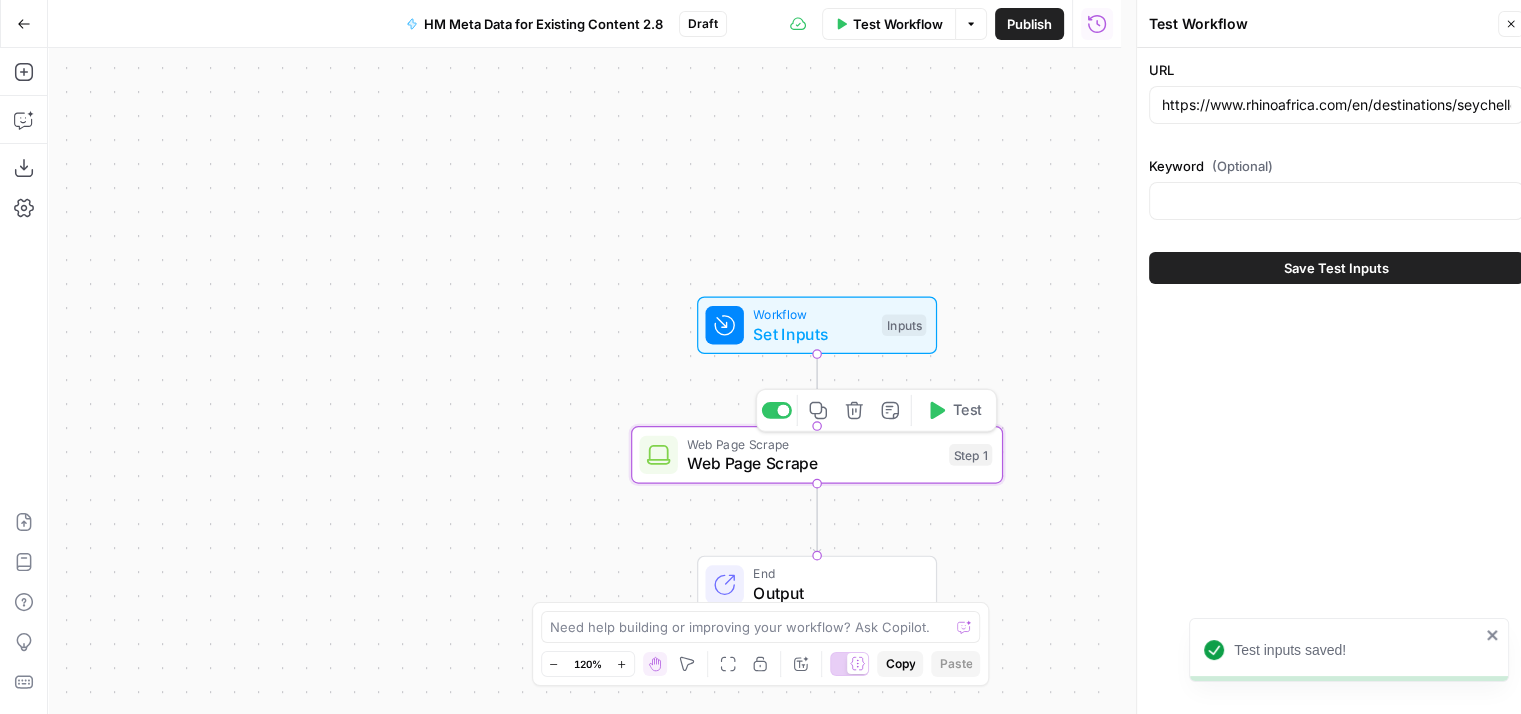 click 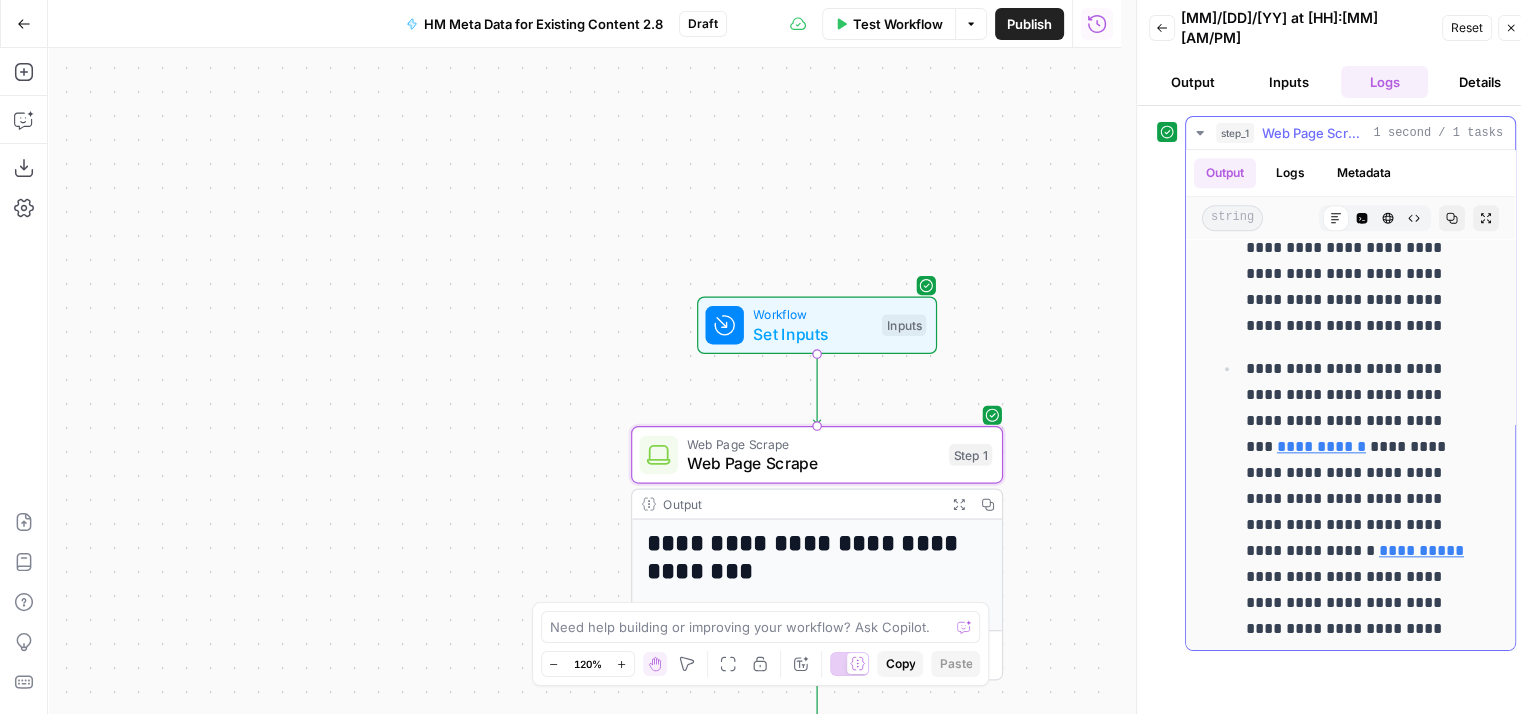 scroll, scrollTop: 2300, scrollLeft: 0, axis: vertical 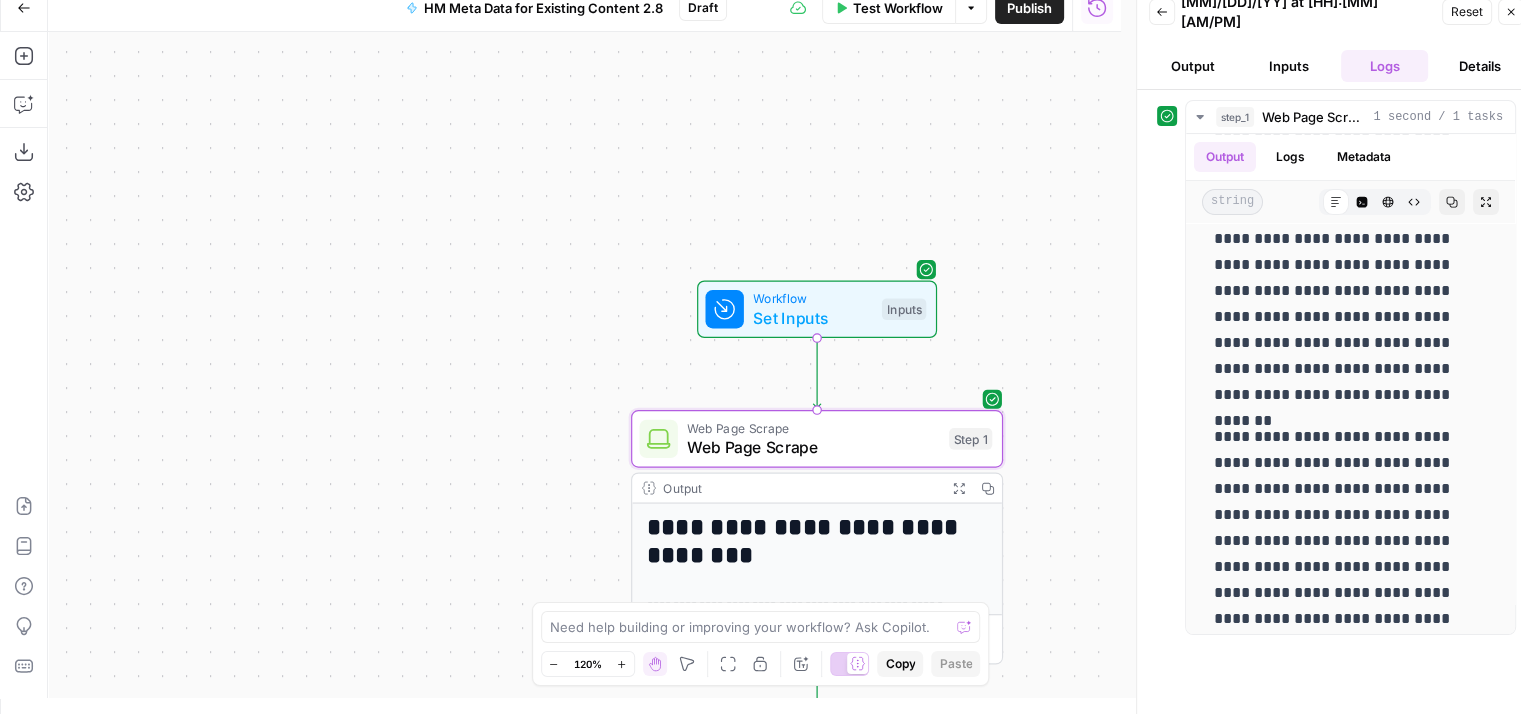 drag, startPoint x: 1511, startPoint y: 9, endPoint x: 1494, endPoint y: 34, distance: 30.232433 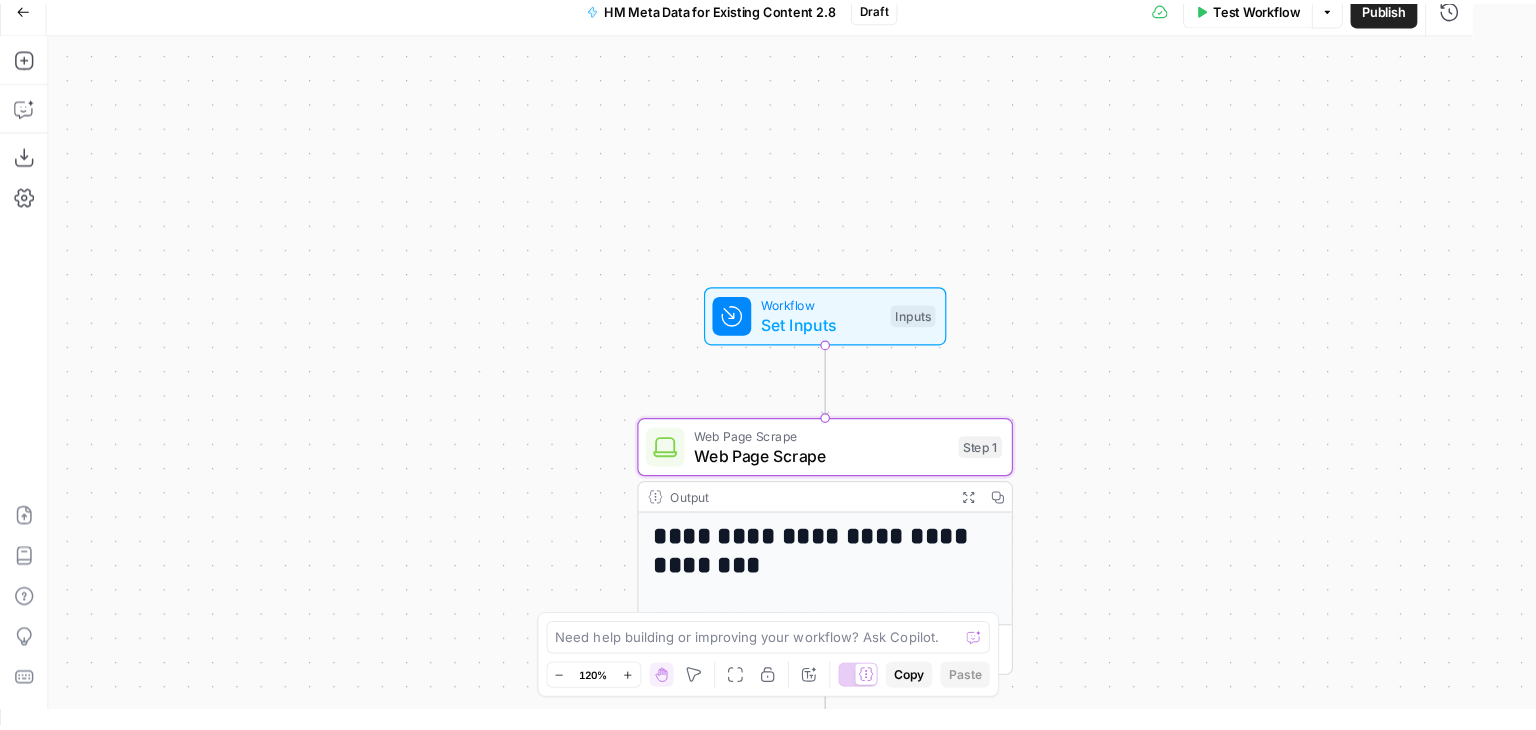 scroll, scrollTop: 0, scrollLeft: 0, axis: both 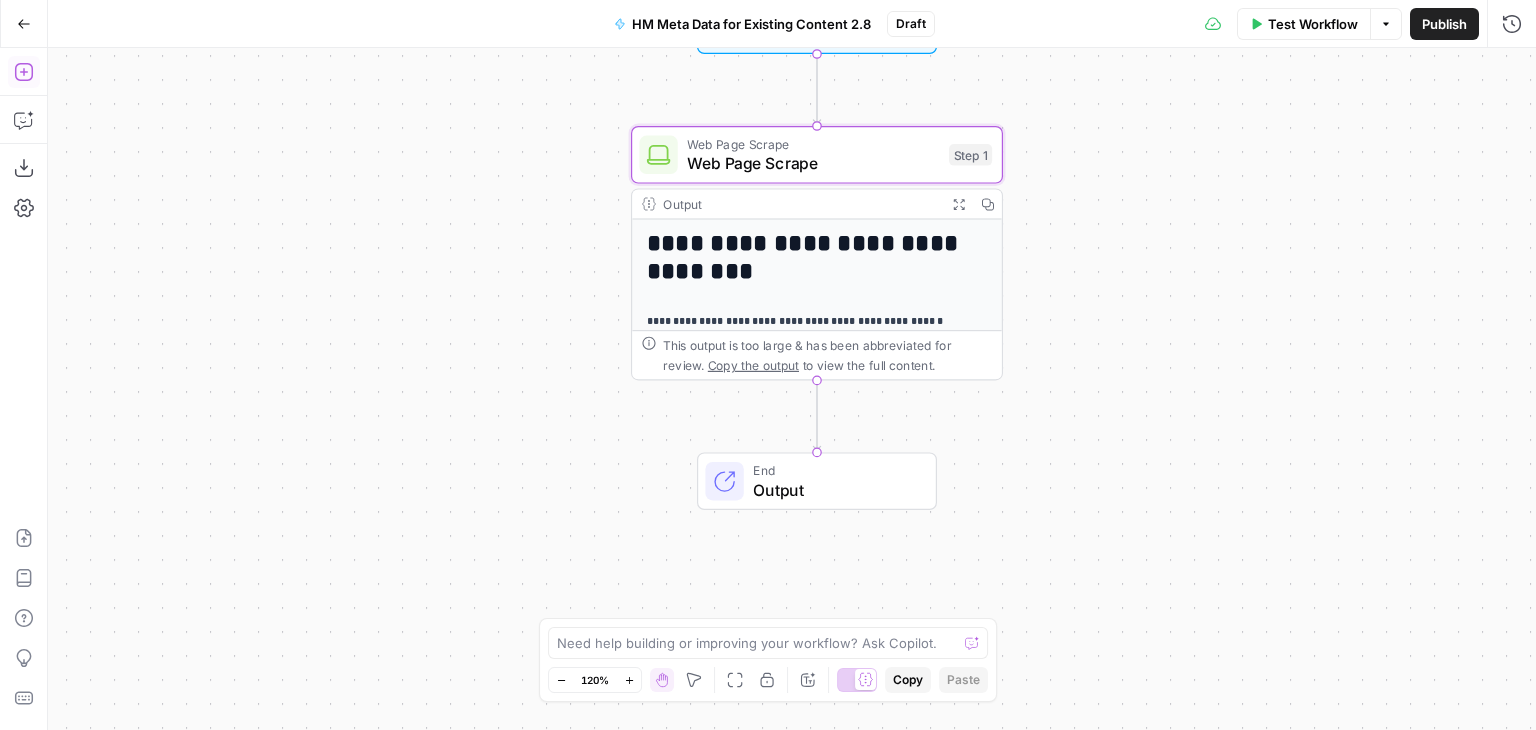 click 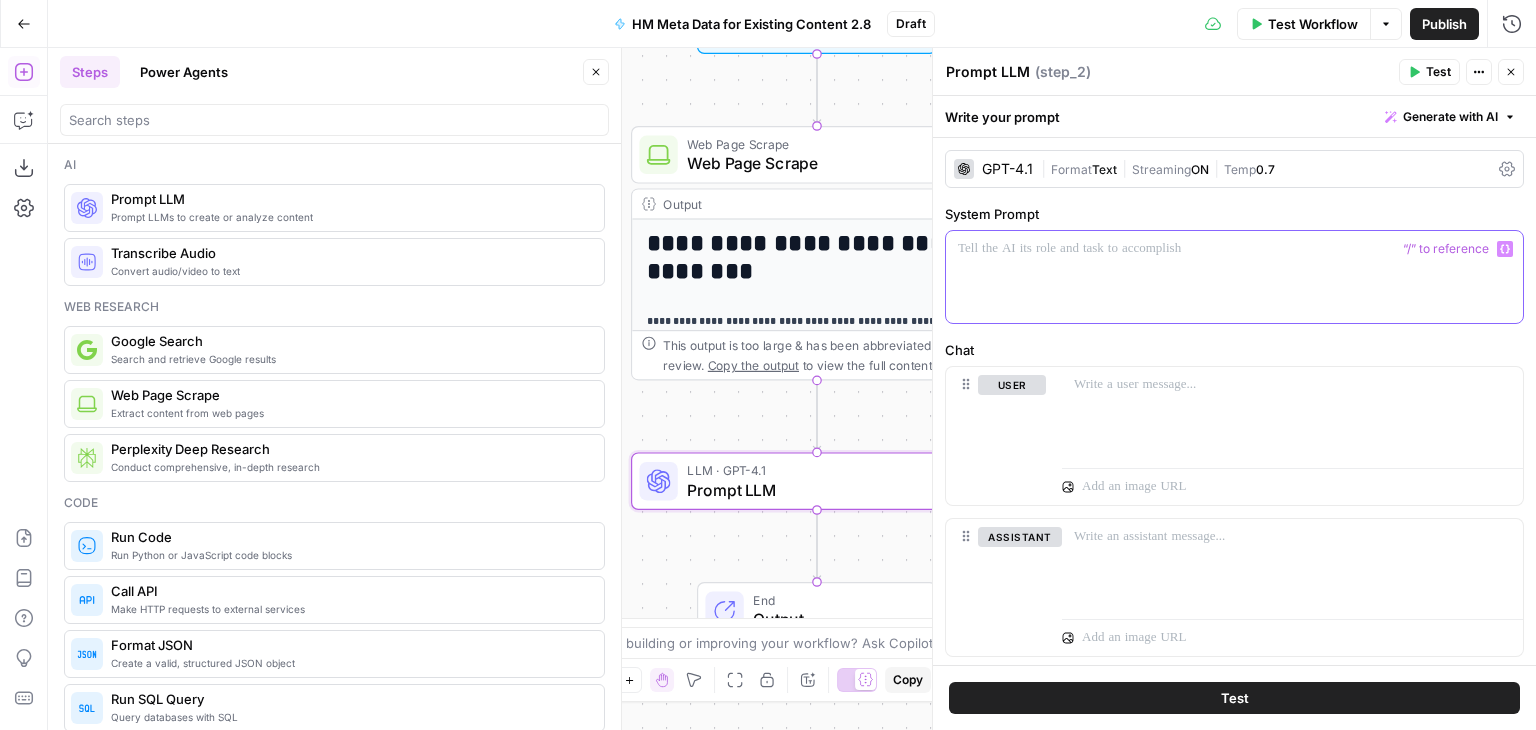 click at bounding box center (1234, 277) 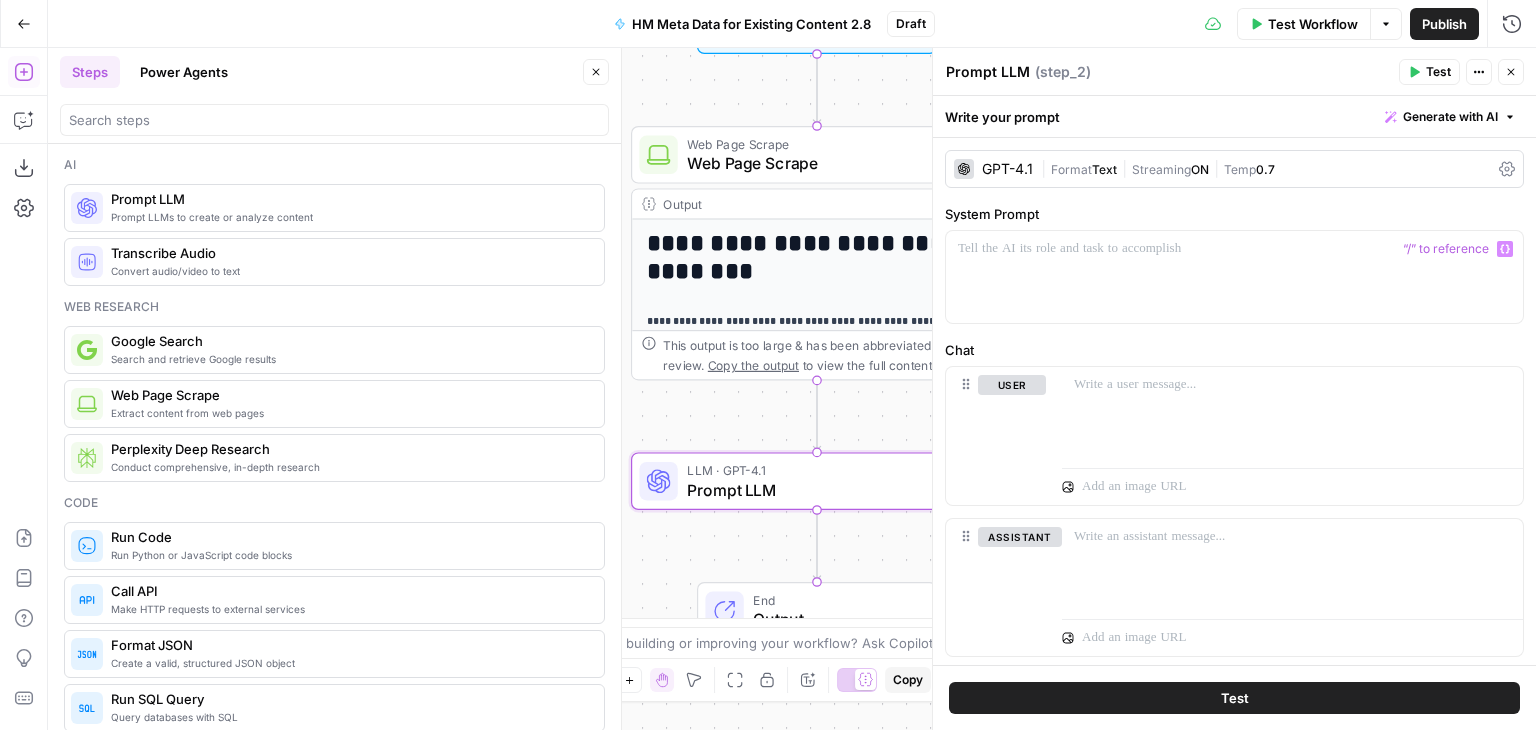 click on "GPT-4.1" at bounding box center (1007, 169) 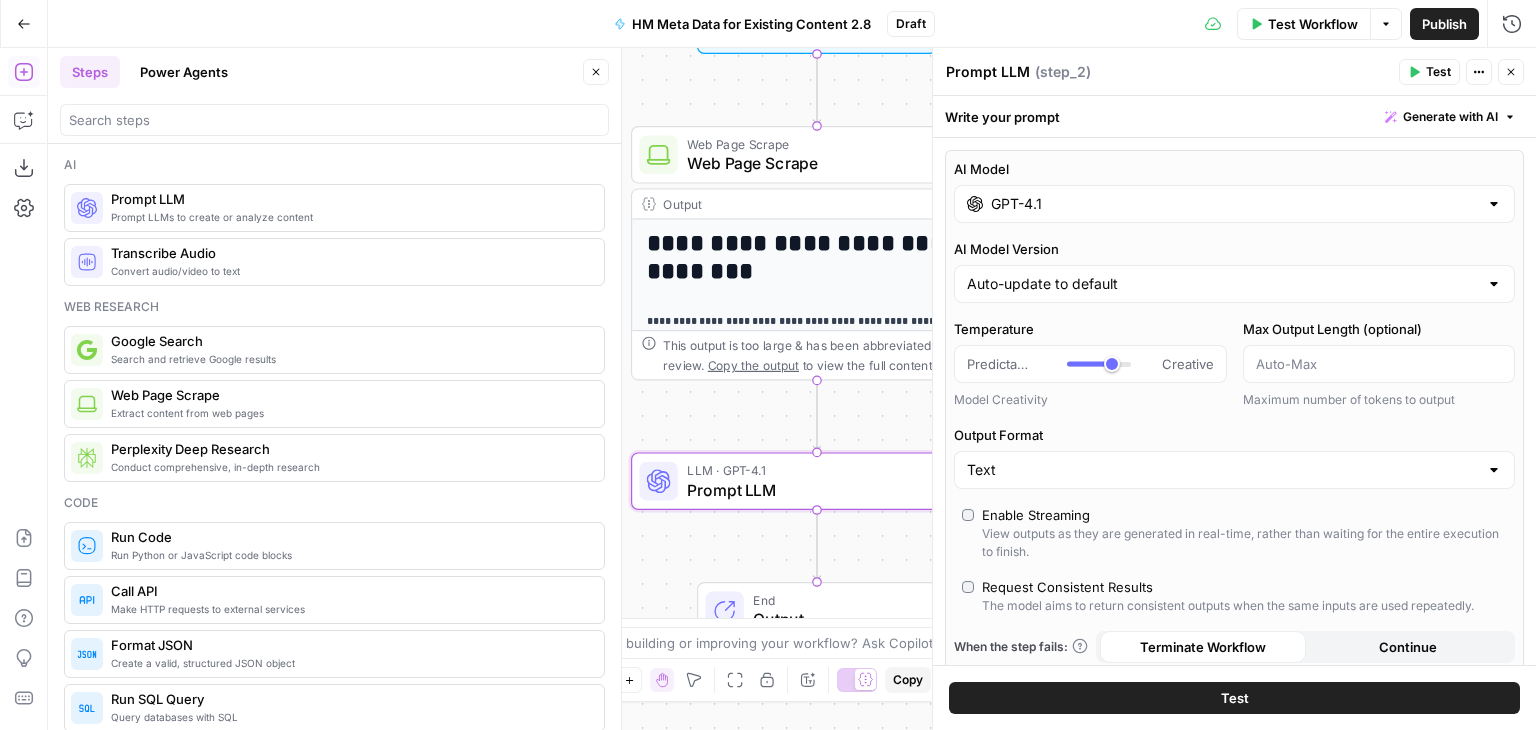 click on "GPT-4.1" at bounding box center [1234, 204] 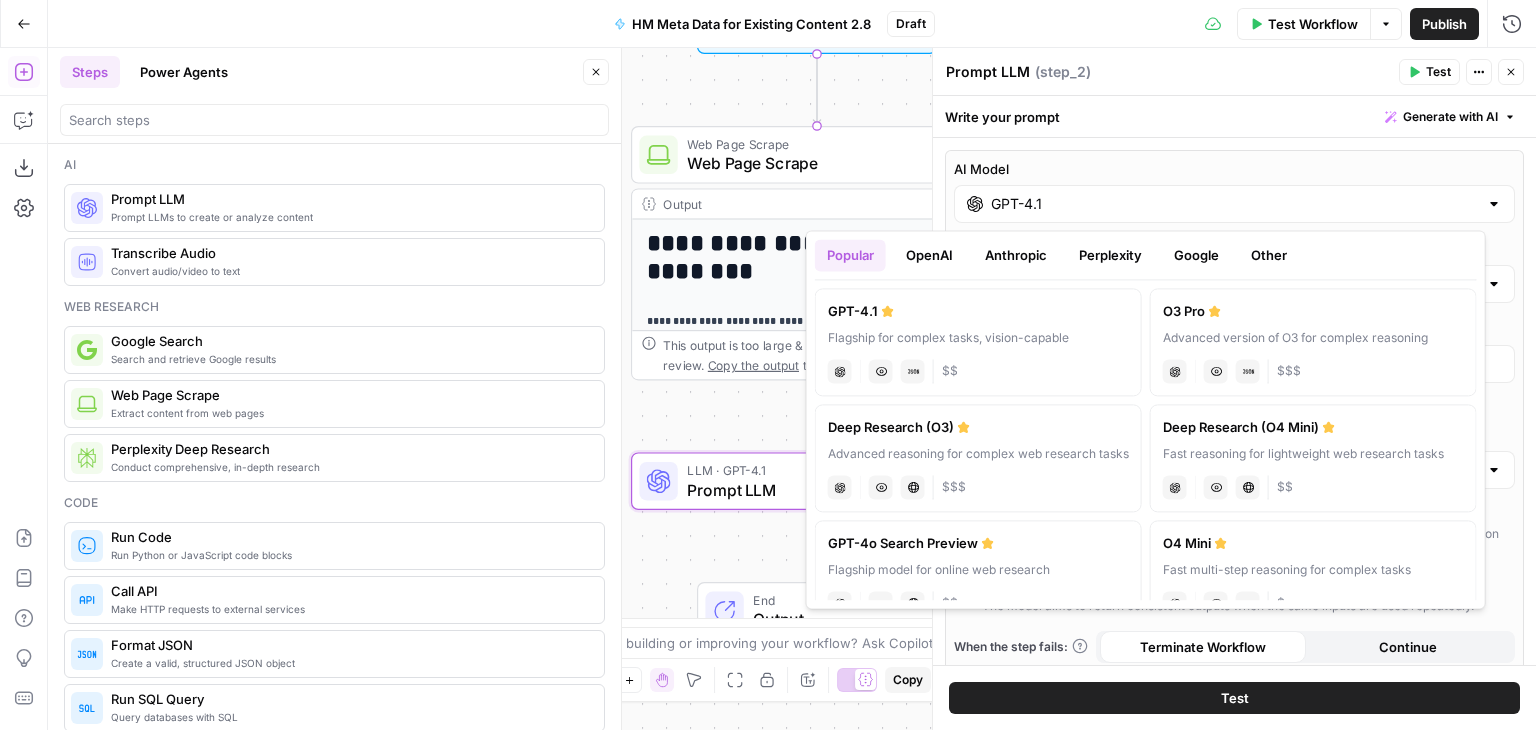 click on "Anthropic" at bounding box center [1016, 255] 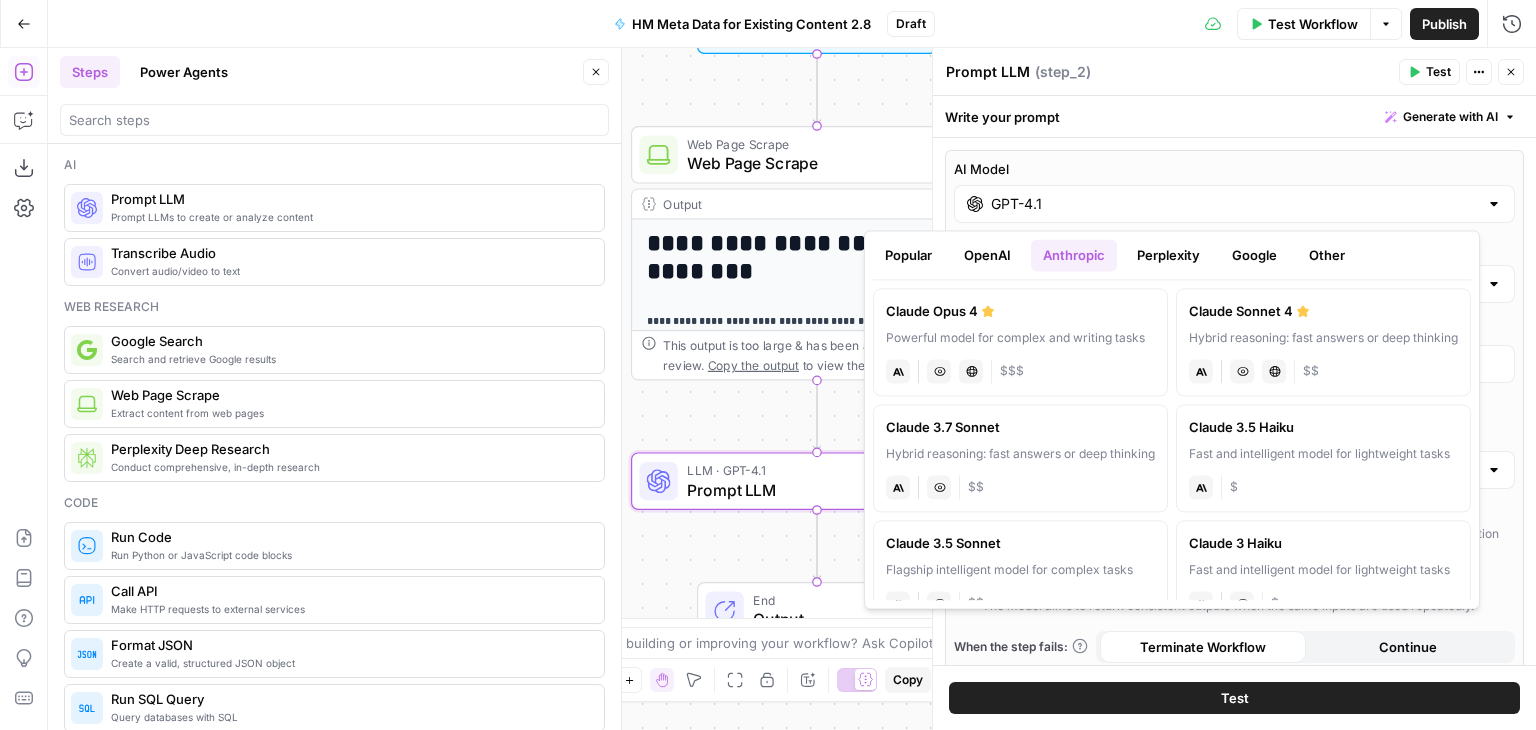 click on "Claude Sonnet 4" at bounding box center [1323, 311] 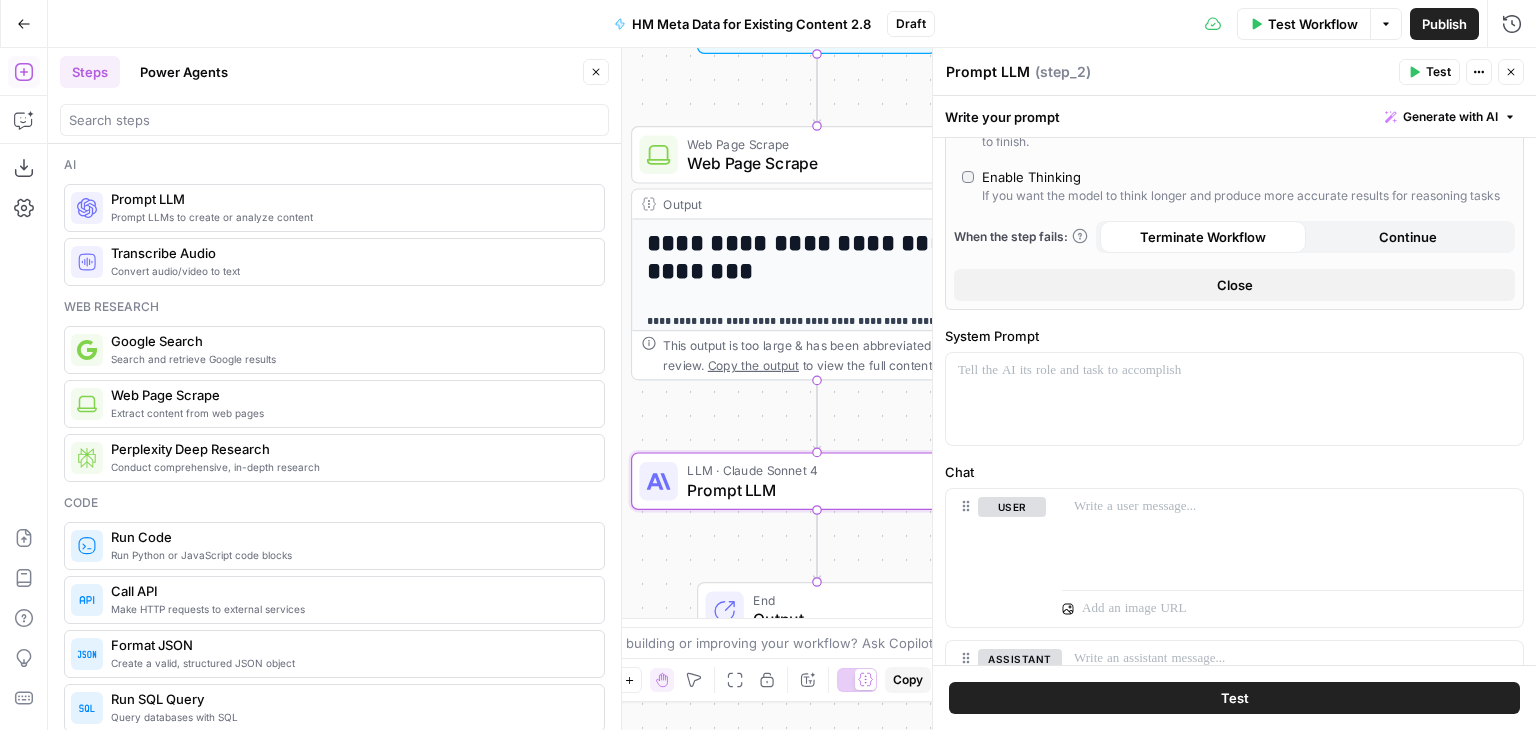 scroll, scrollTop: 500, scrollLeft: 0, axis: vertical 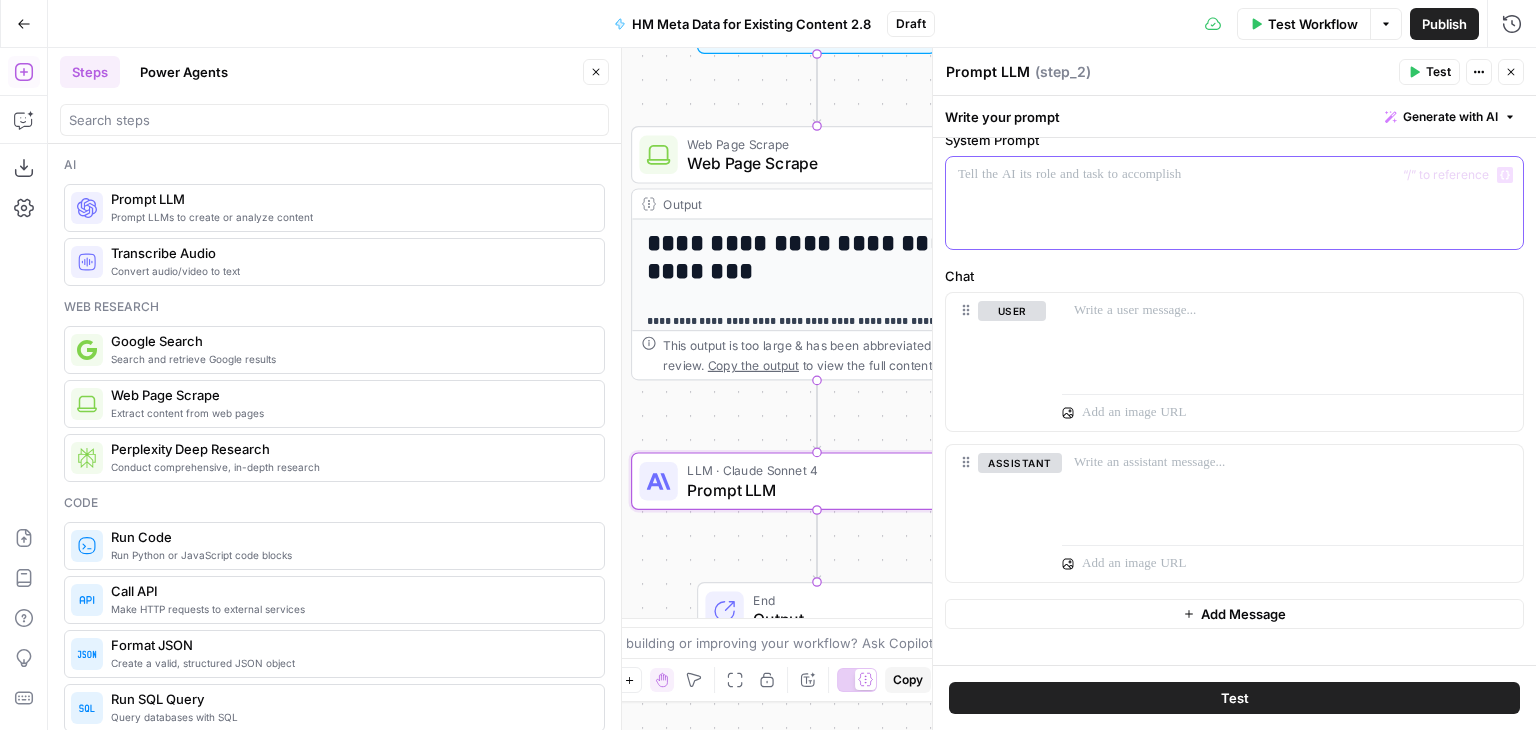 click at bounding box center (1234, 203) 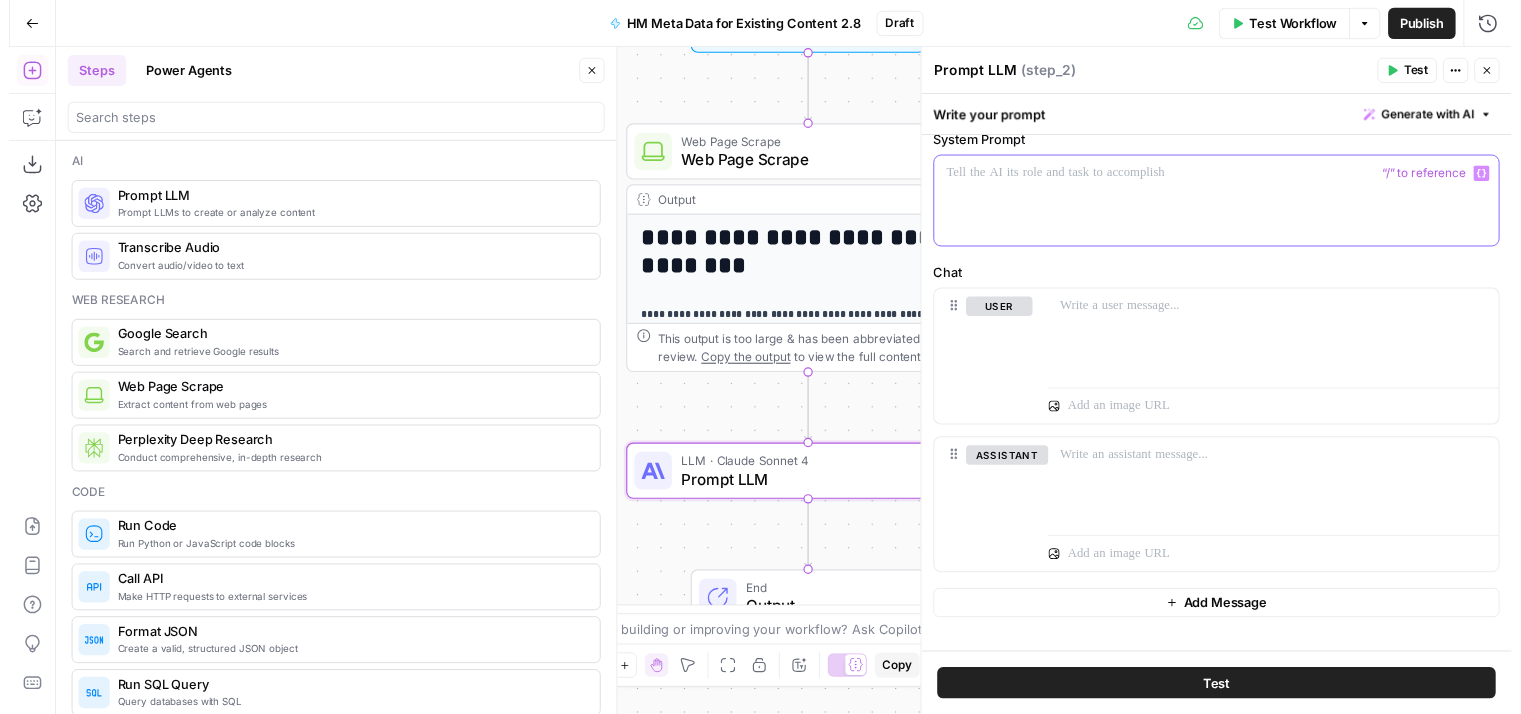 scroll, scrollTop: 471, scrollLeft: 0, axis: vertical 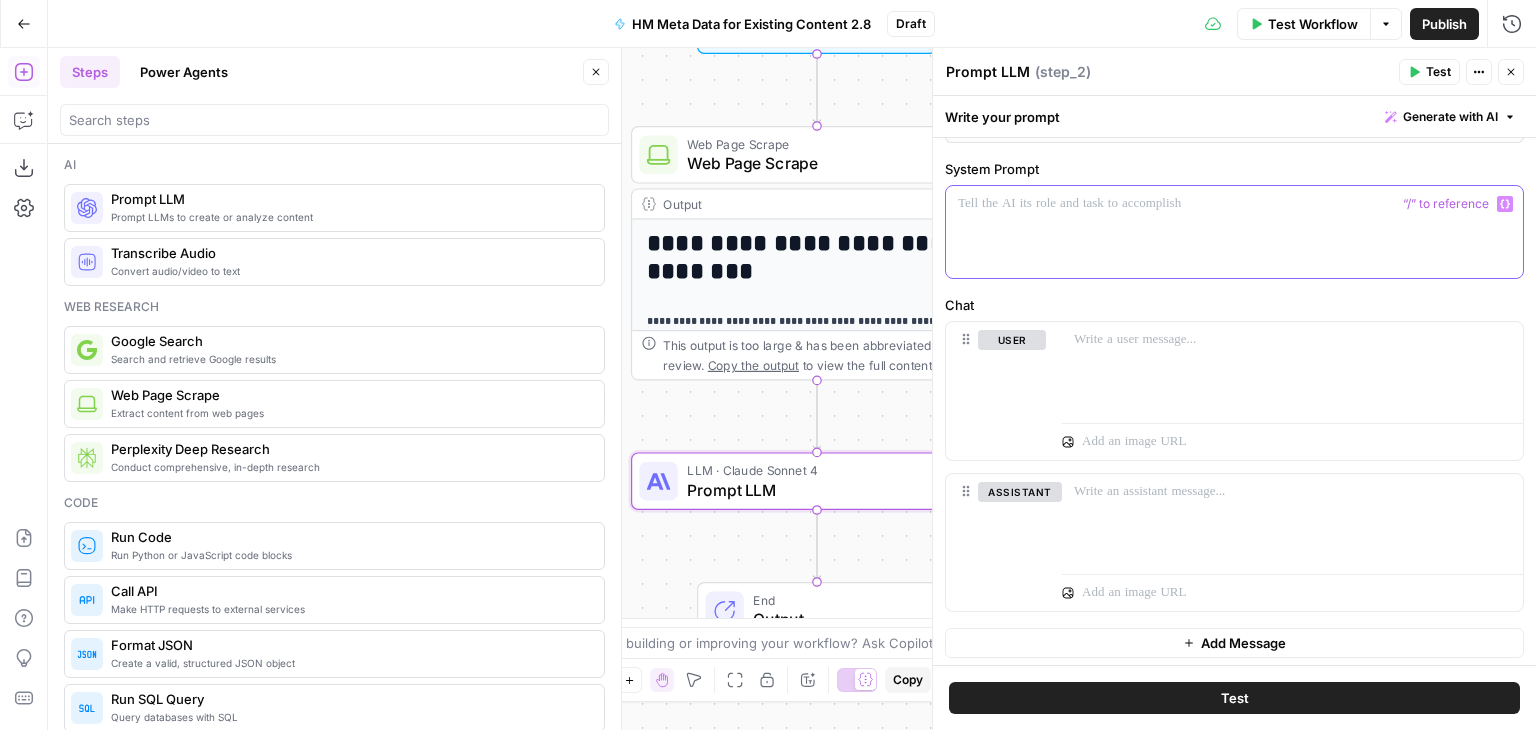 click at bounding box center (1234, 232) 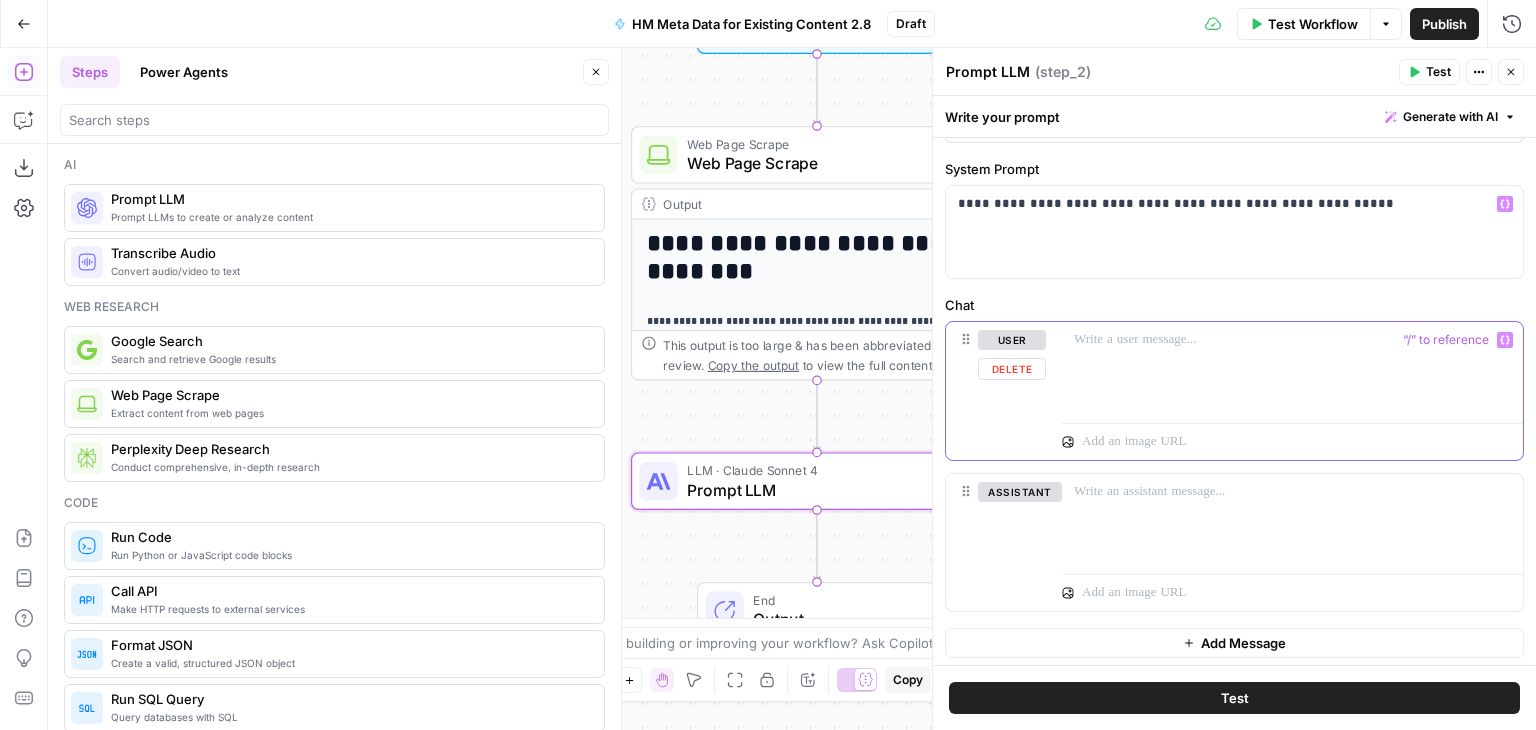 click at bounding box center [1292, 368] 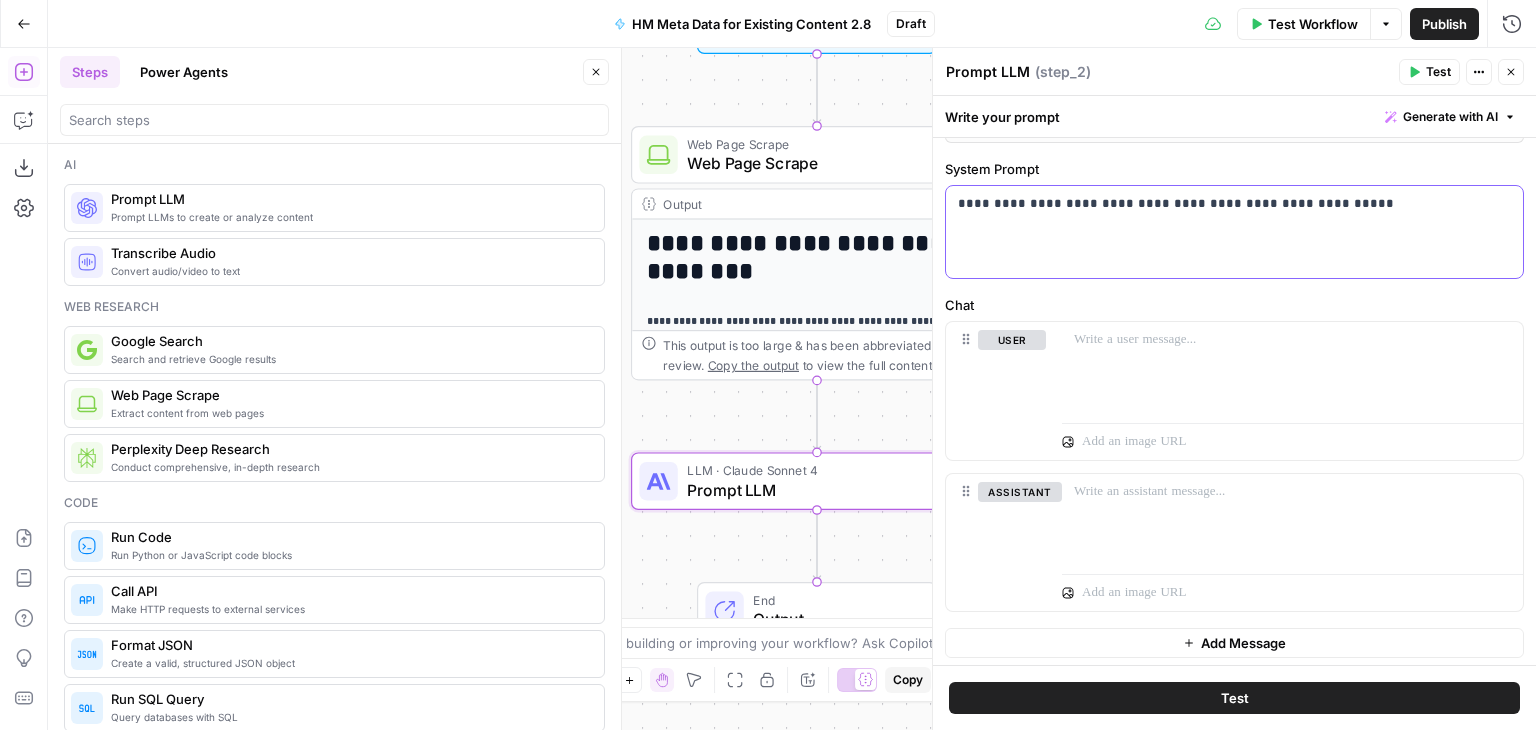 click on "**********" at bounding box center [1227, 204] 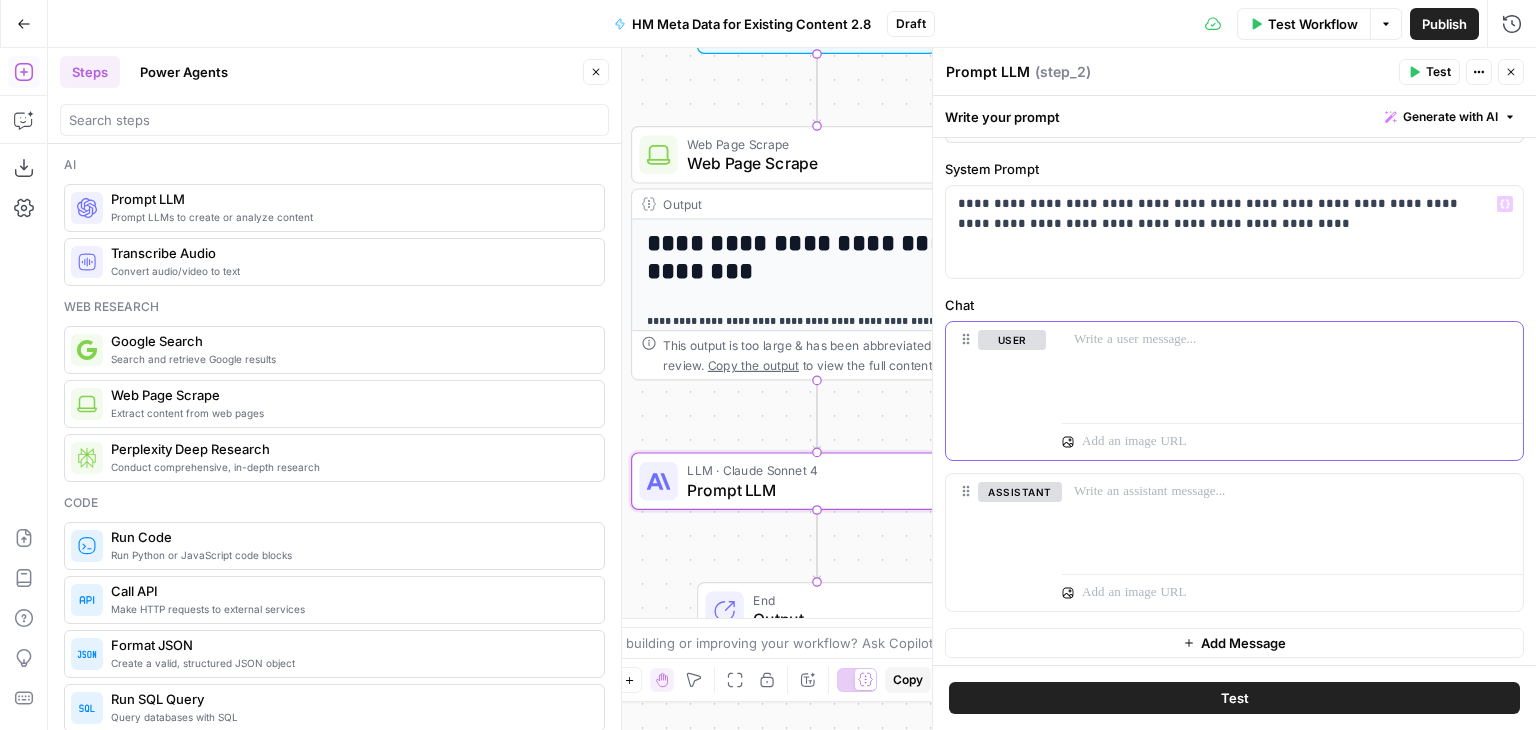 click at bounding box center [1292, 340] 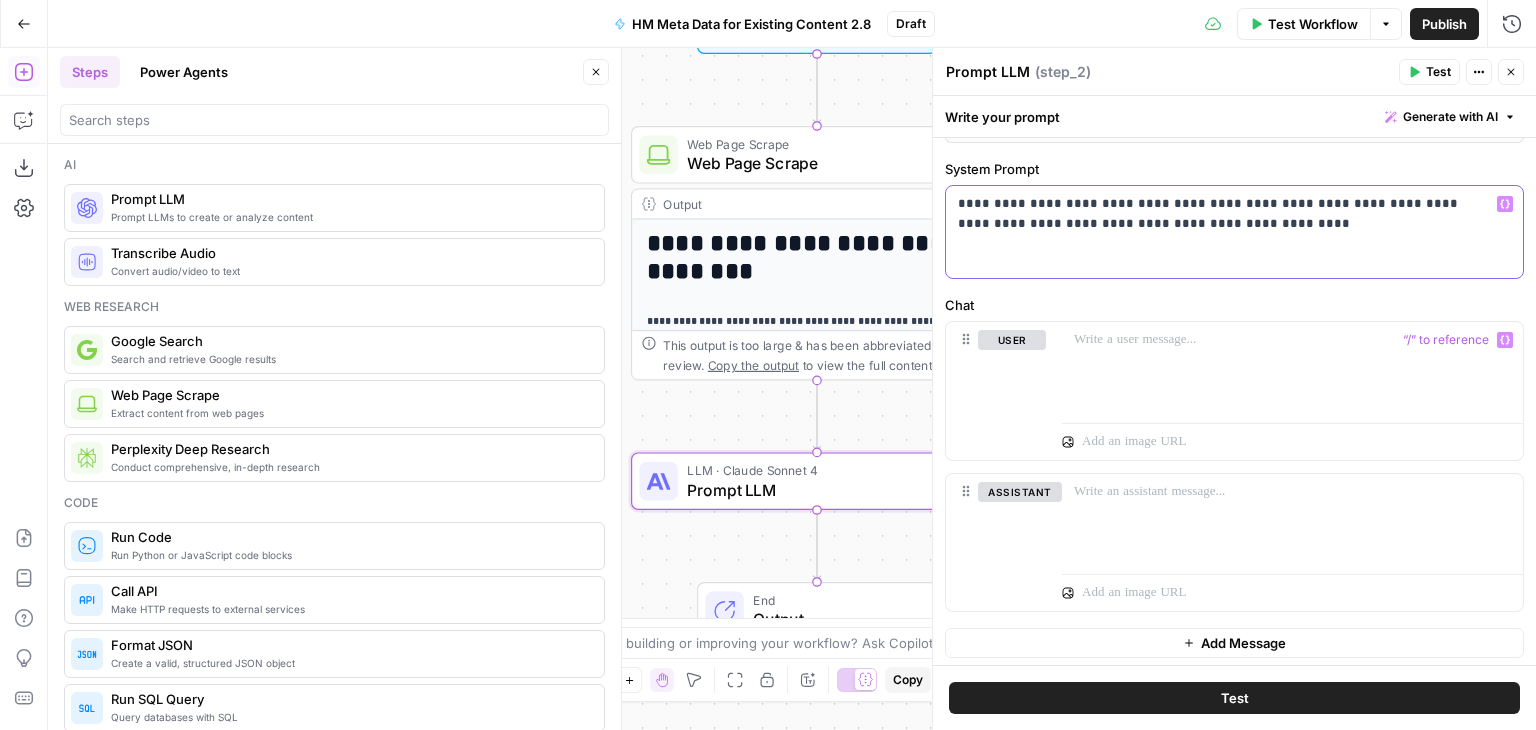 click on "**********" at bounding box center (1227, 214) 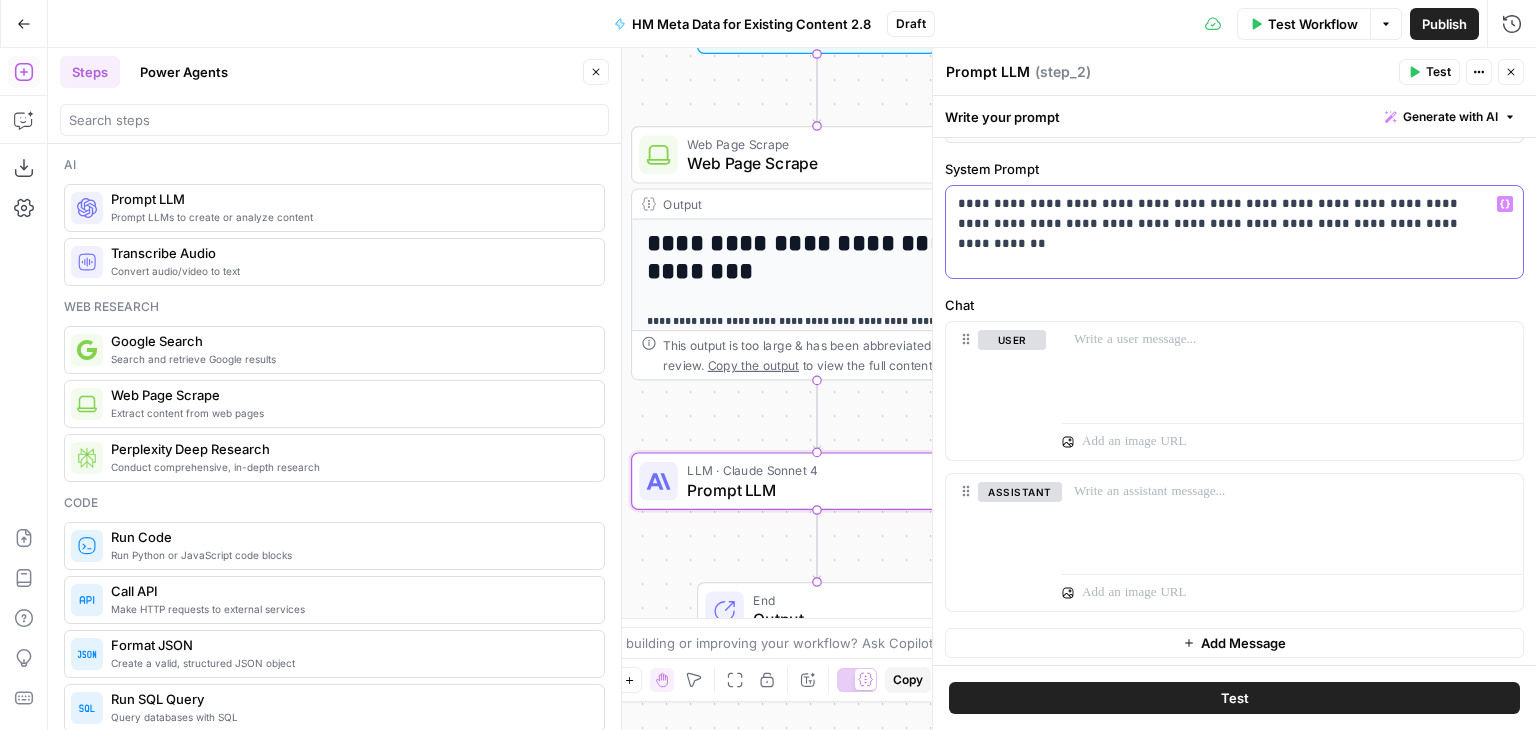 drag, startPoint x: 1351, startPoint y: 242, endPoint x: 1318, endPoint y: 245, distance: 33.13608 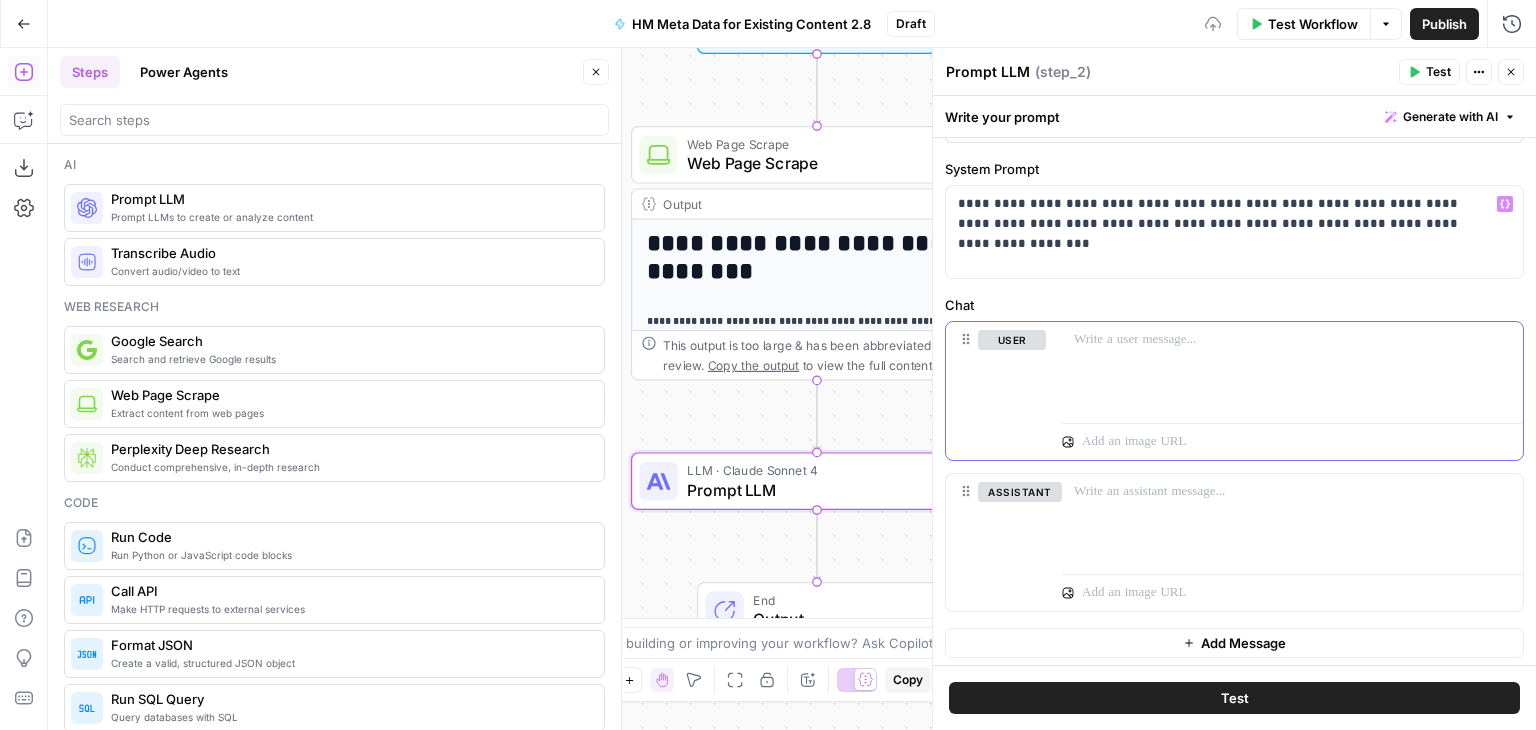 click at bounding box center [1292, 368] 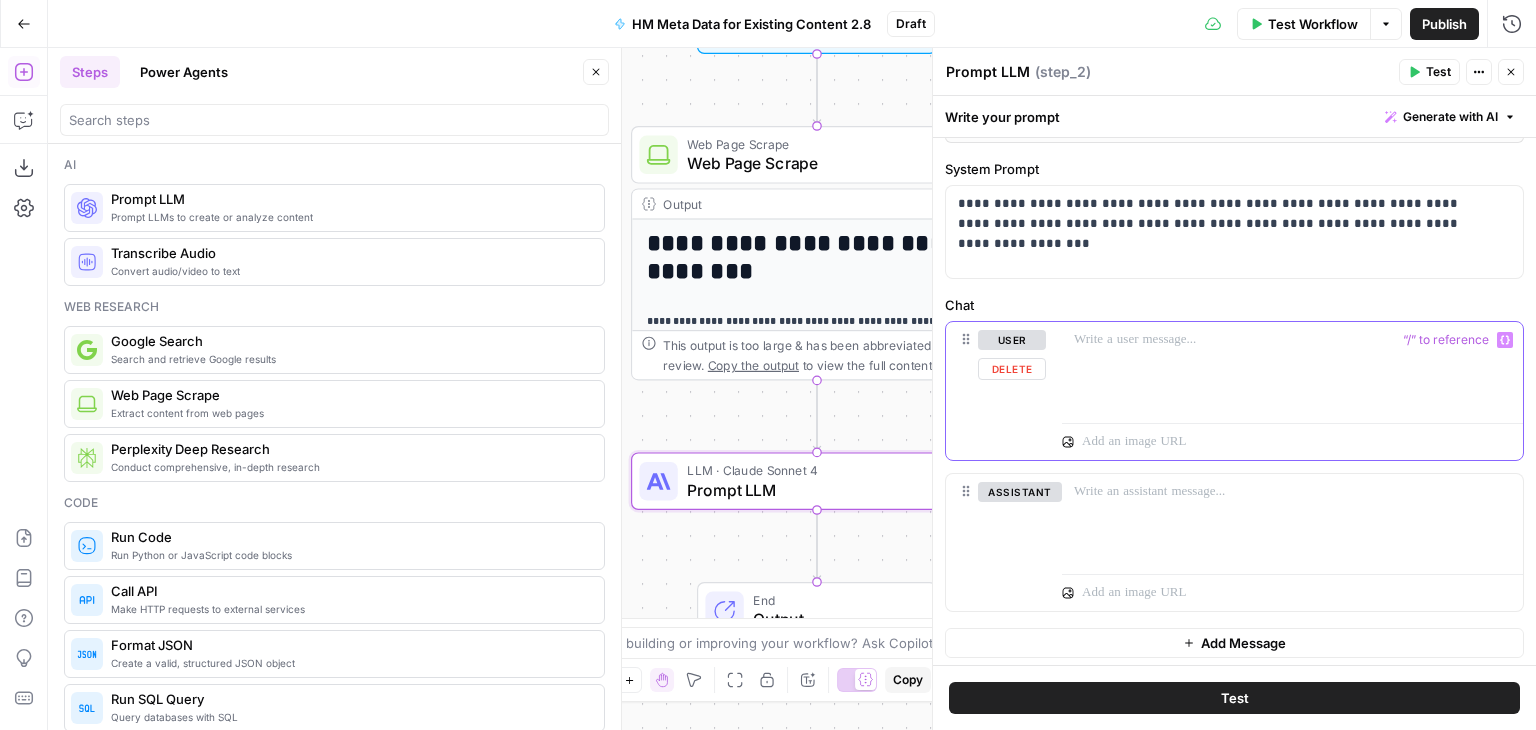 type 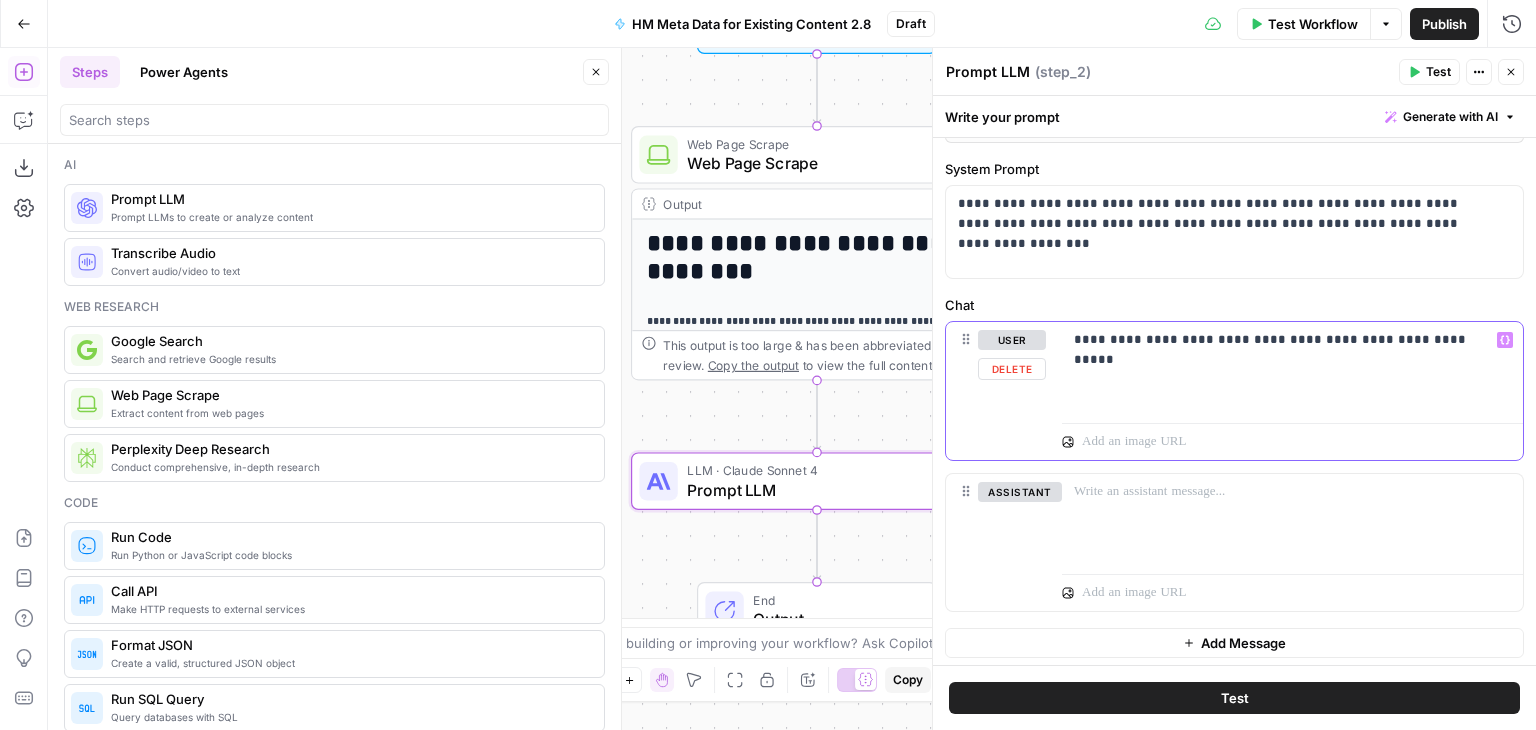 click on "**********" at bounding box center [1285, 340] 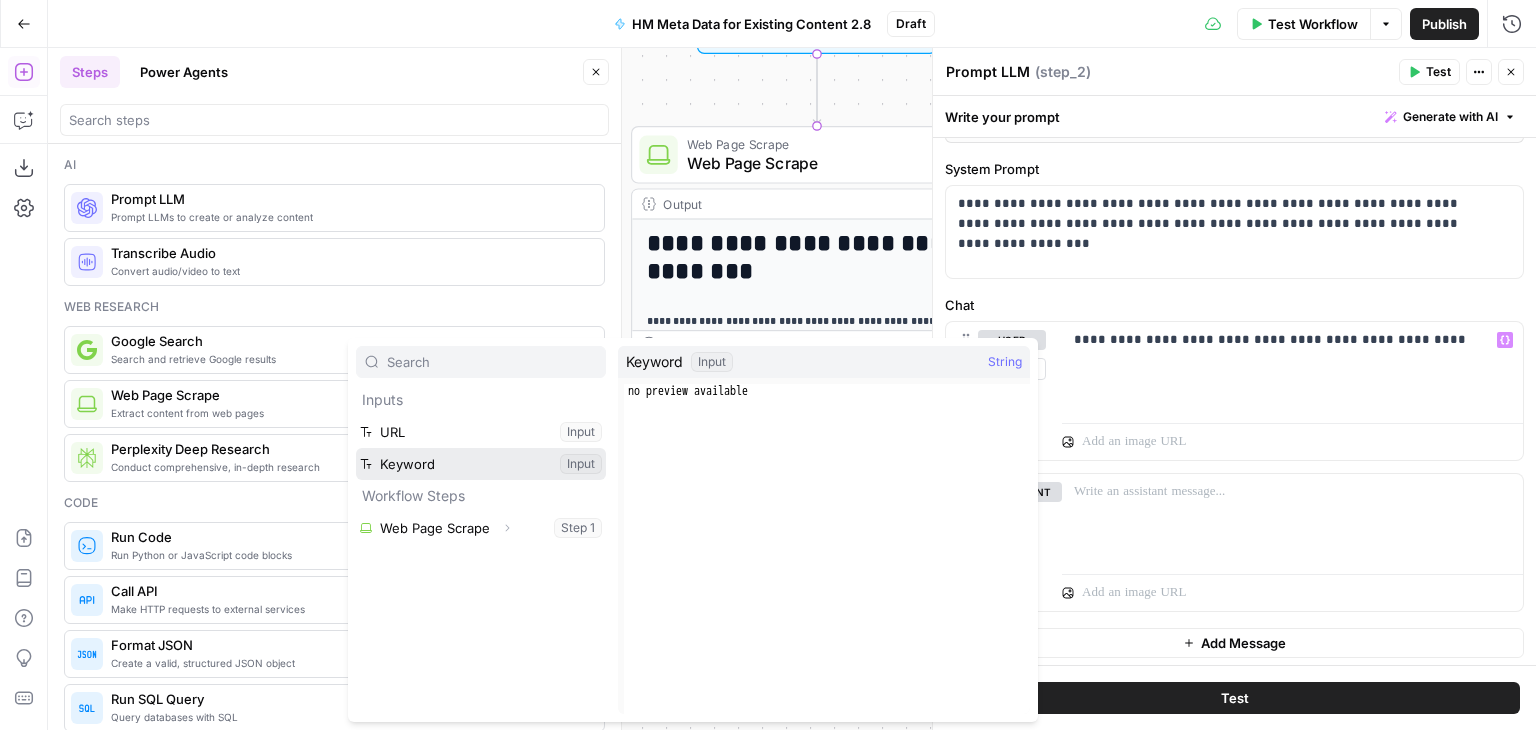 click at bounding box center (481, 464) 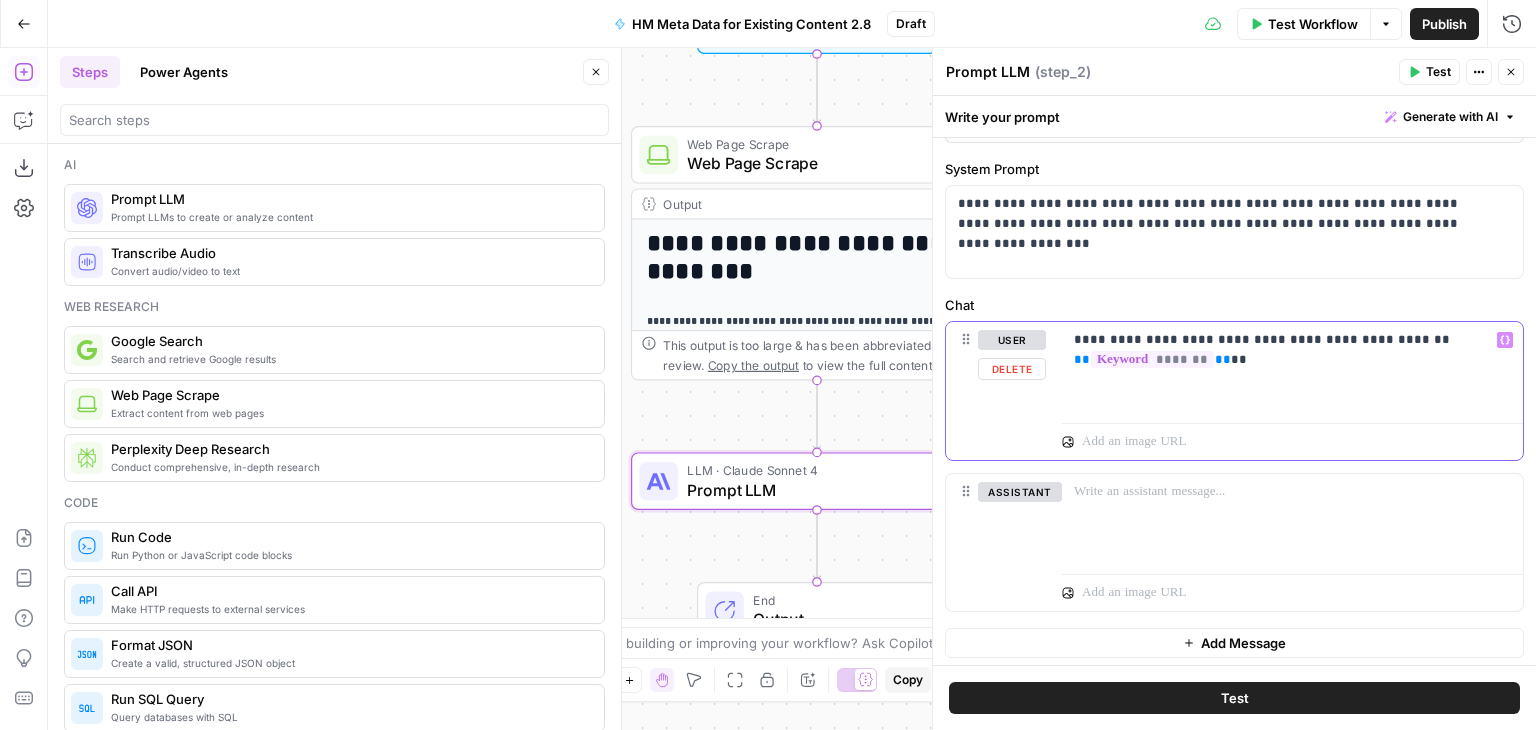 drag, startPoint x: 1340, startPoint y: 378, endPoint x: 1064, endPoint y: 383, distance: 276.0453 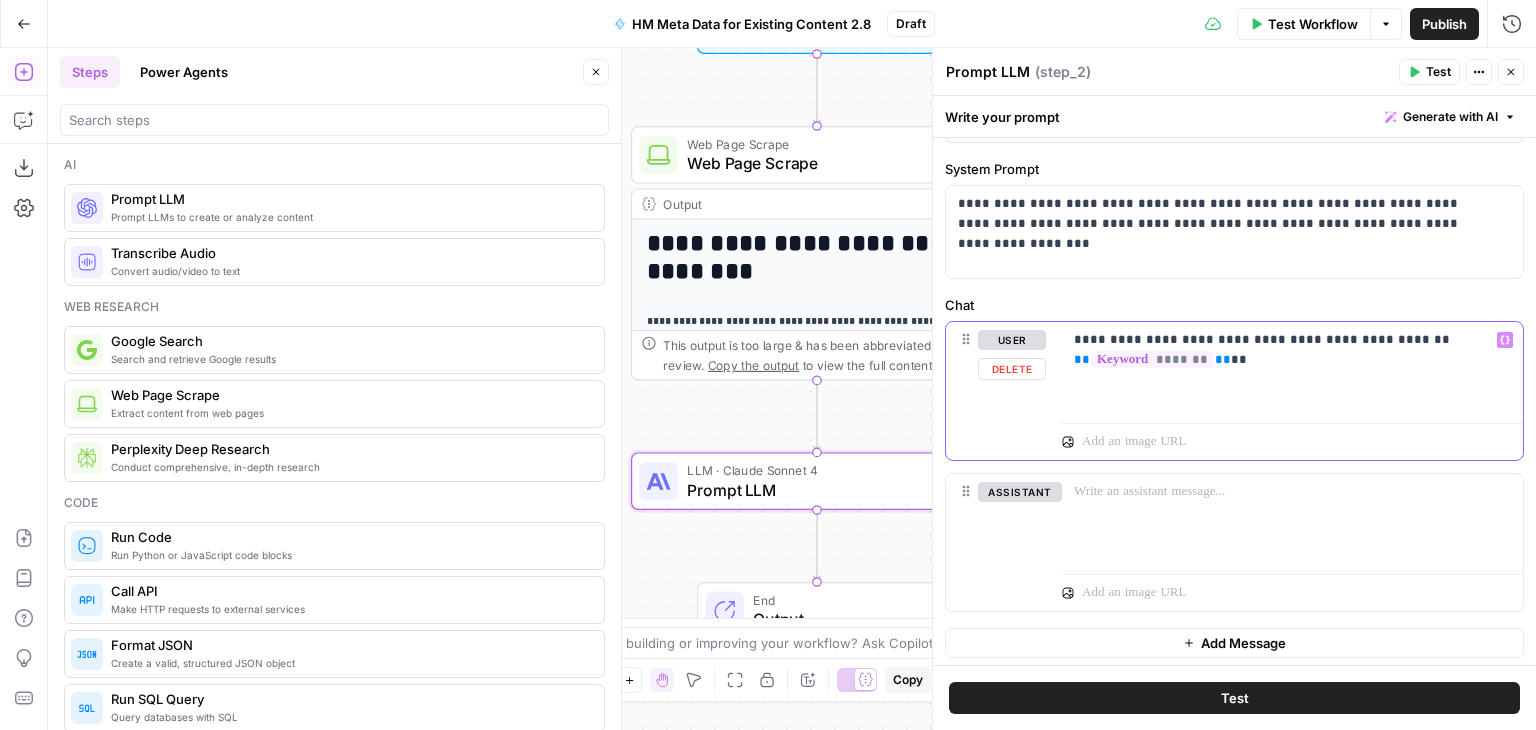 click on "**********" at bounding box center (1292, 368) 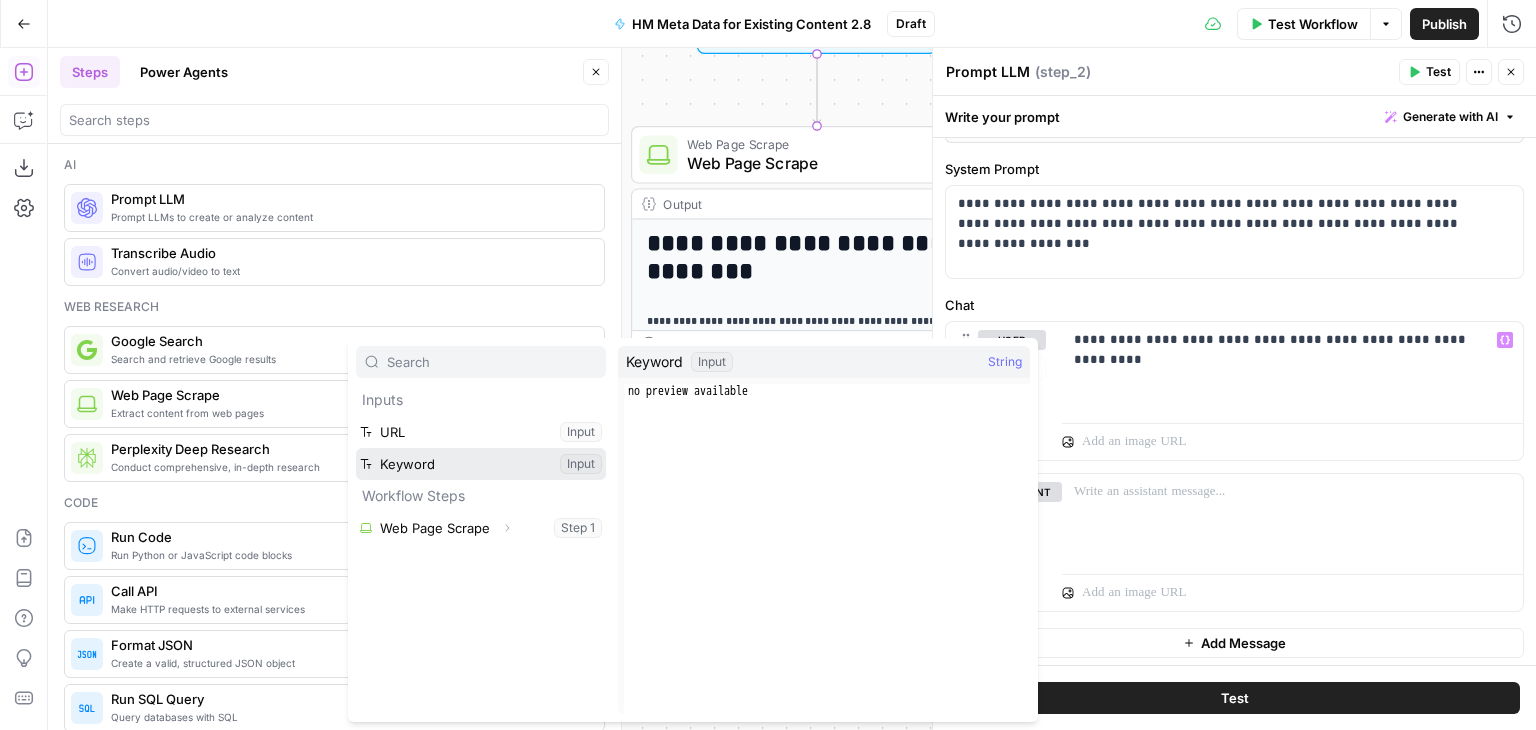click at bounding box center [481, 464] 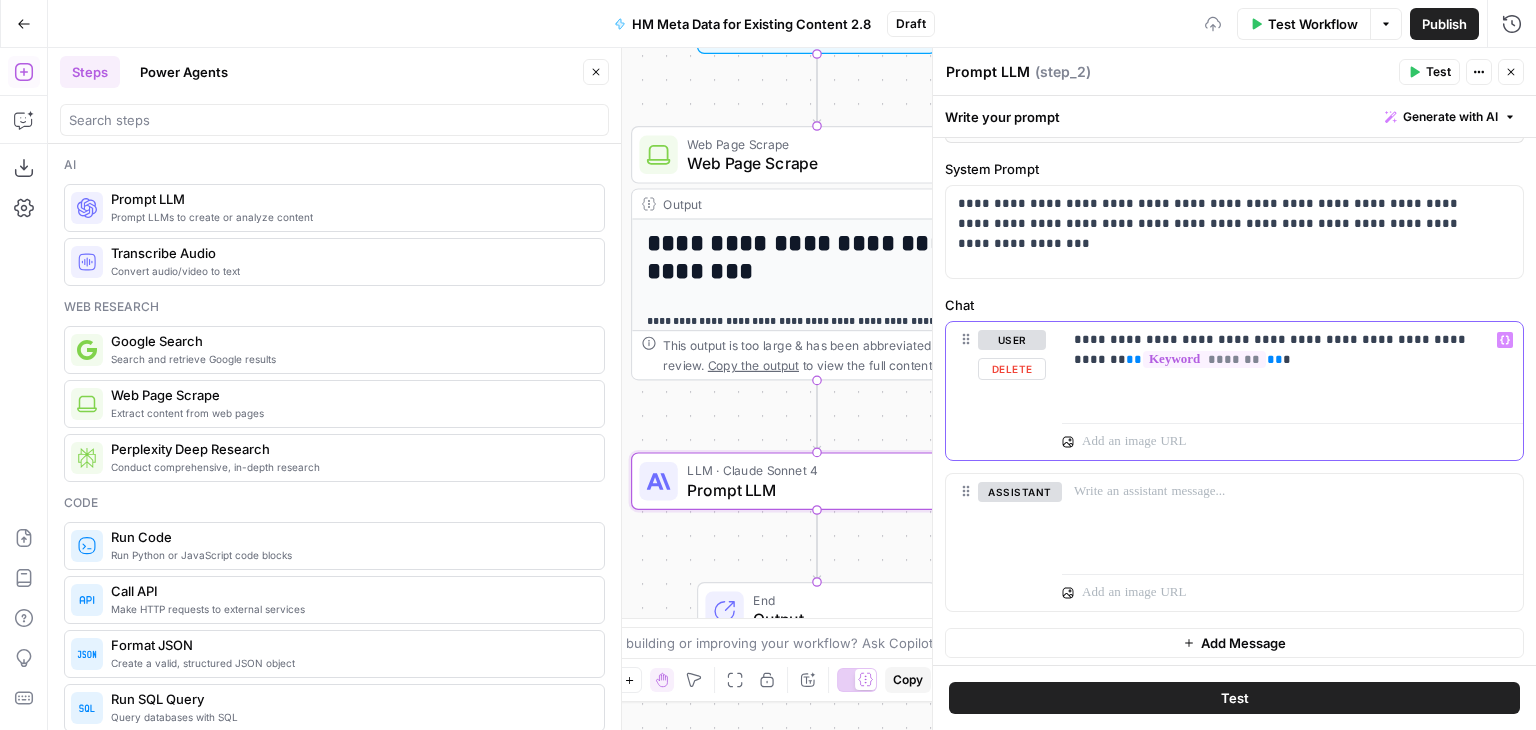 click on "**********" at bounding box center (1285, 350) 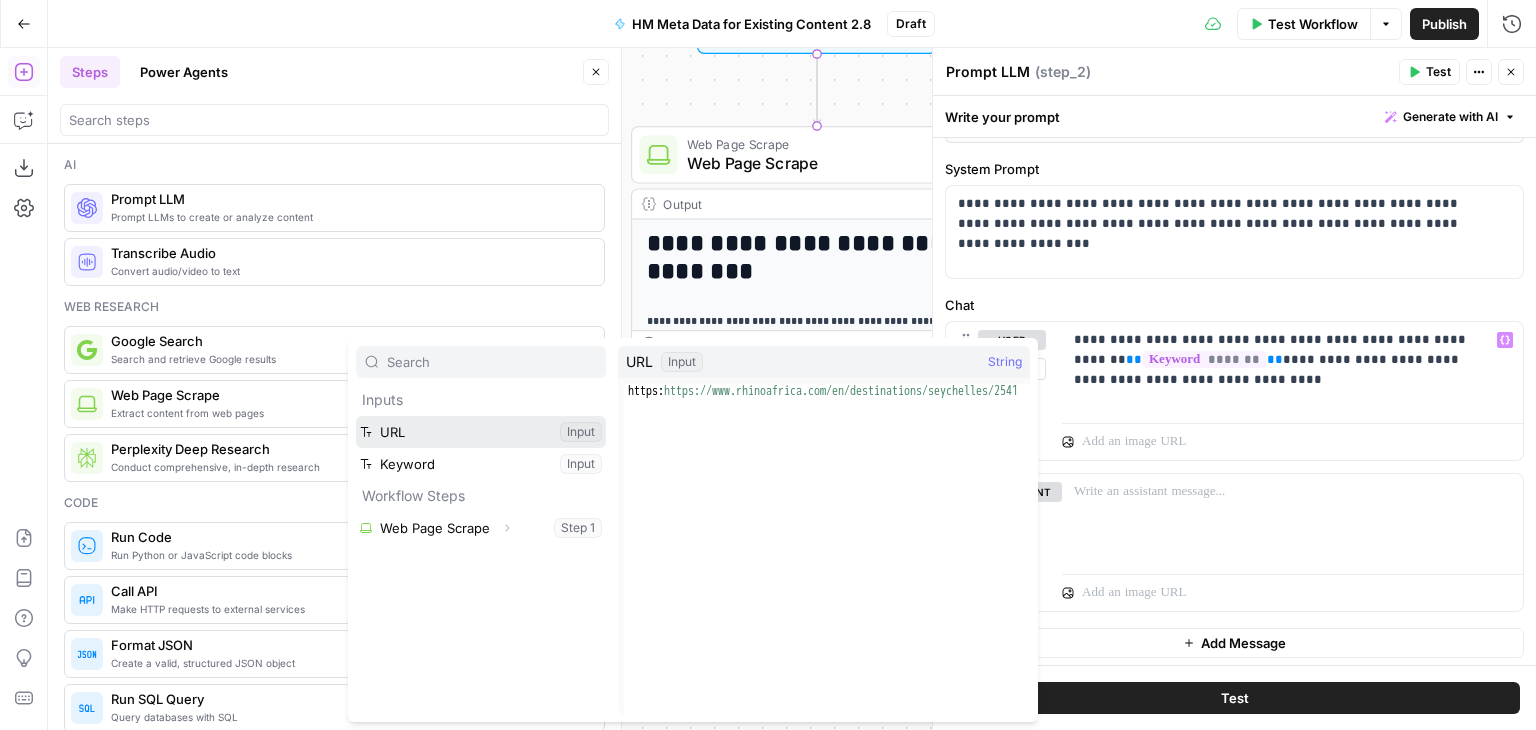 click at bounding box center (481, 432) 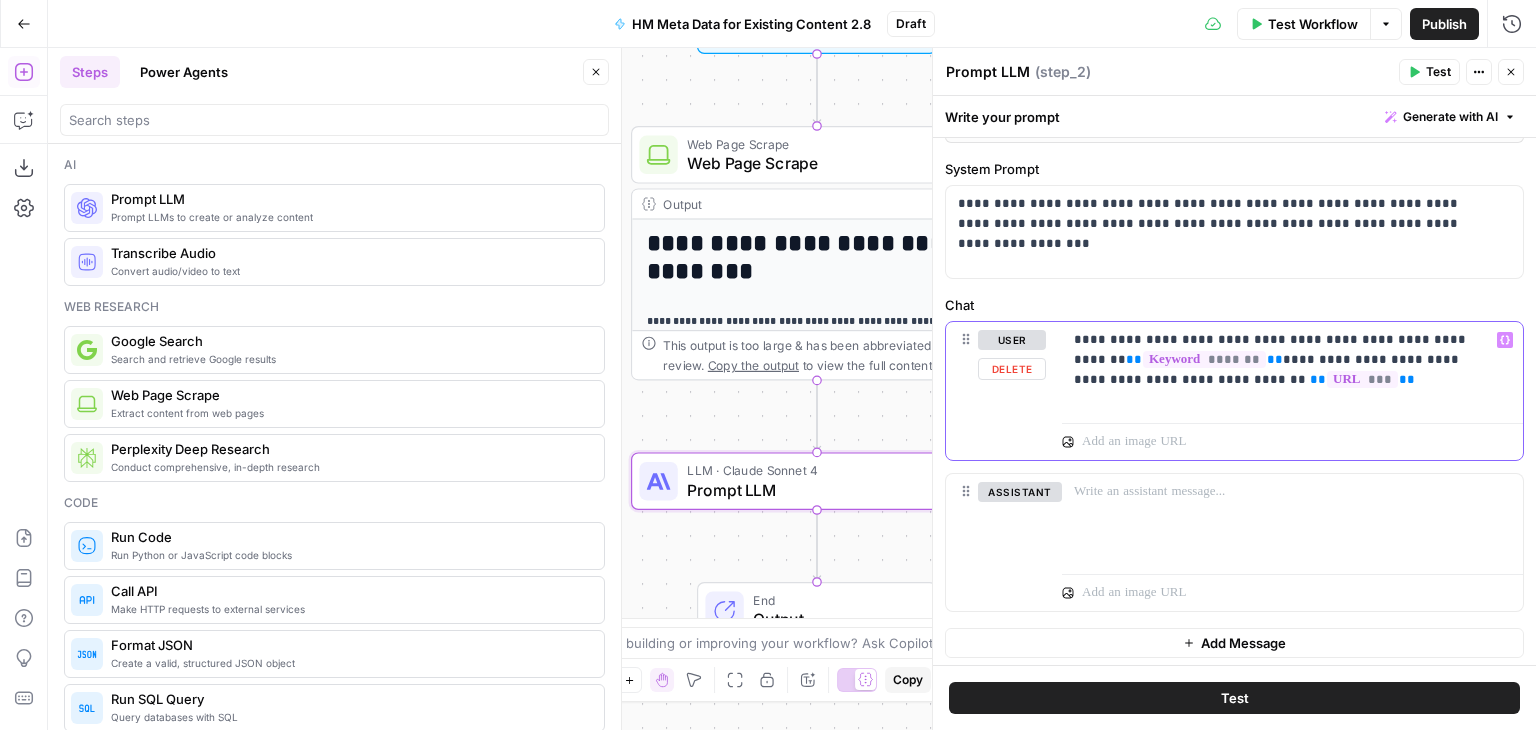 drag, startPoint x: 1278, startPoint y: 403, endPoint x: 1172, endPoint y: 405, distance: 106.01887 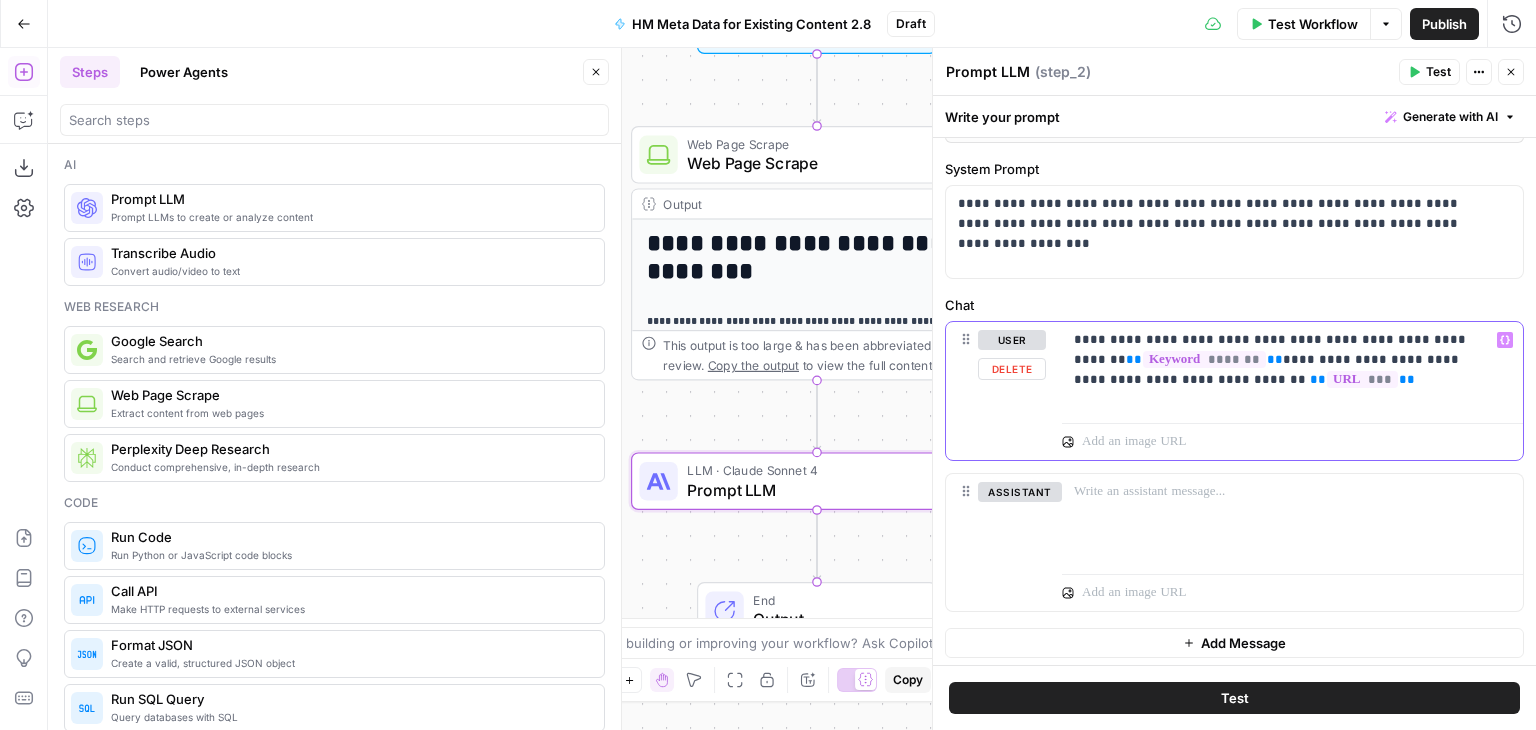 click on "**********" at bounding box center [1285, 360] 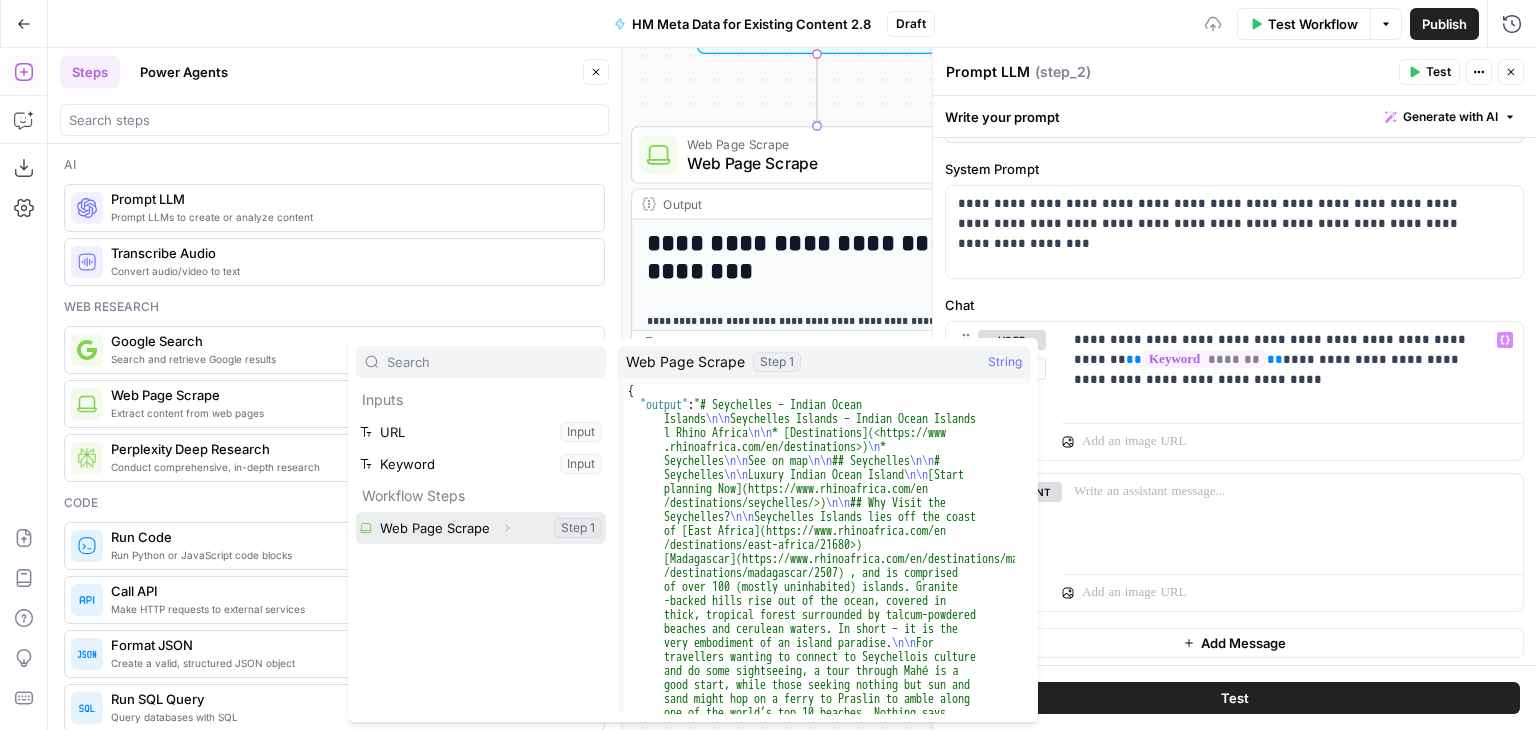 click at bounding box center [481, 528] 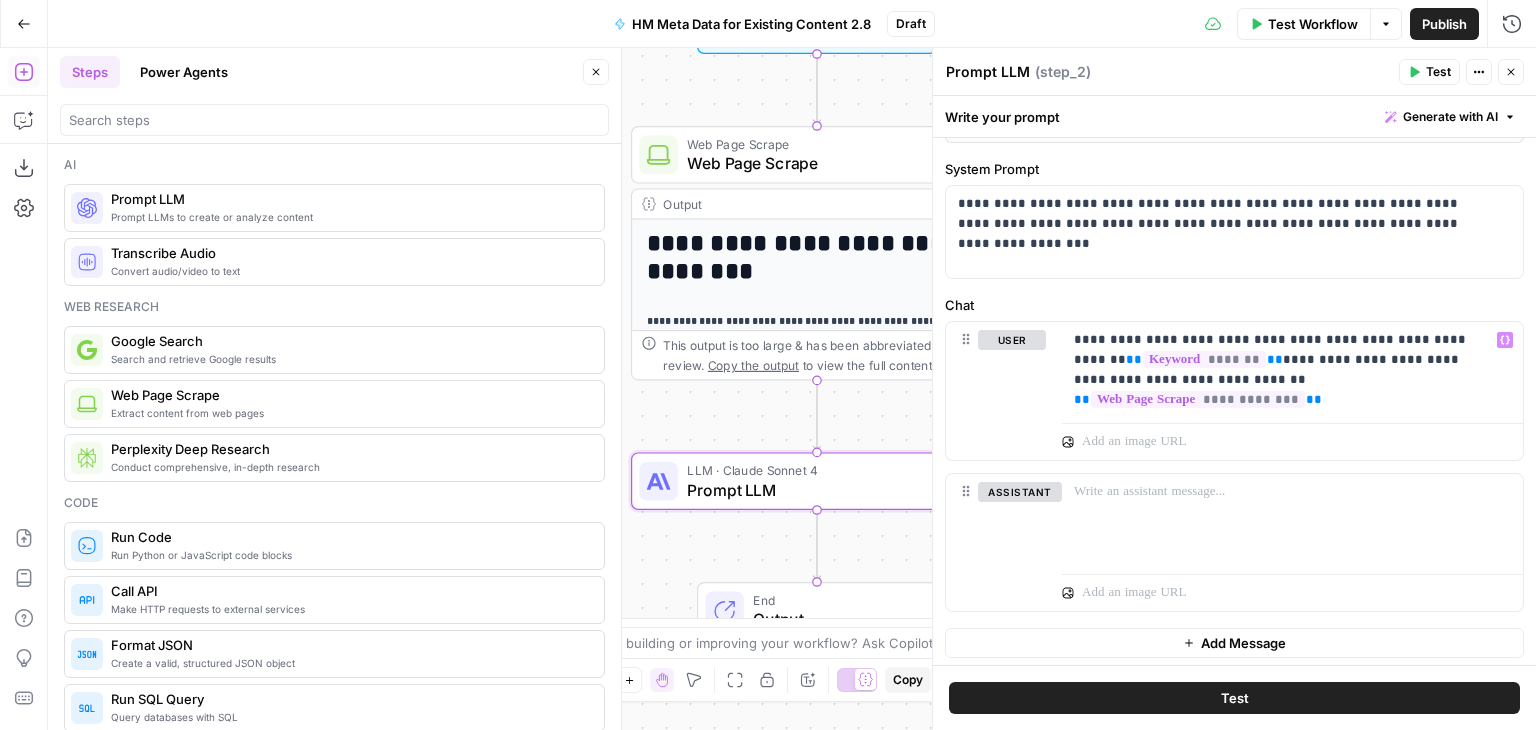 click on "Test" at bounding box center (1234, 698) 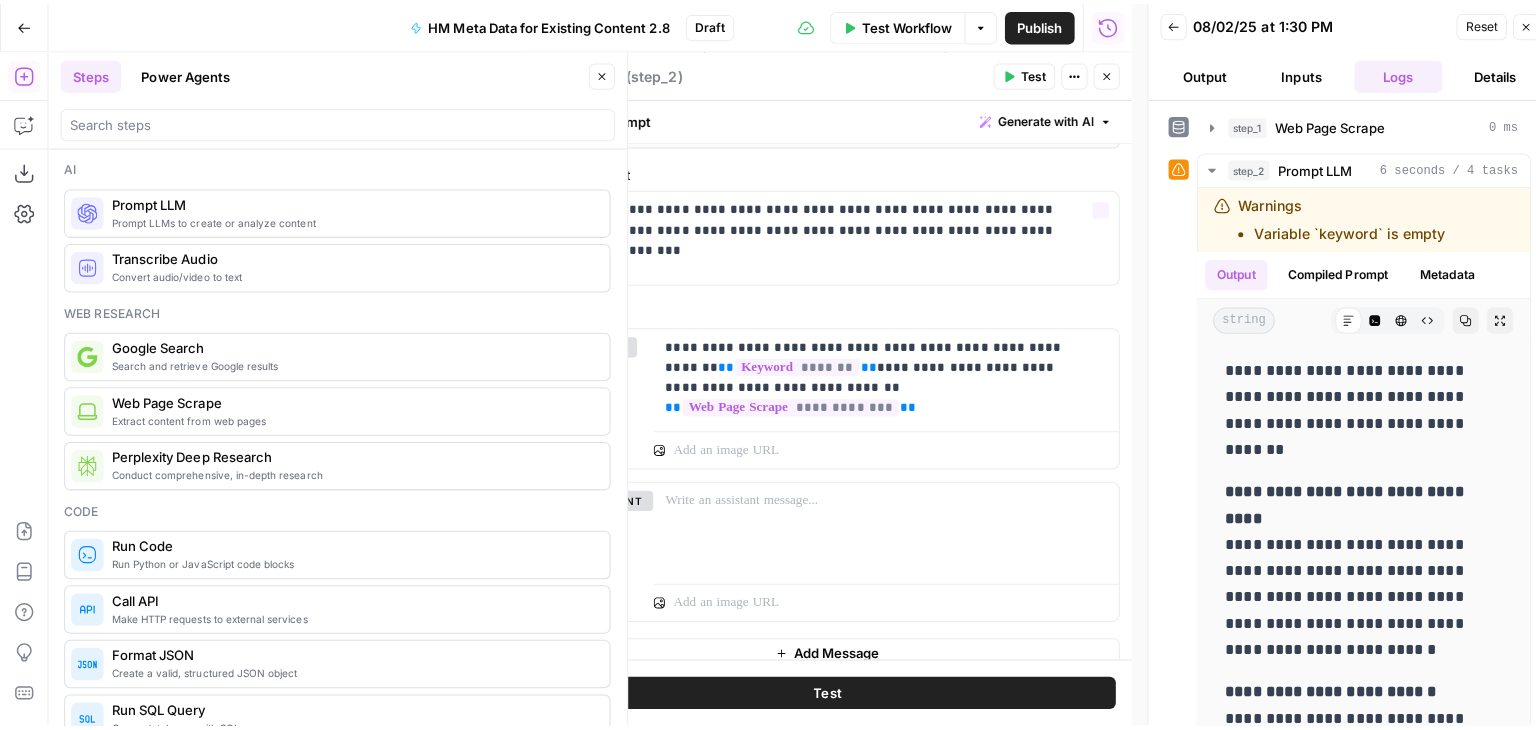 scroll, scrollTop: 0, scrollLeft: 0, axis: both 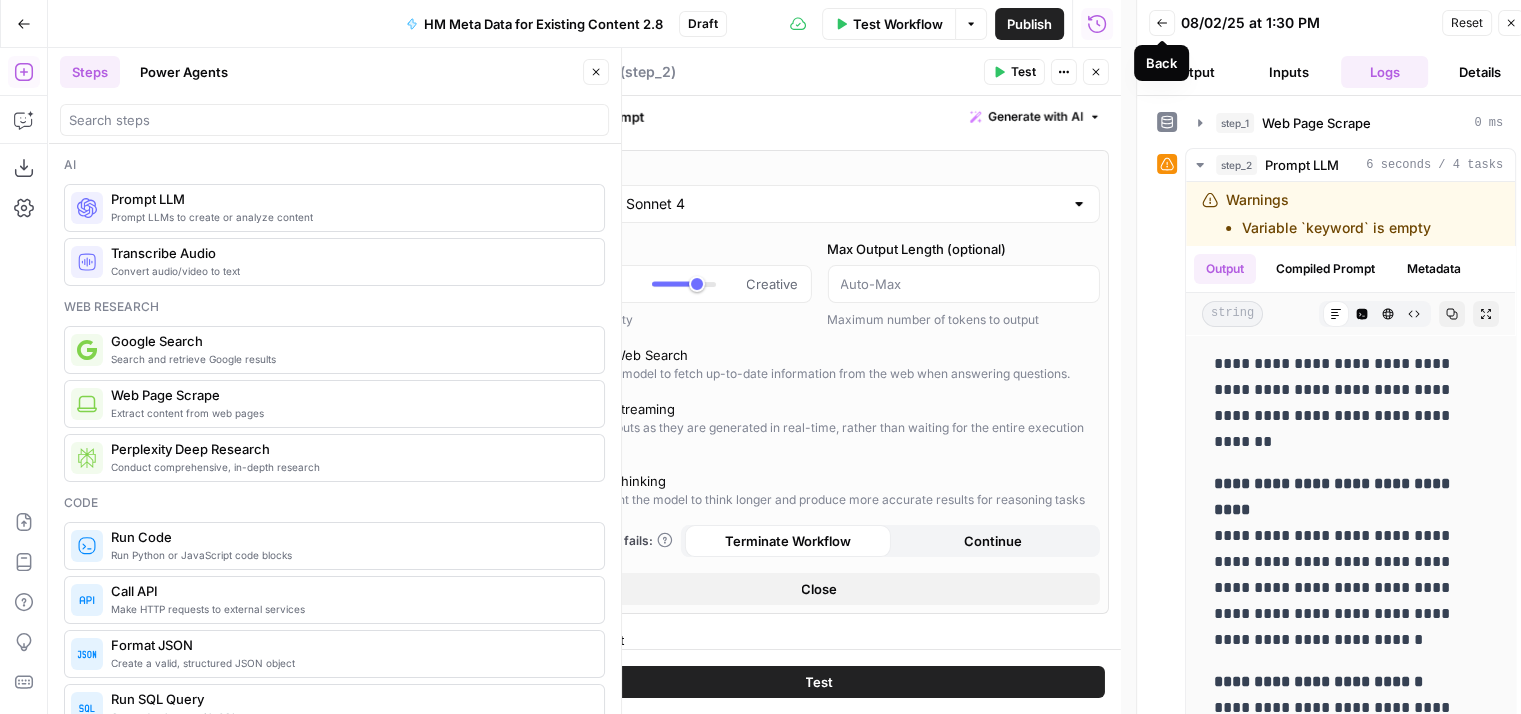click 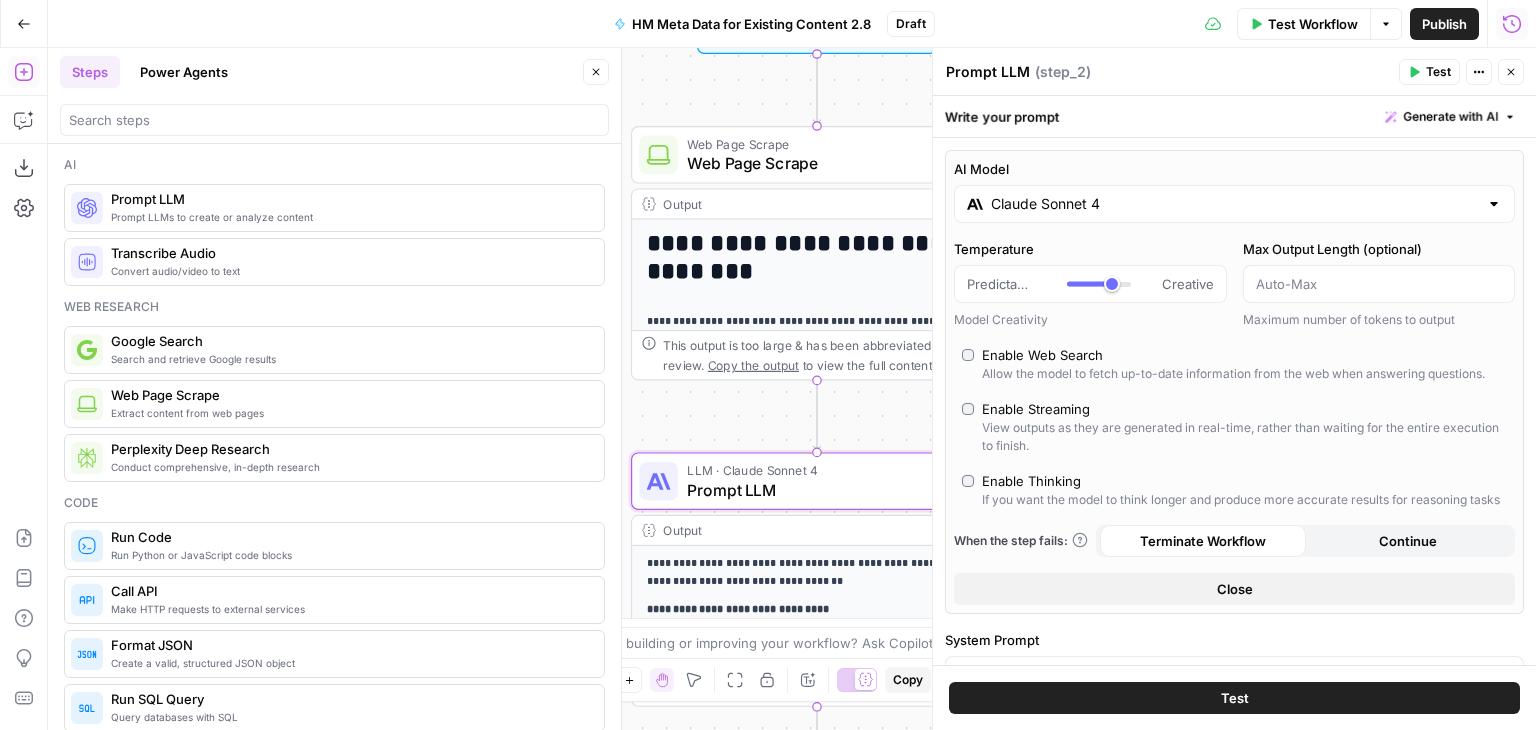 click 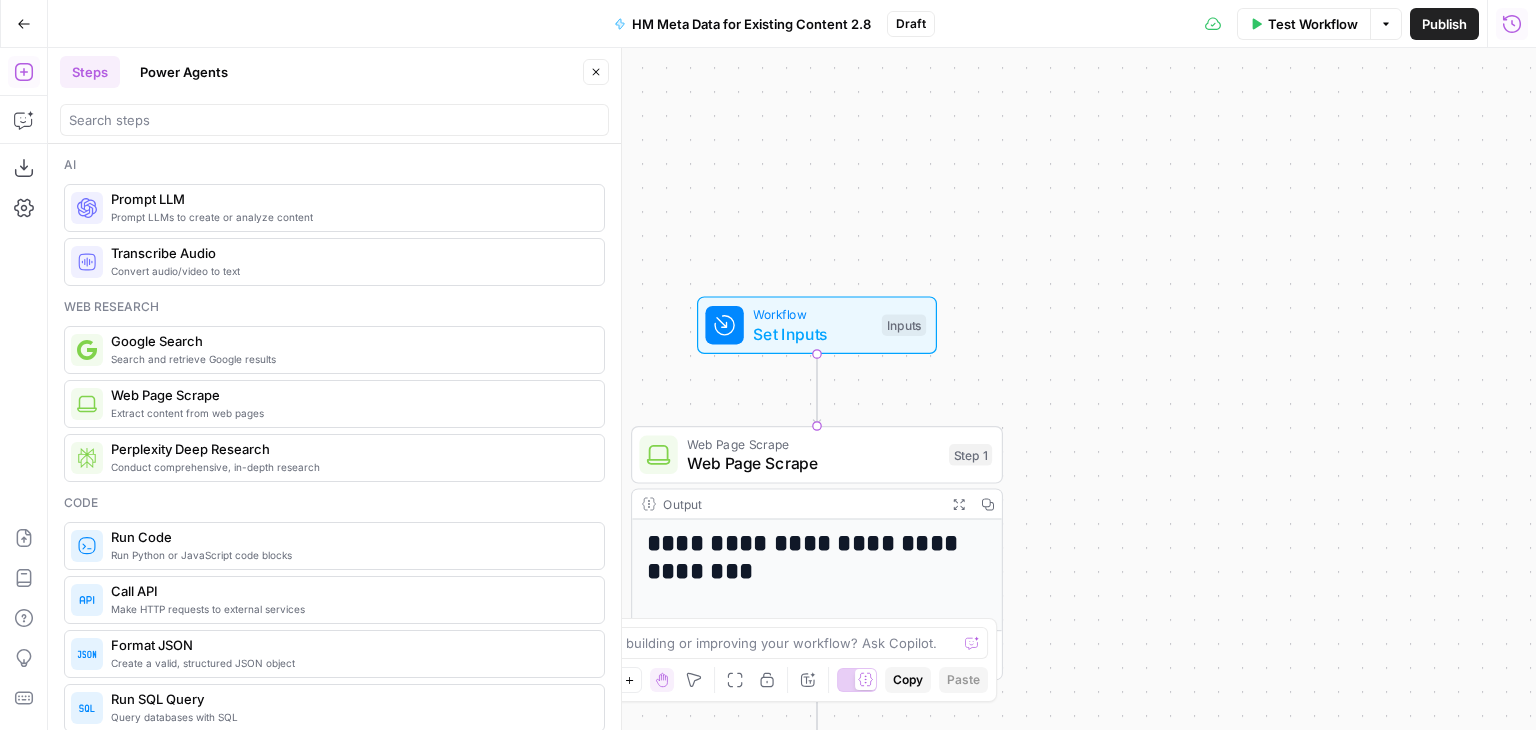 click on "Set Inputs" at bounding box center [812, 334] 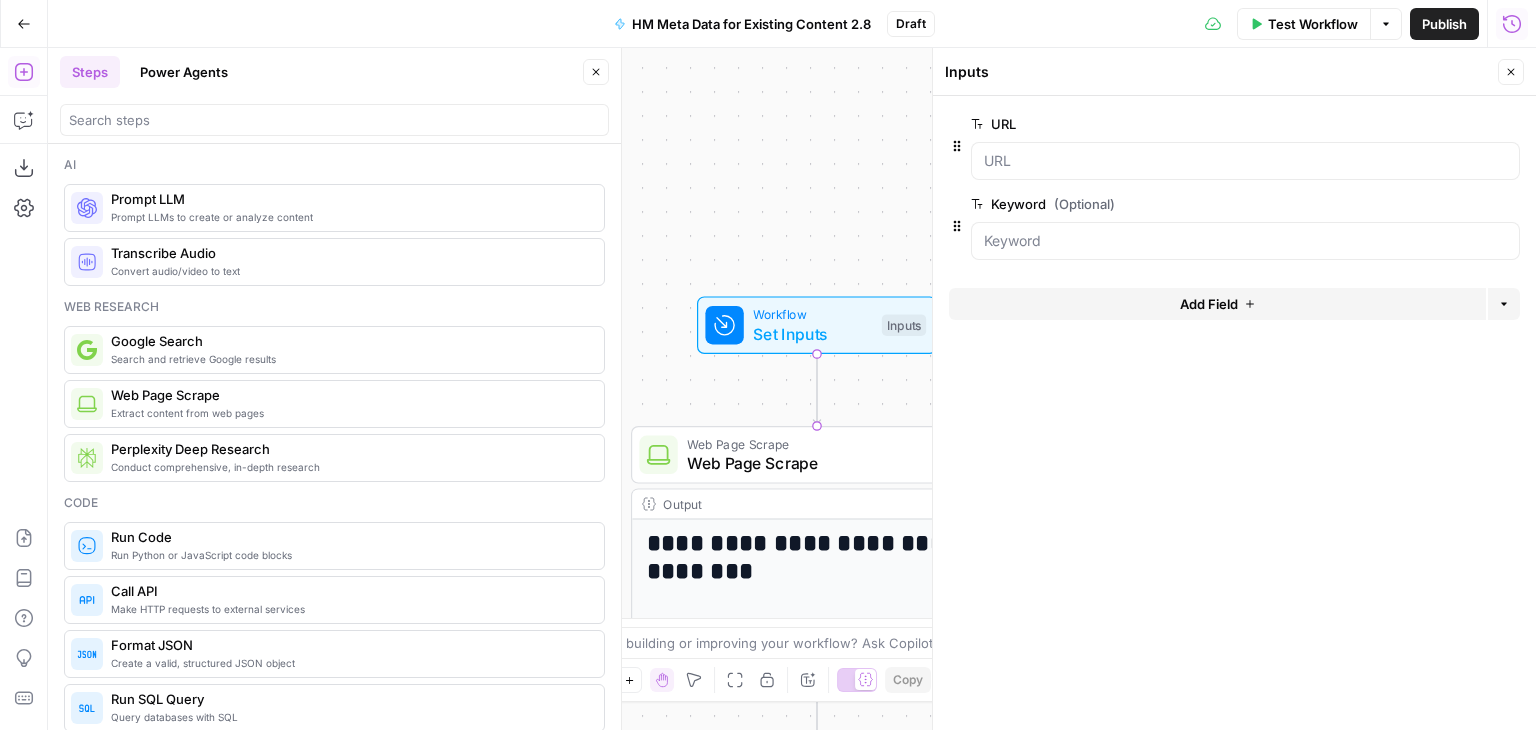 click on "edit field" at bounding box center (1445, 204) 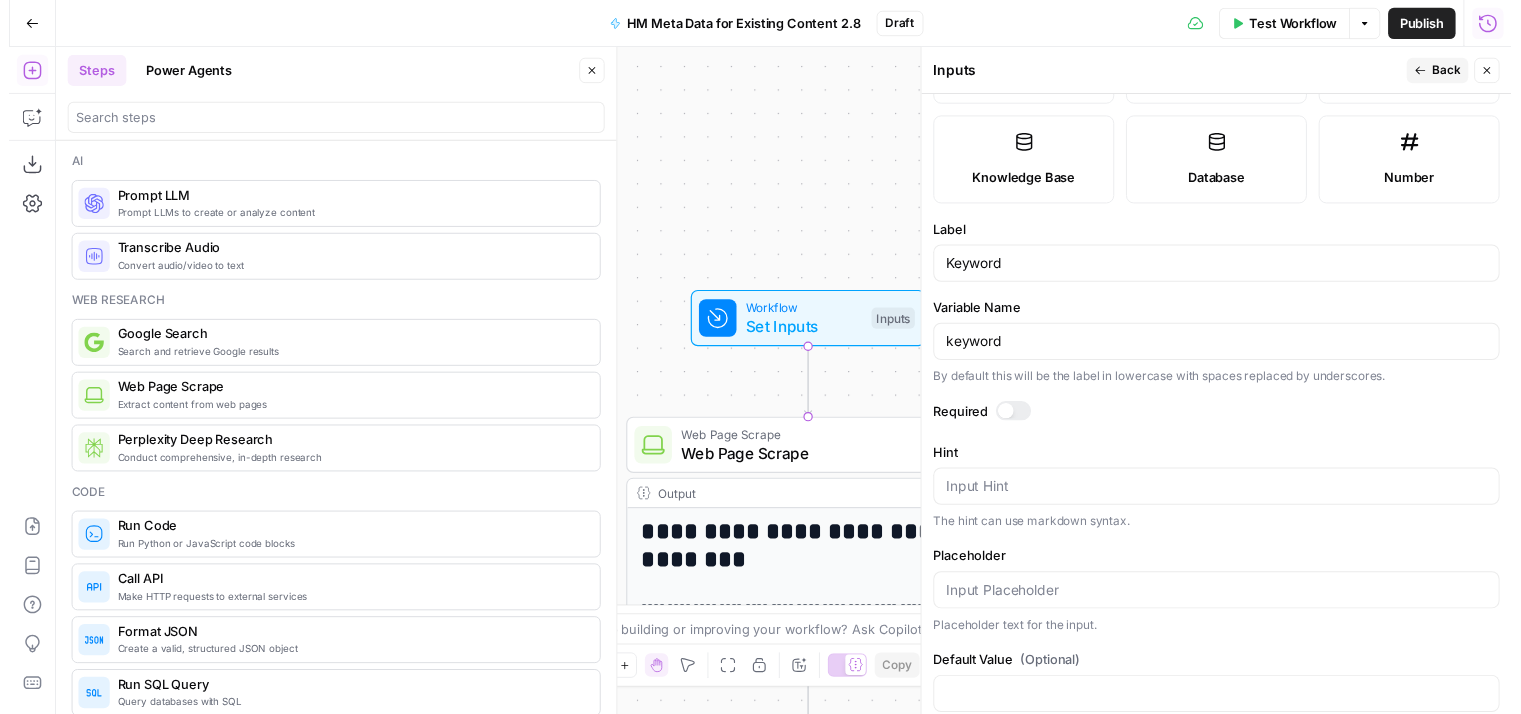scroll, scrollTop: 356, scrollLeft: 0, axis: vertical 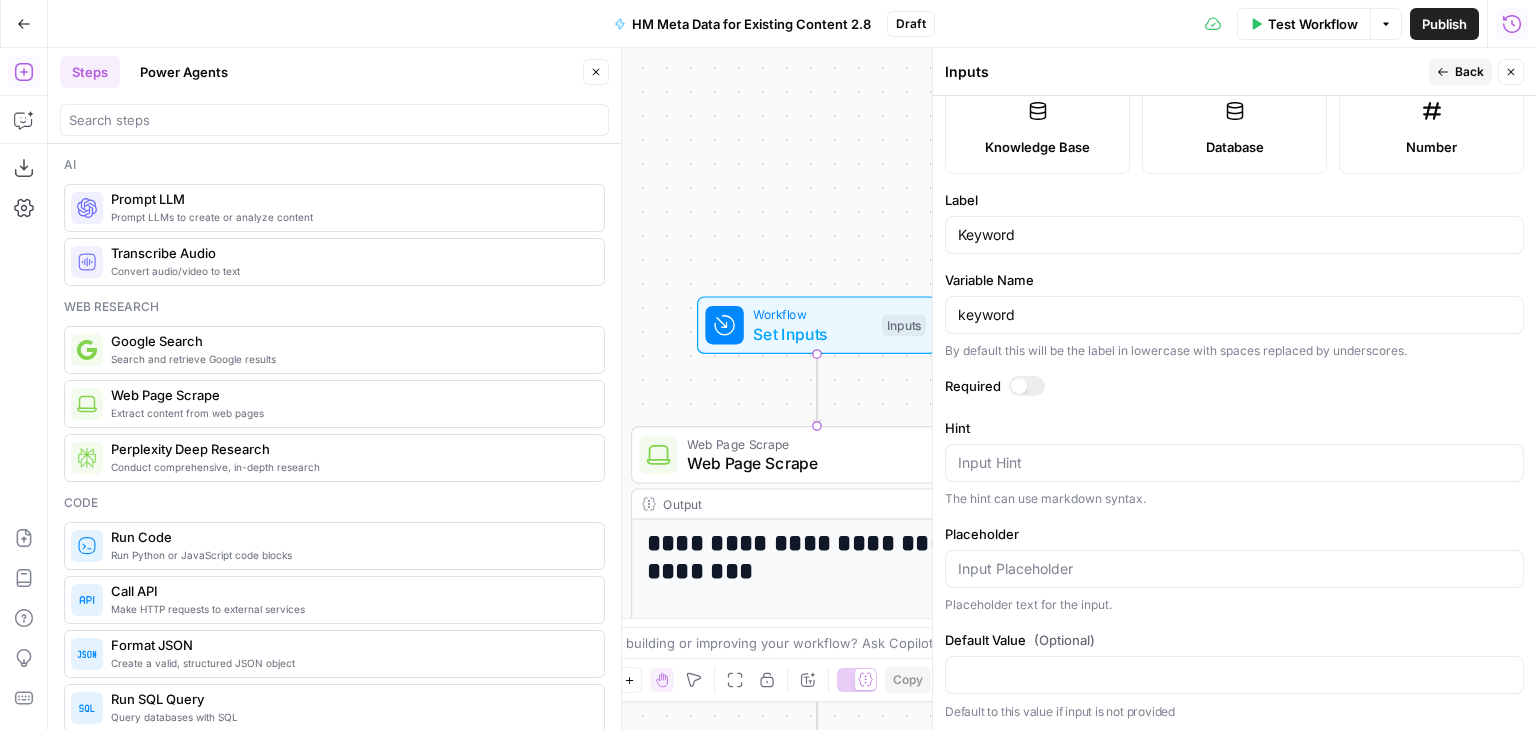 click at bounding box center [1027, 386] 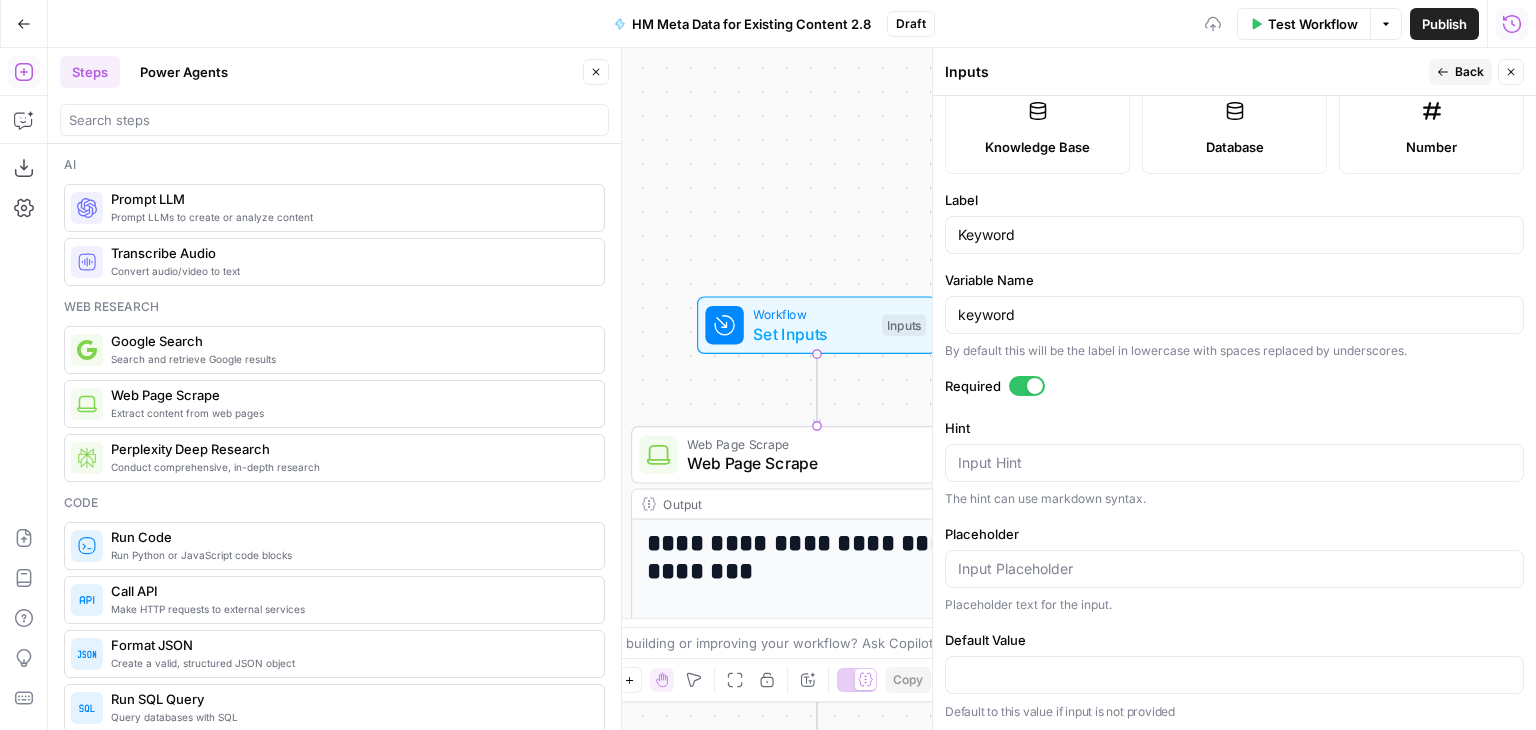 click on "Close" at bounding box center (1511, 72) 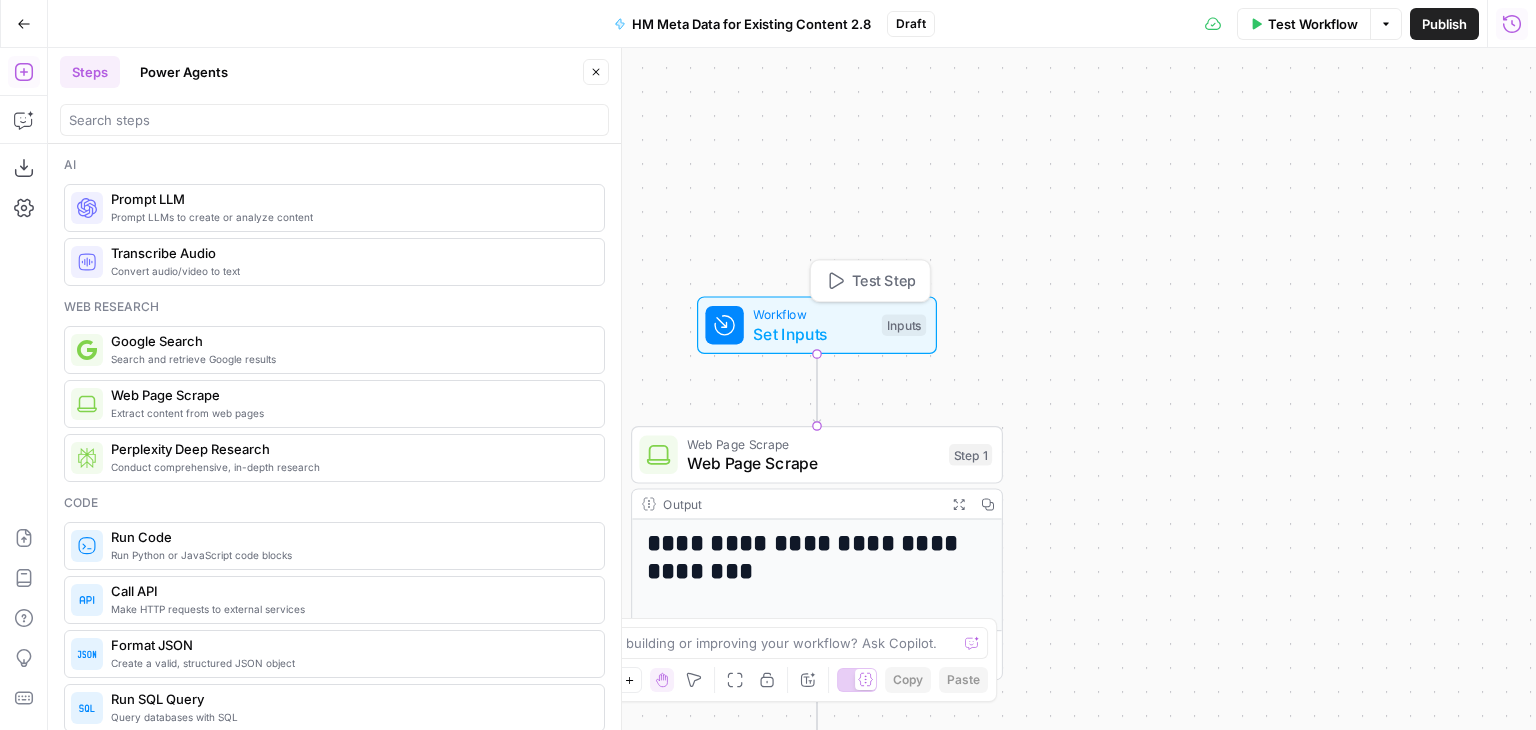 click on "Test Step" at bounding box center [884, 281] 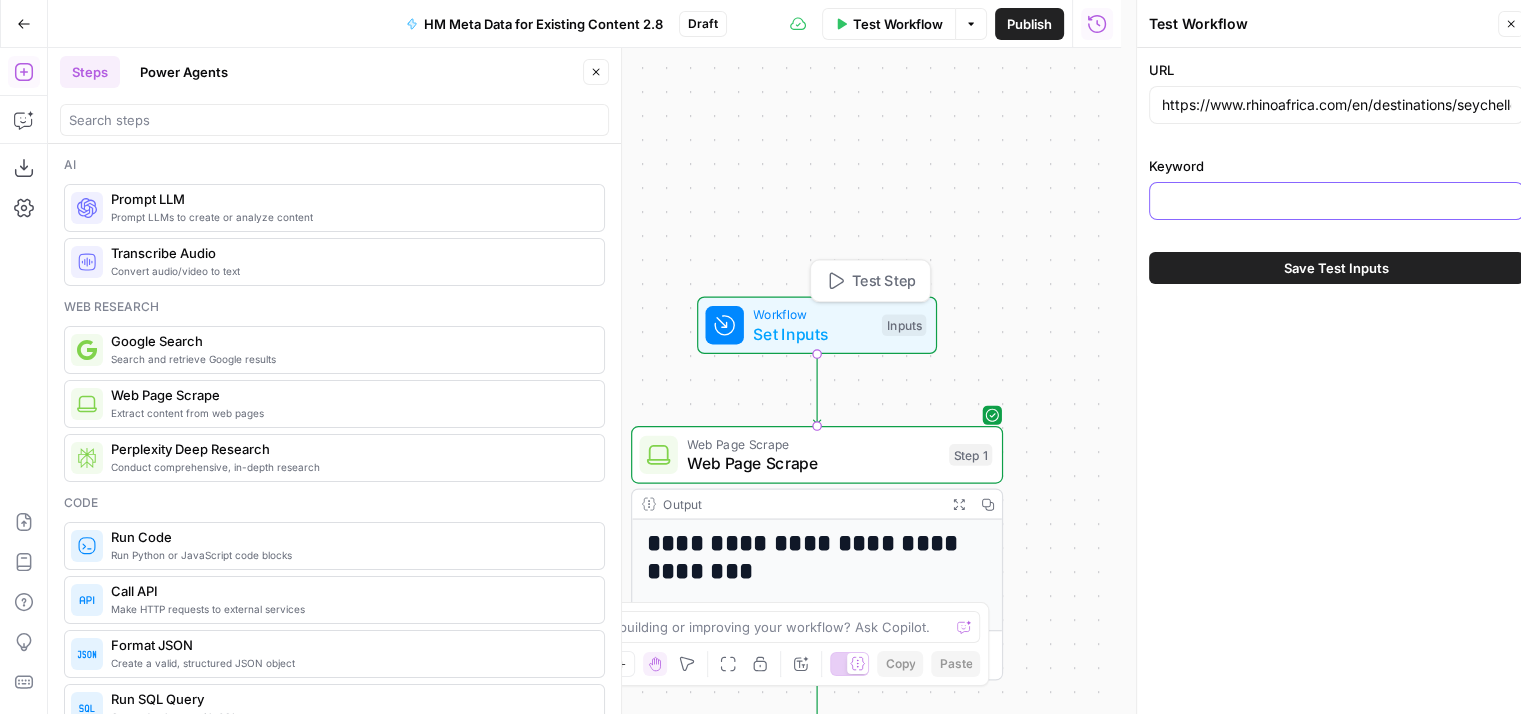 click on "Keyword" at bounding box center (1336, 201) 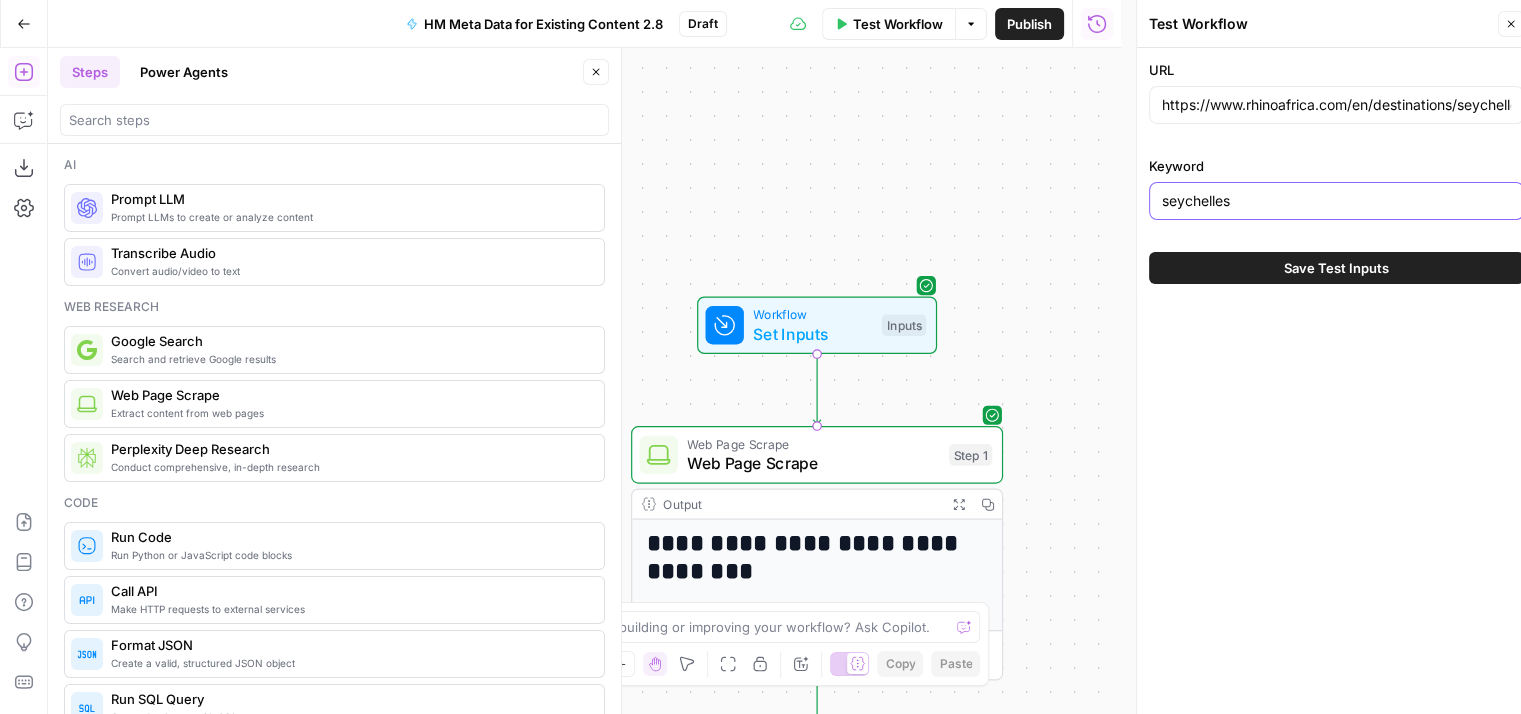type on "seychelles" 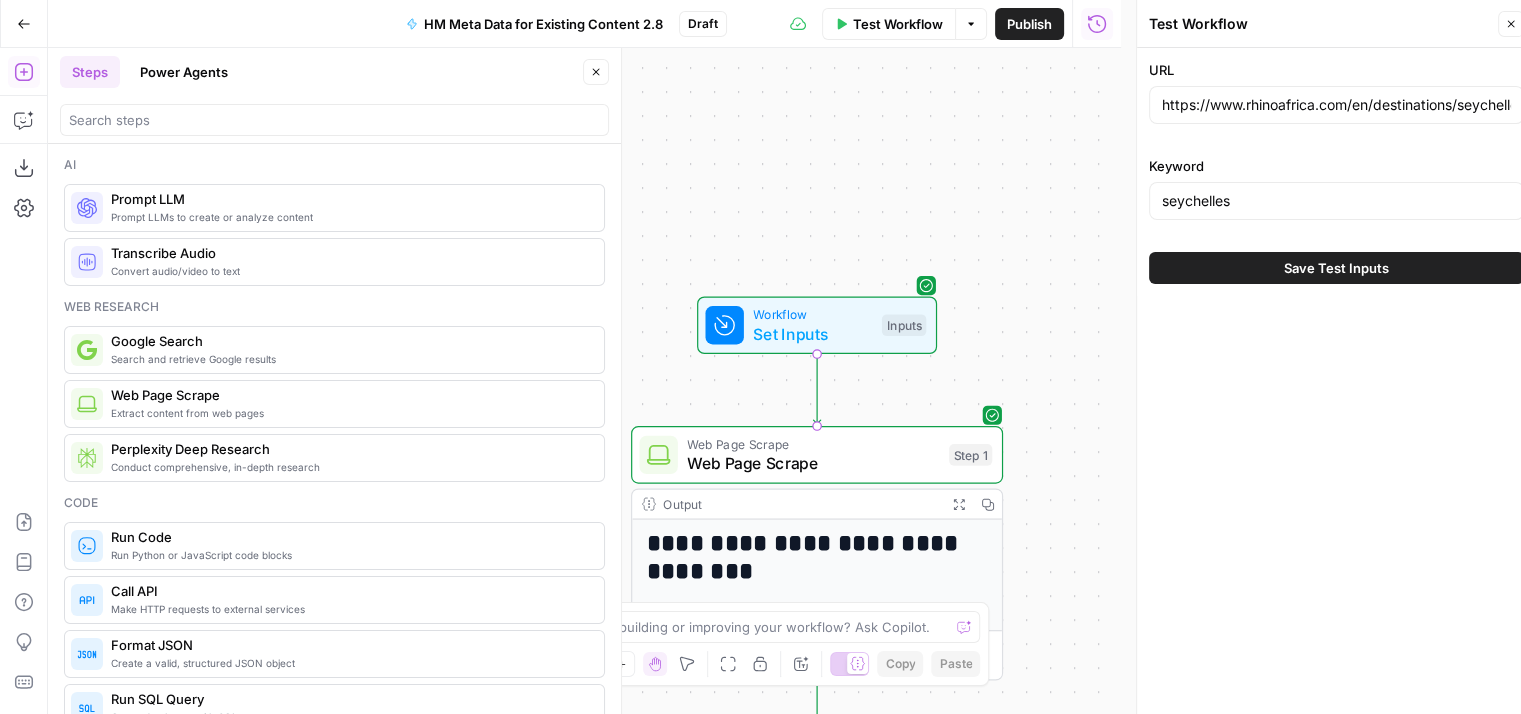 click on "Save Test Inputs" at bounding box center [1336, 268] 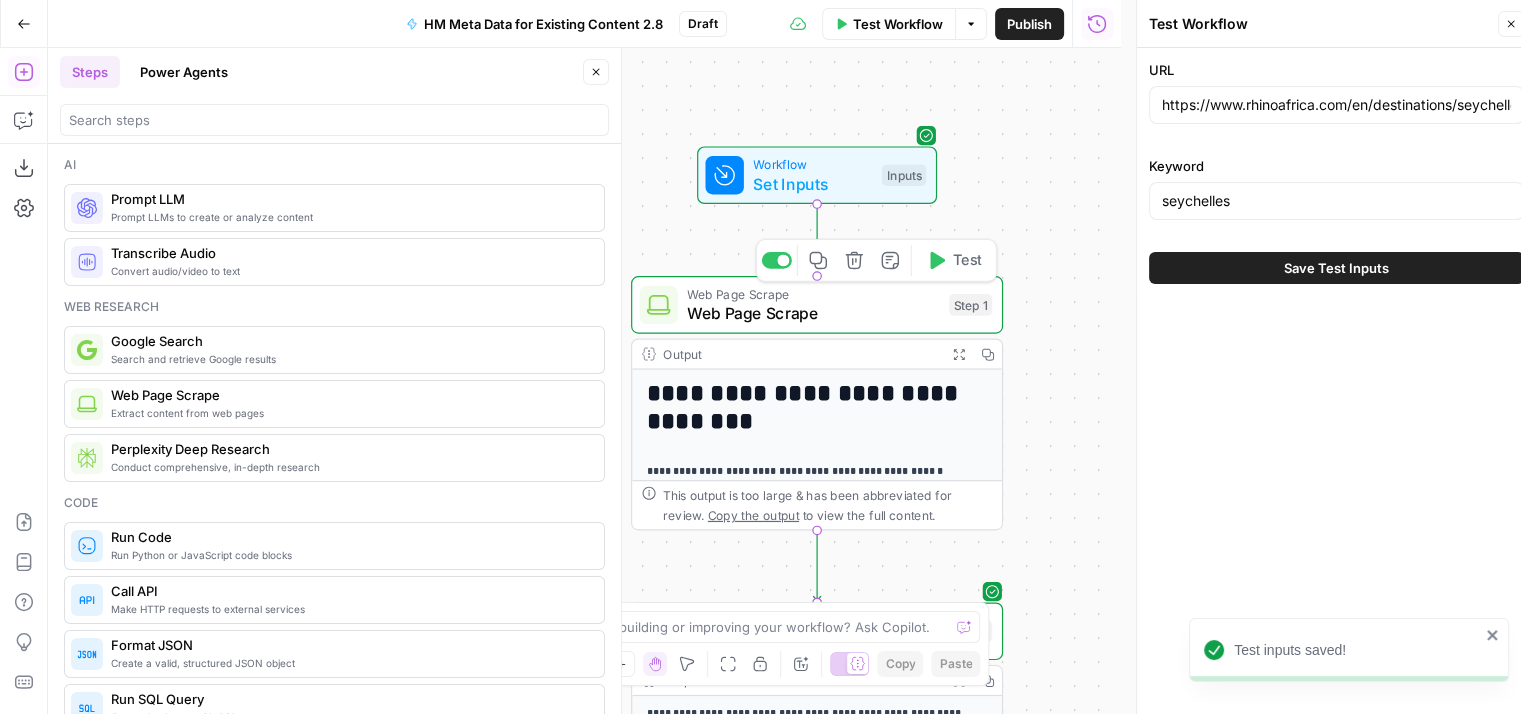 click 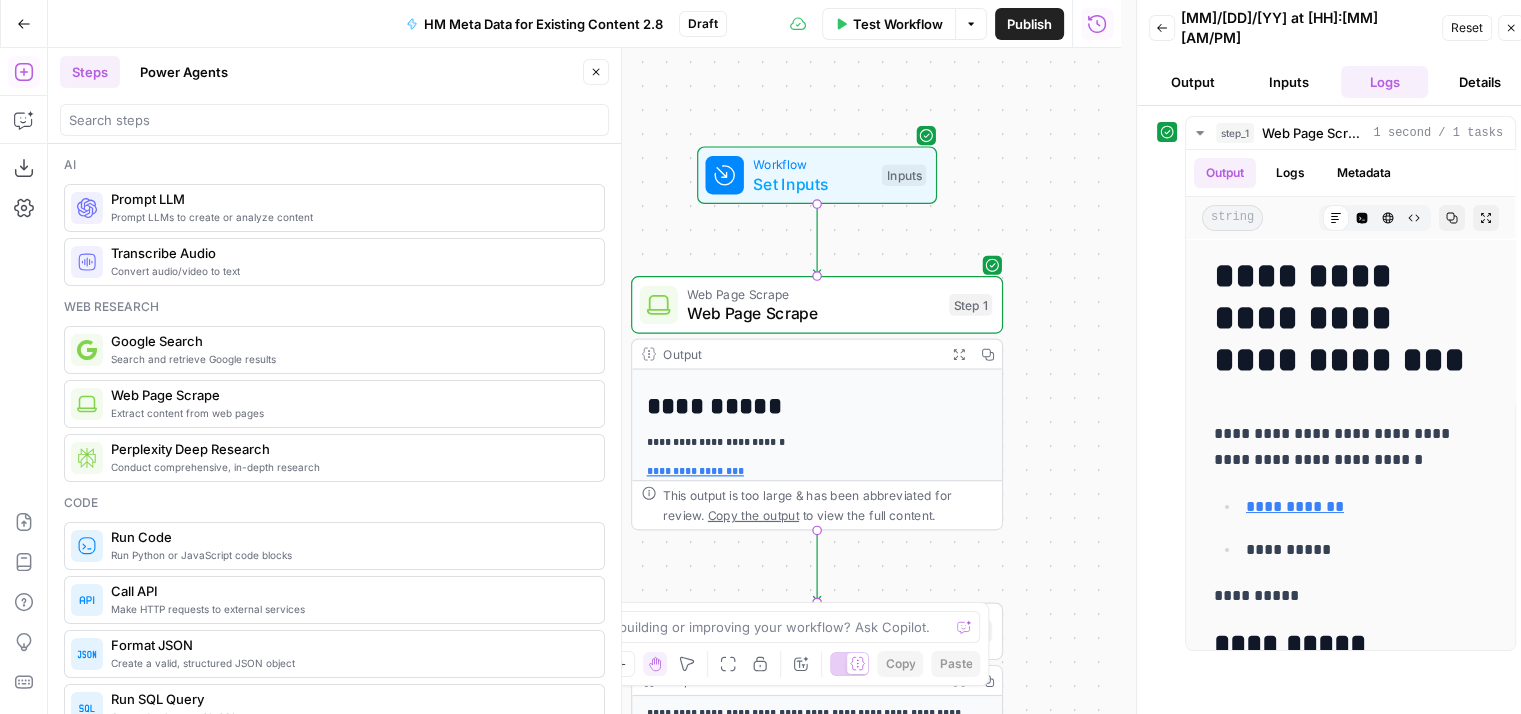 scroll, scrollTop: 300, scrollLeft: 0, axis: vertical 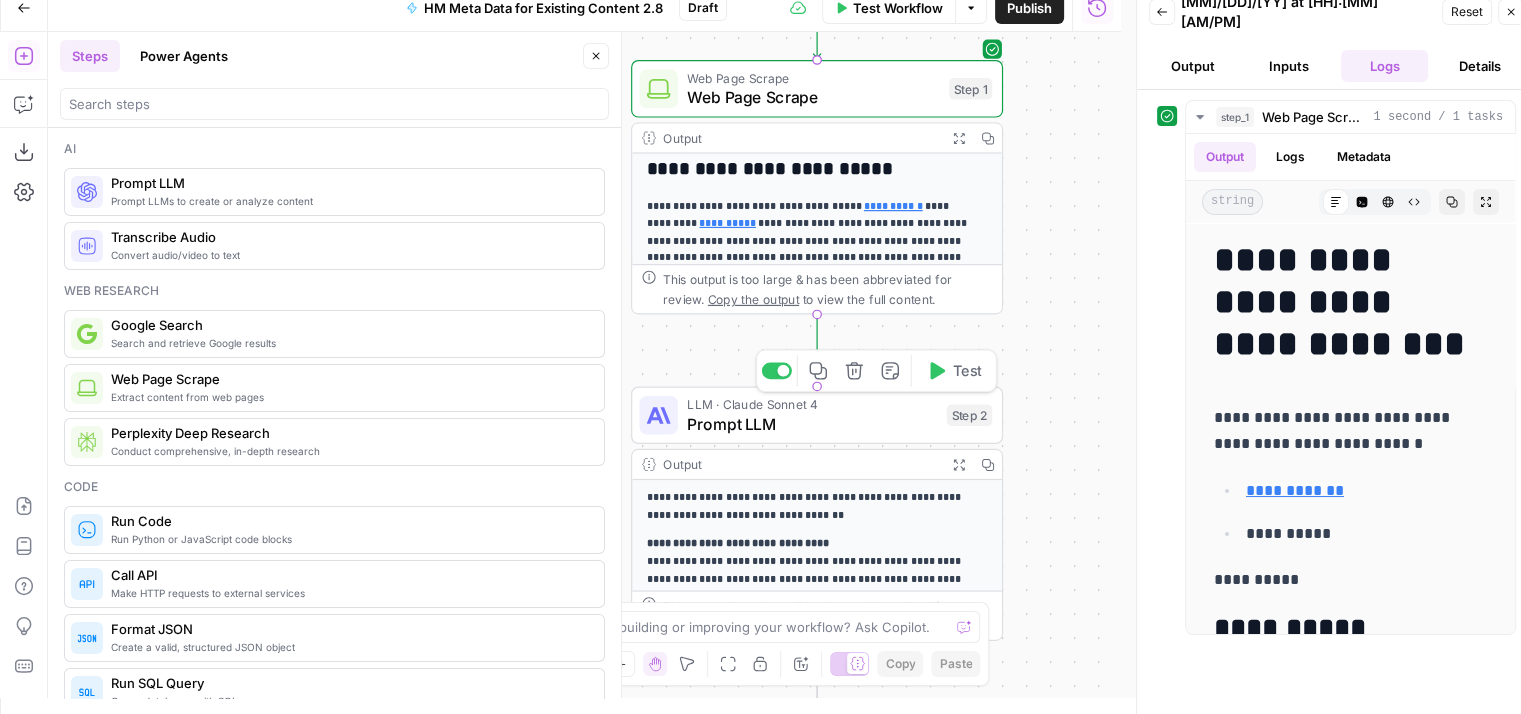 click 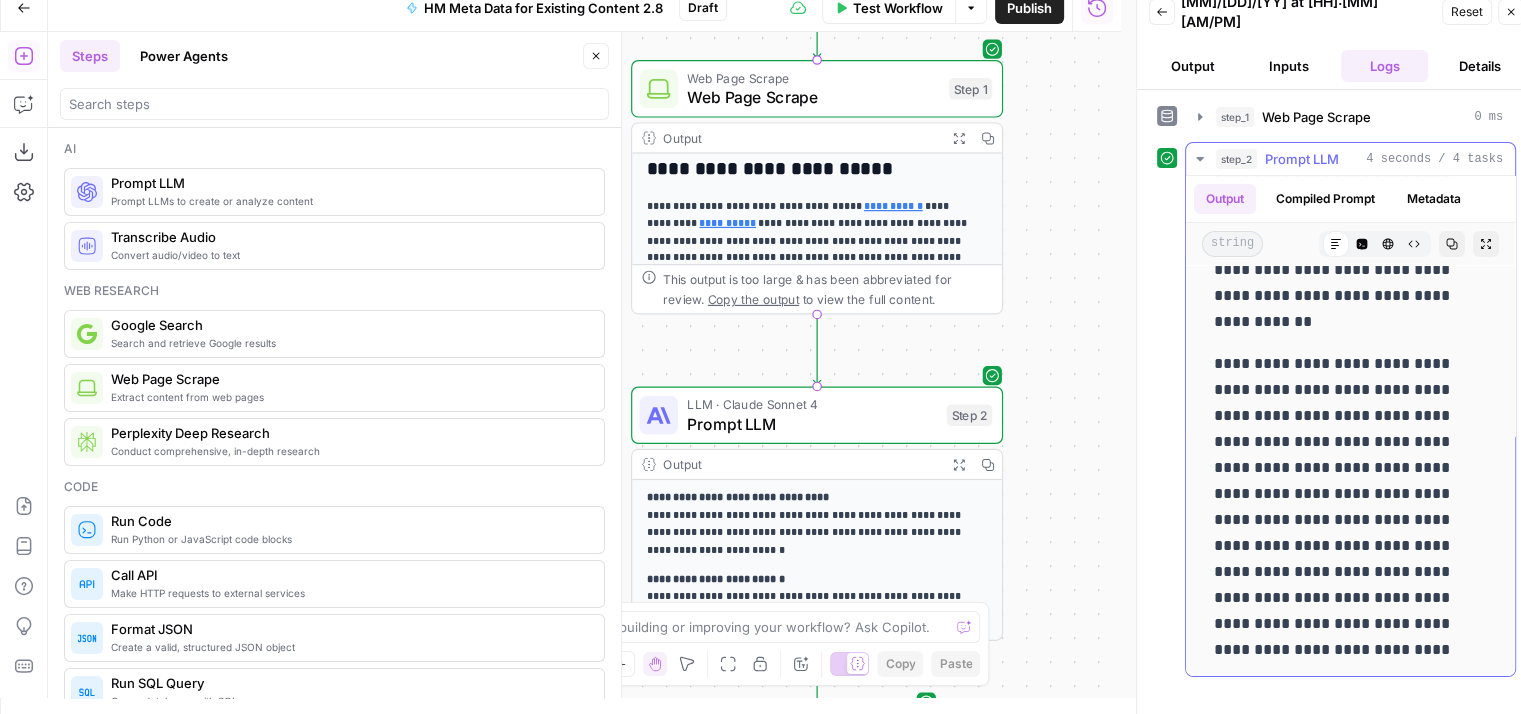 scroll, scrollTop: 250, scrollLeft: 0, axis: vertical 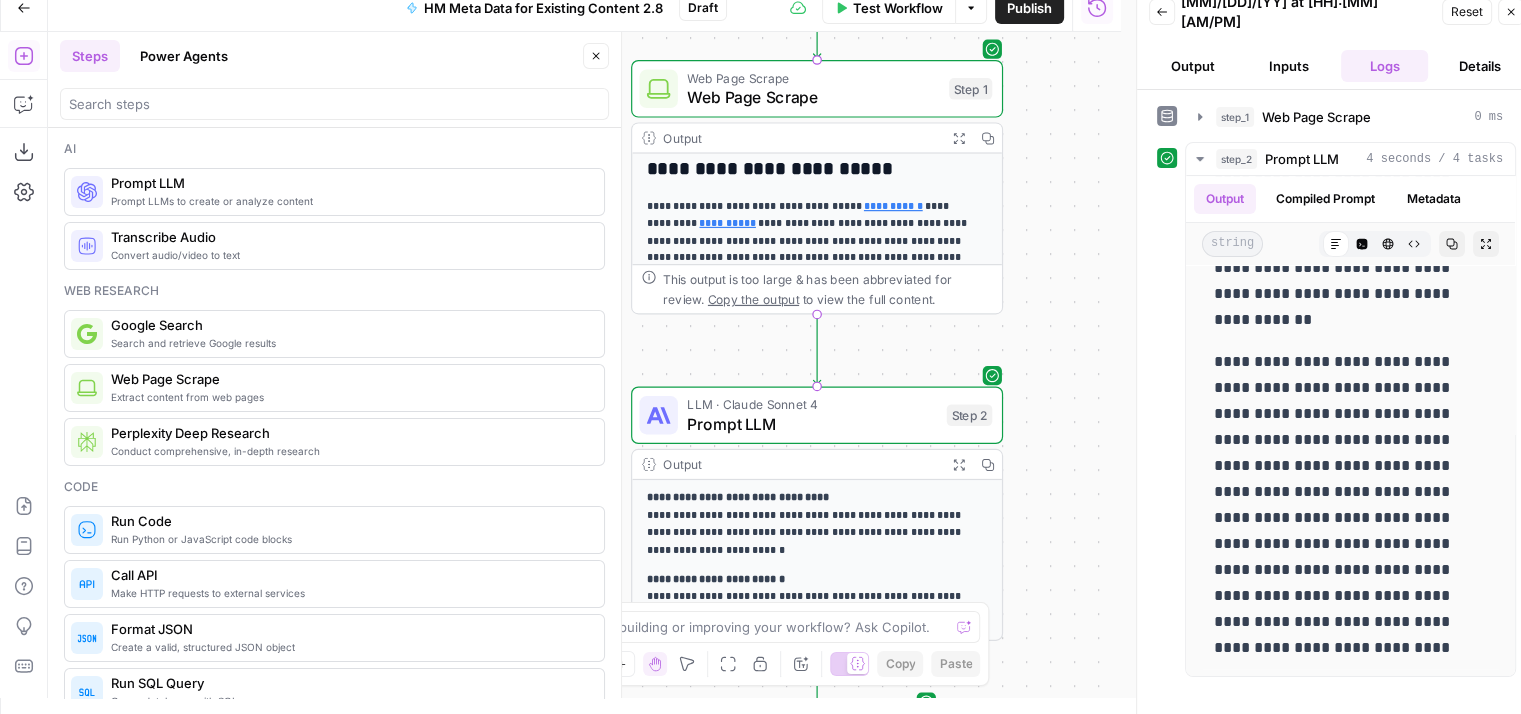 click on "Close" at bounding box center [1511, 12] 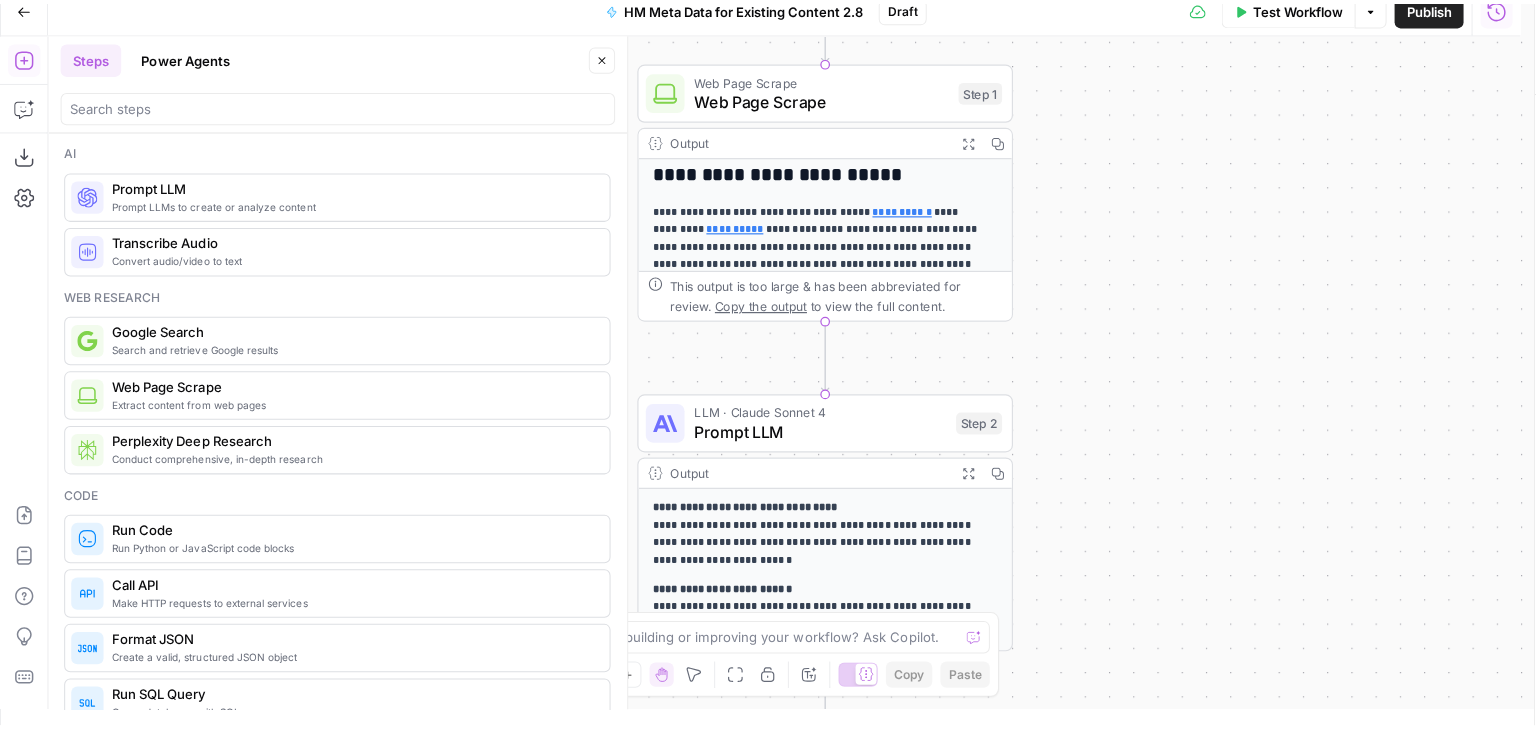 scroll, scrollTop: 0, scrollLeft: 0, axis: both 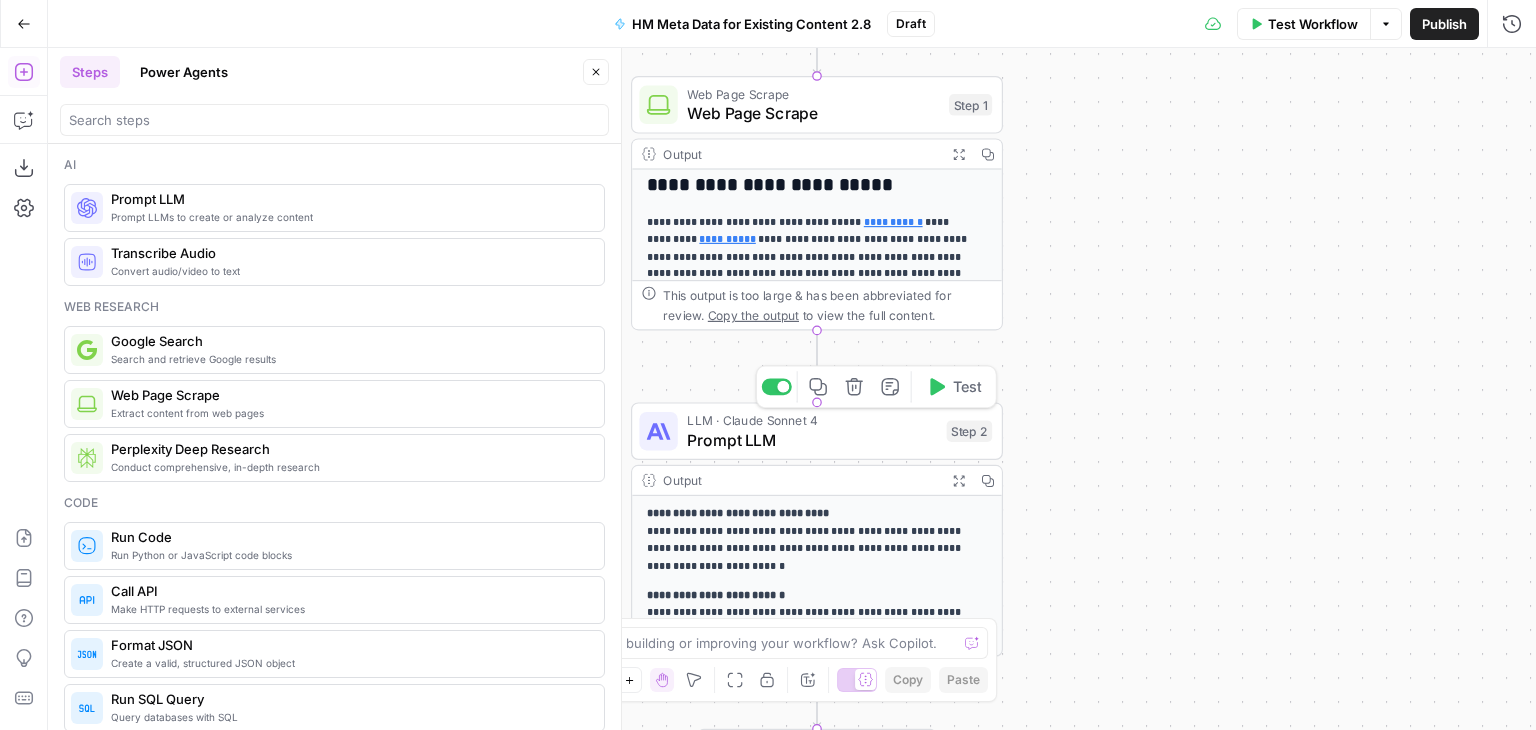 click on "Prompt LLM" at bounding box center (812, 440) 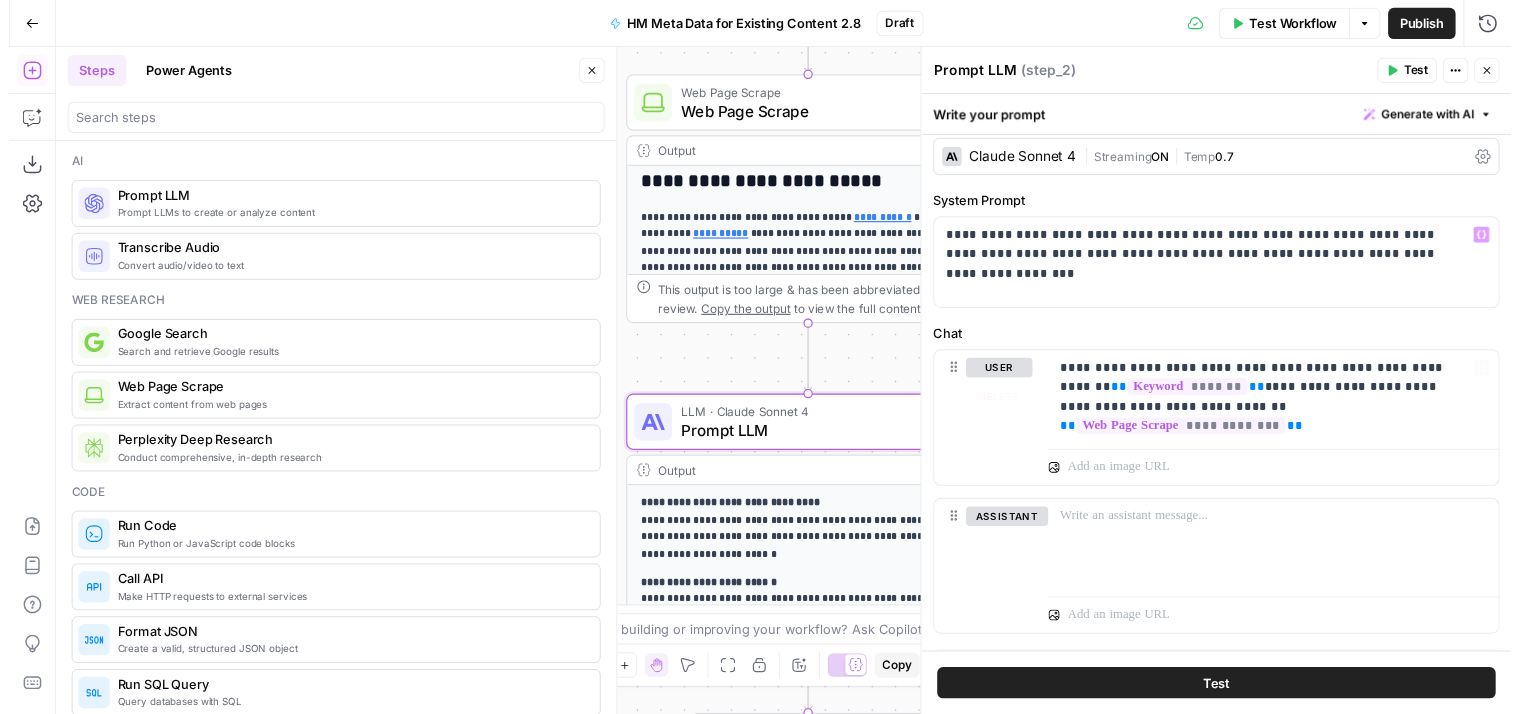 scroll, scrollTop: 0, scrollLeft: 0, axis: both 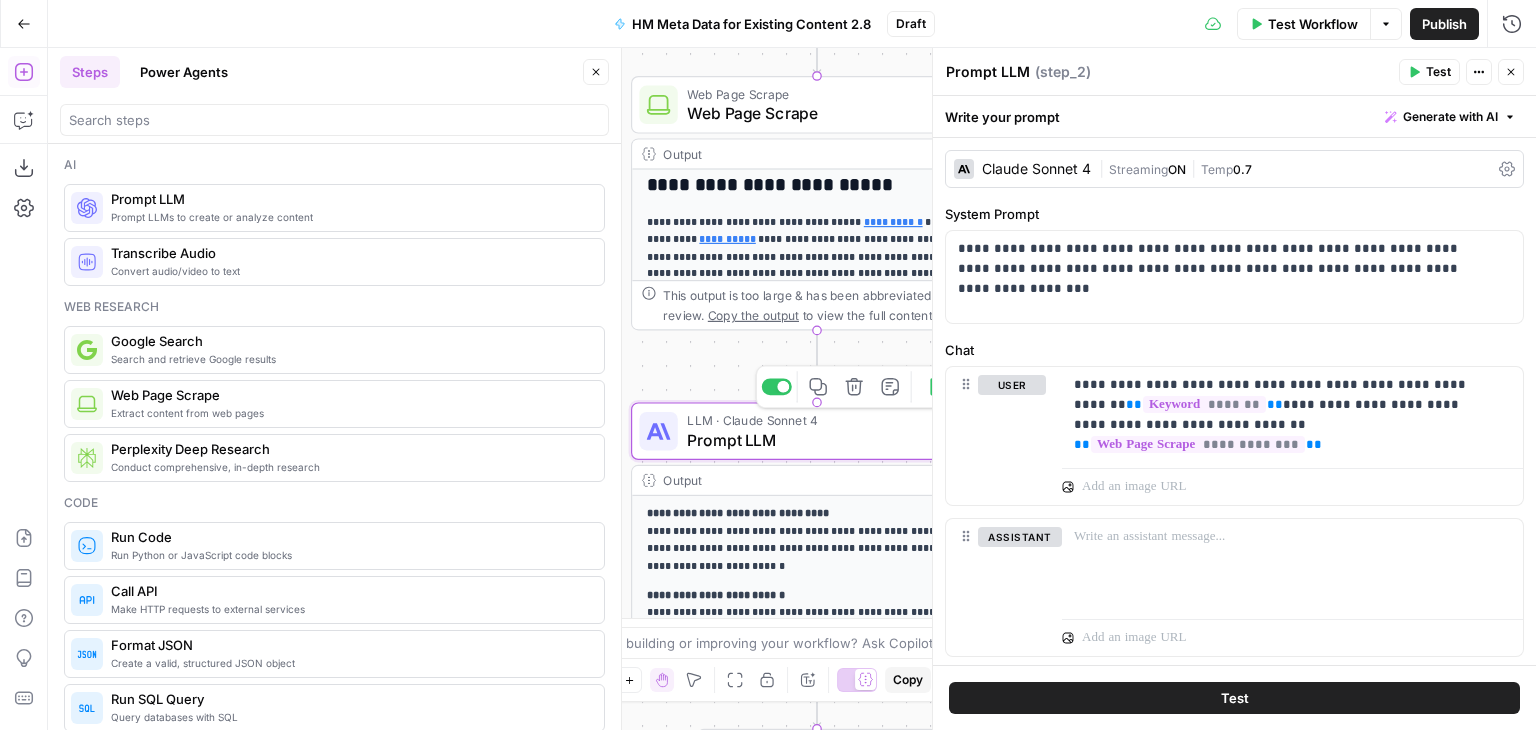 click on "Prompt LLM" at bounding box center (812, 440) 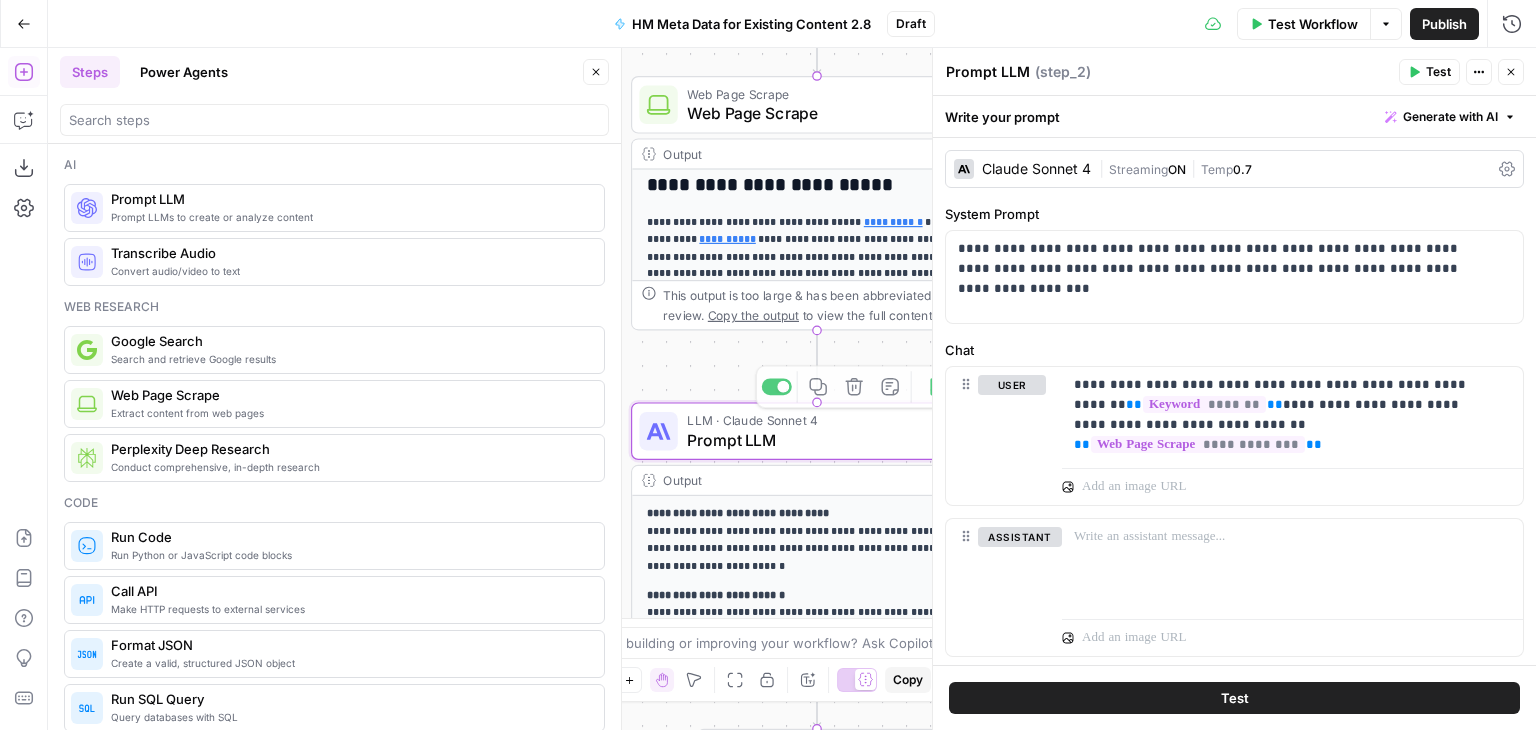 click on "Prompt LLM" at bounding box center (812, 440) 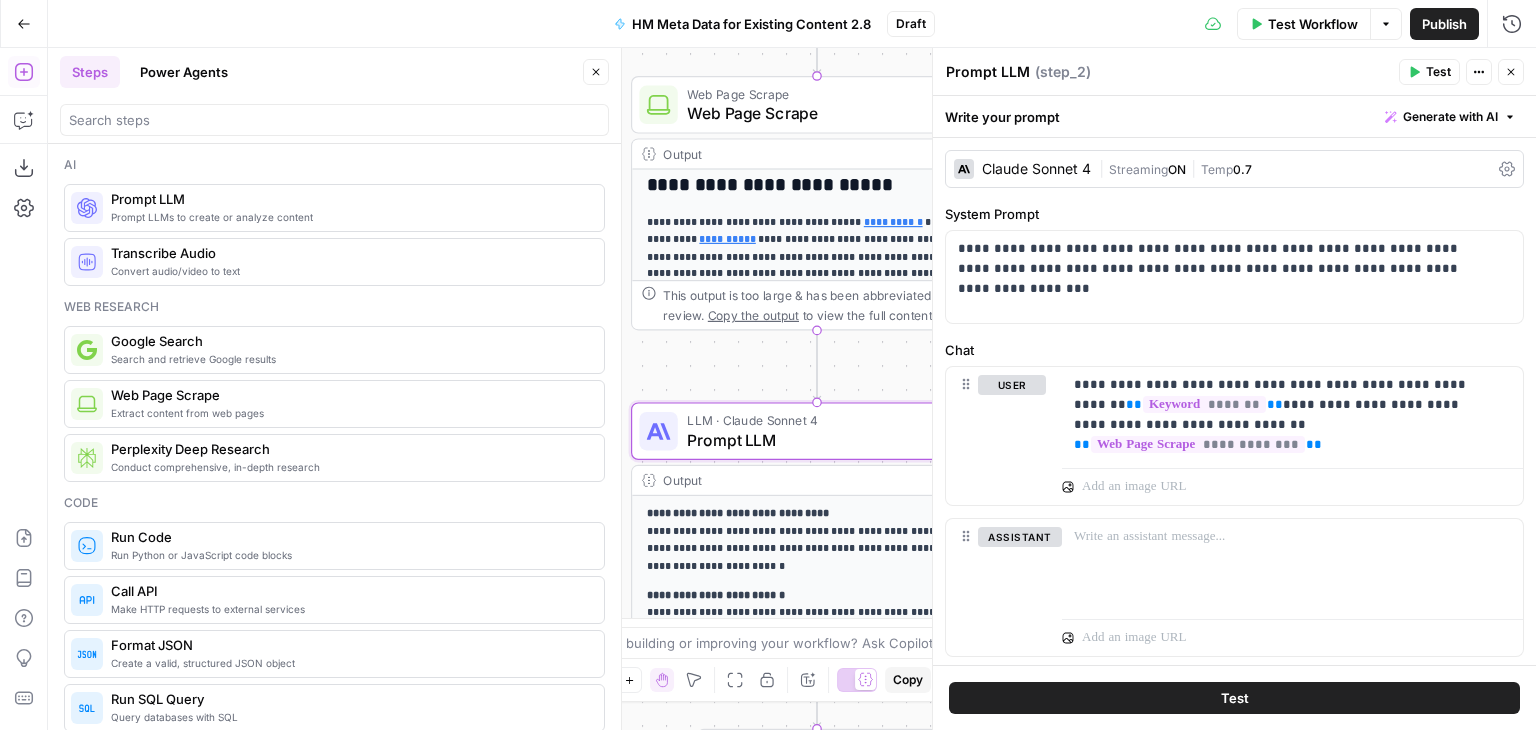 click on "Close" at bounding box center [1511, 72] 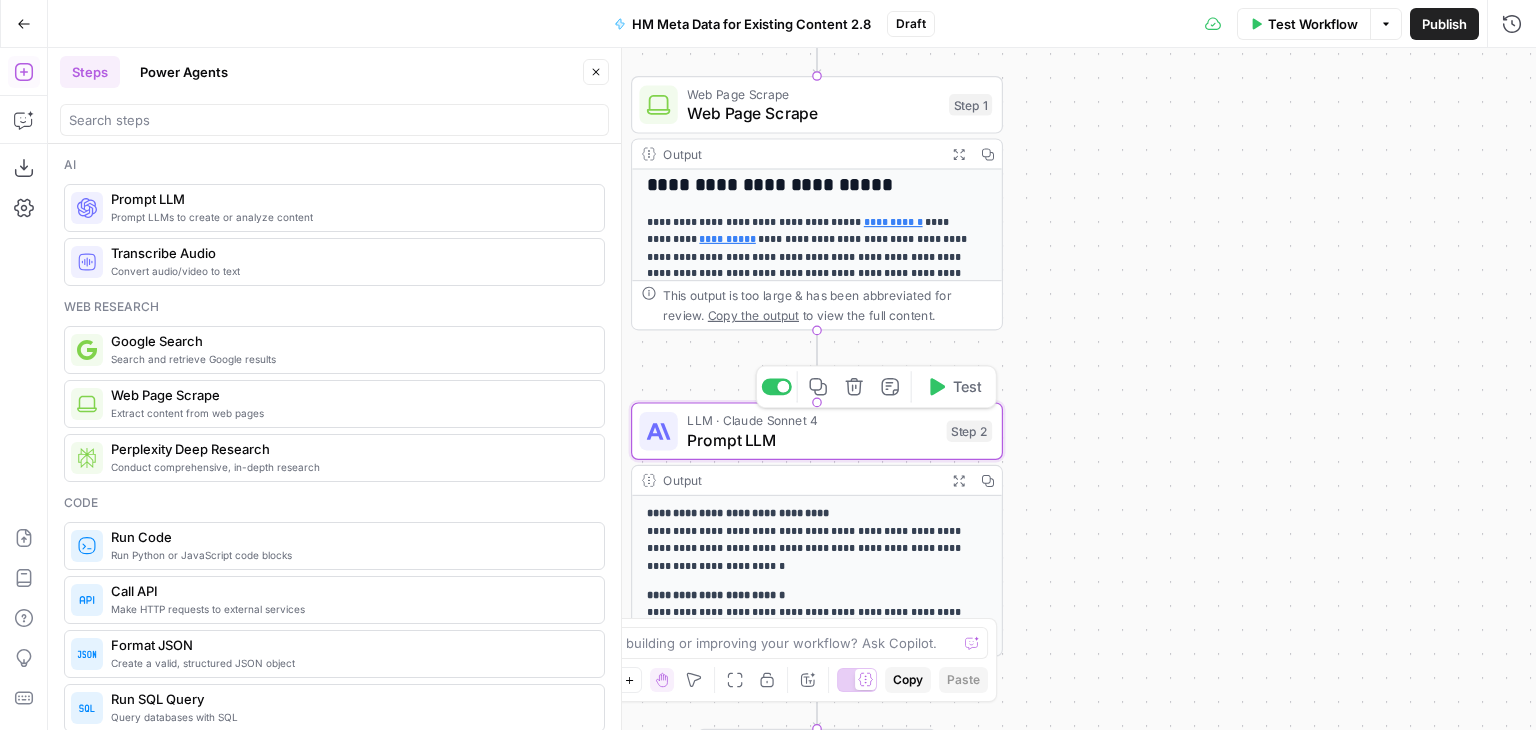 click on "Test" at bounding box center (967, 387) 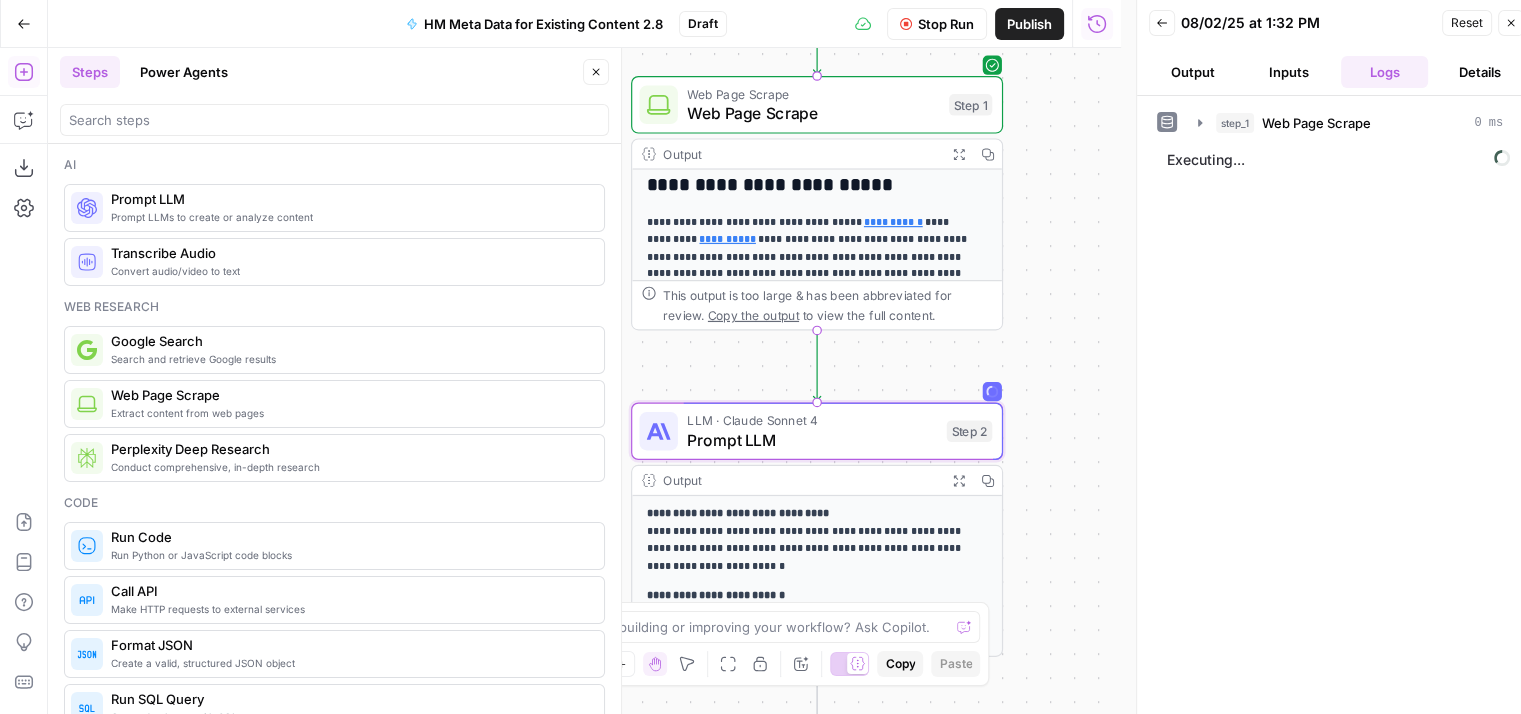 click on "Details" at bounding box center (1480, 72) 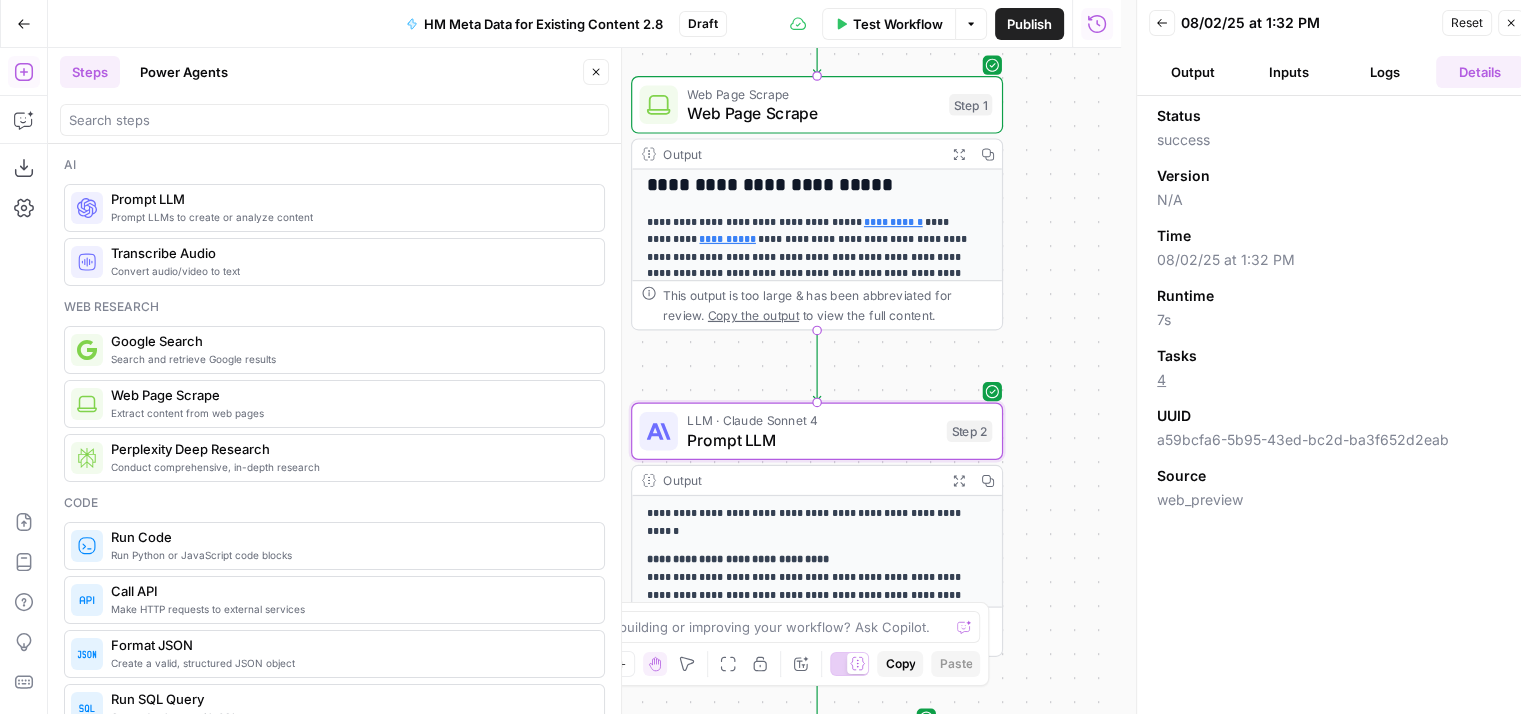 click 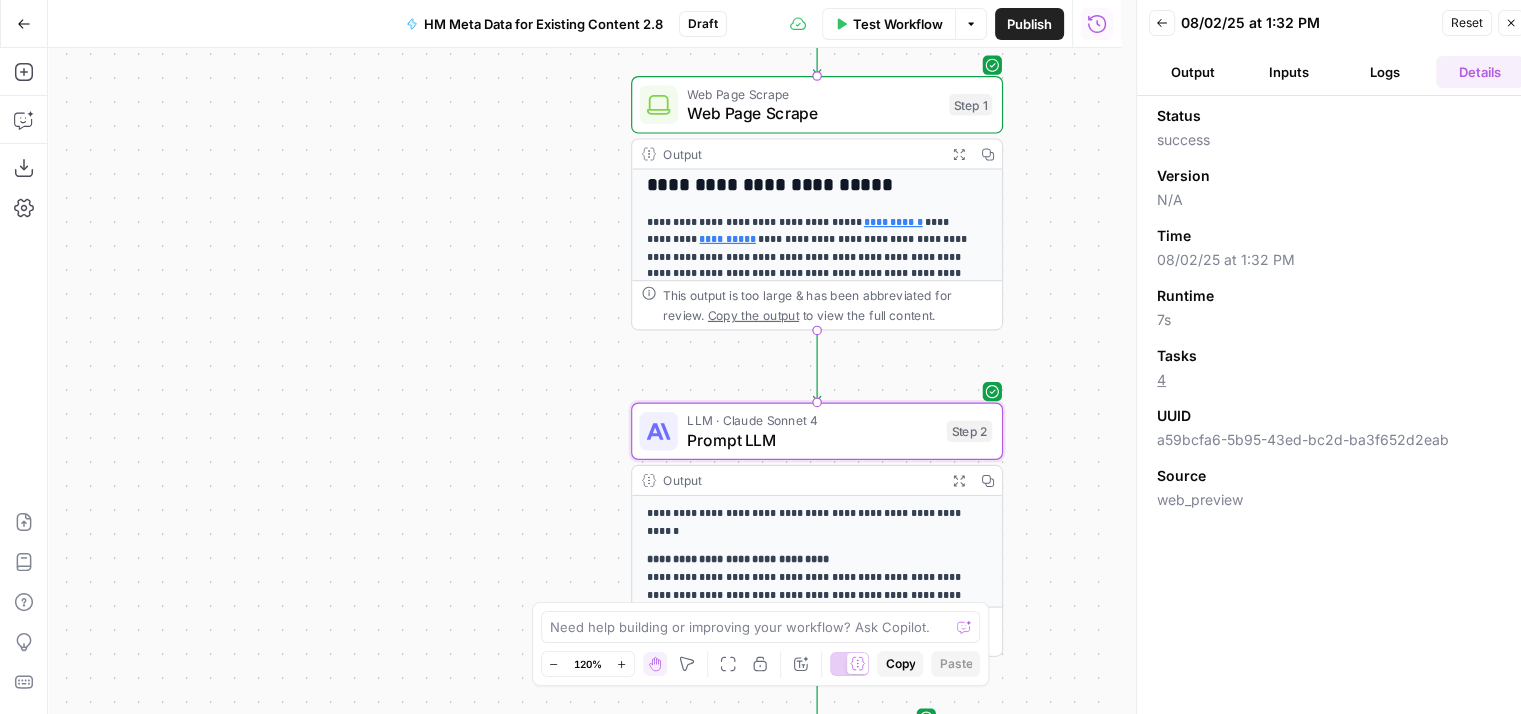 click 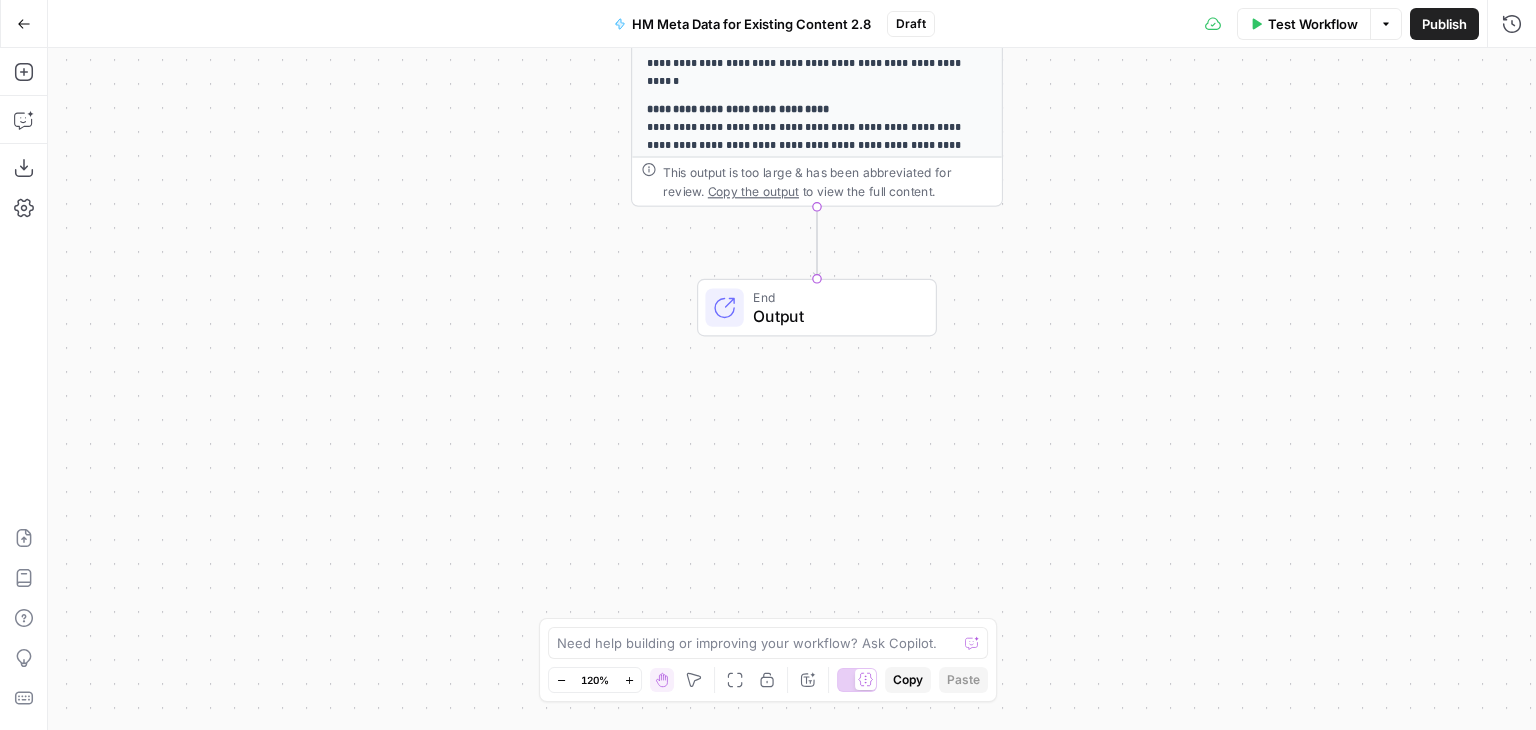 click on "Publish" at bounding box center (1444, 24) 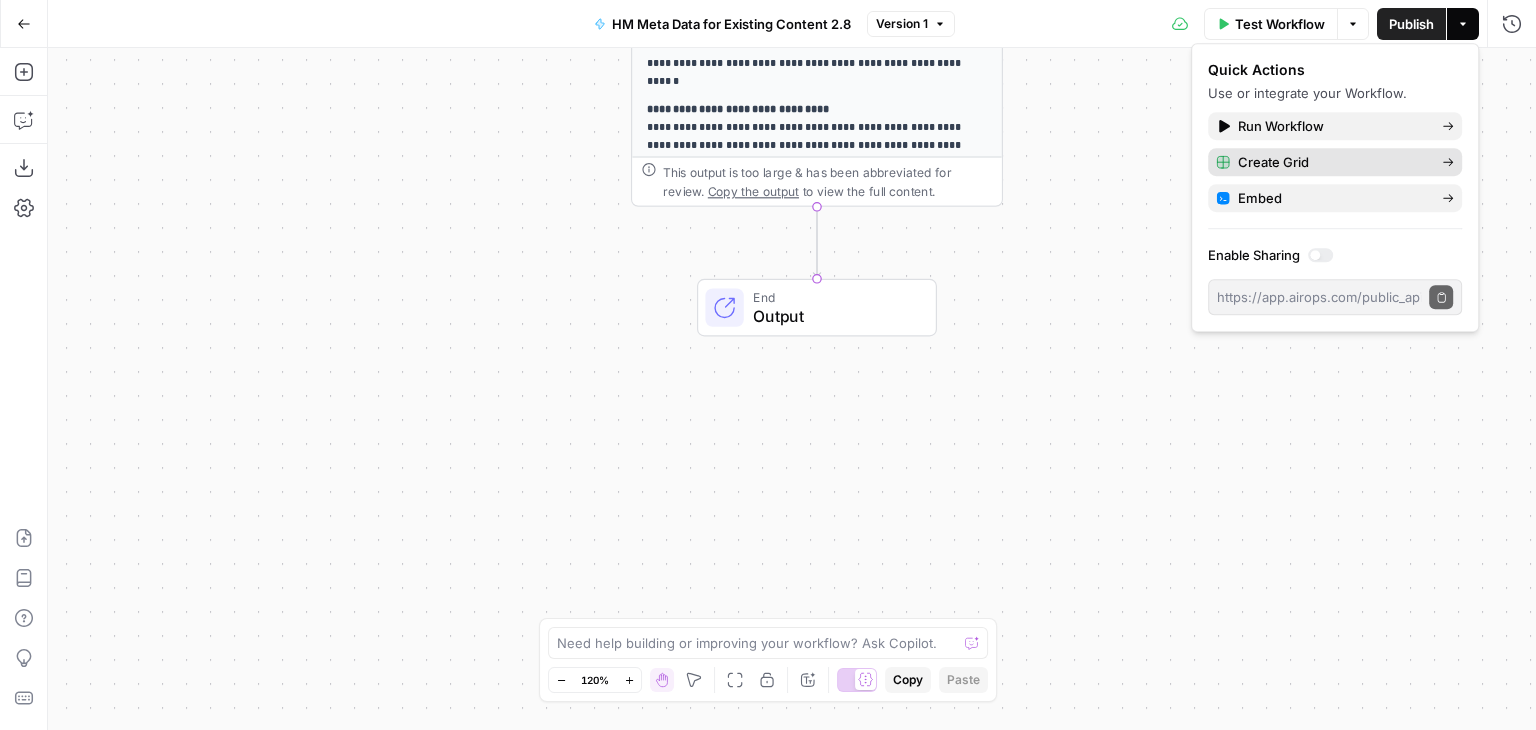 click 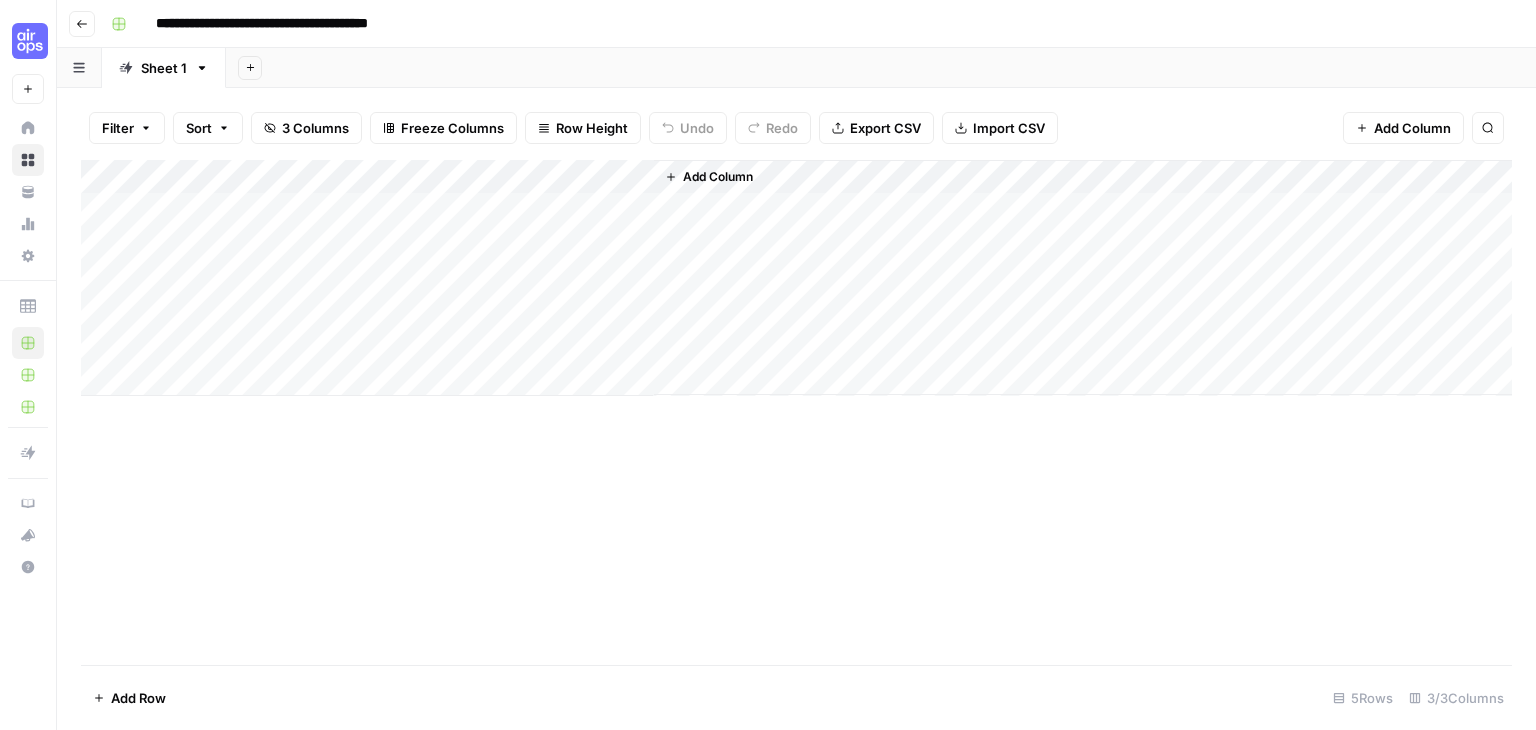 click on "Add Column" at bounding box center [796, 278] 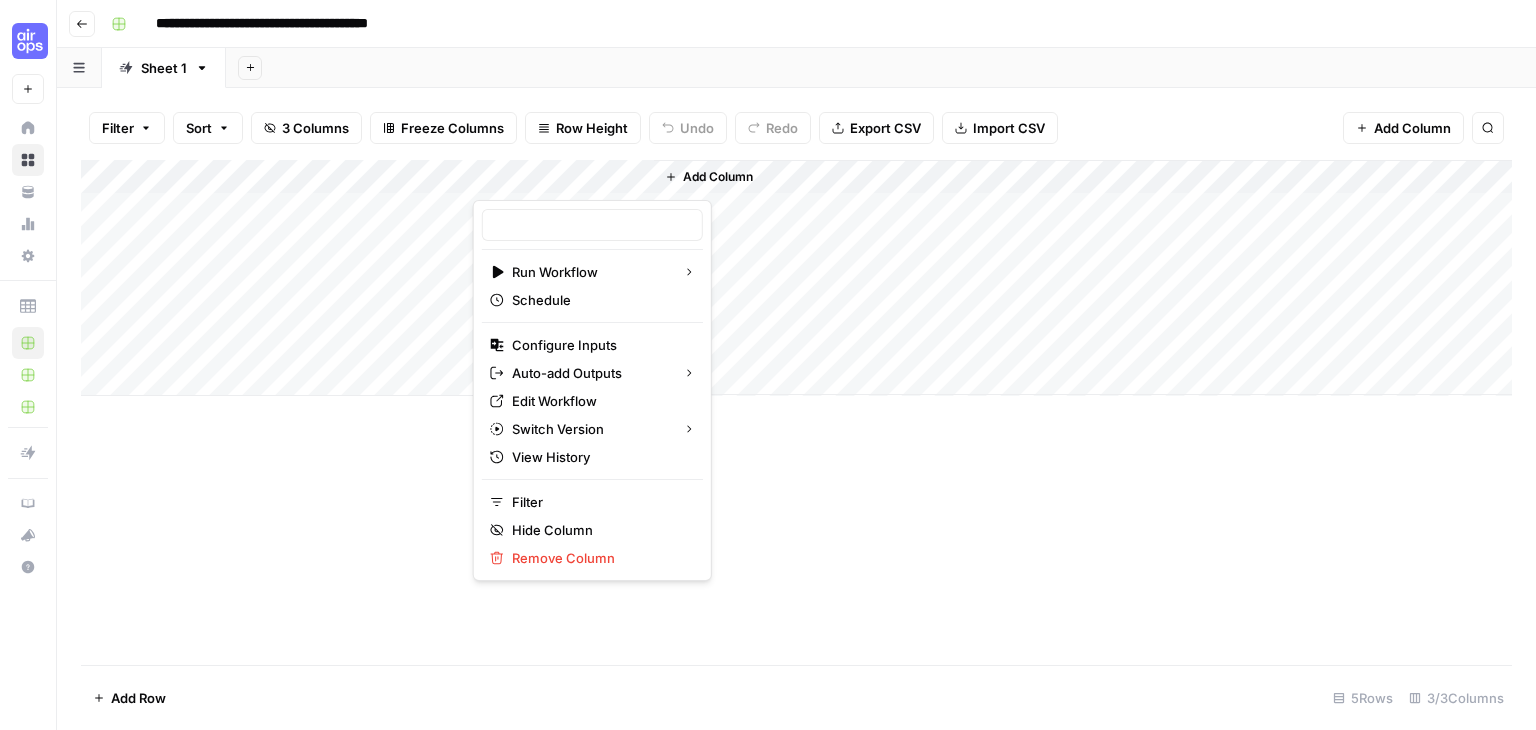 type on "HM Meta Data for Existing Content 2.8" 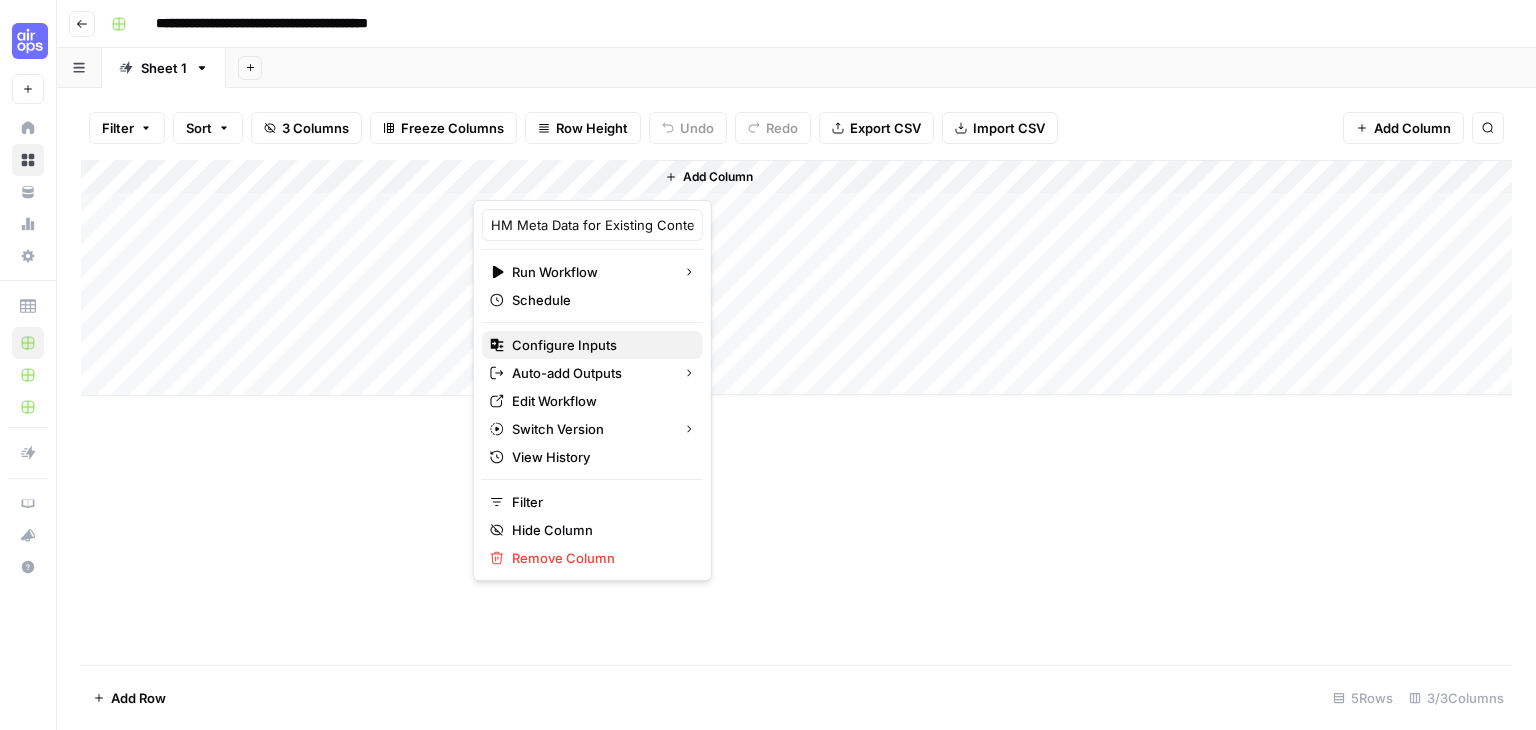 click on "Configure Inputs" at bounding box center [599, 345] 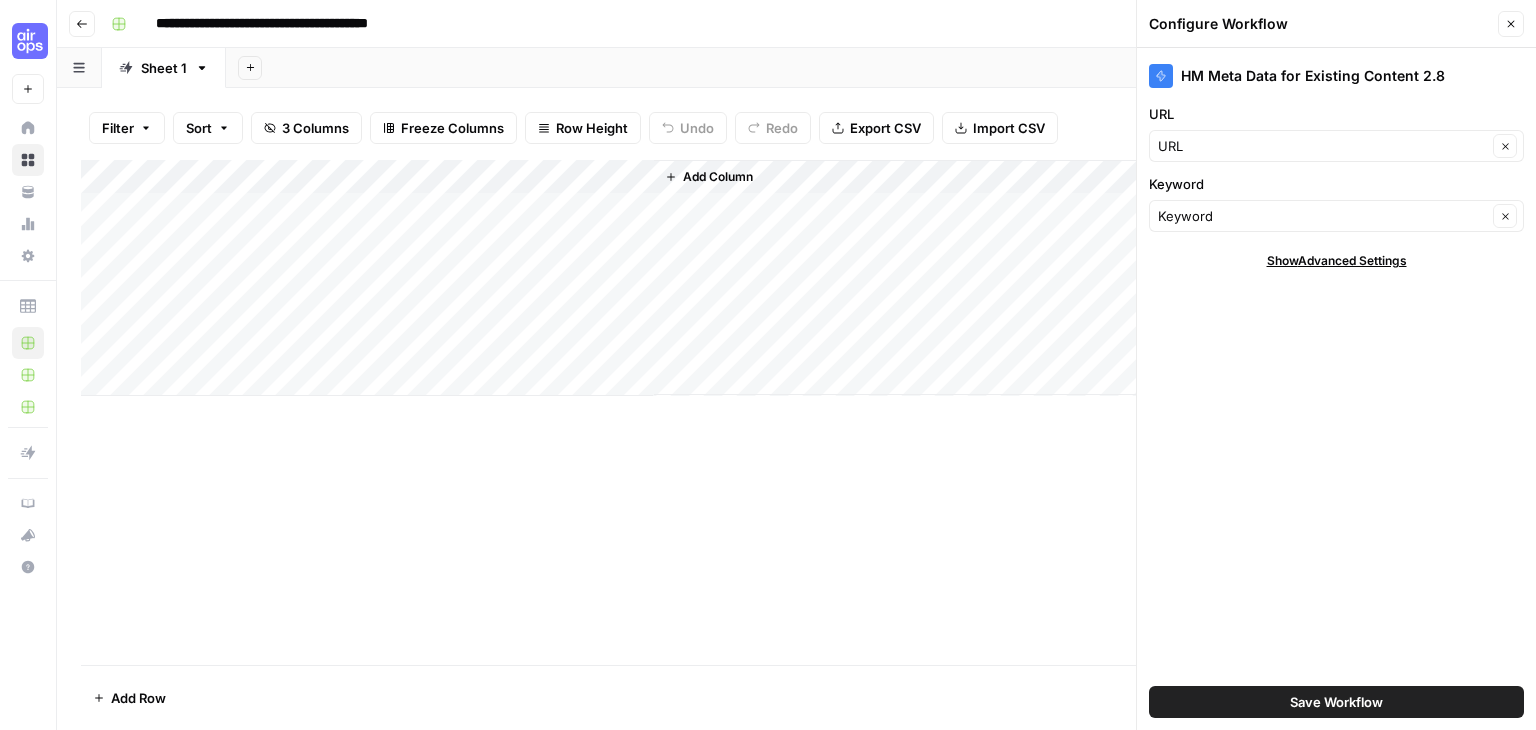 click on "Add Column" at bounding box center [796, 412] 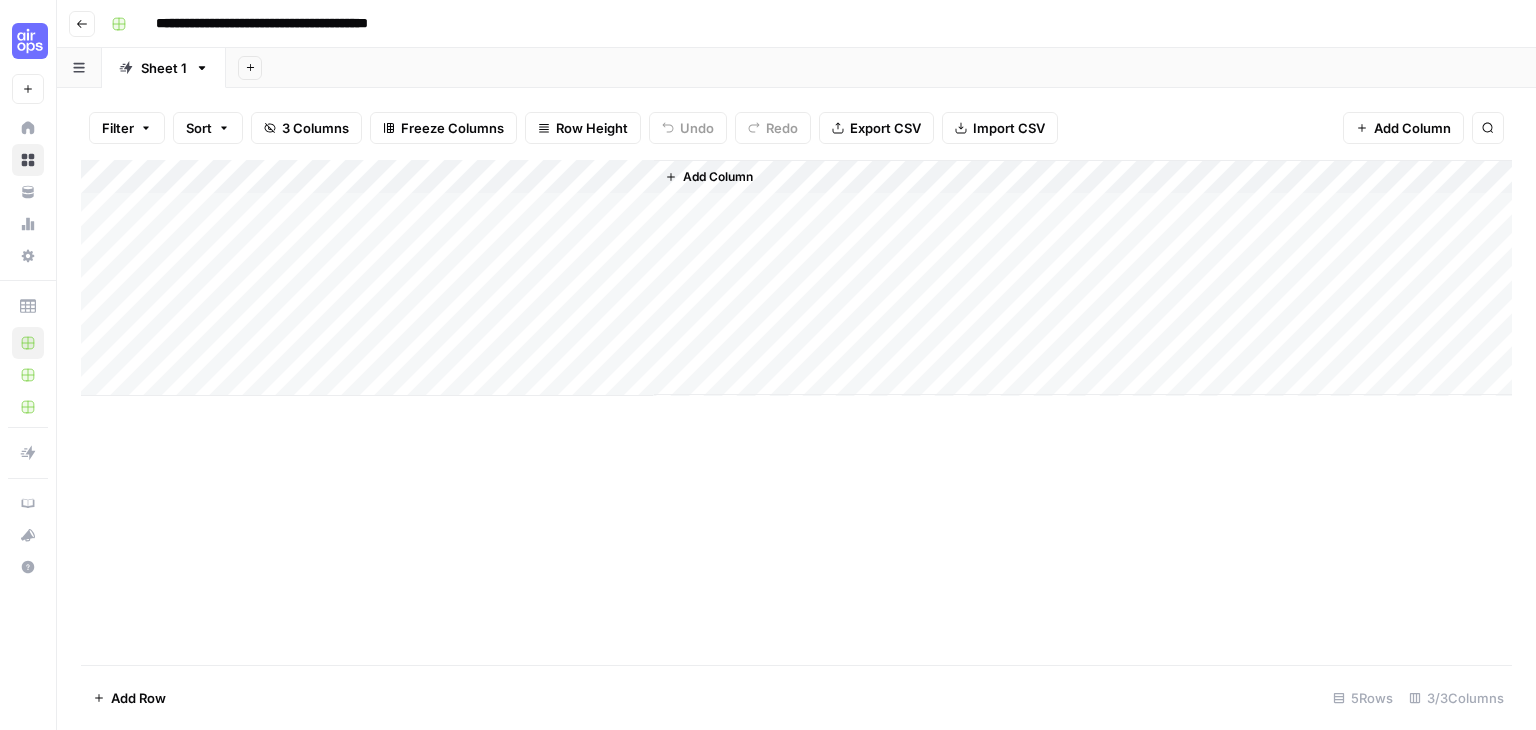 click on "Add Column" at bounding box center (796, 278) 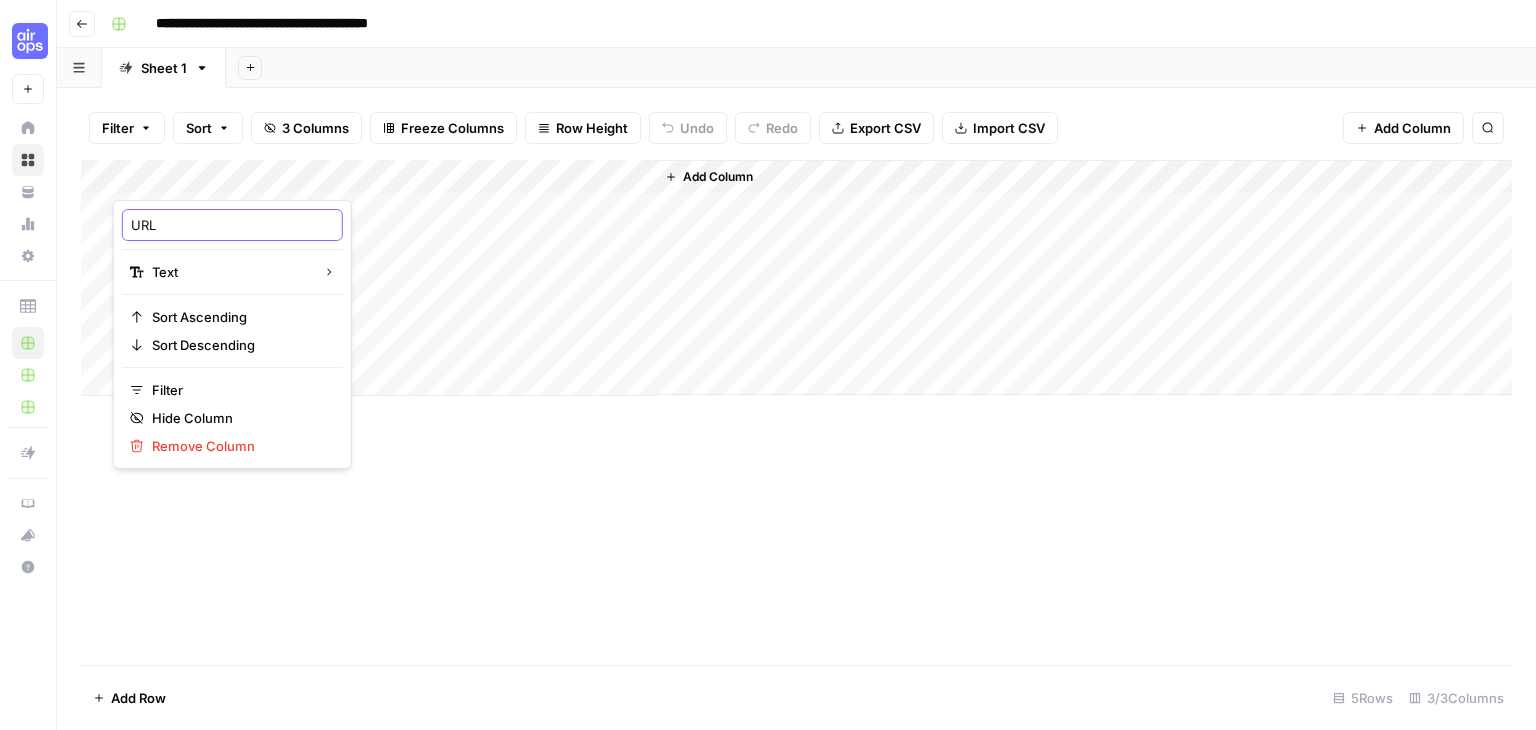 drag, startPoint x: 188, startPoint y: 229, endPoint x: 124, endPoint y: 232, distance: 64.070274 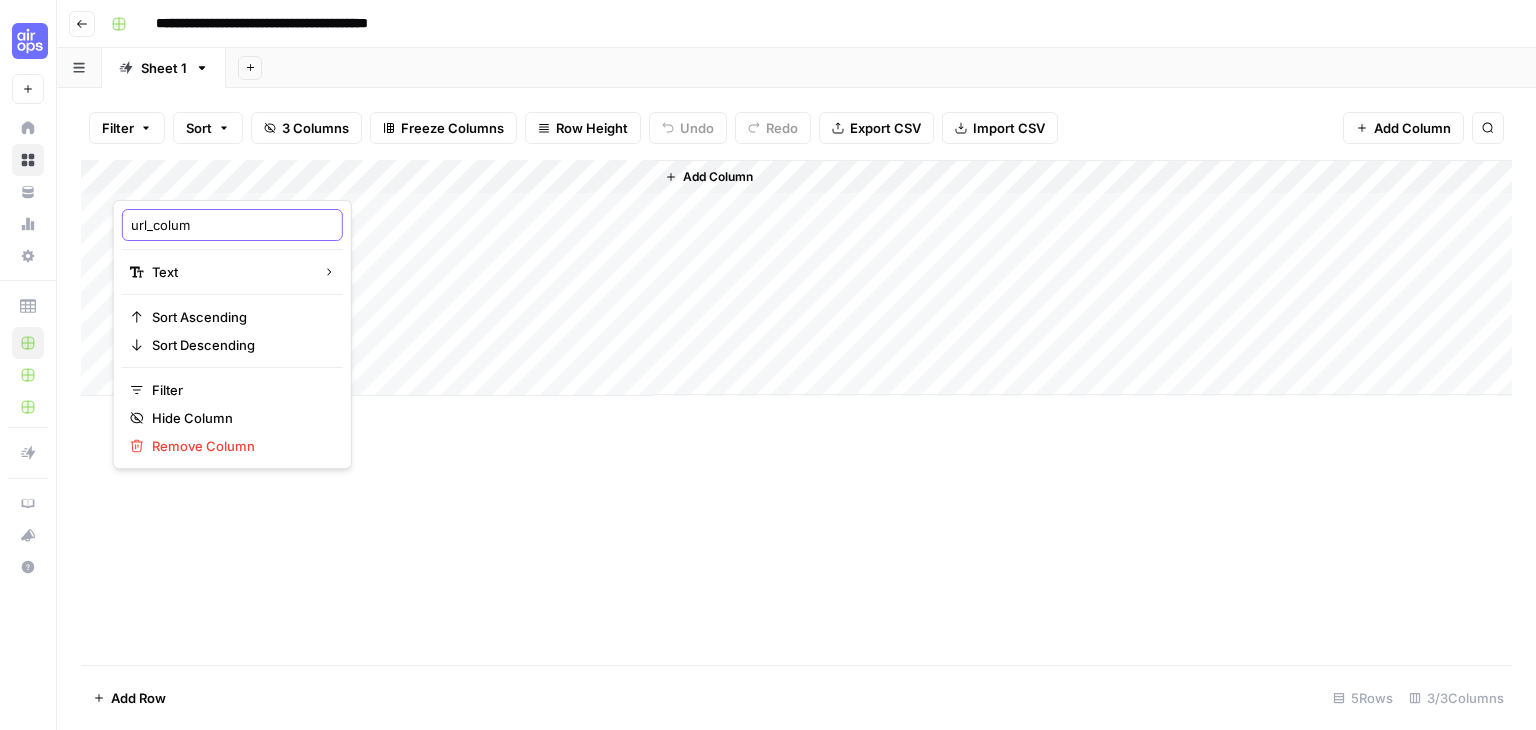type on "url_column" 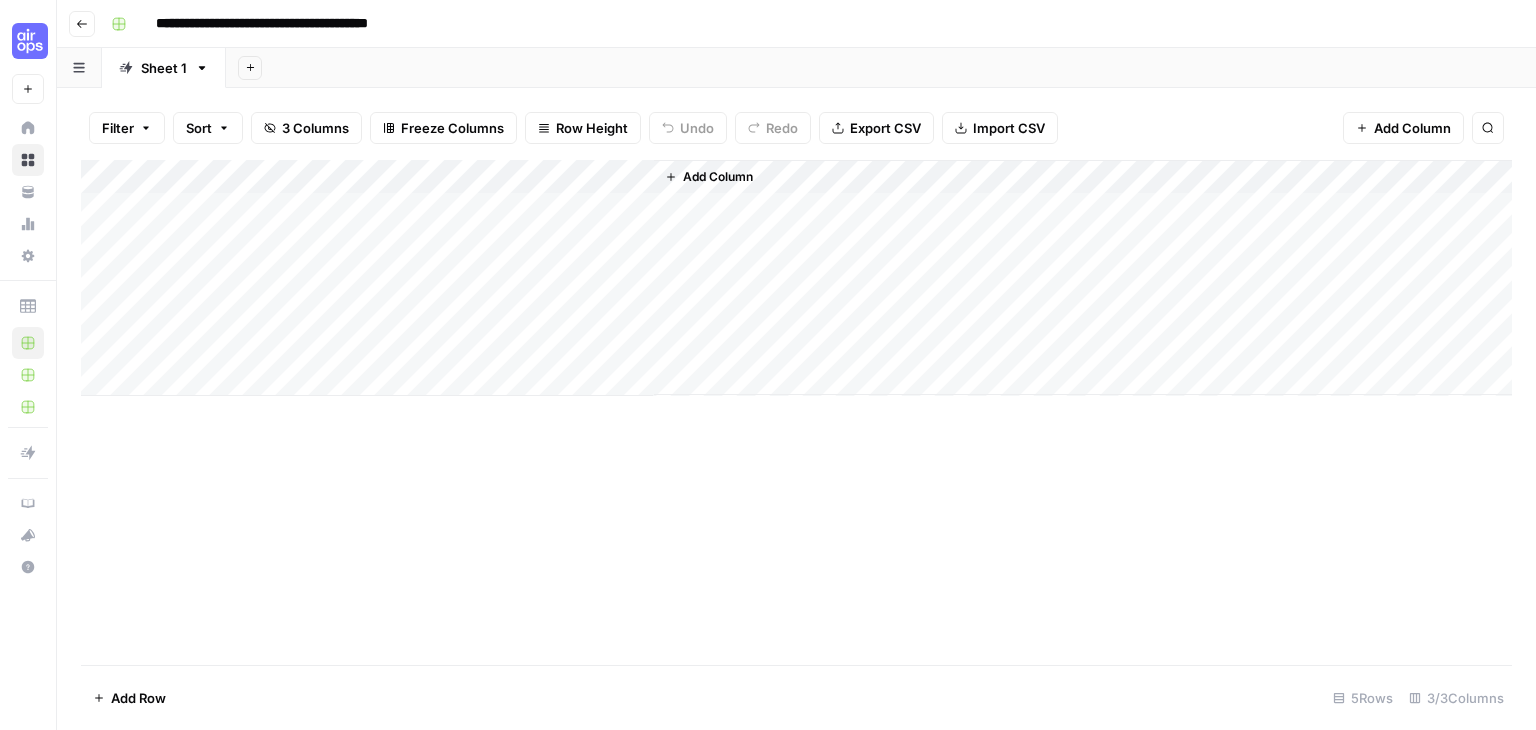 click on "Add Column" at bounding box center (796, 278) 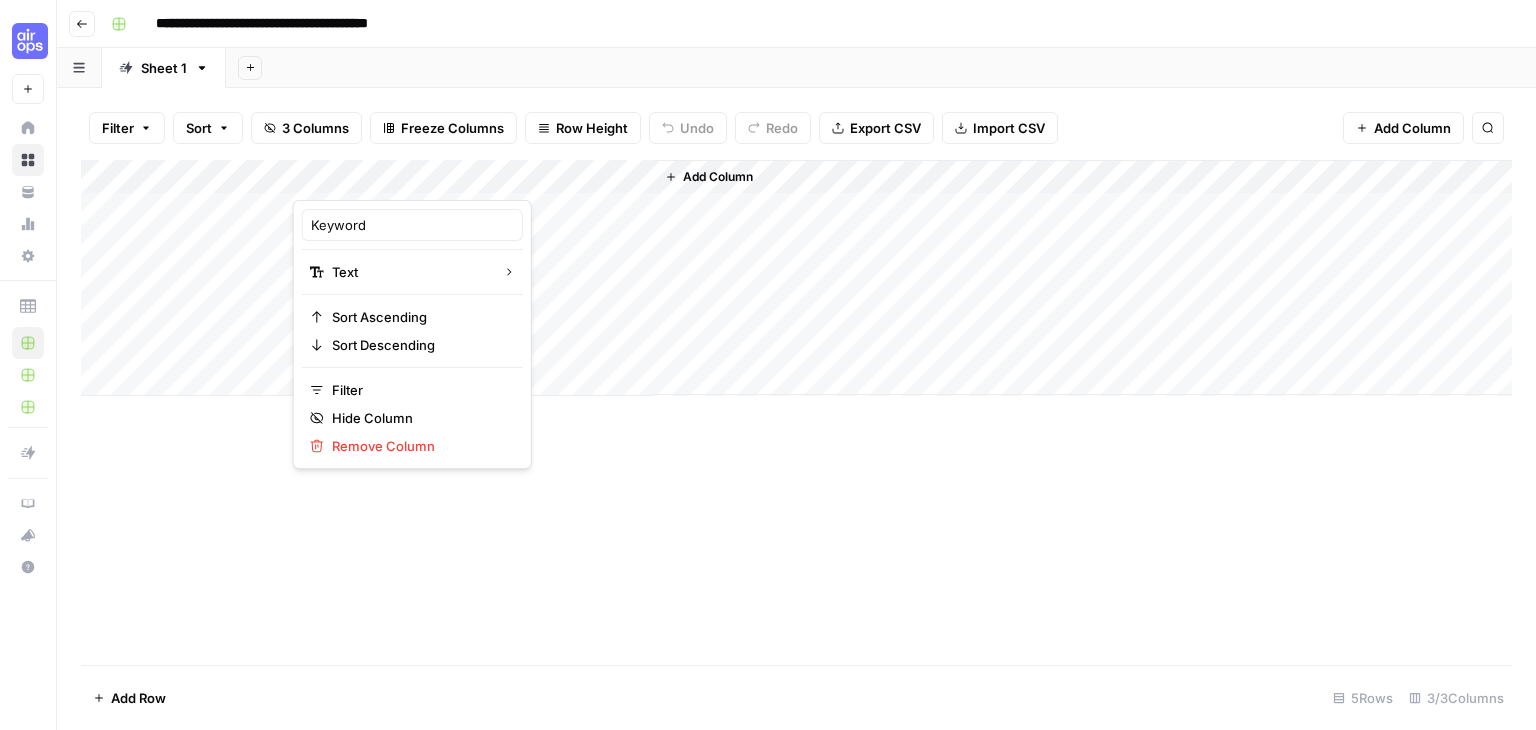 click at bounding box center (383, 180) 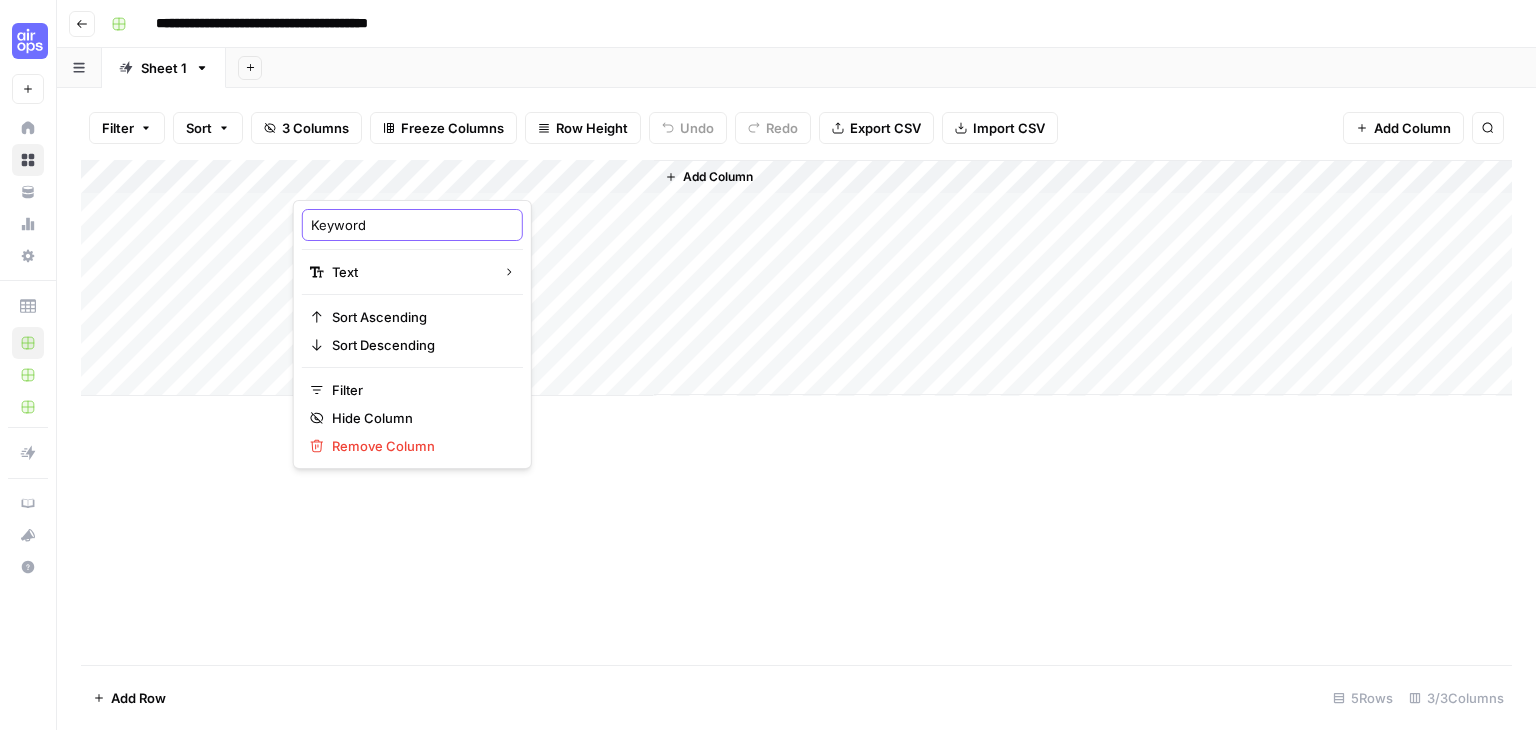 drag, startPoint x: 365, startPoint y: 225, endPoint x: 274, endPoint y: 225, distance: 91 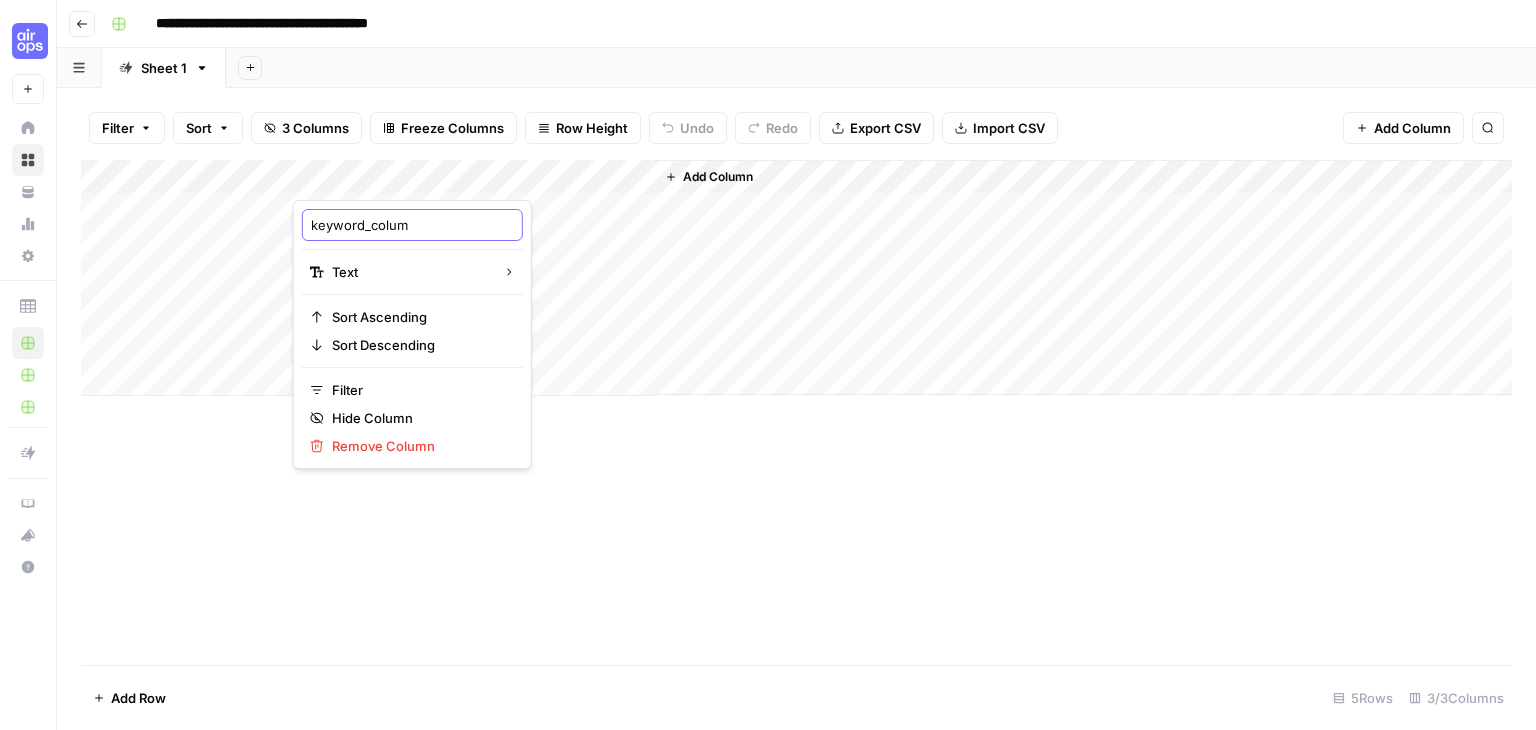 type on "keyword_column" 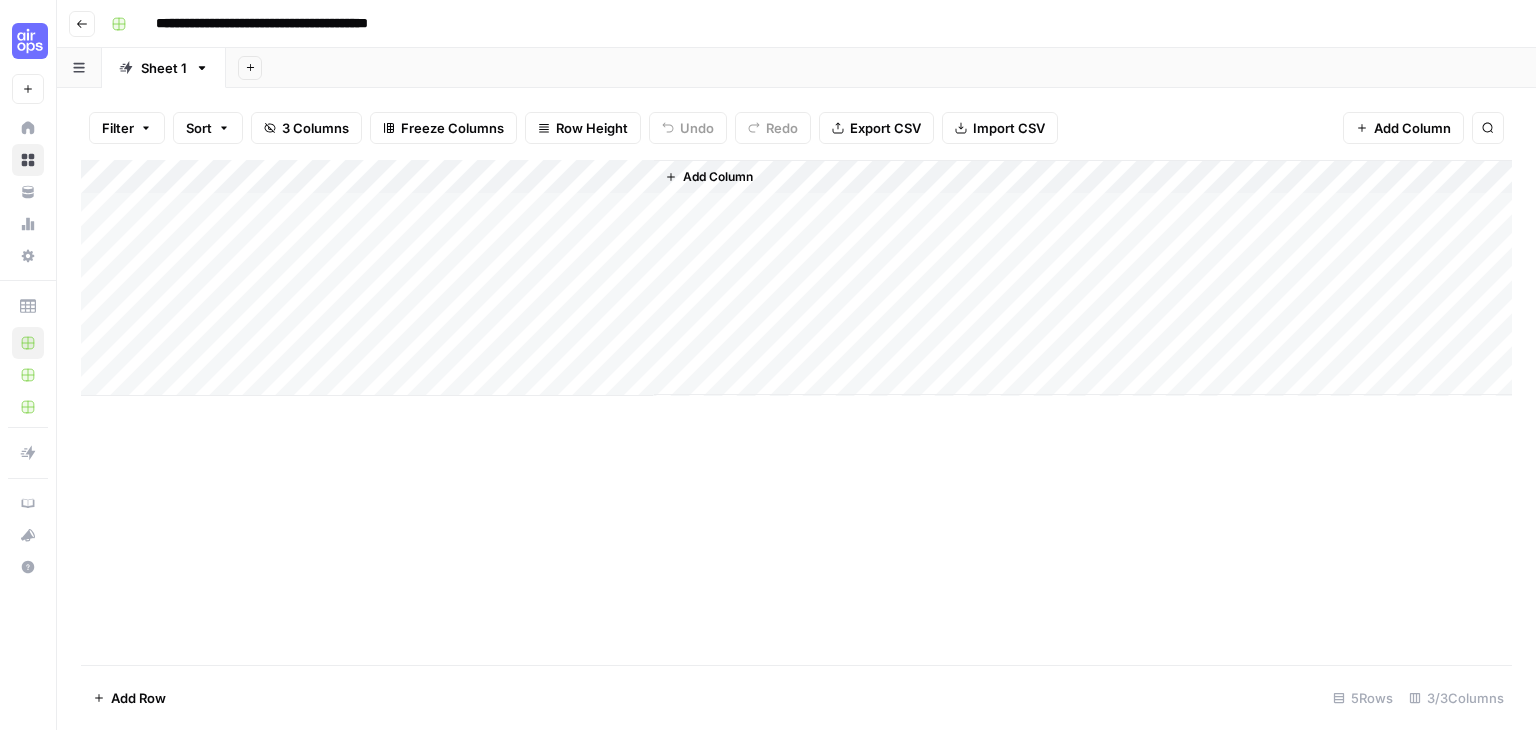 click on "Add Column" at bounding box center (796, 278) 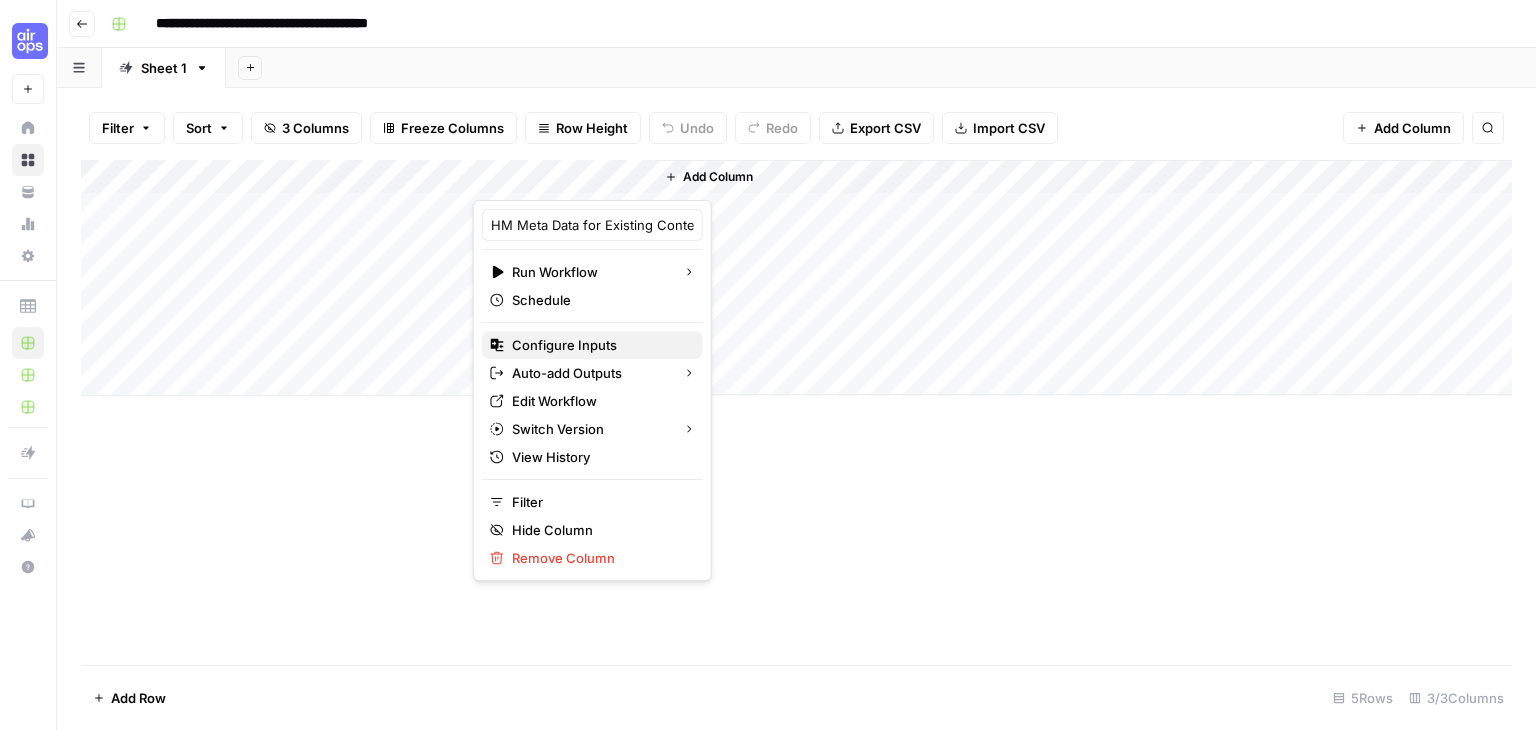 click on "Configure Inputs" at bounding box center (599, 345) 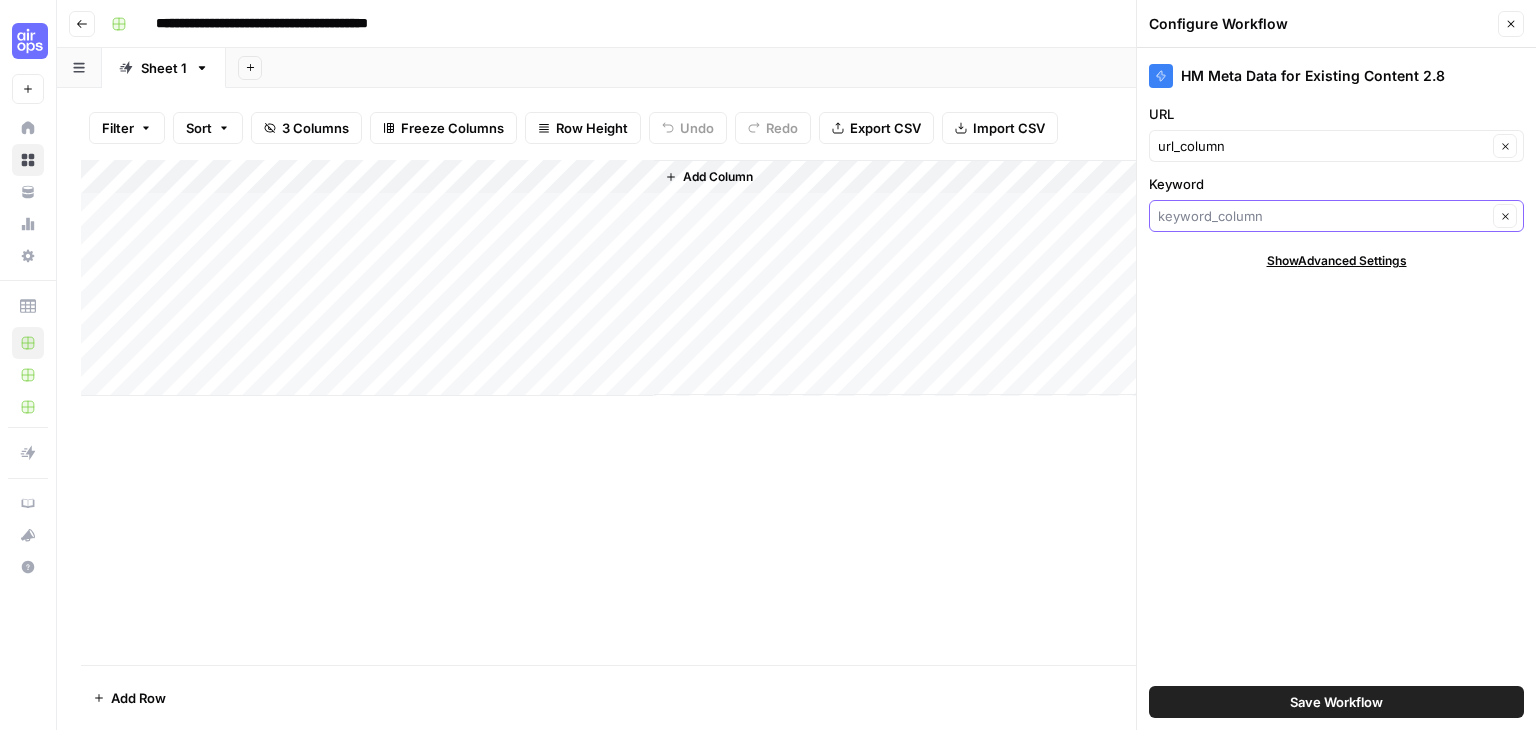 click on "Keyword" at bounding box center [1322, 216] 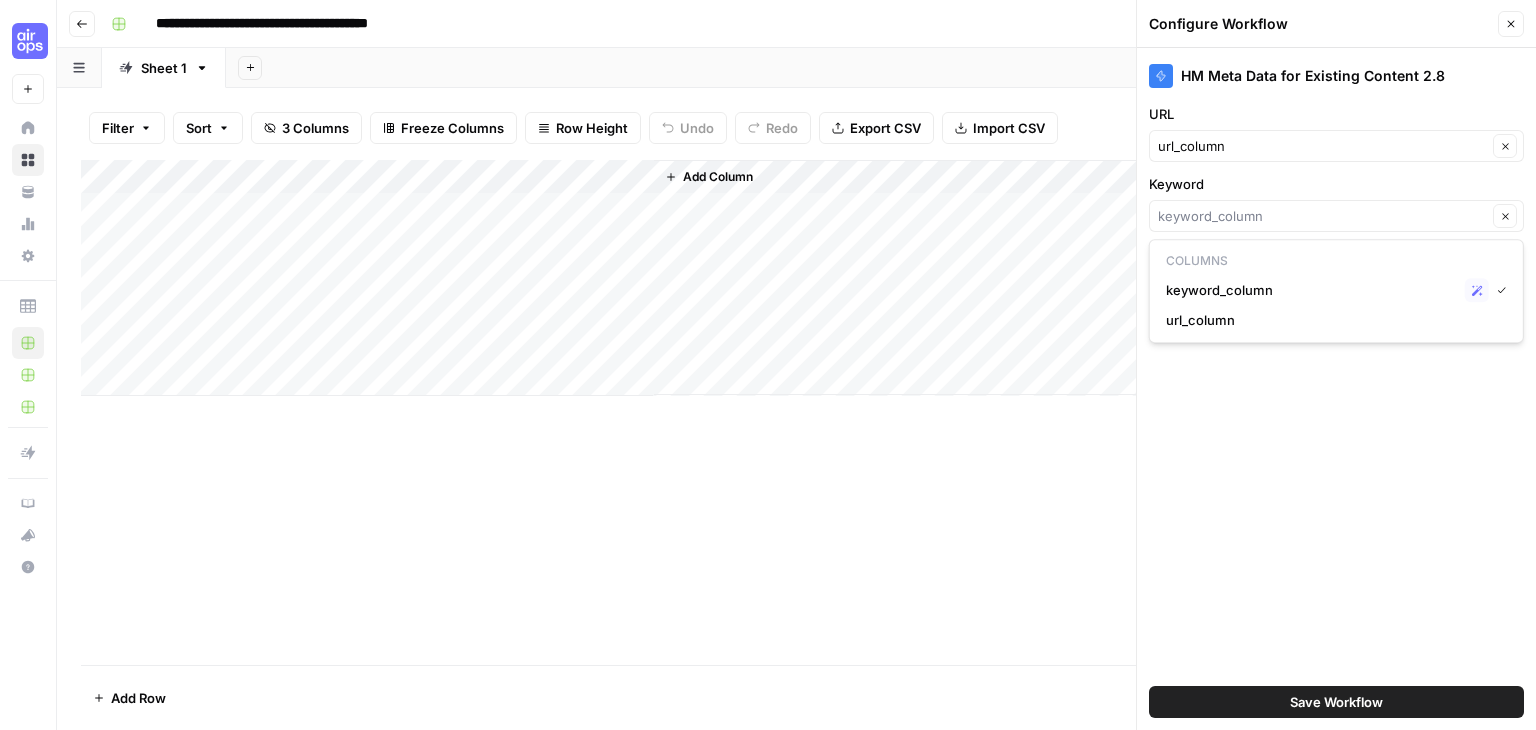 type on "keyword_column" 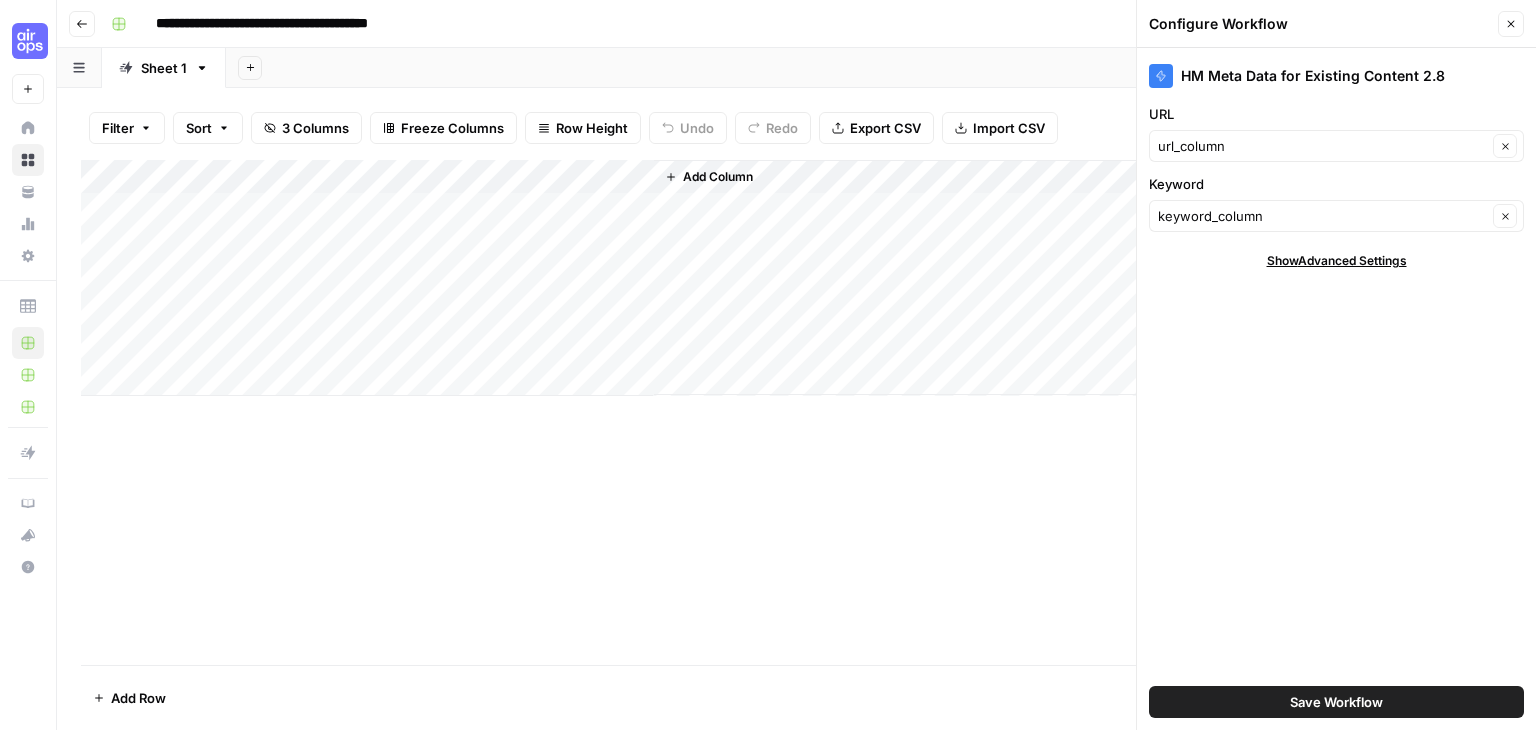 click on "HM Meta Data for Existing Content 2.8 URL url_column Clear Keyword keyword_column Clear Show  Advanced Settings Save Workflow" at bounding box center [1336, 389] 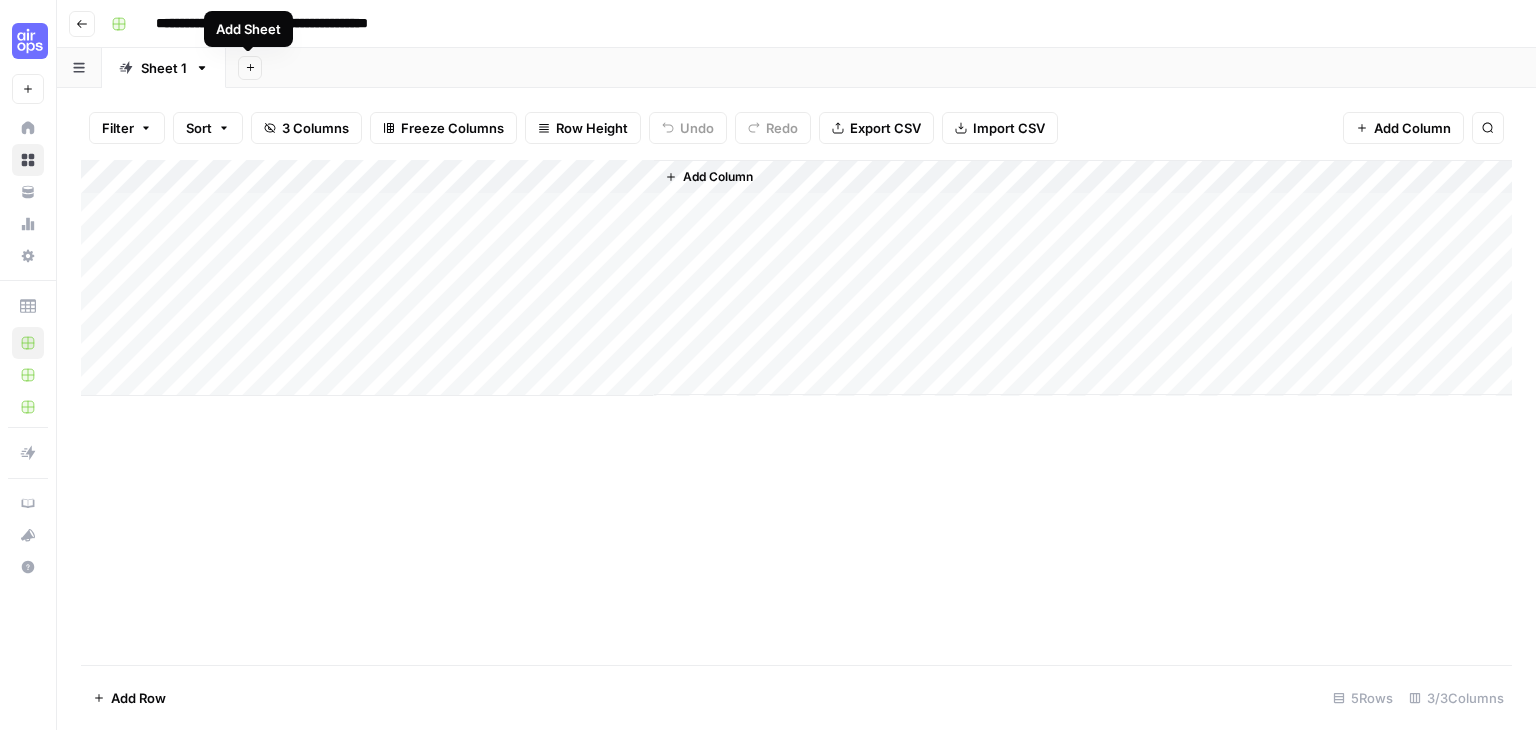 click 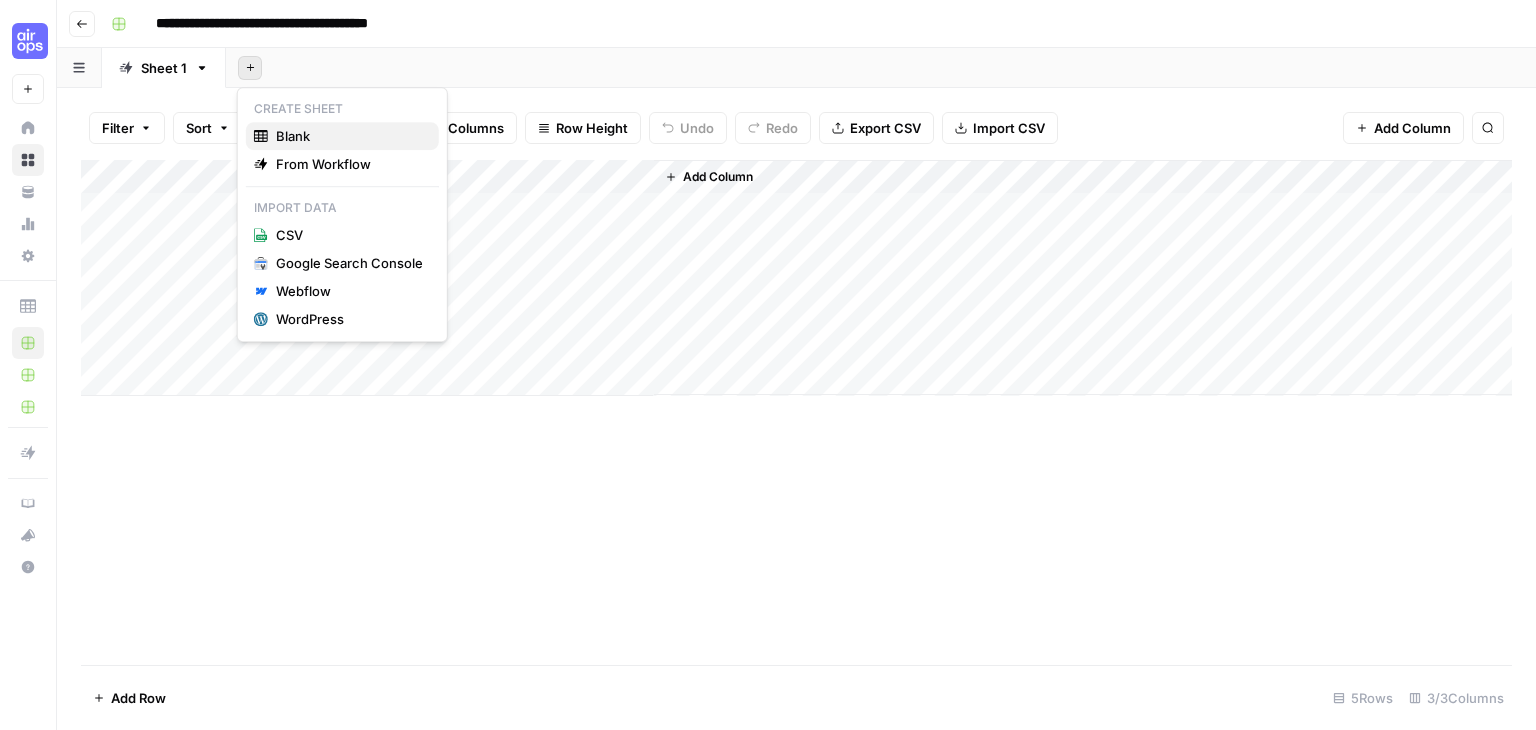 click on "Blank" at bounding box center (349, 136) 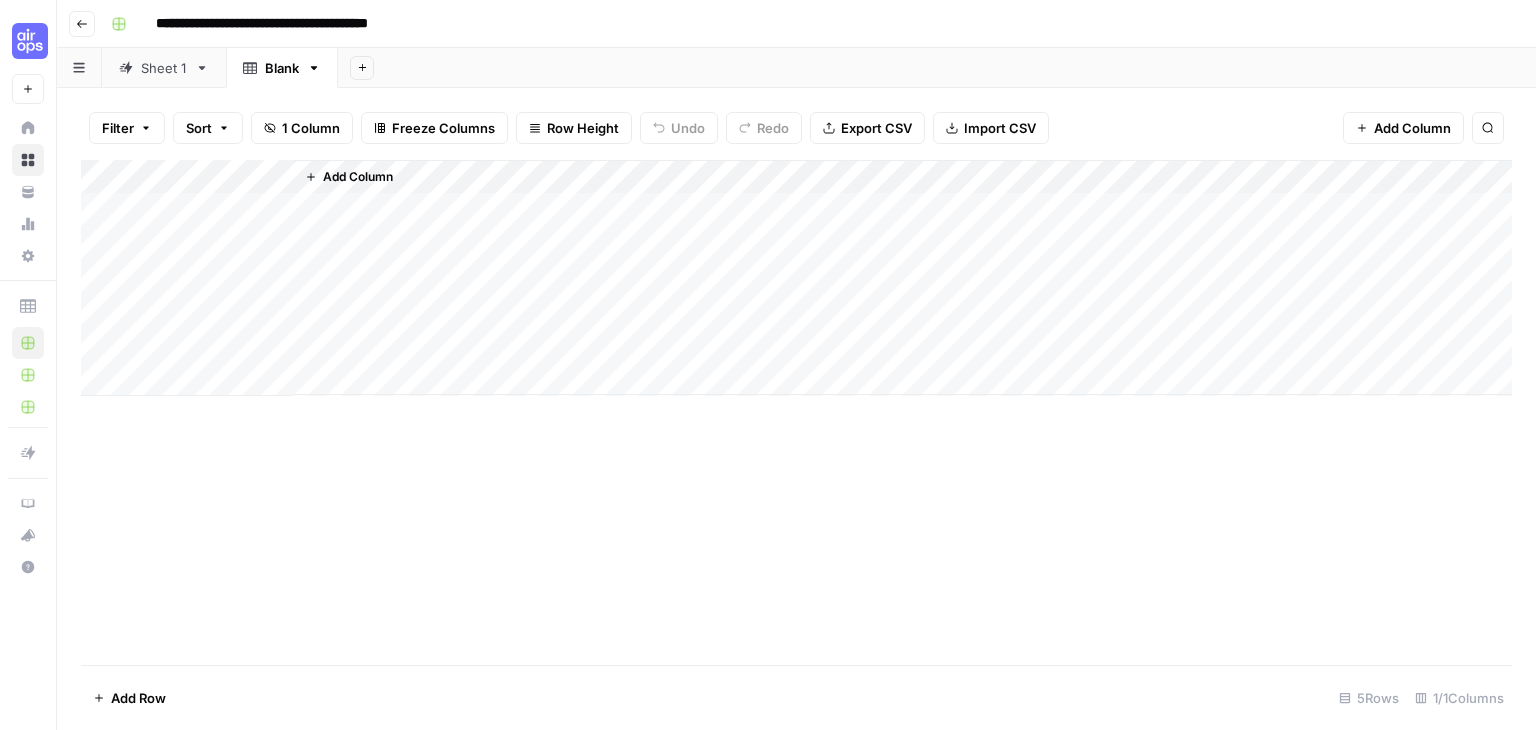 click on "Add Column" at bounding box center (796, 278) 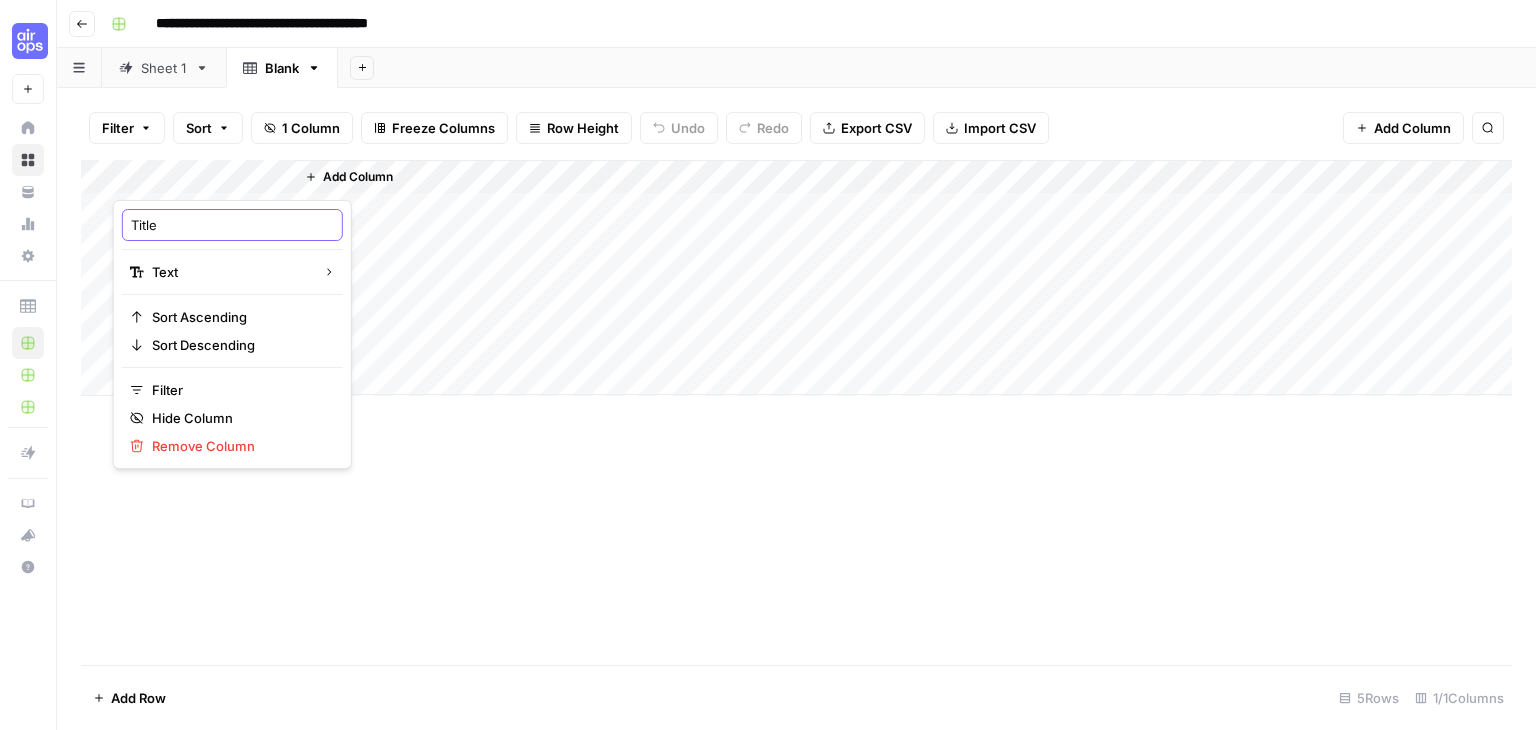 click on "Title" at bounding box center [232, 225] 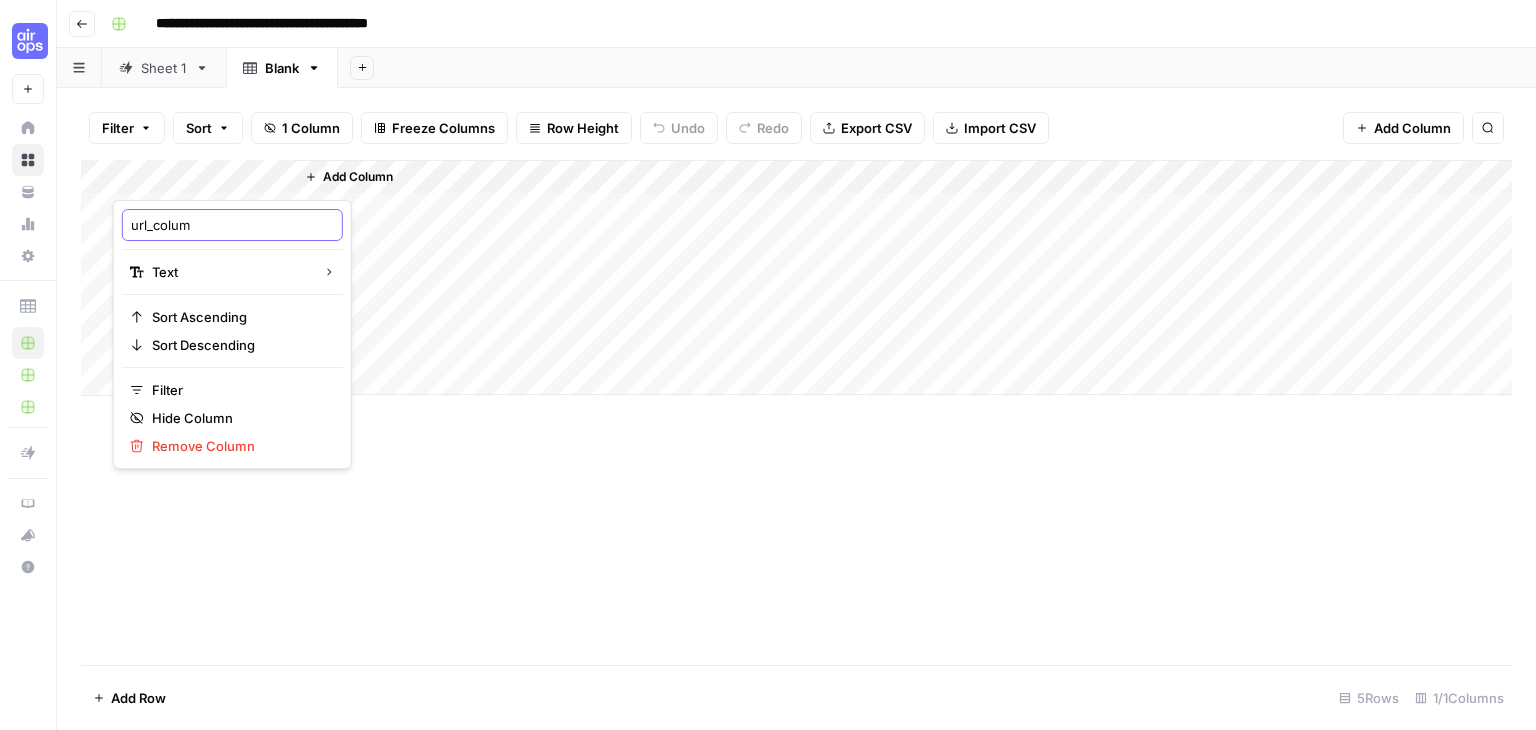 type on "url_column" 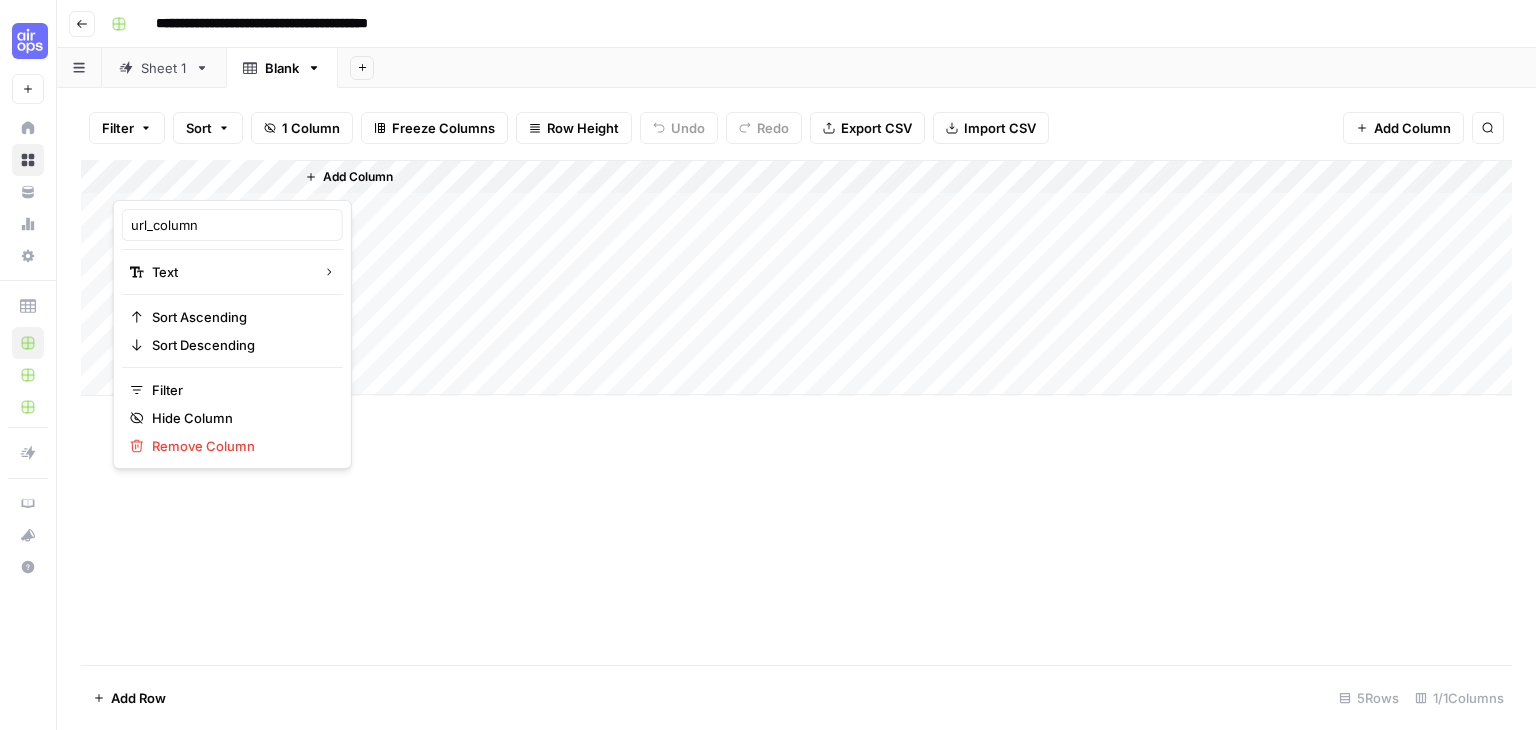 click on "Add Column" at bounding box center (349, 177) 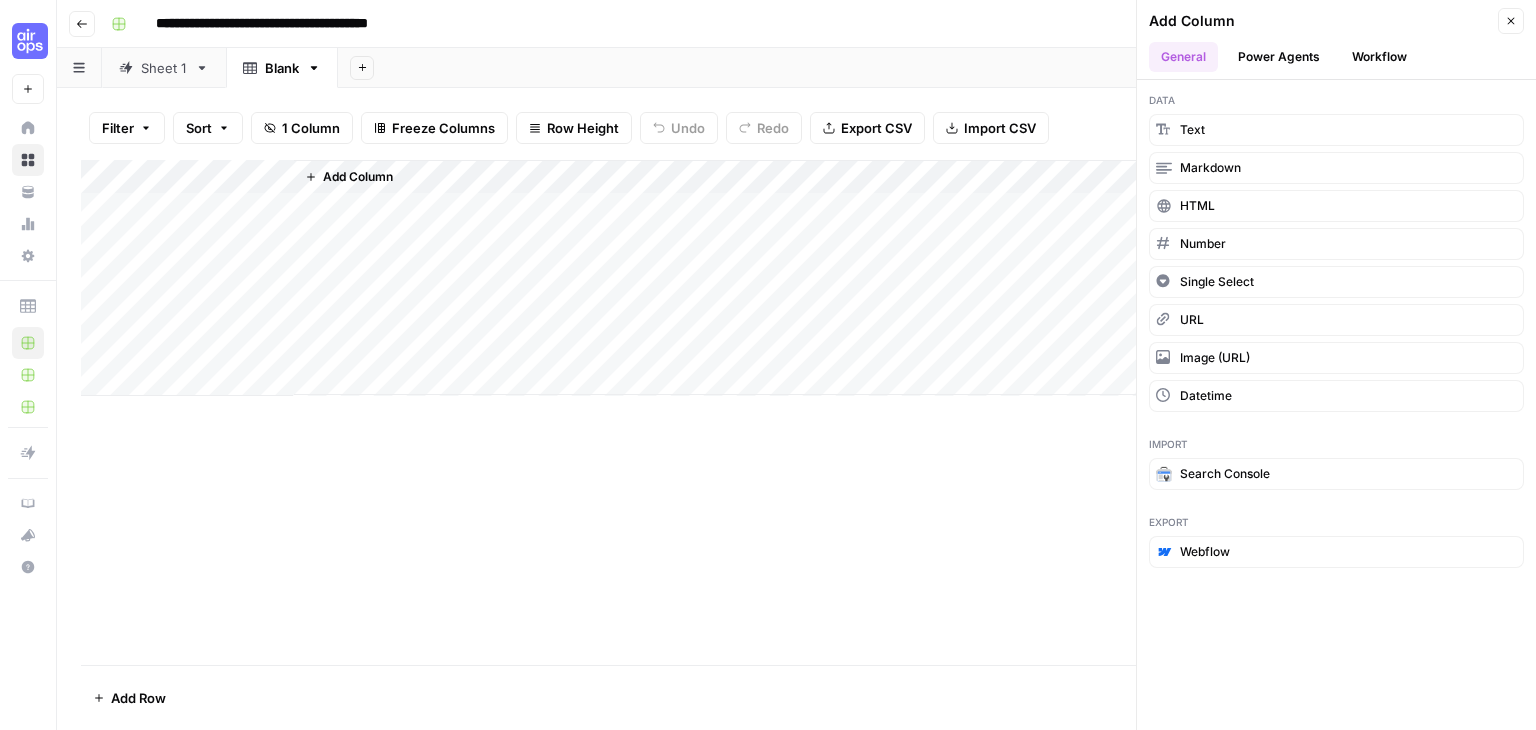click on "Add Column" at bounding box center (358, 177) 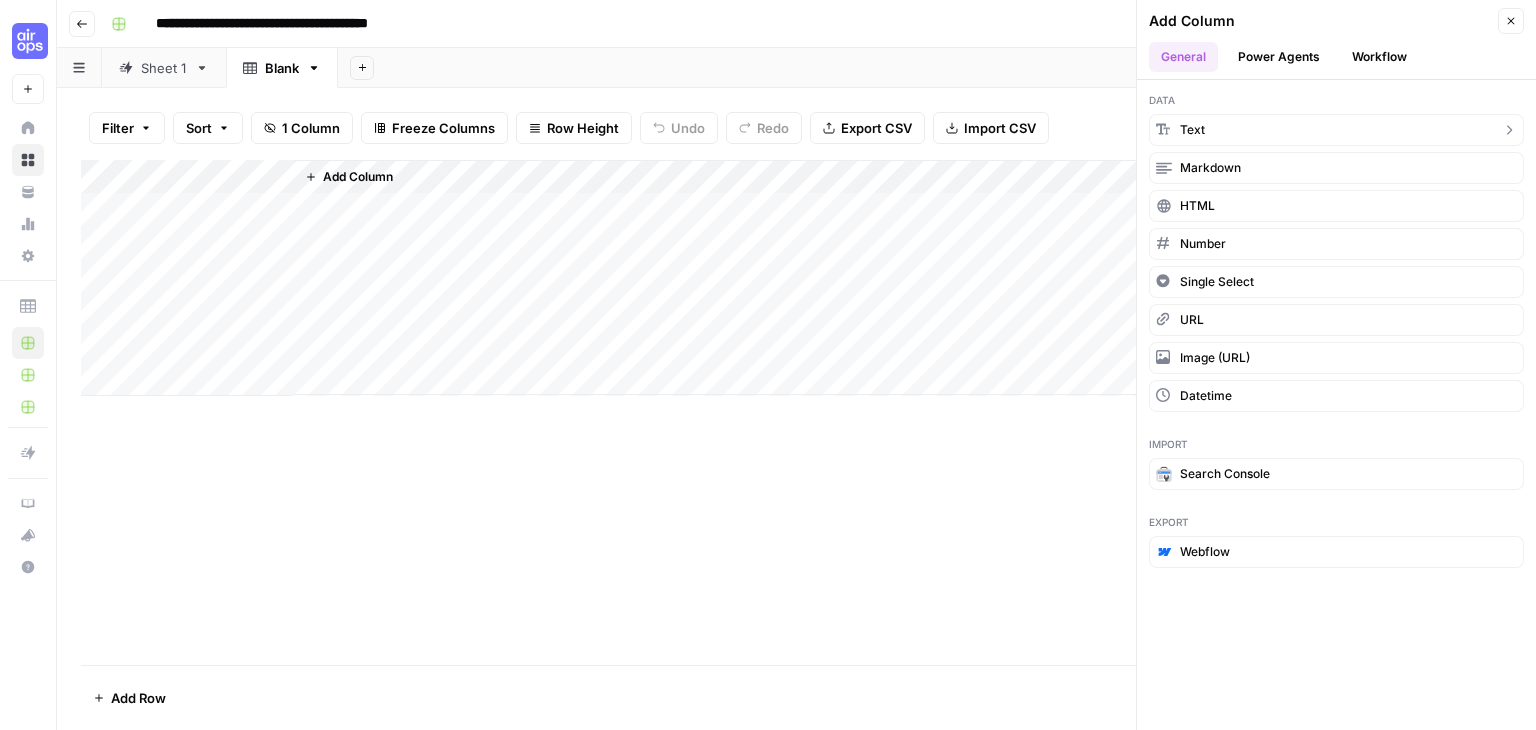 click on "text" at bounding box center (1192, 130) 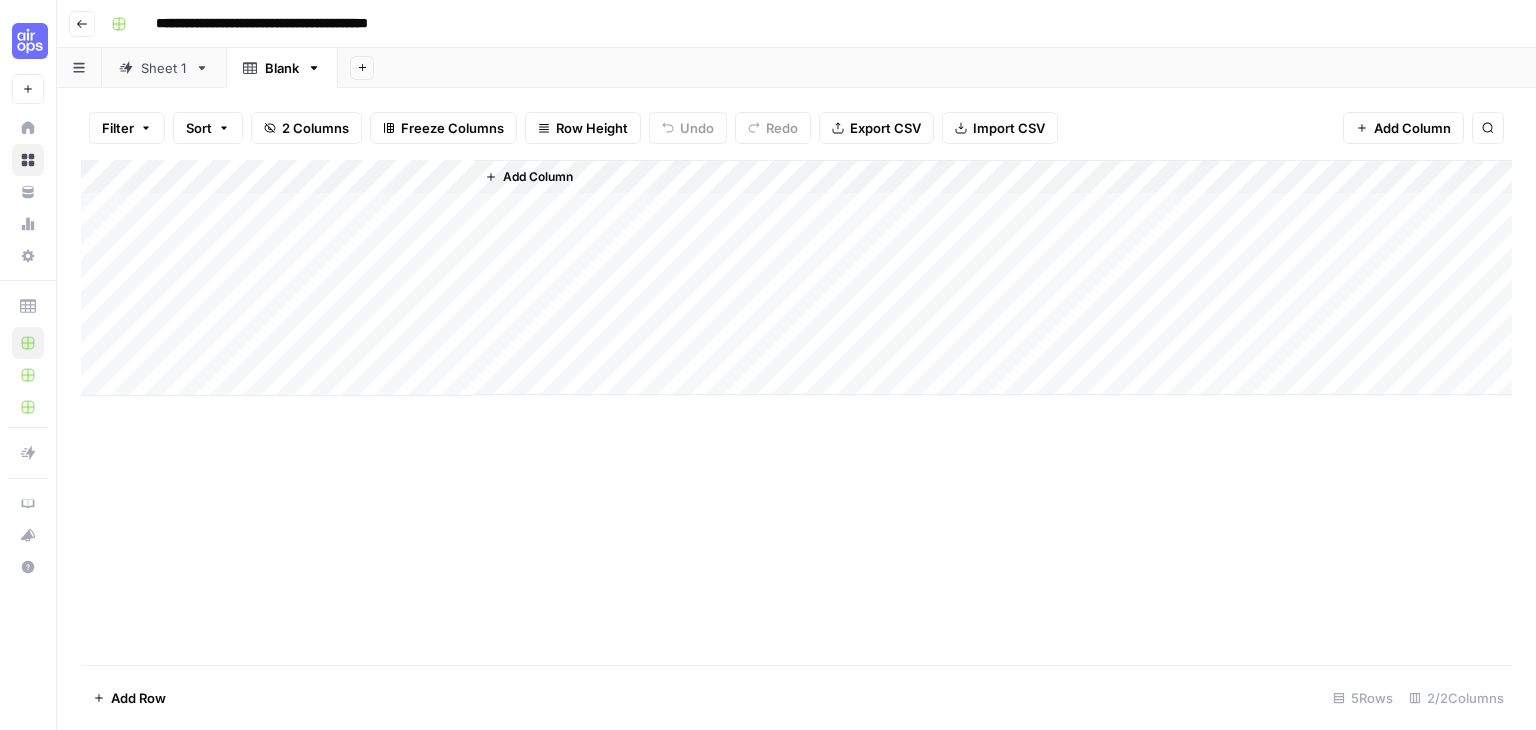 click on "Add Column" at bounding box center (796, 278) 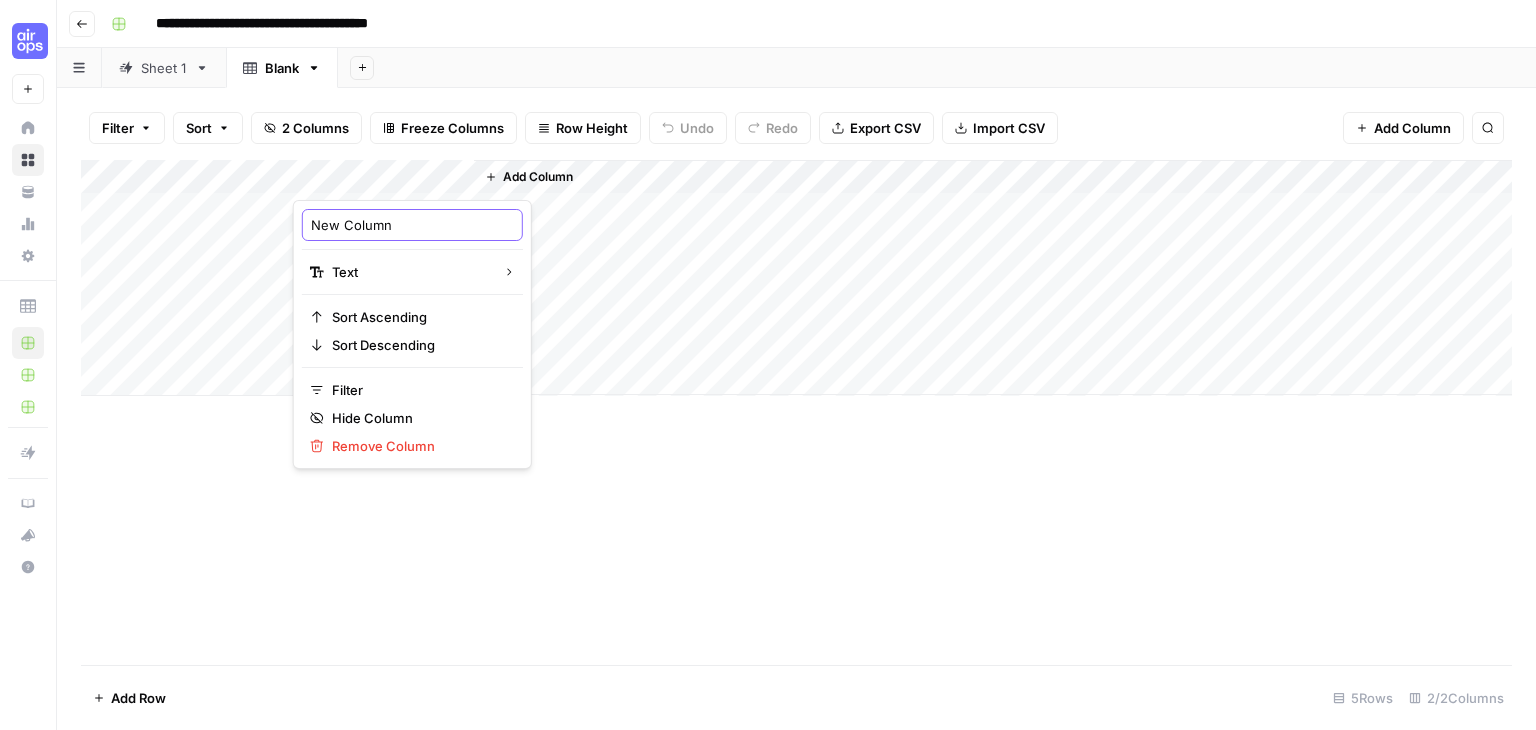 click on "New Column" at bounding box center [412, 225] 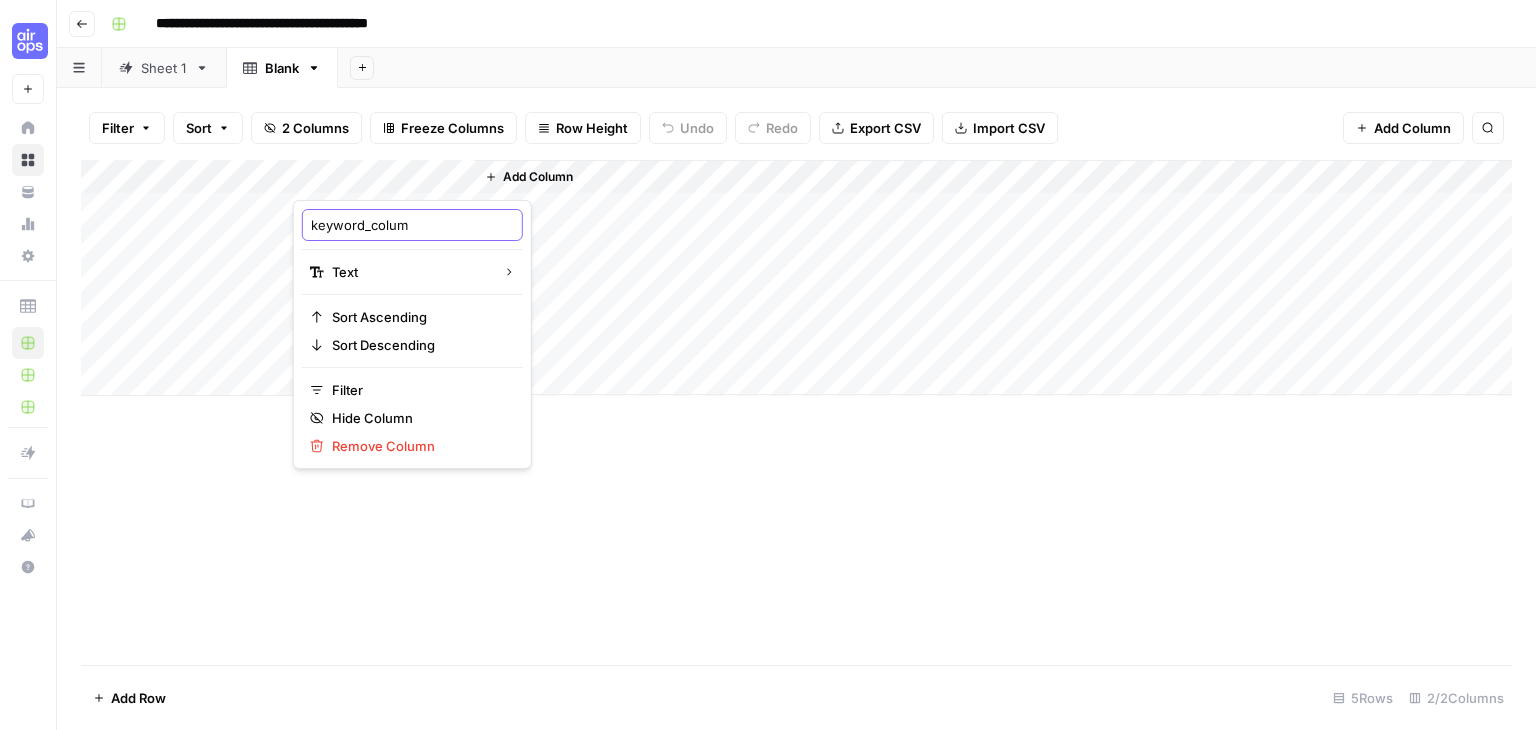 type on "keyword_column" 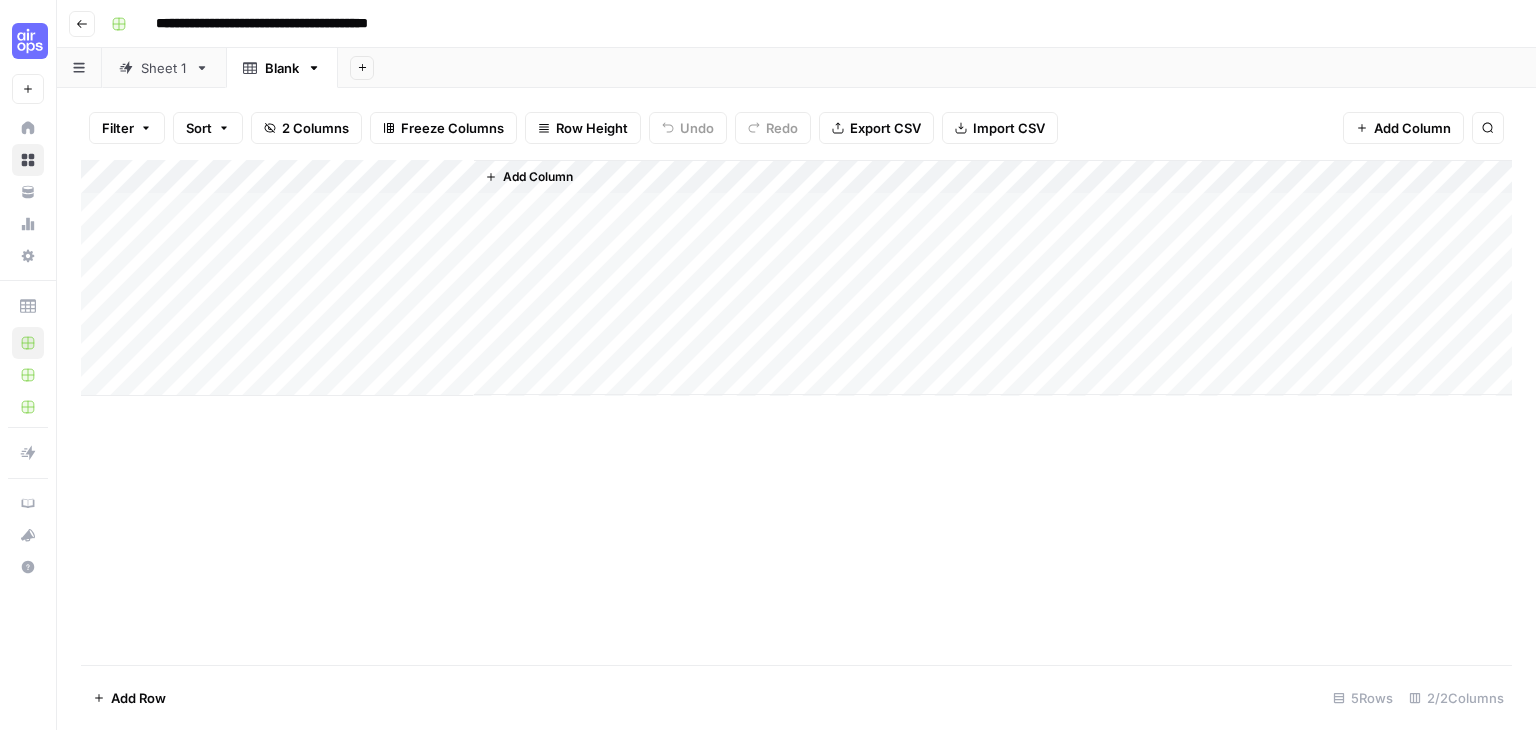 click on "Add Column" at bounding box center (796, 278) 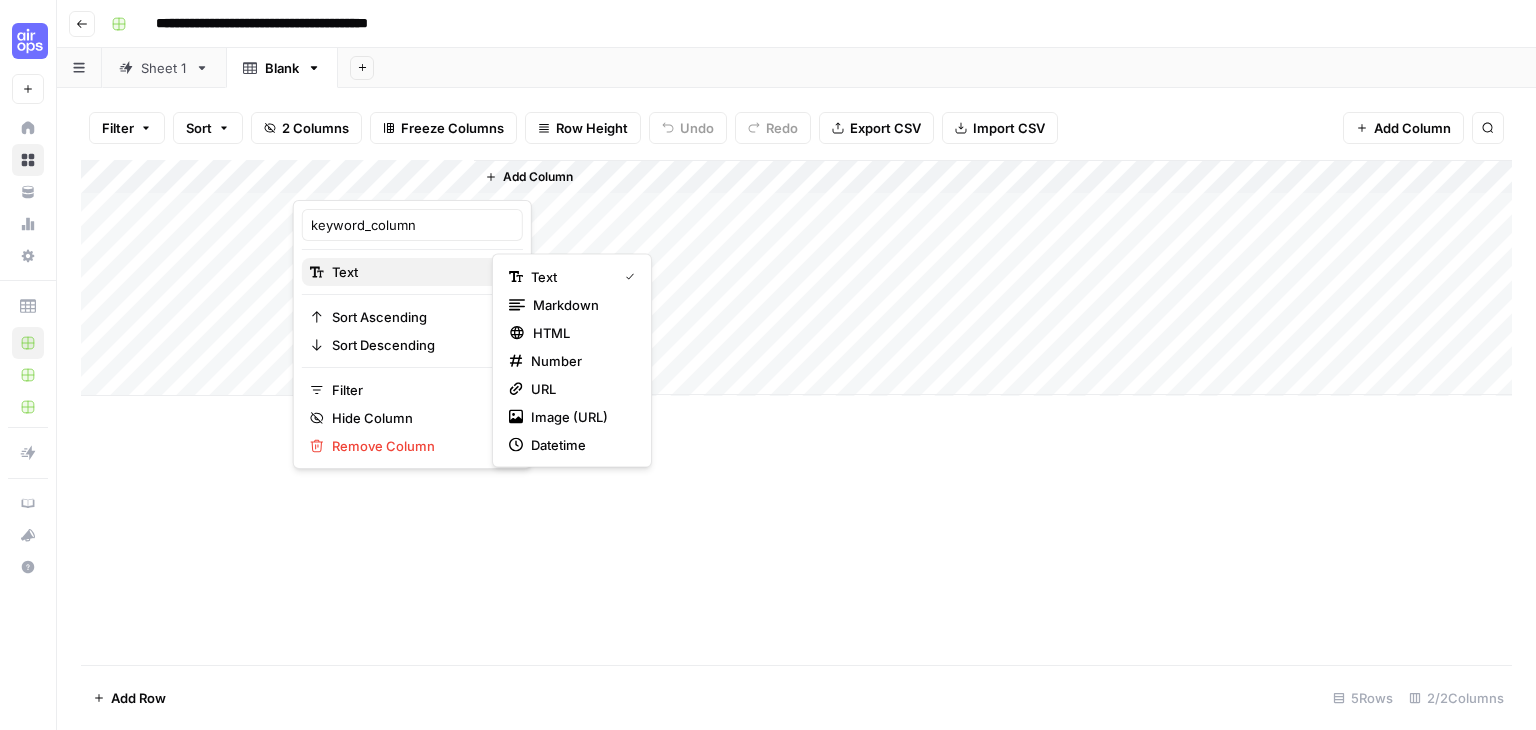 click on "Text" at bounding box center [409, 272] 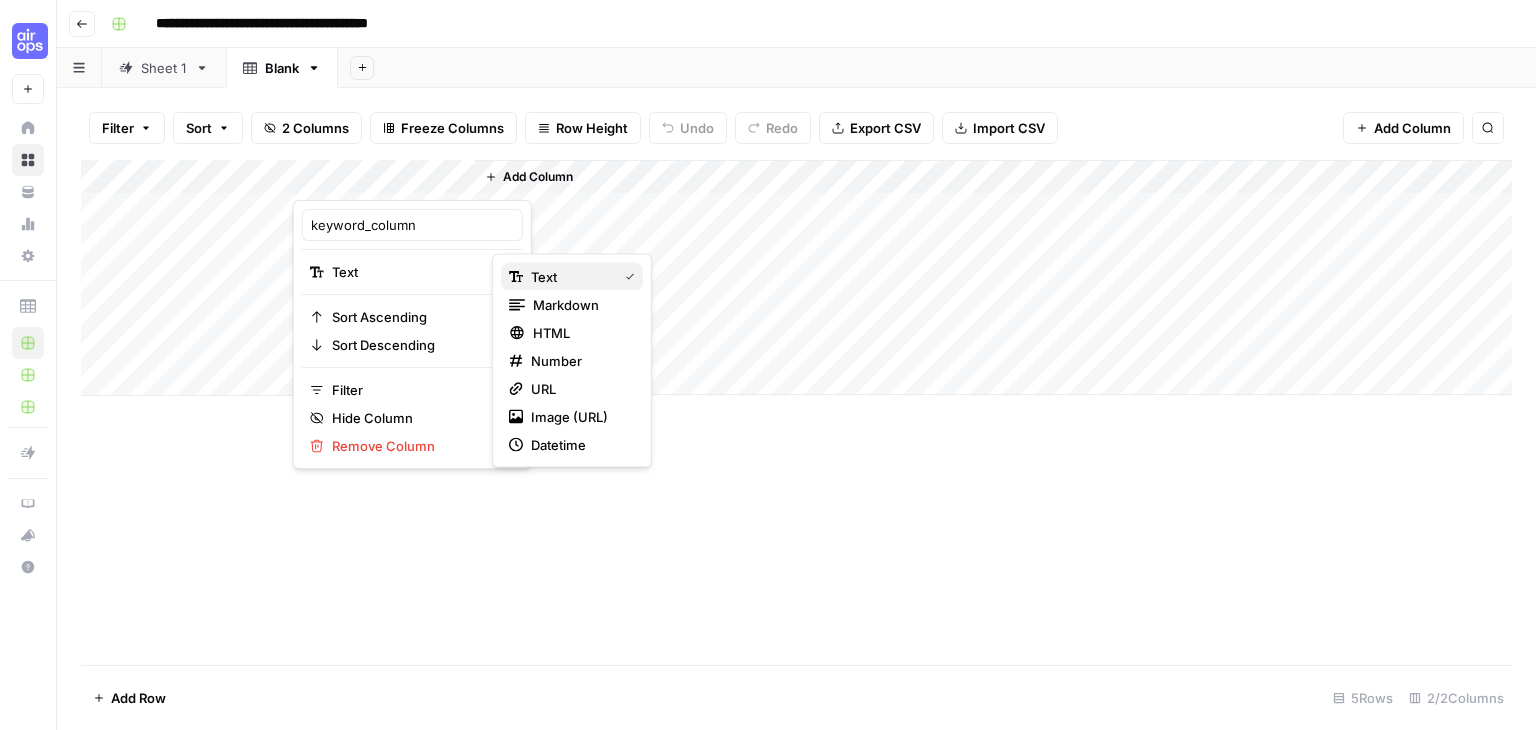 click on "text" at bounding box center [570, 277] 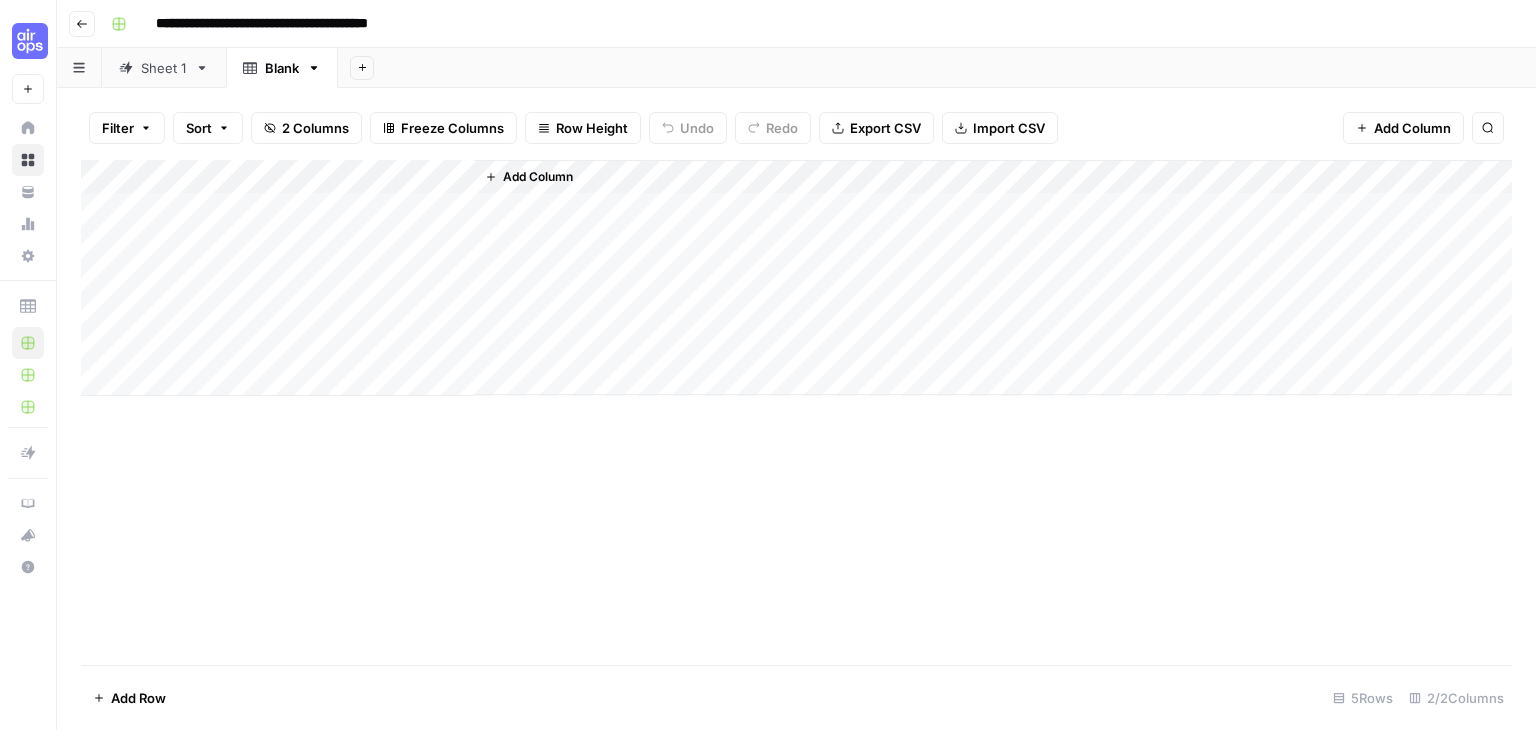 click on "Add Column" at bounding box center [796, 412] 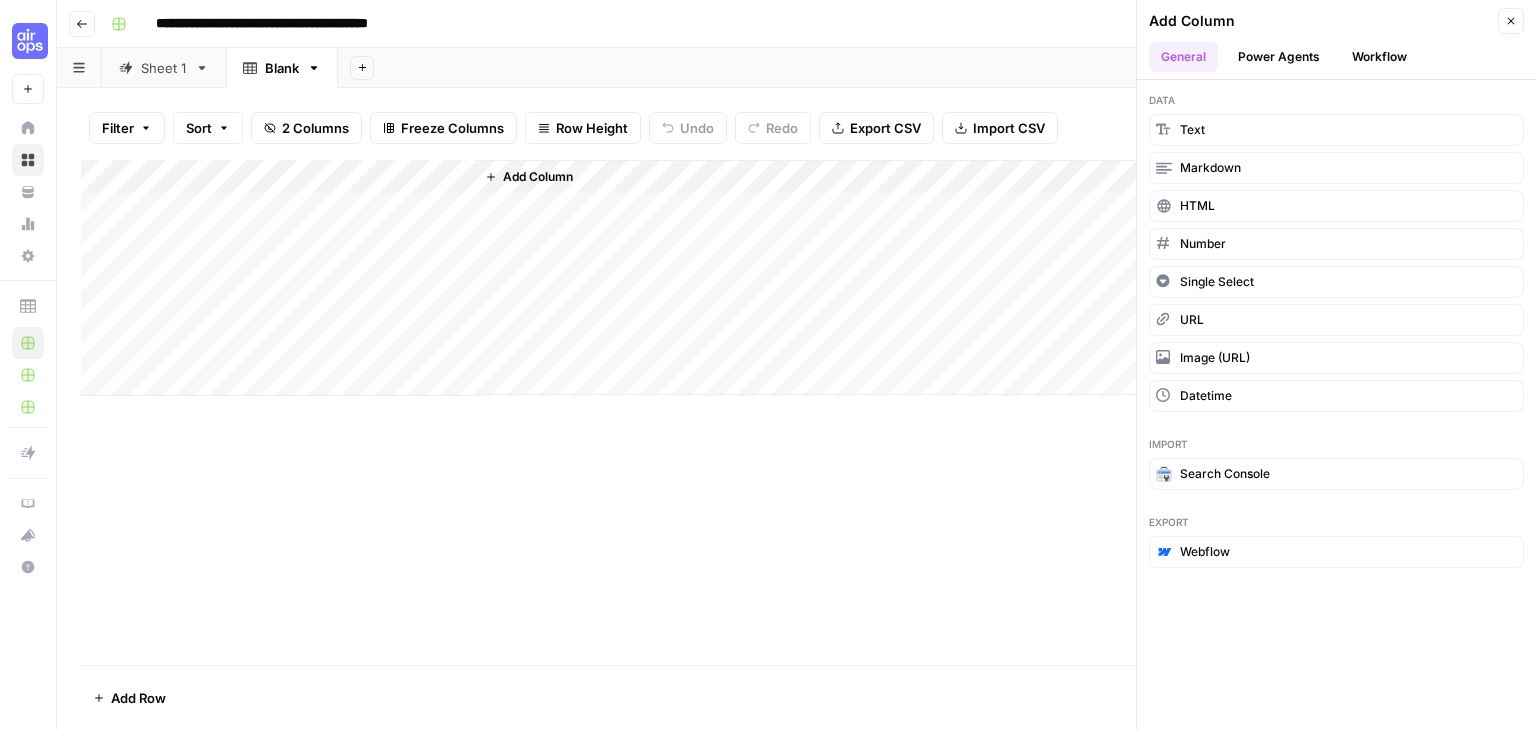 click on "Workflow" at bounding box center (1379, 57) 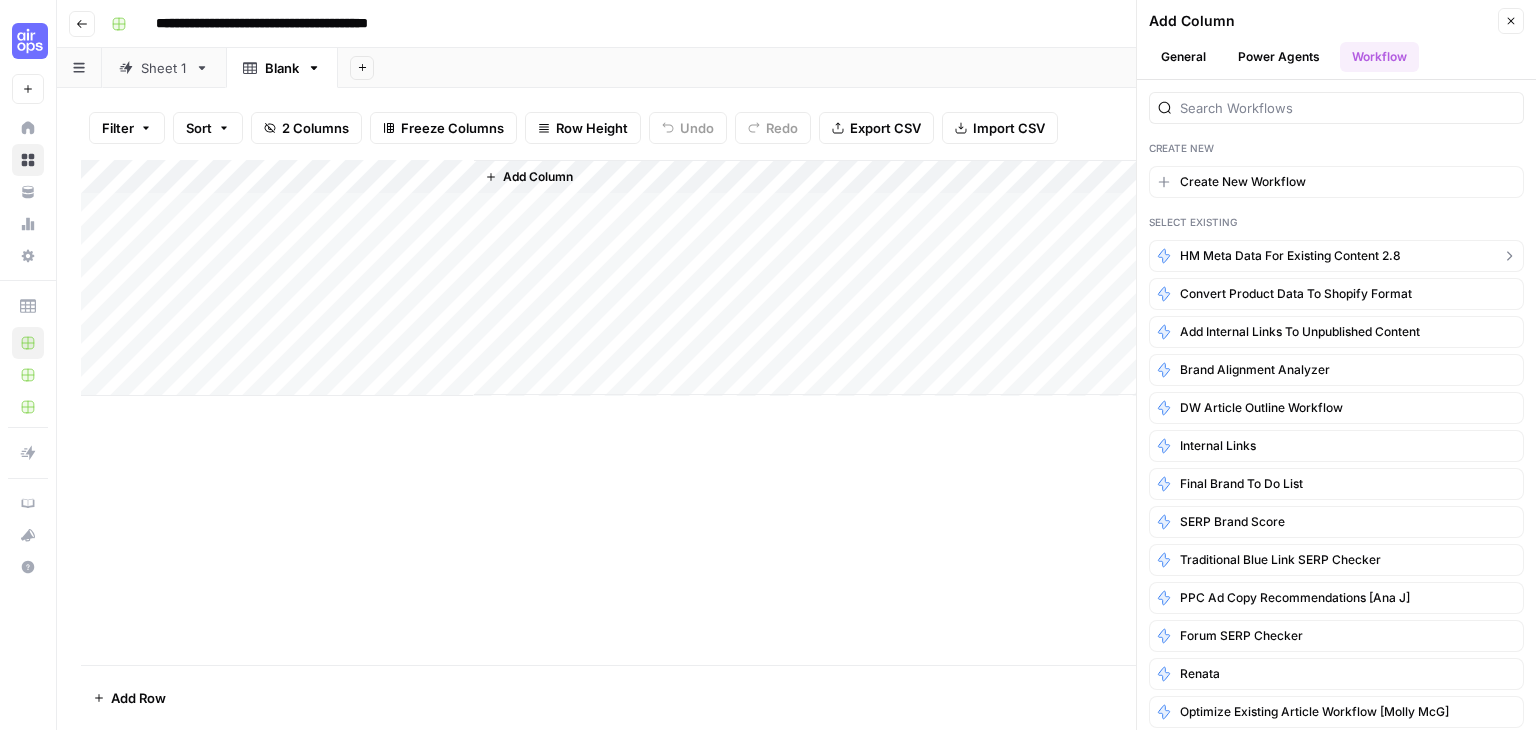 click on "HM Meta Data for Existing Content 2.8" at bounding box center (1290, 256) 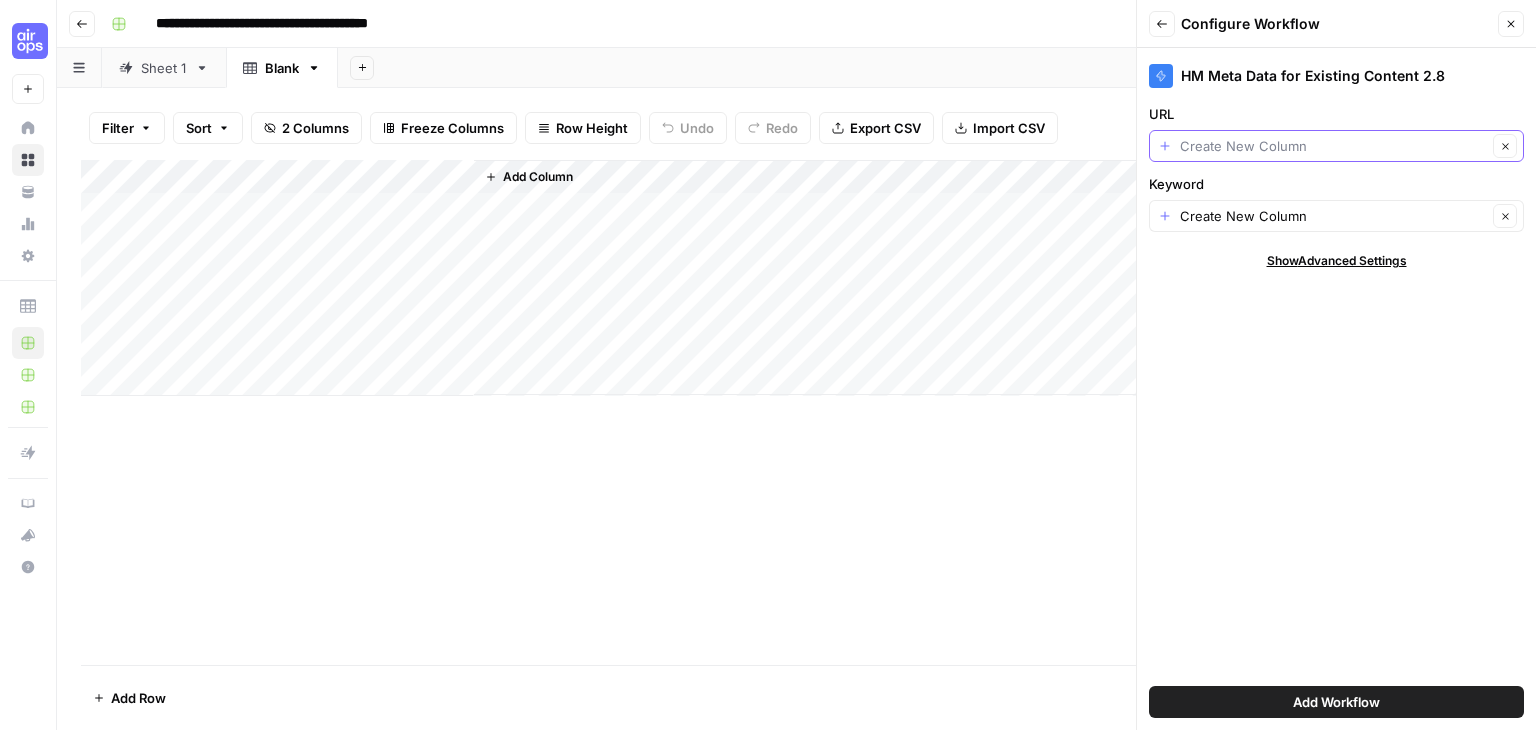 click on "URL" at bounding box center [1333, 146] 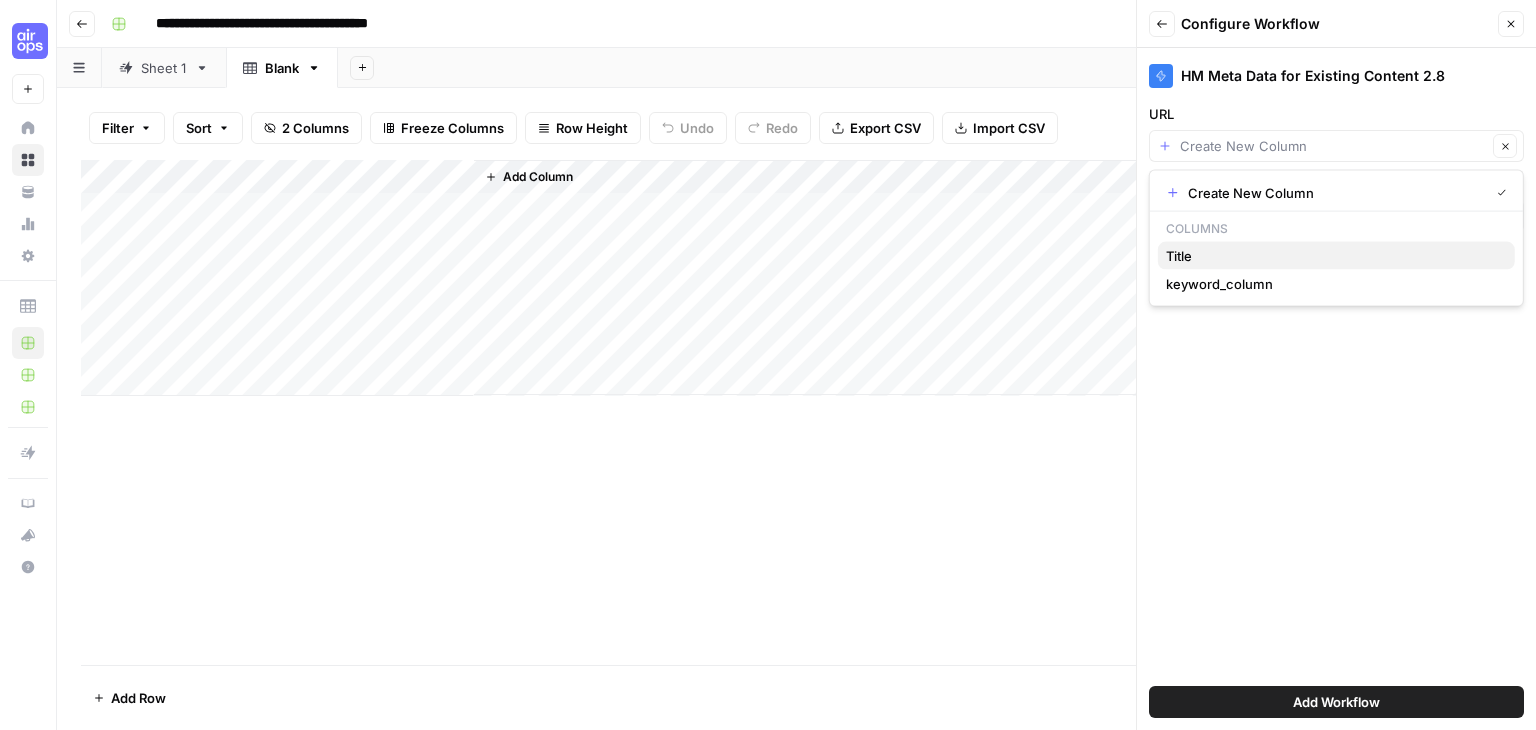 click on "Title" at bounding box center [1332, 256] 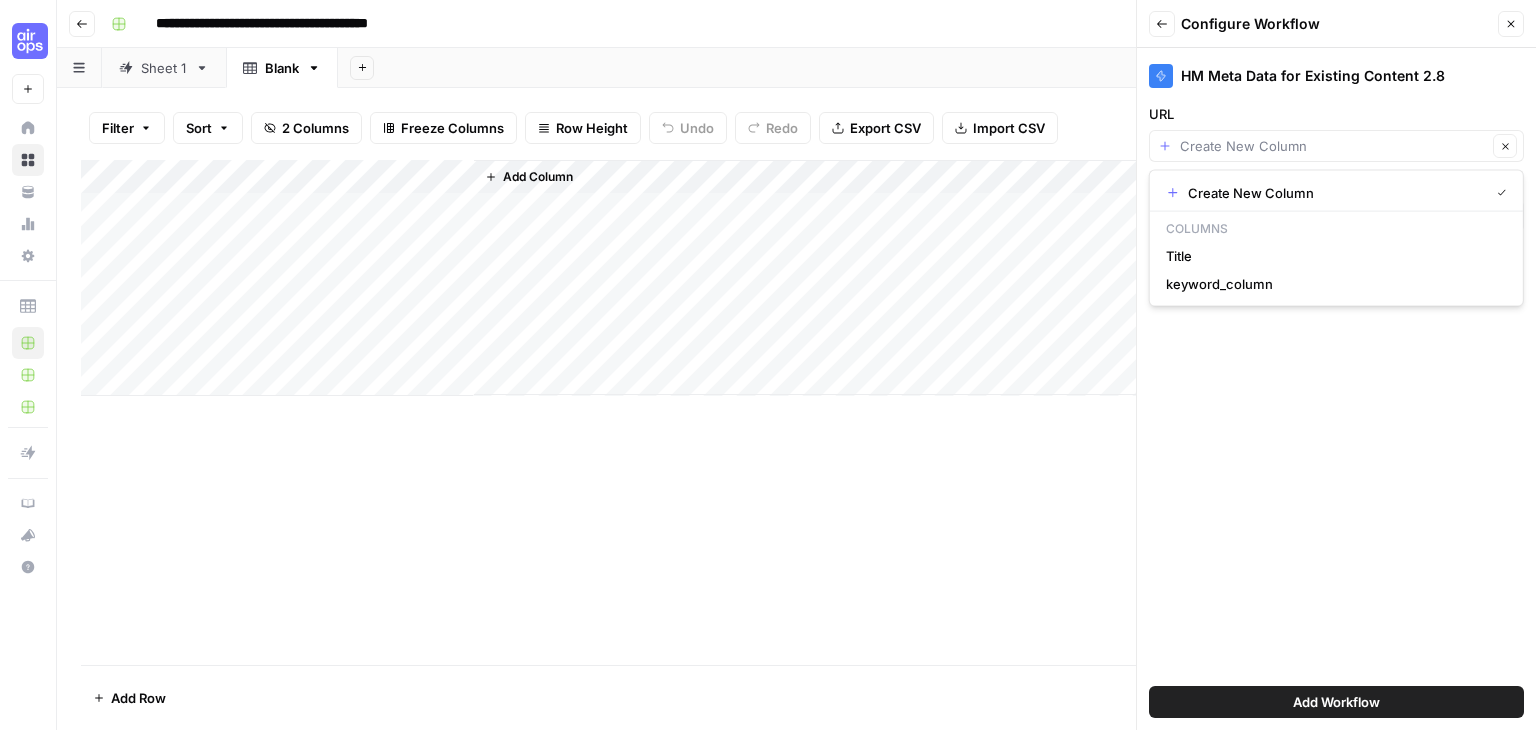 type on "Title" 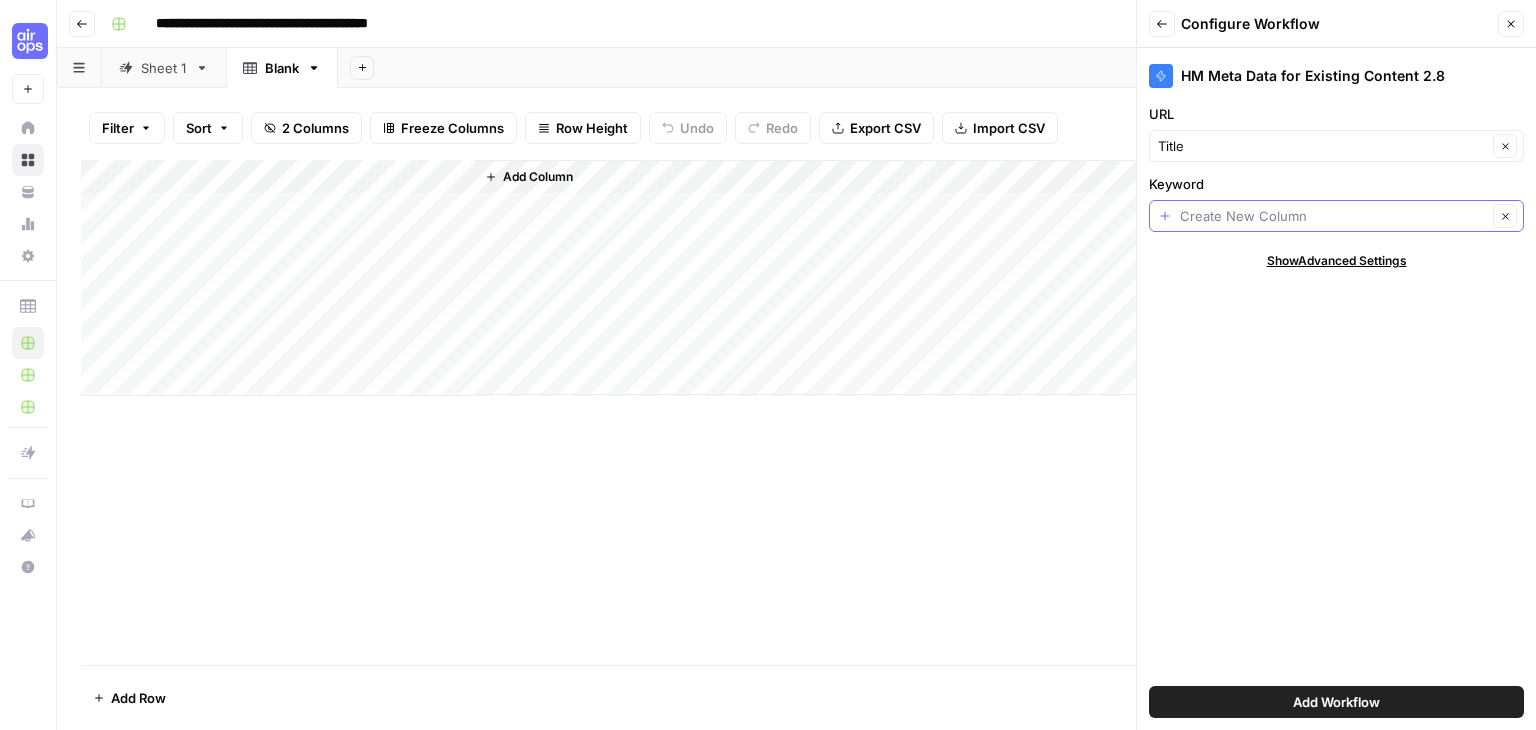 click on "Keyword" at bounding box center [1333, 216] 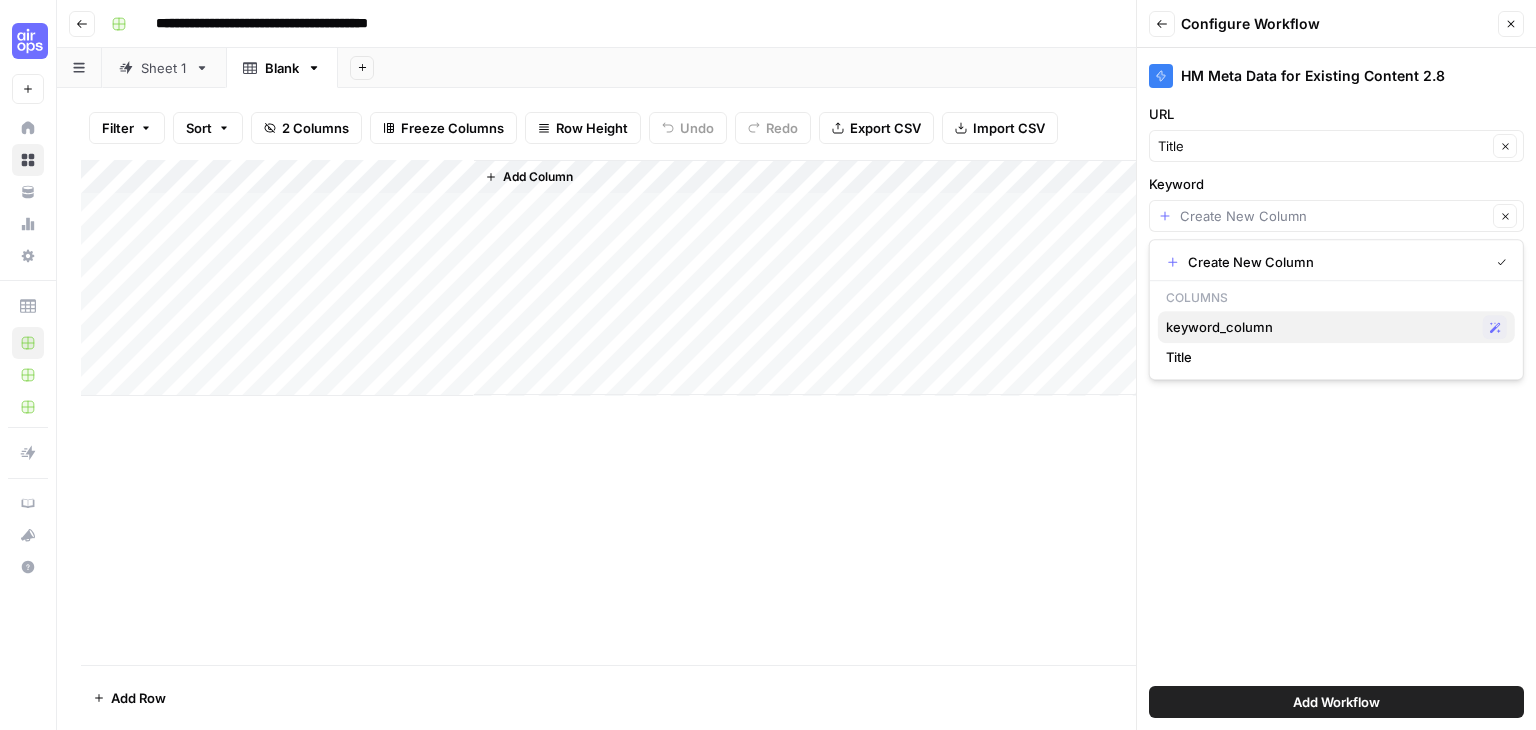 click on "keyword_column" at bounding box center [1320, 327] 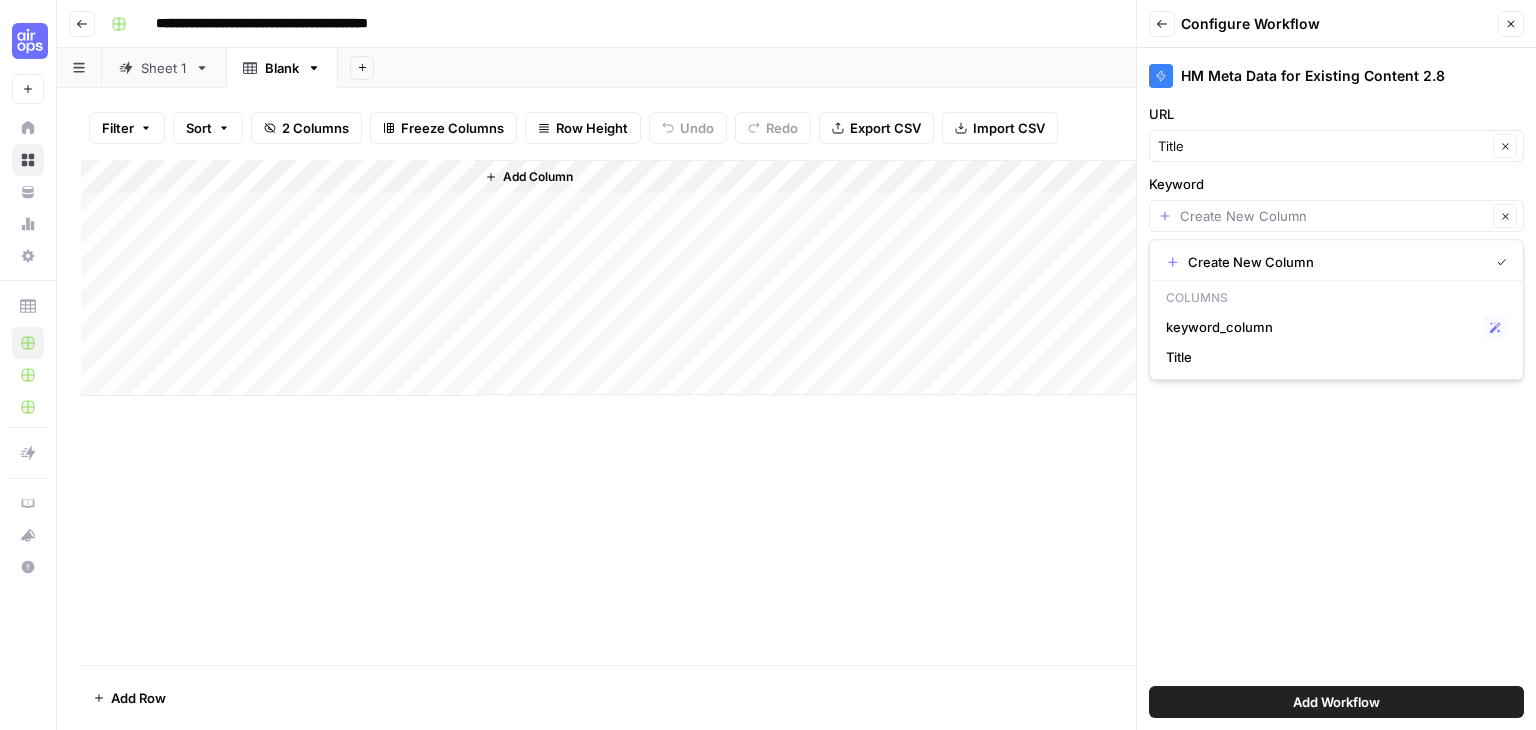 type on "keyword_column" 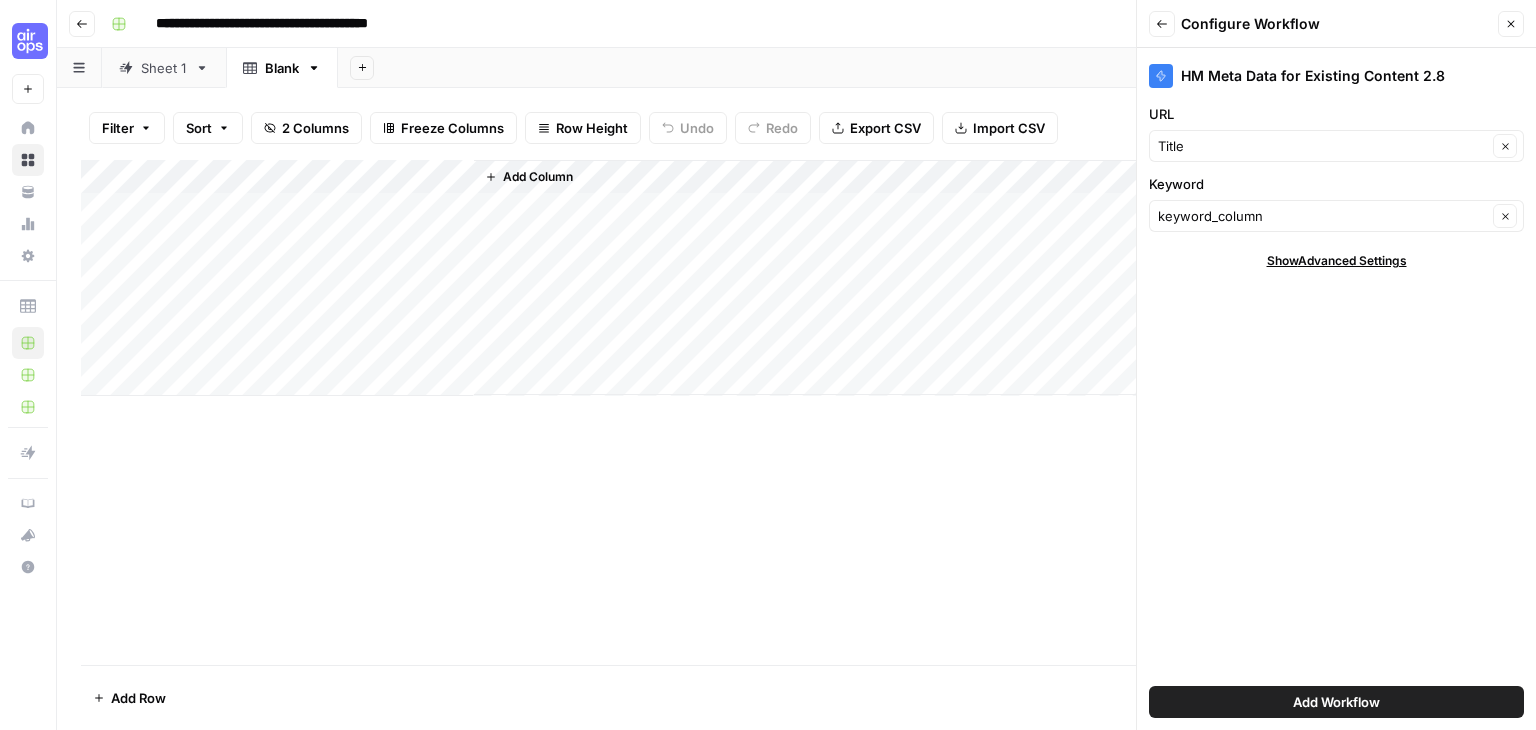 click on "Add Workflow" at bounding box center (1336, 702) 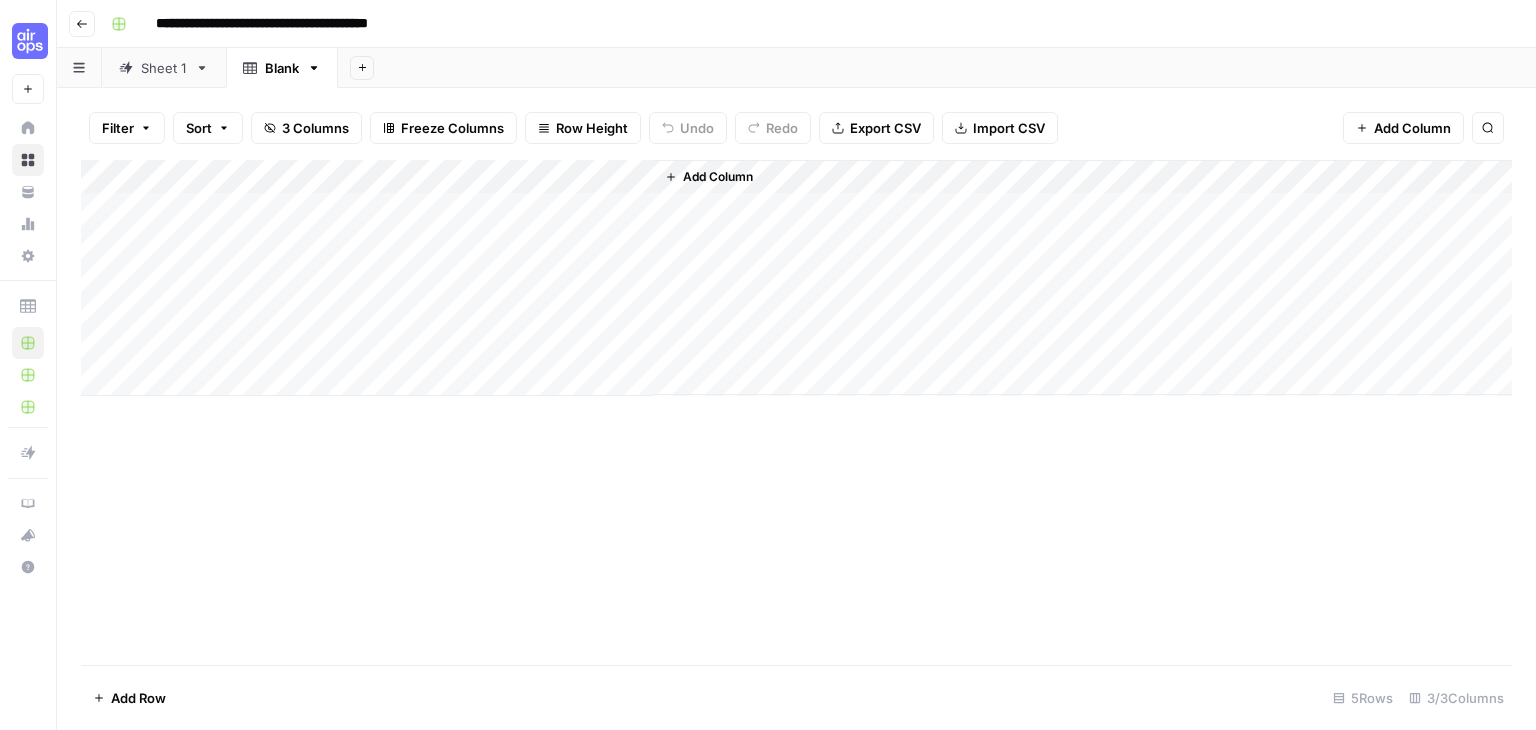 click on "Add Column" at bounding box center [796, 278] 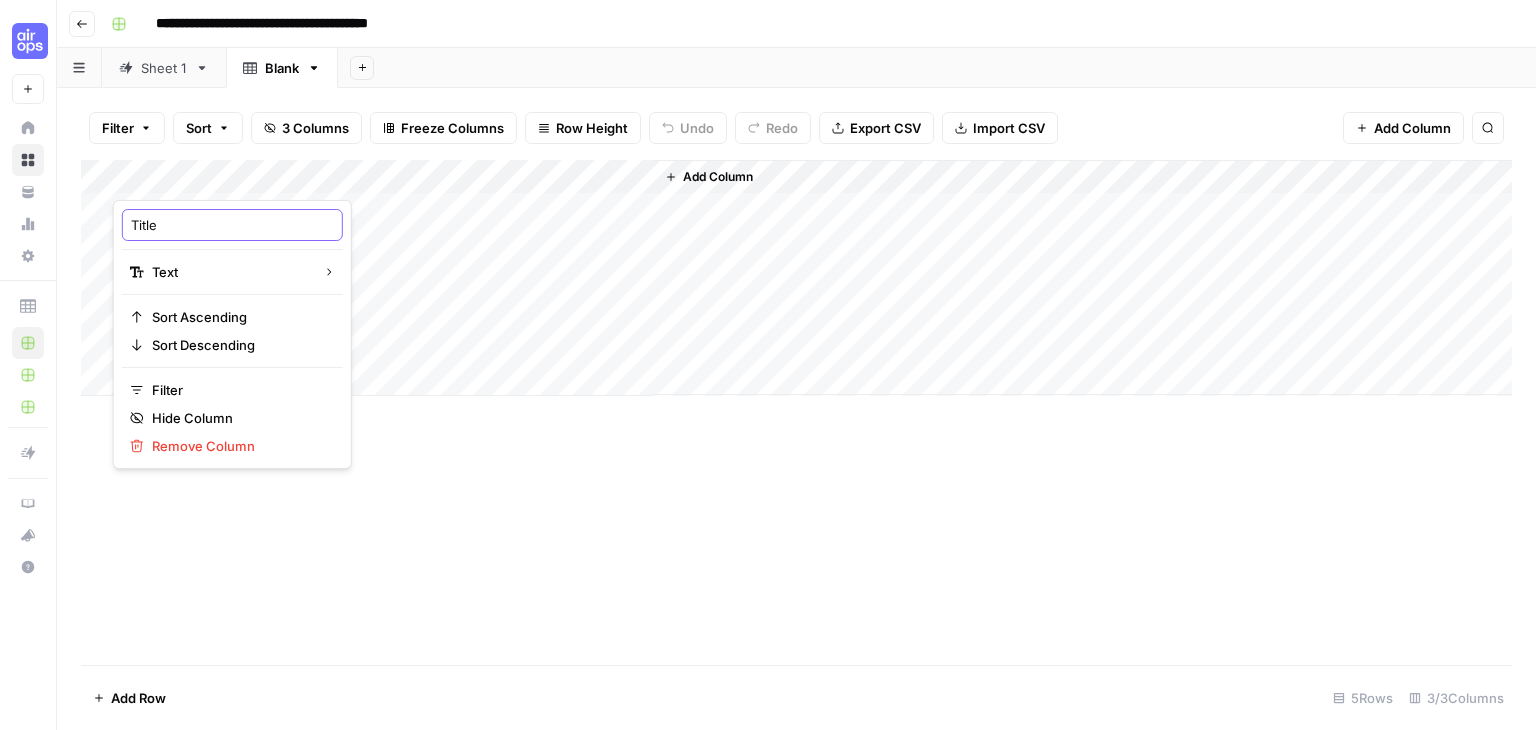 click on "Title" at bounding box center [232, 225] 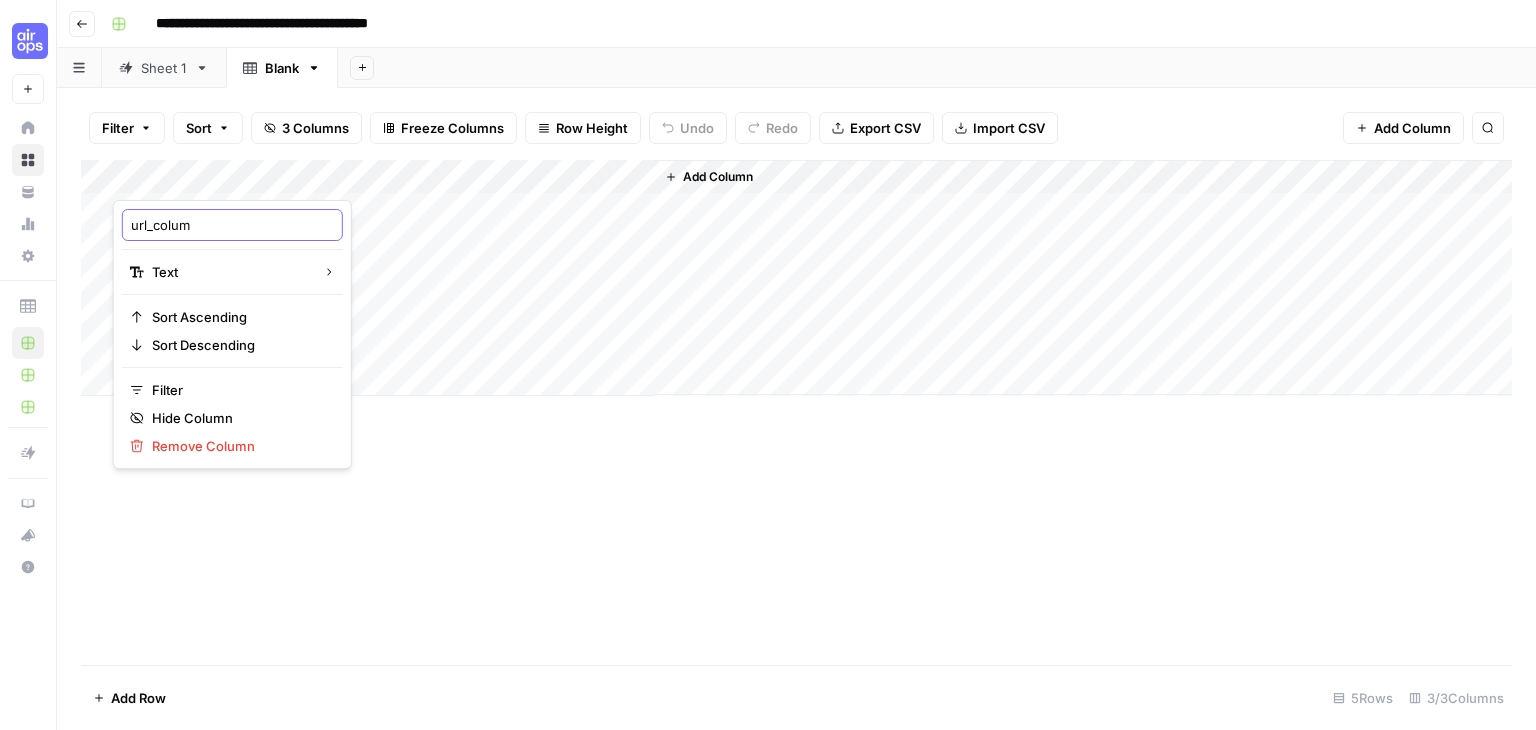 type on "url_column" 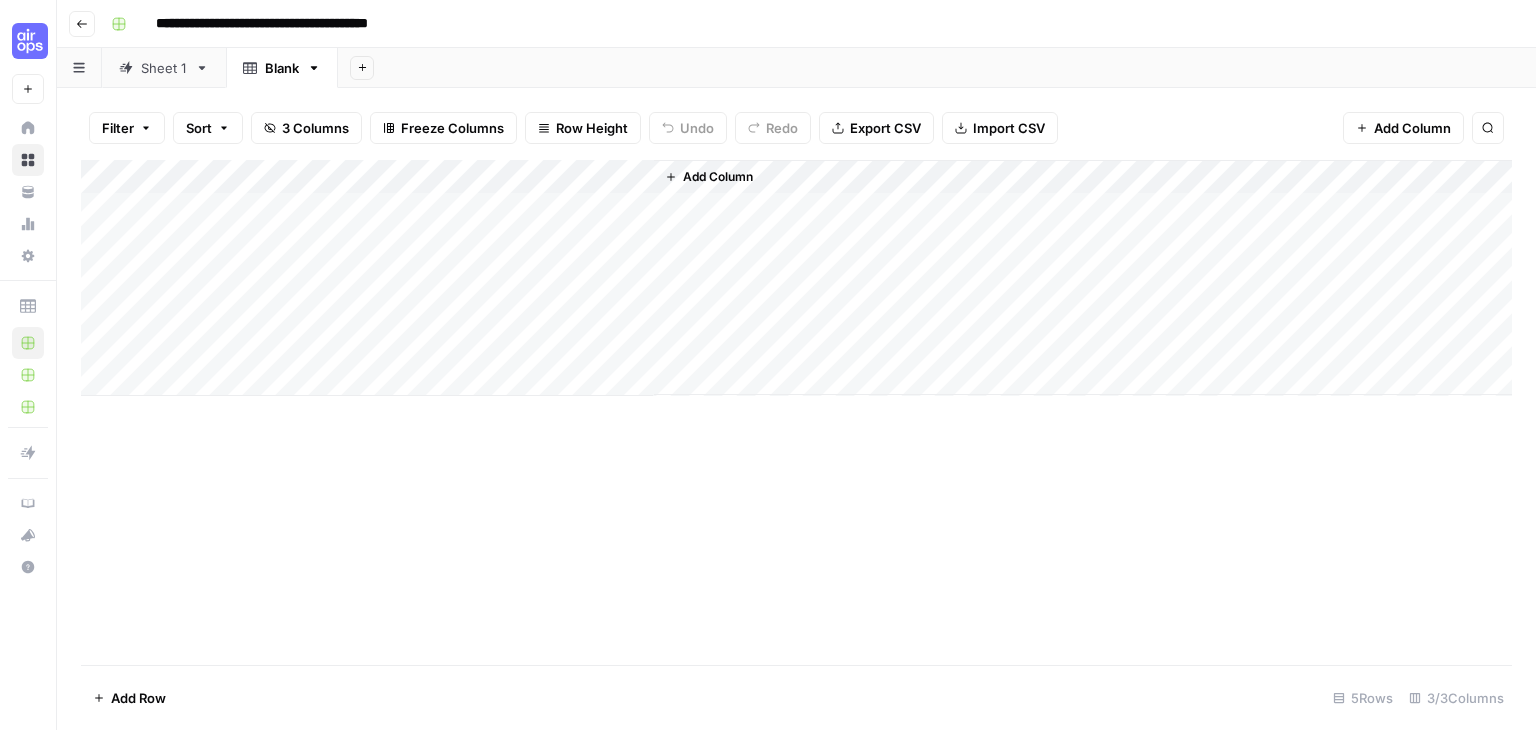 click on "Add Column" at bounding box center (796, 412) 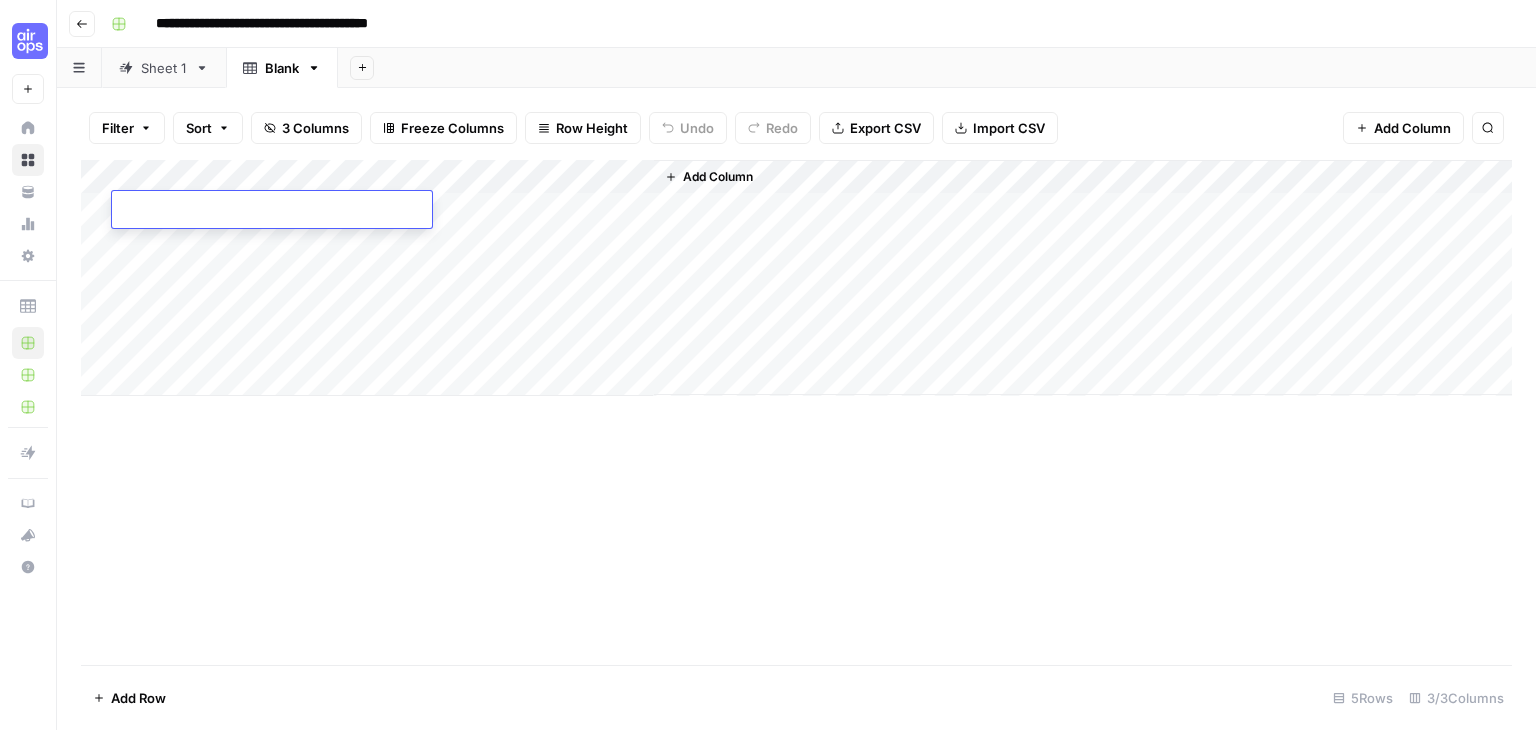 type on "**********" 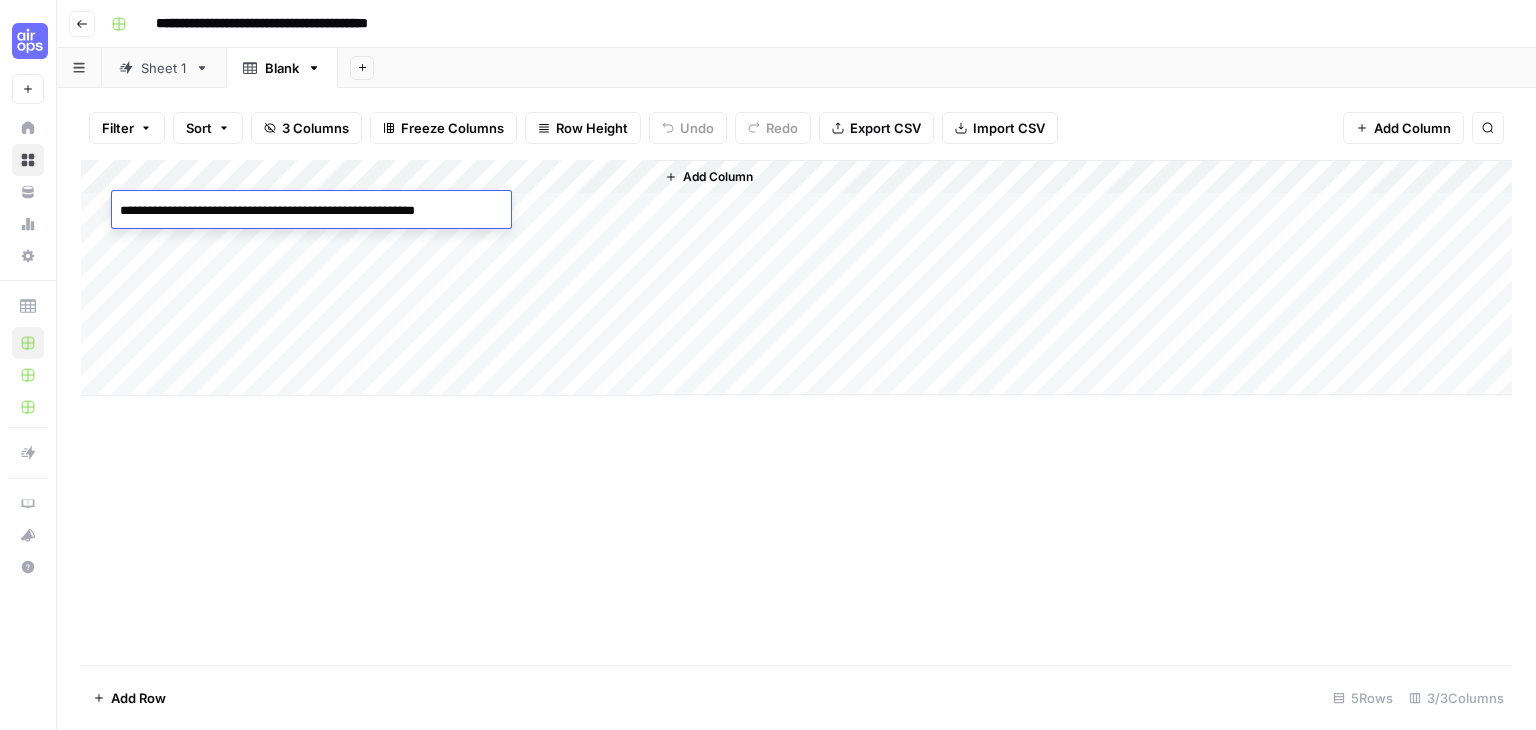 click on "Add Column" at bounding box center (796, 278) 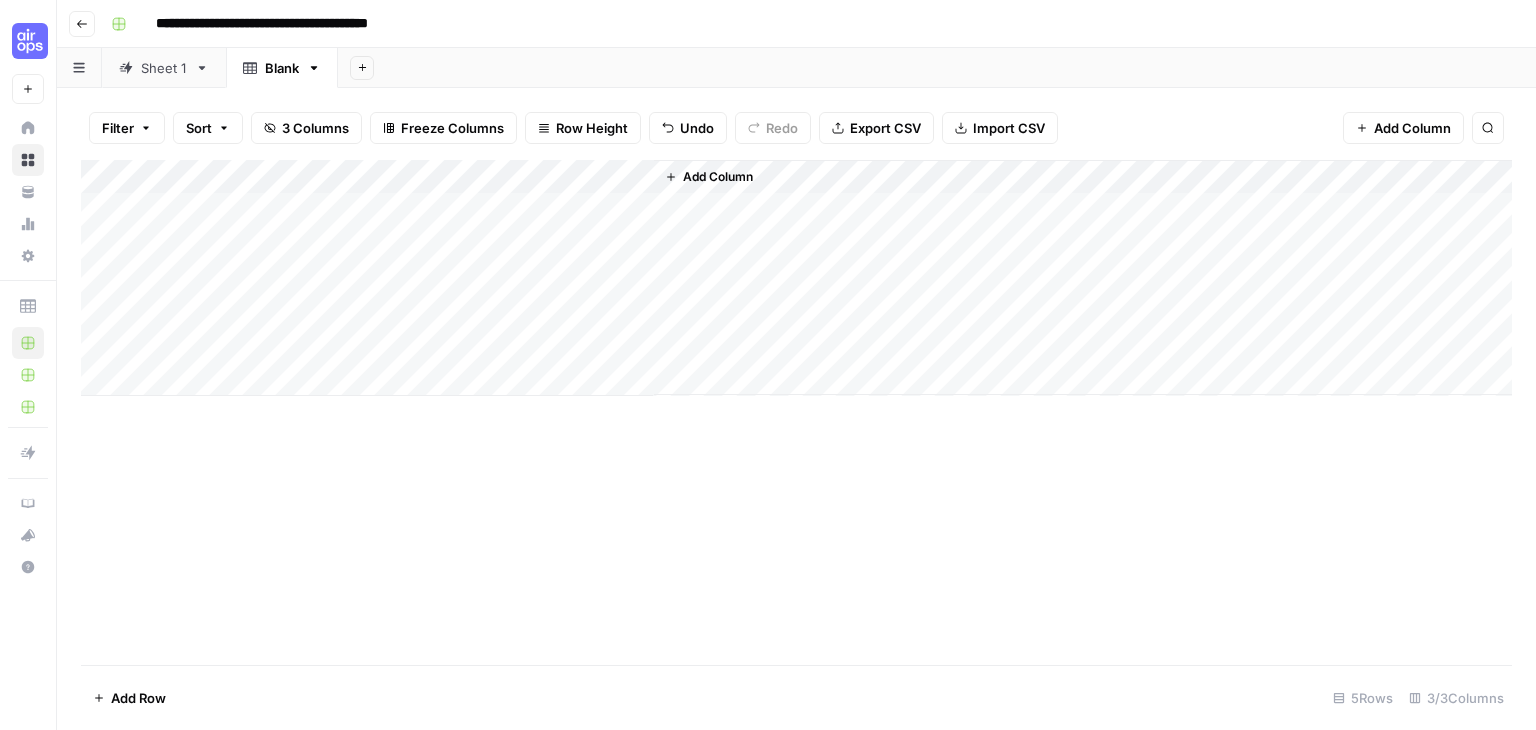 click on "Add Column" at bounding box center [796, 278] 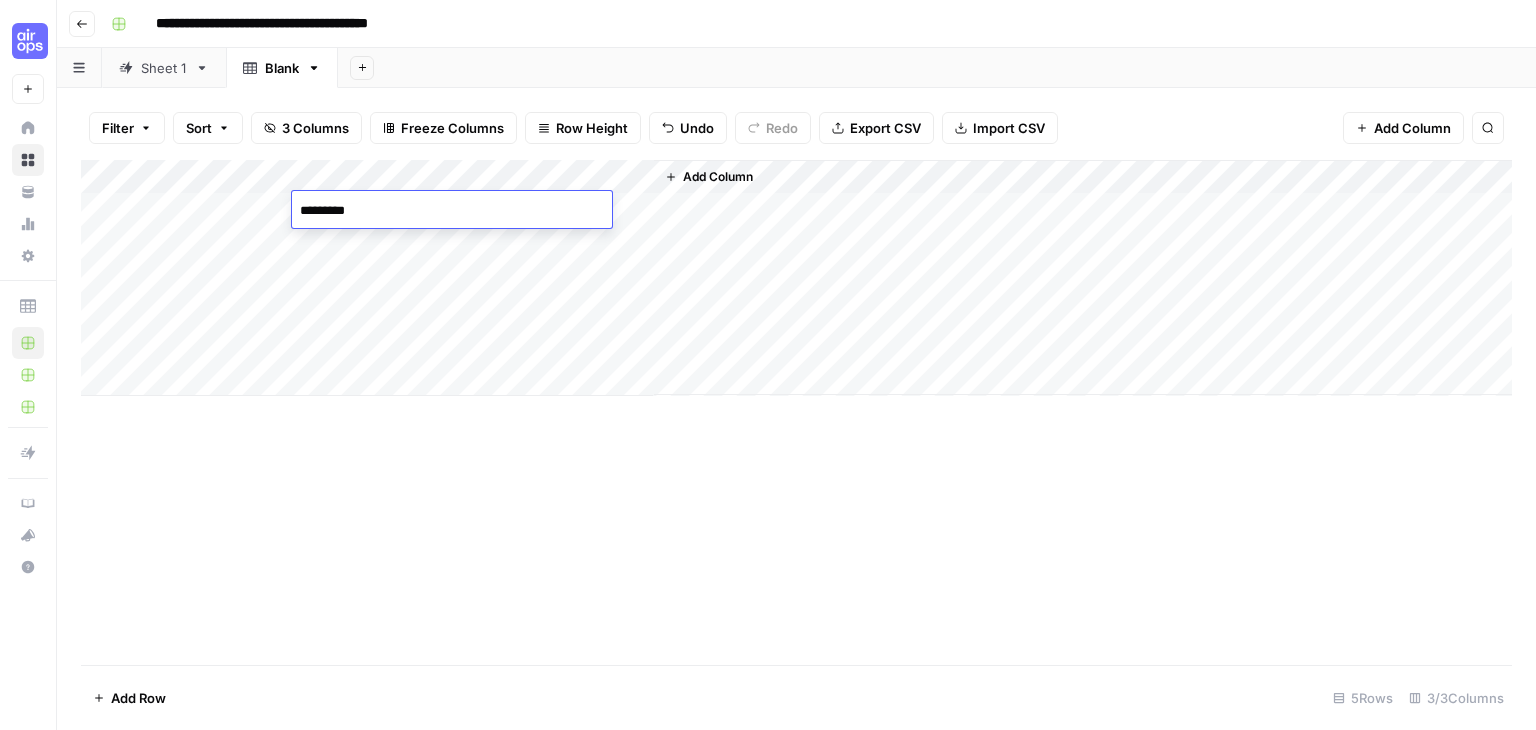 type on "**********" 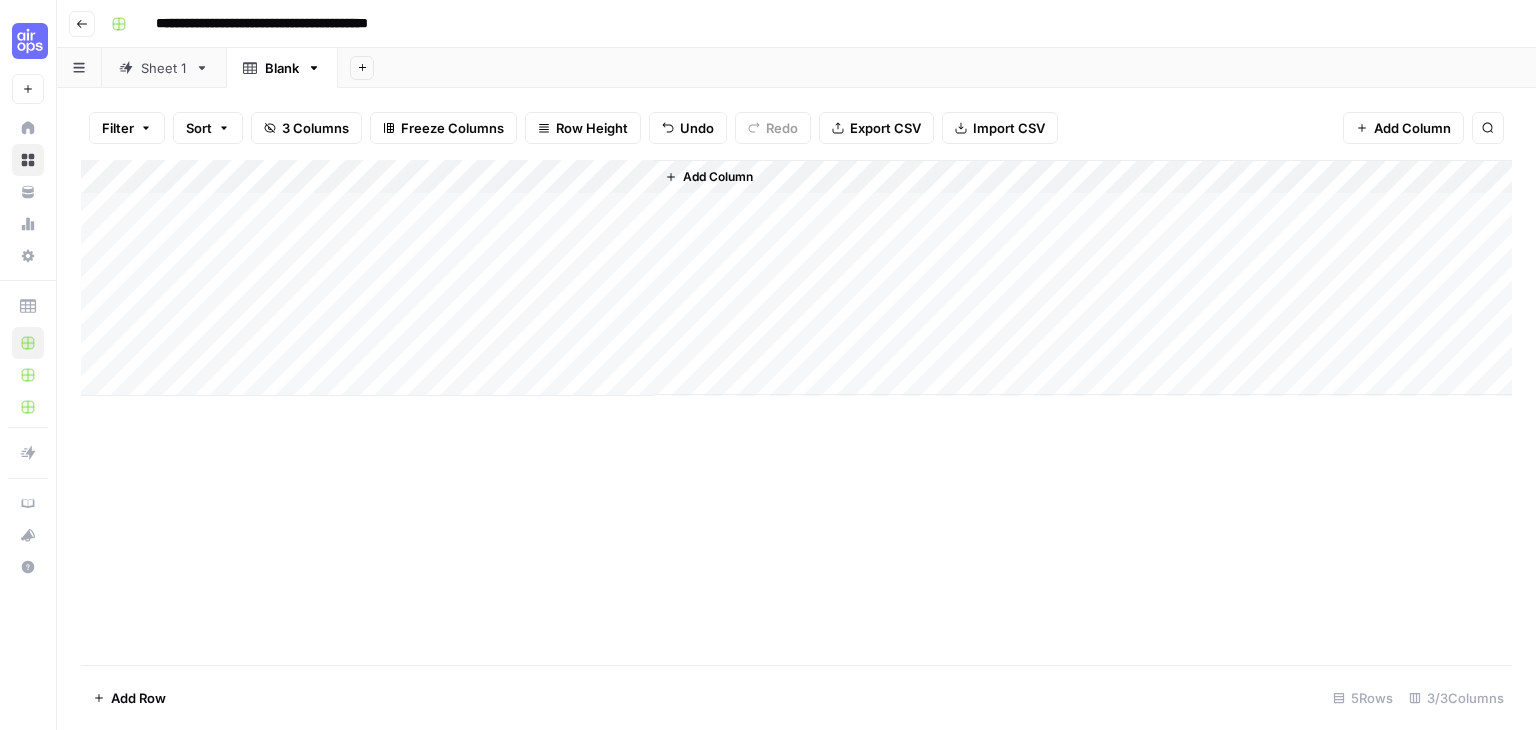 click on "Add Column" at bounding box center [796, 278] 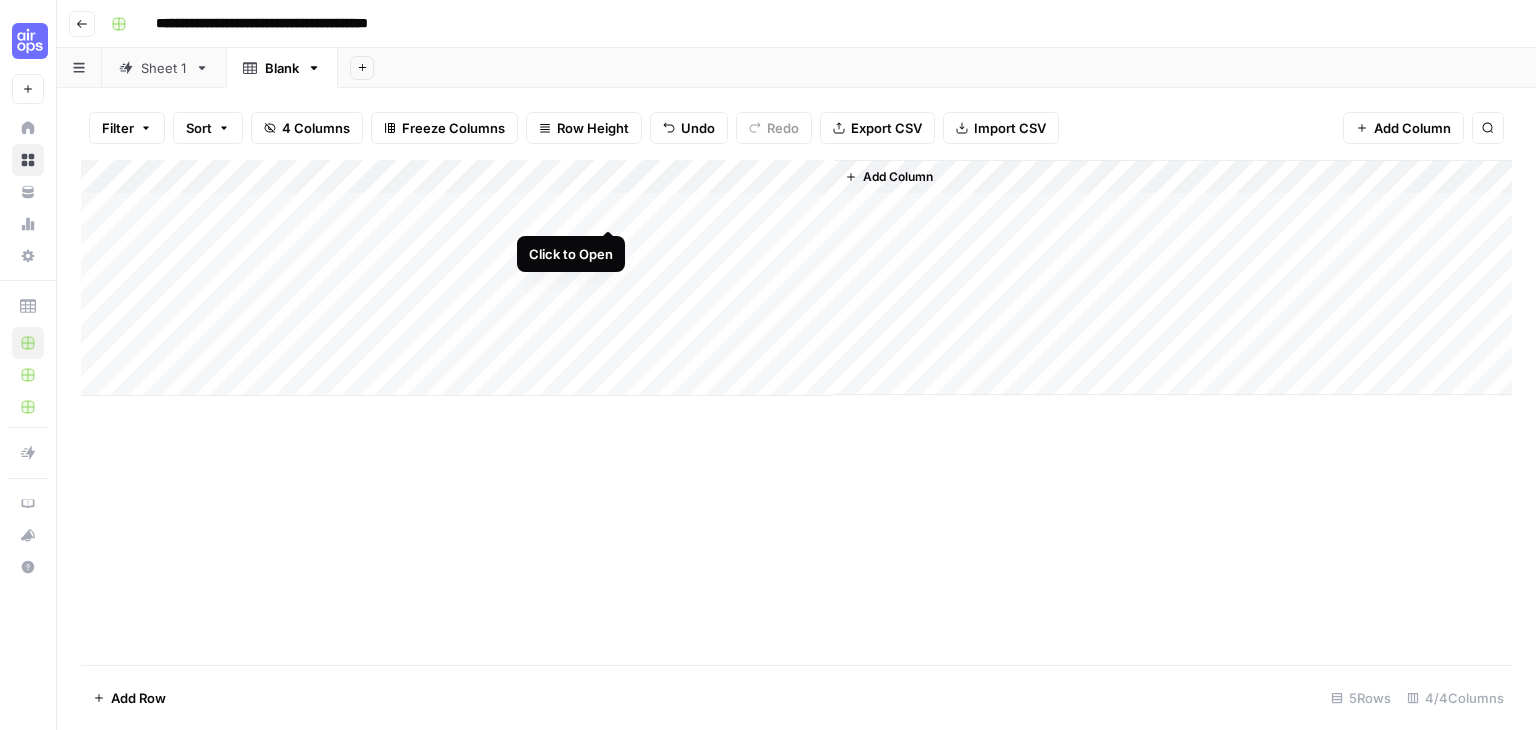 click on "Add Column" at bounding box center [796, 278] 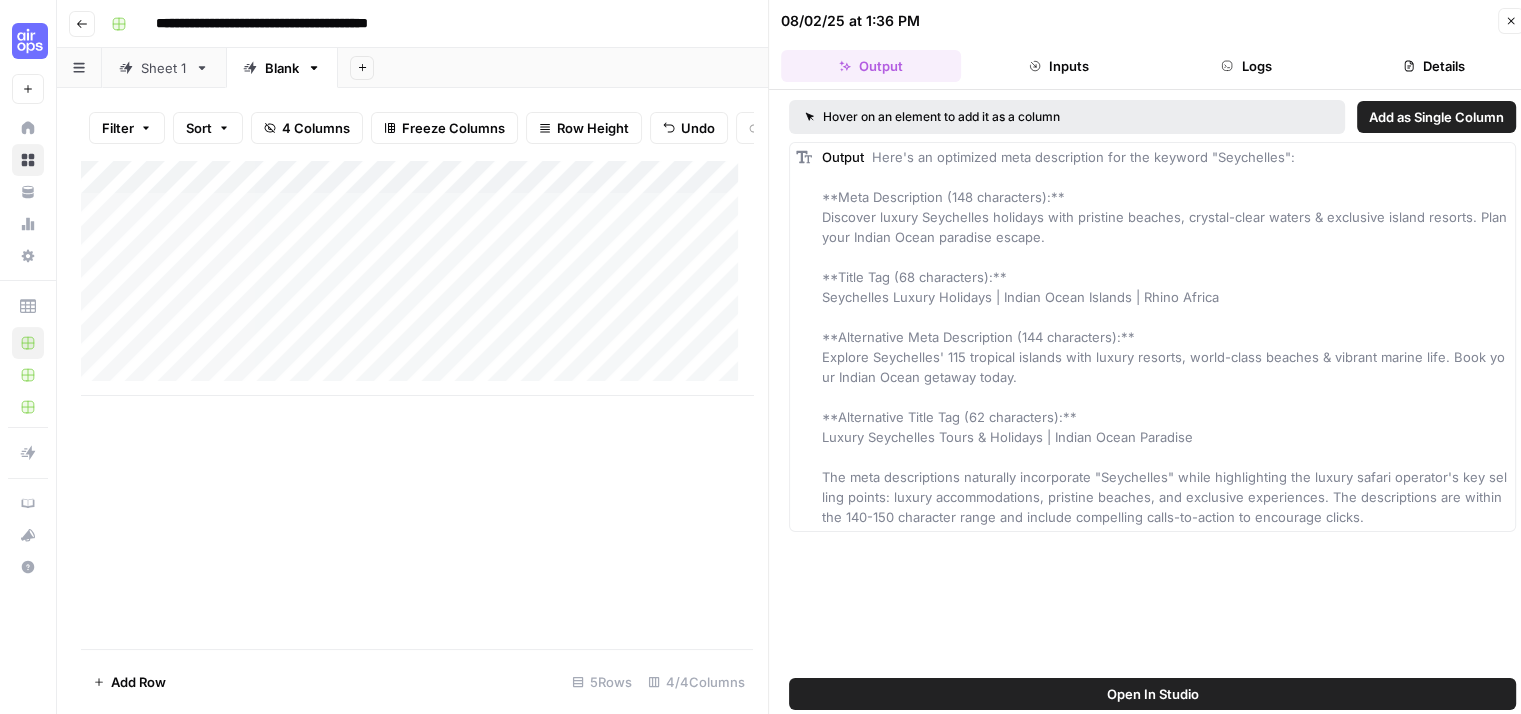 click on "Inputs" at bounding box center (1059, 66) 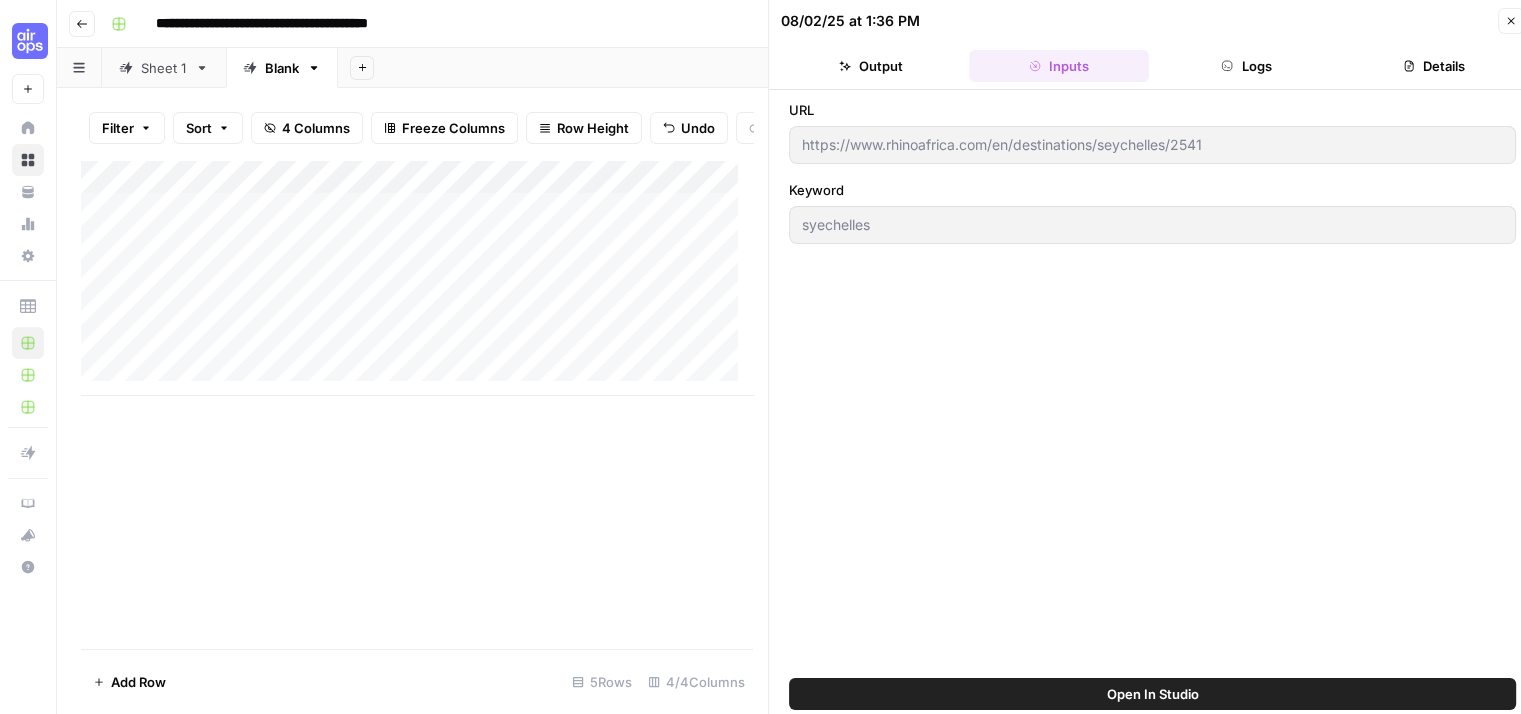 click on "Output" at bounding box center (871, 66) 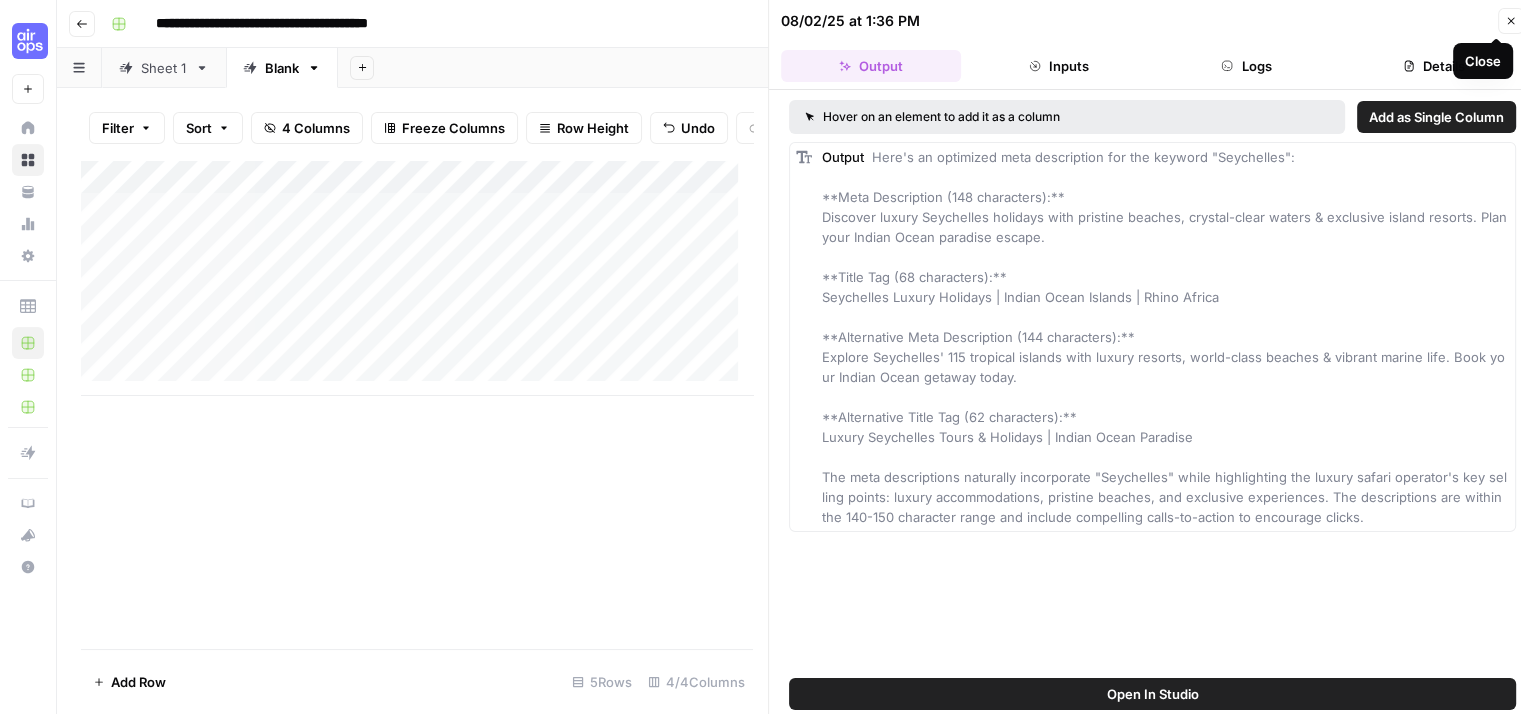 click 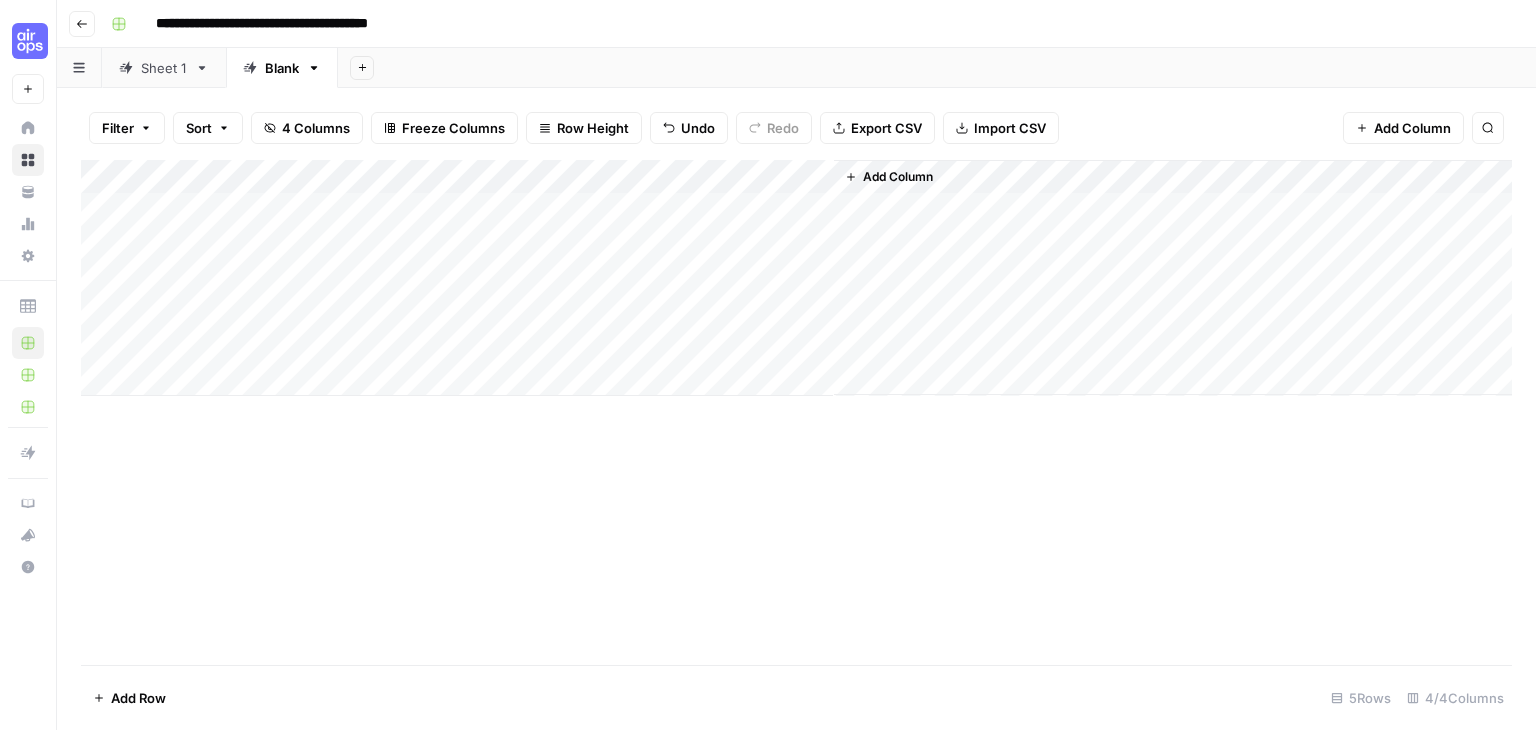 click on "Add Column" at bounding box center [796, 278] 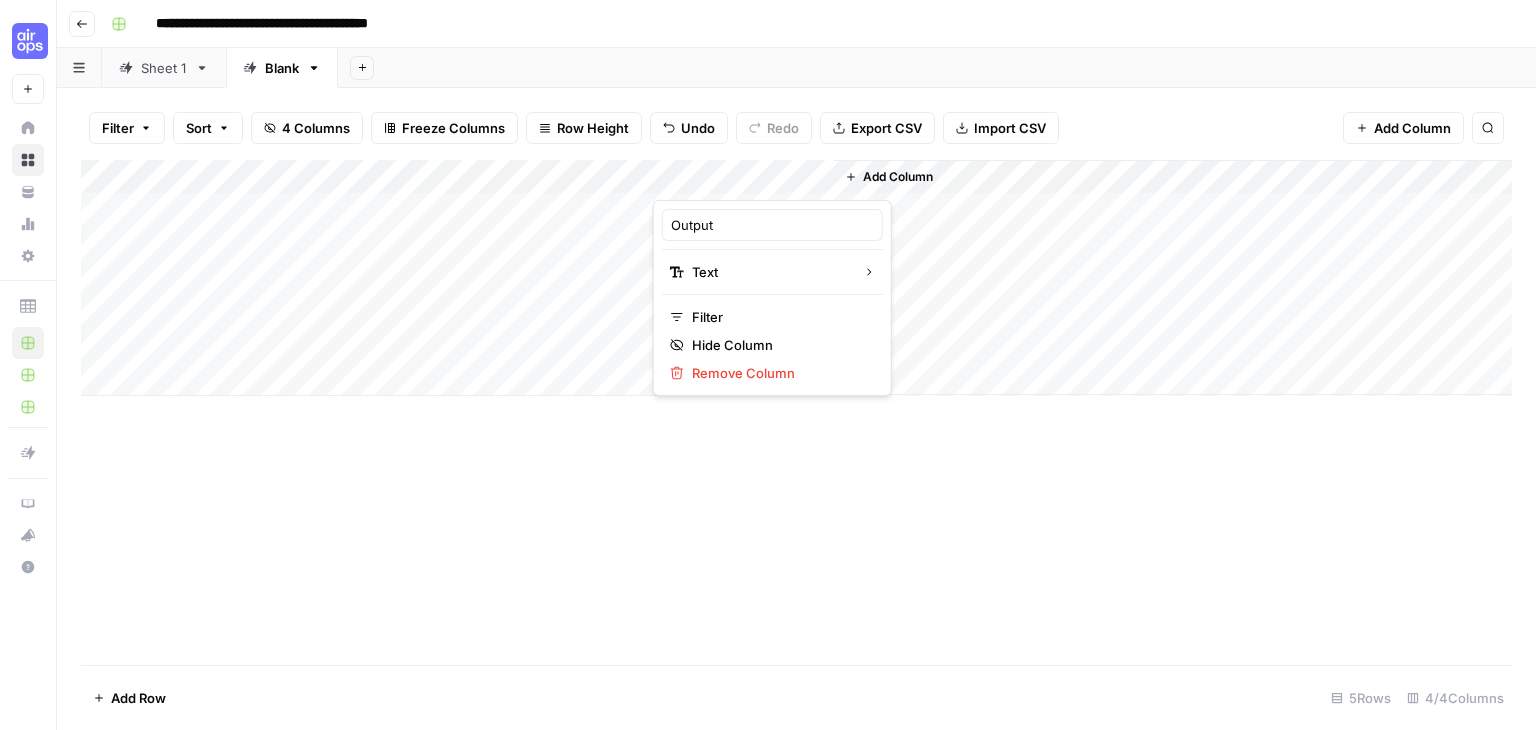 click on "Add Column" at bounding box center (796, 412) 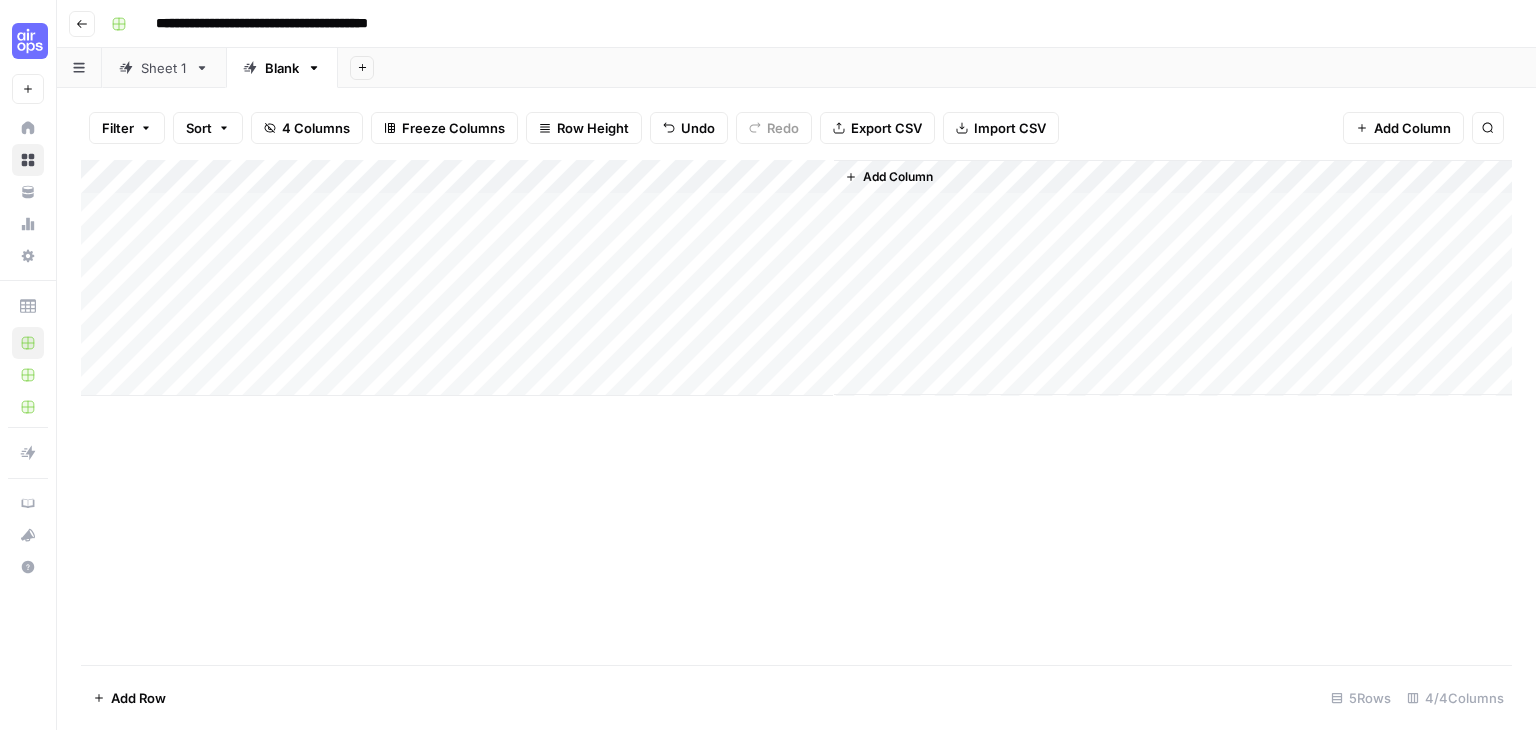 click on "Add Column" at bounding box center (796, 278) 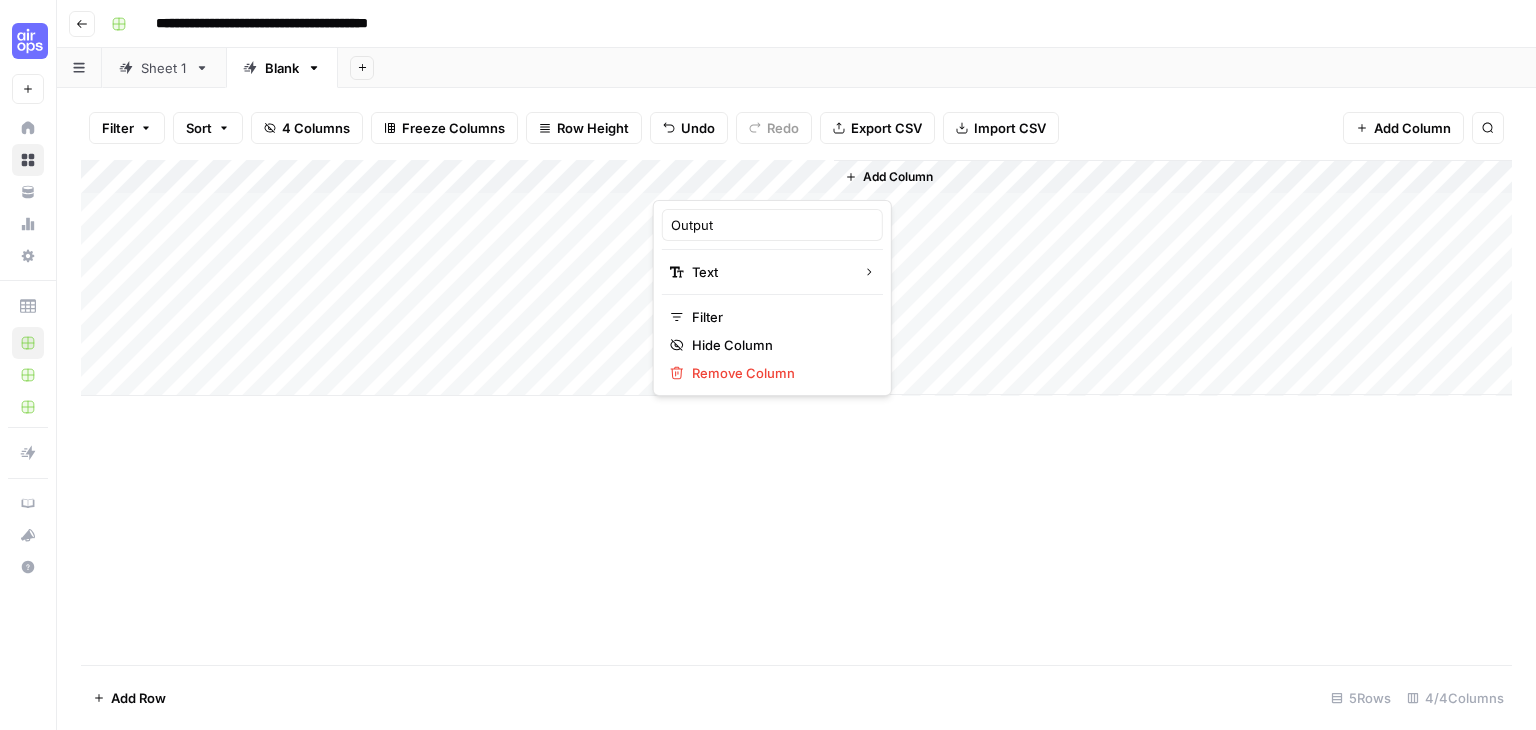 click on "Add Column" at bounding box center [796, 412] 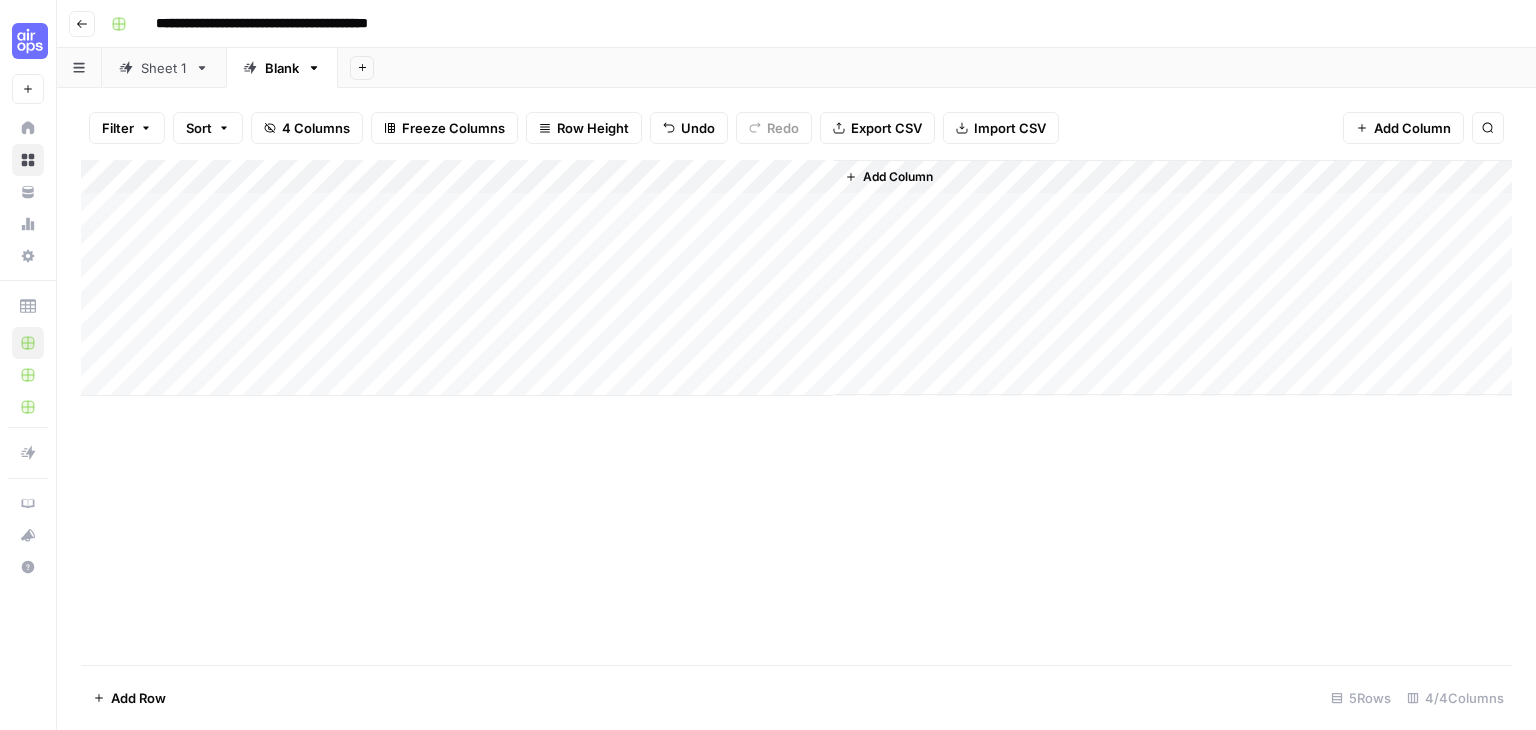click on "Add Column" at bounding box center [796, 278] 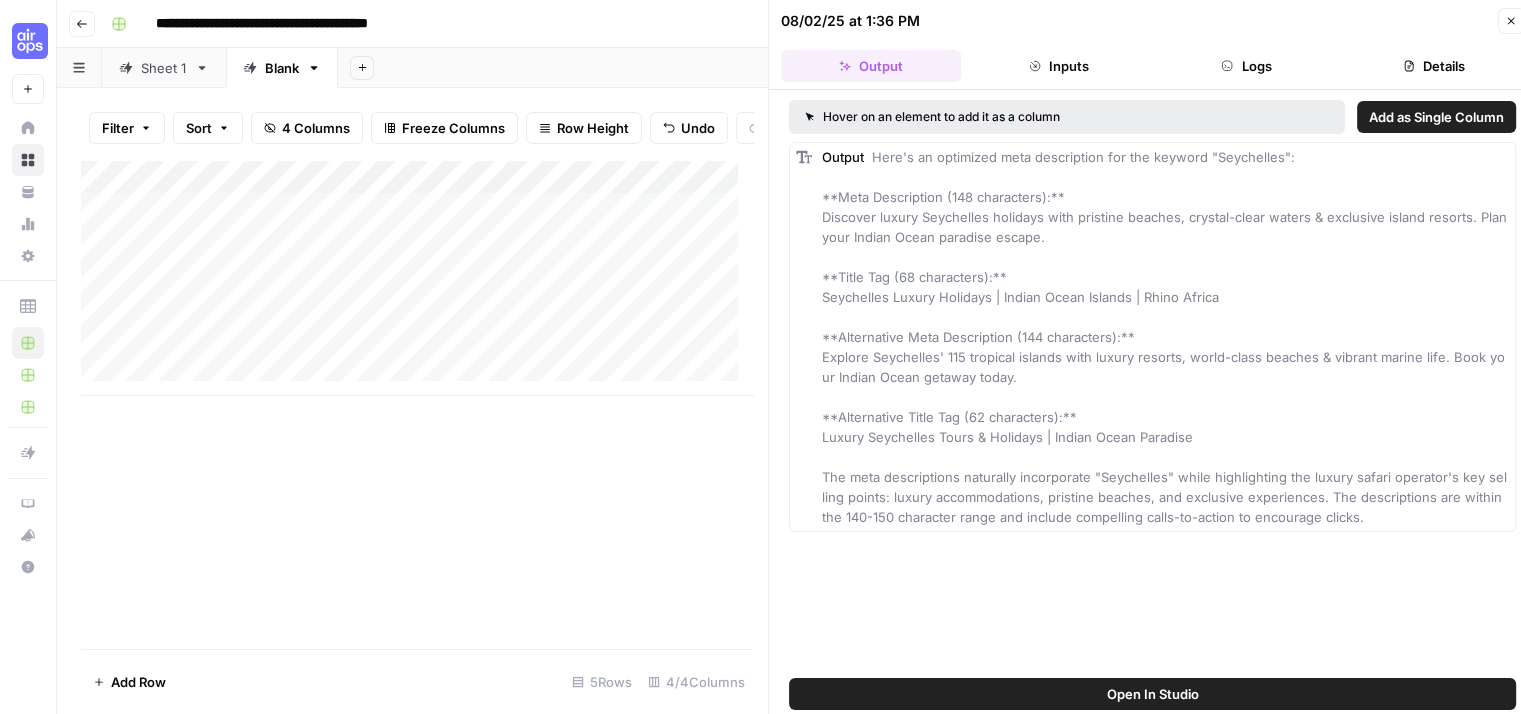 click on "Add as Single Column" at bounding box center (1436, 117) 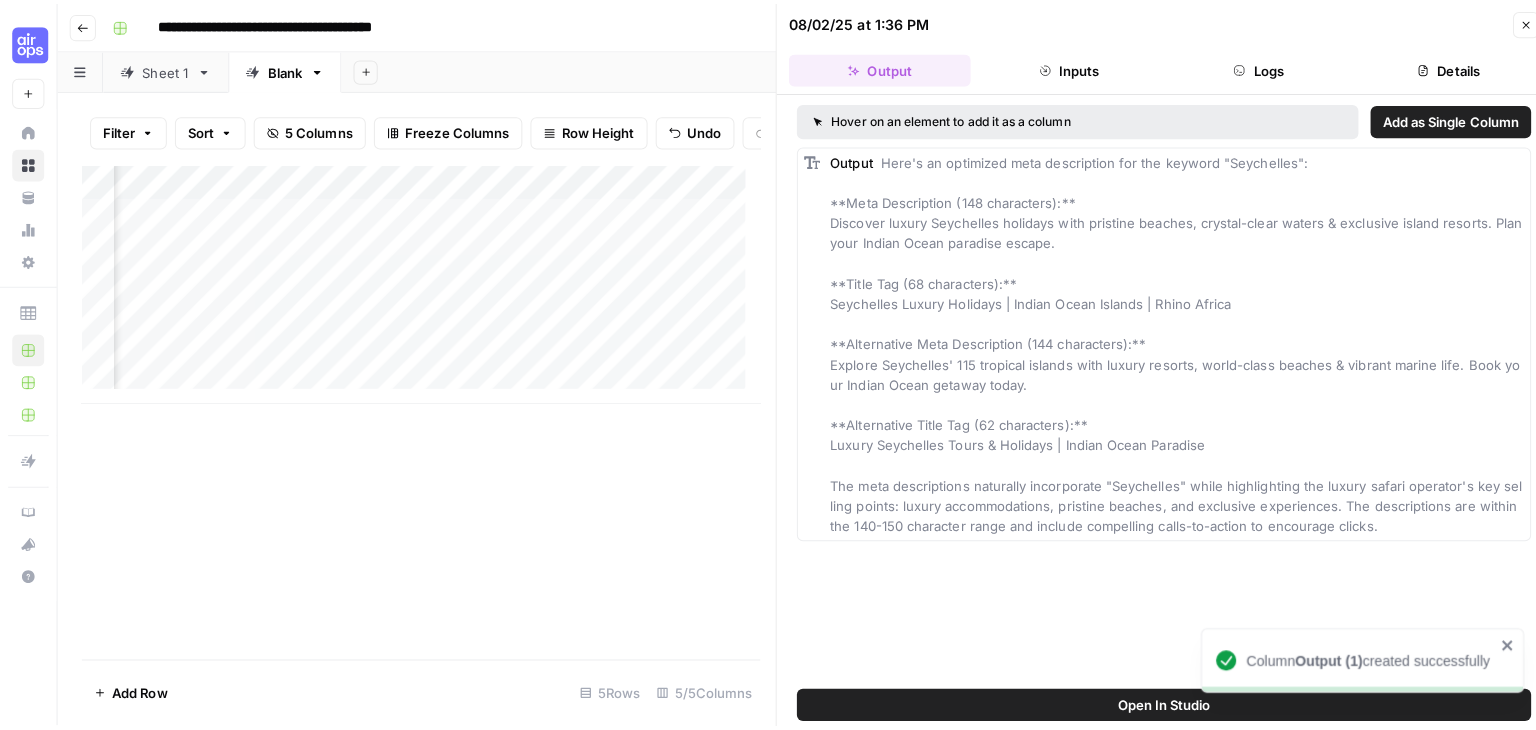 scroll, scrollTop: 0, scrollLeft: 246, axis: horizontal 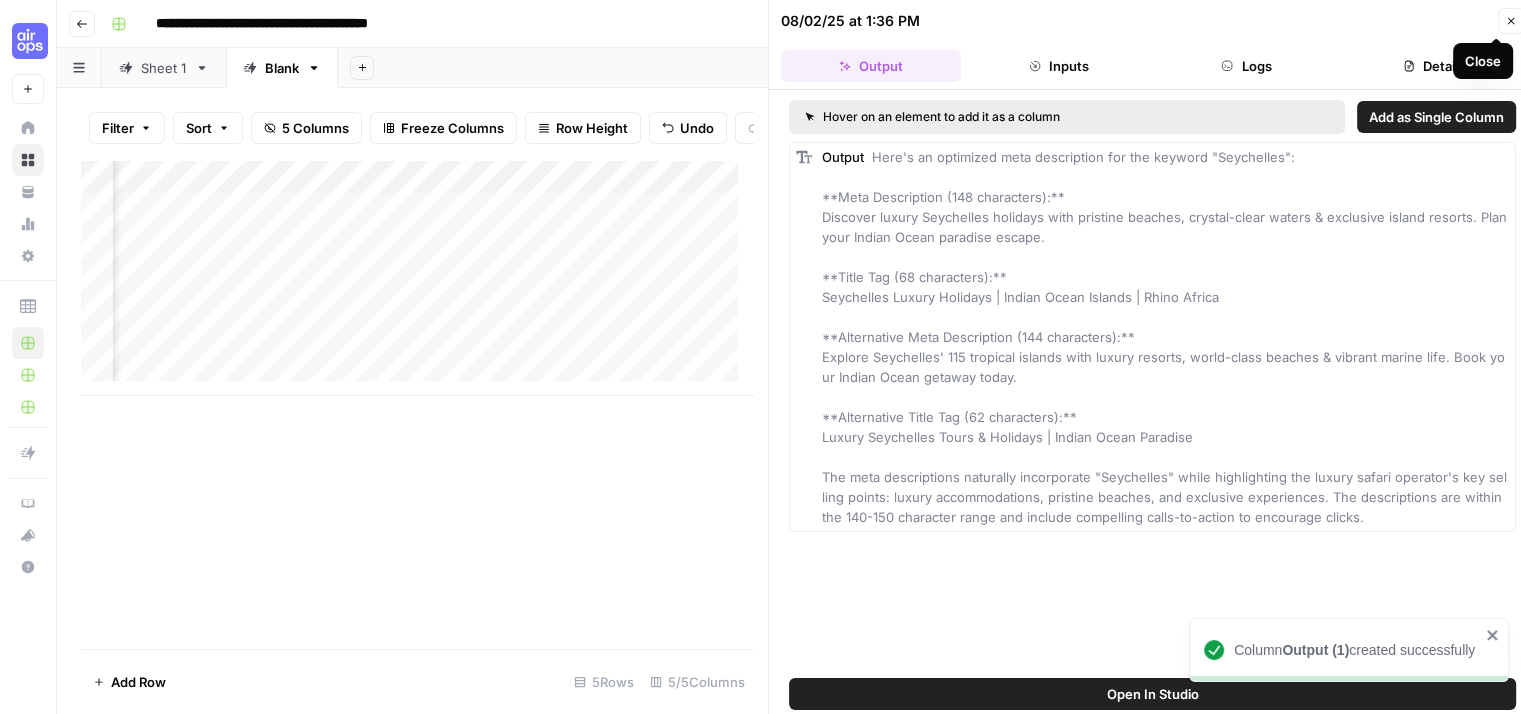 click 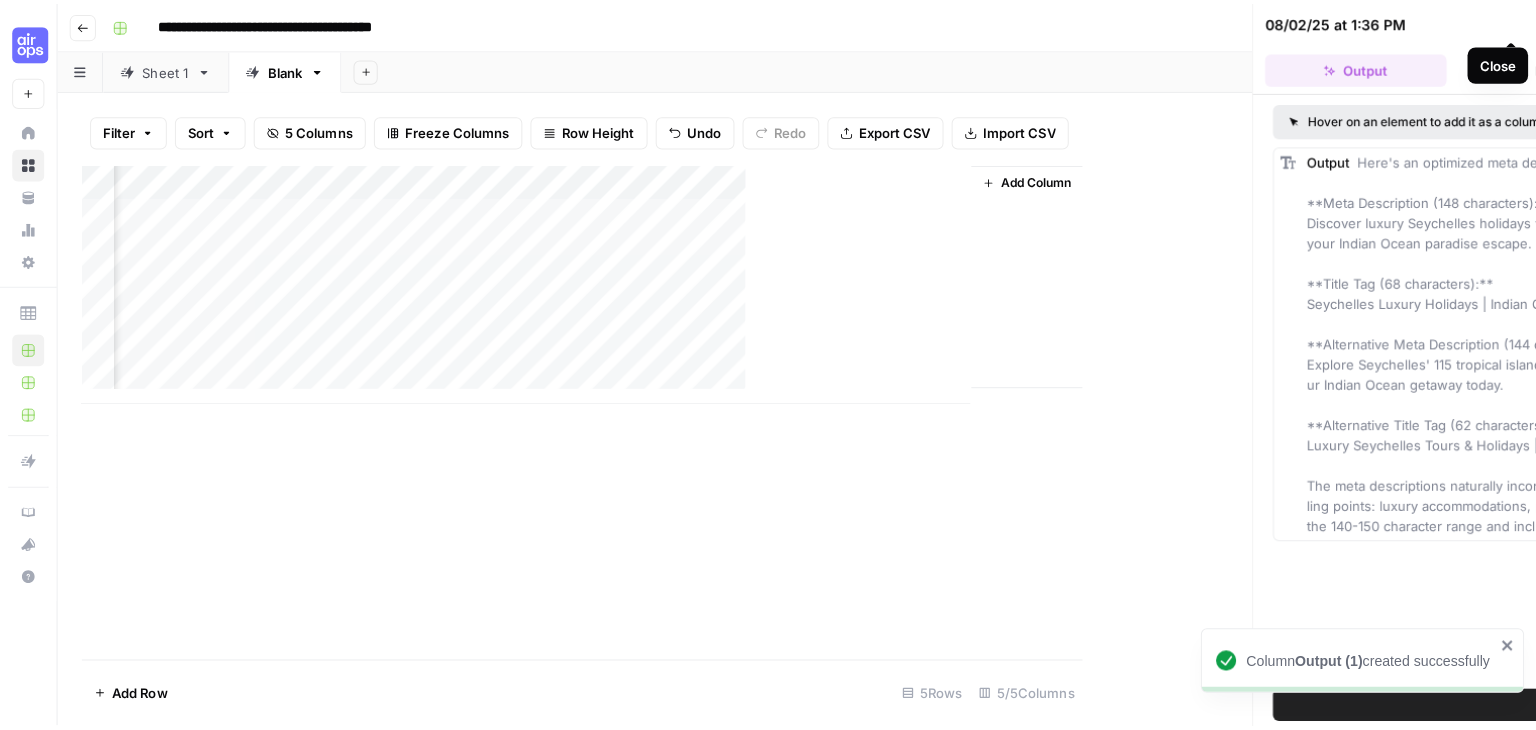 scroll, scrollTop: 0, scrollLeft: 0, axis: both 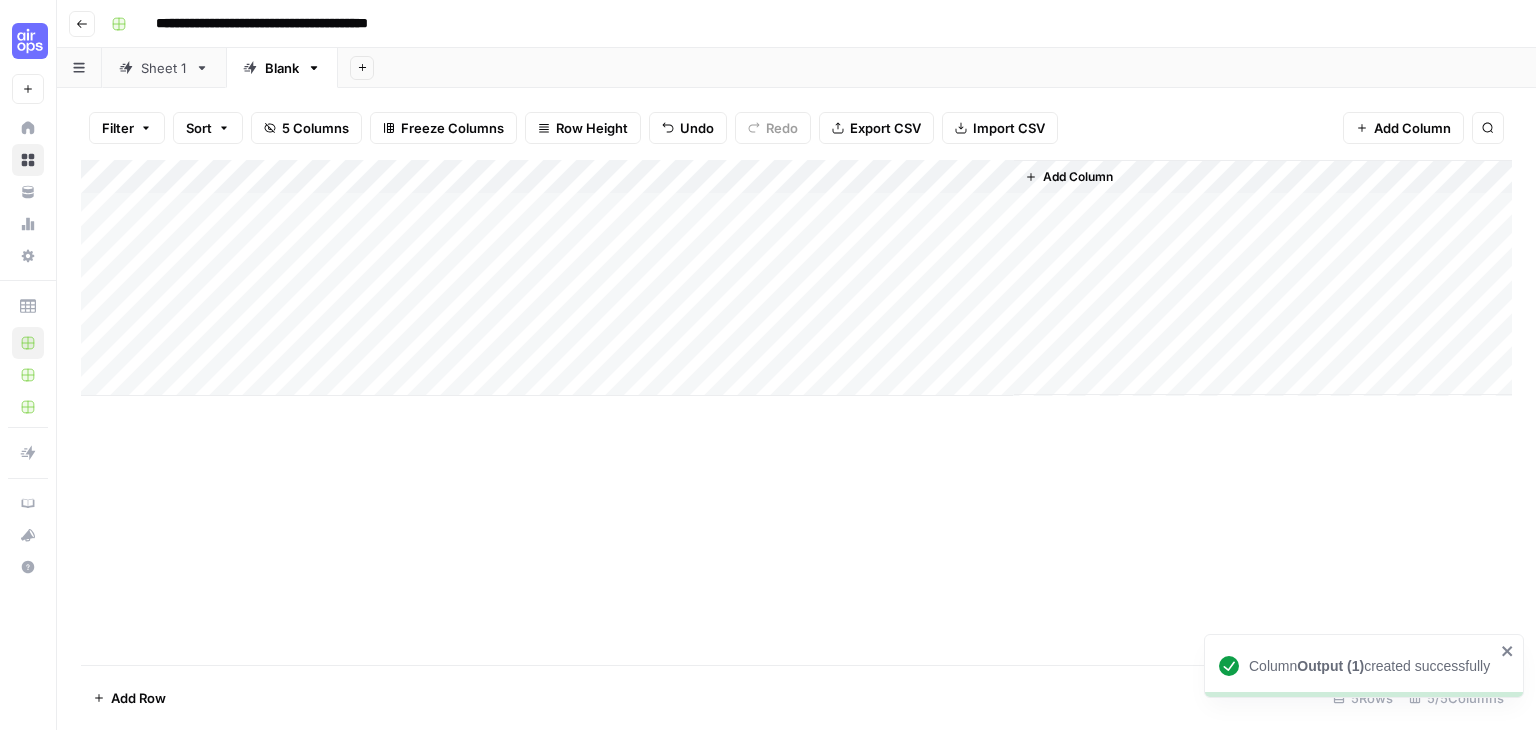 click on "Add Column" at bounding box center (796, 278) 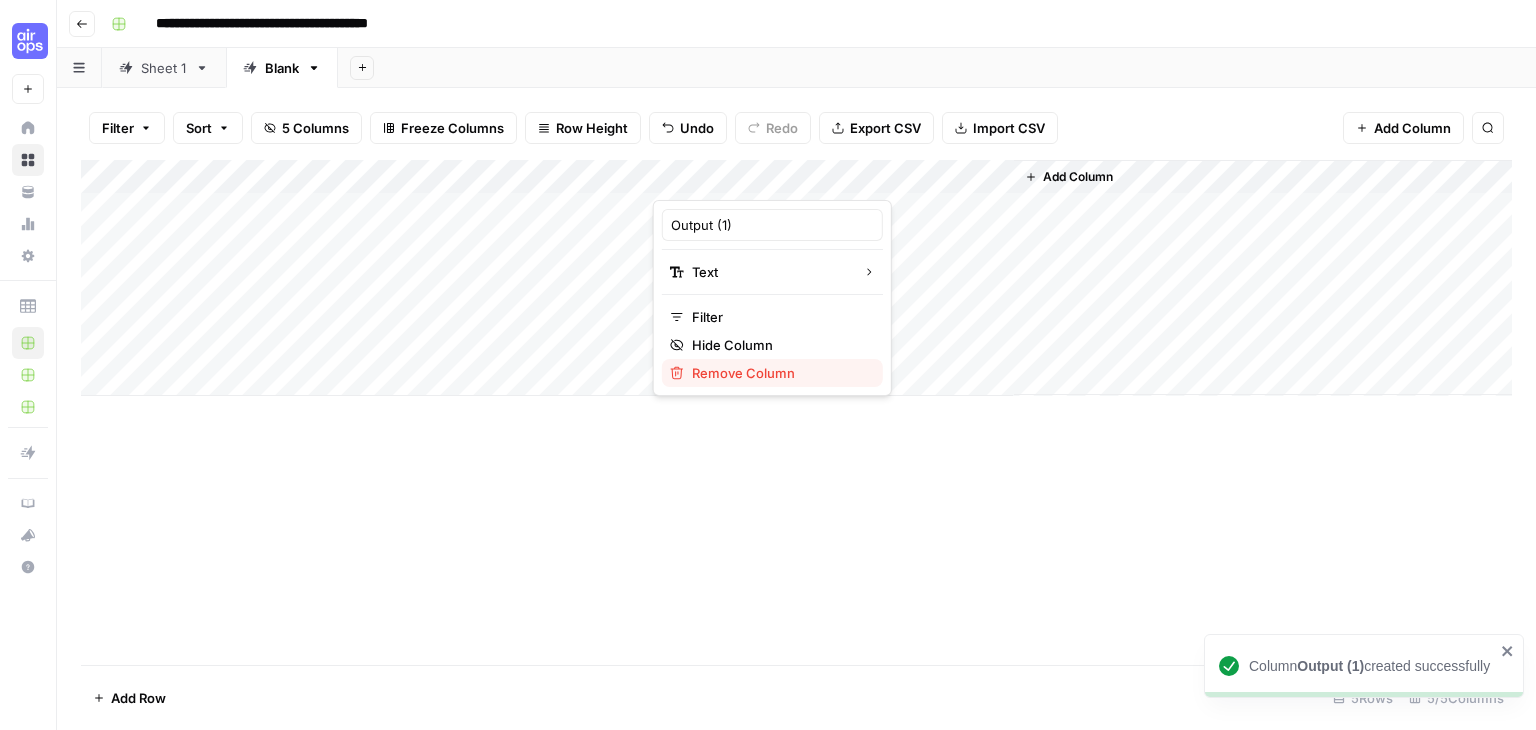click on "Remove Column" at bounding box center [779, 373] 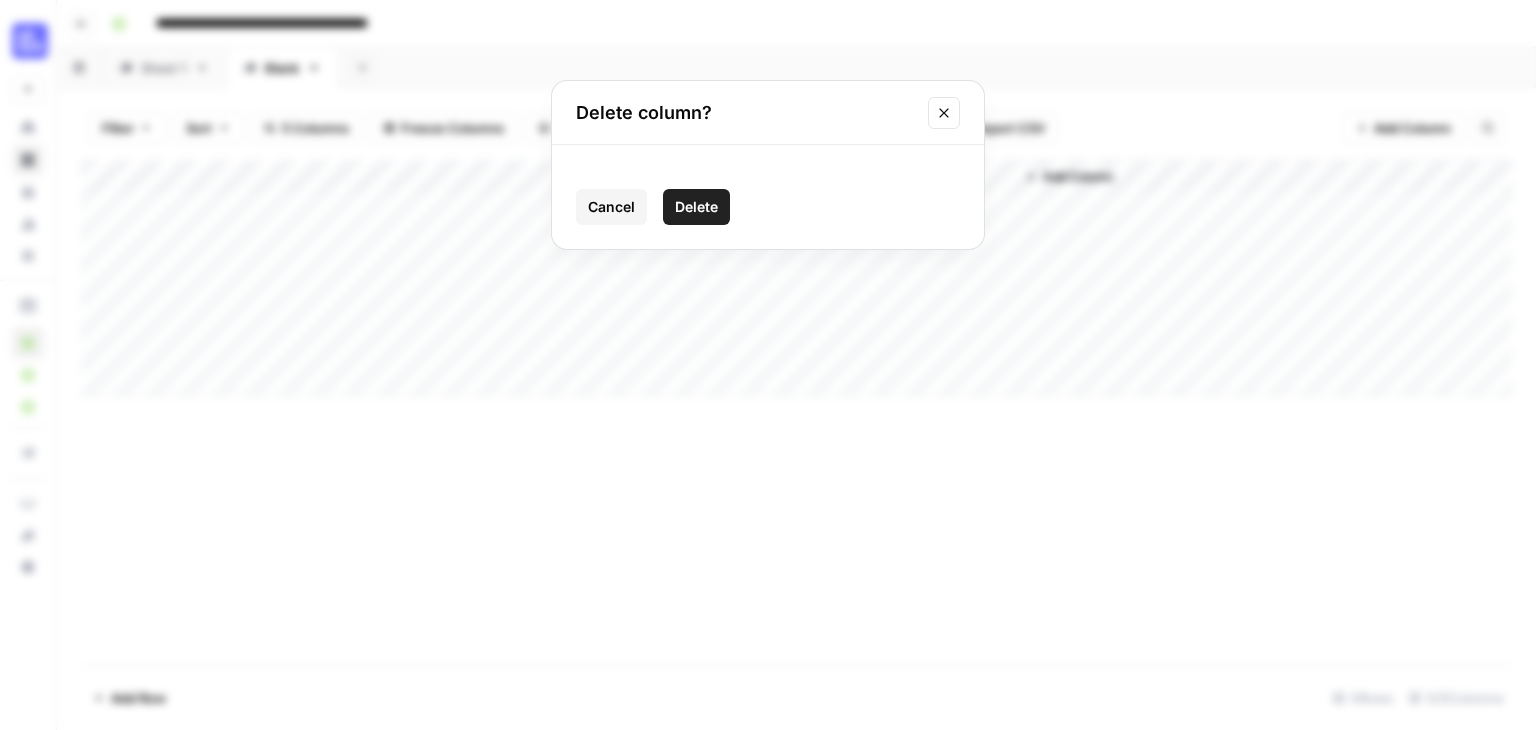 click on "Delete" at bounding box center [696, 207] 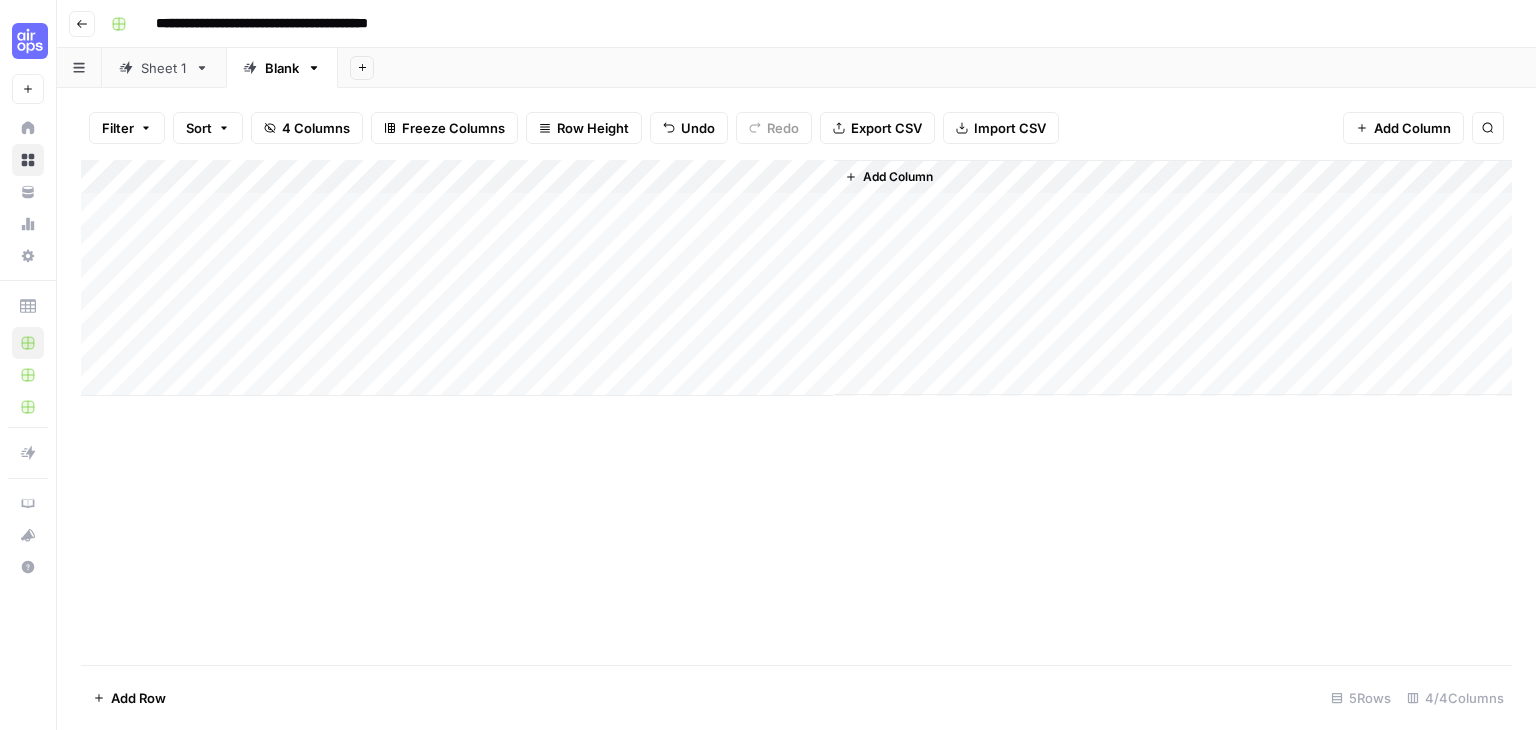click on "Add Column" at bounding box center (796, 278) 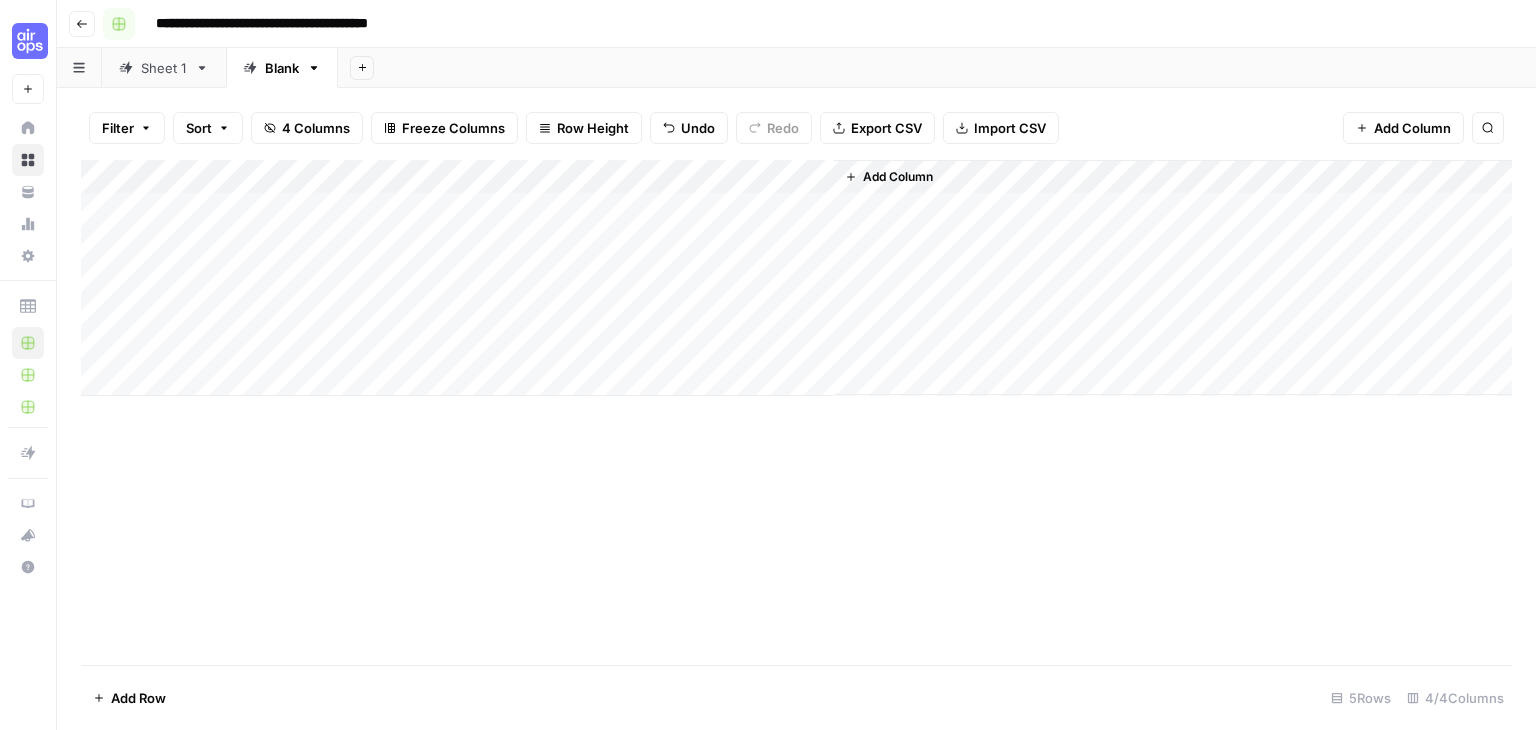 click 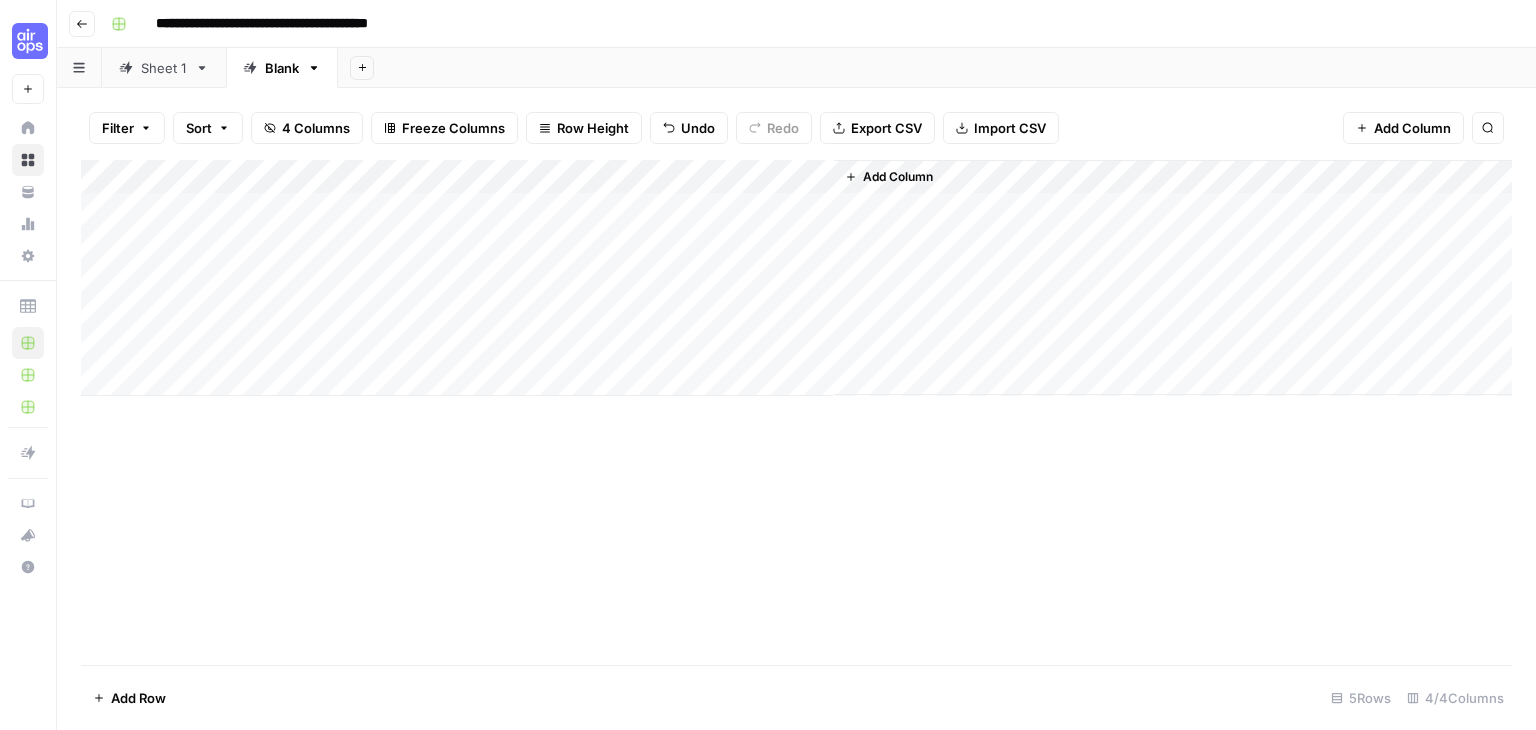 click on "Add Column" at bounding box center (796, 412) 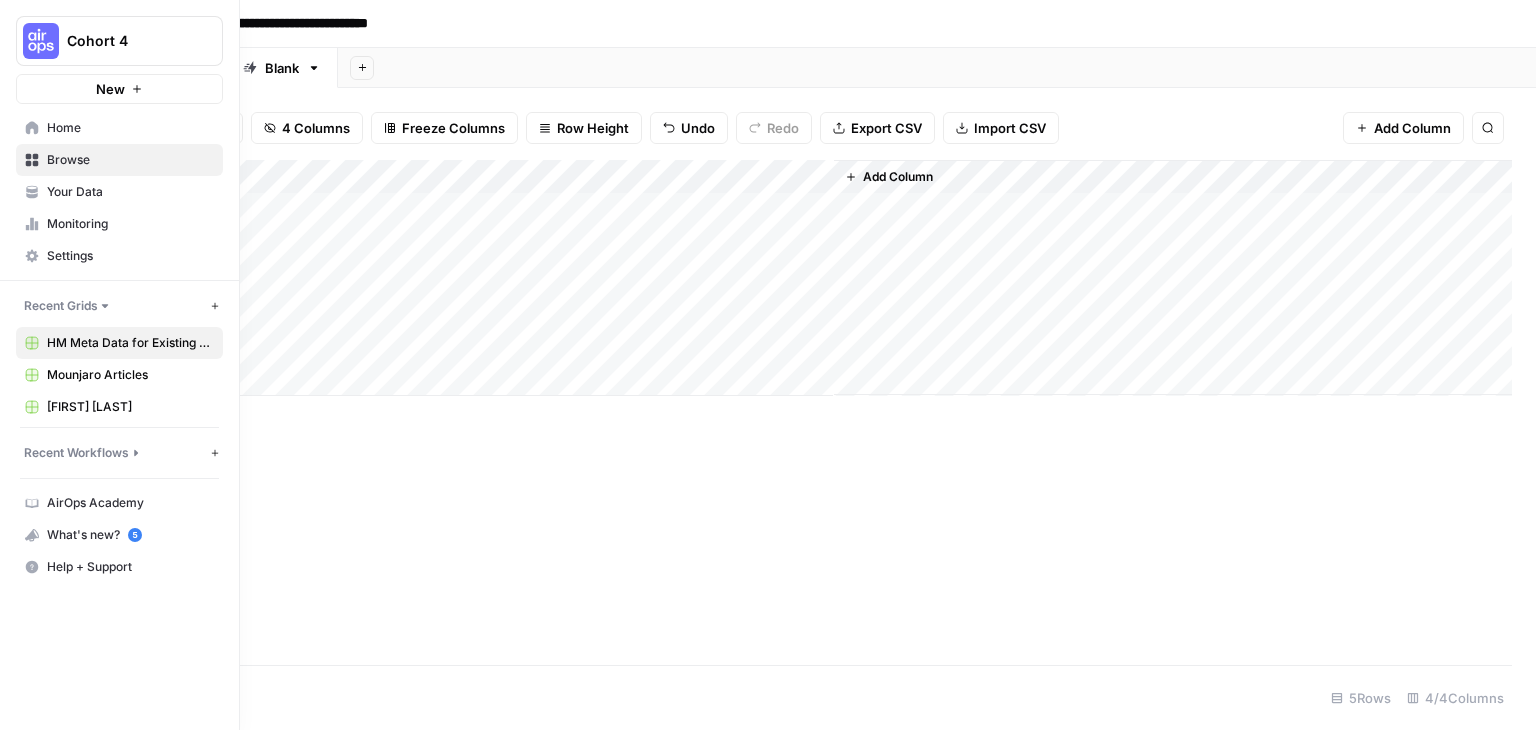 click 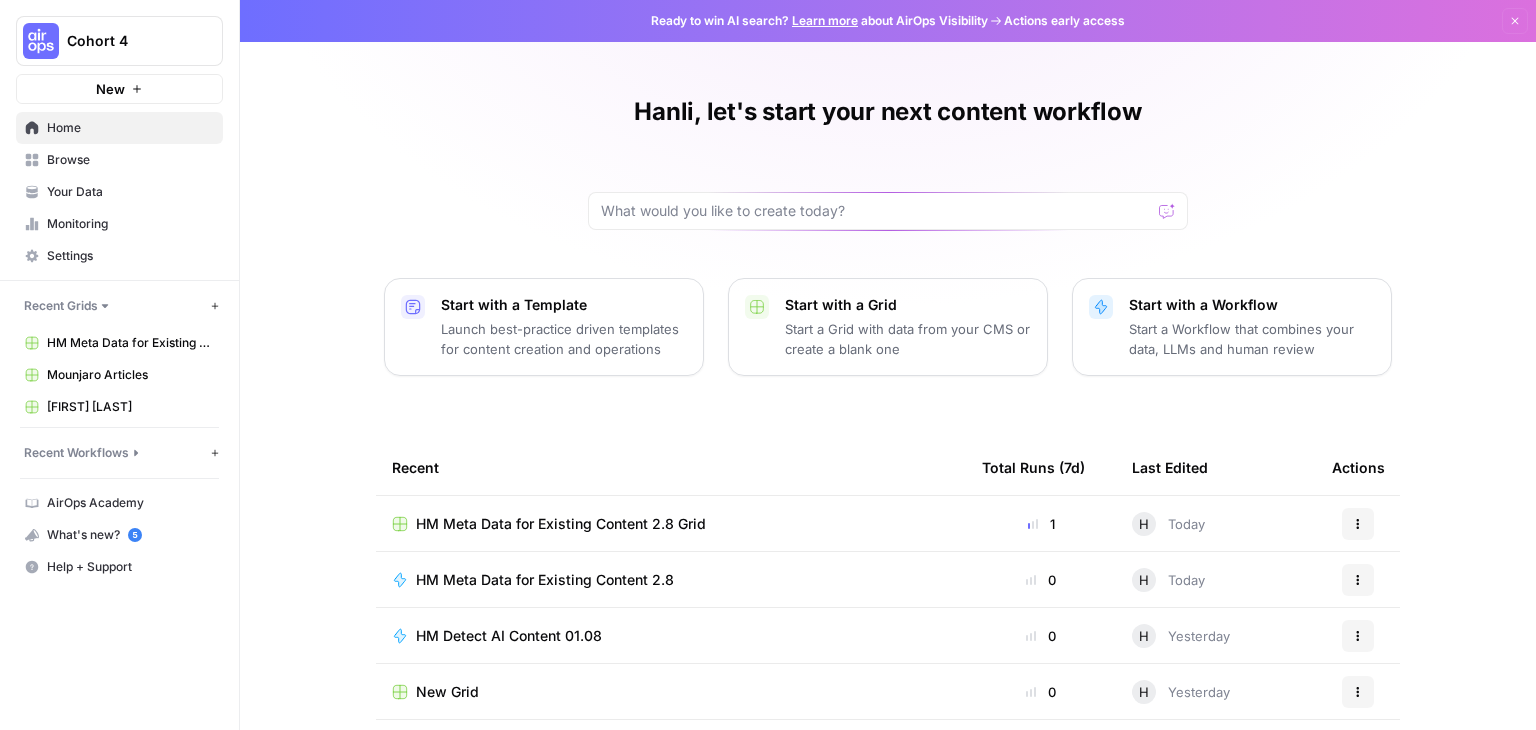 click on "HM Meta Data for Existing Content 2.8" at bounding box center (545, 580) 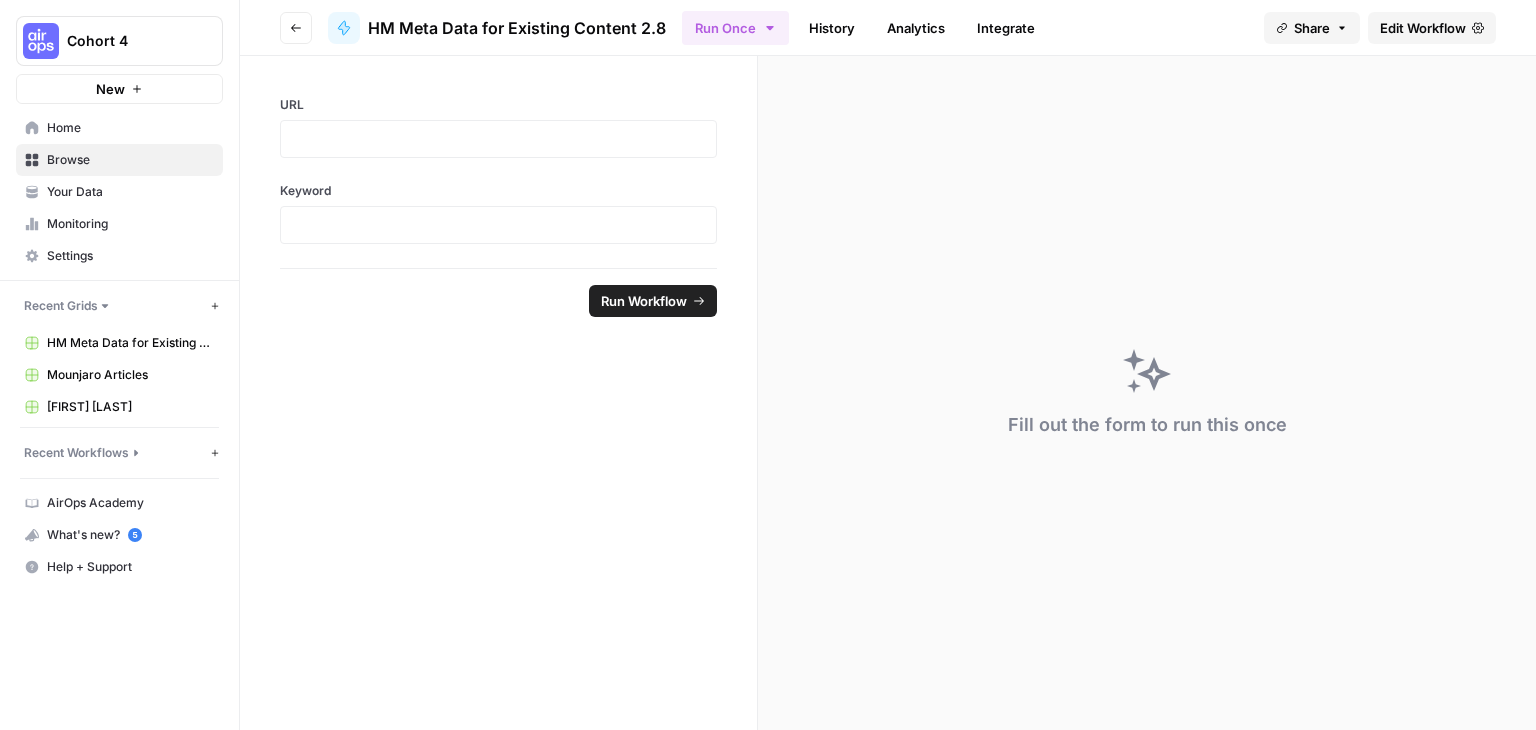 click on "Fill out the form to run this once" at bounding box center (1147, 393) 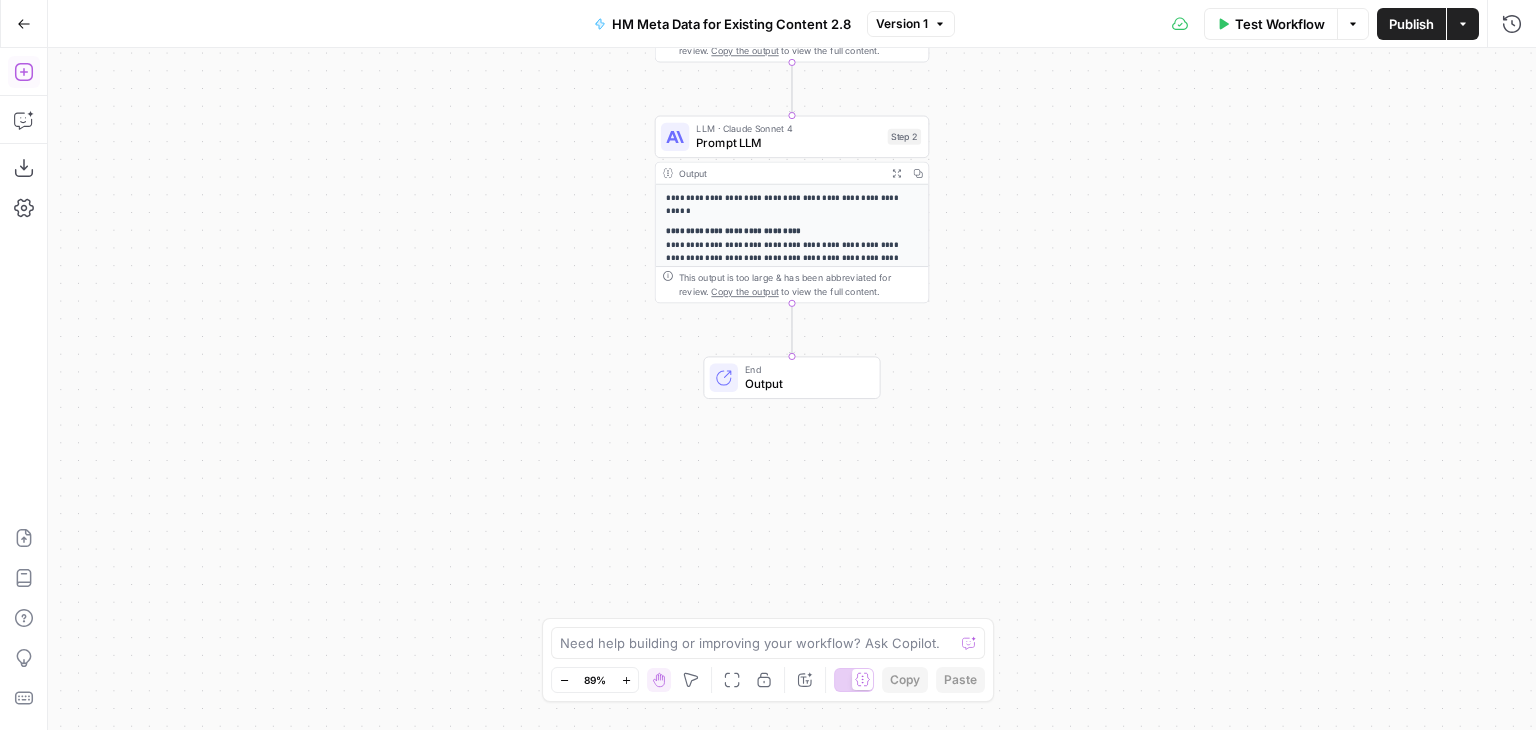 click 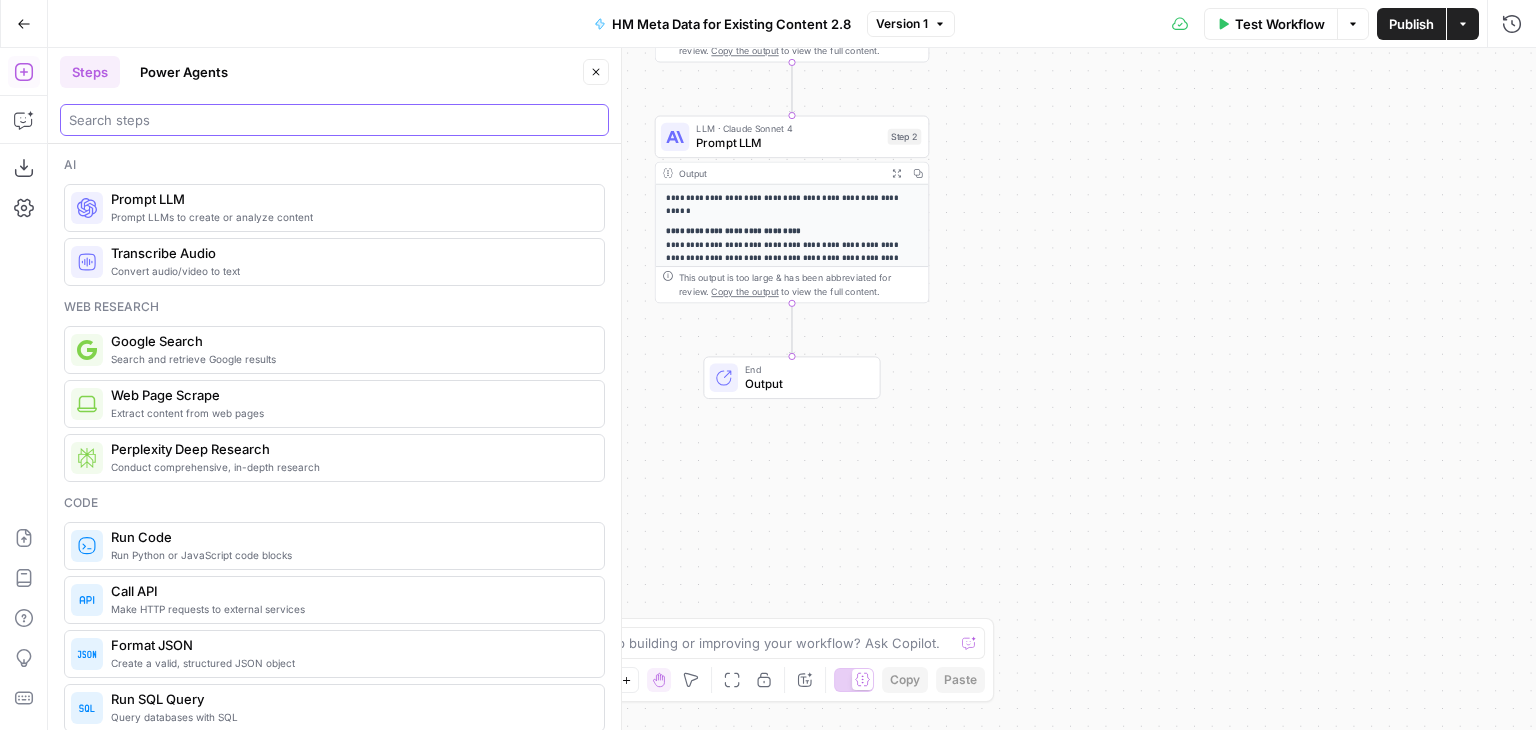 click at bounding box center (334, 120) 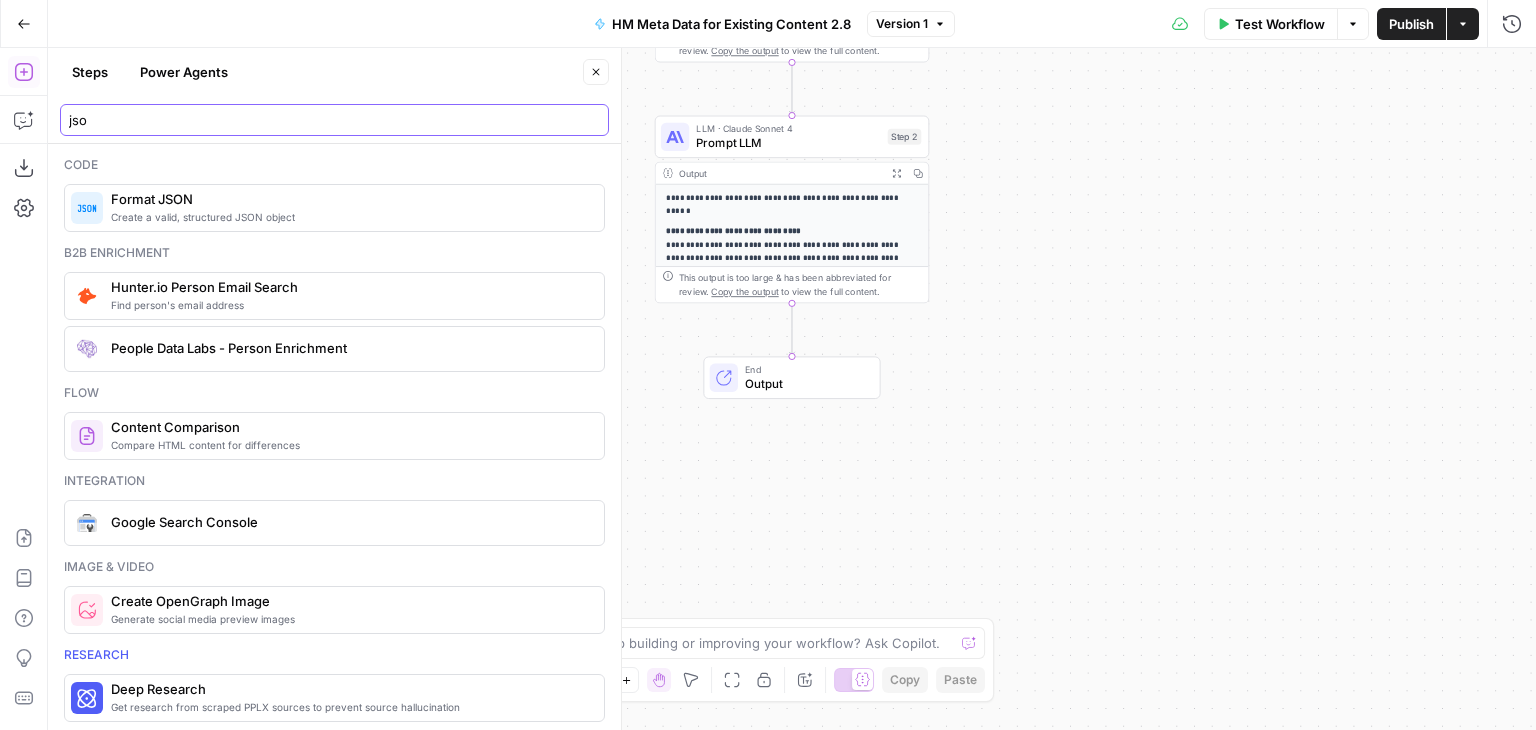 type on "jso" 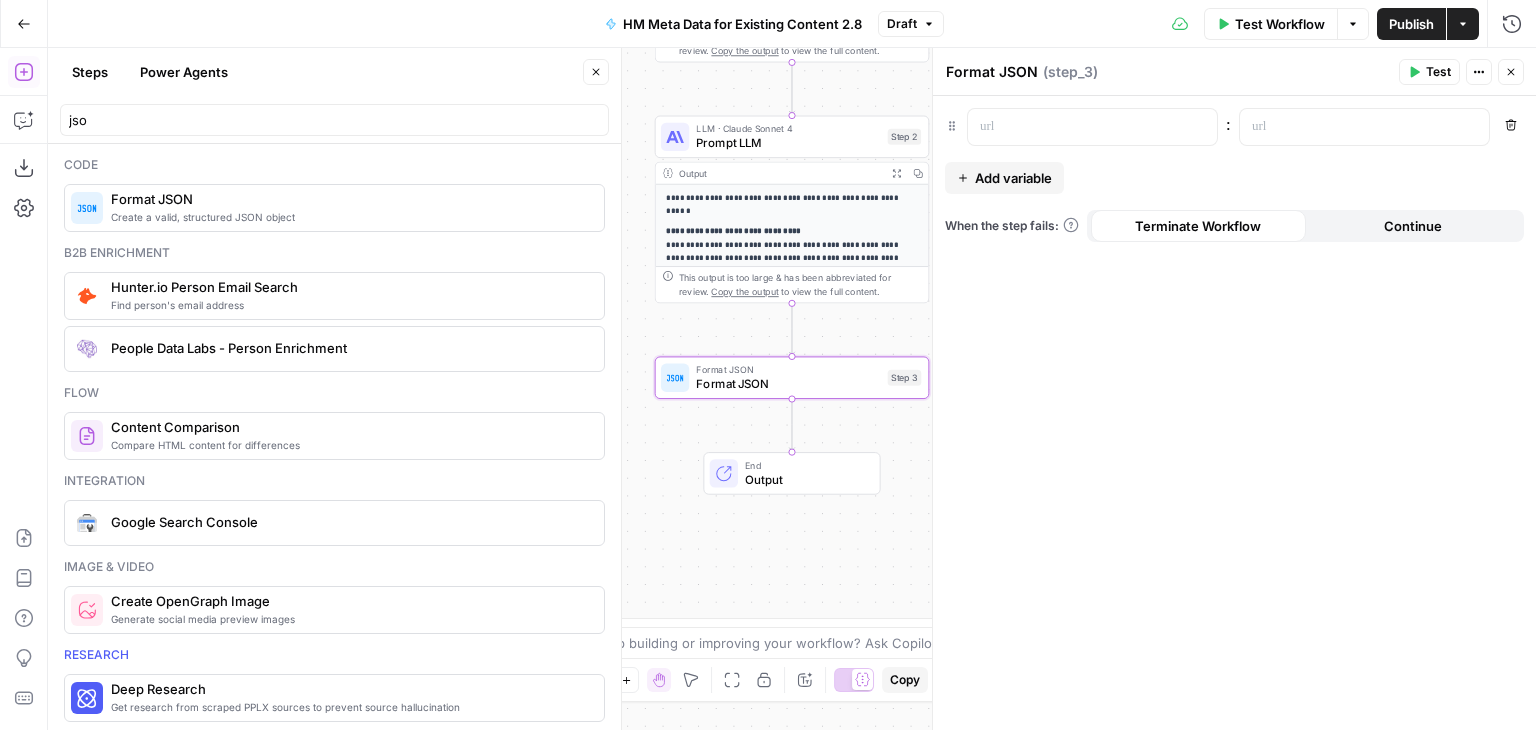 click on "Format JSON" at bounding box center (992, 72) 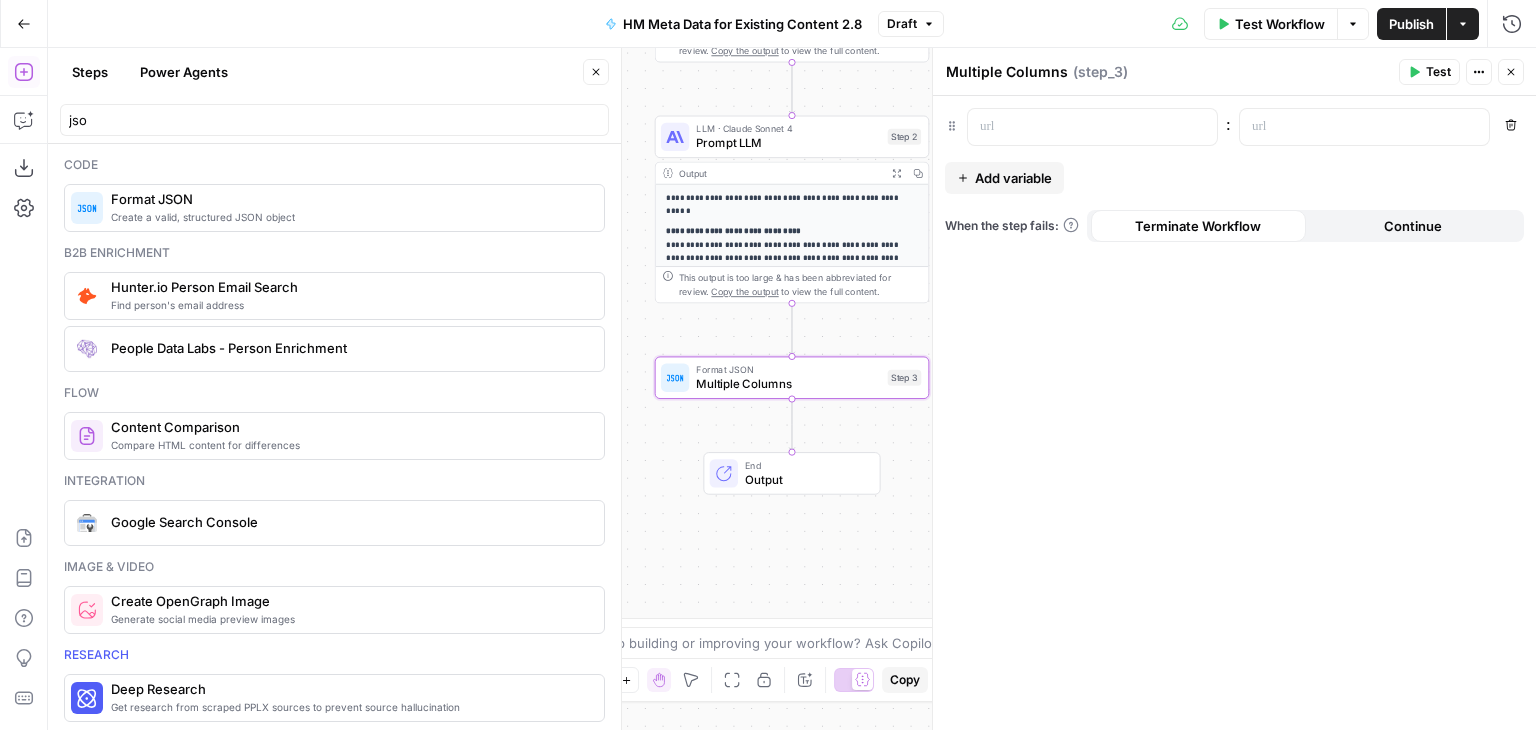 type on "Multiple Columns" 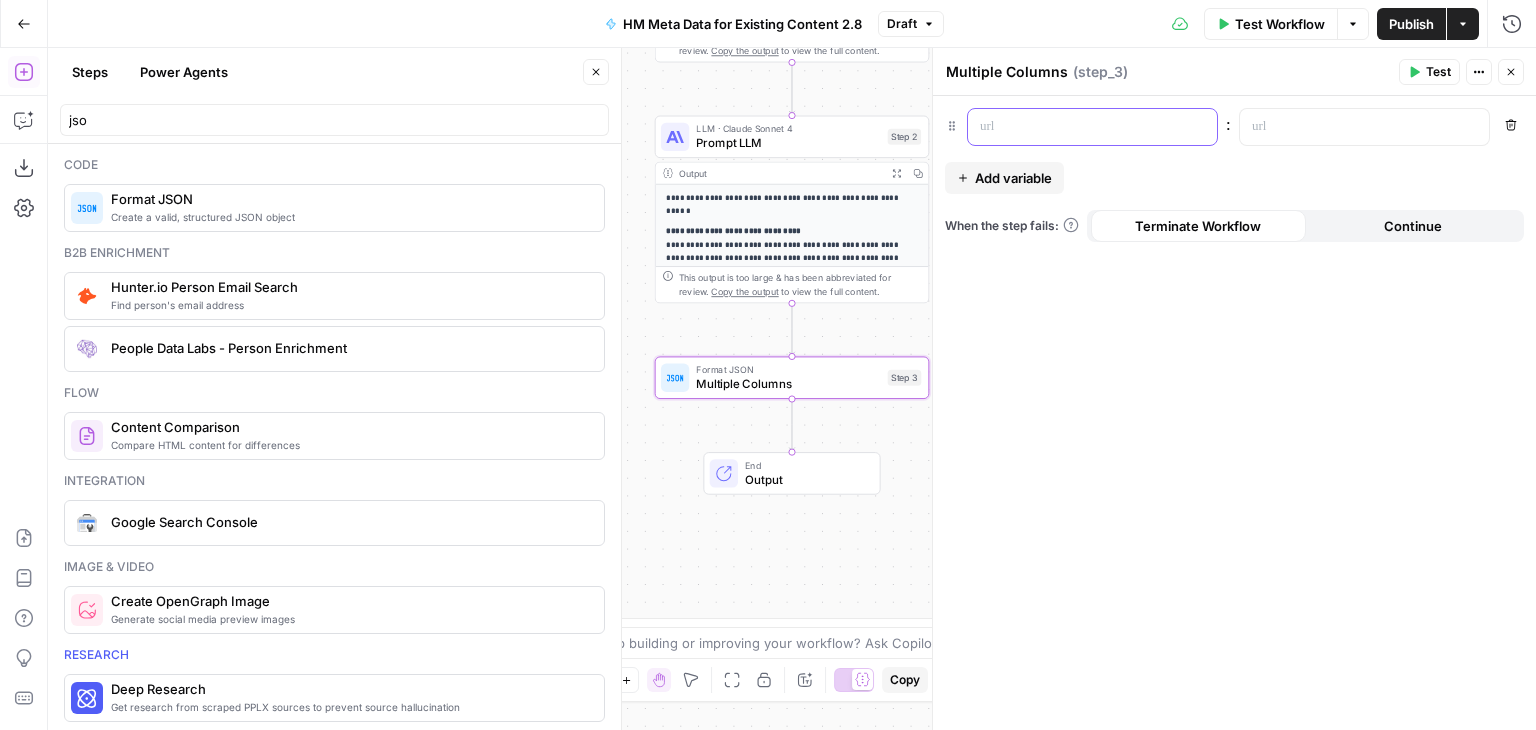 click at bounding box center [1076, 127] 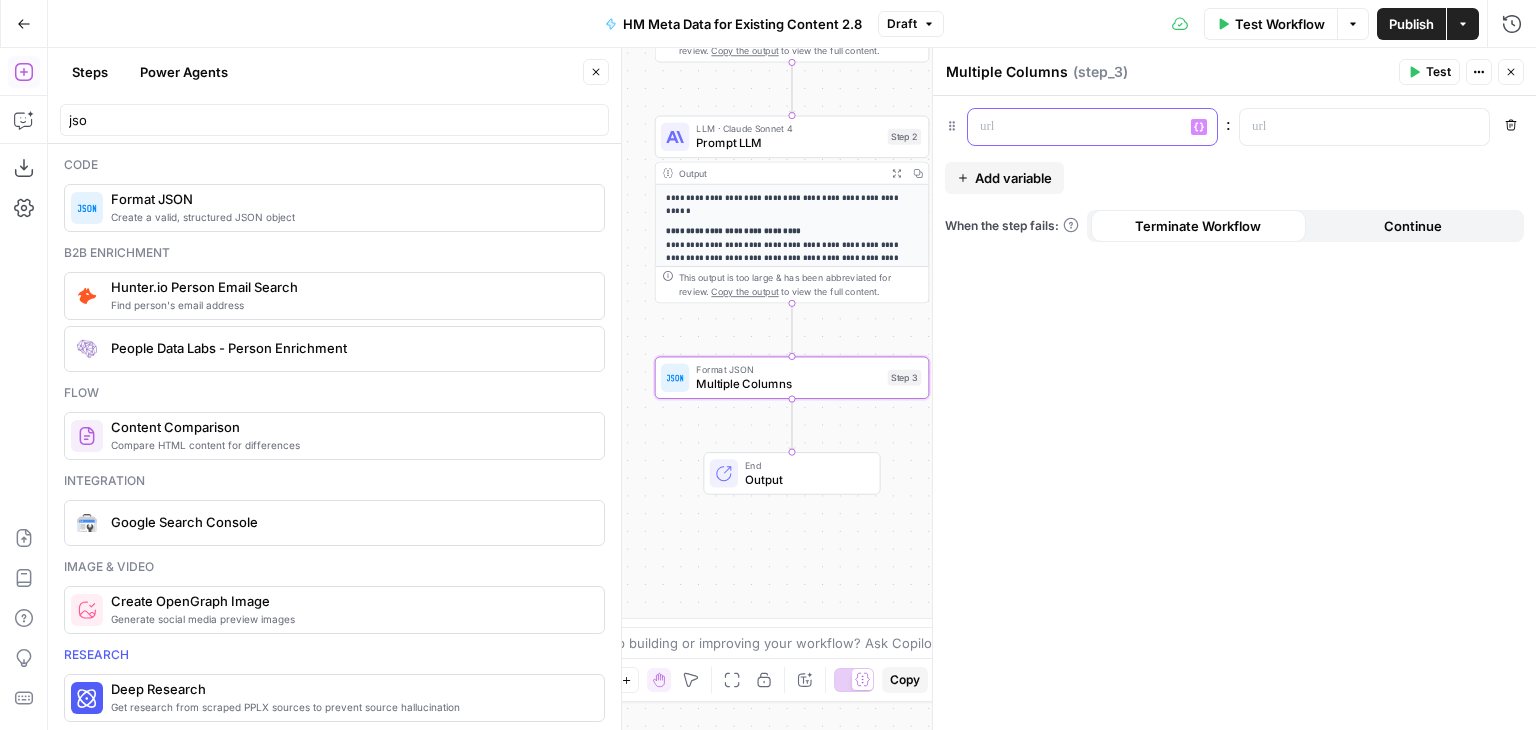 type 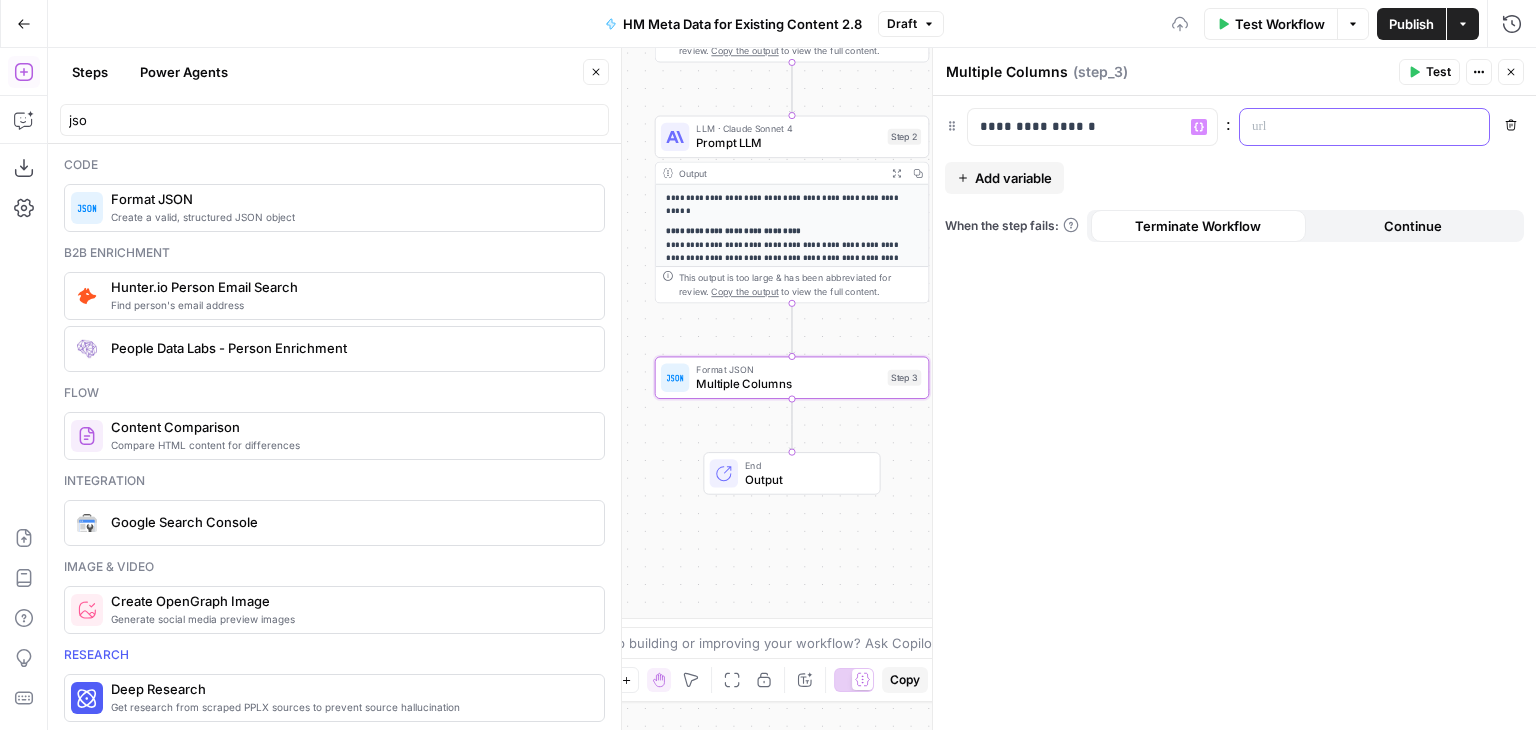 click at bounding box center [1348, 127] 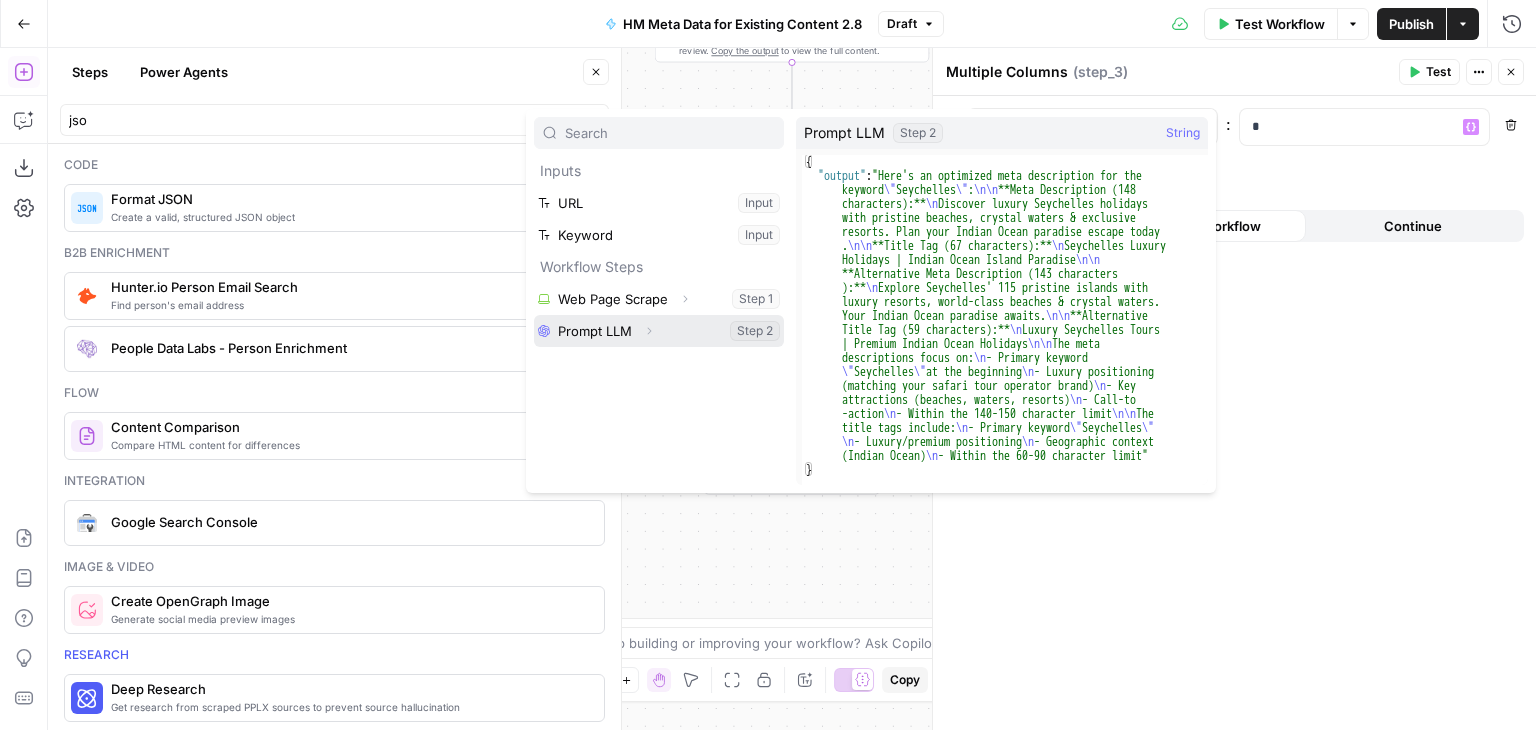click at bounding box center [659, 331] 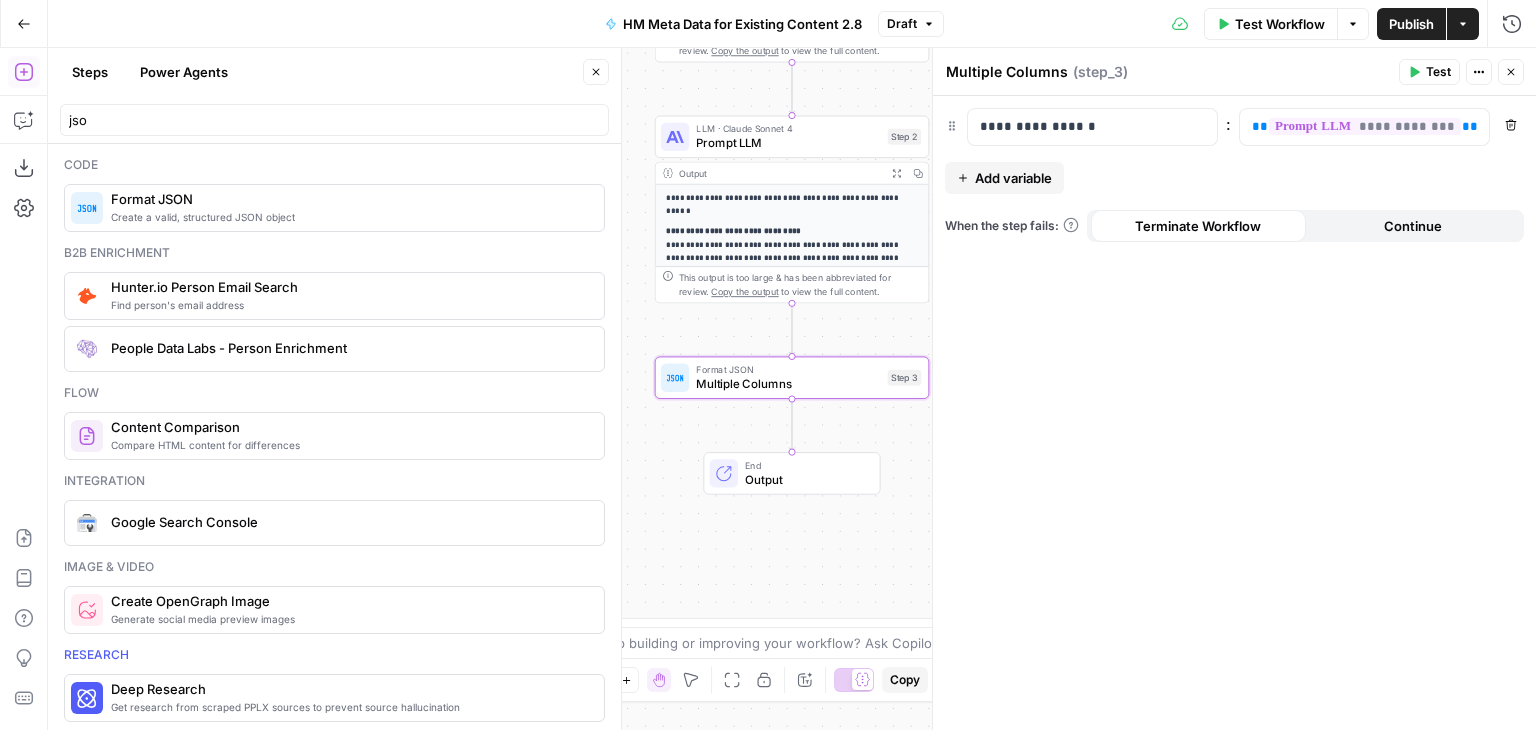 drag, startPoint x: 1512, startPoint y: 77, endPoint x: 785, endPoint y: 145, distance: 730.1733 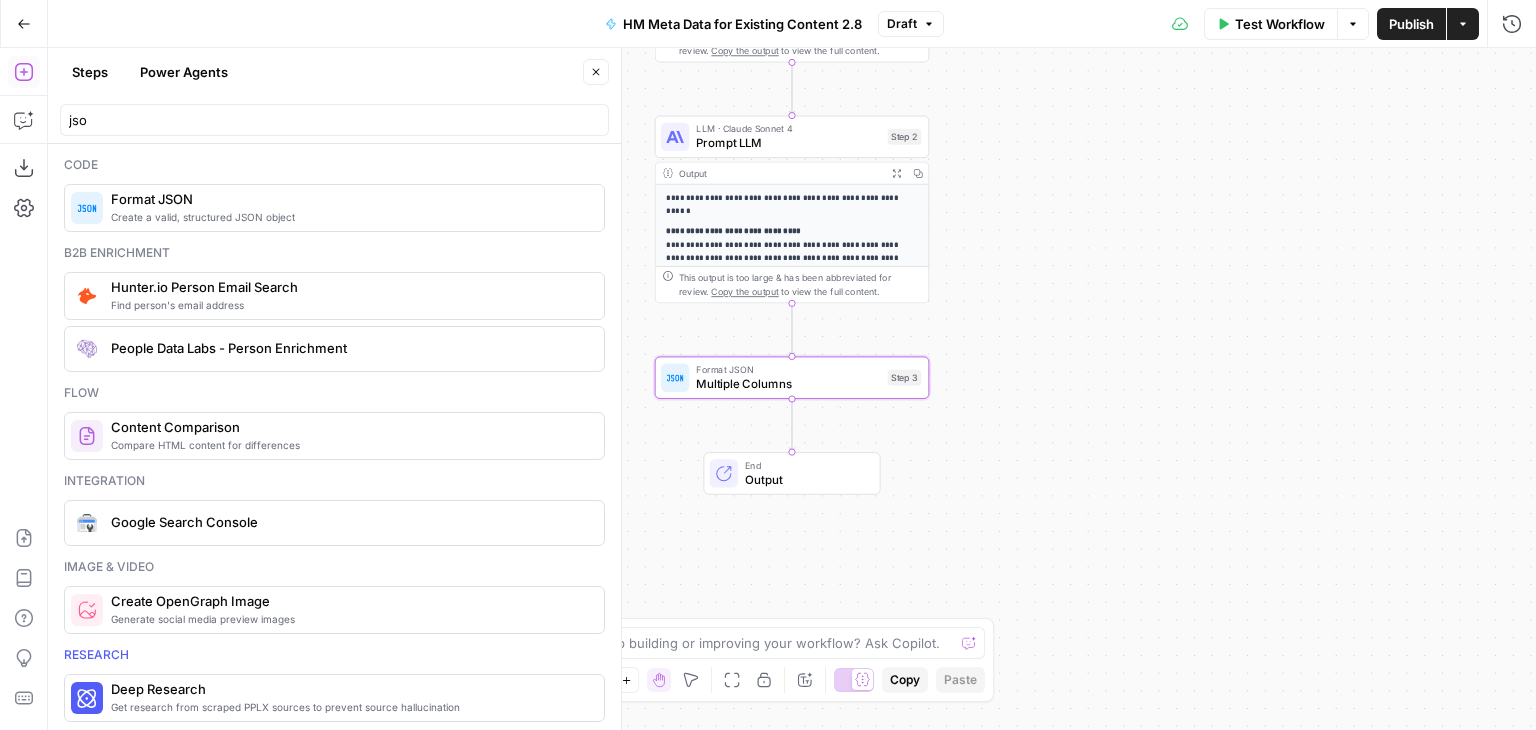 click on "Prompt LLM" at bounding box center [788, 143] 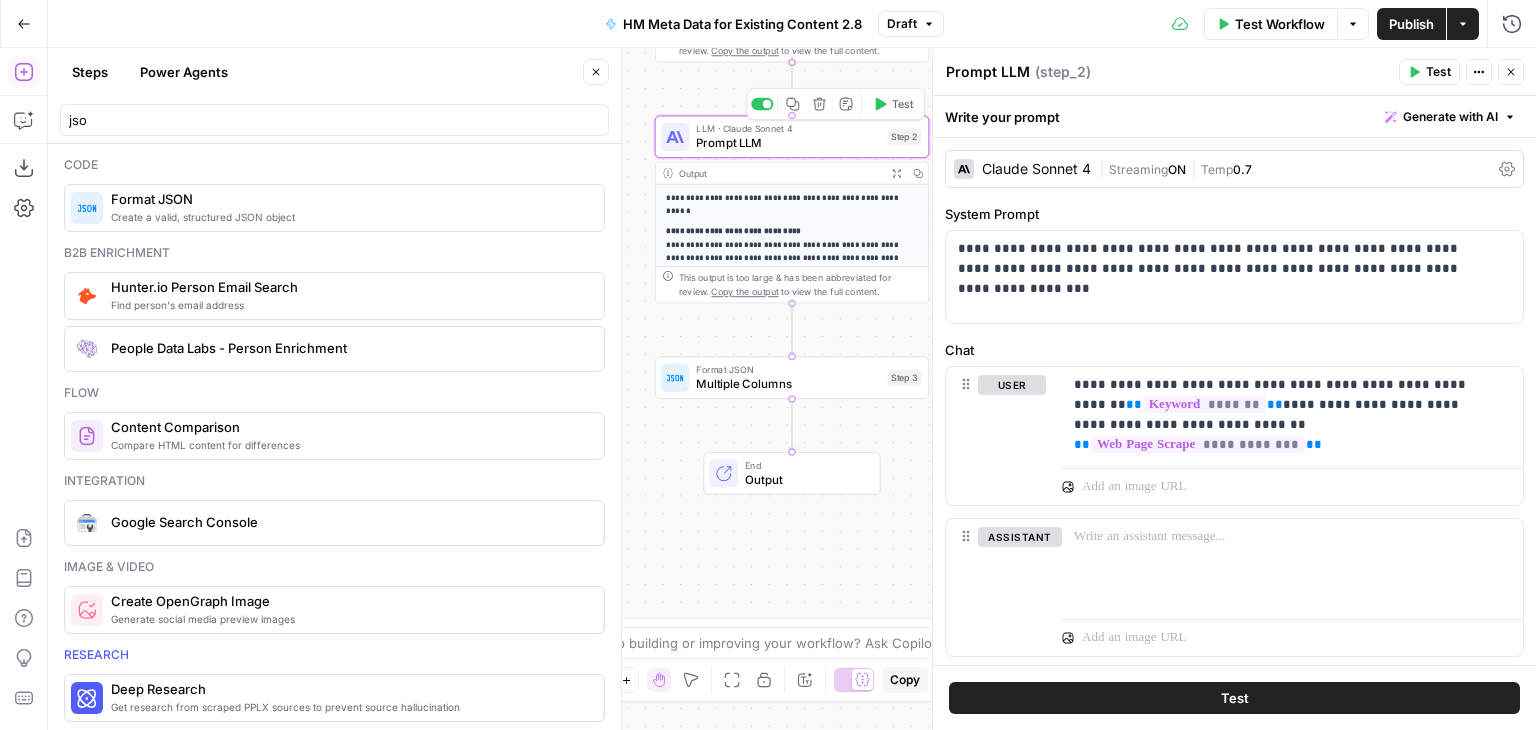 click on "Prompt LLM" at bounding box center [988, 72] 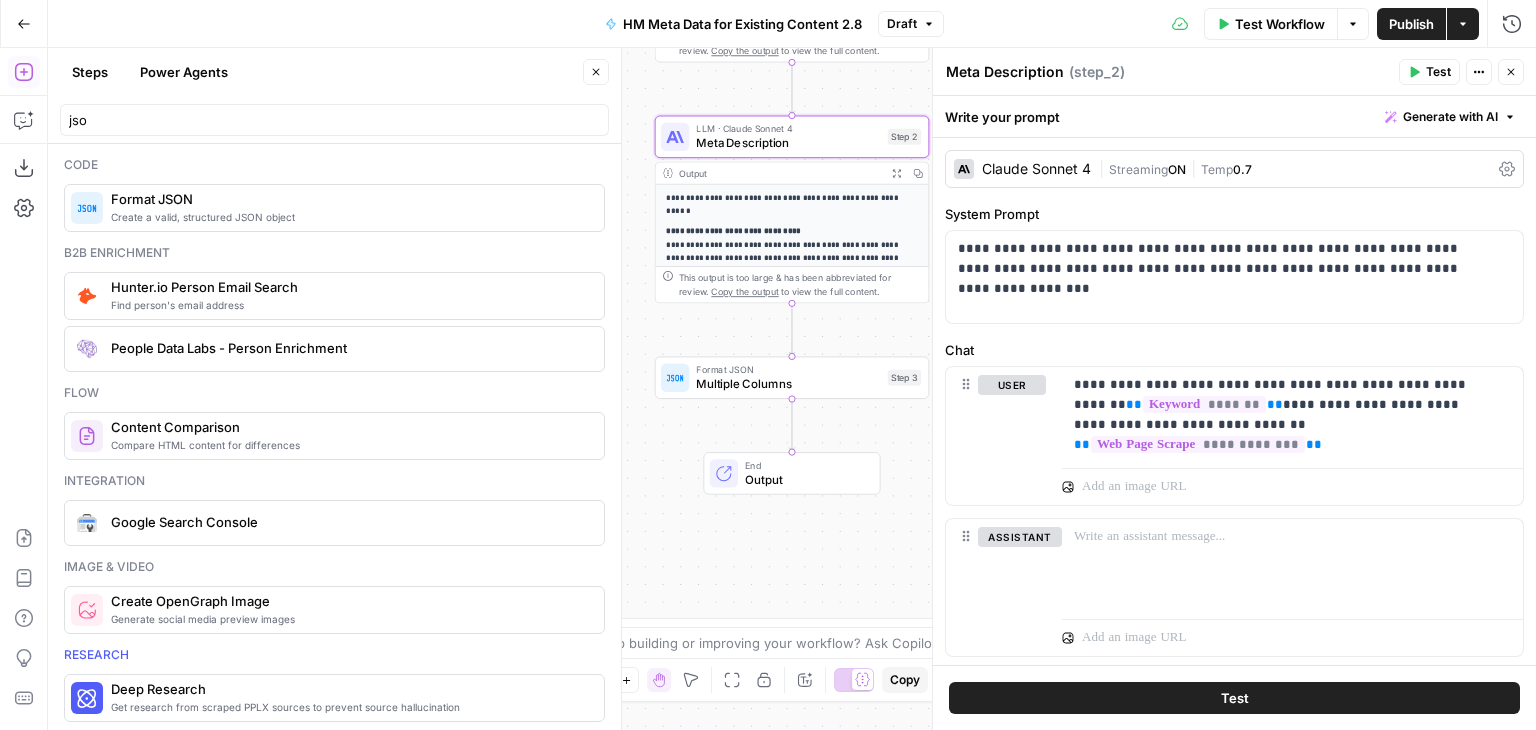 type on "Meta Description" 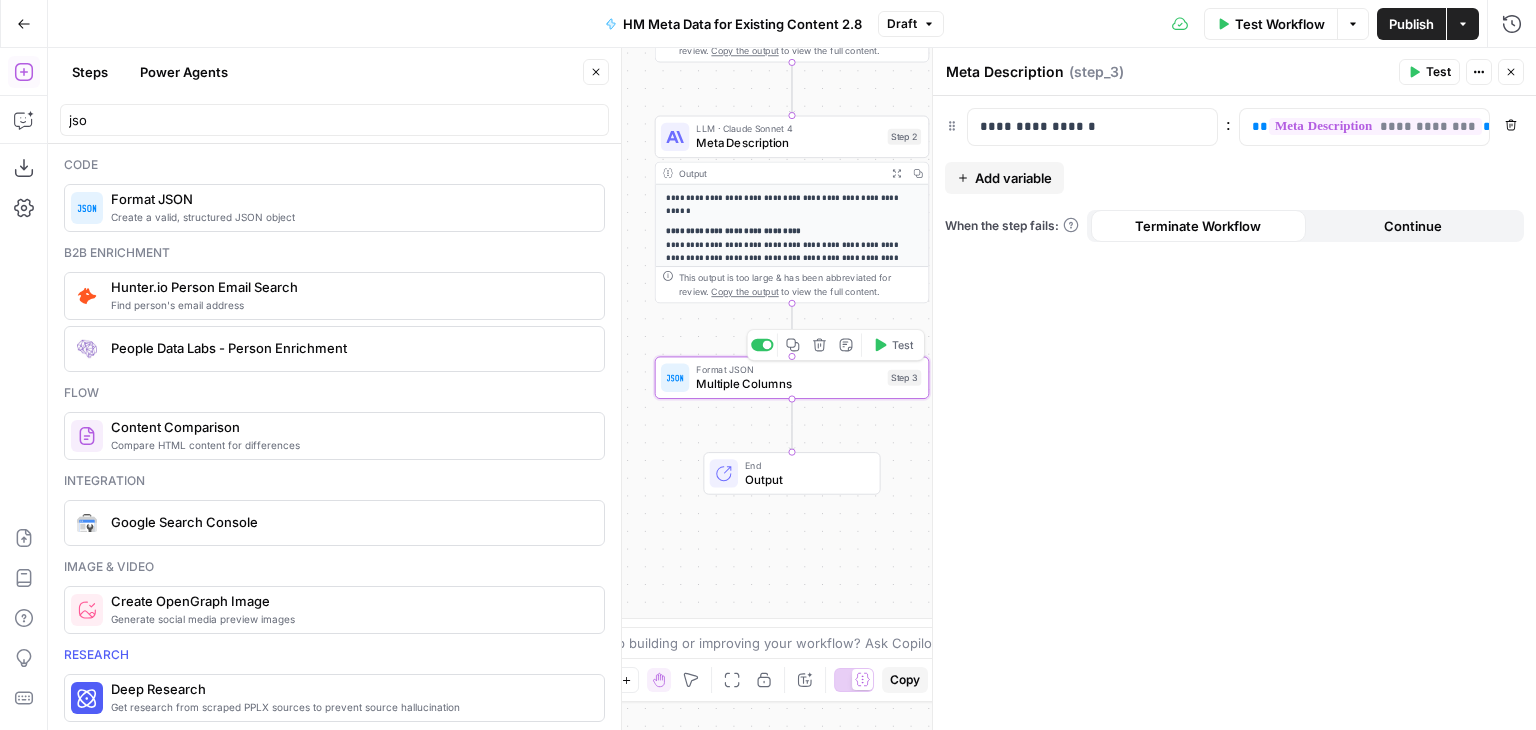 type on "Multiple Columns" 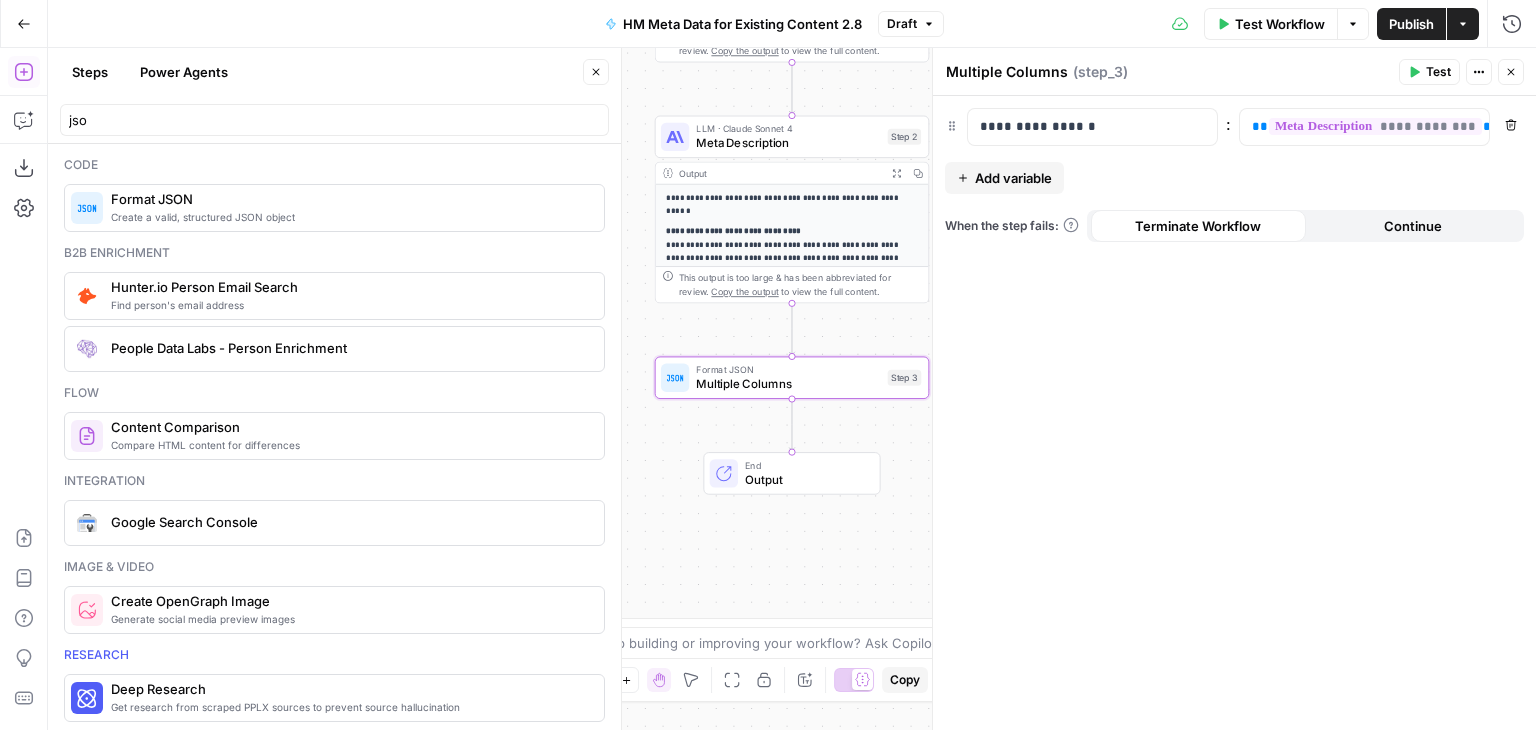 click on "Add variable" at bounding box center (1013, 178) 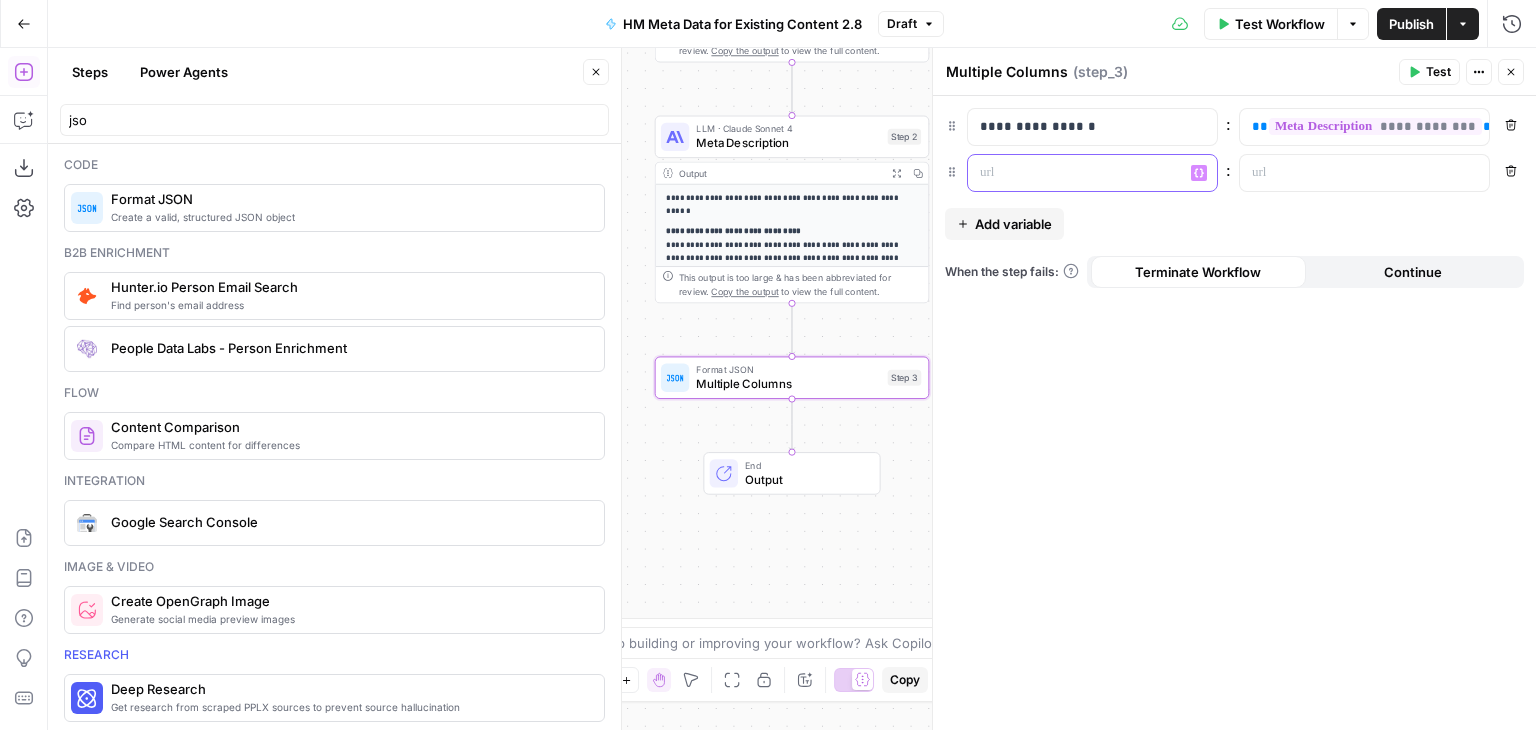 click at bounding box center [1076, 173] 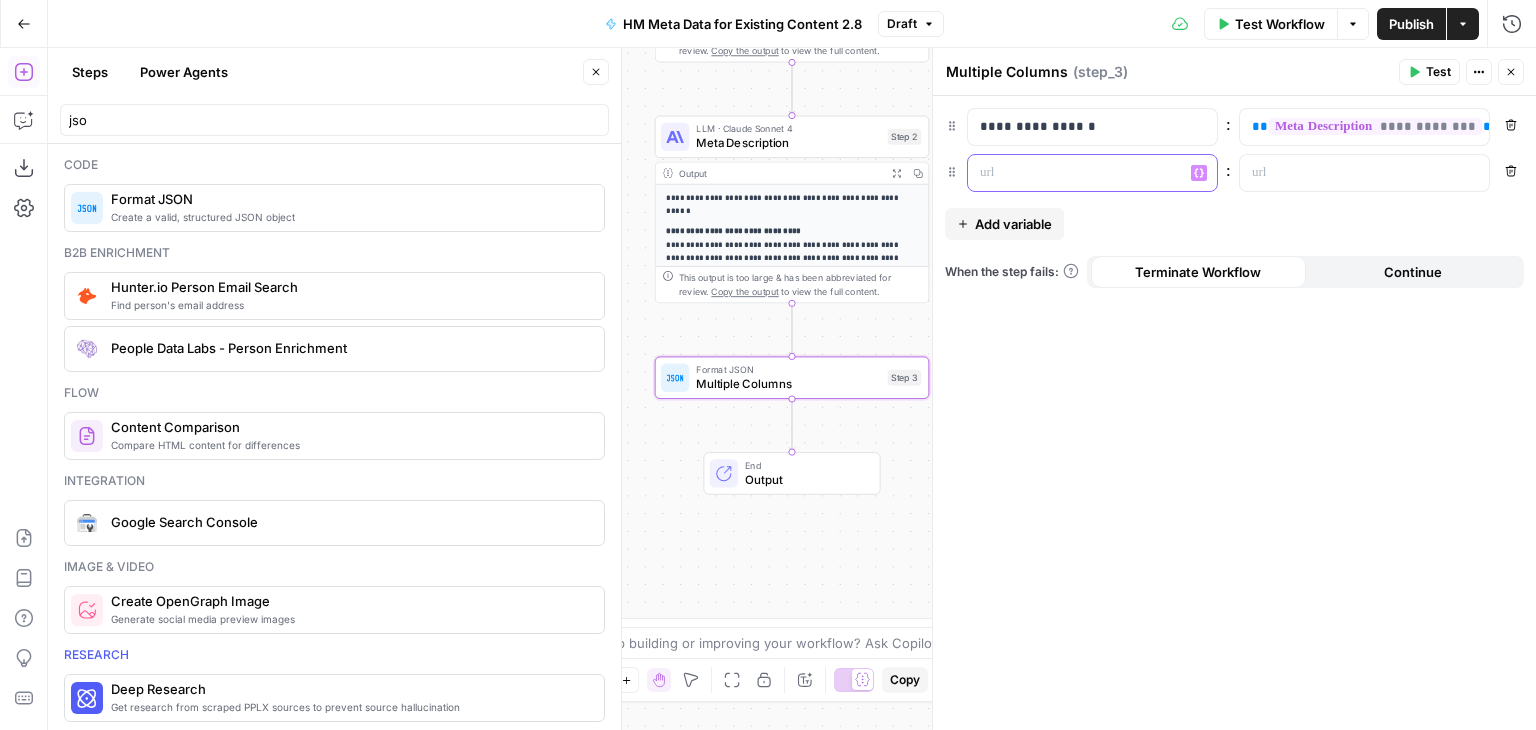 type 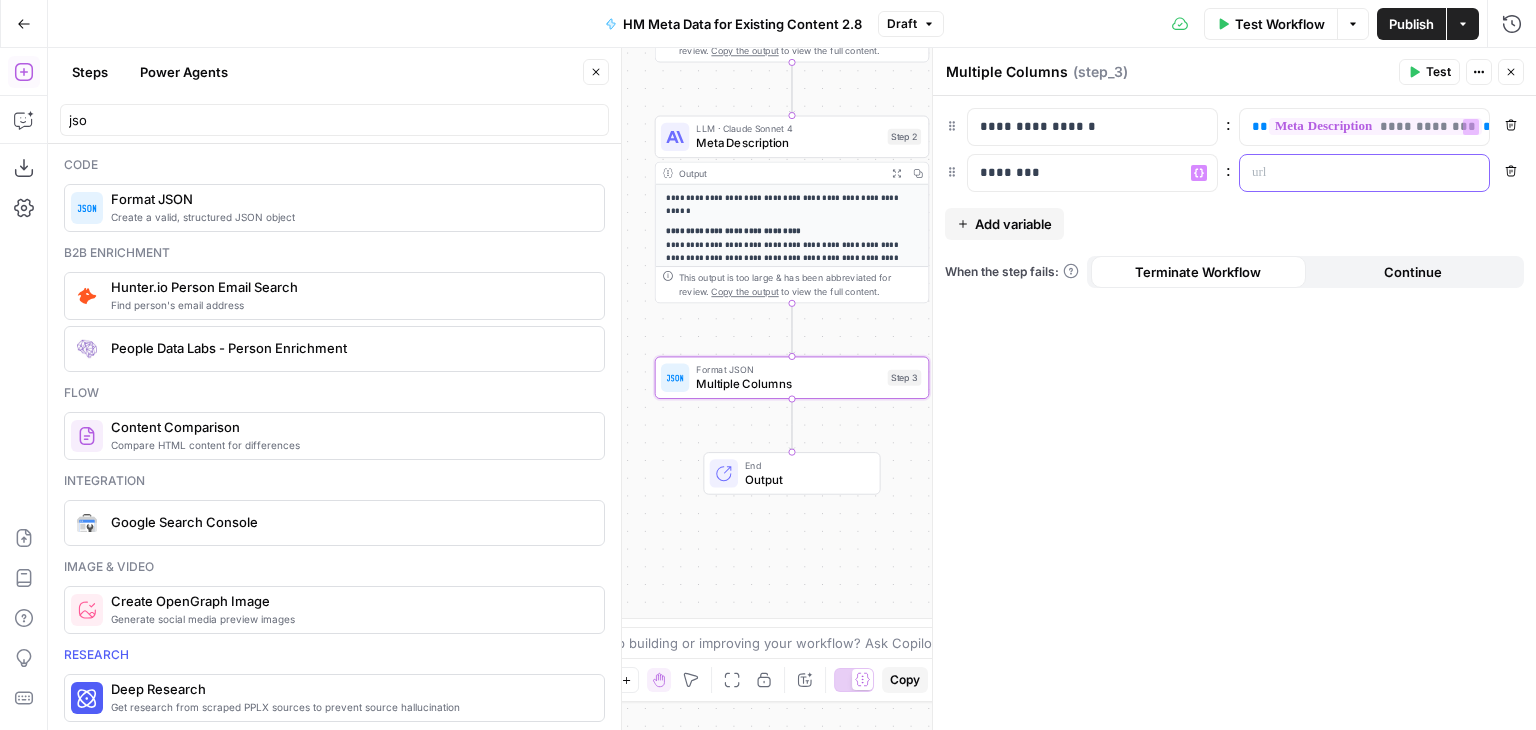 click at bounding box center (1348, 173) 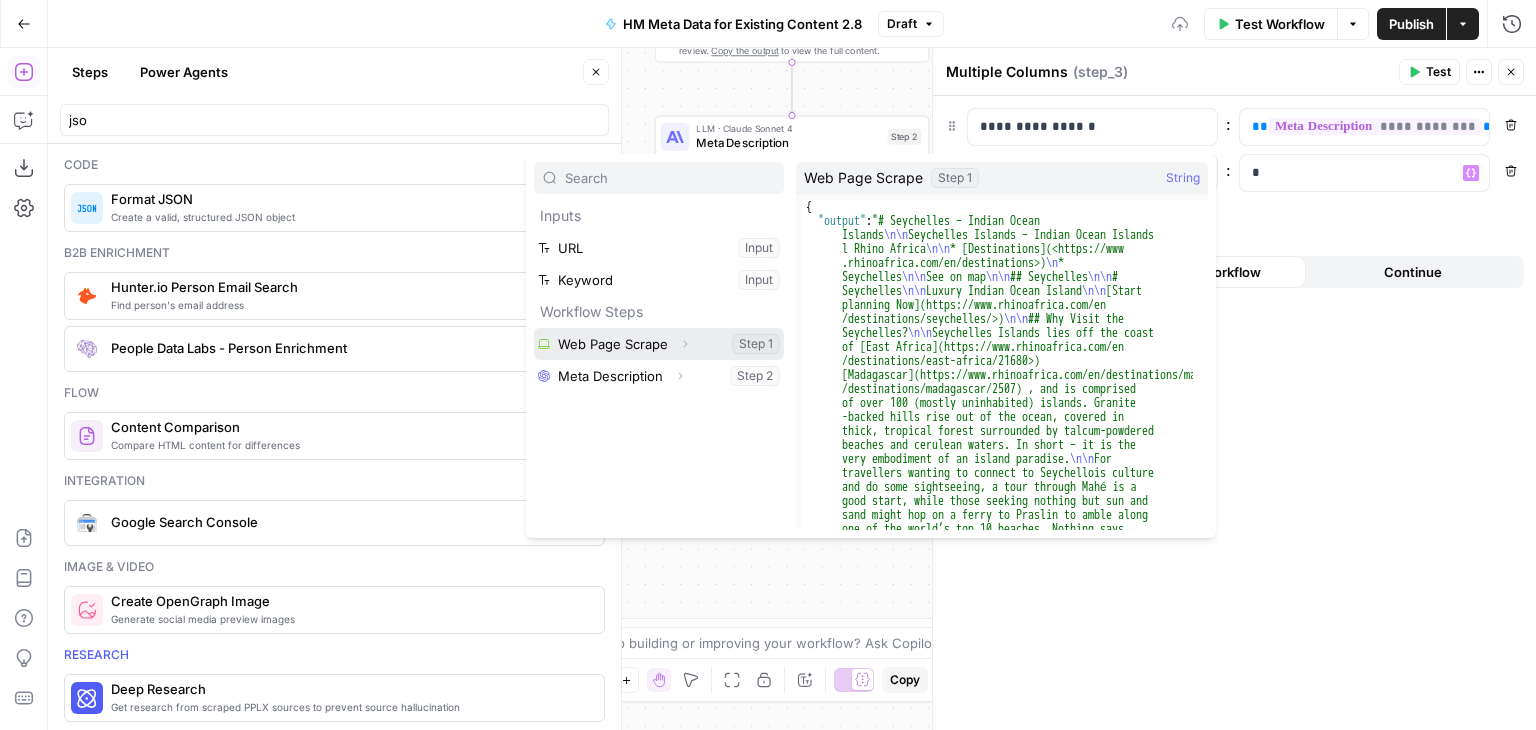 click at bounding box center [659, 344] 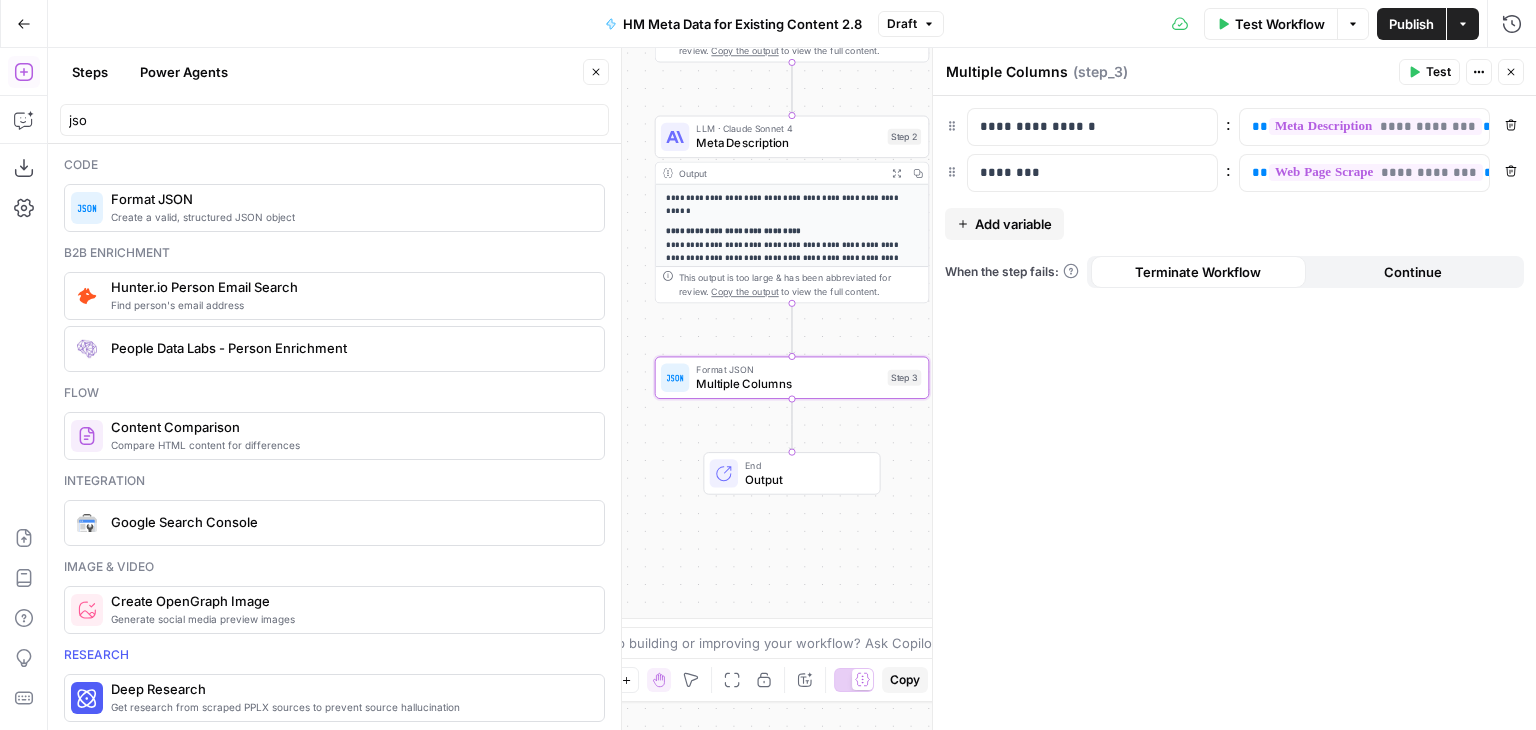 click on "Publish" at bounding box center (1411, 24) 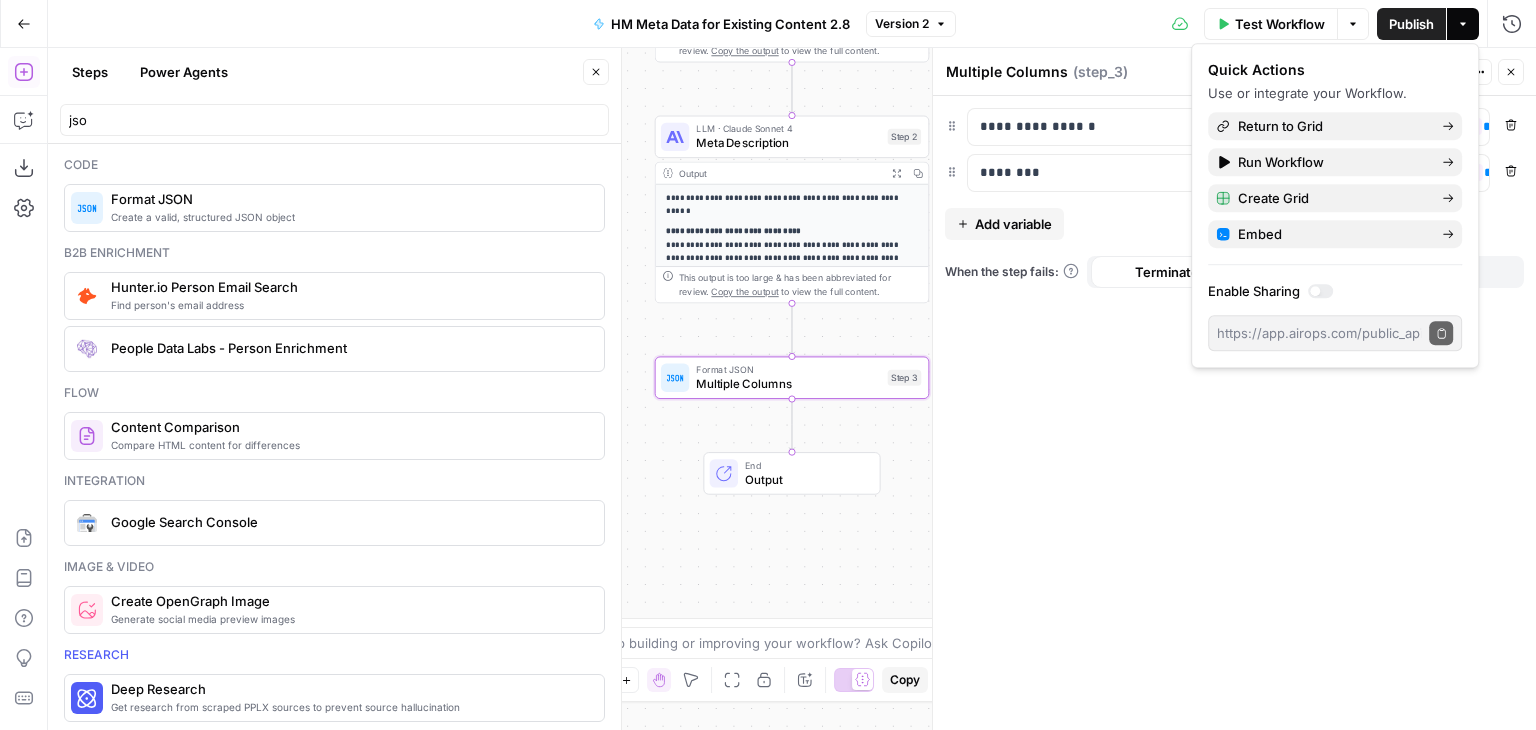 click 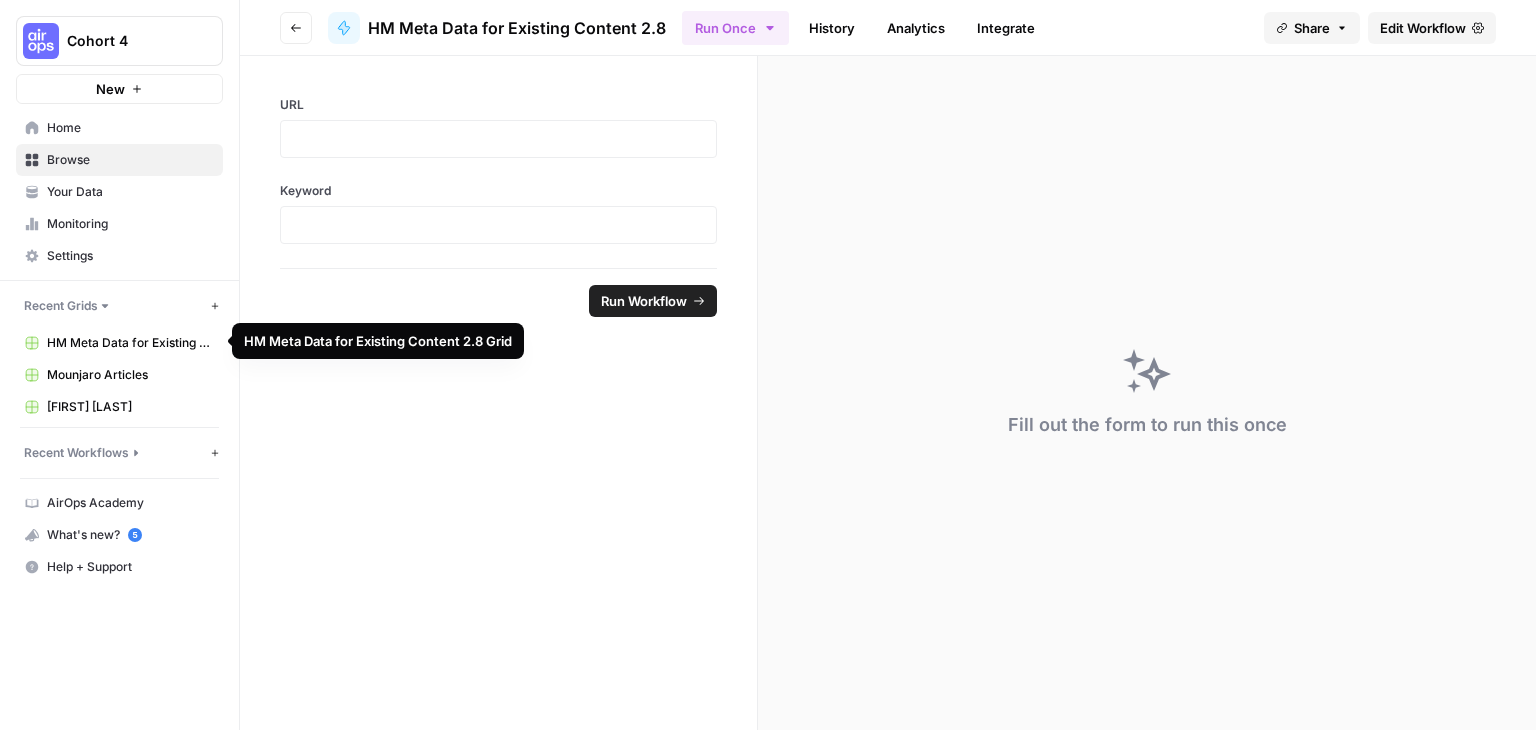 click on "HM Meta Data for Existing Content 2.8 Grid" at bounding box center (130, 343) 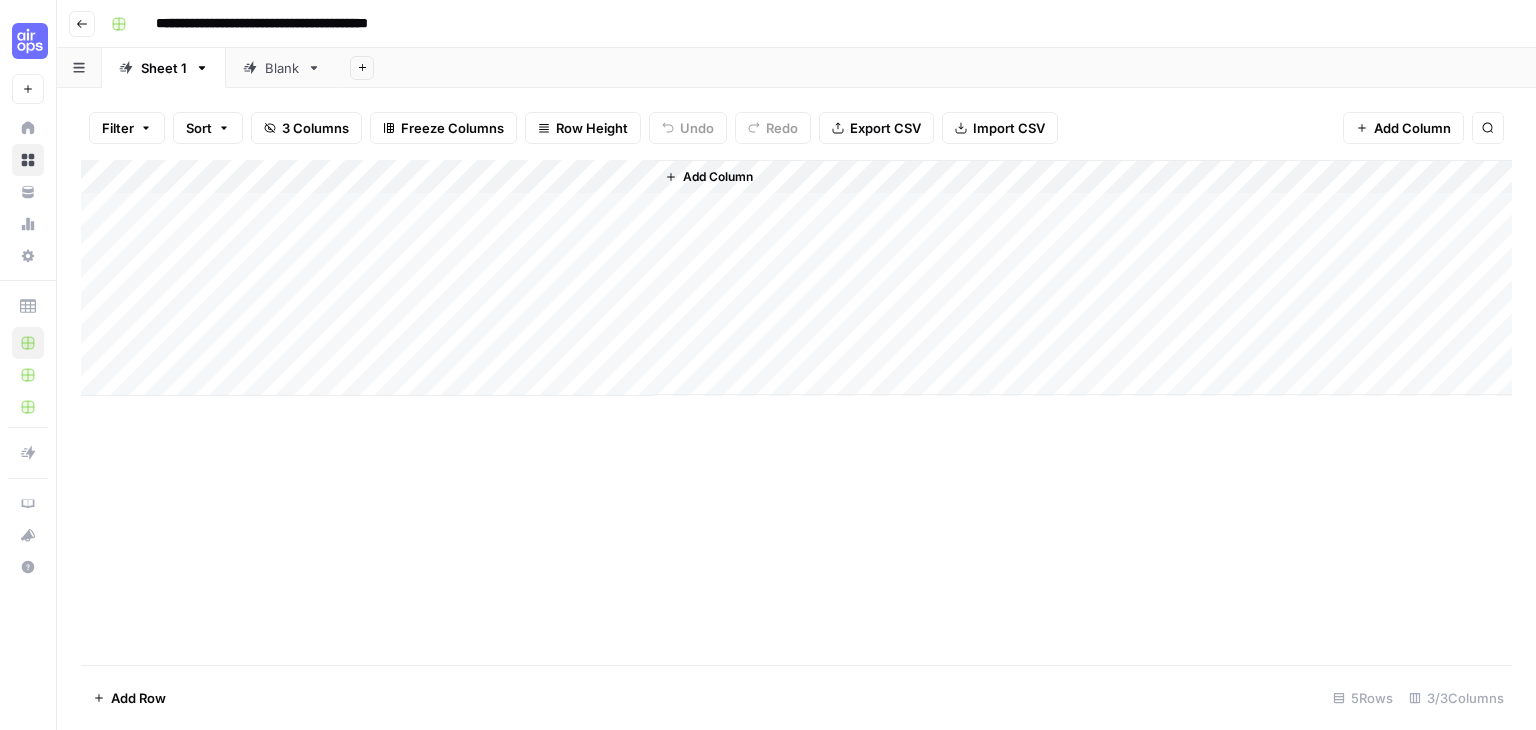 click on "Add Column" at bounding box center (796, 278) 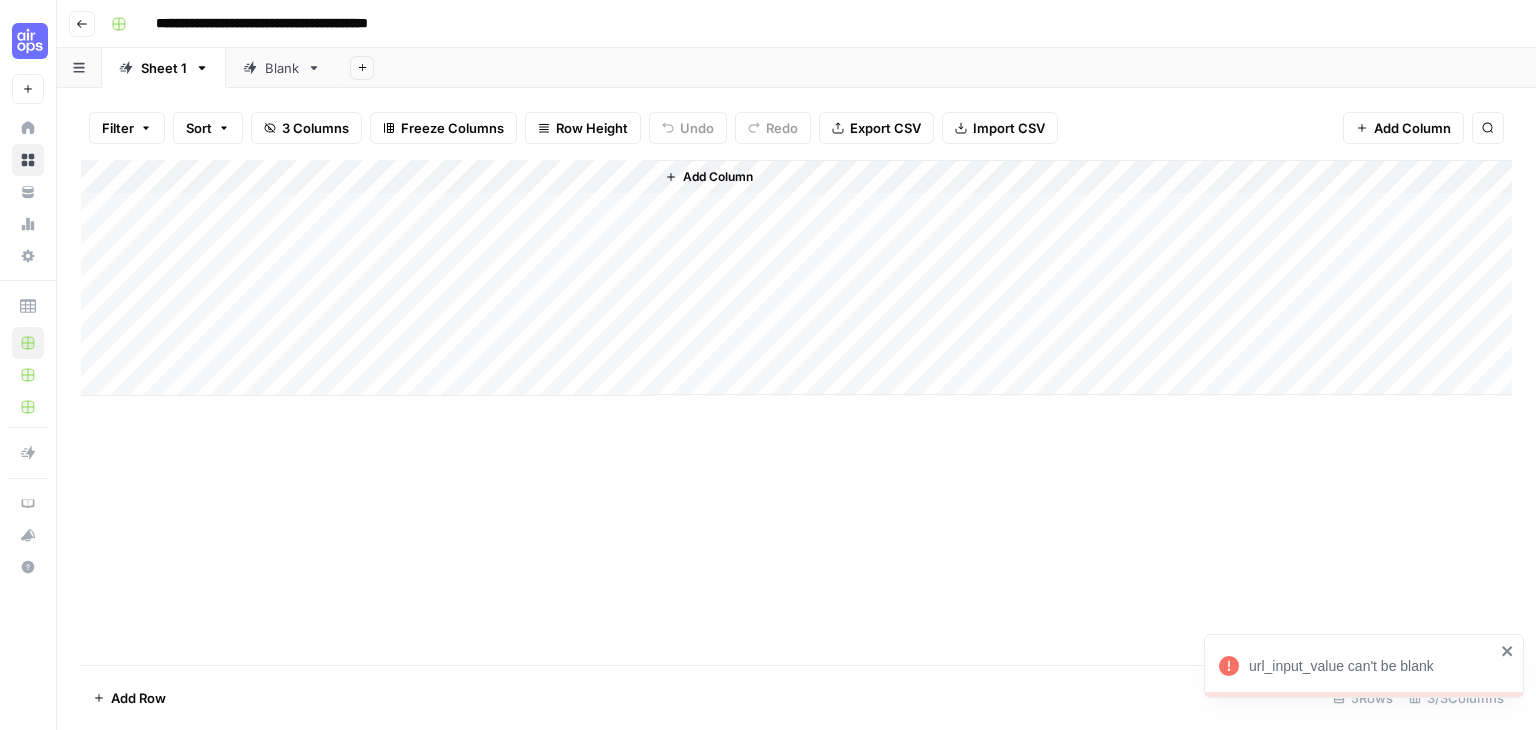 click on "Add Column" at bounding box center (796, 278) 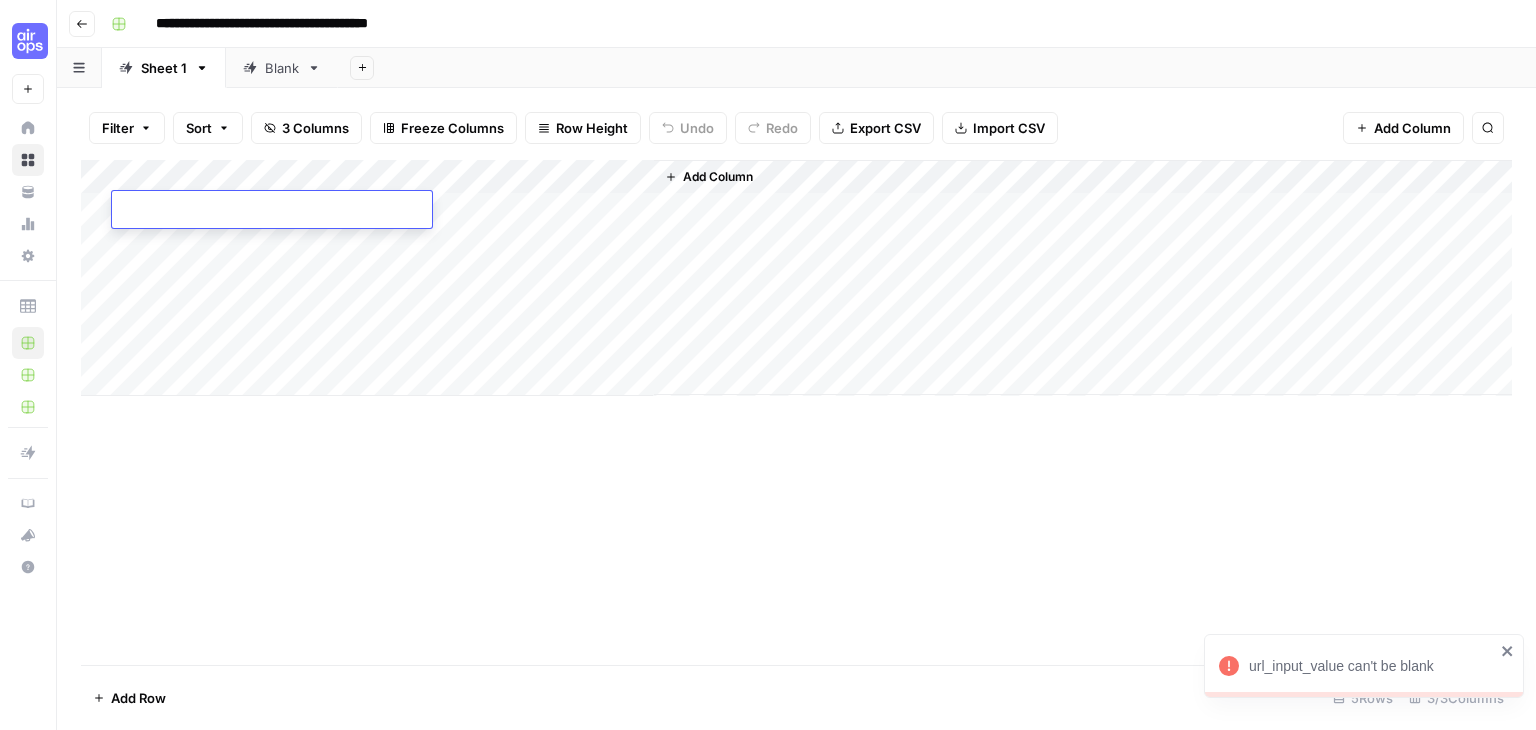 click at bounding box center (272, 211) 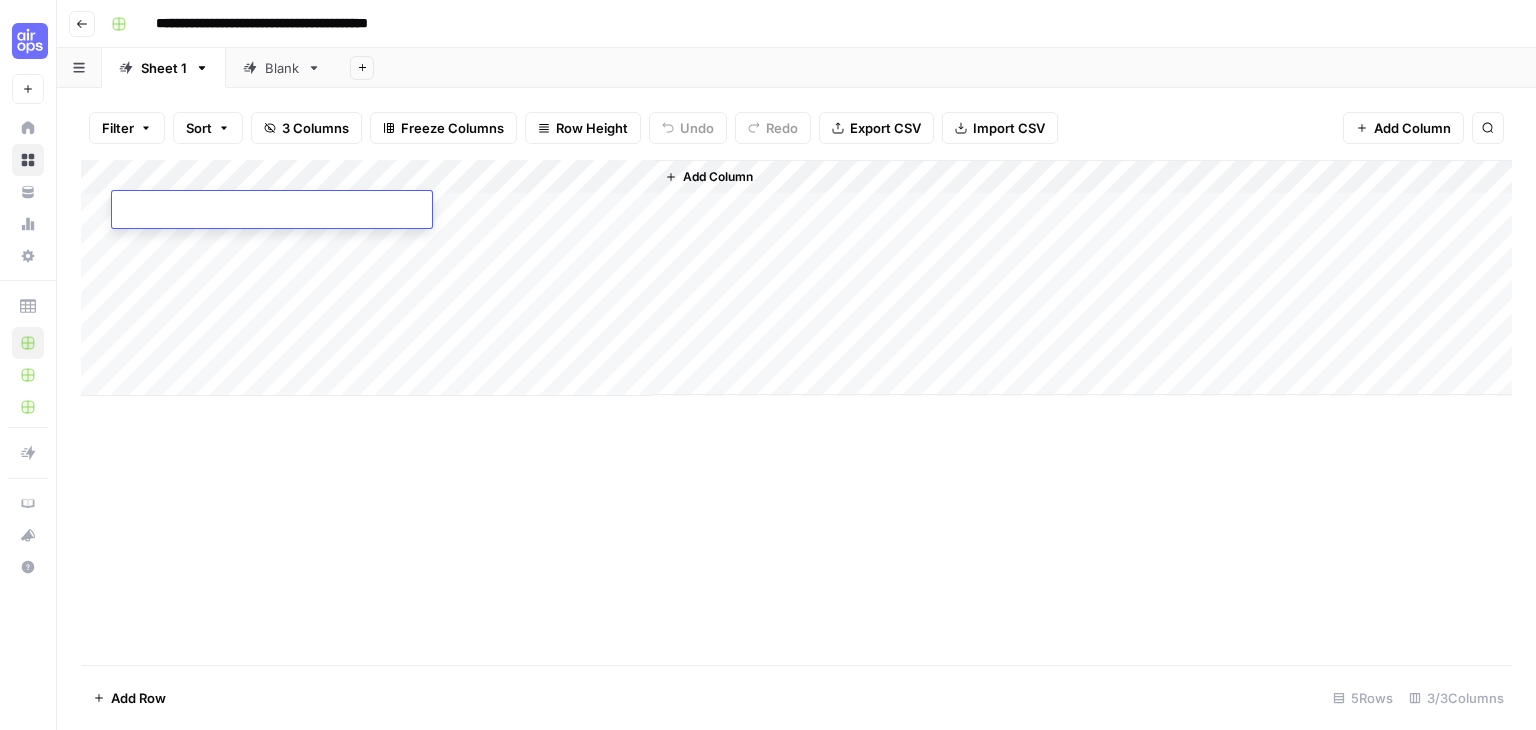 type on "**********" 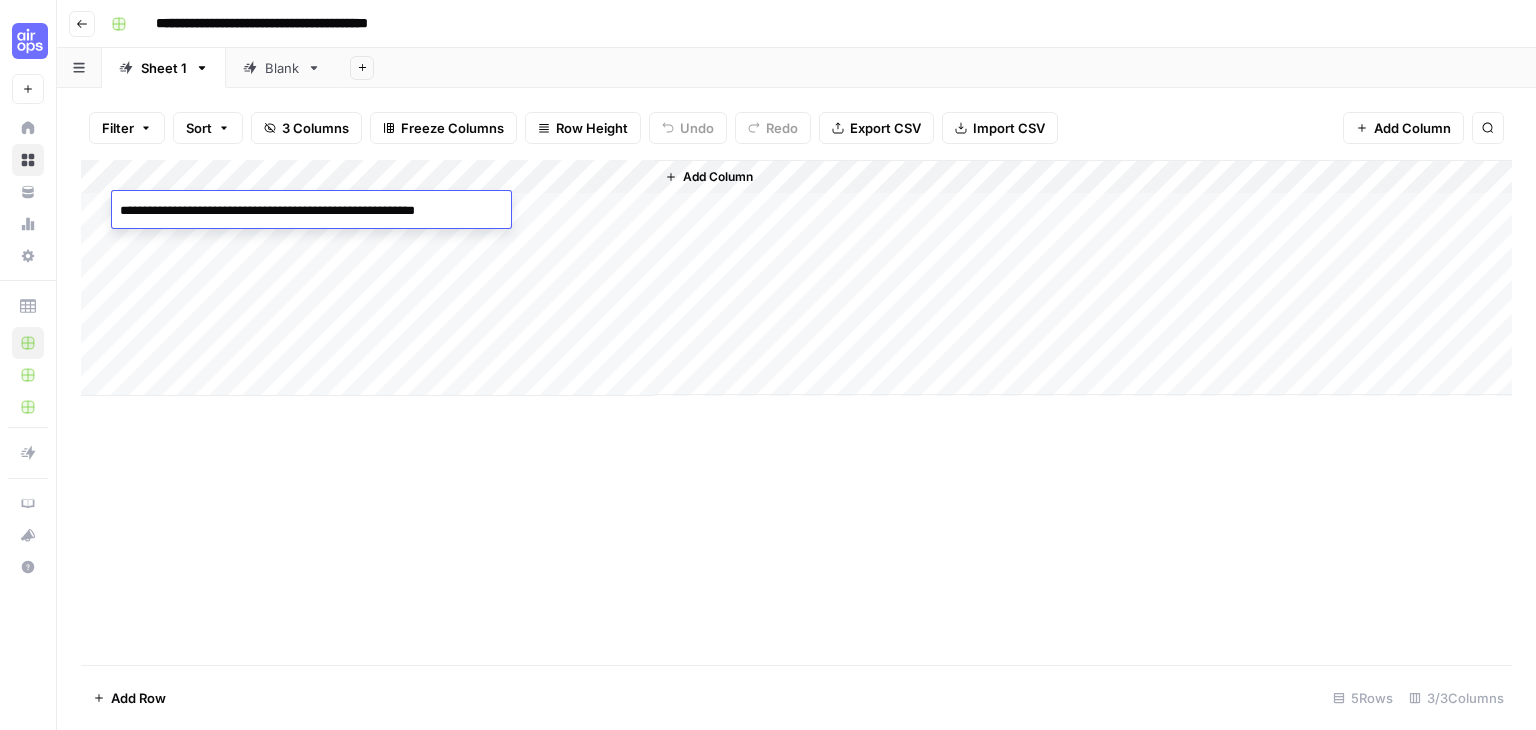 click on "Add Column" at bounding box center [796, 278] 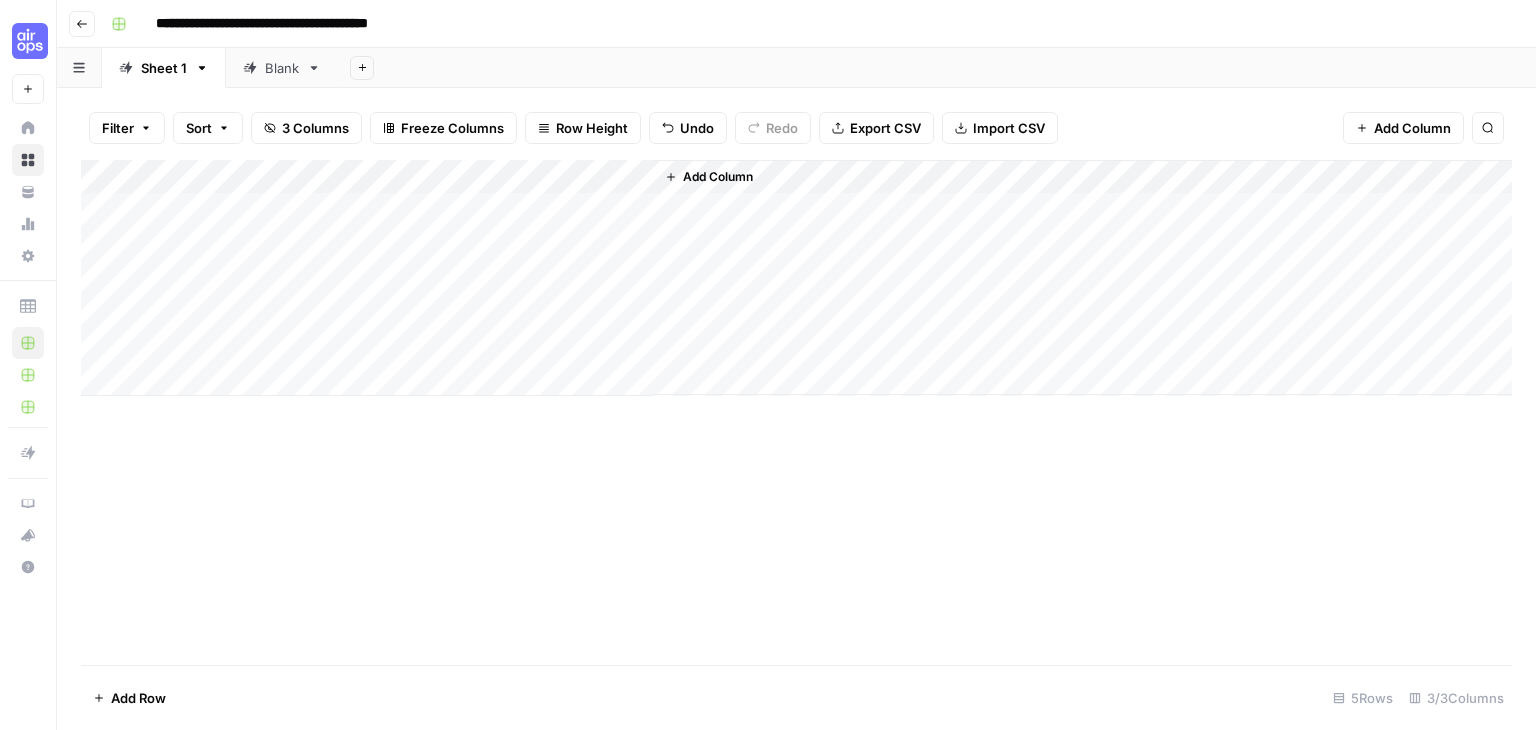 click on "Add Column" at bounding box center (796, 278) 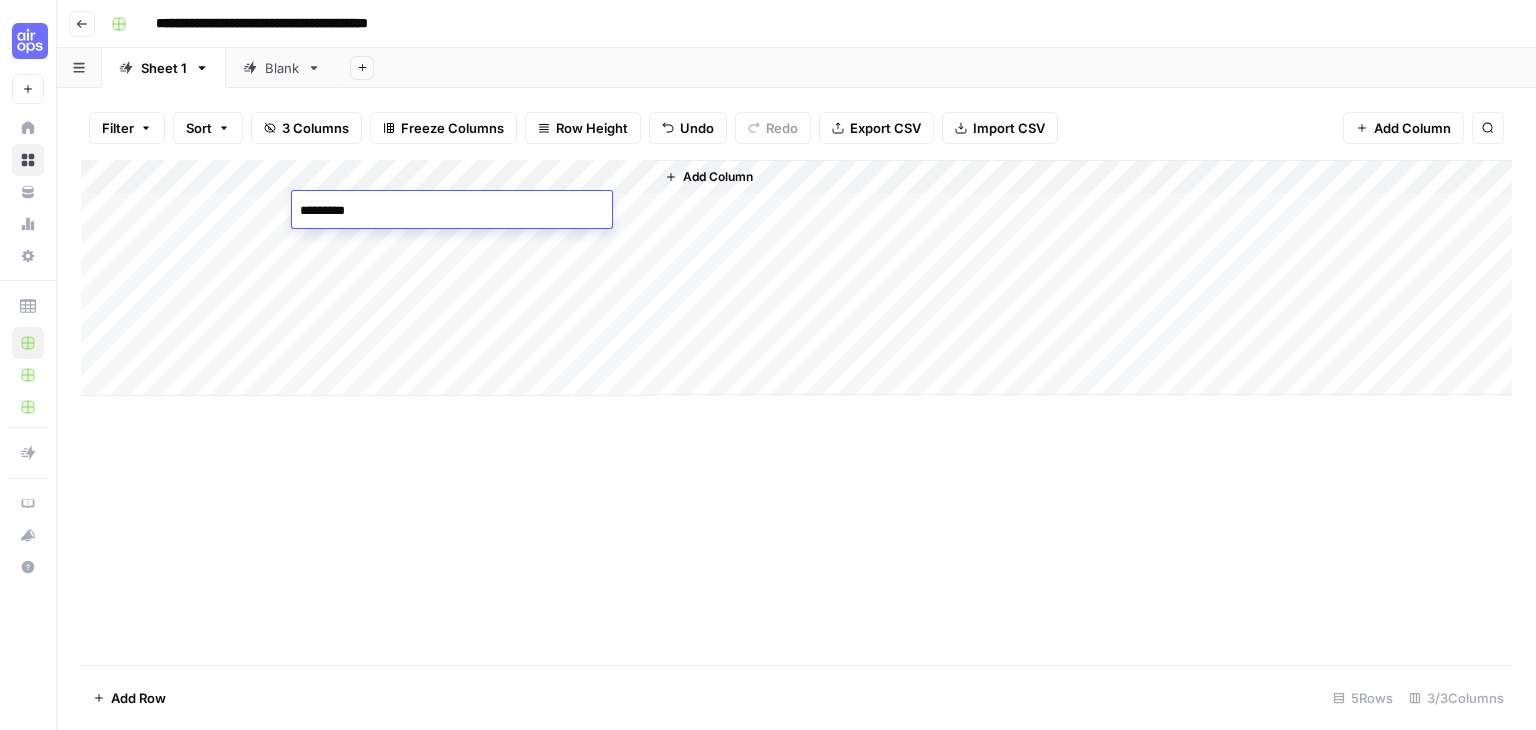 type on "**********" 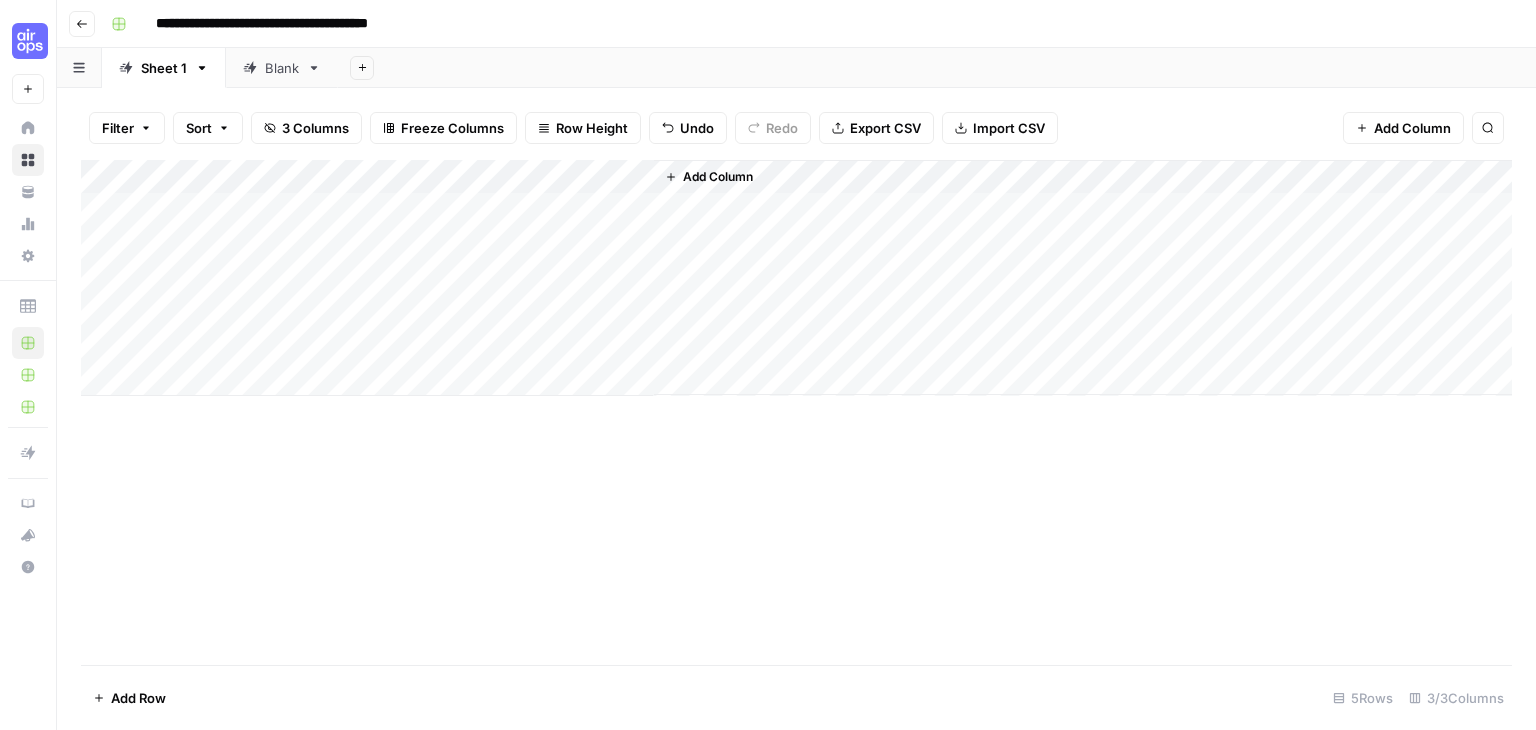 click on "Add Column" at bounding box center [796, 278] 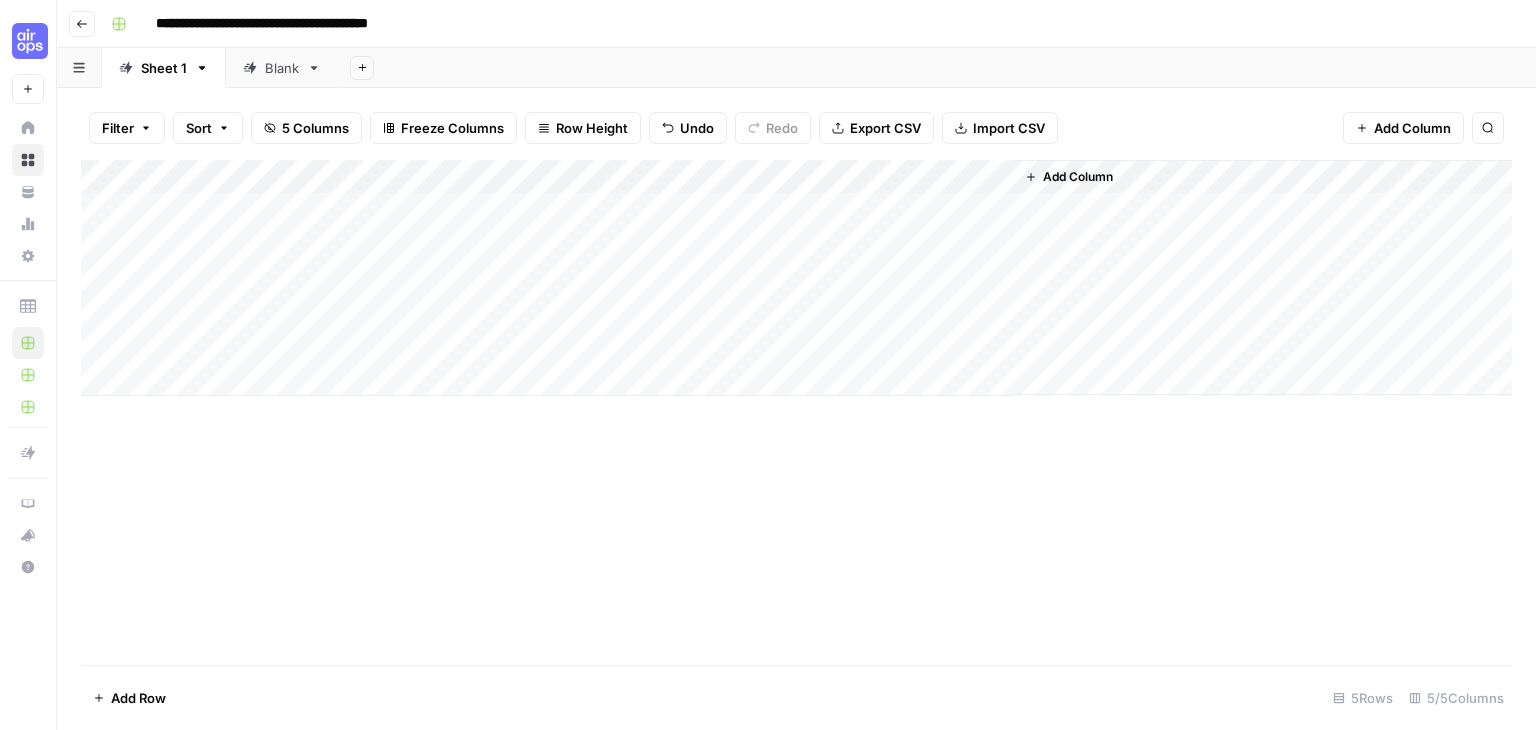 click on "Add Column" at bounding box center [796, 278] 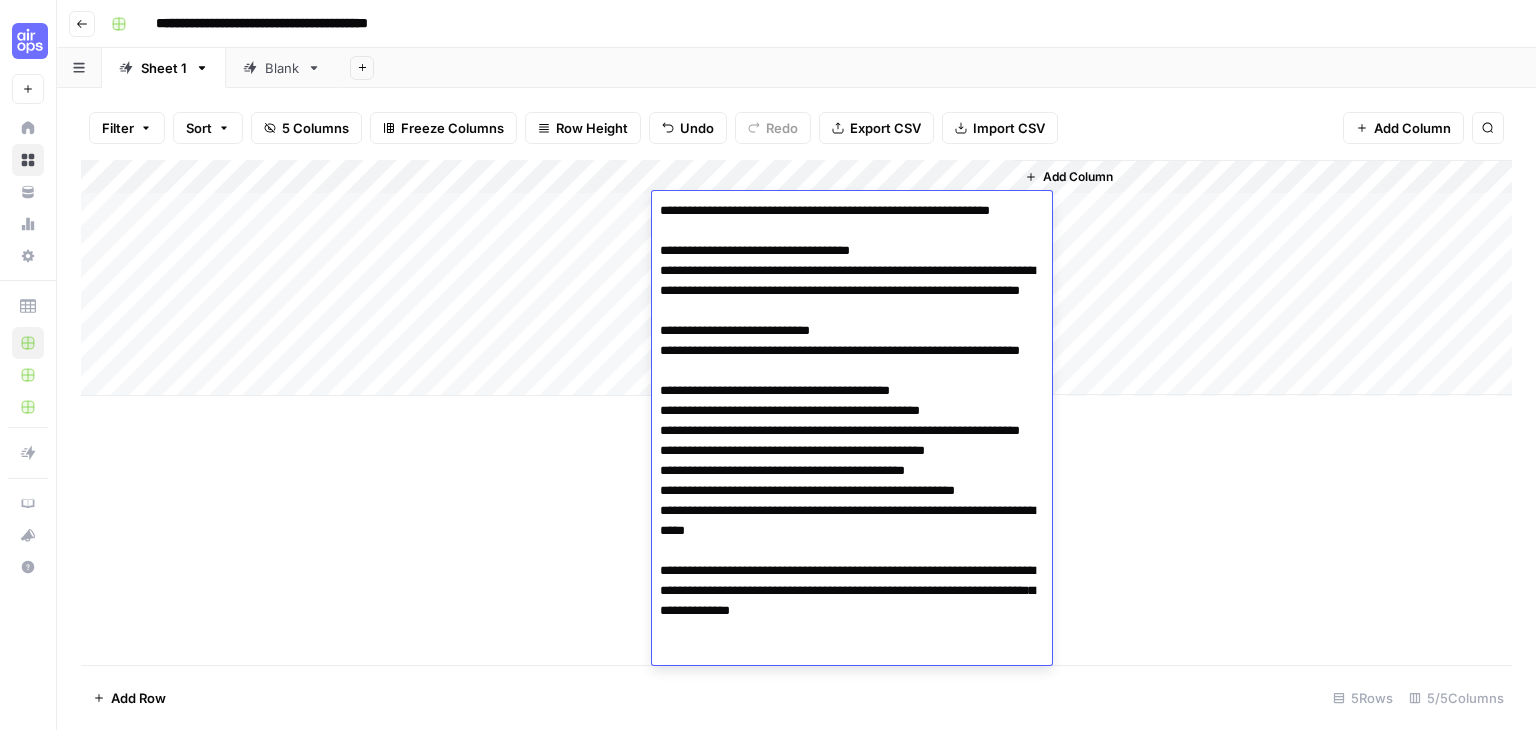 click on "Add Column" at bounding box center (796, 412) 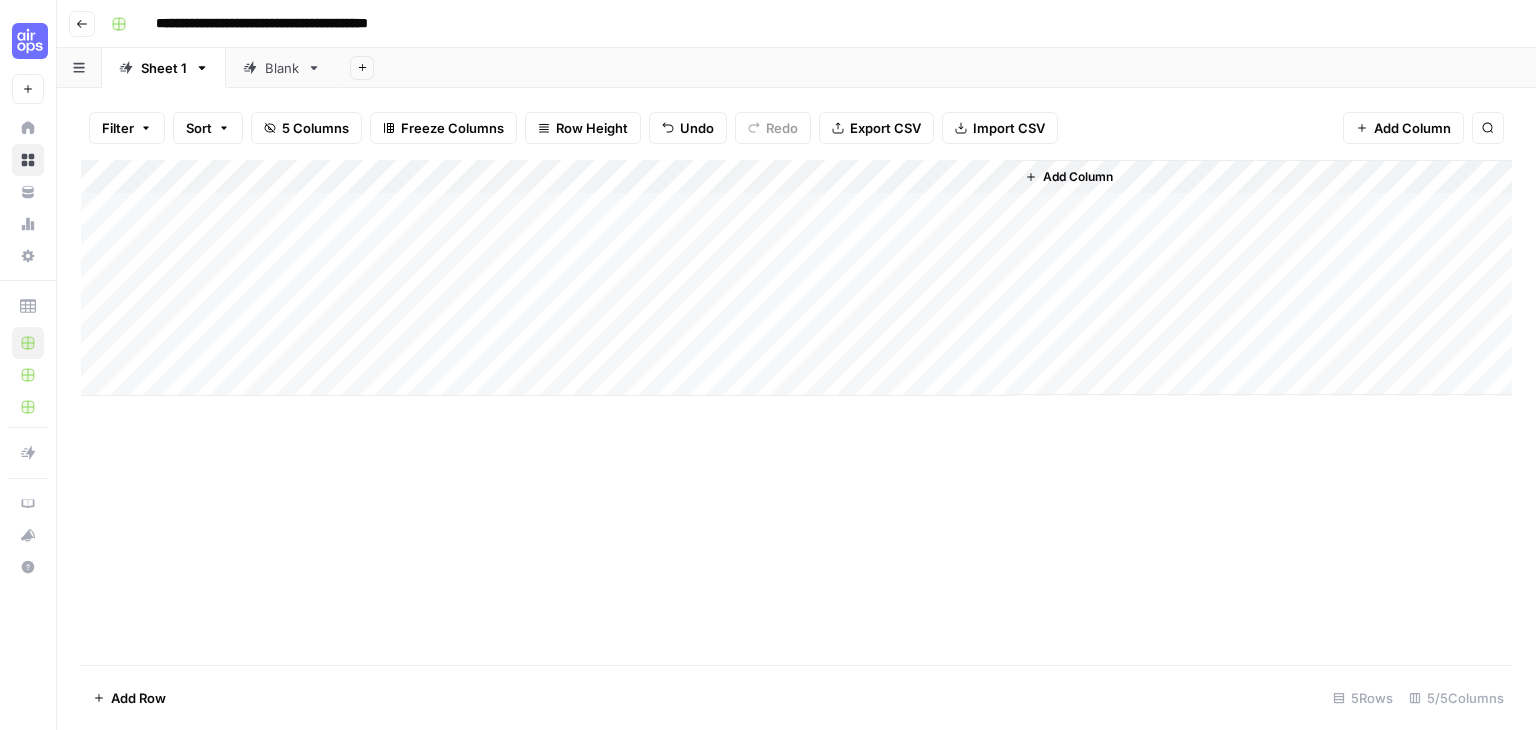click on "Add Column" at bounding box center (796, 278) 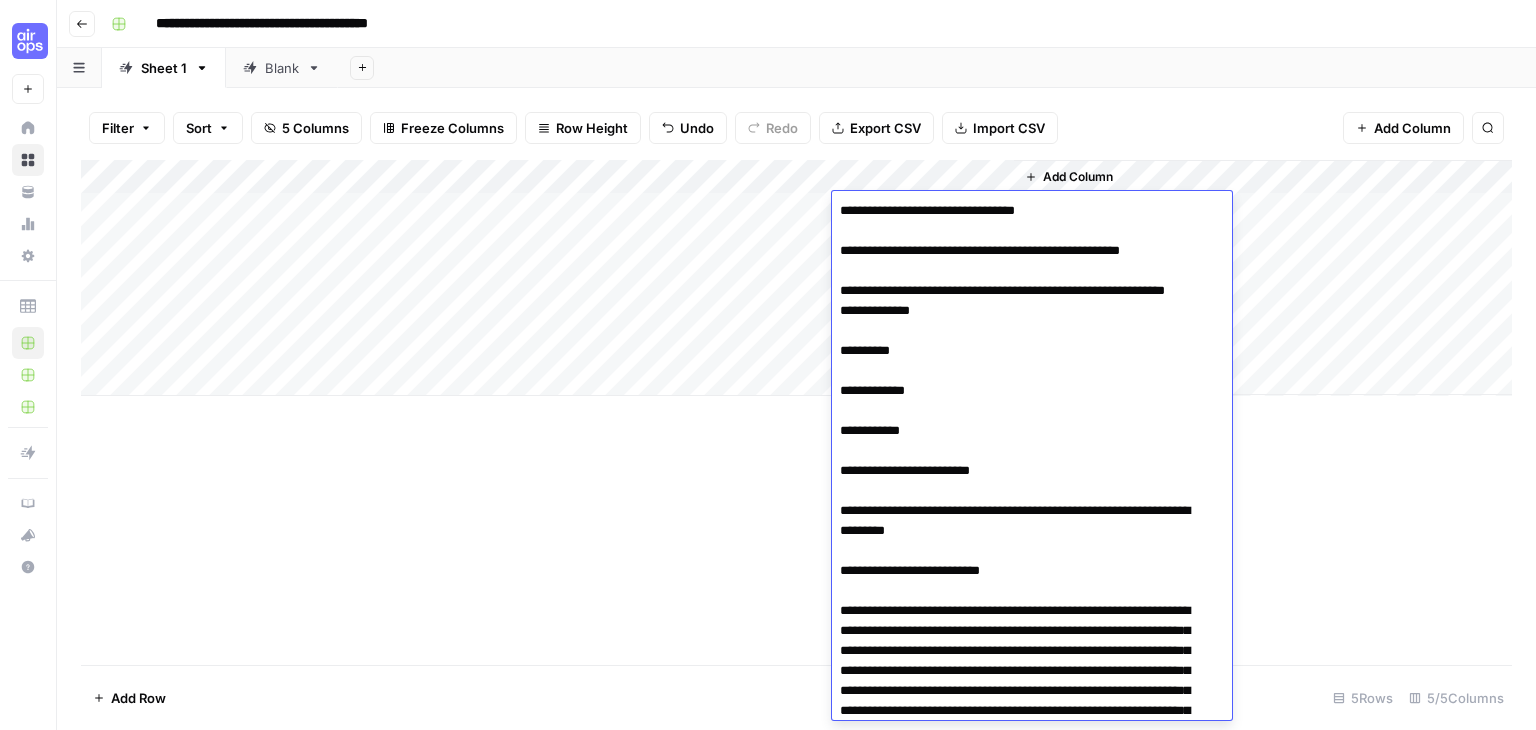 scroll, scrollTop: 4925, scrollLeft: 0, axis: vertical 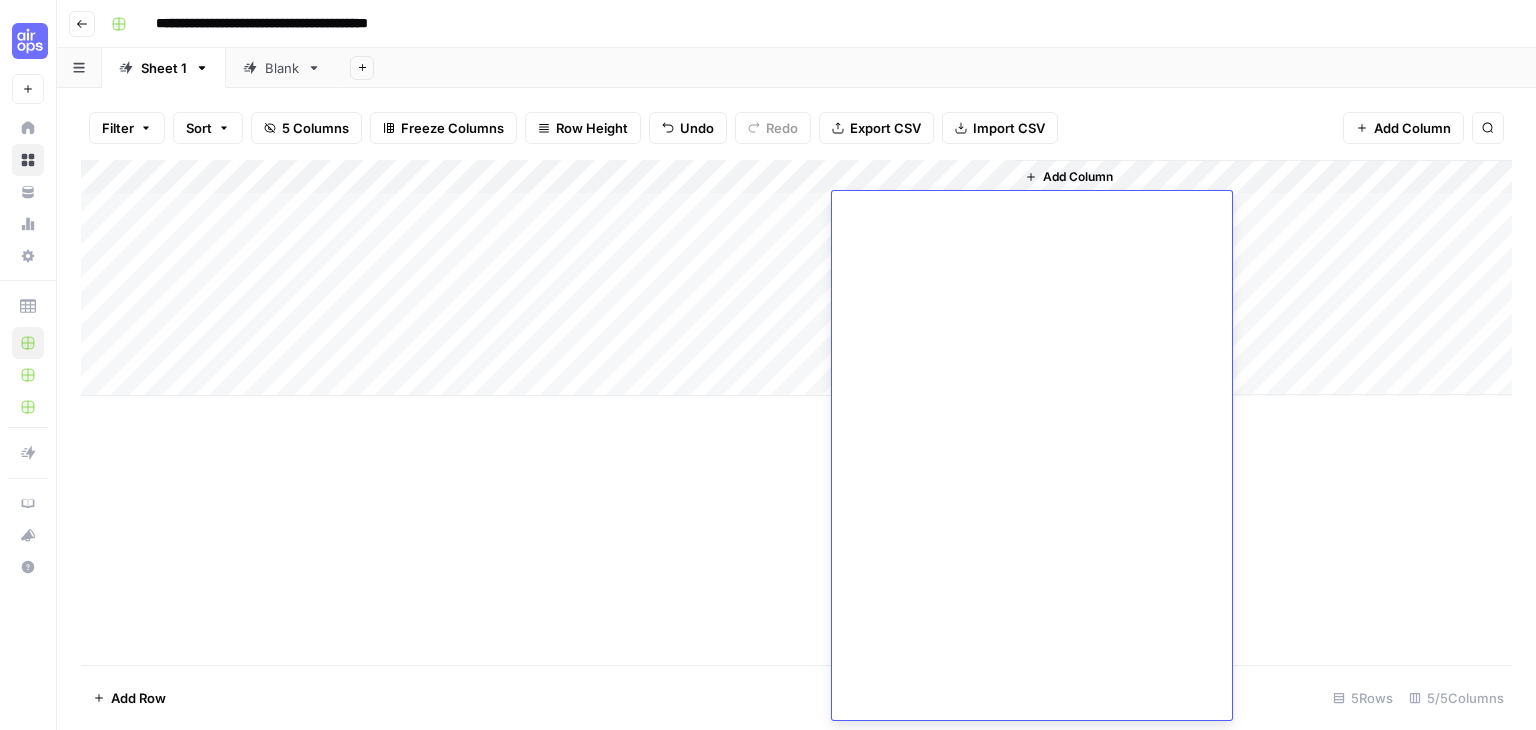 click on "Add Column" at bounding box center (796, 412) 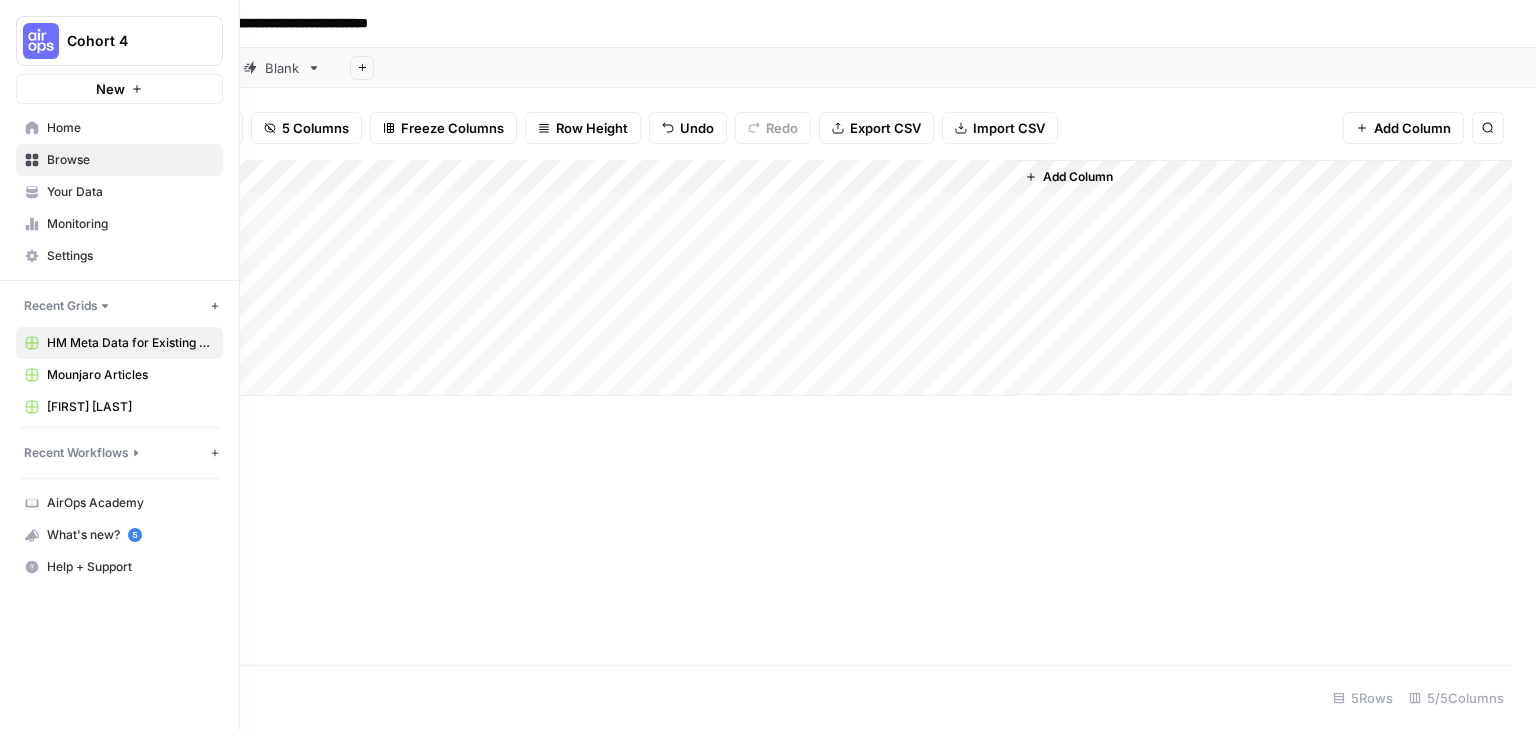 click on "Browse" at bounding box center (130, 160) 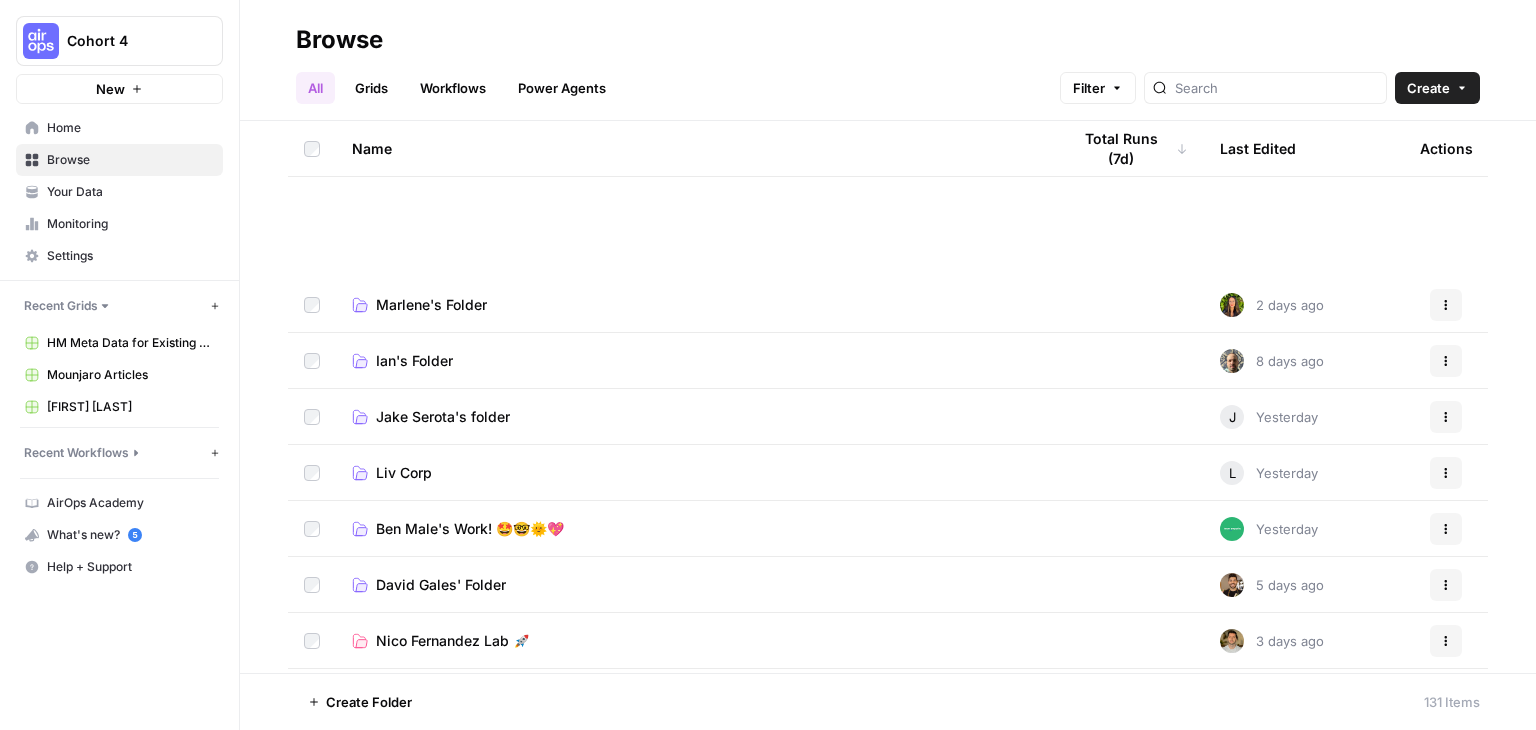 scroll, scrollTop: 900, scrollLeft: 0, axis: vertical 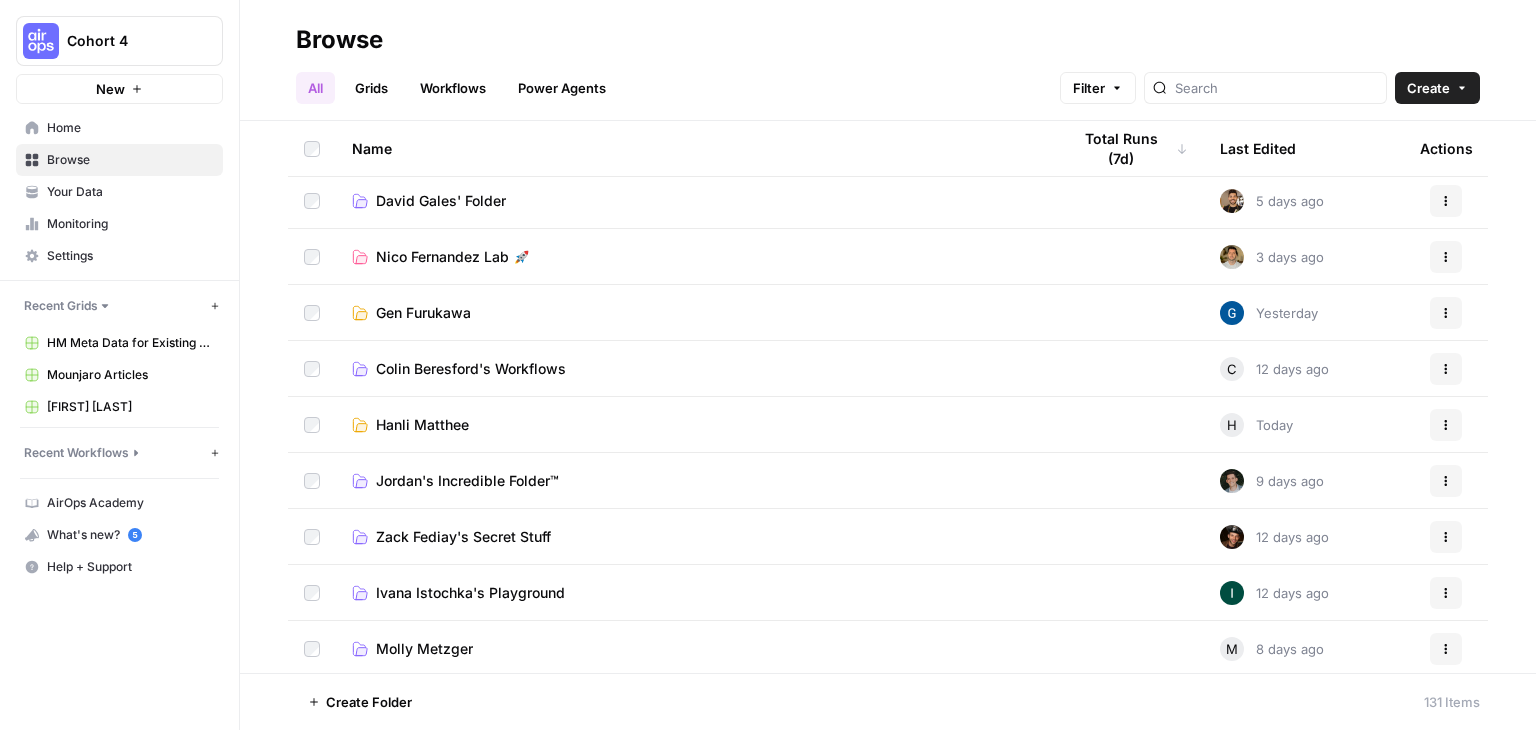 click on "Hanli Matthee" at bounding box center [422, 425] 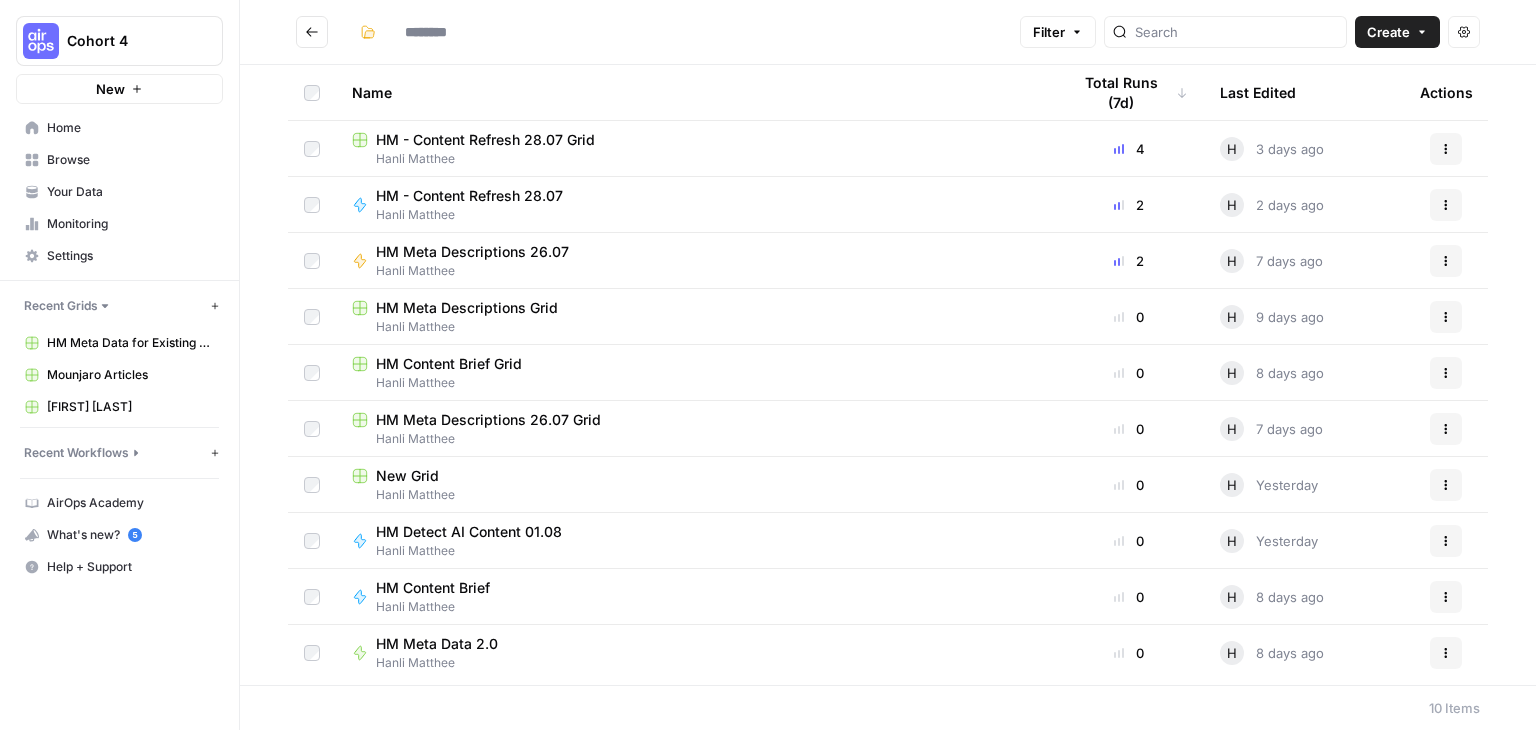 type on "**********" 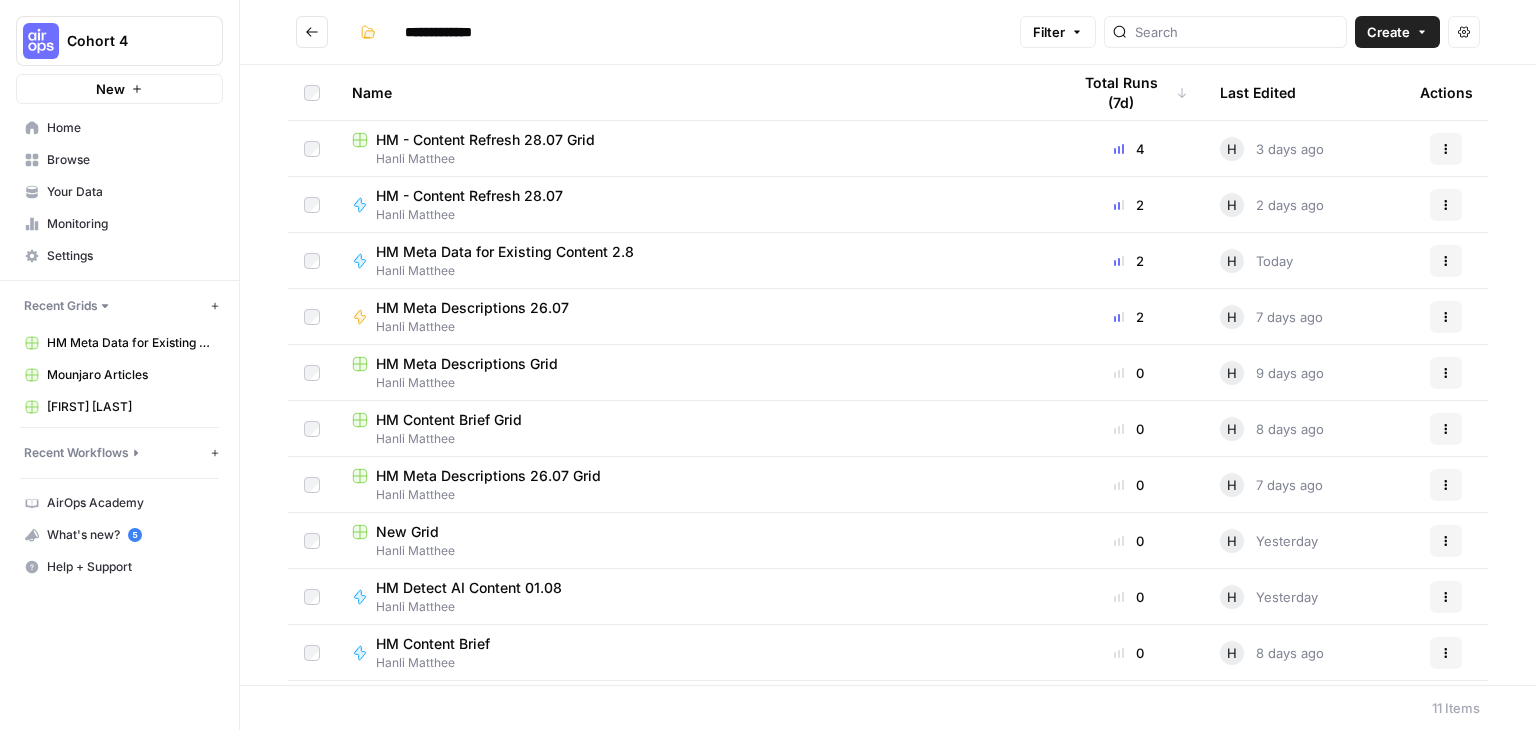 scroll, scrollTop: 52, scrollLeft: 0, axis: vertical 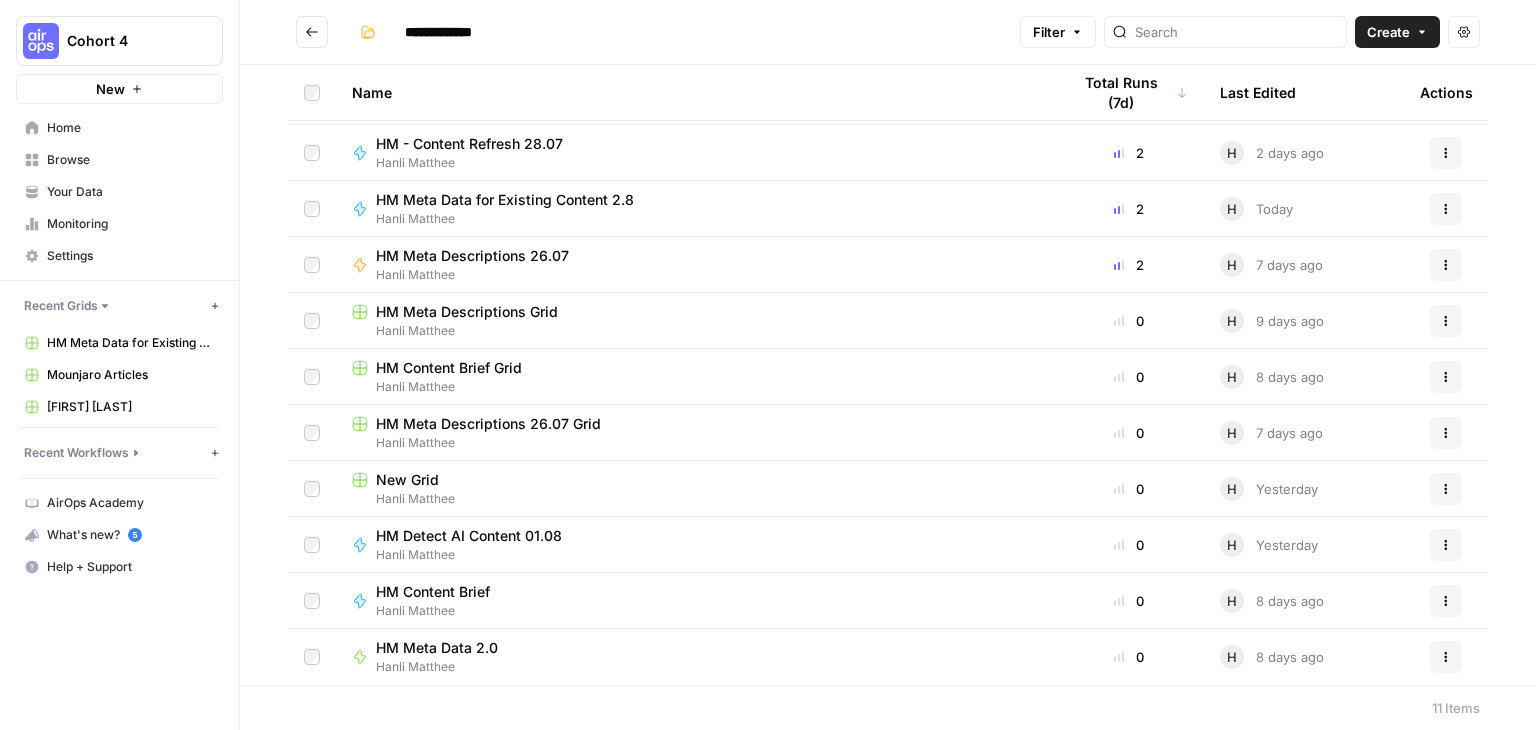 click on "Home" at bounding box center [130, 128] 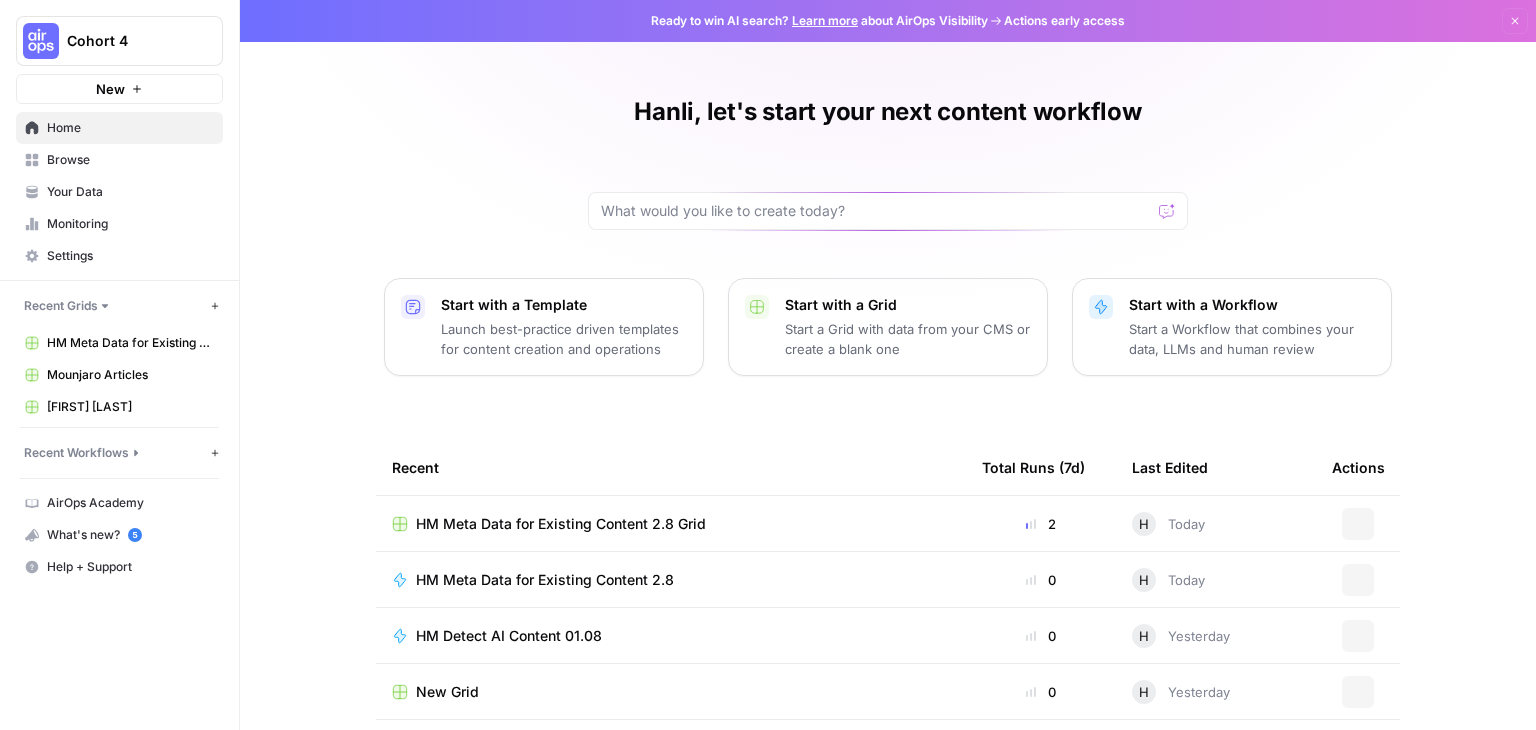 scroll, scrollTop: 100, scrollLeft: 0, axis: vertical 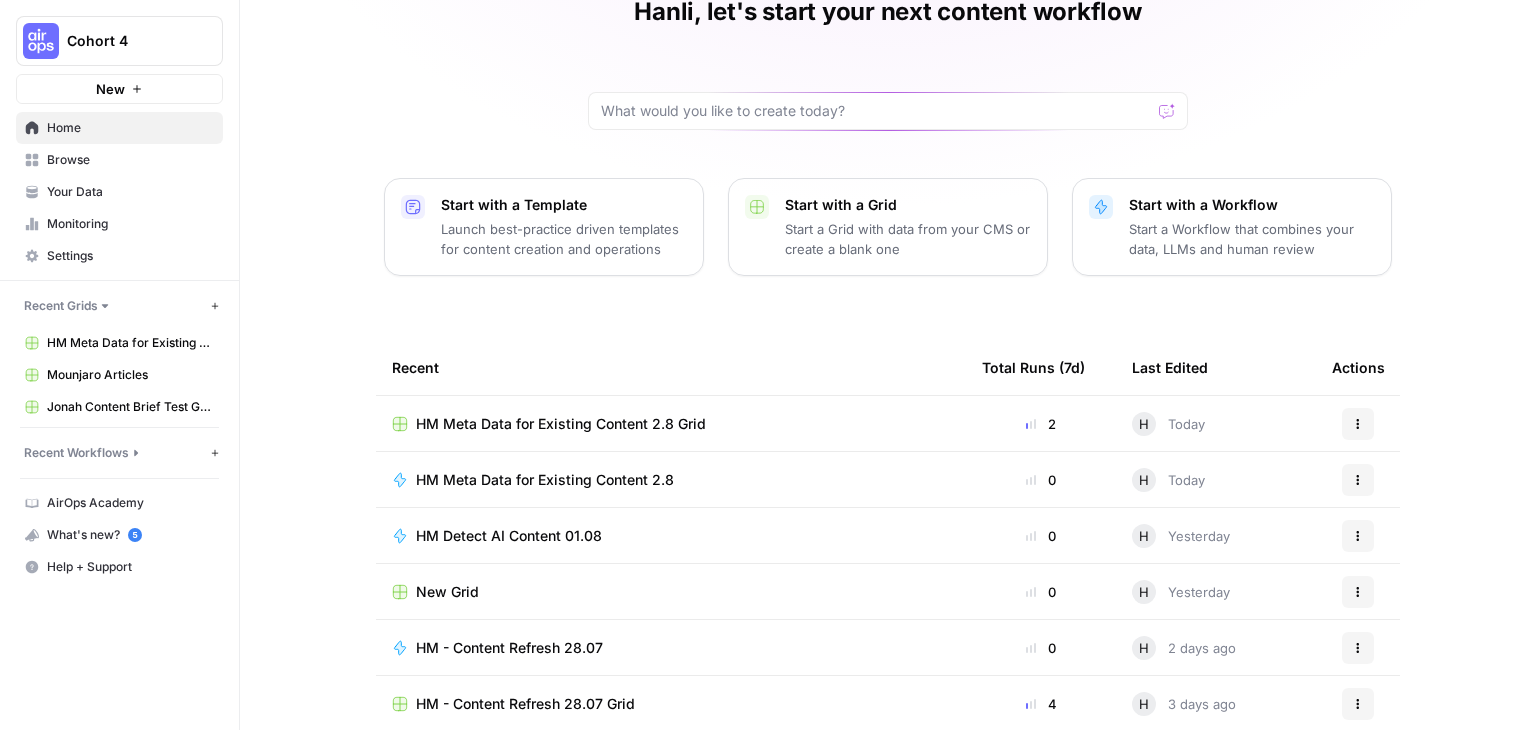 click on "HM Meta Data for Existing Content 2.8" at bounding box center [545, 480] 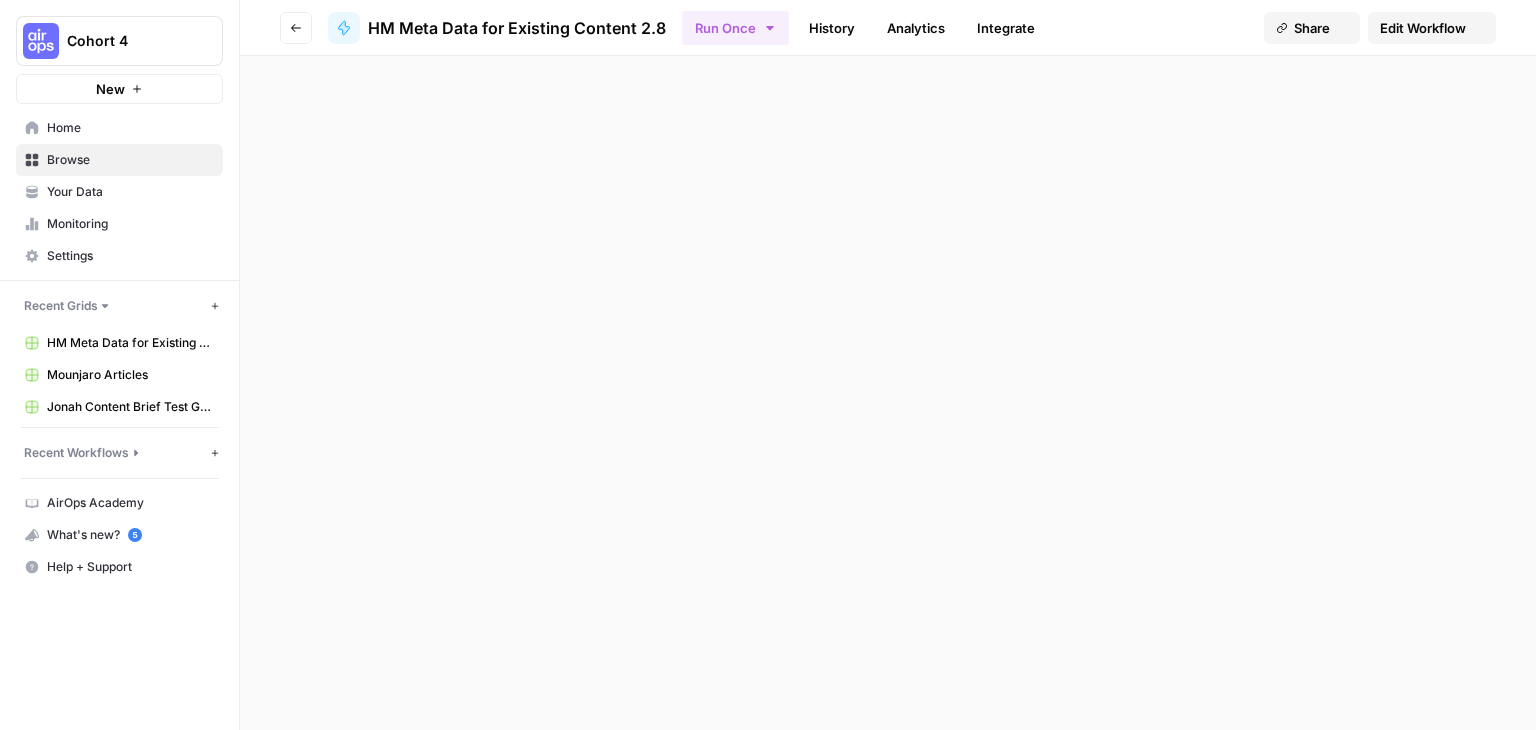 scroll, scrollTop: 0, scrollLeft: 0, axis: both 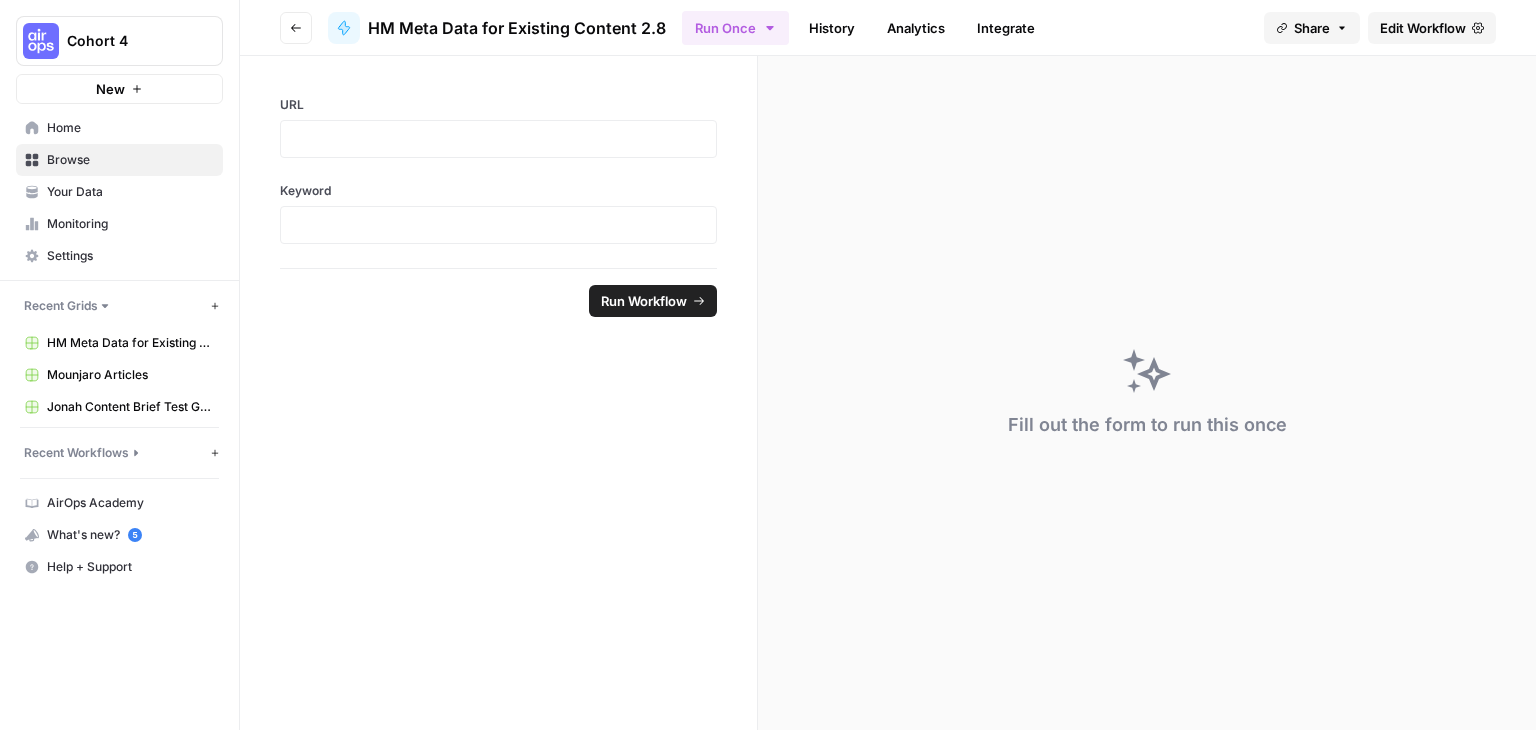 click on "Edit Workflow" at bounding box center [1423, 28] 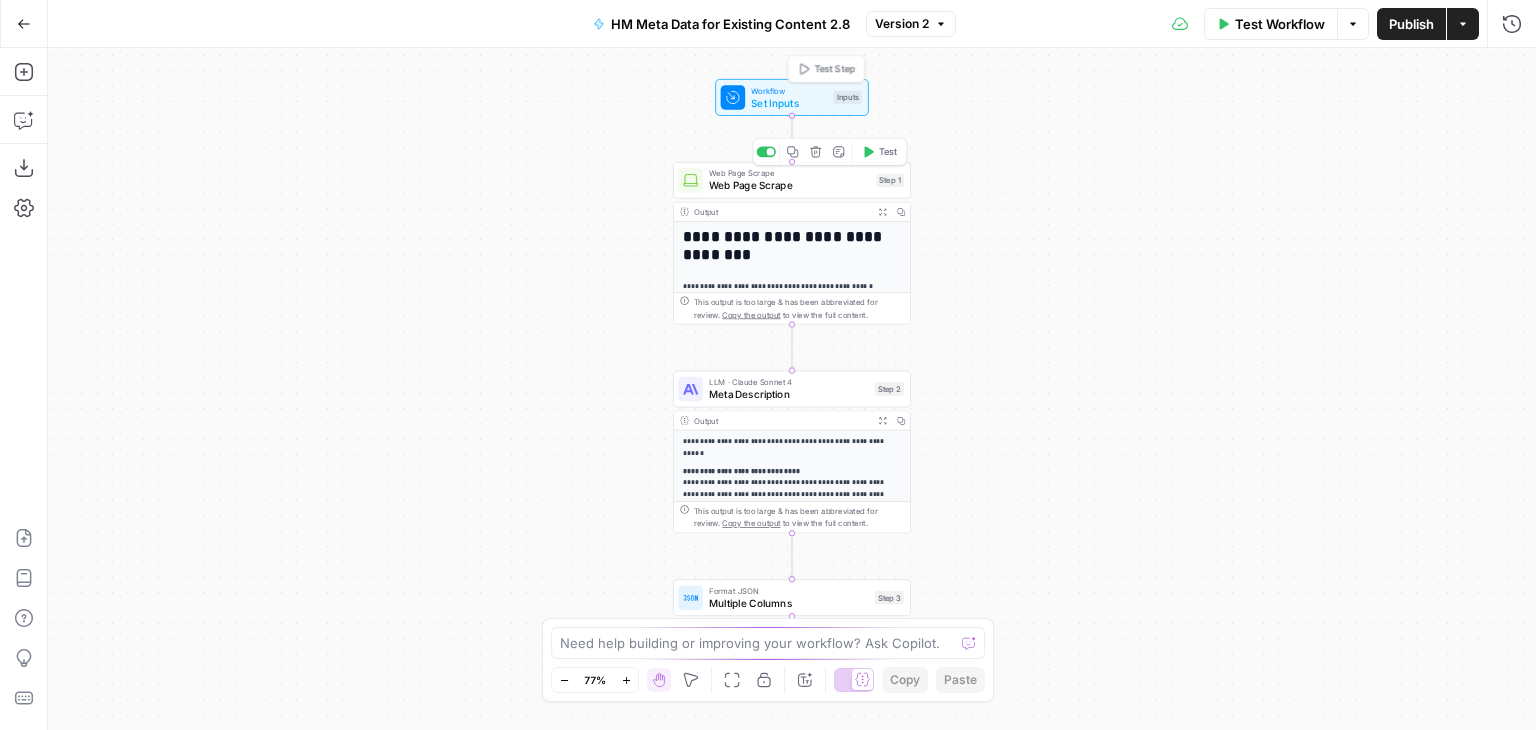 click on "Set Inputs" at bounding box center [789, 102] 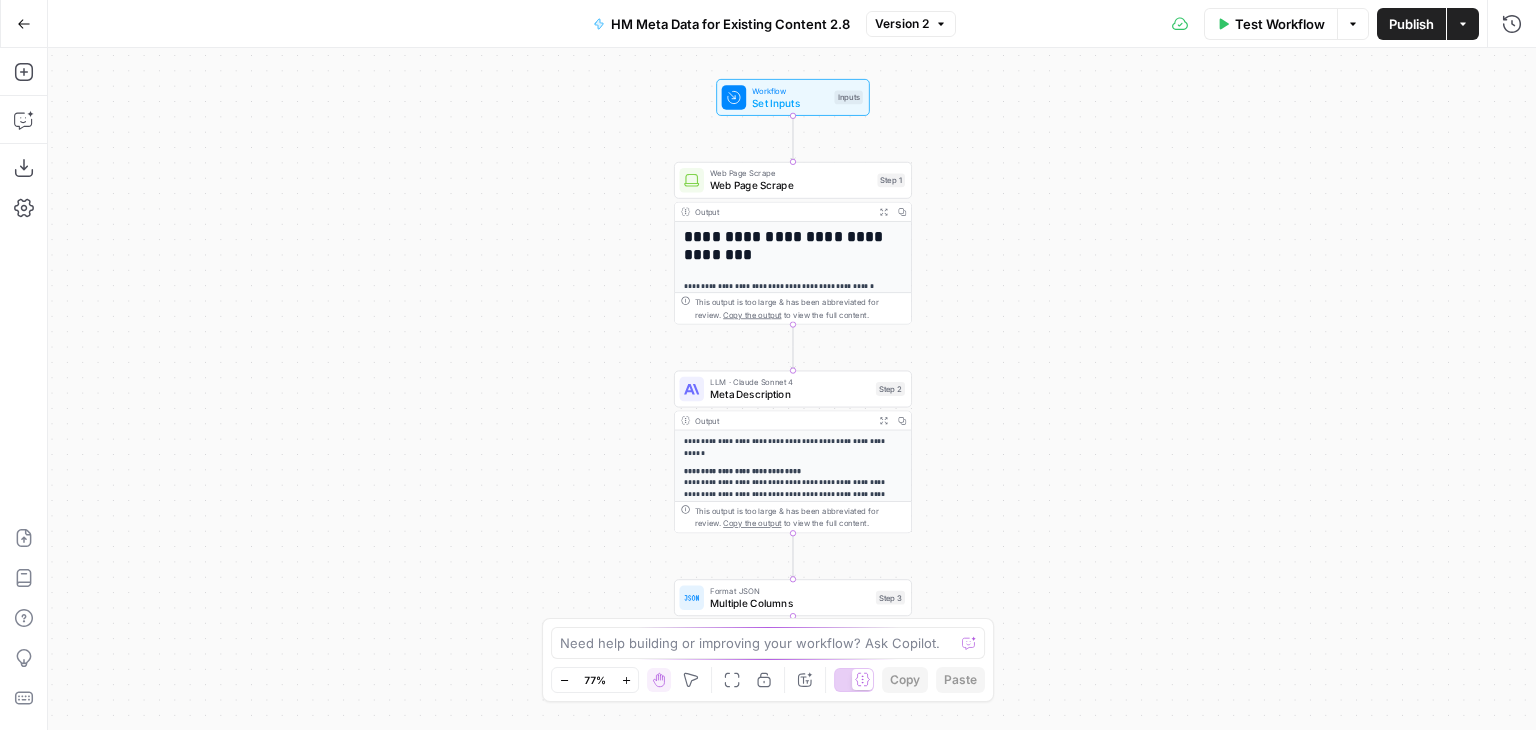 click on "Workflow" at bounding box center [790, 90] 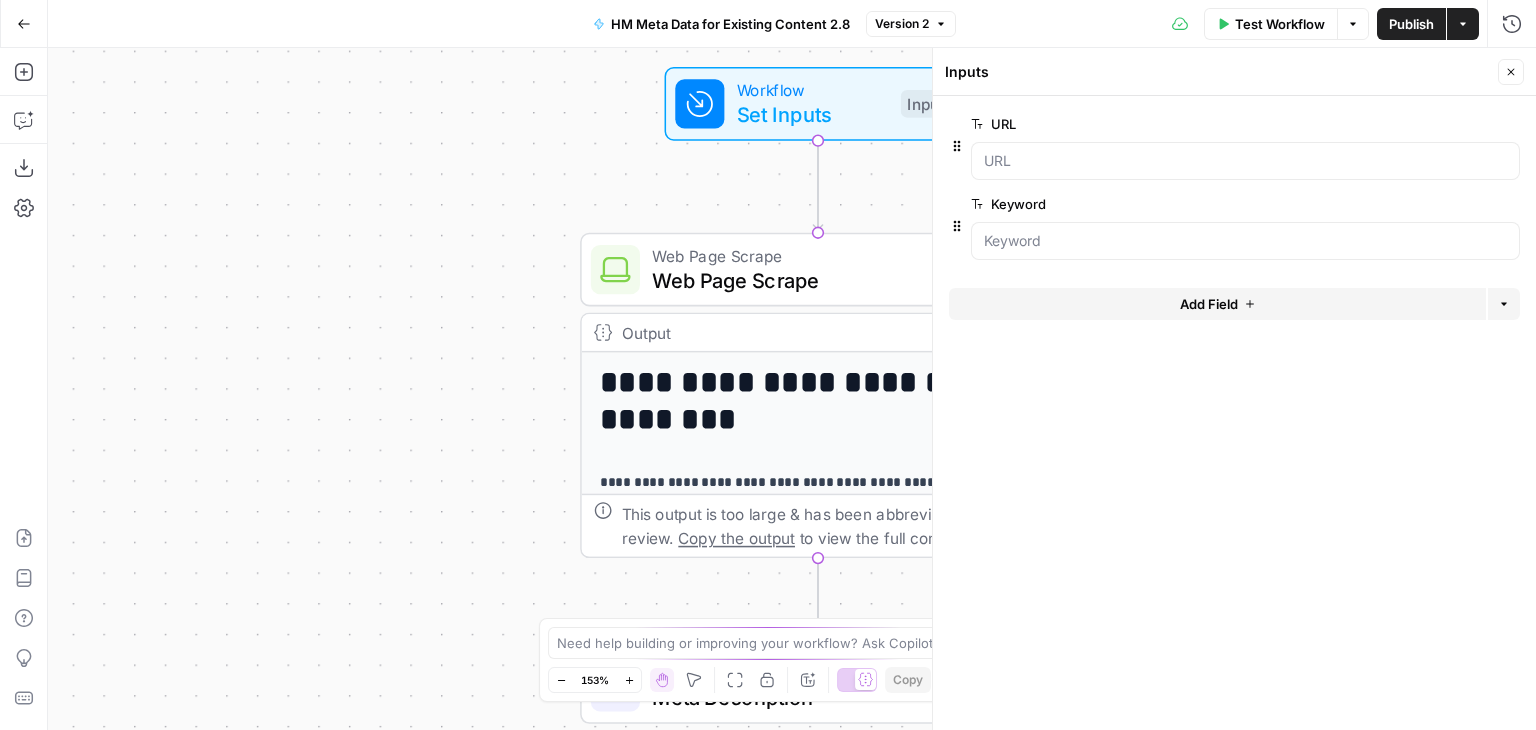 click on "Add Field" at bounding box center [1209, 304] 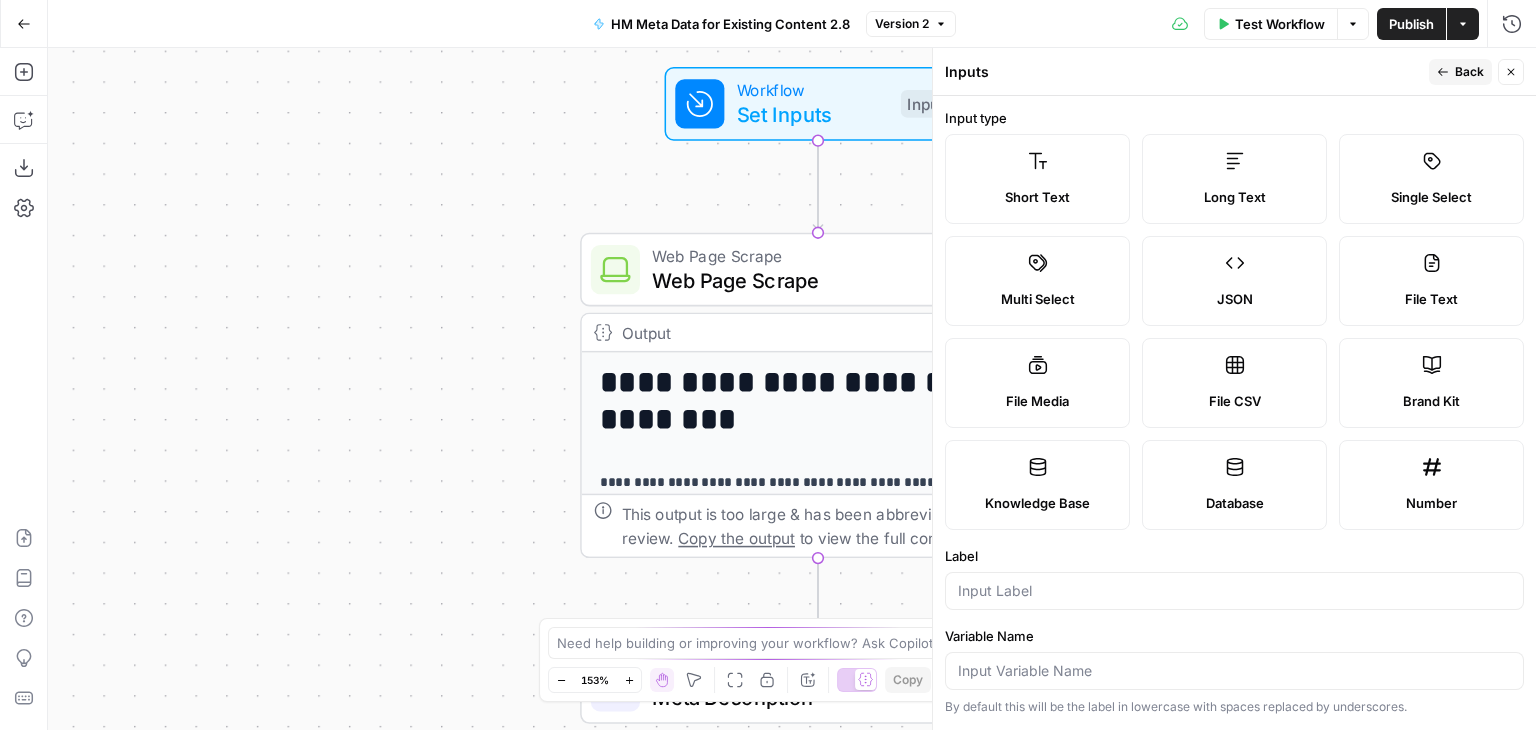 click on "Short Text" at bounding box center [1037, 179] 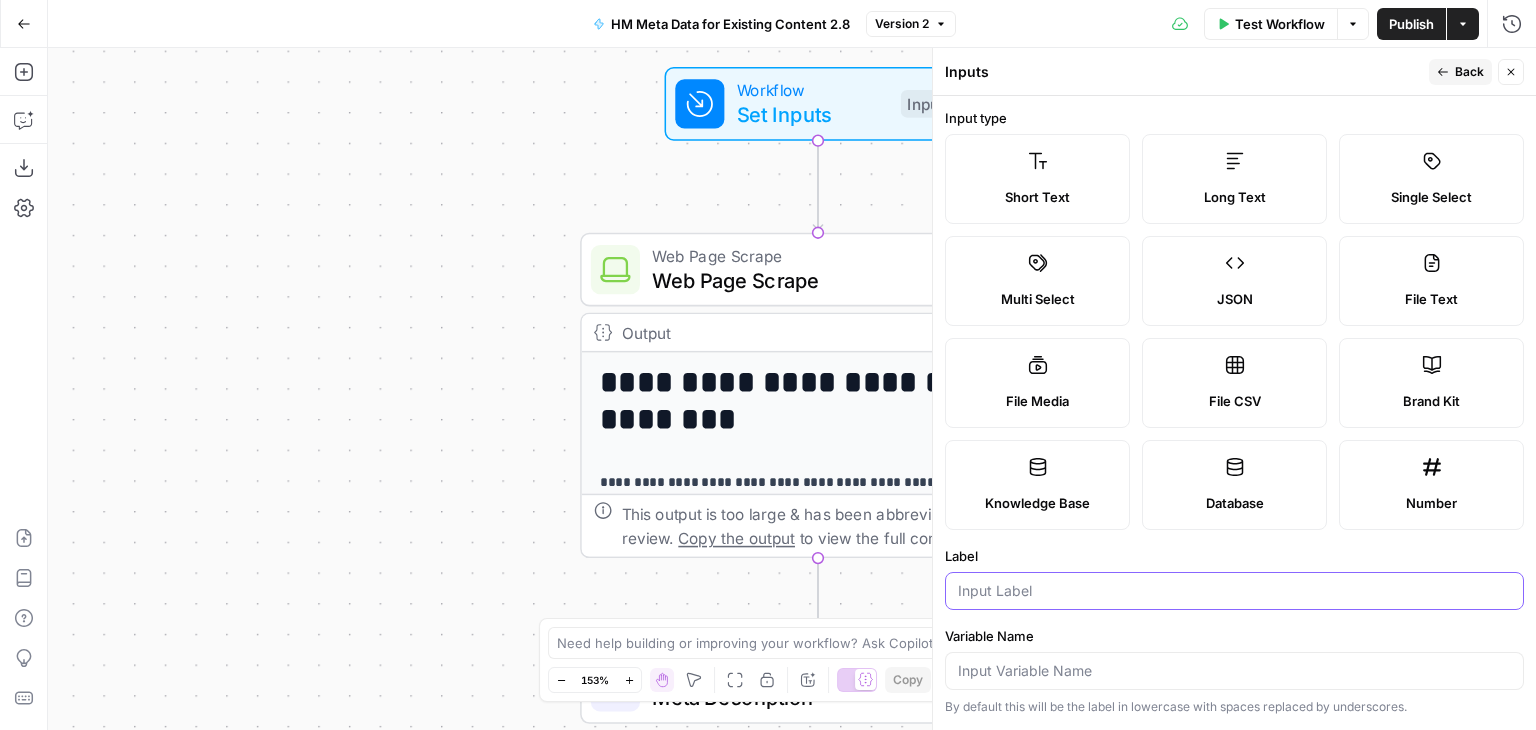 click on "Label" at bounding box center [1234, 591] 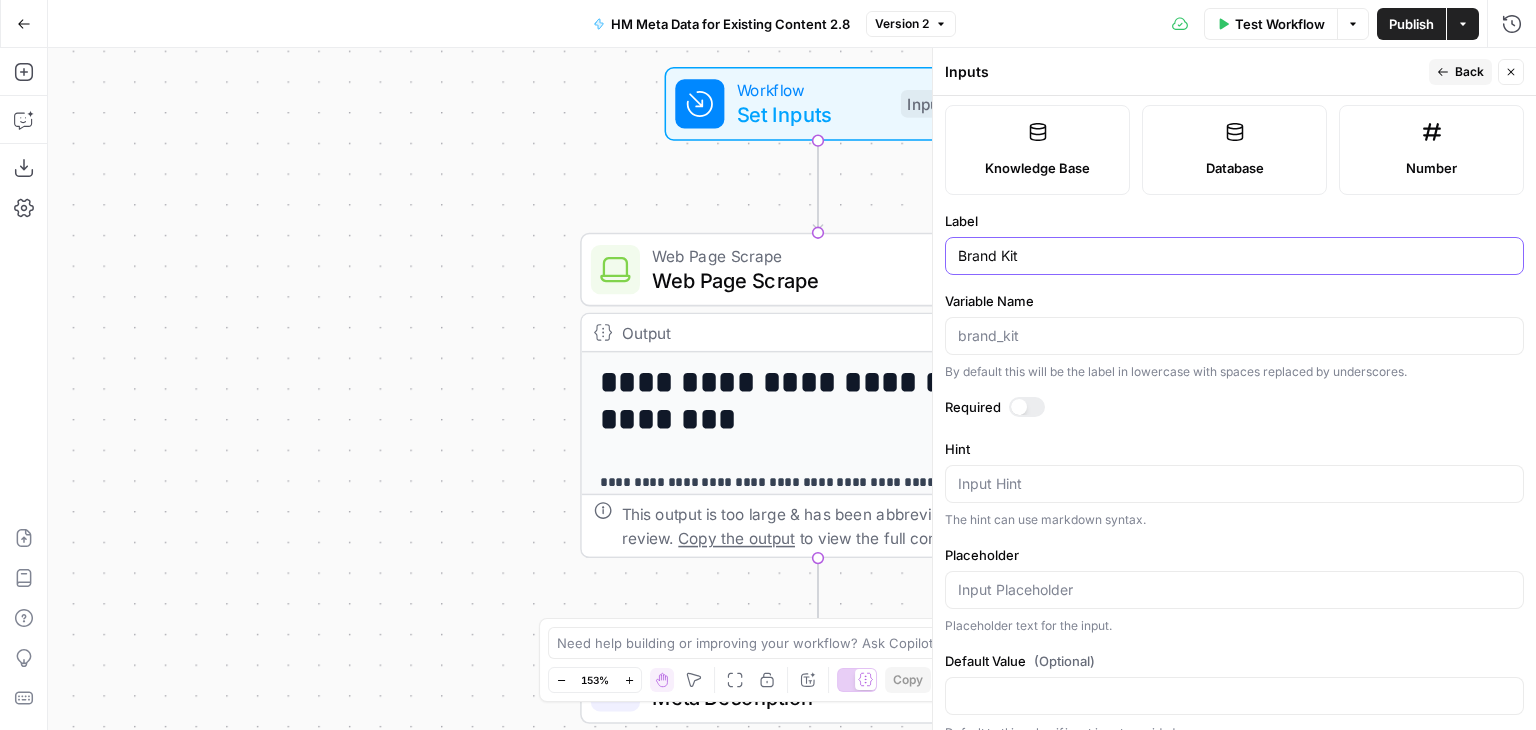 scroll, scrollTop: 356, scrollLeft: 0, axis: vertical 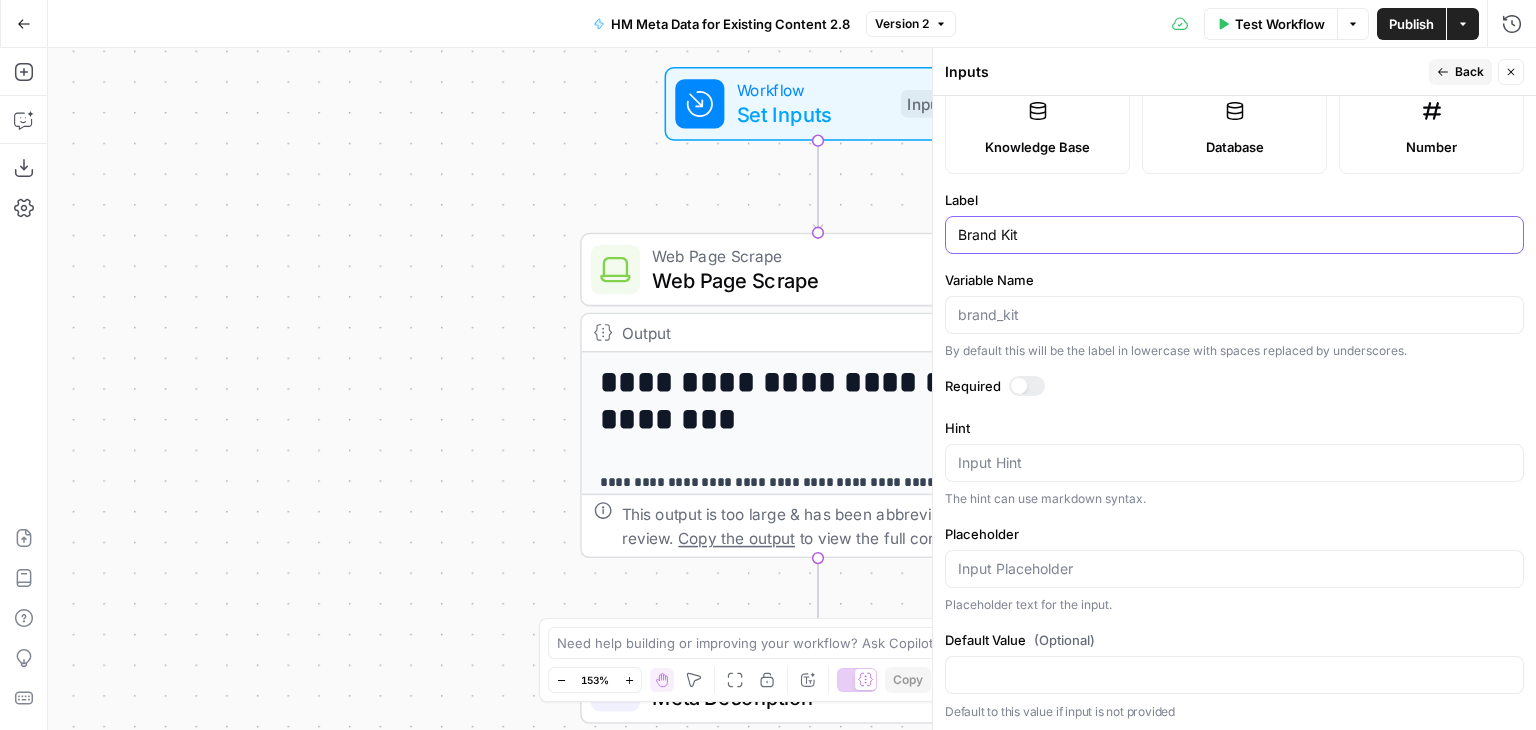 type on "Brand Kit" 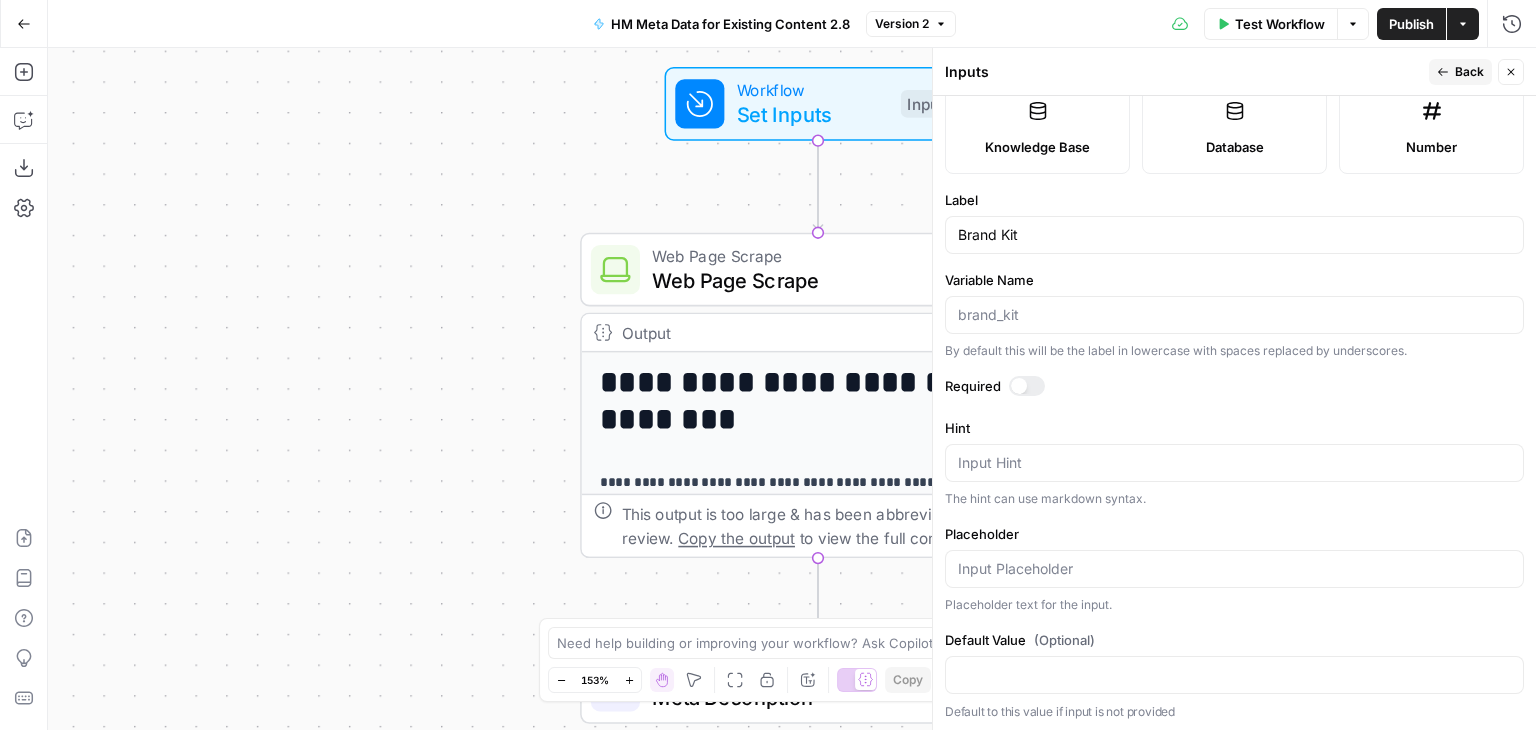 click at bounding box center (1027, 386) 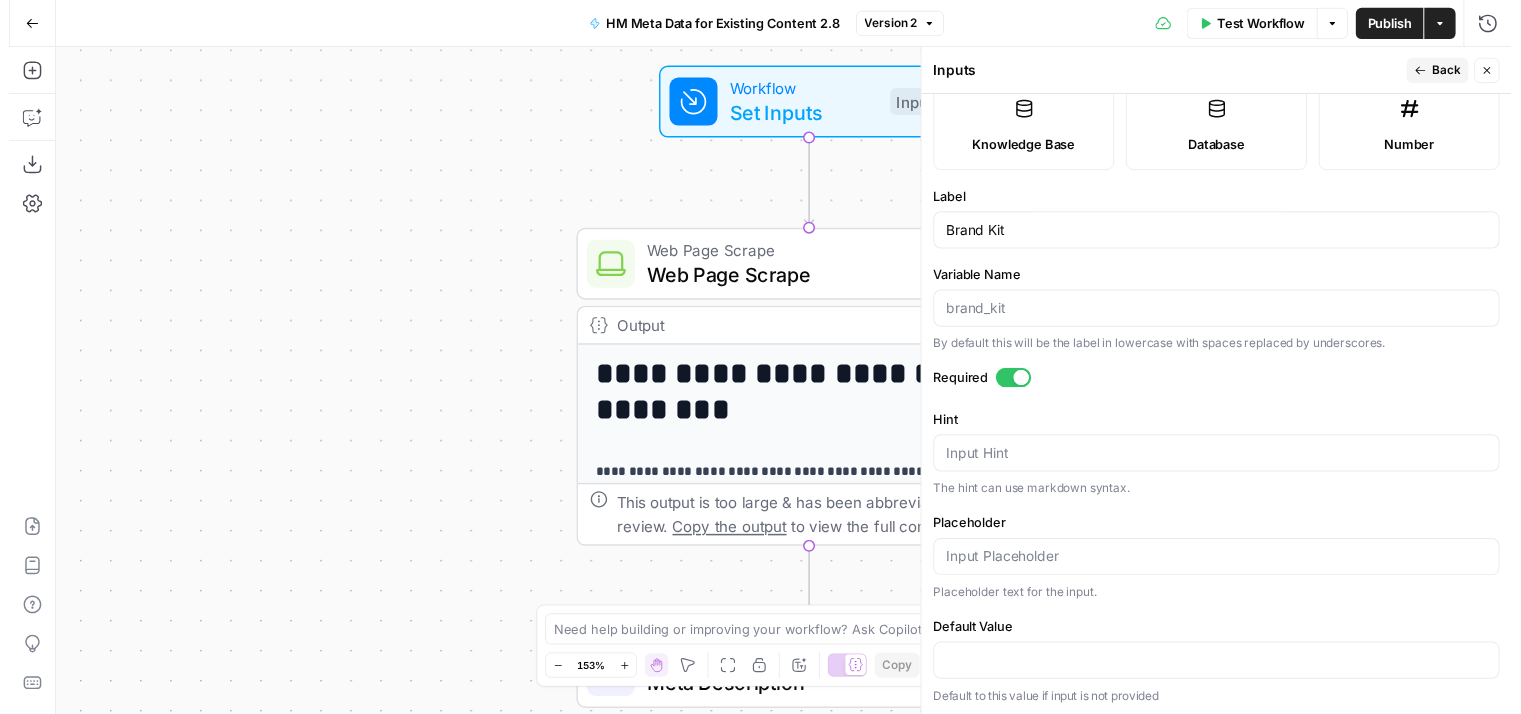 scroll, scrollTop: 0, scrollLeft: 0, axis: both 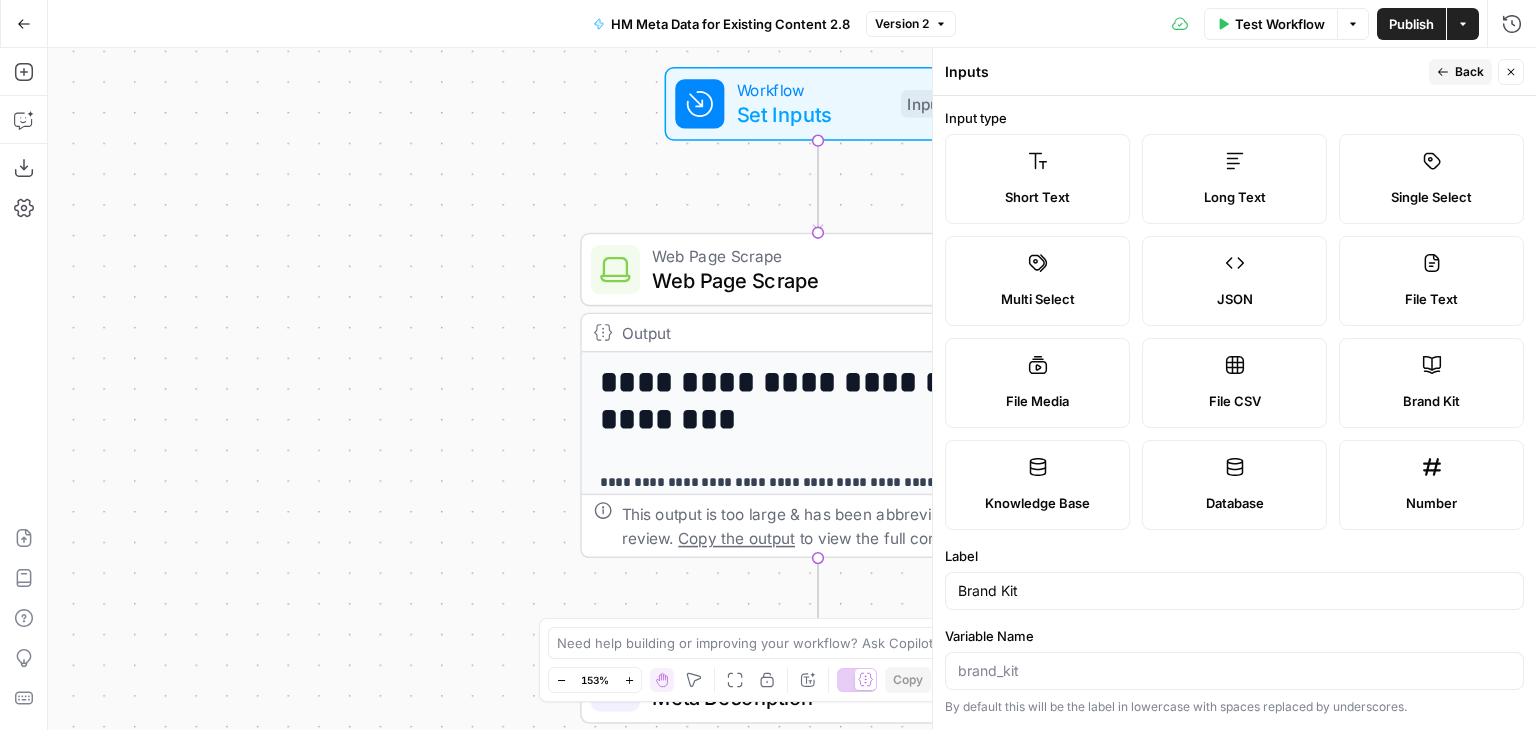 click on "Back" at bounding box center (1469, 72) 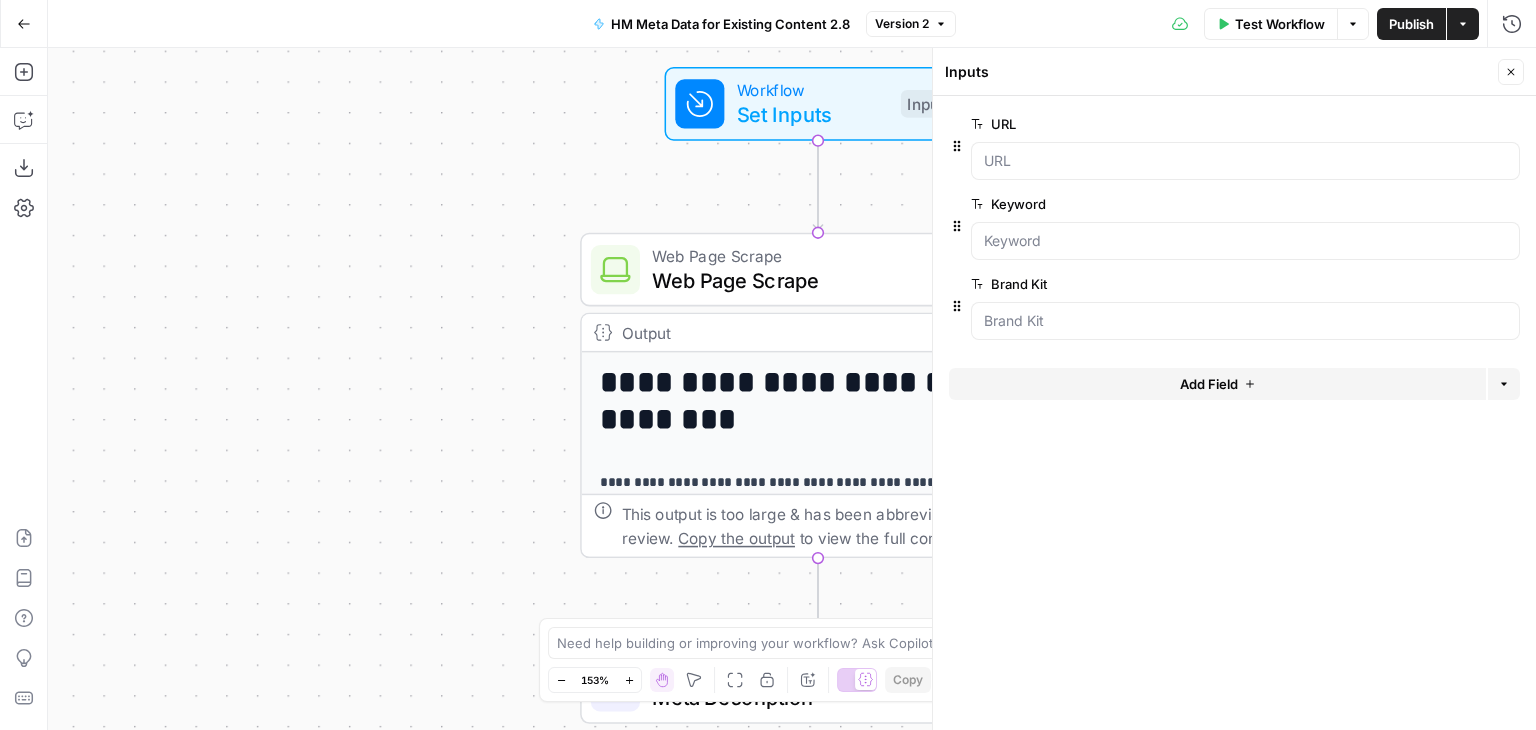 click 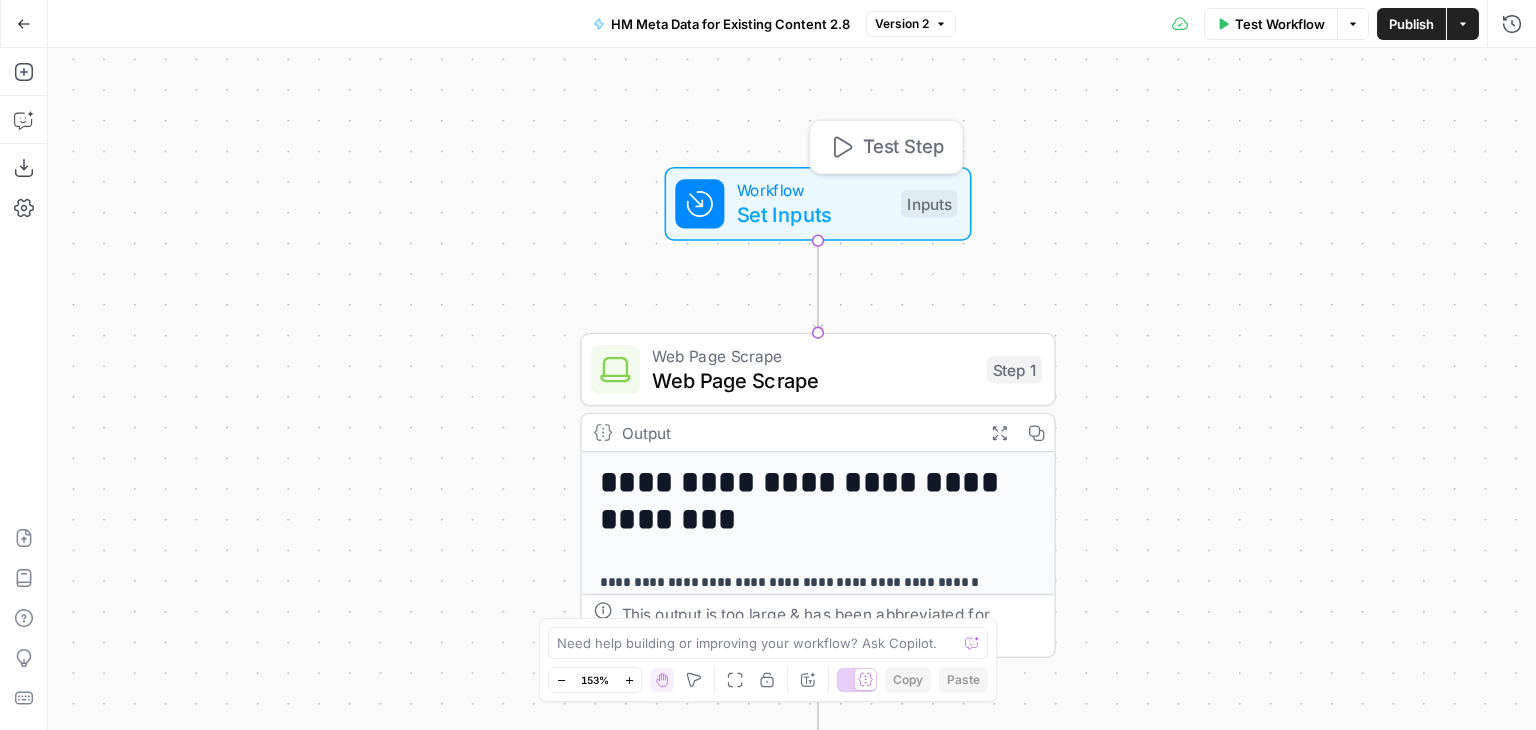 click on "Test Step" at bounding box center (903, 147) 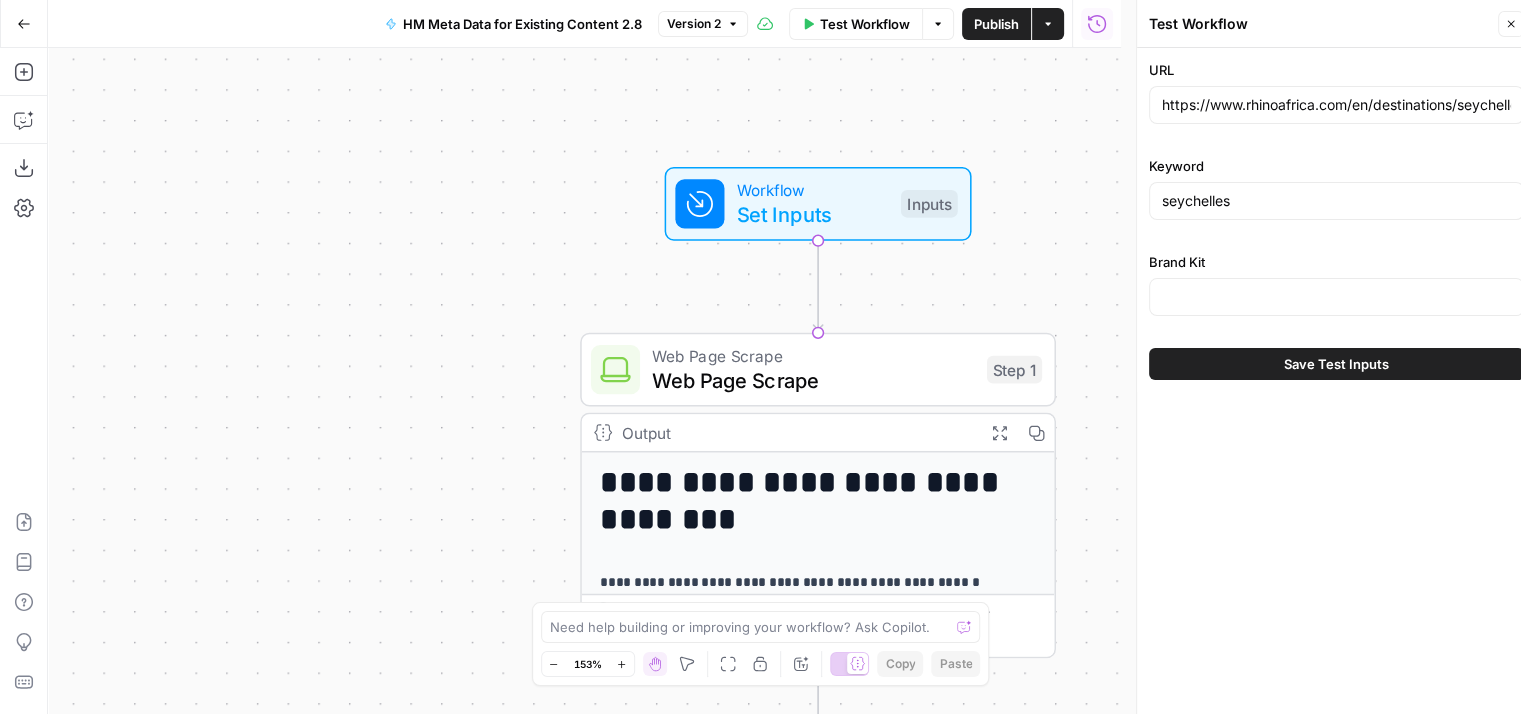 click at bounding box center (1336, 297) 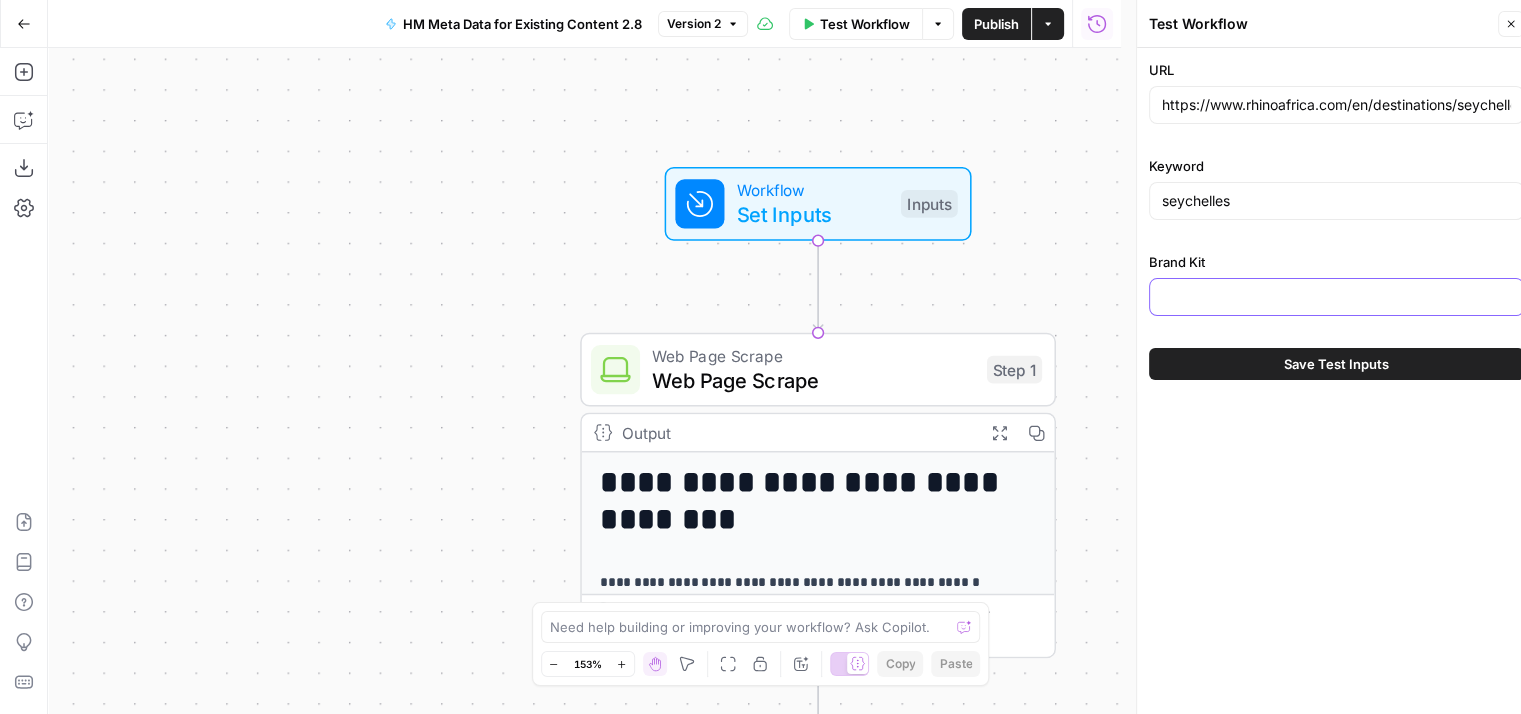 click on "Brand Kit" at bounding box center (1336, 297) 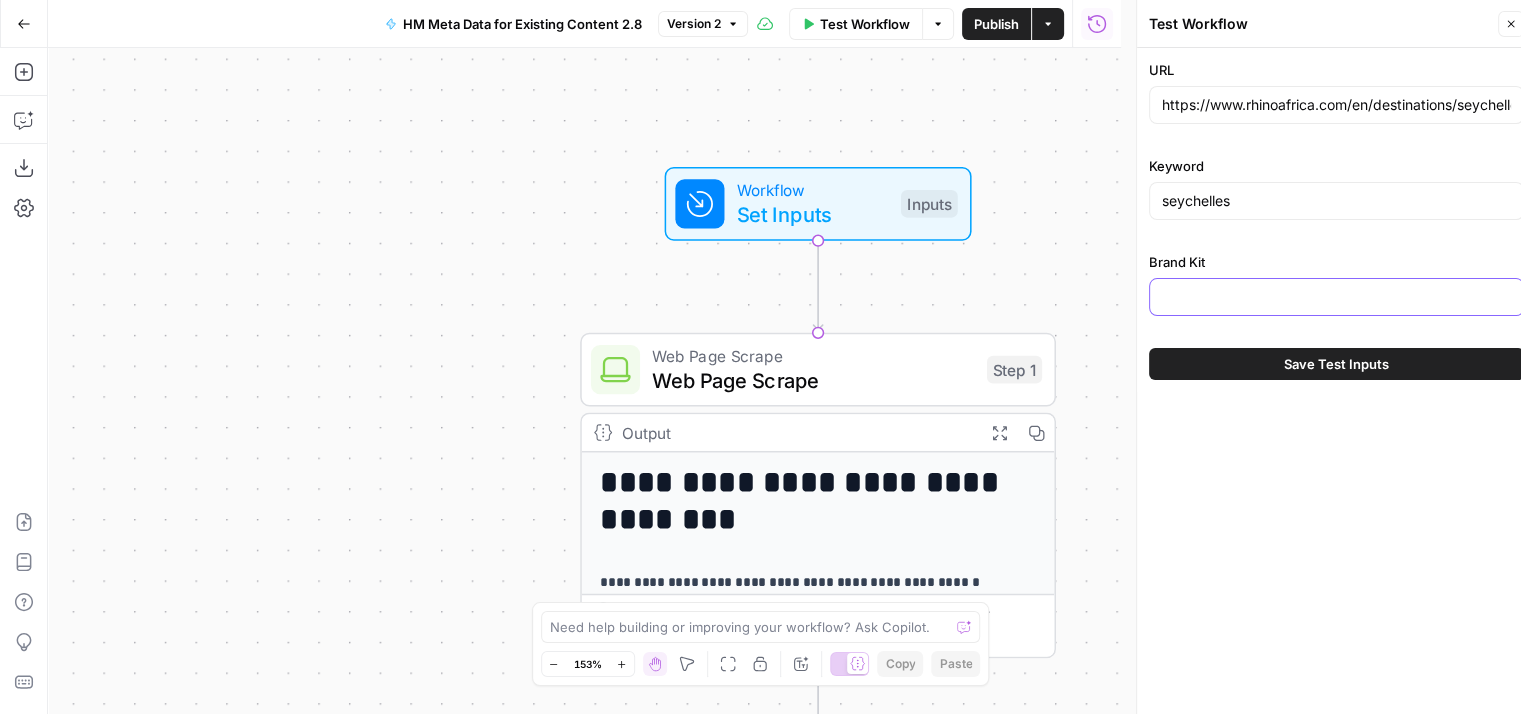 click on "Brand Kit" at bounding box center (1336, 297) 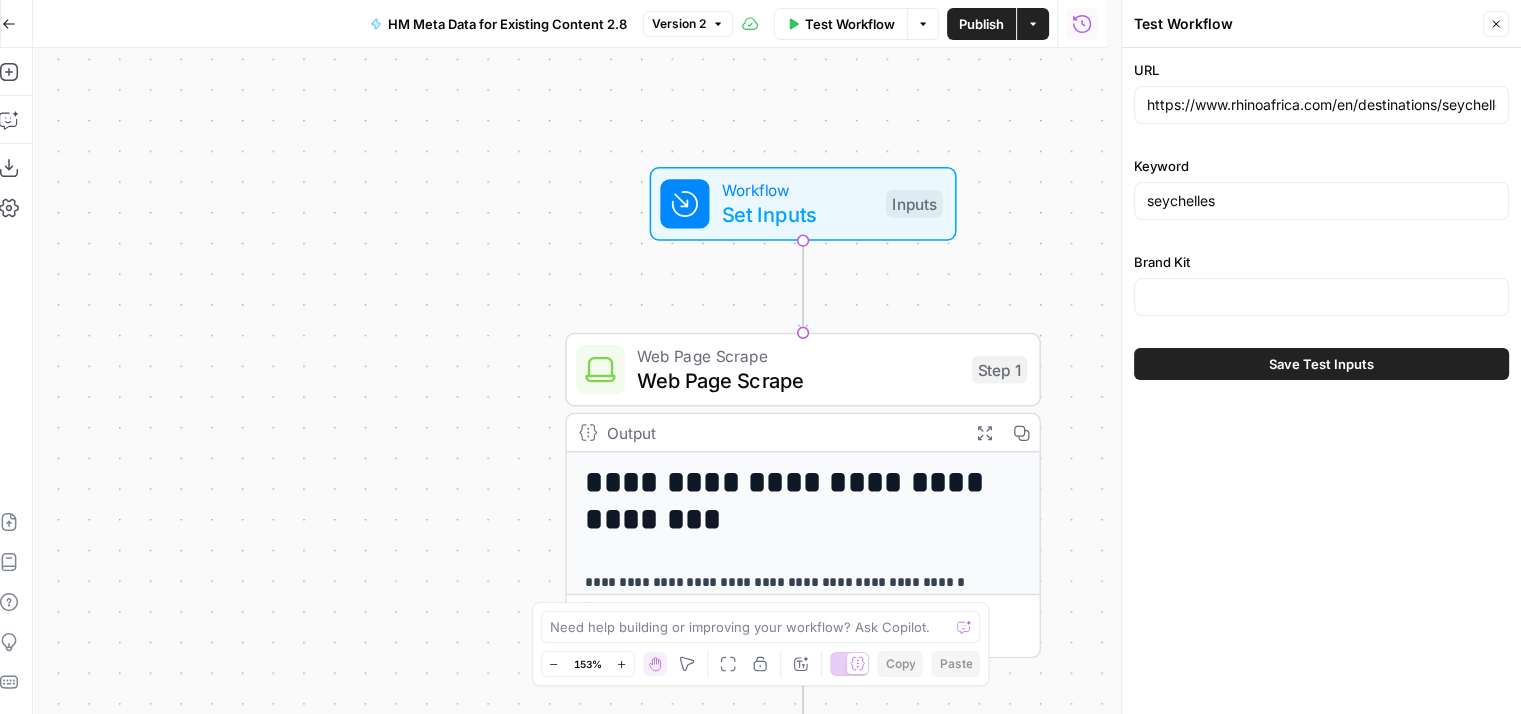 click at bounding box center (1321, 297) 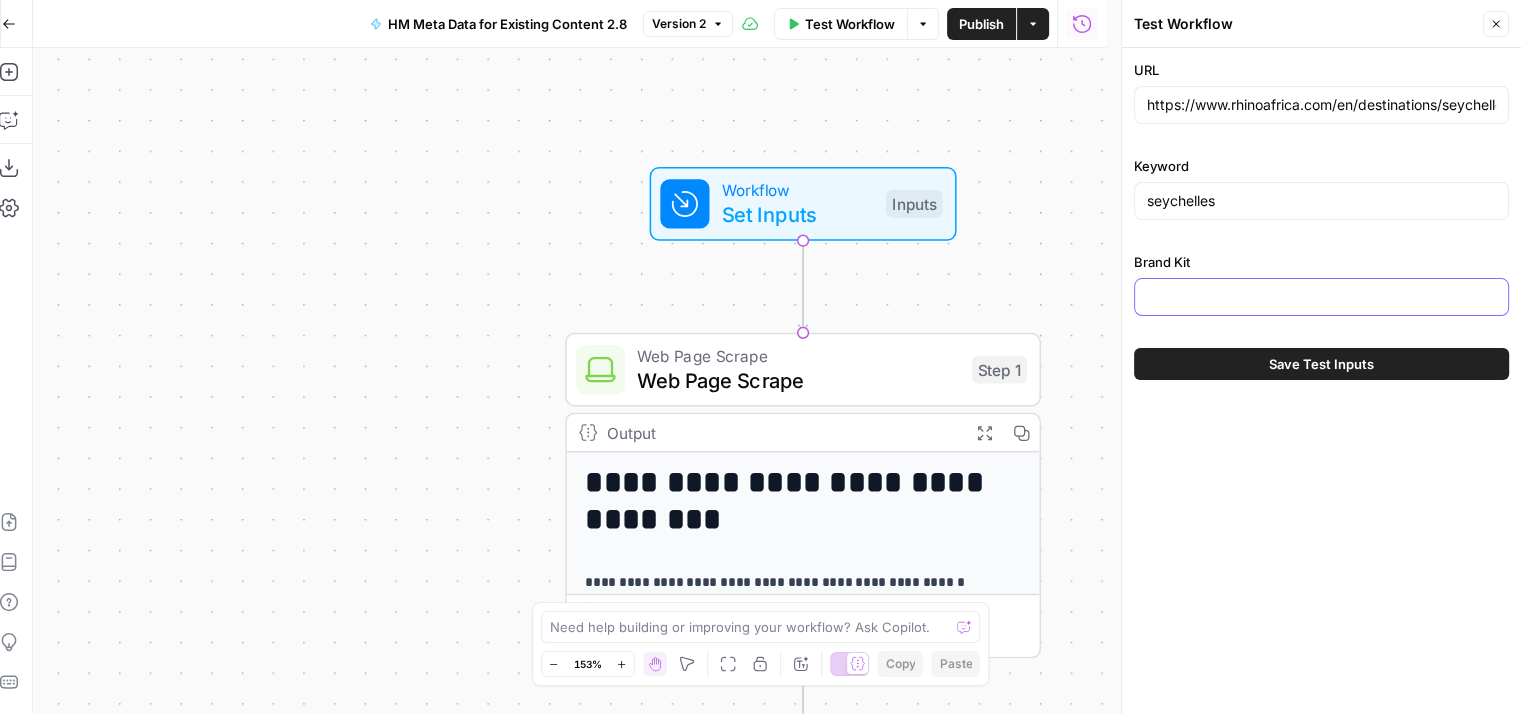 click on "Brand Kit" at bounding box center [1321, 297] 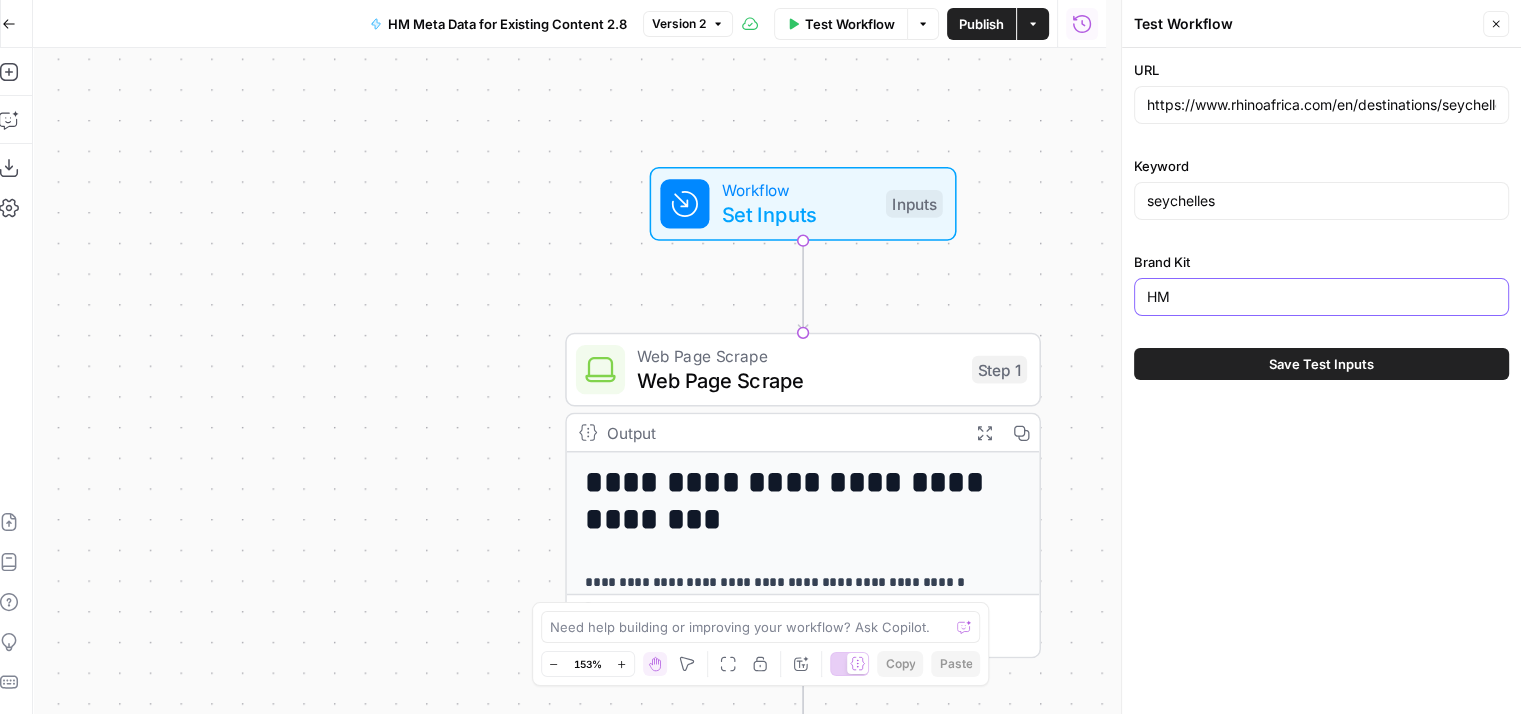 type on "H" 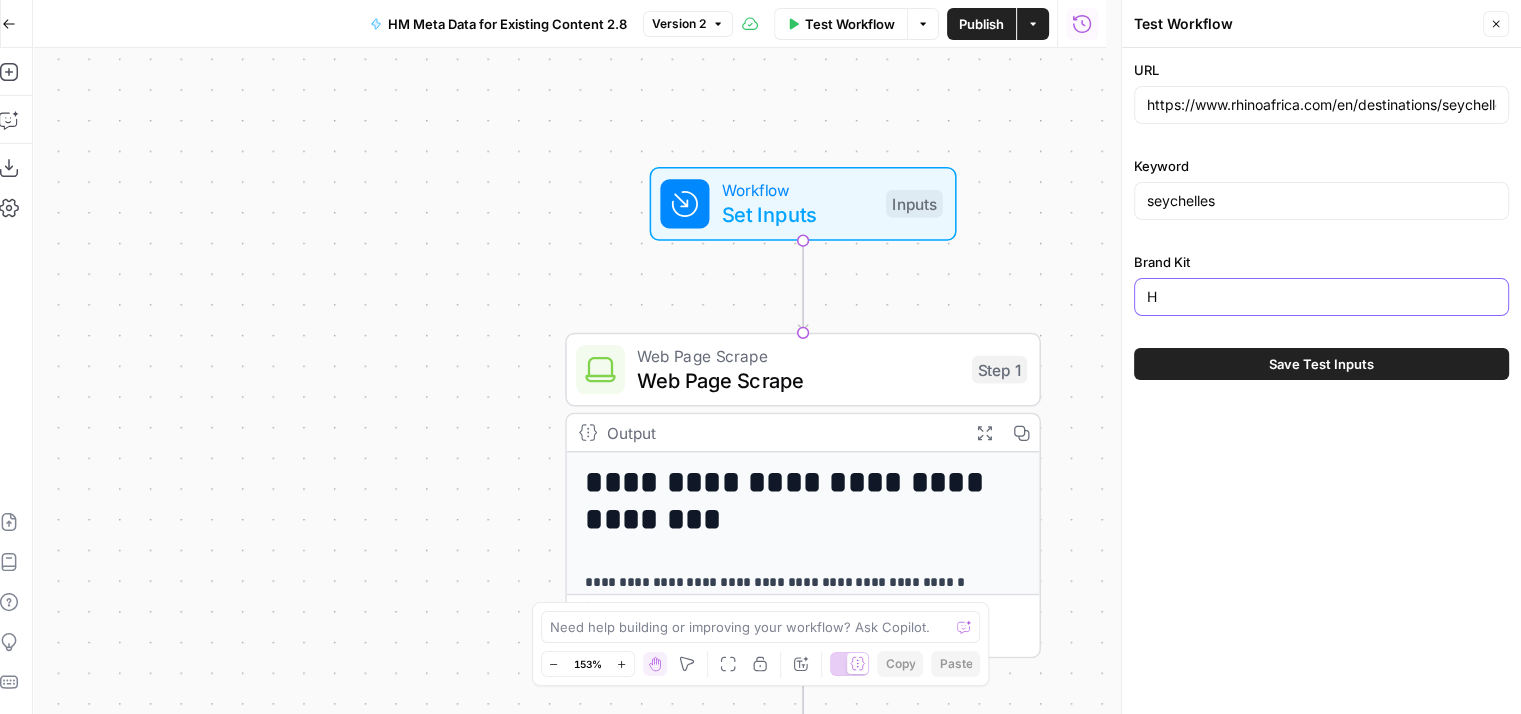 type 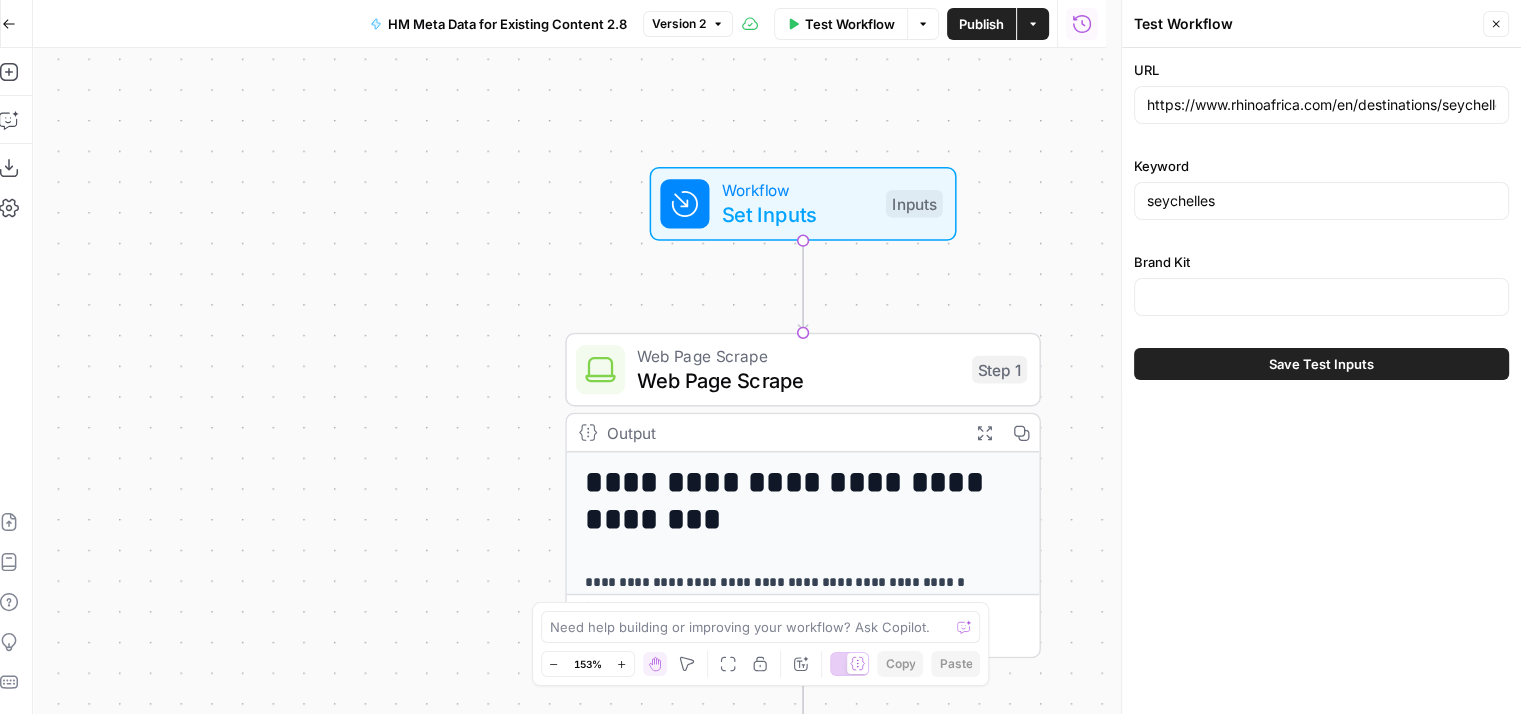 click on "Close" at bounding box center [1496, 24] 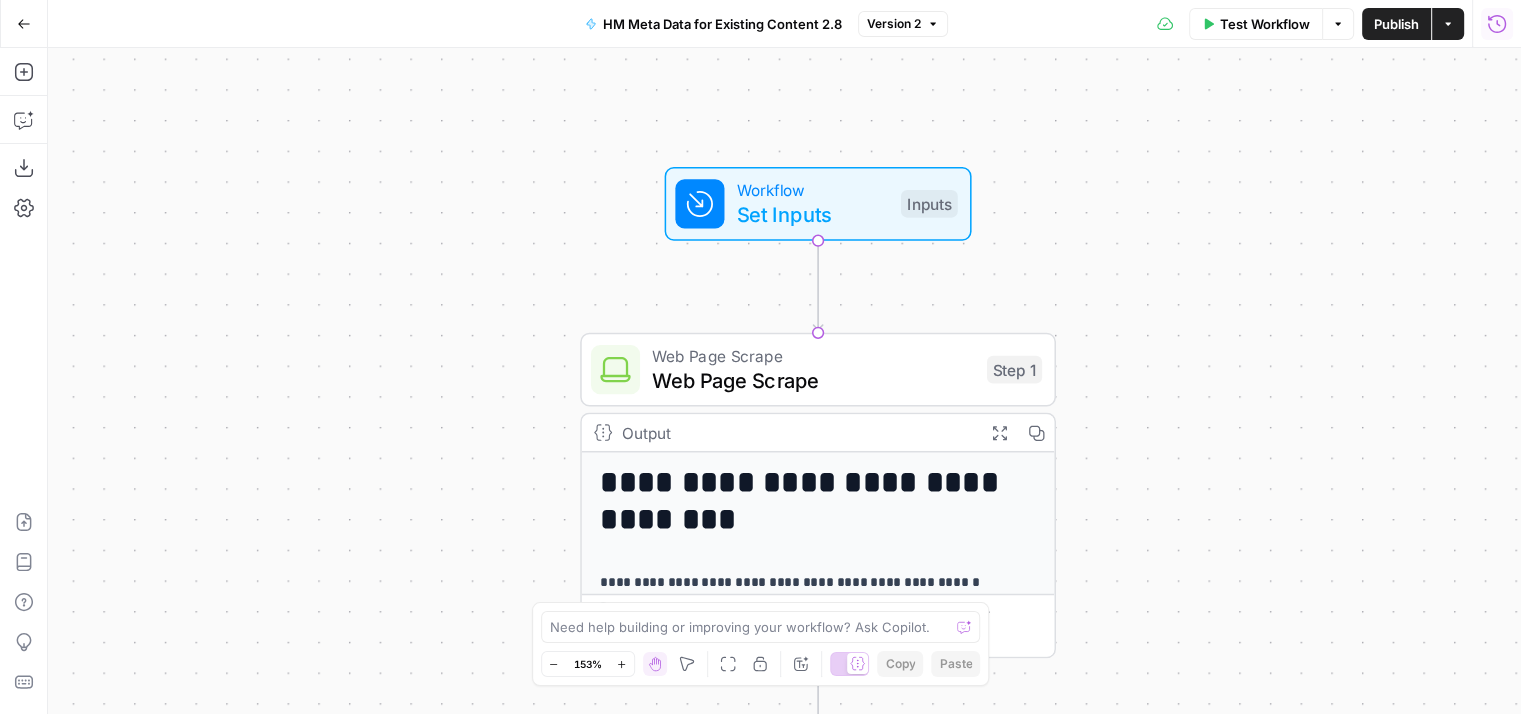 scroll, scrollTop: 0, scrollLeft: 0, axis: both 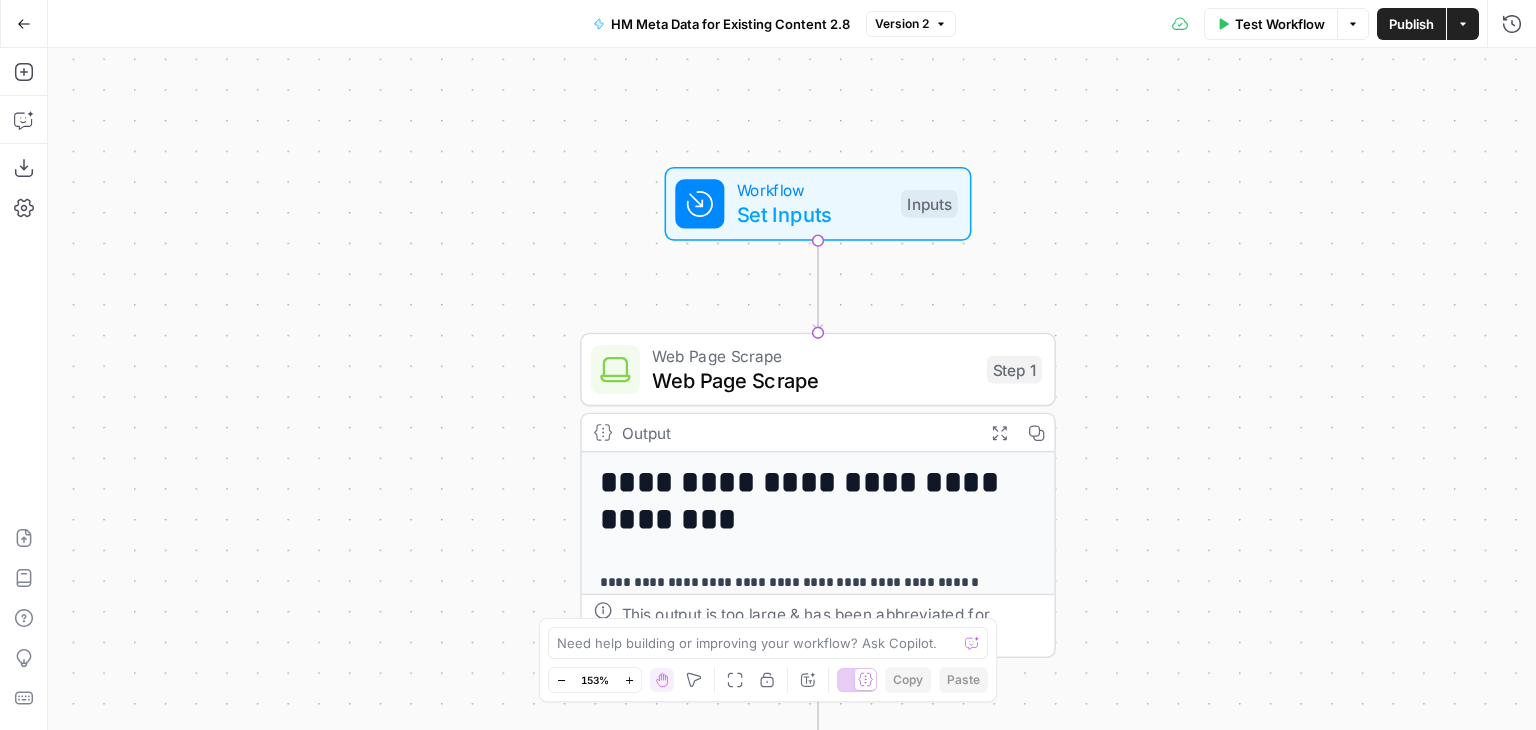 click on "Set Inputs" at bounding box center (813, 214) 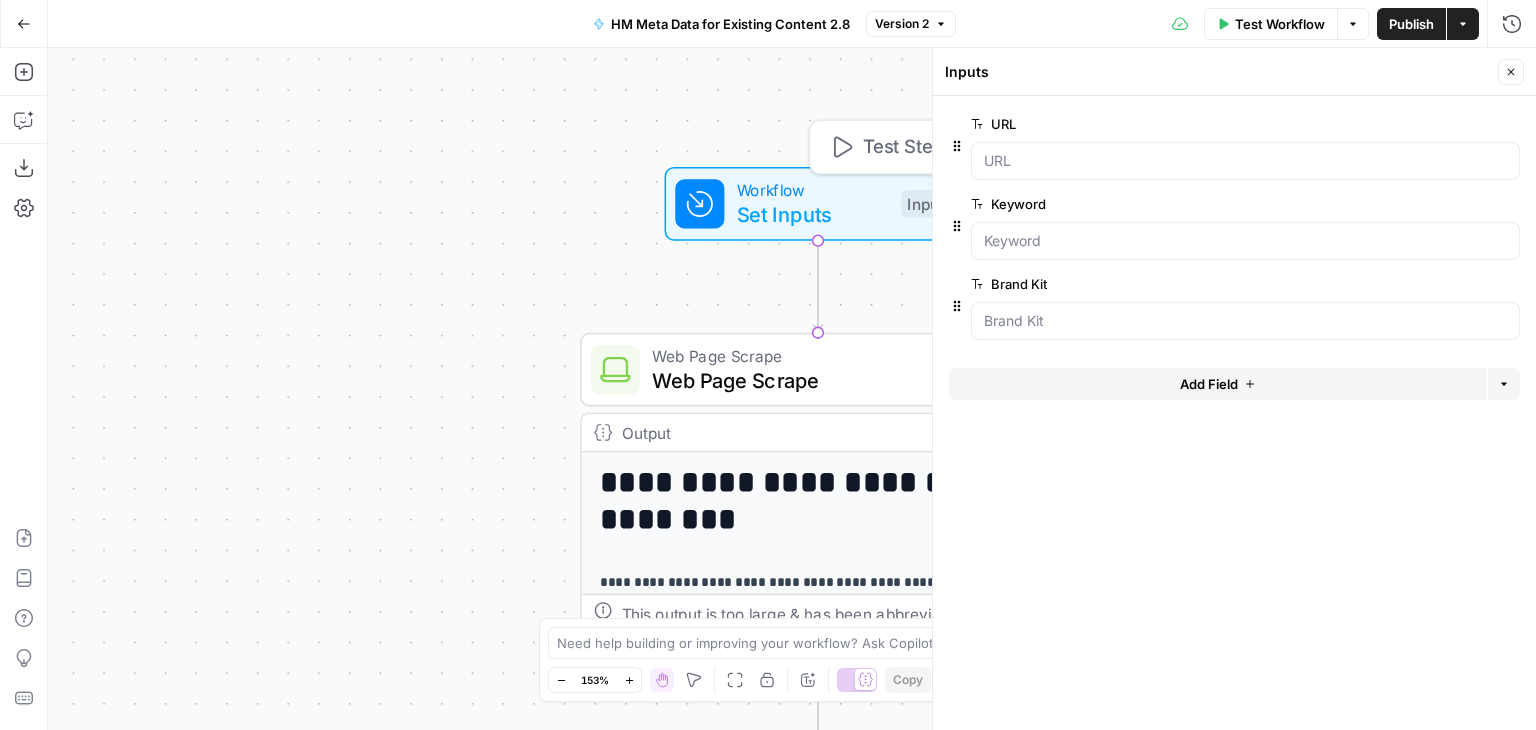 click on "Set Inputs" at bounding box center (813, 214) 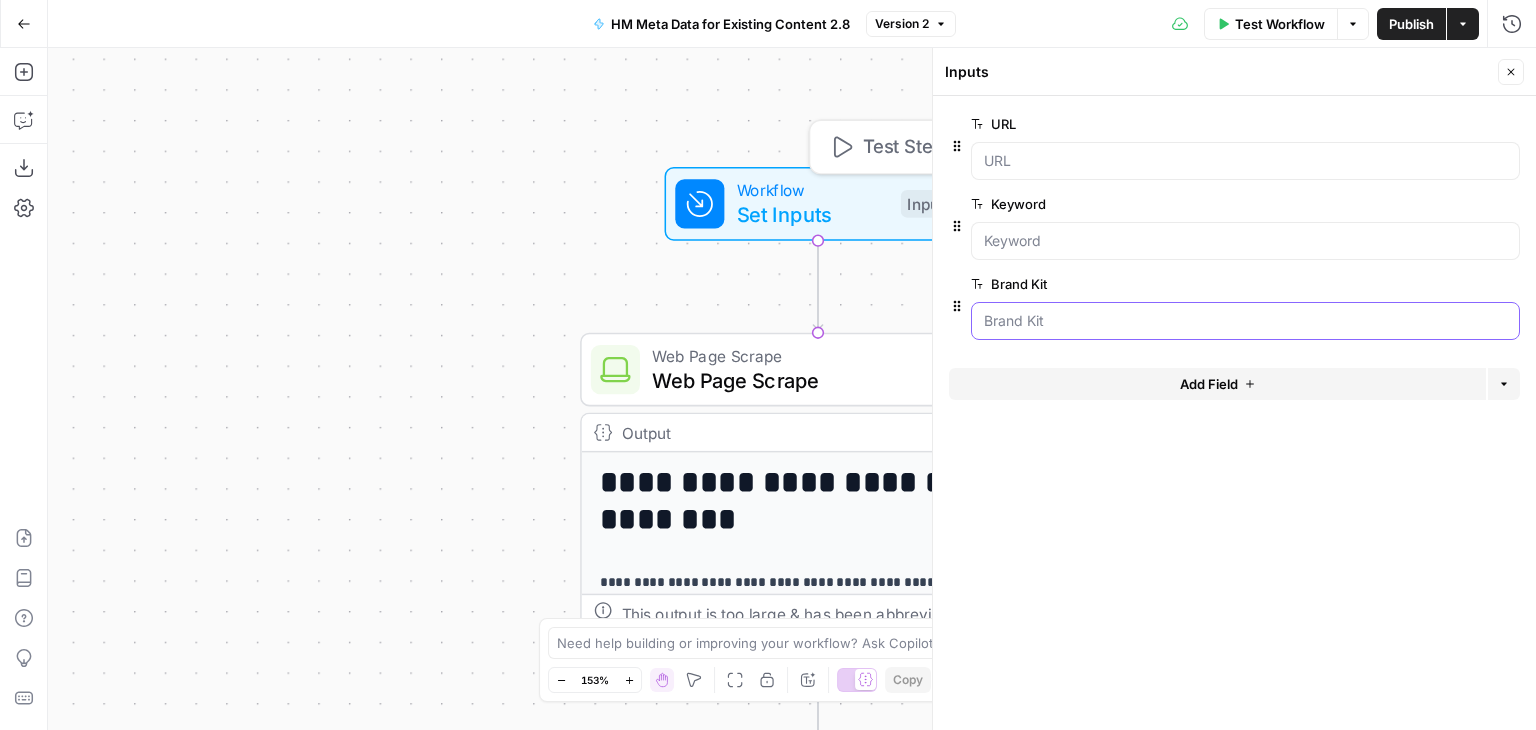 click on "Brand Kit" at bounding box center (1245, 321) 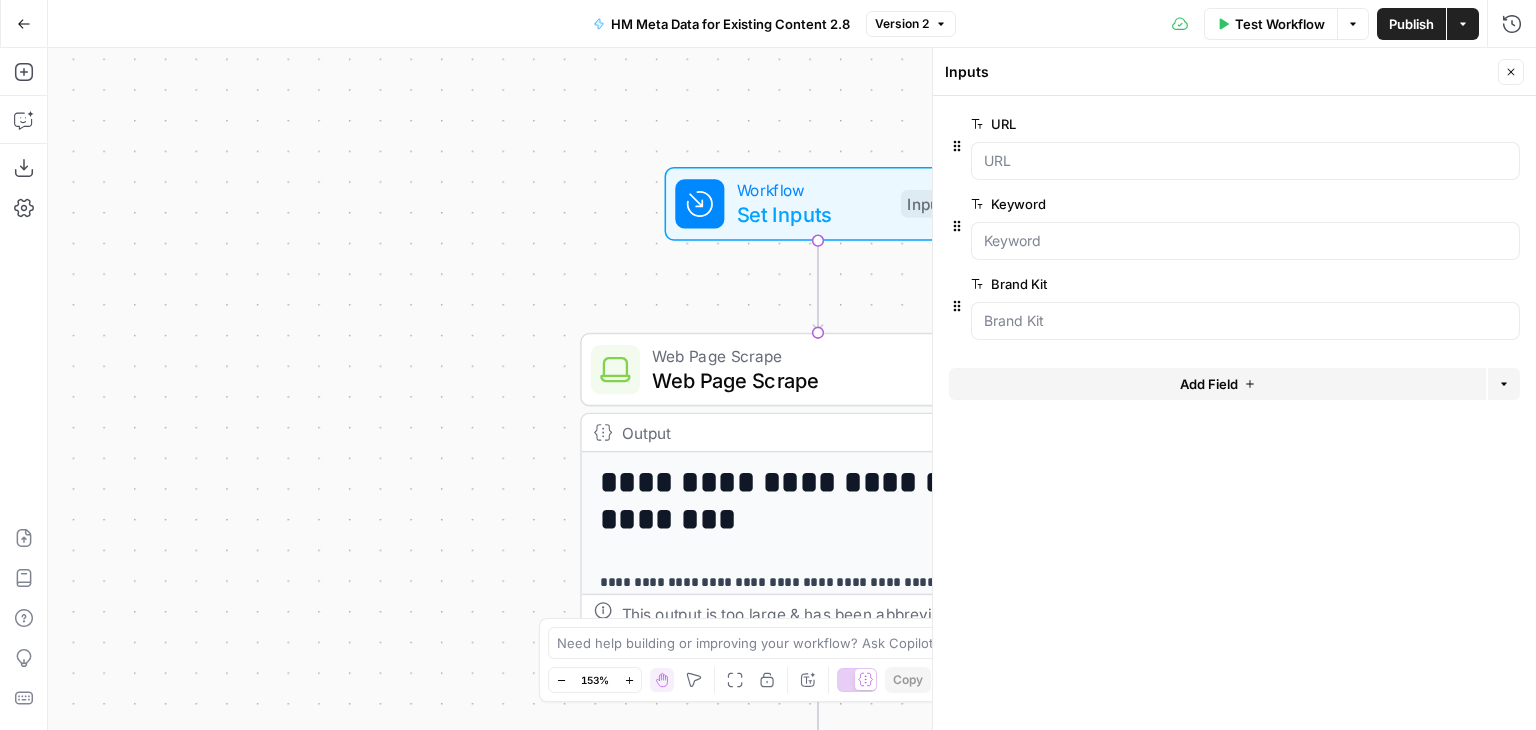 click on "edit field" at bounding box center [1453, 284] 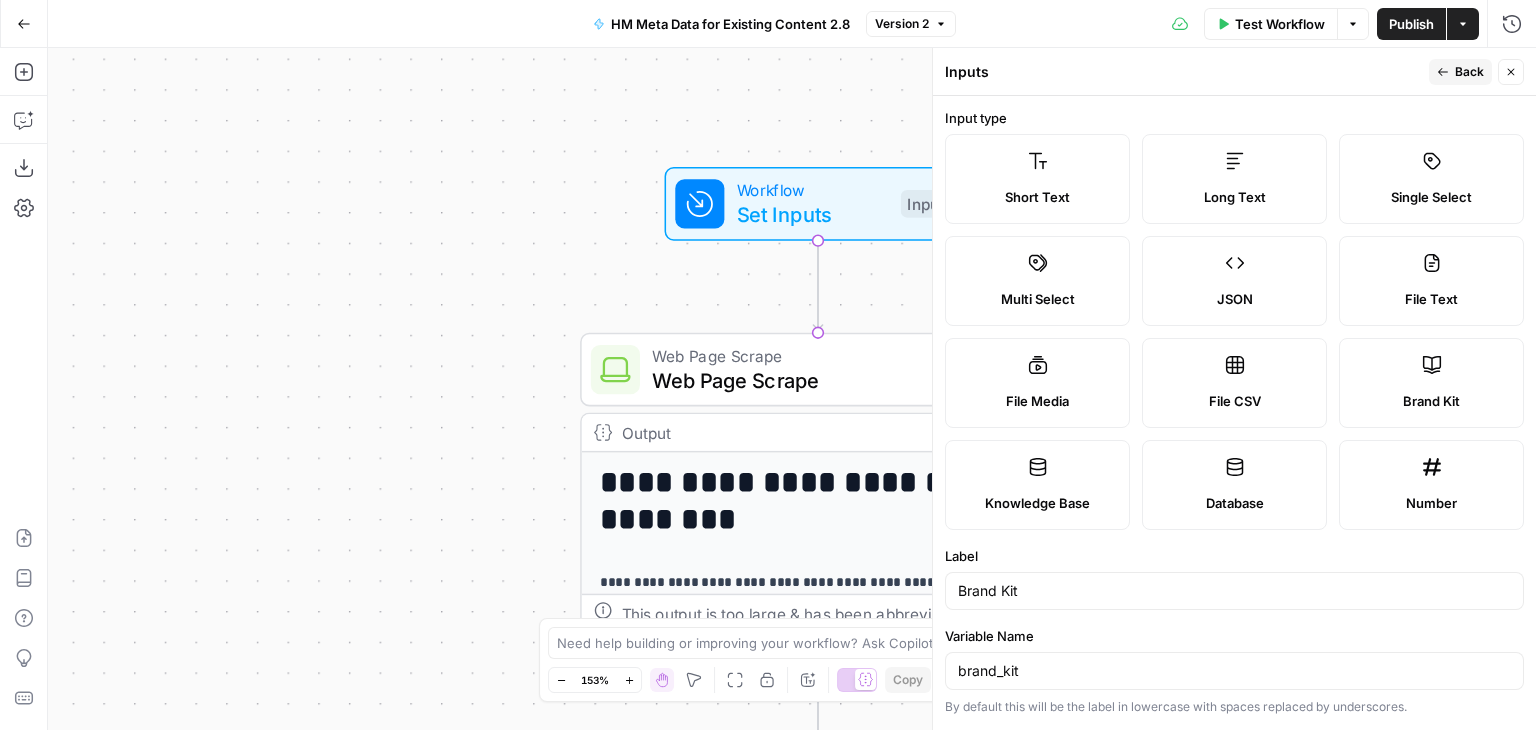 click on "Single Select" at bounding box center [1431, 179] 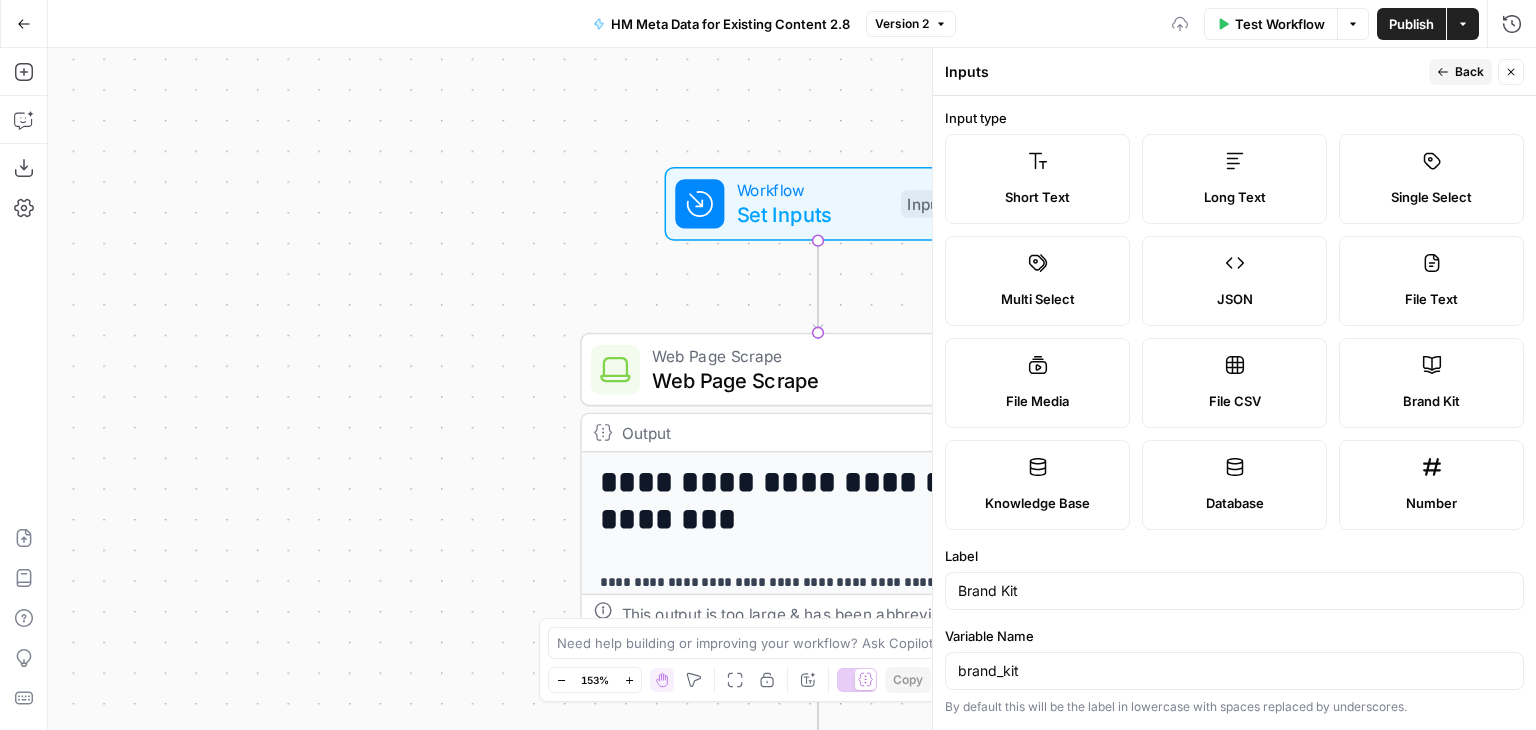 click on "Back" at bounding box center [1469, 72] 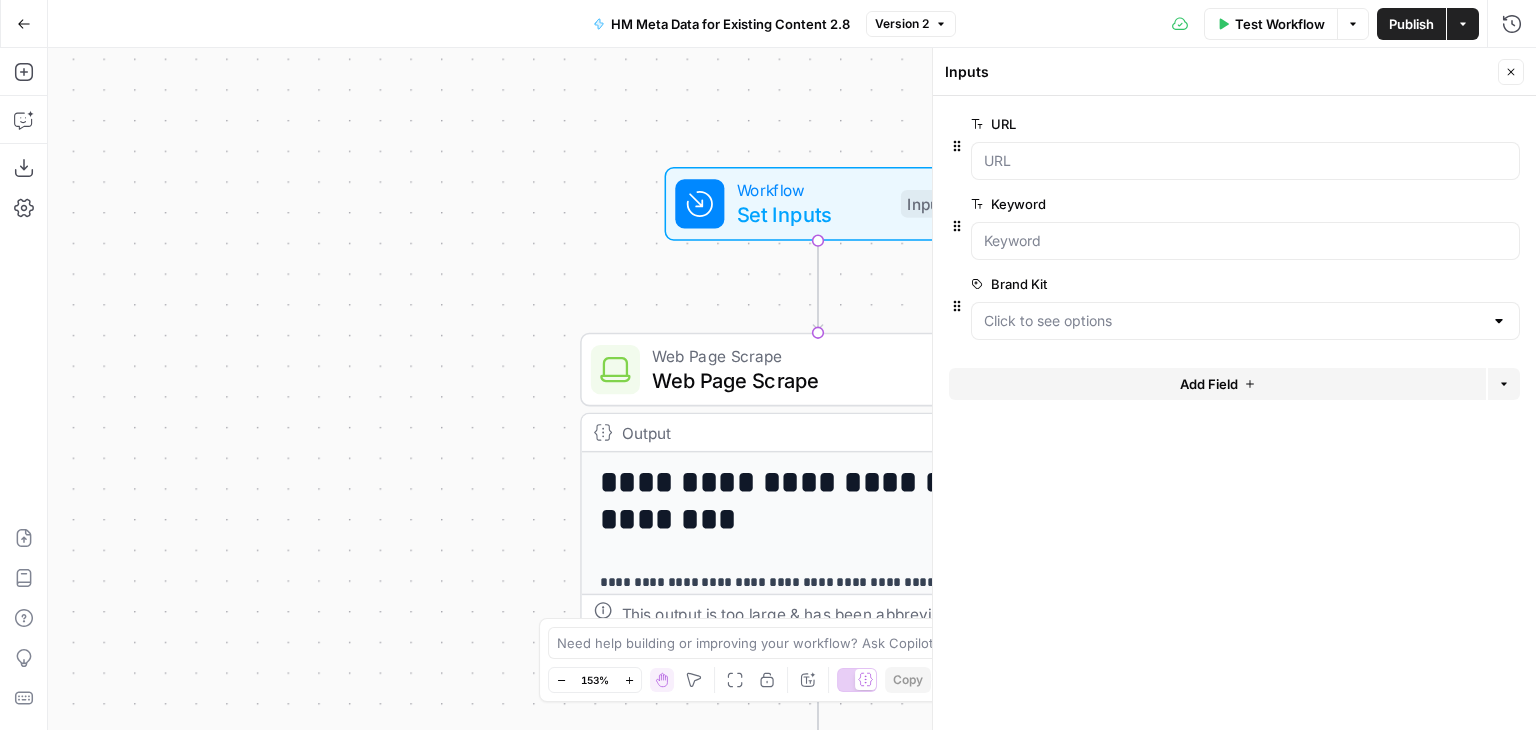 click 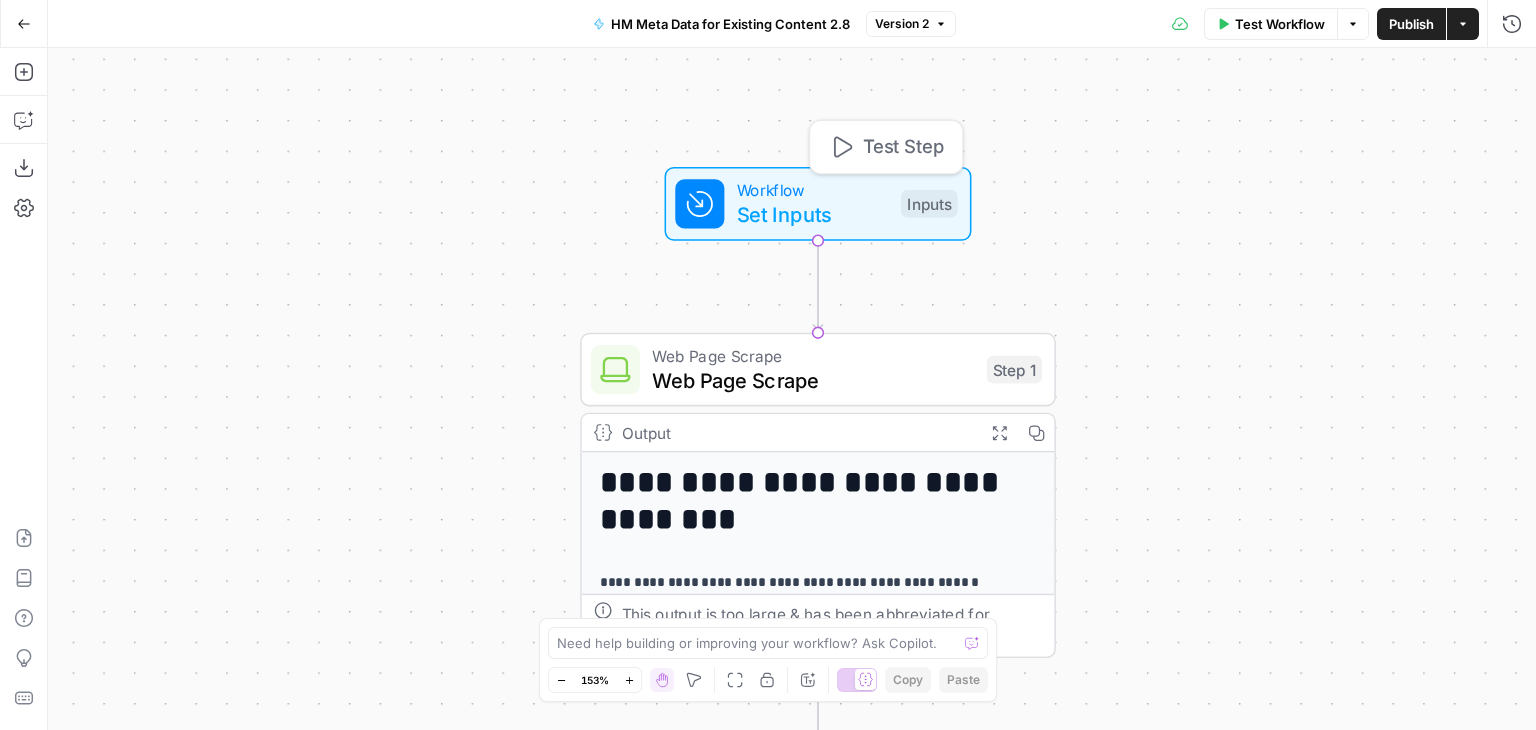 click on "Test Step" at bounding box center [903, 147] 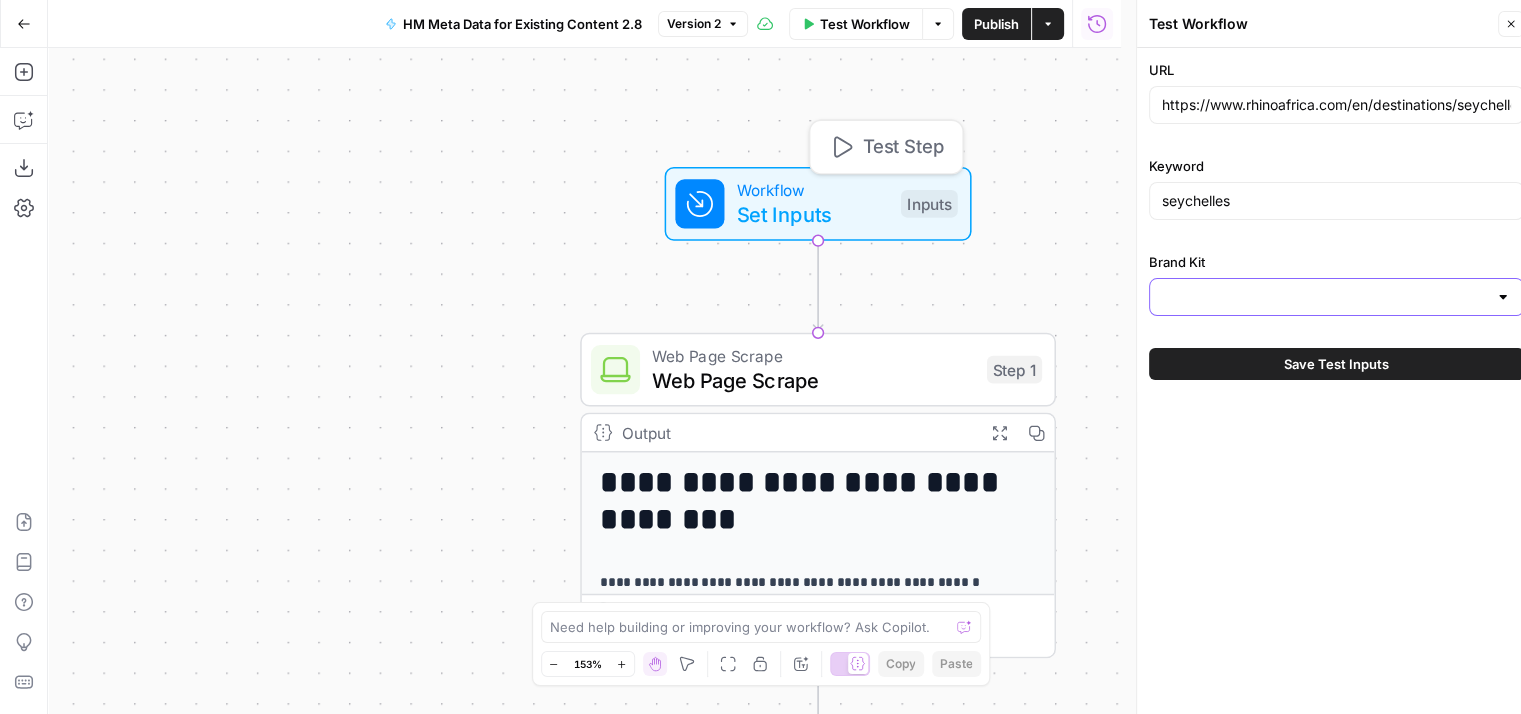 click on "Brand Kit" at bounding box center [1324, 297] 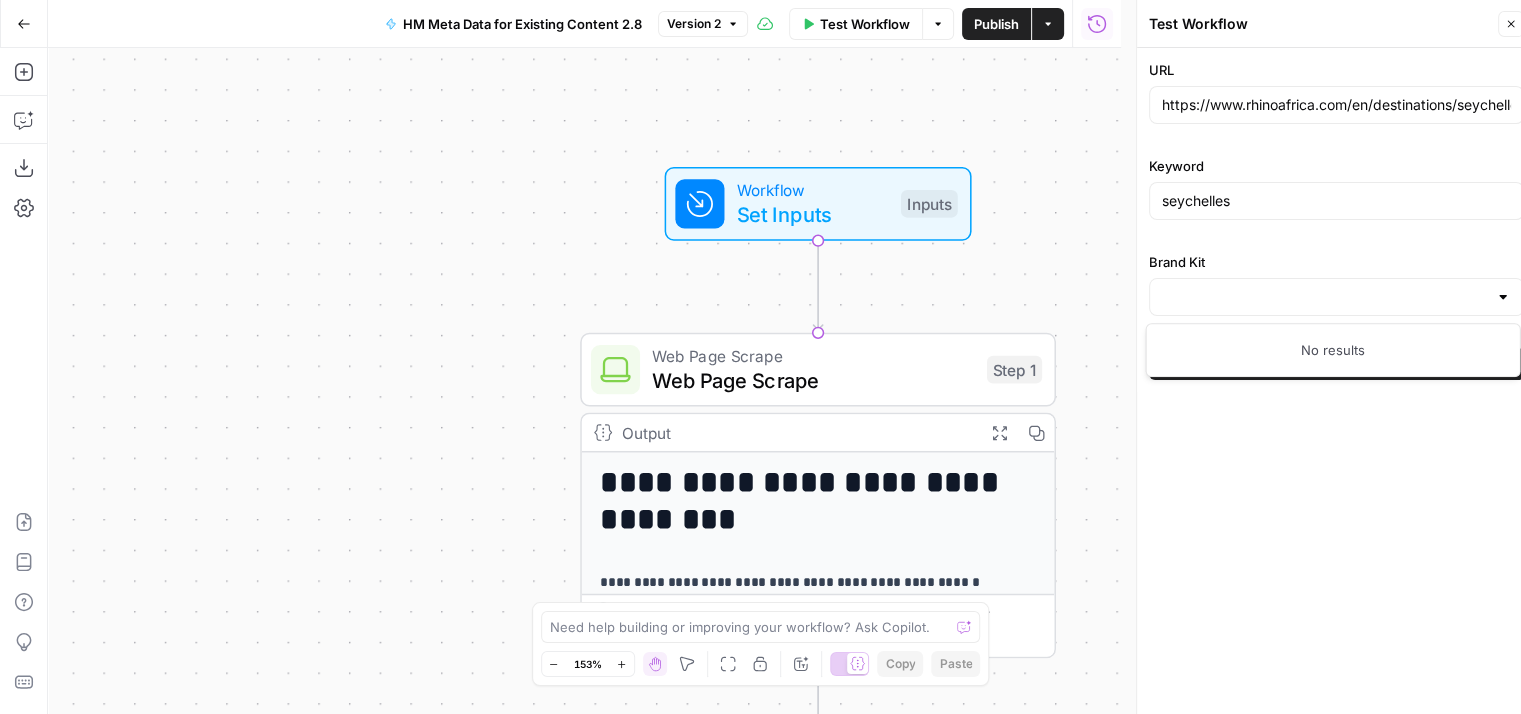 click at bounding box center (1503, 297) 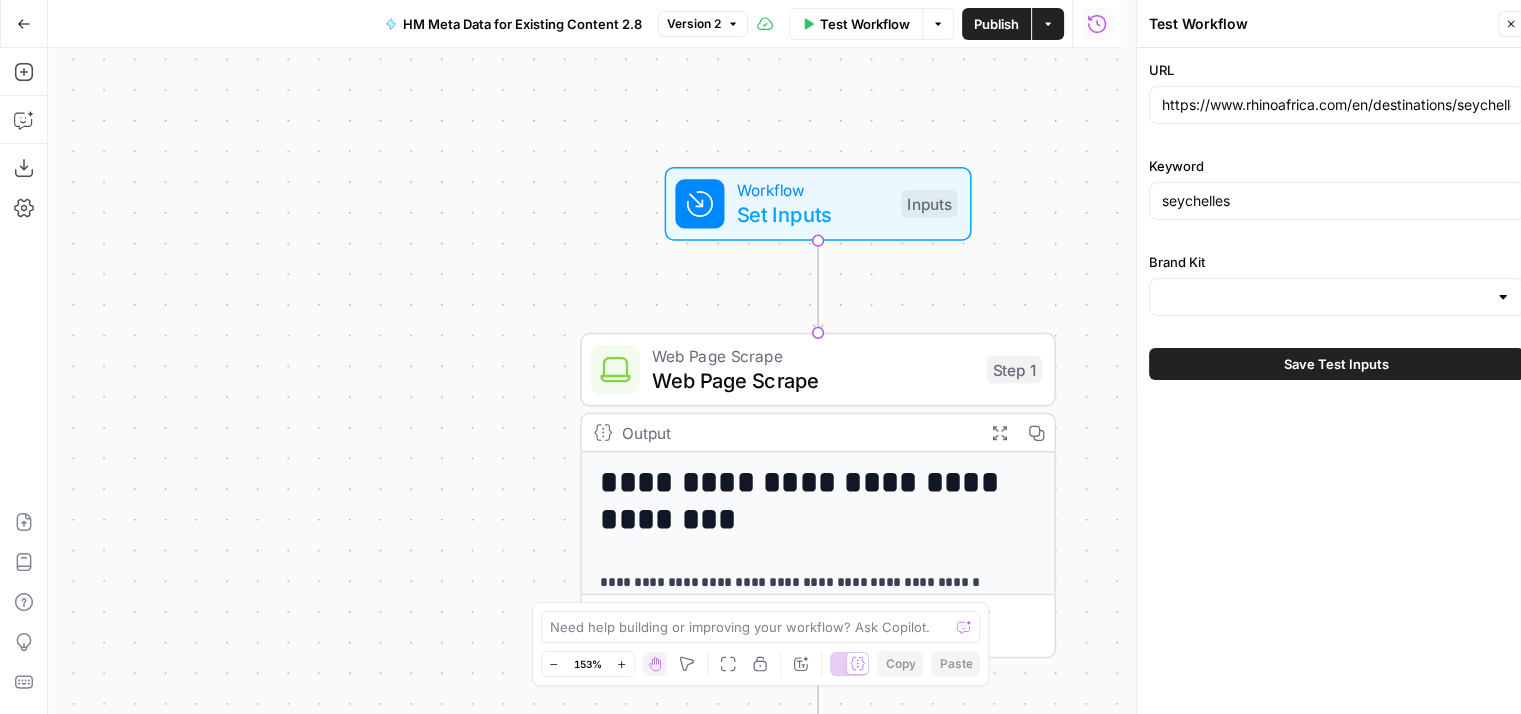 drag, startPoint x: 1515, startPoint y: 27, endPoint x: 999, endPoint y: 246, distance: 560.5506 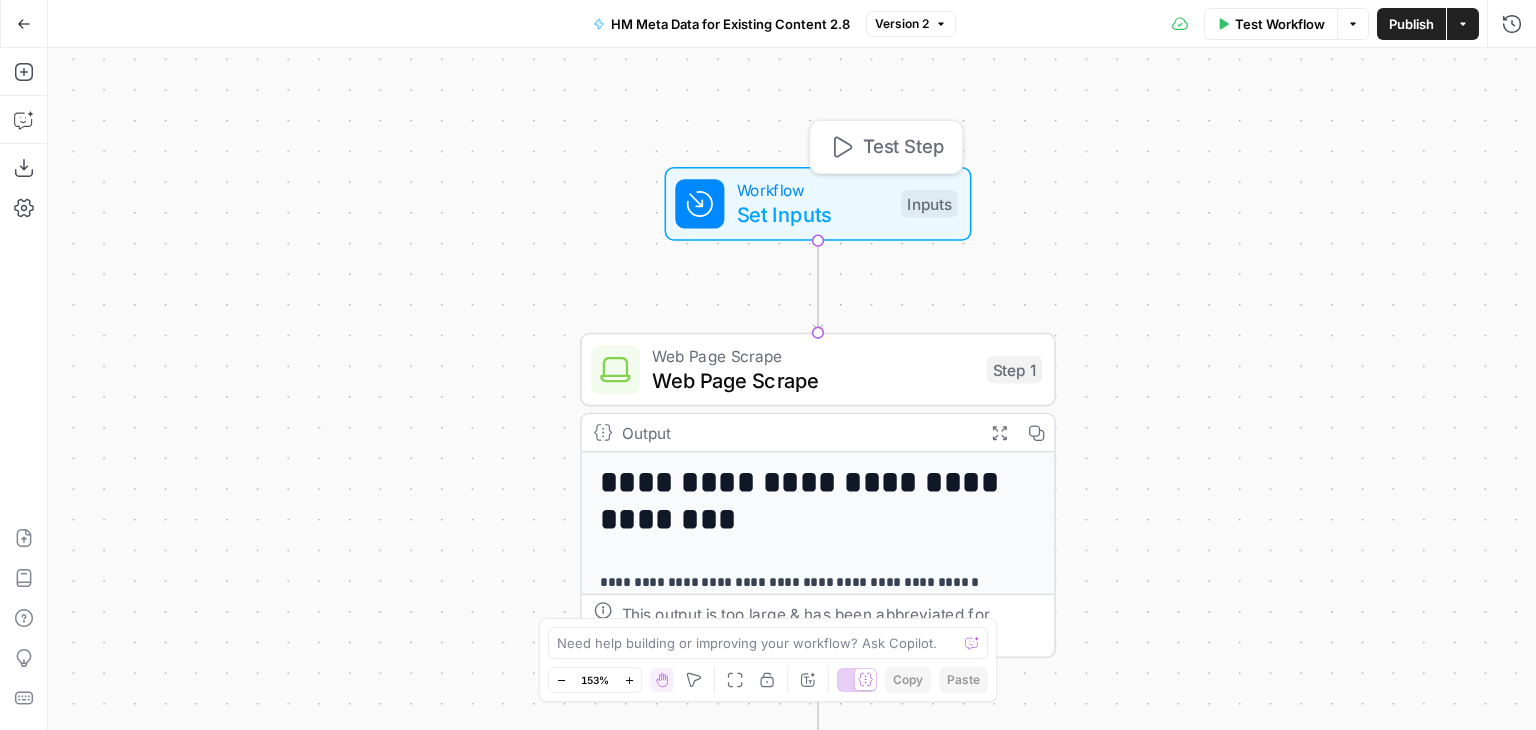 click on "Set Inputs" at bounding box center (813, 214) 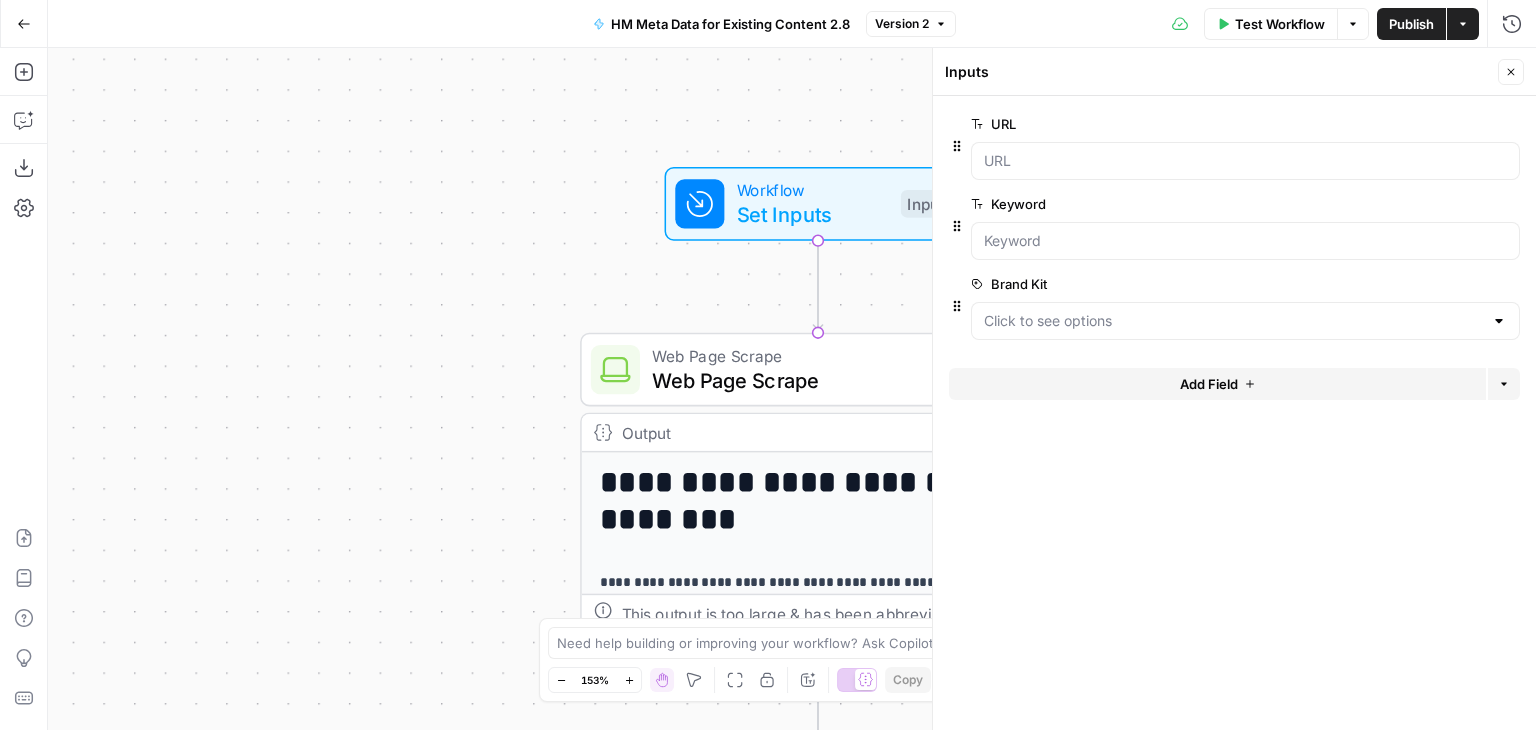 click on "edit field" at bounding box center [1445, 284] 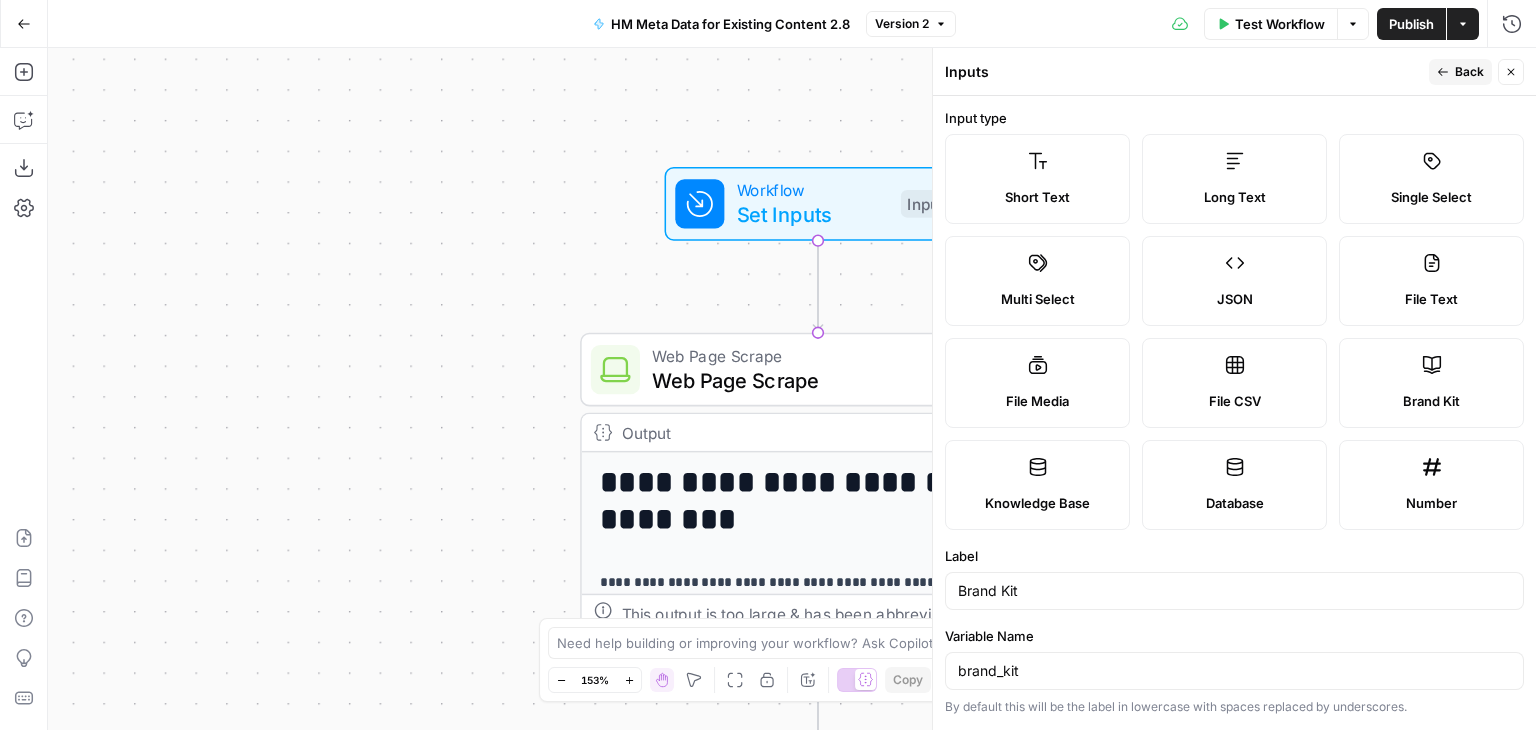 click on "Brand Kit" at bounding box center (1431, 383) 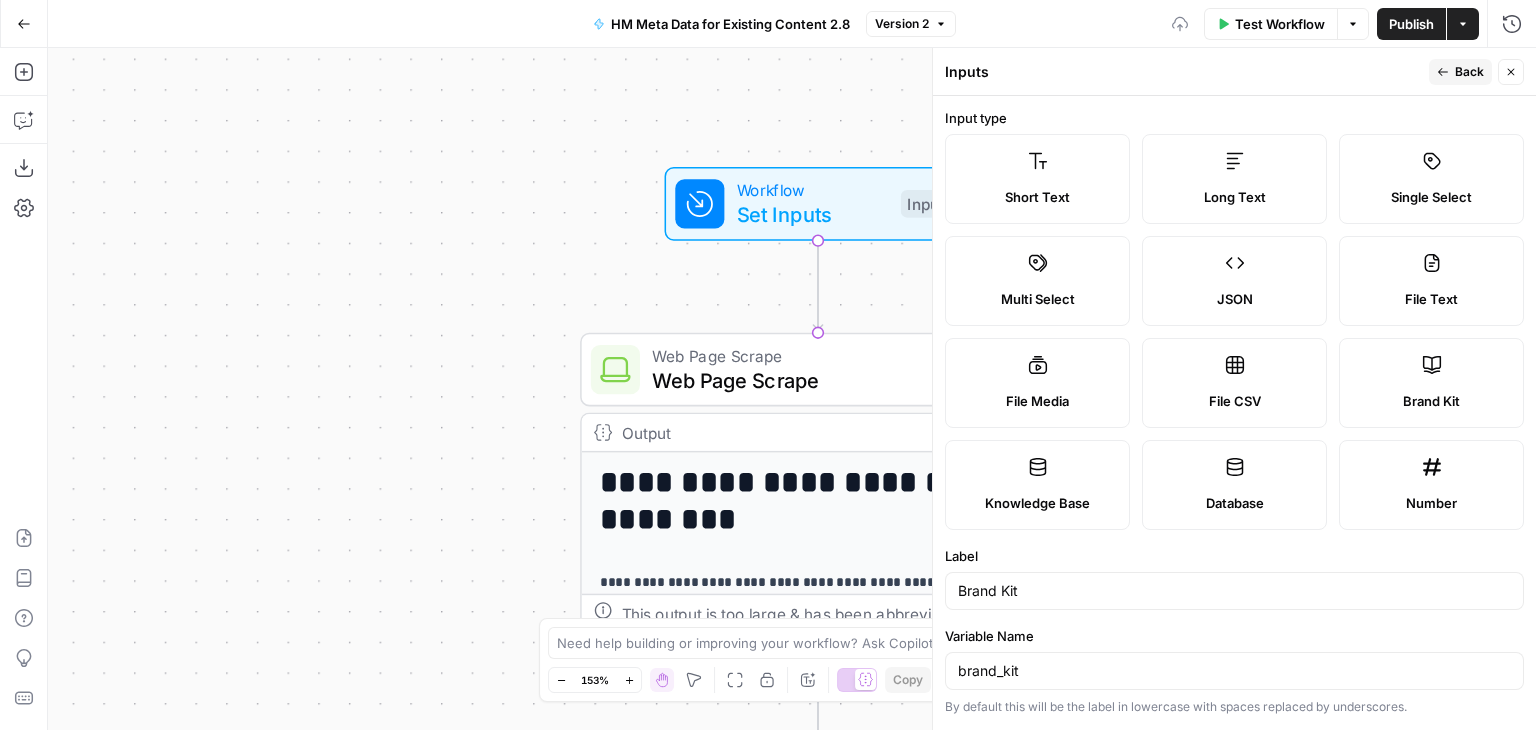 click 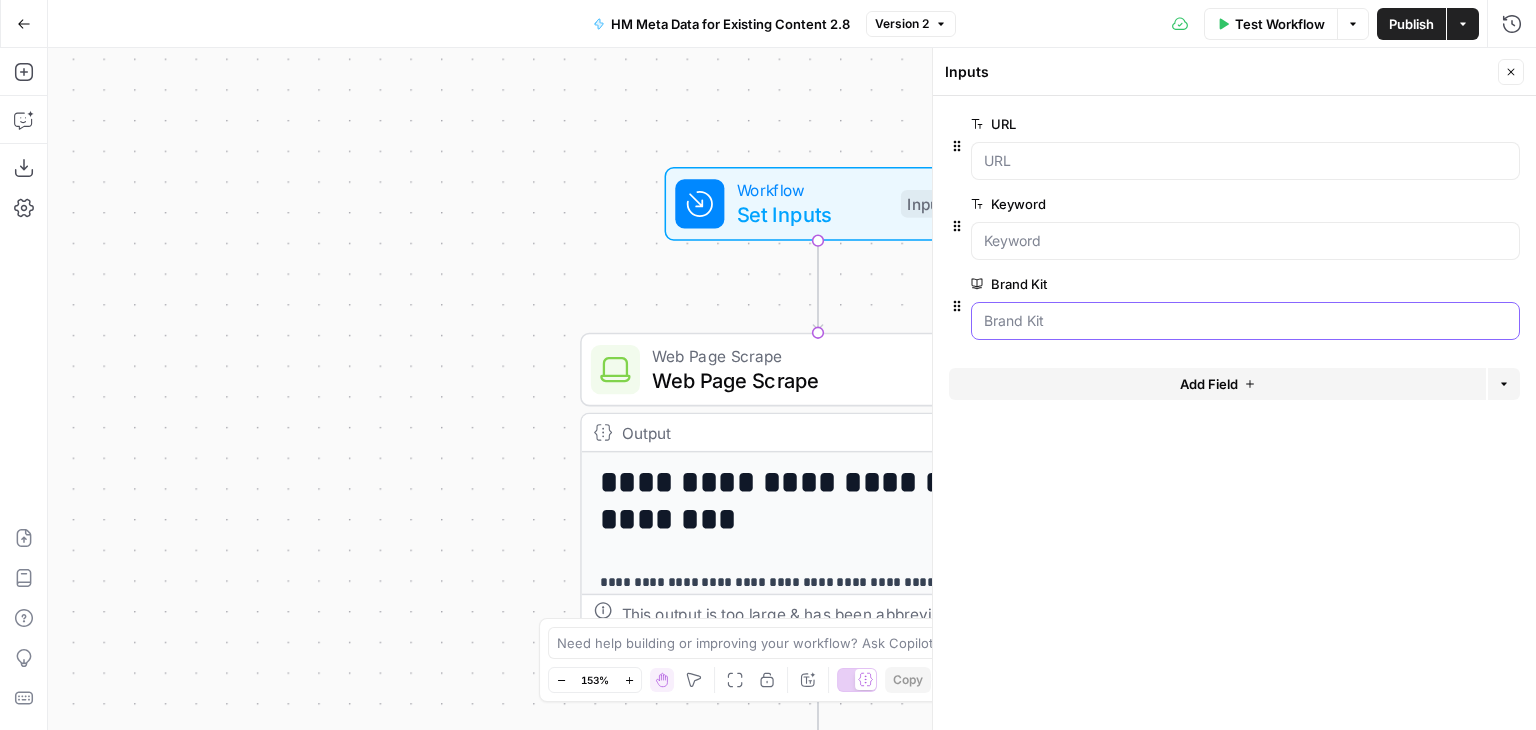 click on "Brand Kit" at bounding box center (1245, 321) 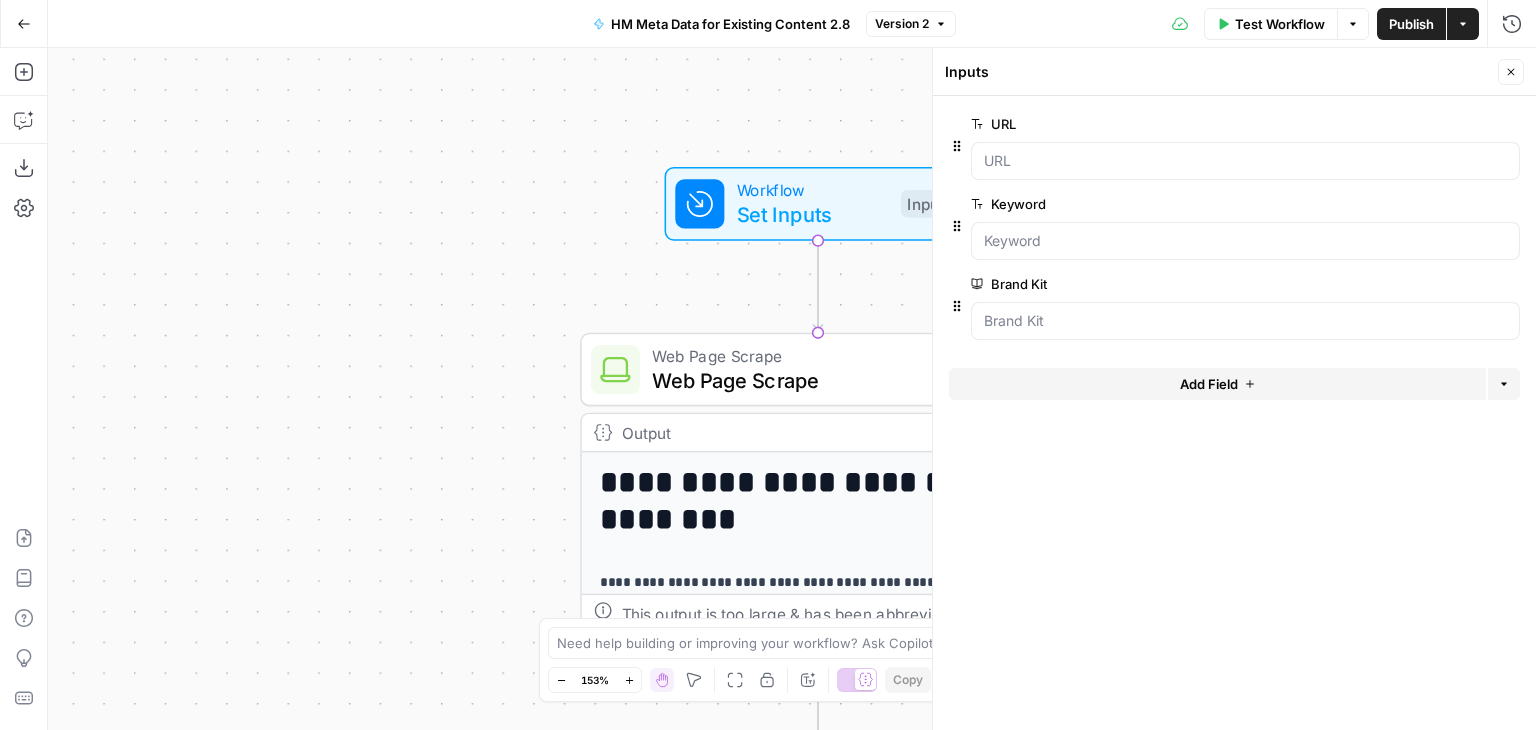 click on "Close" at bounding box center [1511, 72] 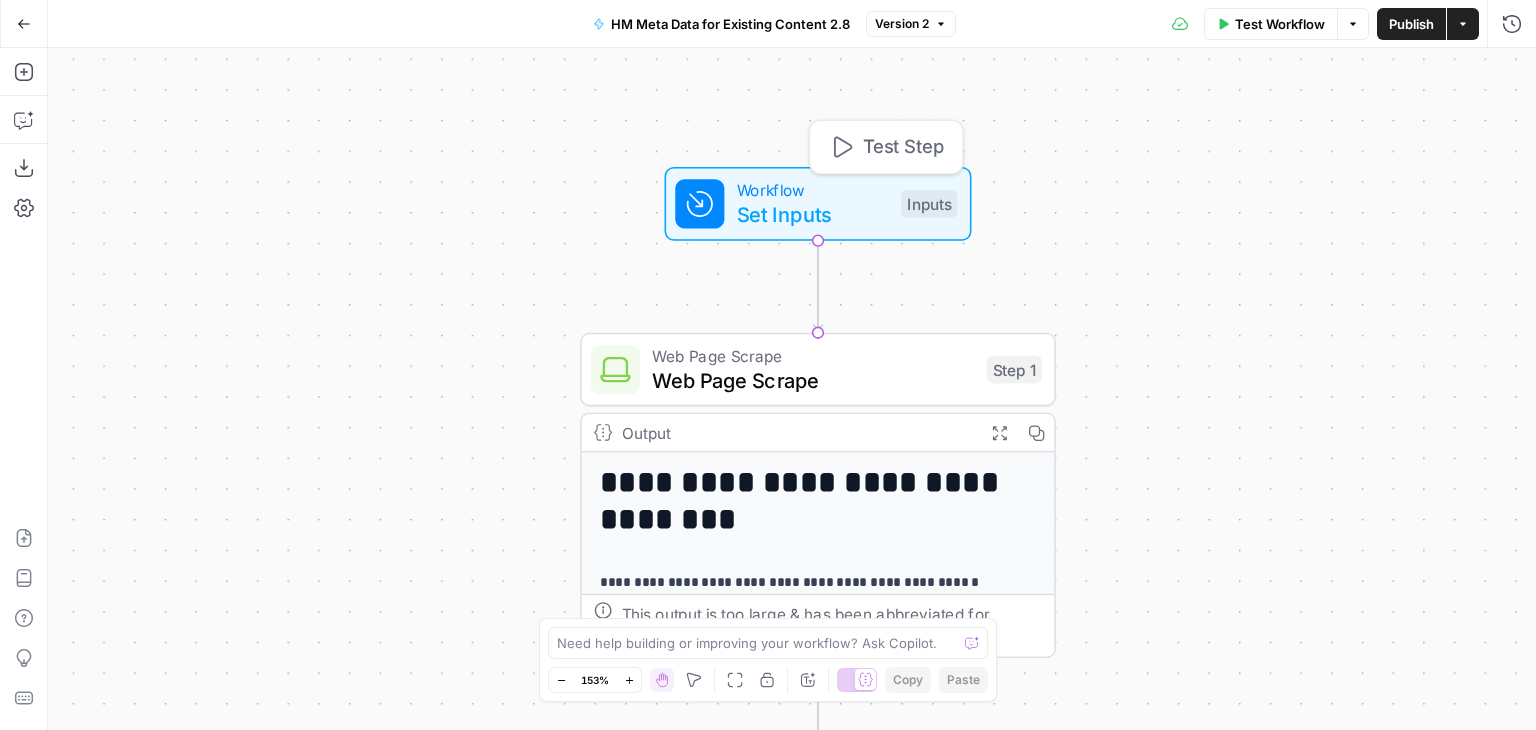 click on "Test Step" at bounding box center [903, 147] 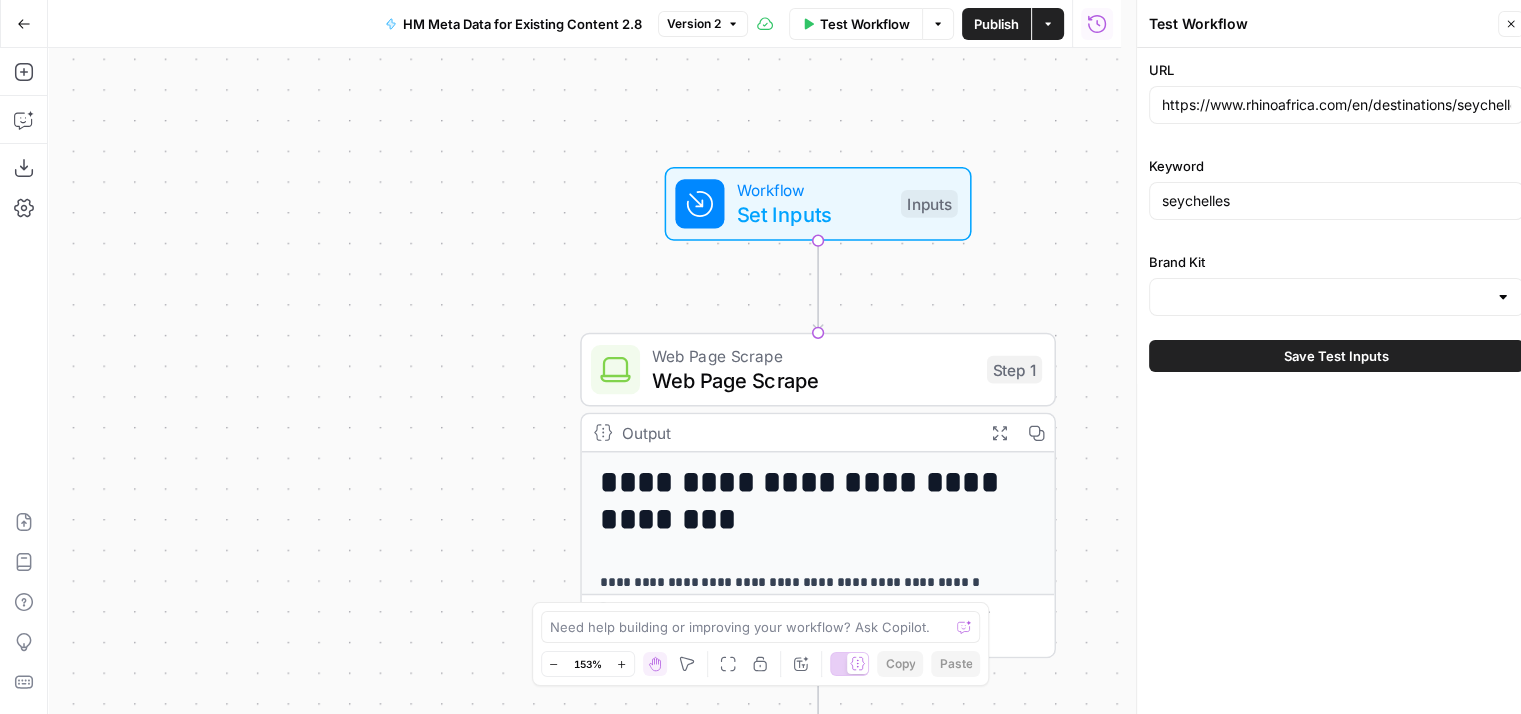 click on "Brand Kit" at bounding box center [1336, 262] 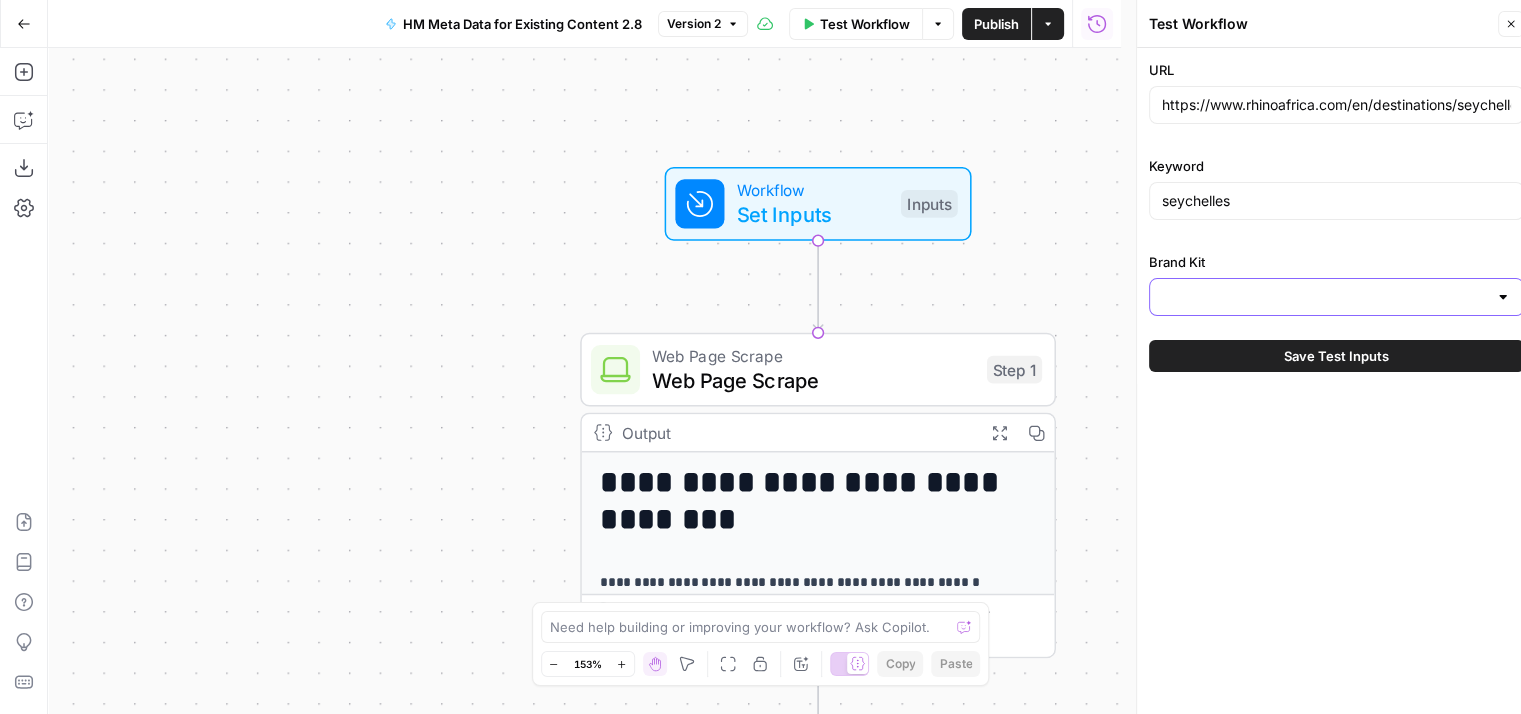 click on "Brand Kit" at bounding box center (1324, 297) 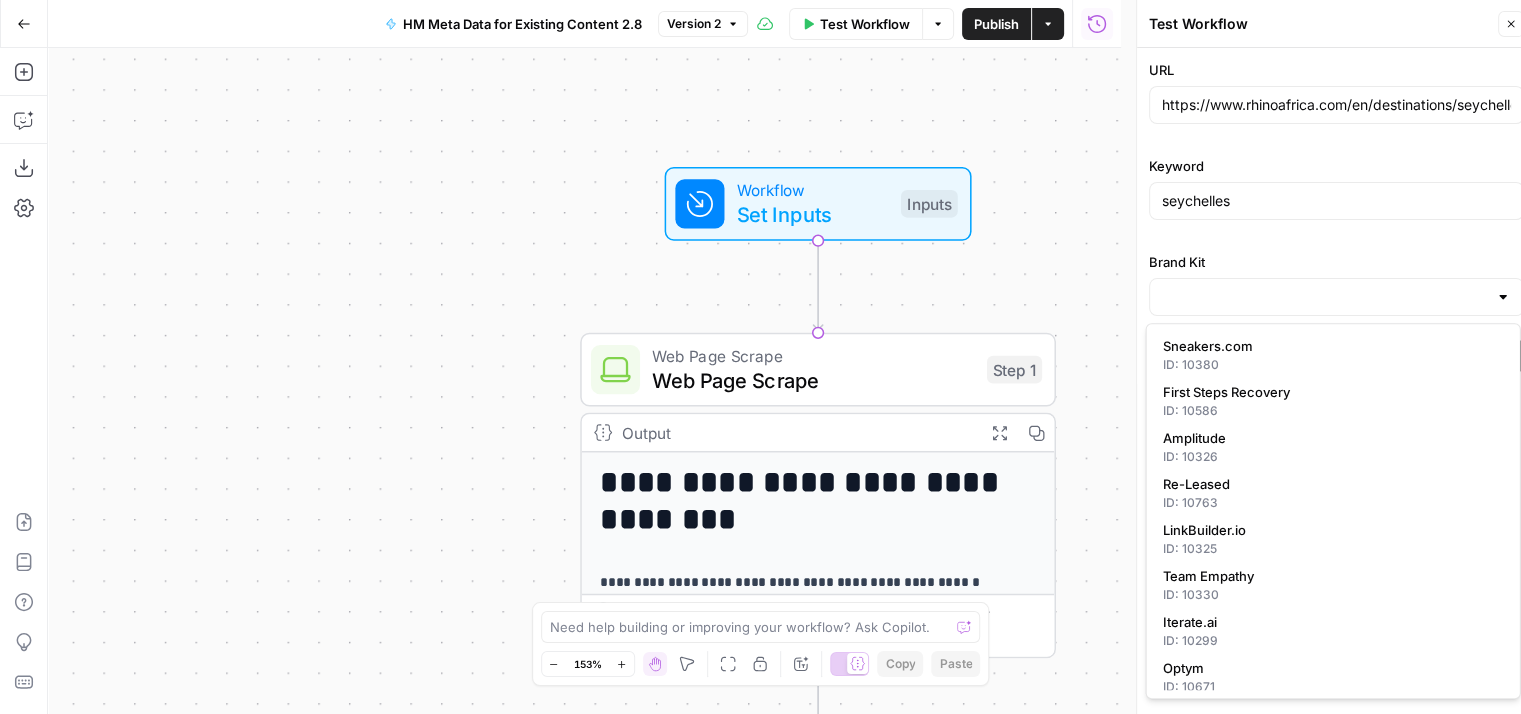 click at bounding box center (1336, 297) 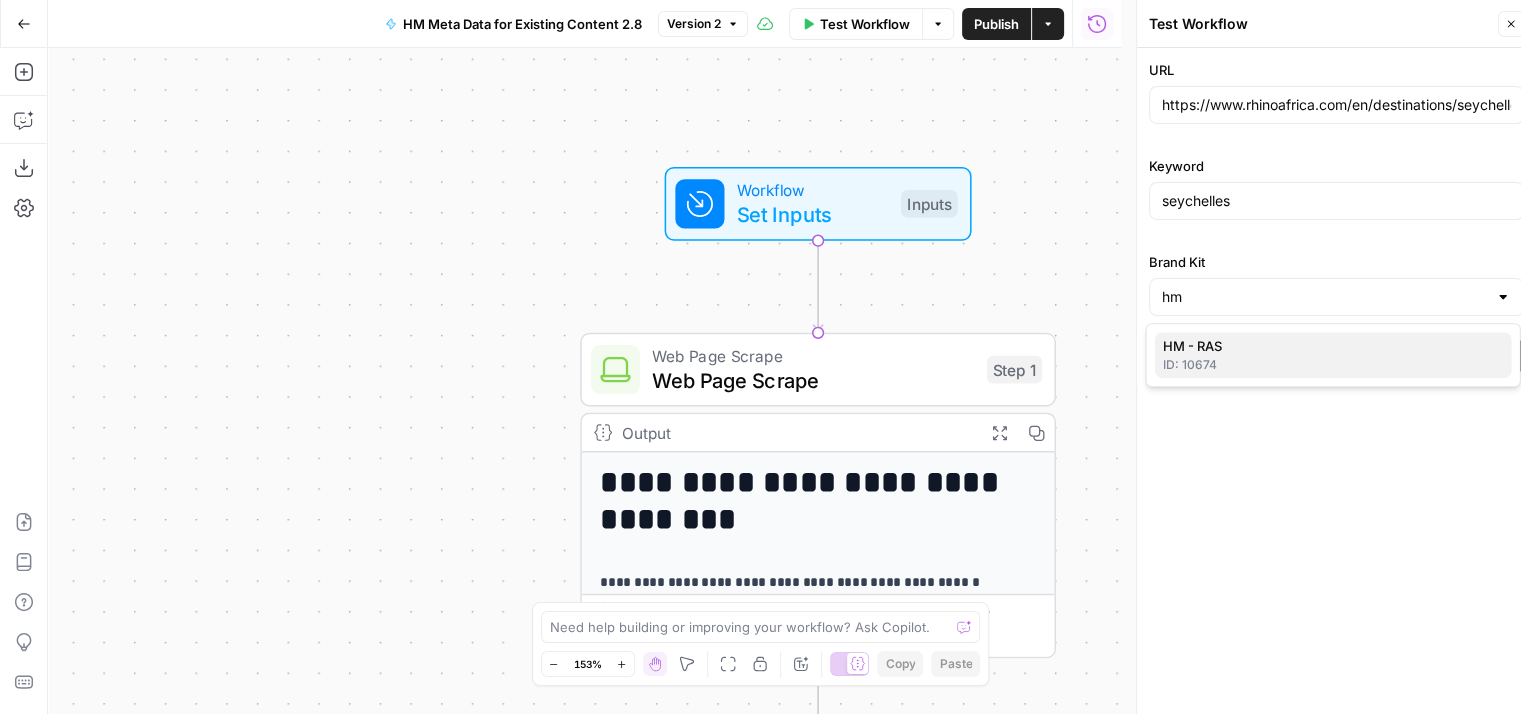 click on "HM - RAS" at bounding box center (1329, 346) 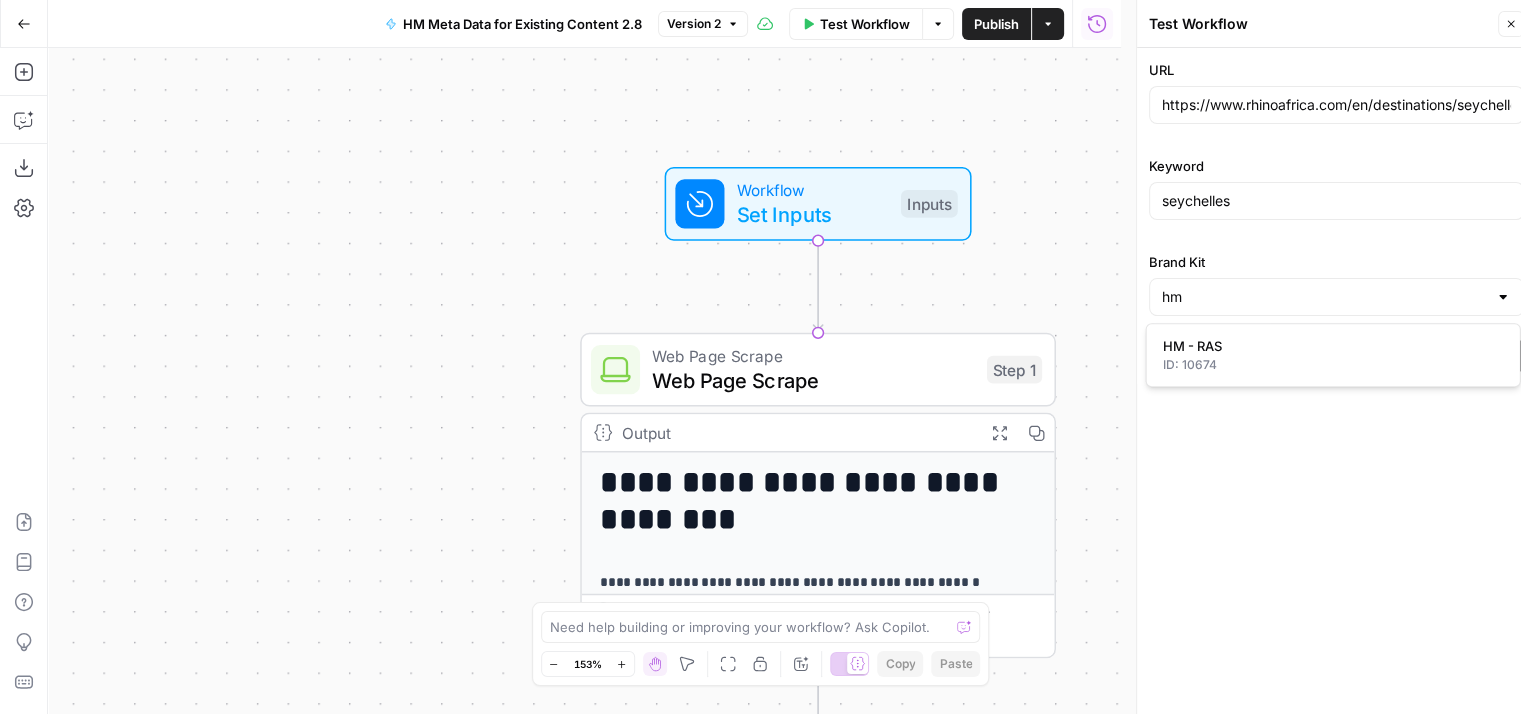 type on "HM - RAS" 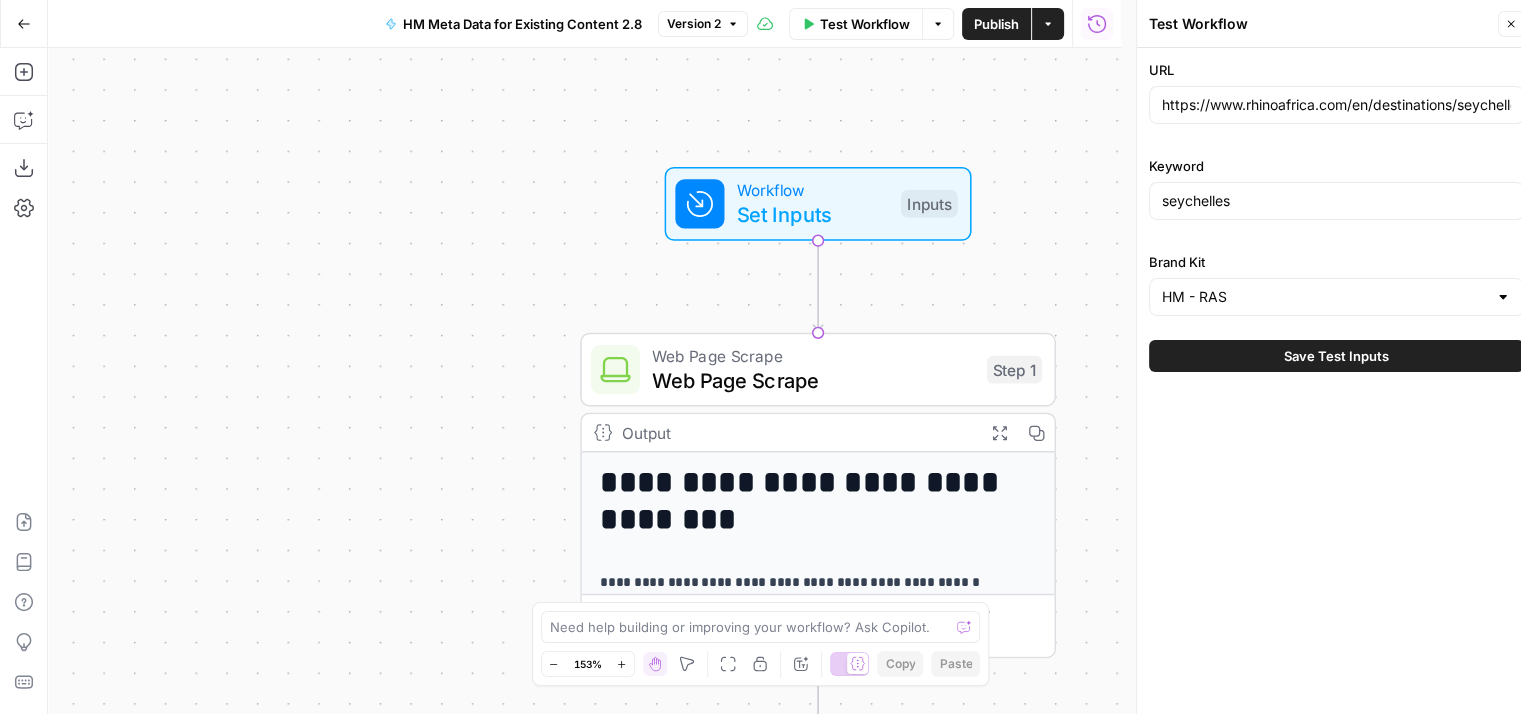 click on "Save Test Inputs" at bounding box center [1336, 356] 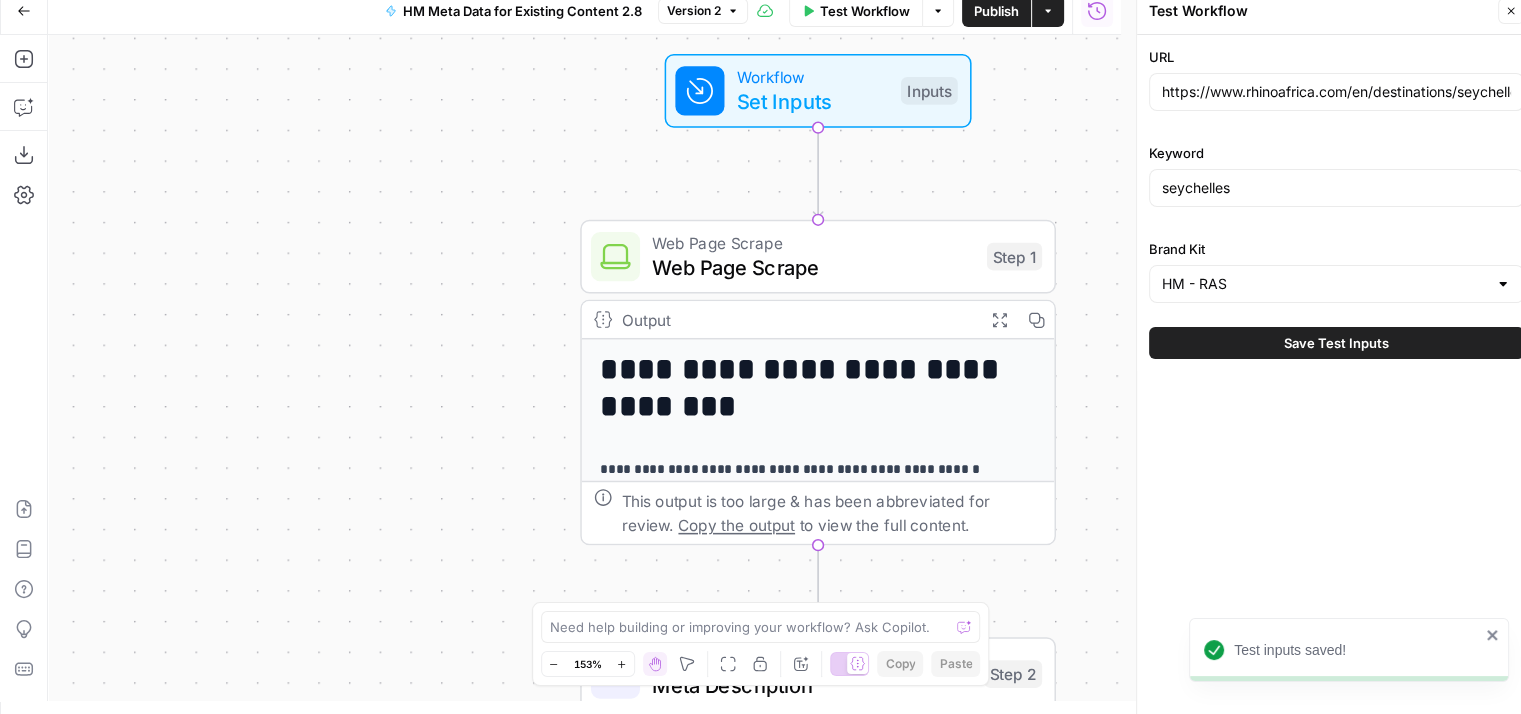 scroll, scrollTop: 16, scrollLeft: 0, axis: vertical 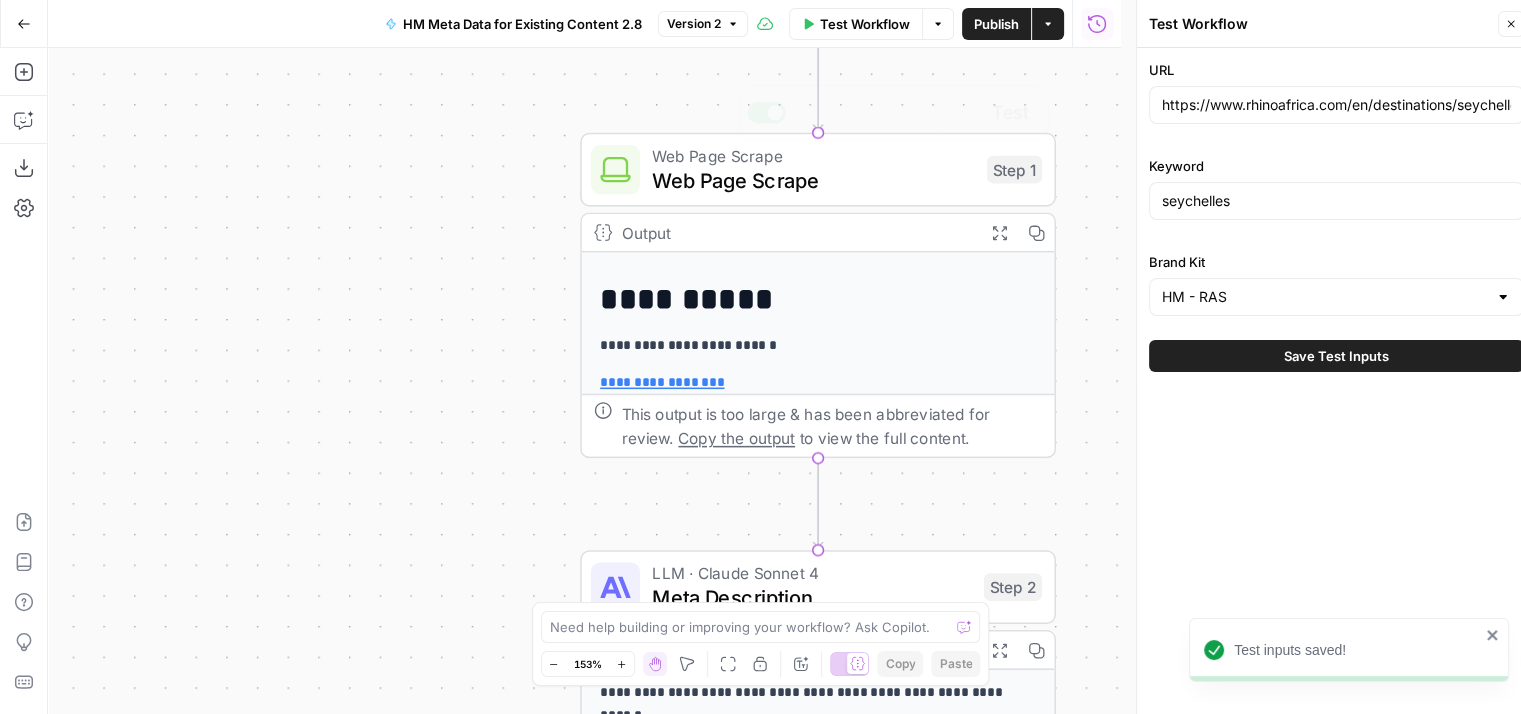 click on "Test Workflow" at bounding box center (865, 24) 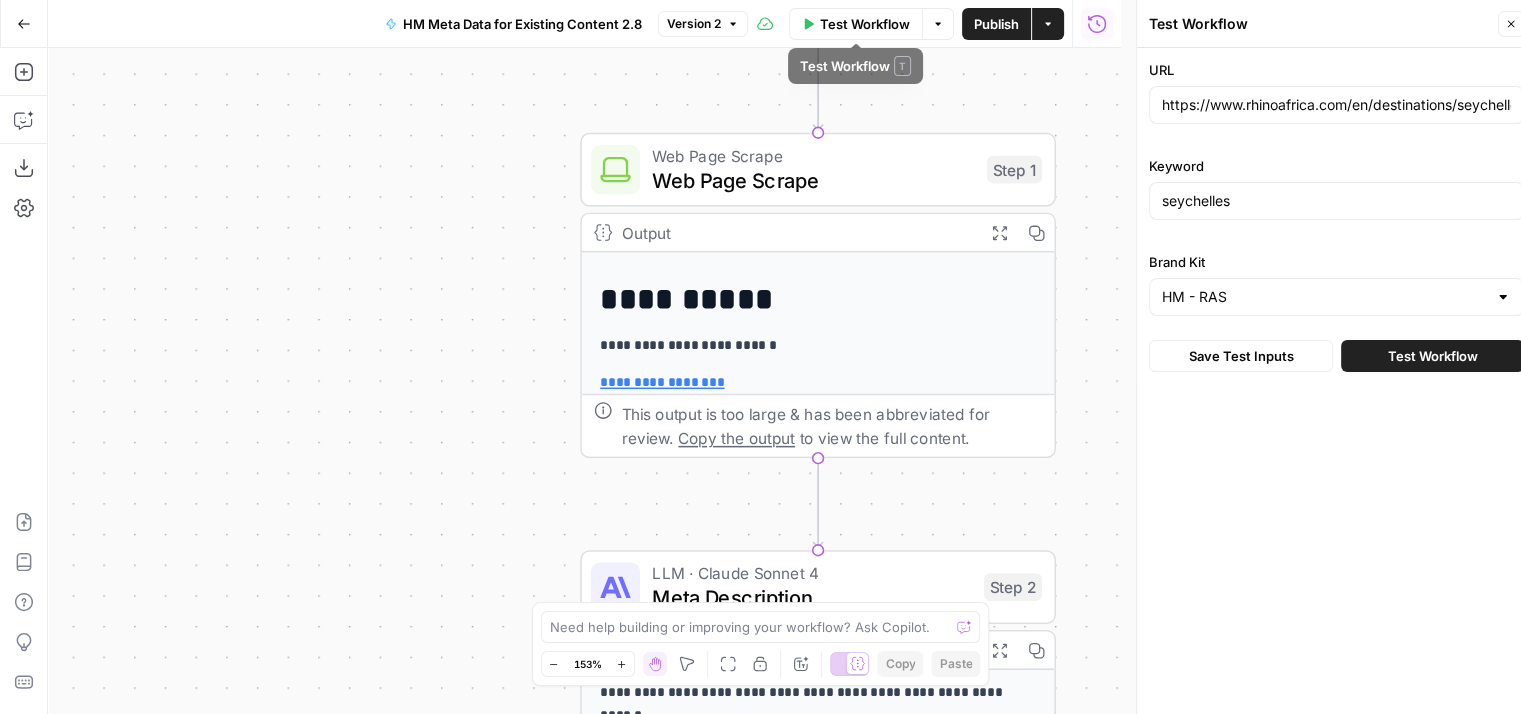 click on "Test Workflow" at bounding box center [1432, 356] 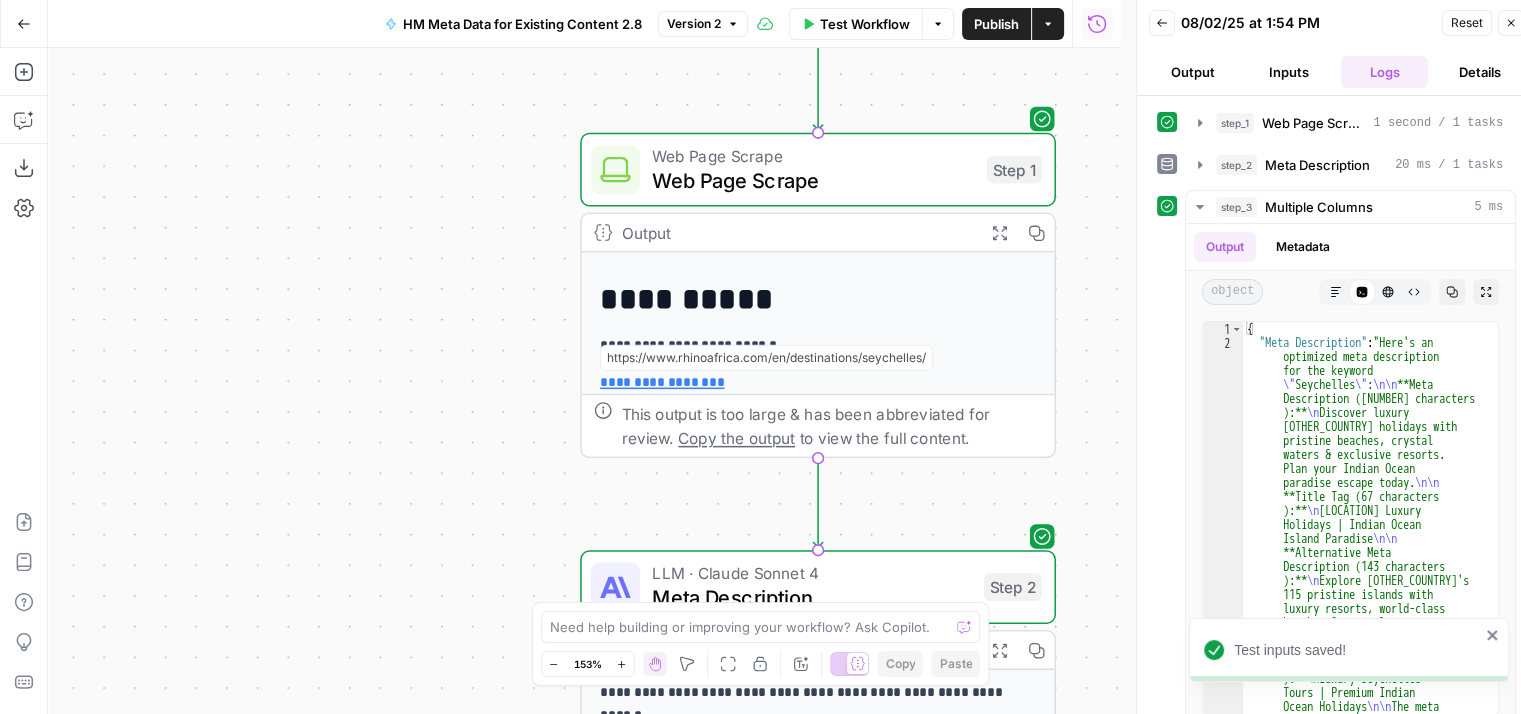 scroll, scrollTop: 2, scrollLeft: 0, axis: vertical 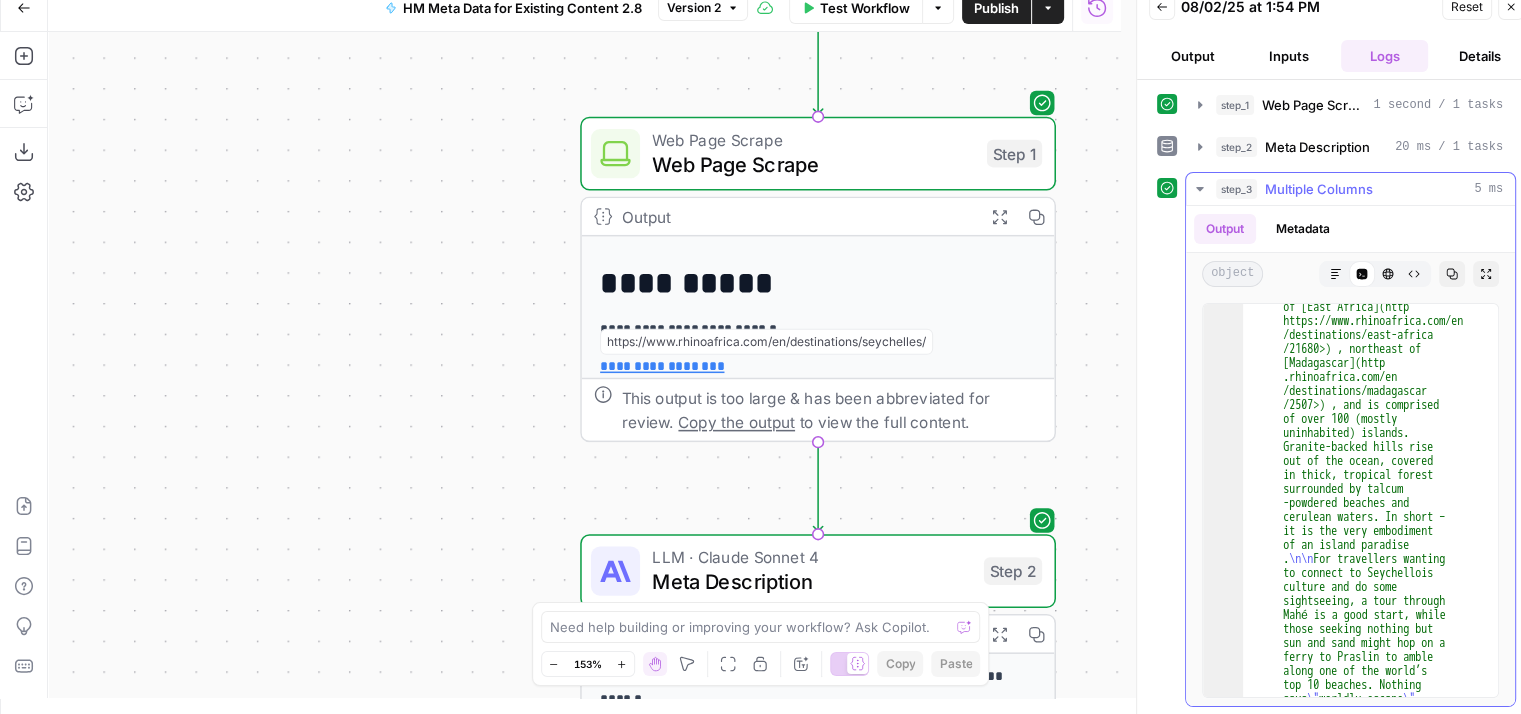 click on "Metadata" at bounding box center [1303, 229] 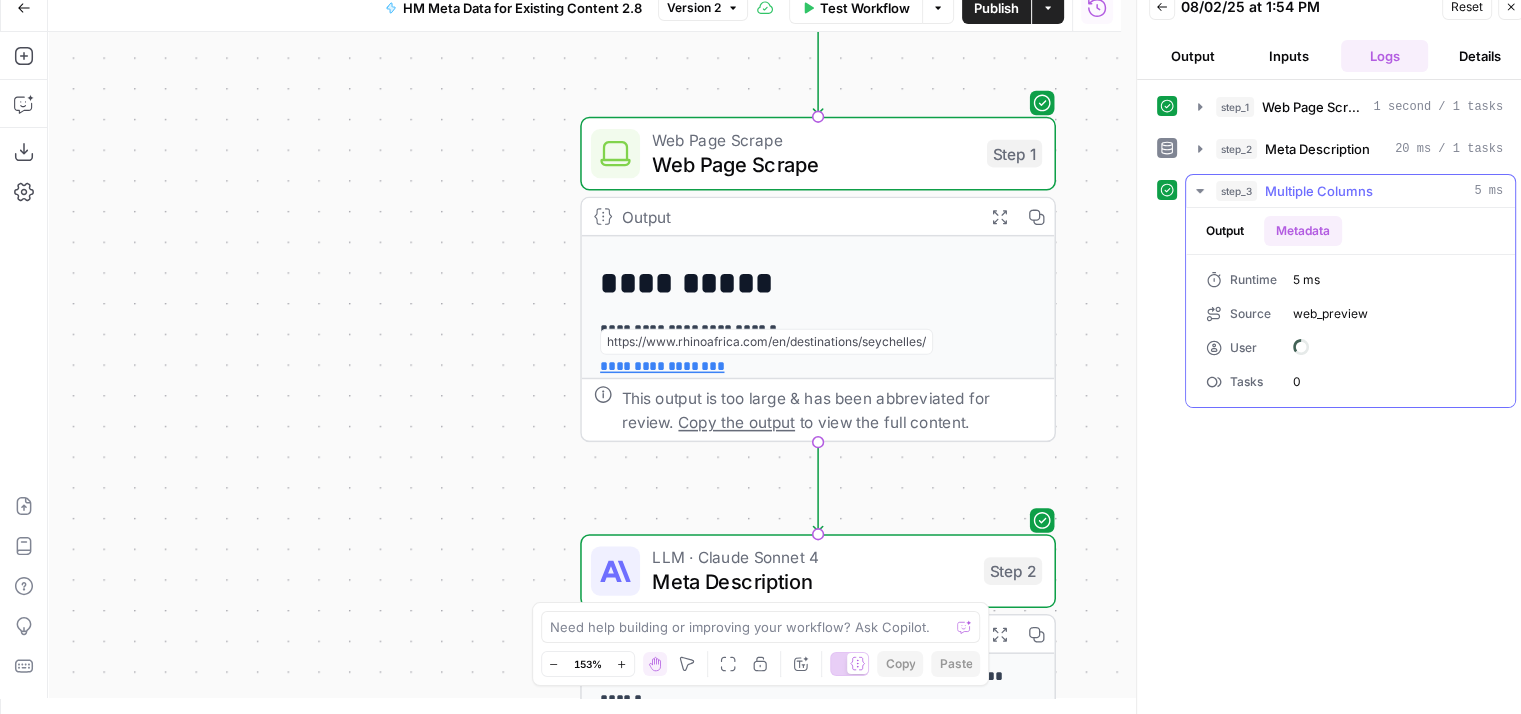 scroll, scrollTop: 0, scrollLeft: 0, axis: both 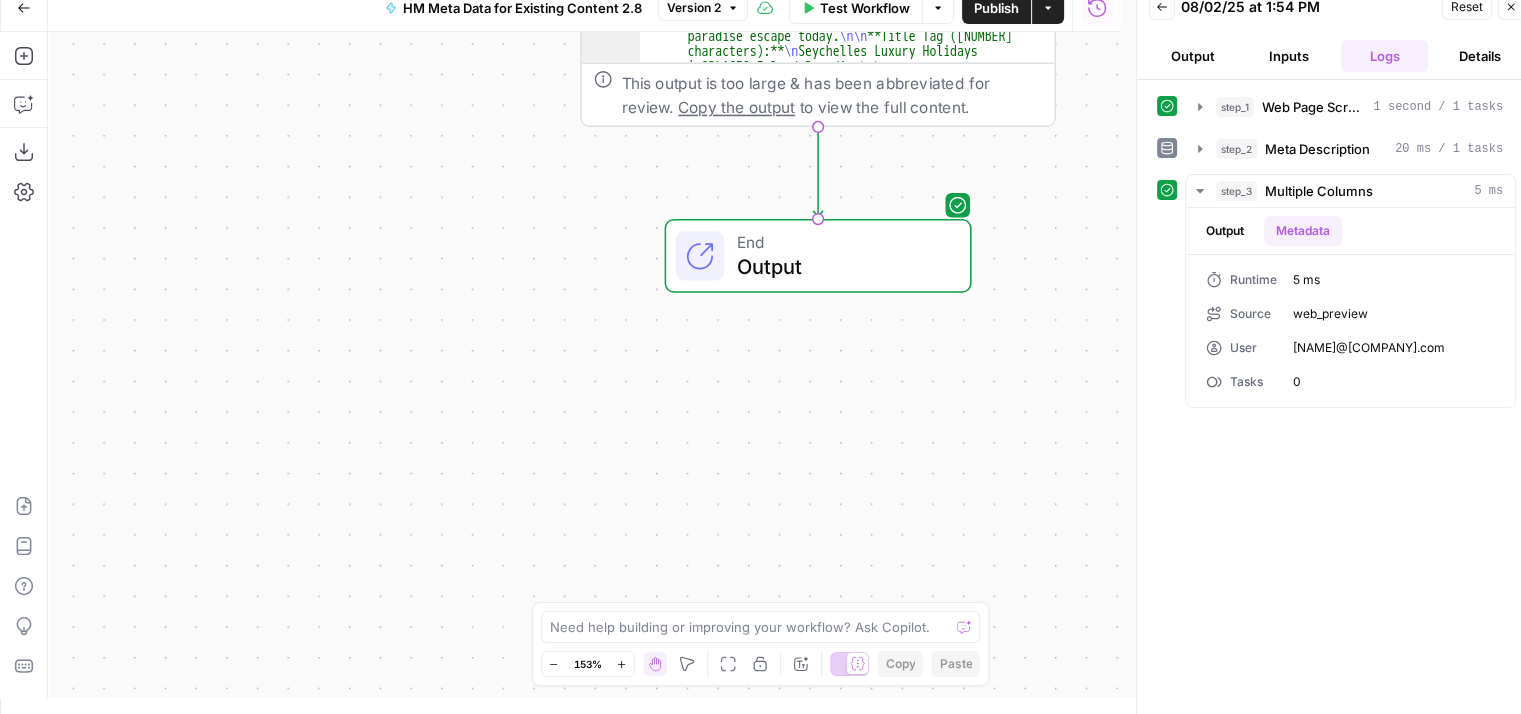 click on "Output" at bounding box center [1193, 56] 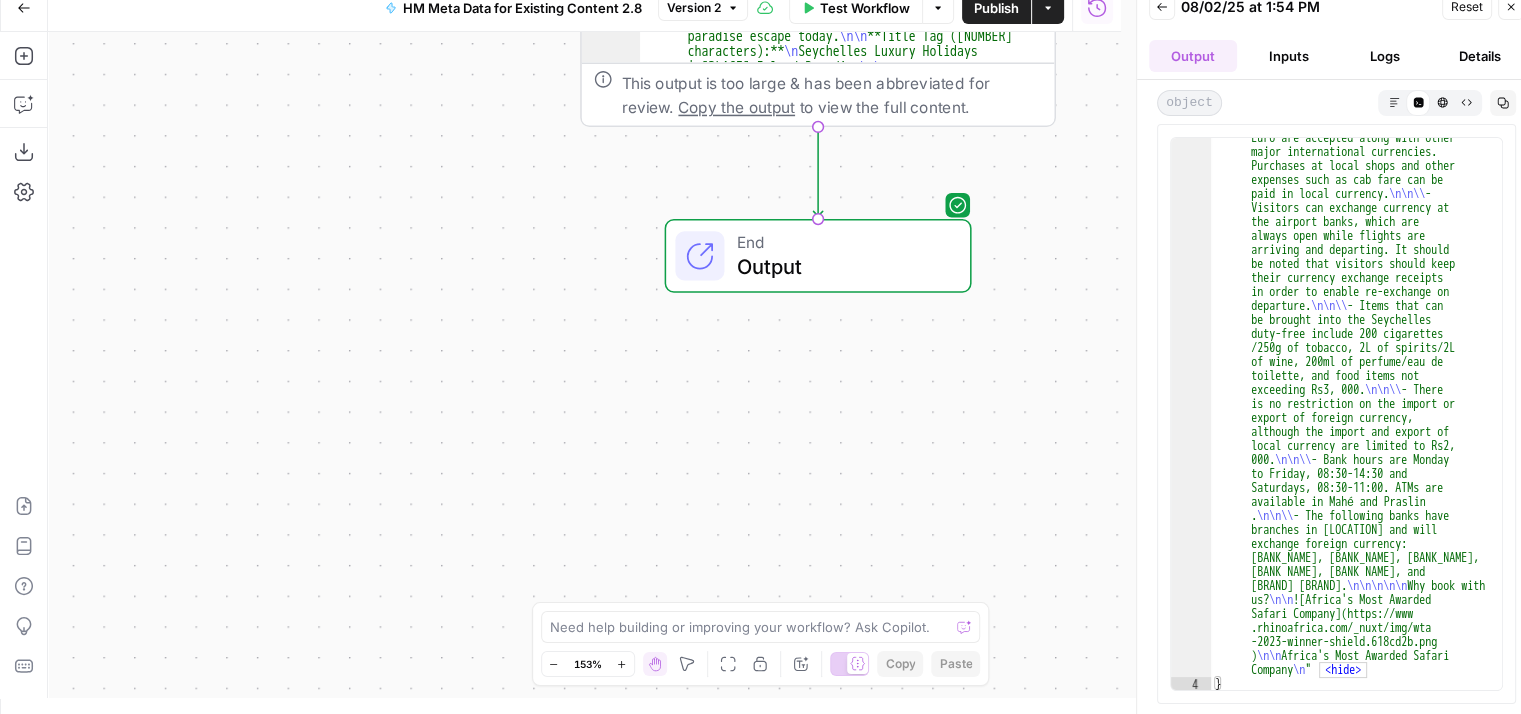 scroll, scrollTop: 4599, scrollLeft: 0, axis: vertical 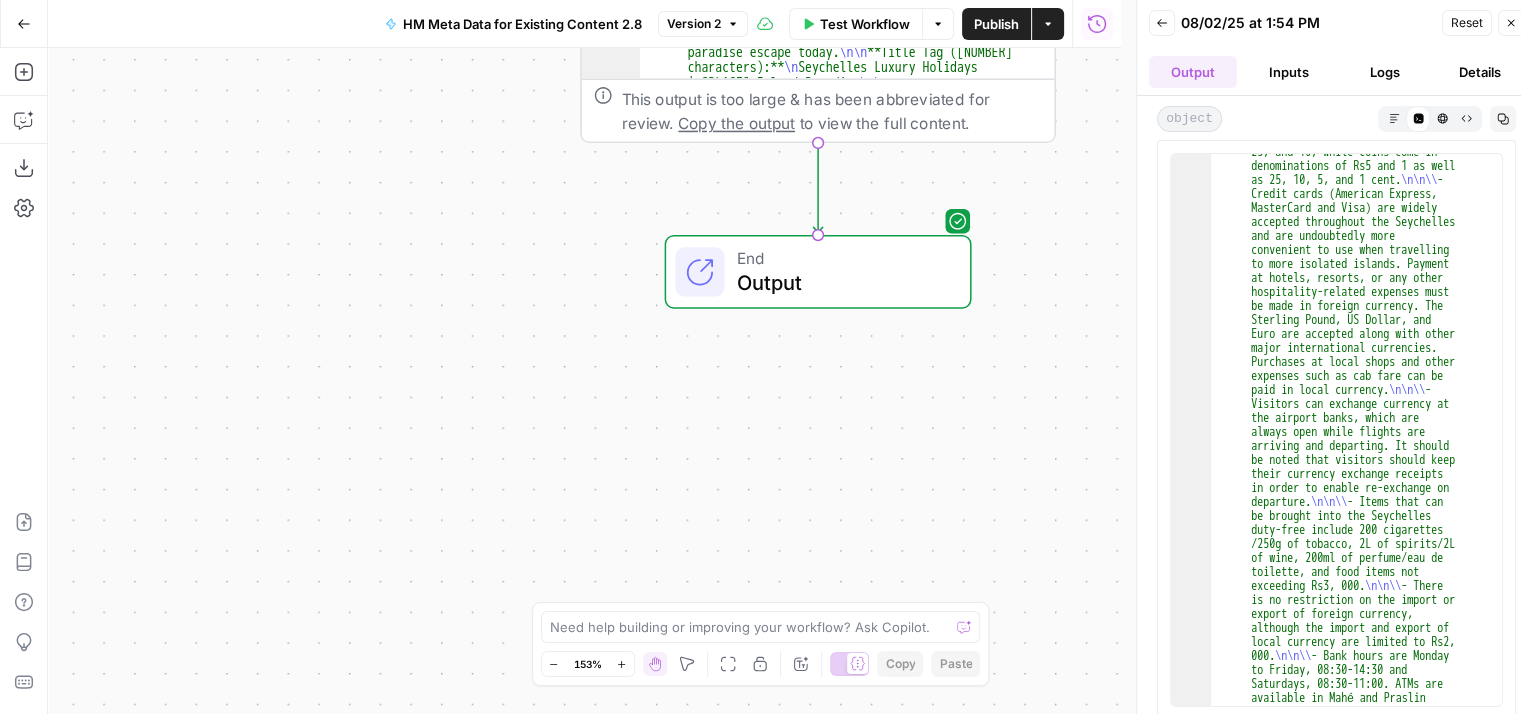 click 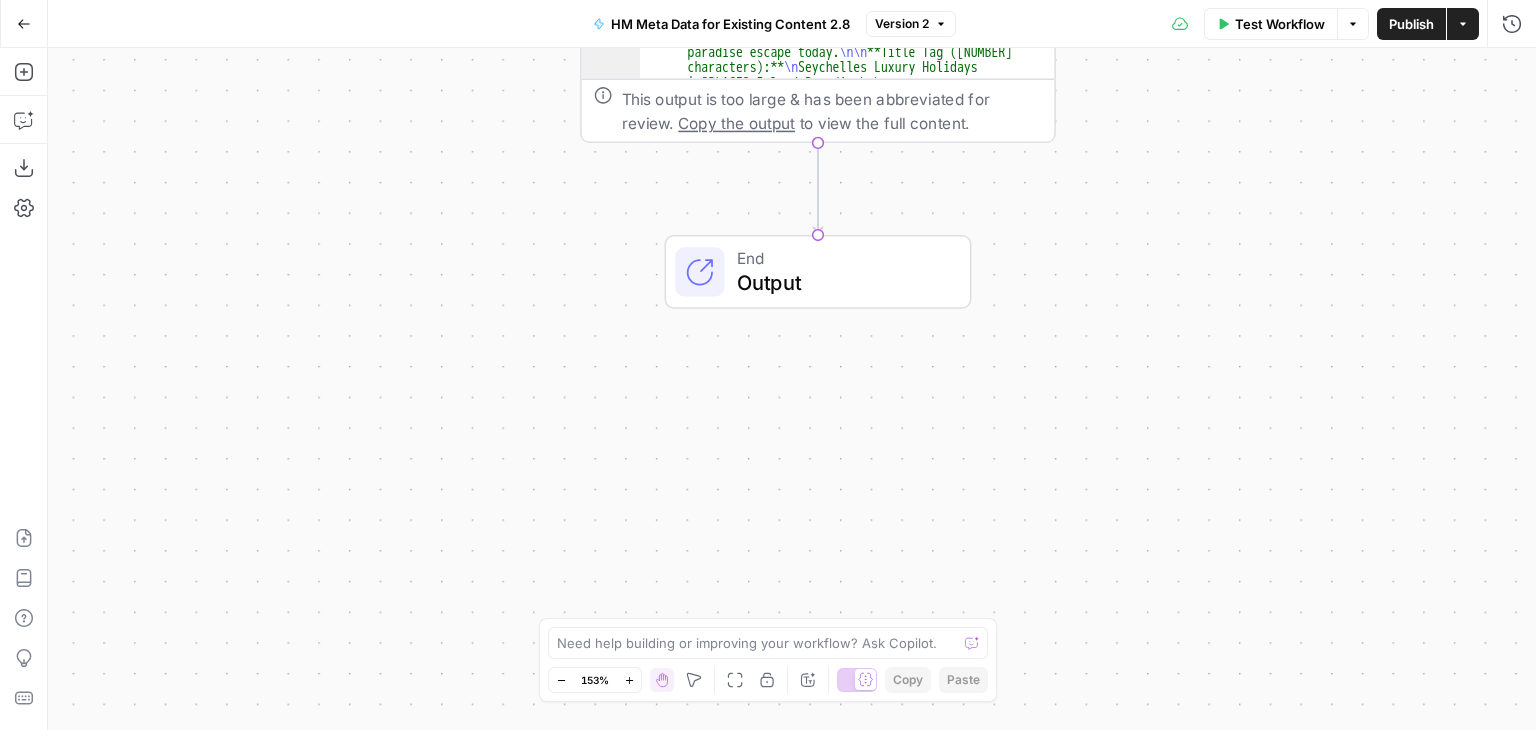 click on "**********" at bounding box center [792, 389] 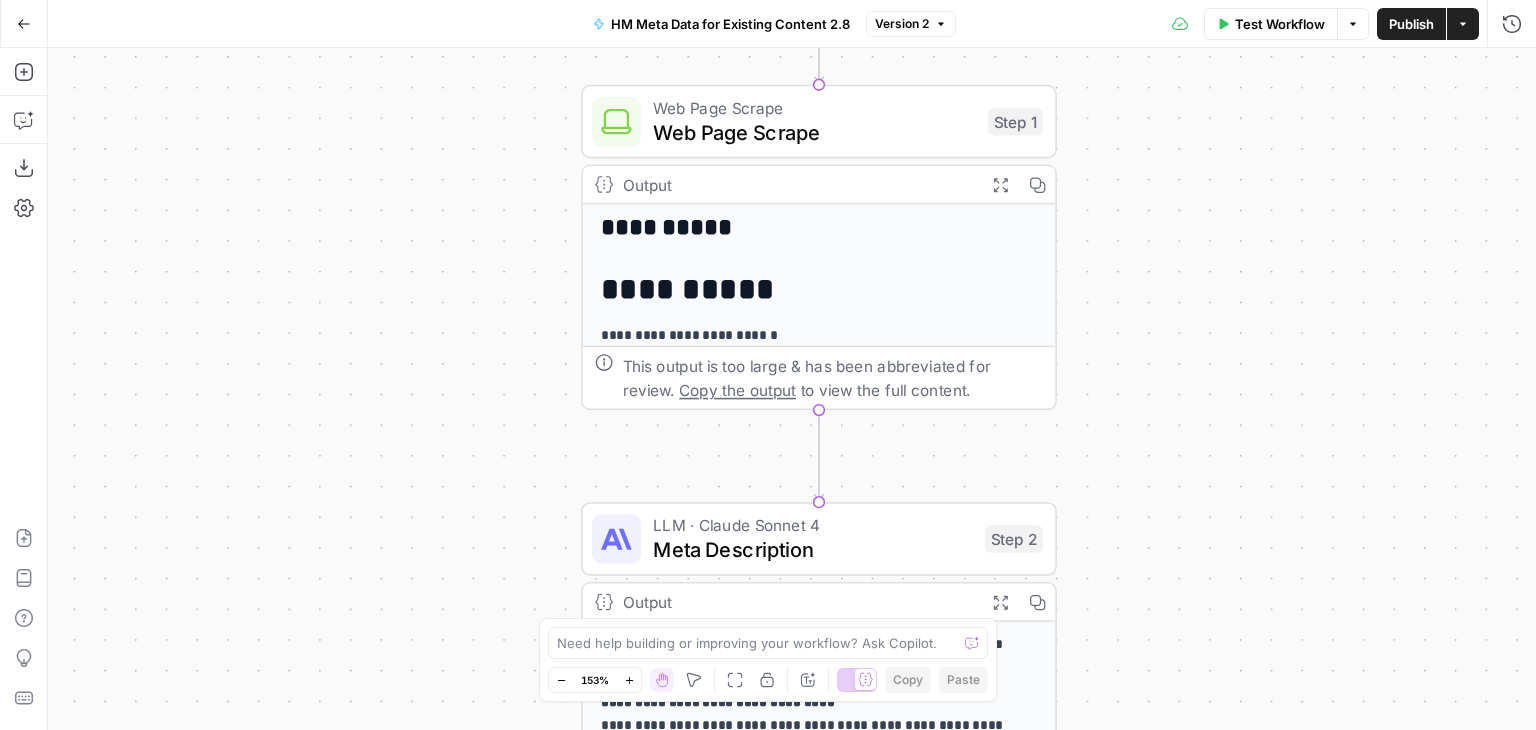 scroll, scrollTop: 390, scrollLeft: 0, axis: vertical 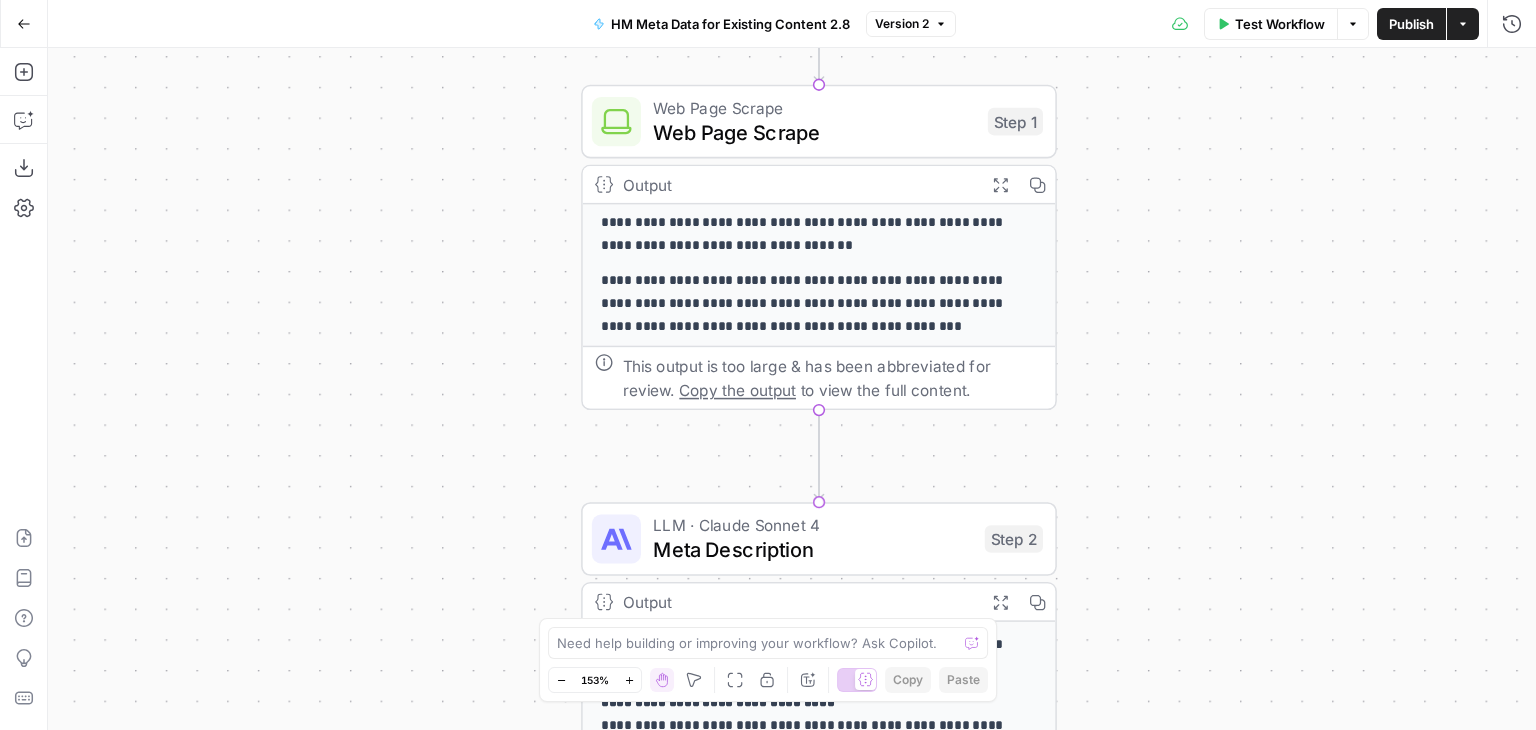 click on "Meta Description" at bounding box center (812, 549) 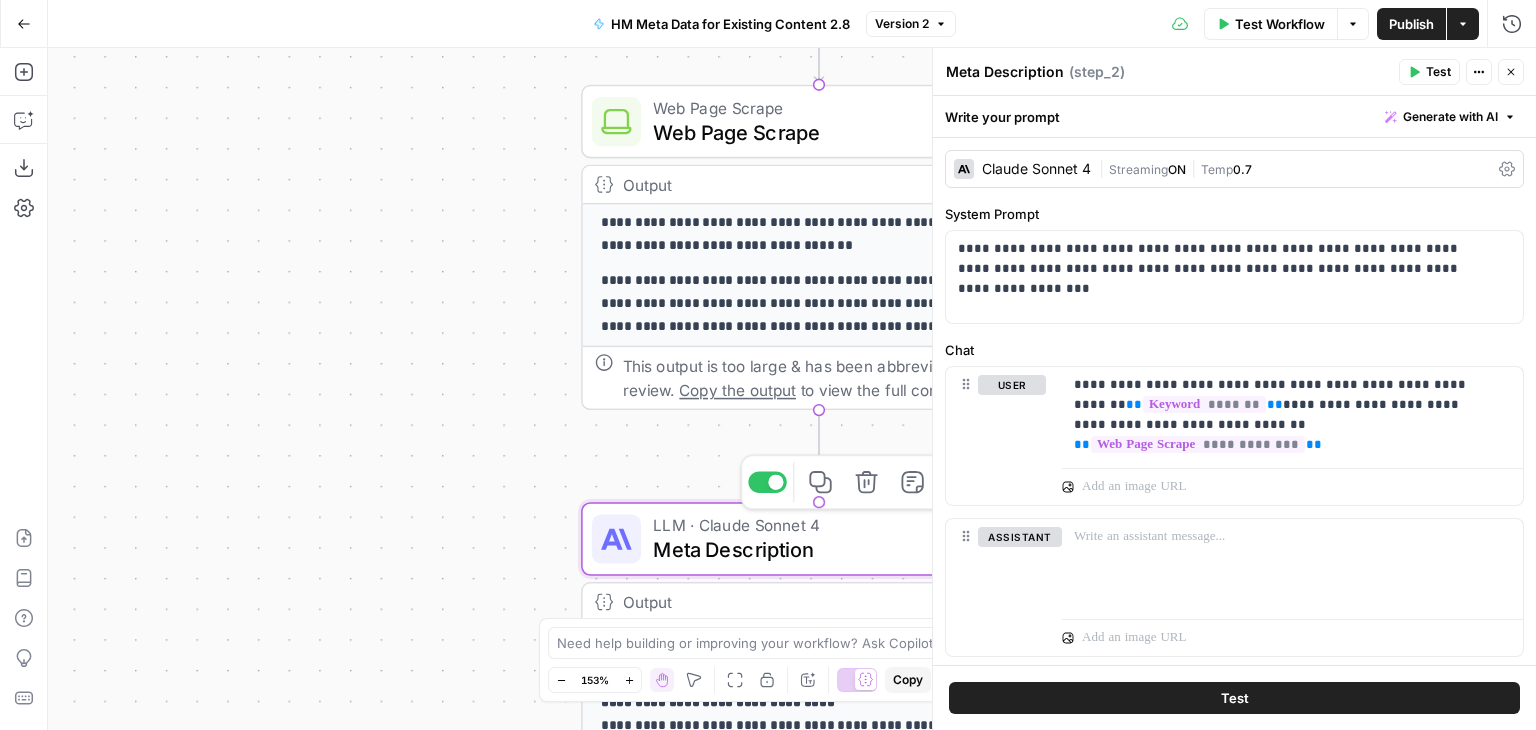 scroll, scrollTop: 128, scrollLeft: 0, axis: vertical 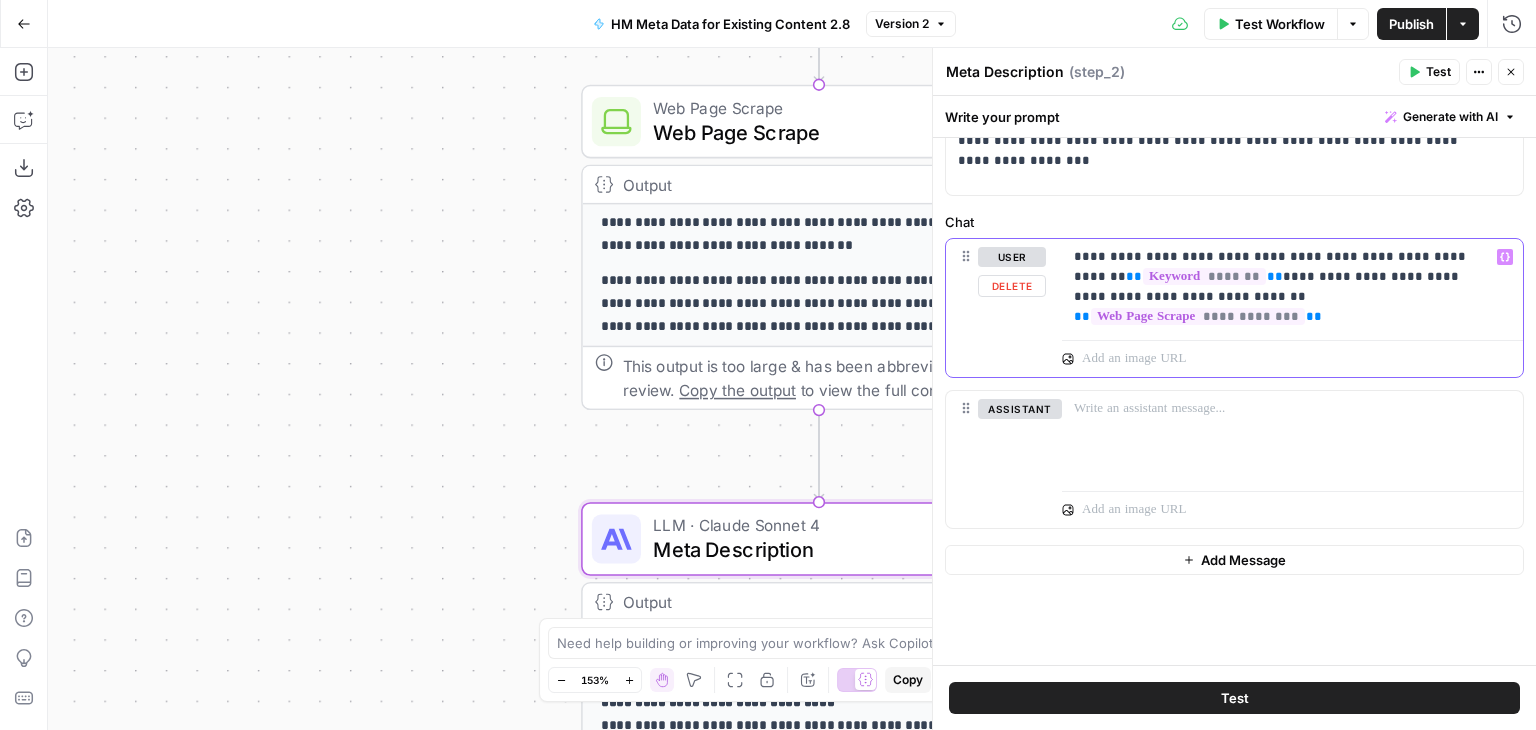 click on "**********" at bounding box center (1285, 277) 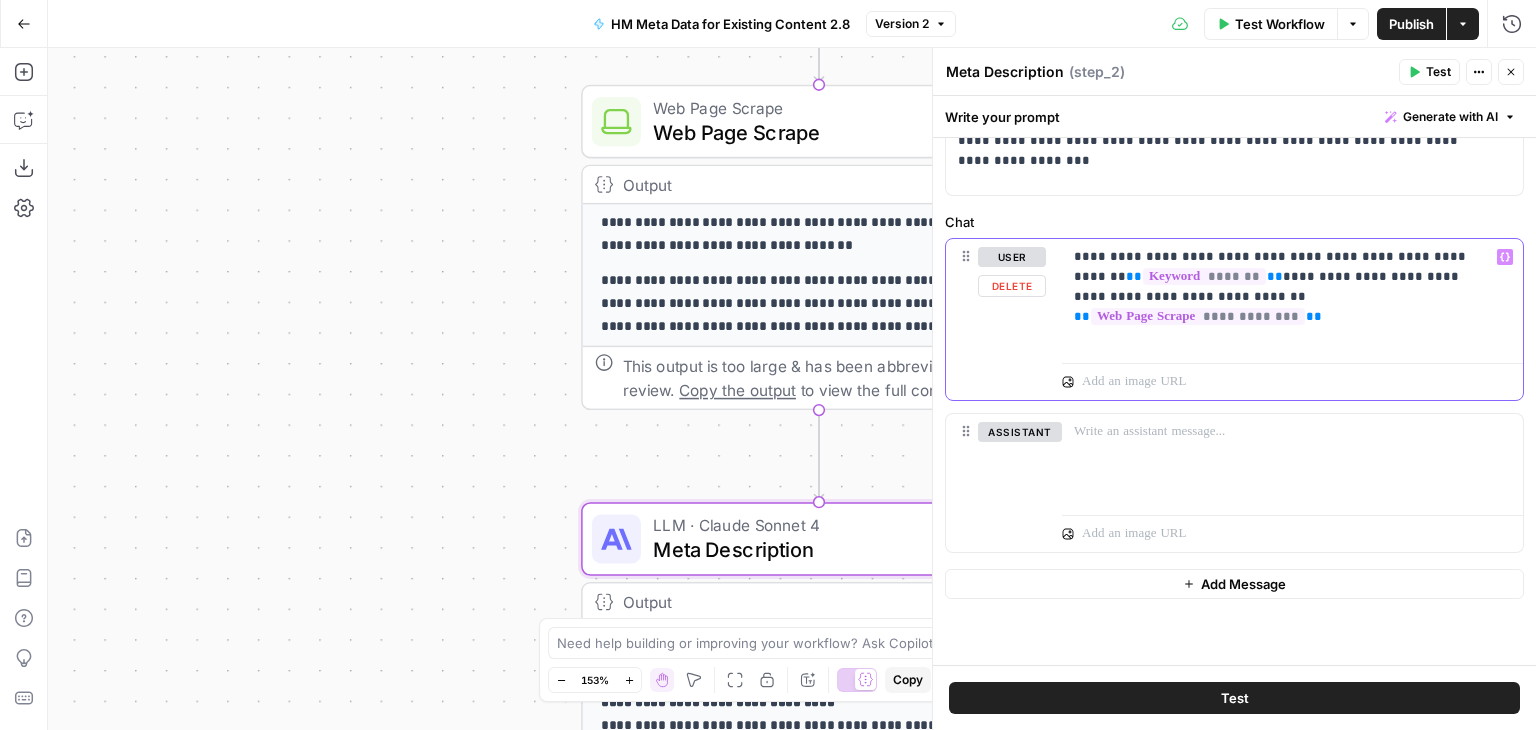 type 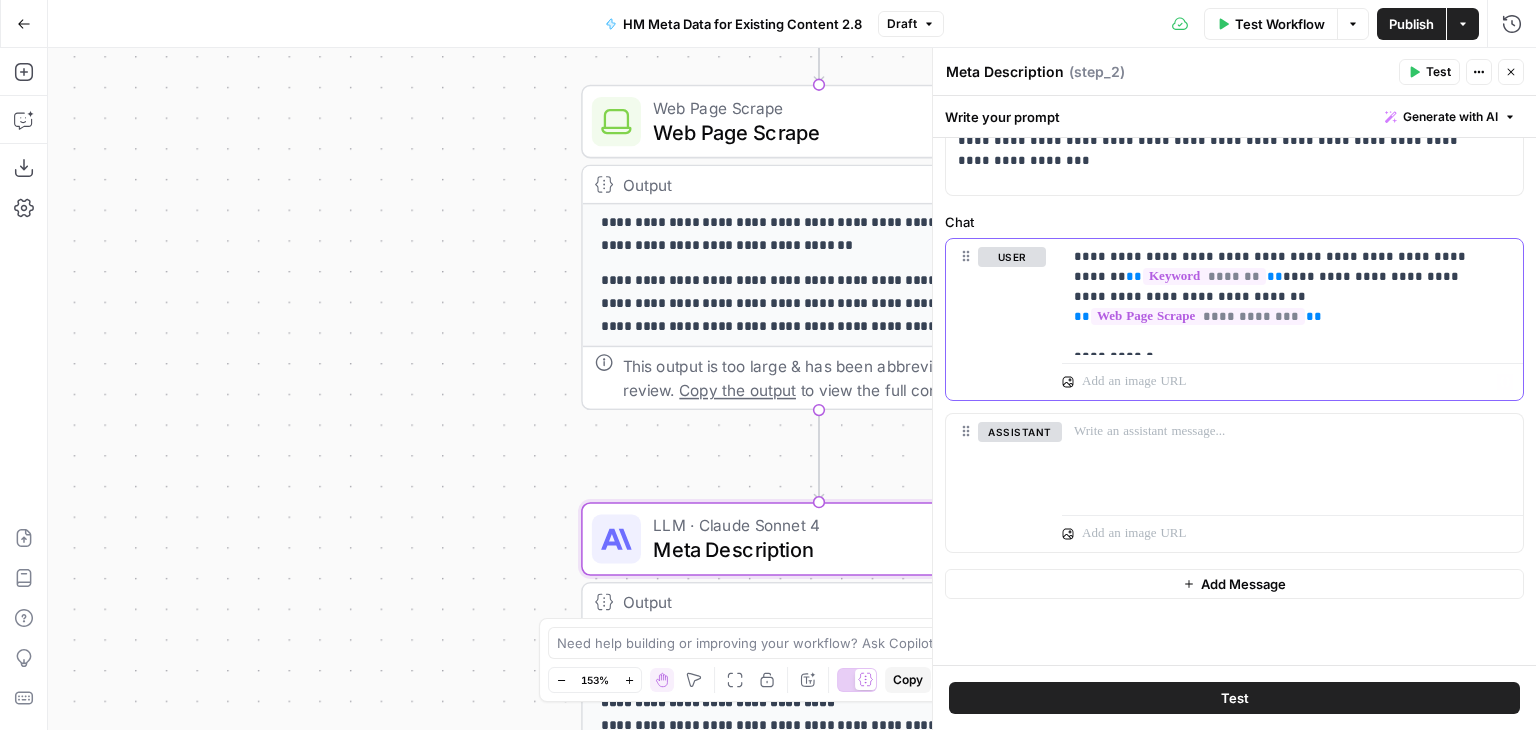 click on "**********" at bounding box center [1285, 297] 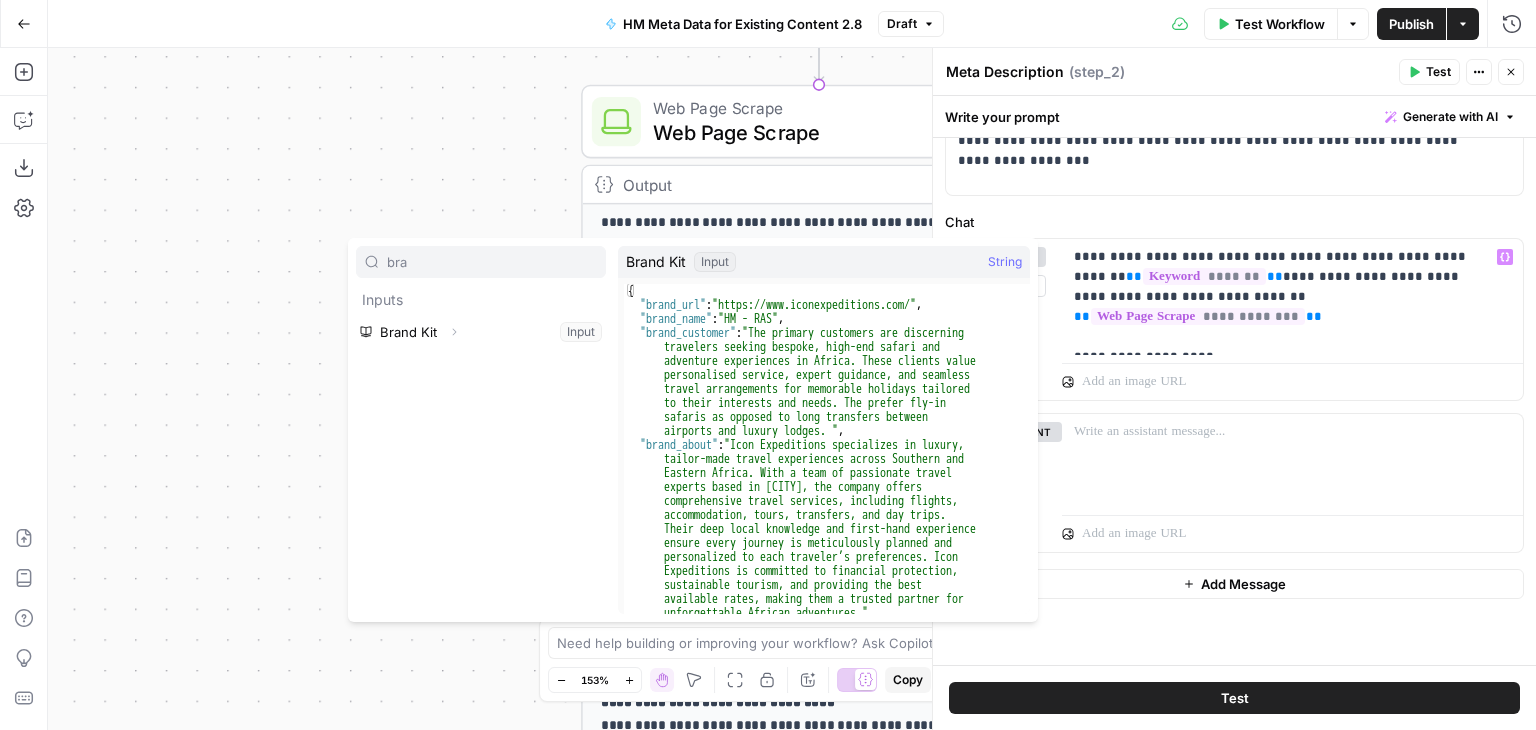 type on "bra" 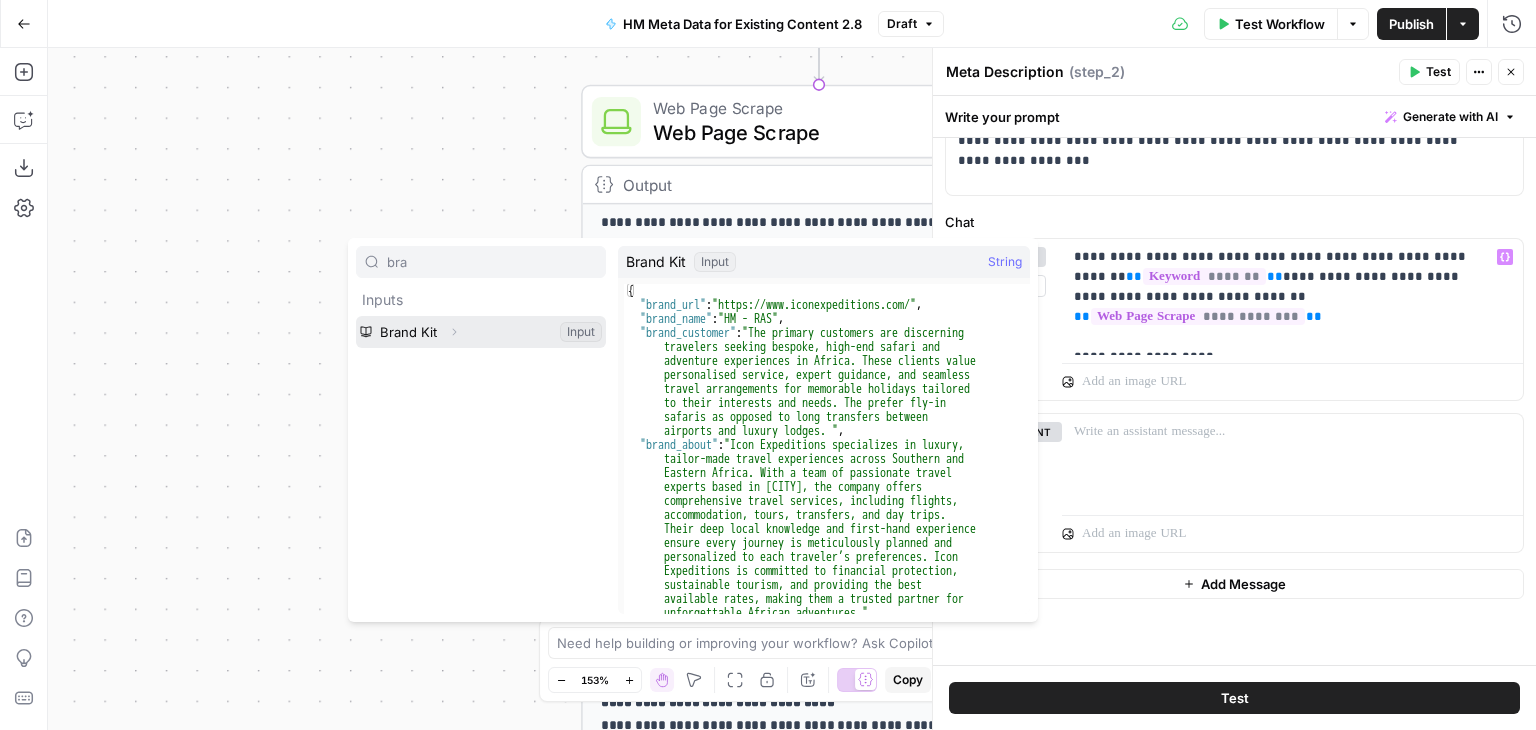 click at bounding box center [481, 332] 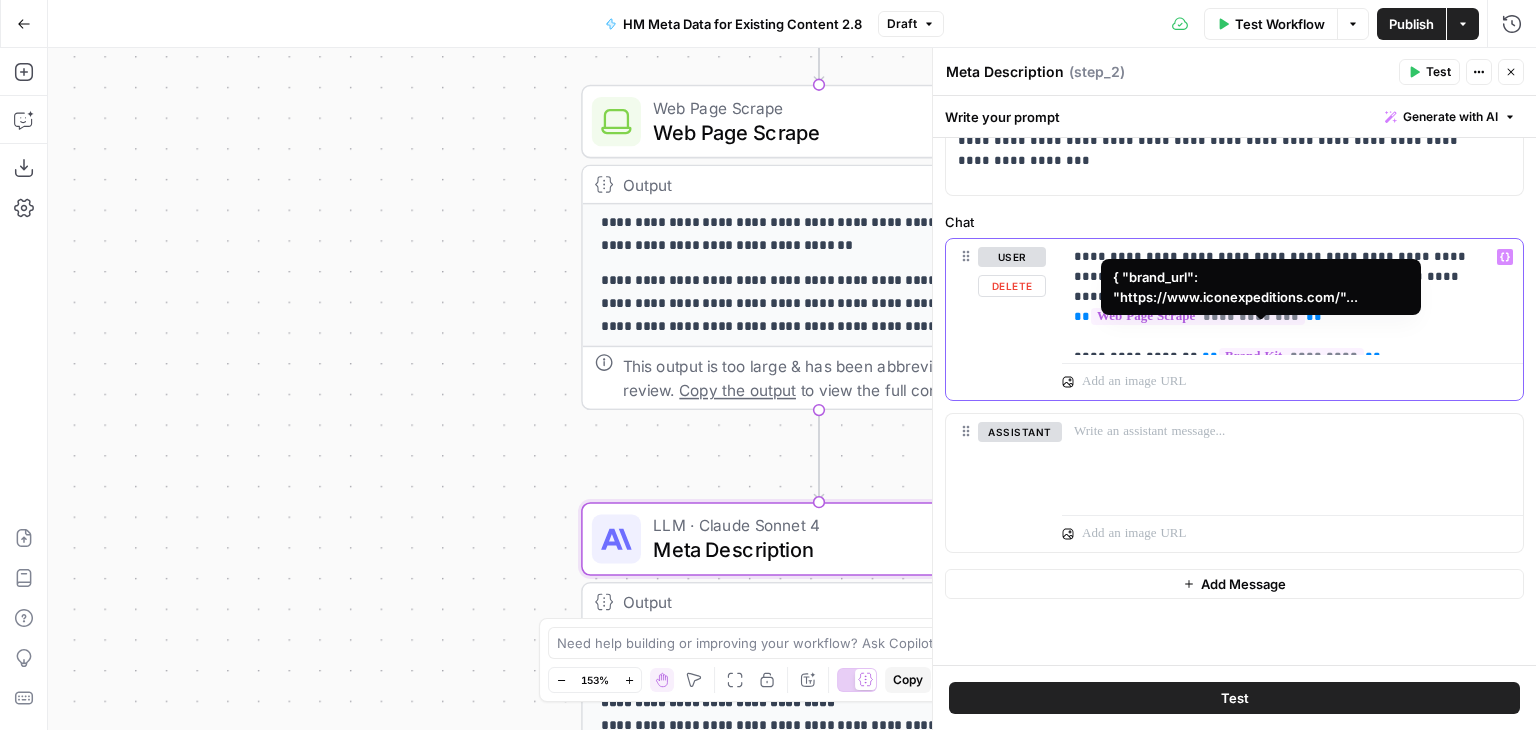 drag, startPoint x: 1344, startPoint y: 334, endPoint x: 1204, endPoint y: 337, distance: 140.03214 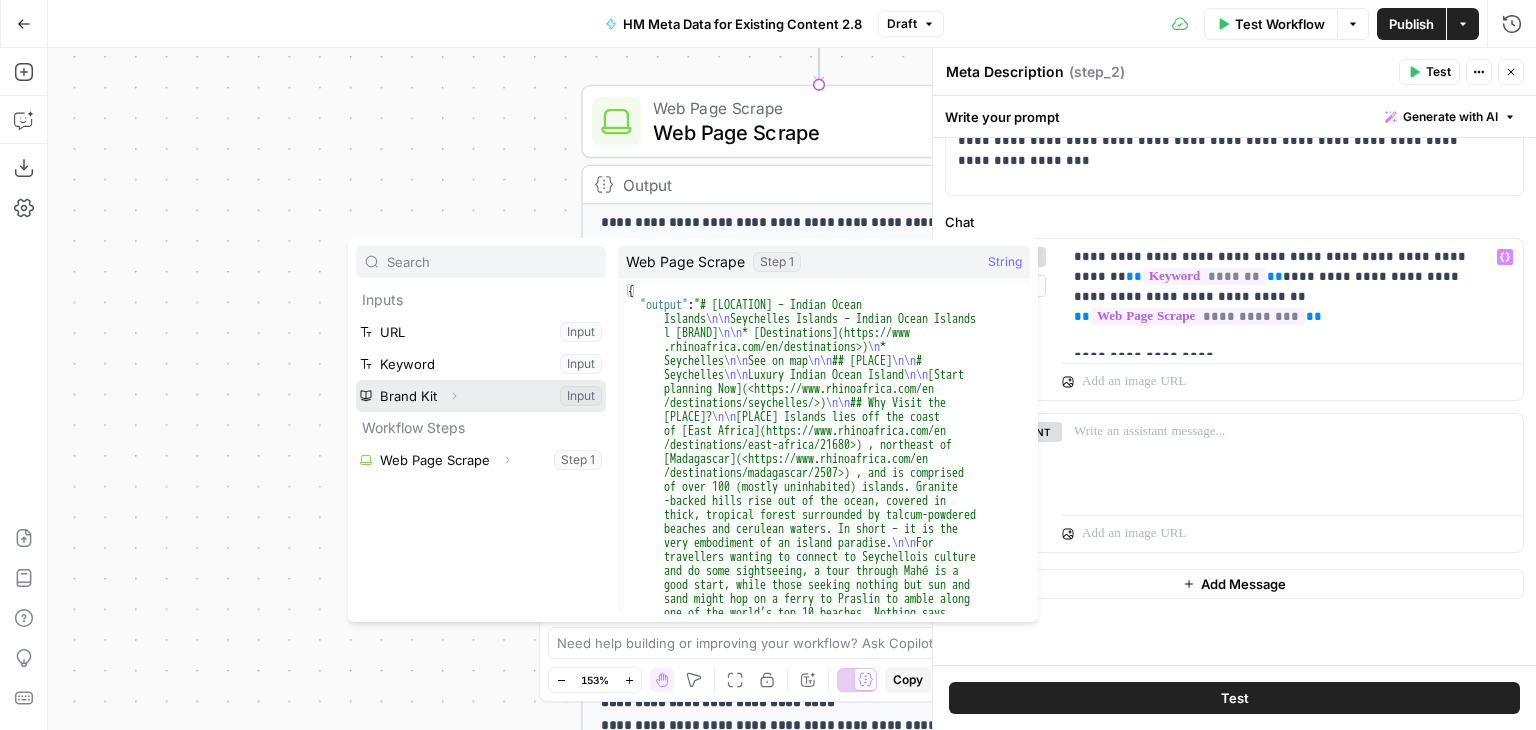 click 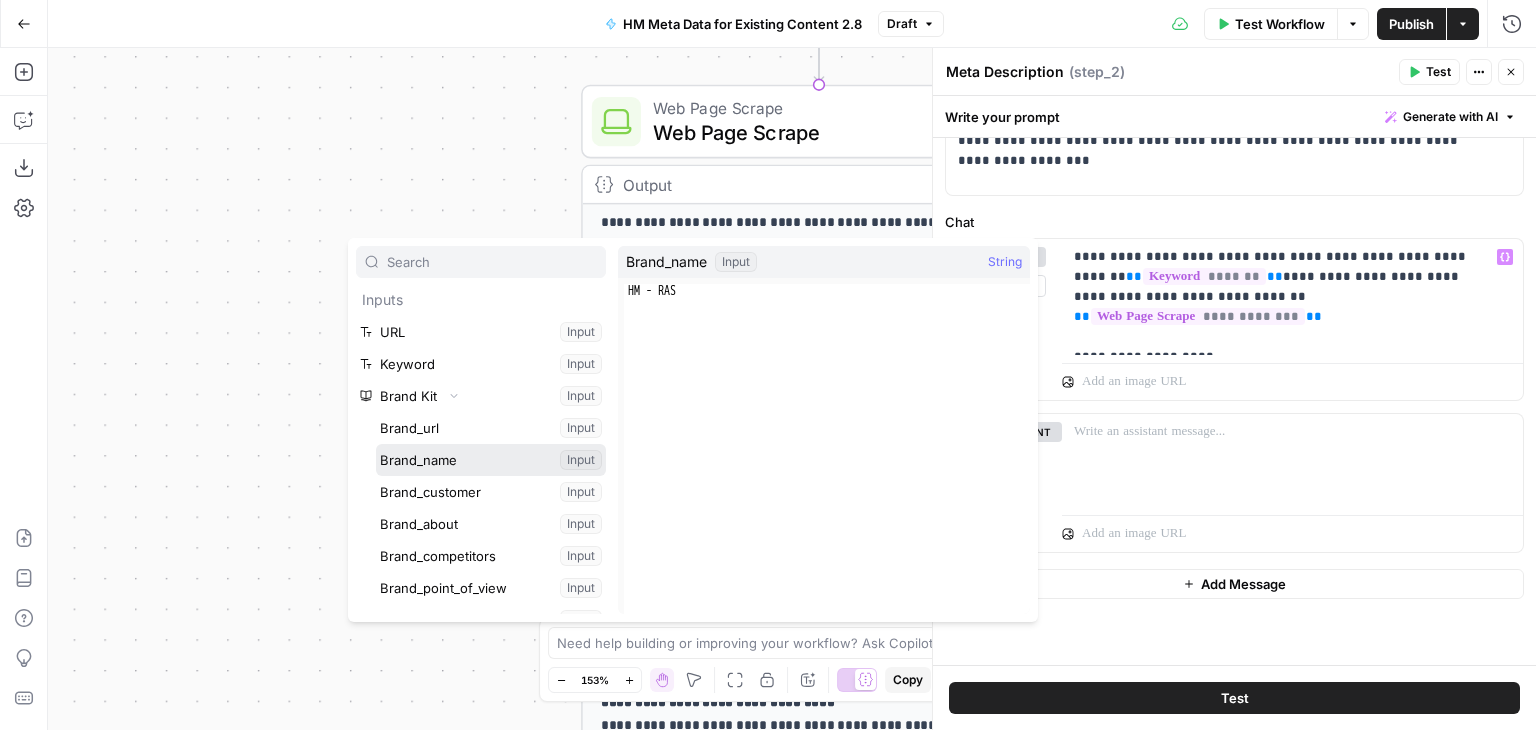 click at bounding box center (491, 460) 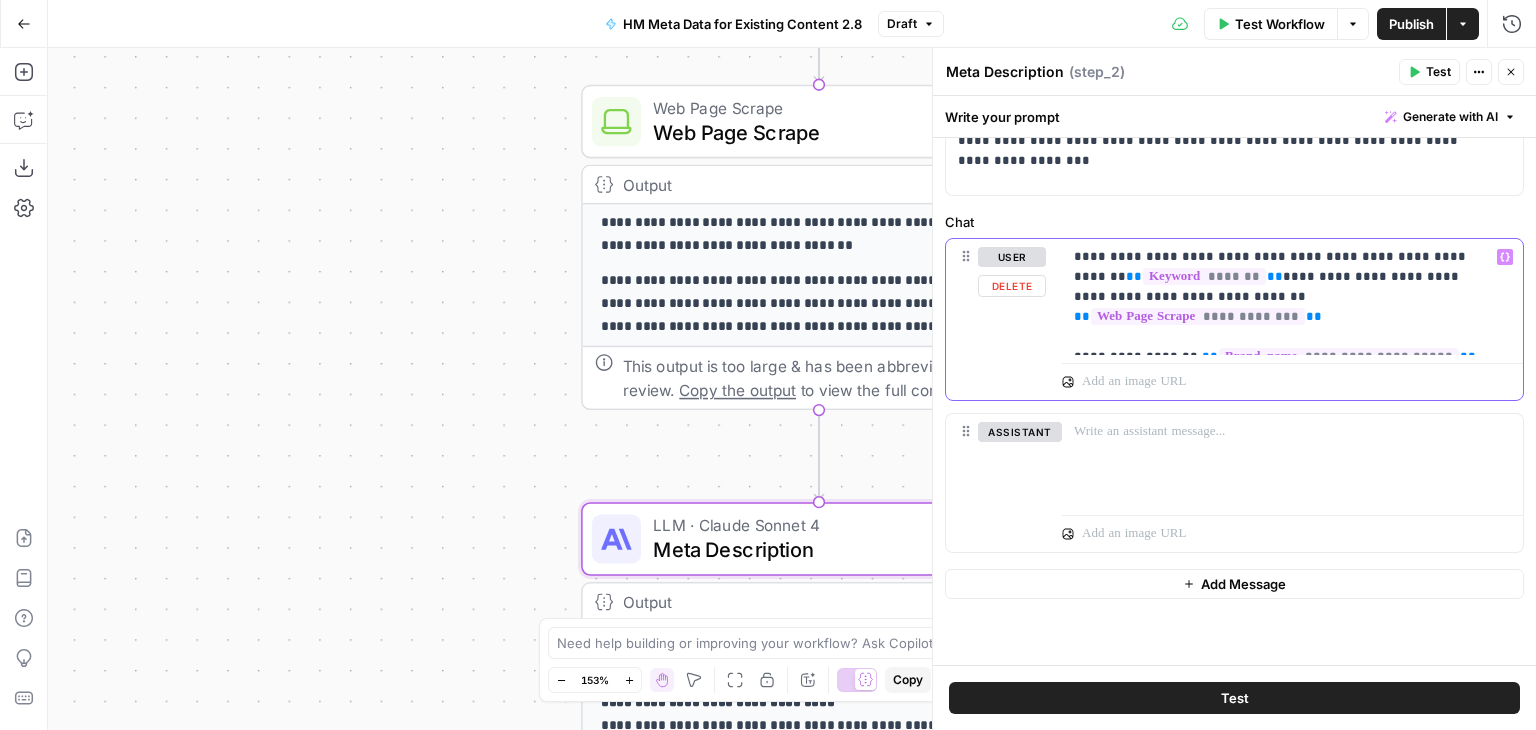 click on "**********" at bounding box center (1285, 297) 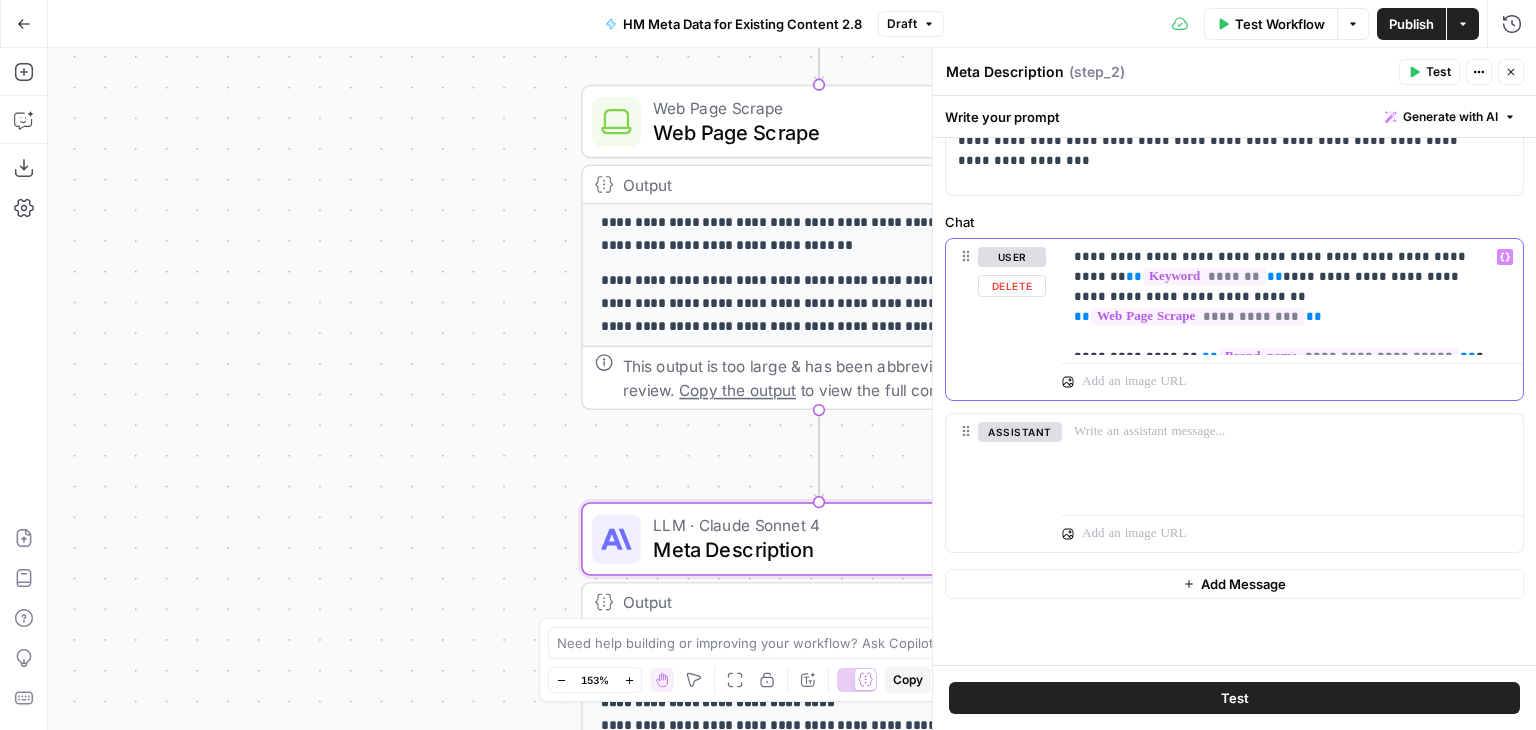 click on "**********" at bounding box center [1285, 297] 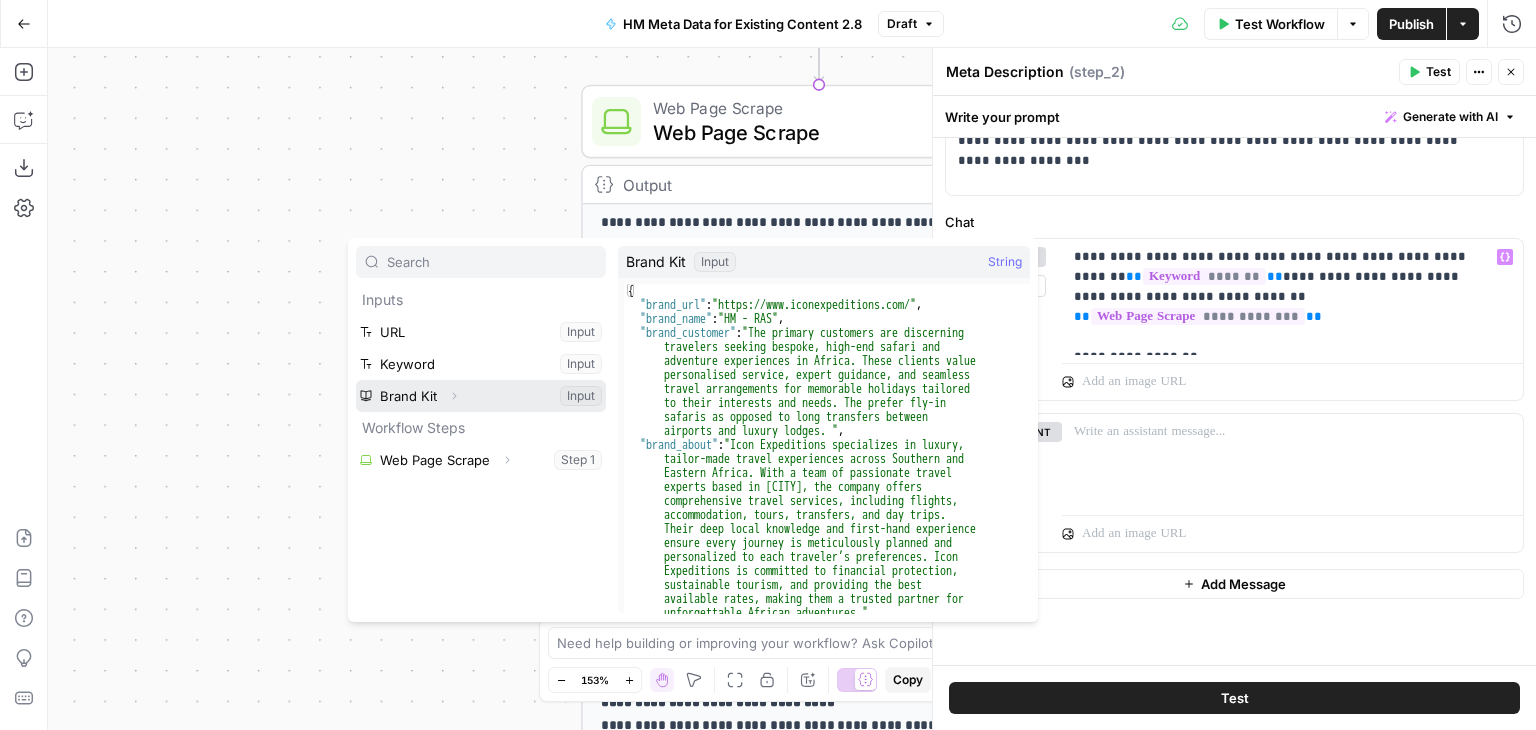 click 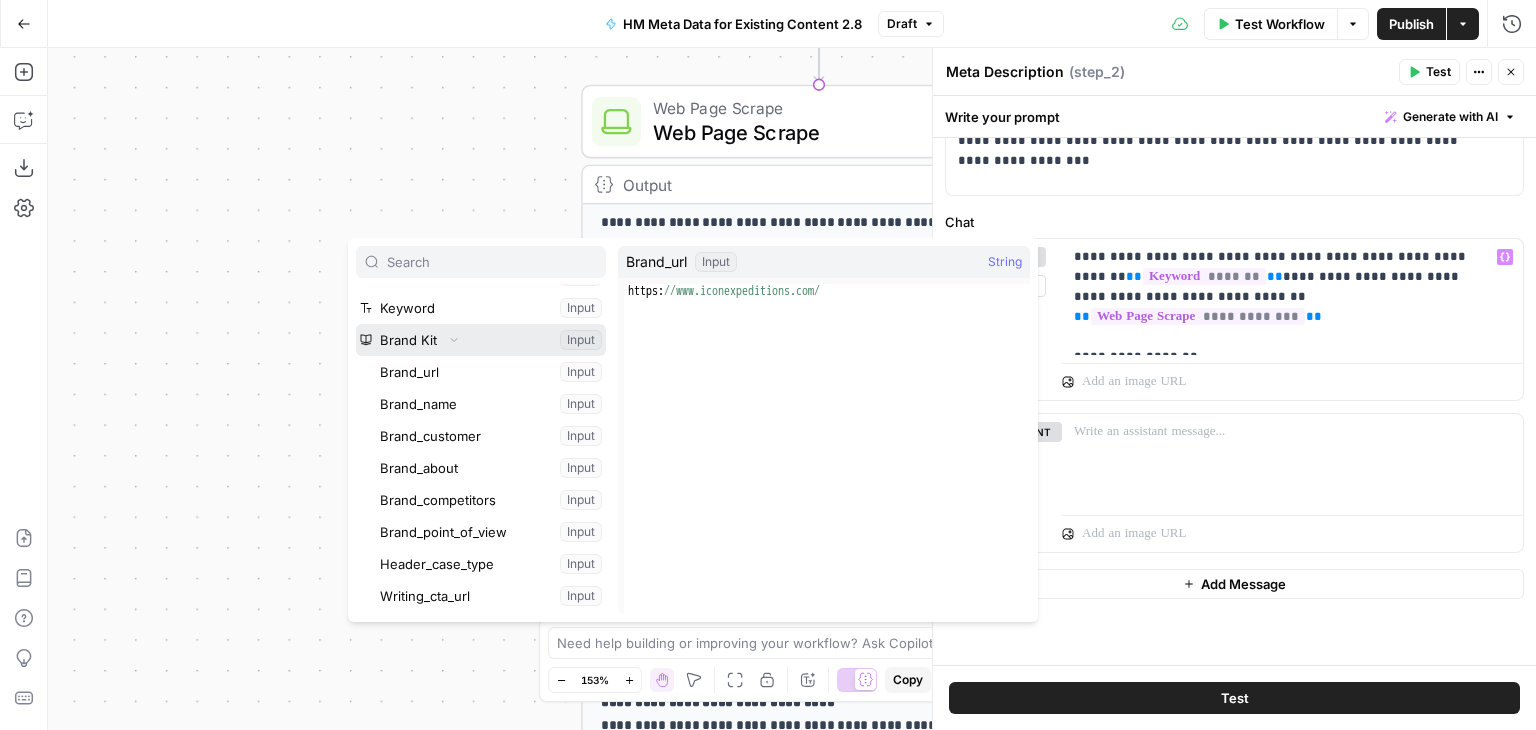 scroll, scrollTop: 100, scrollLeft: 0, axis: vertical 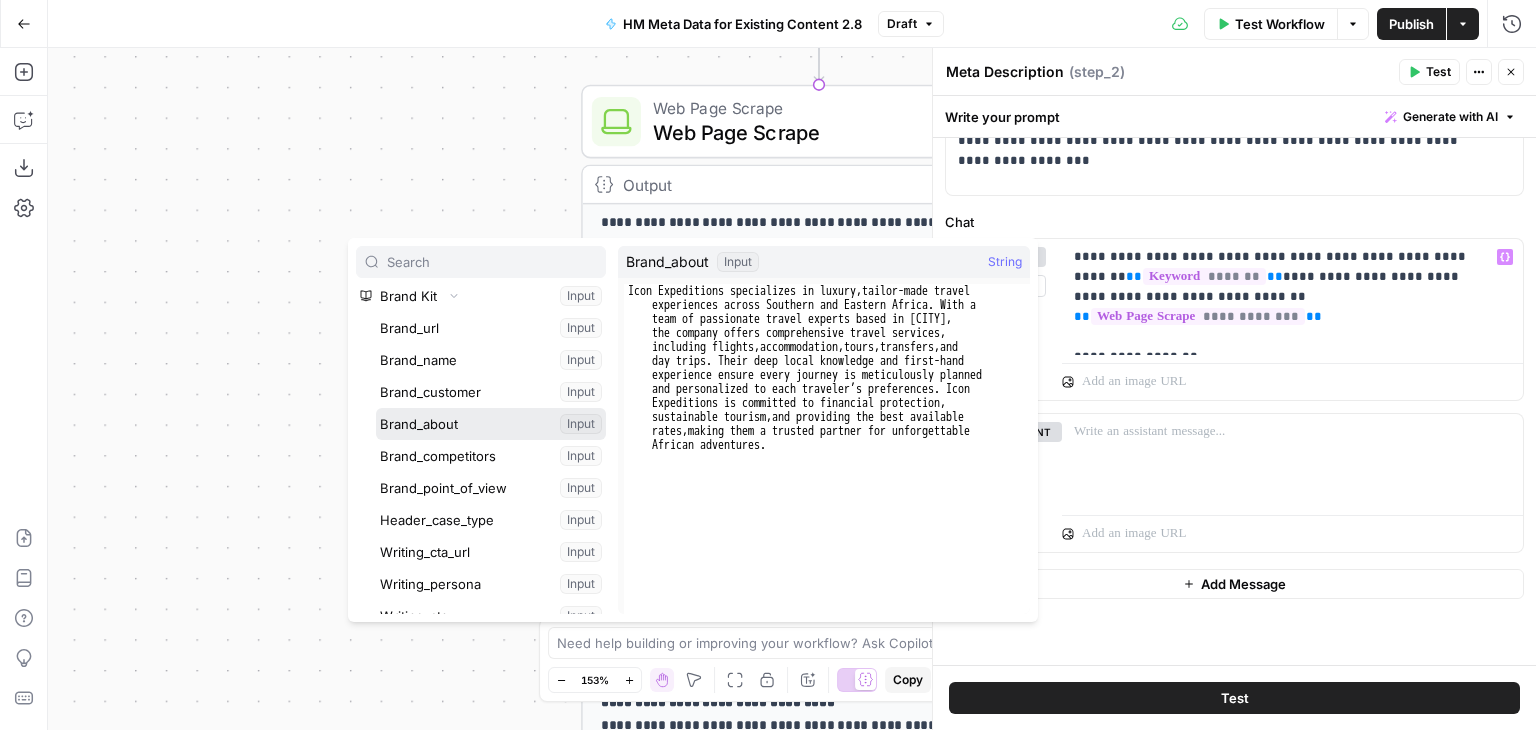 click at bounding box center [491, 424] 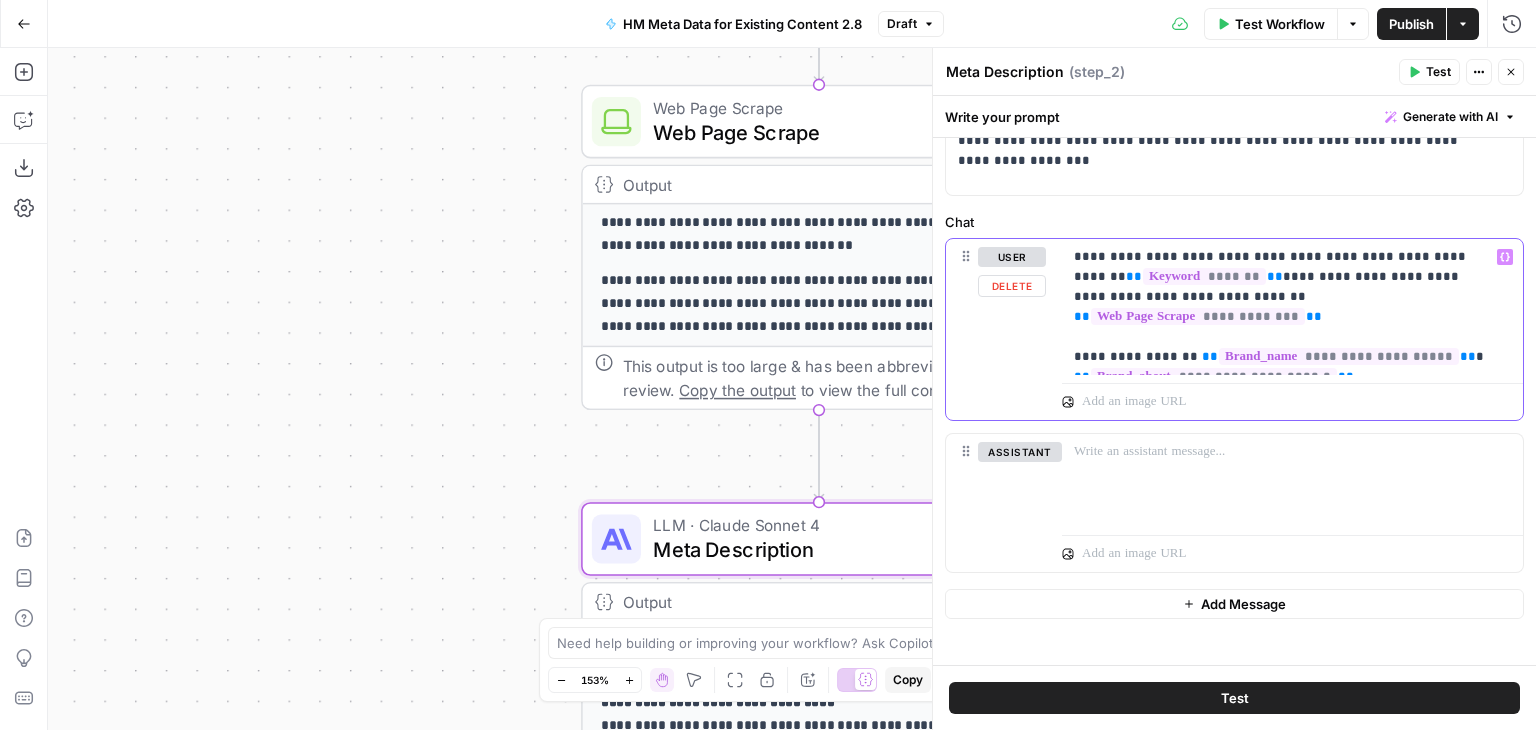click on "**********" at bounding box center (1285, 307) 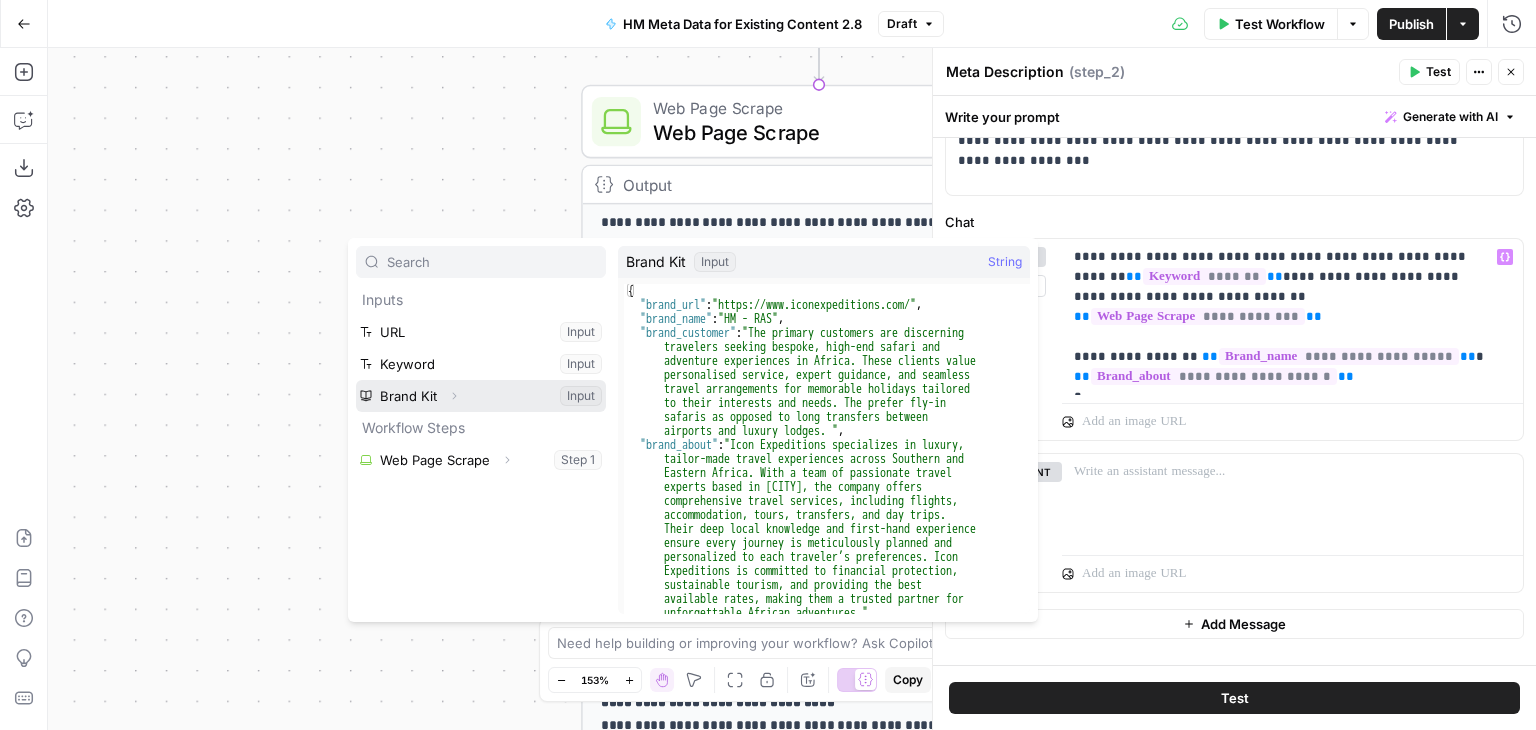 click 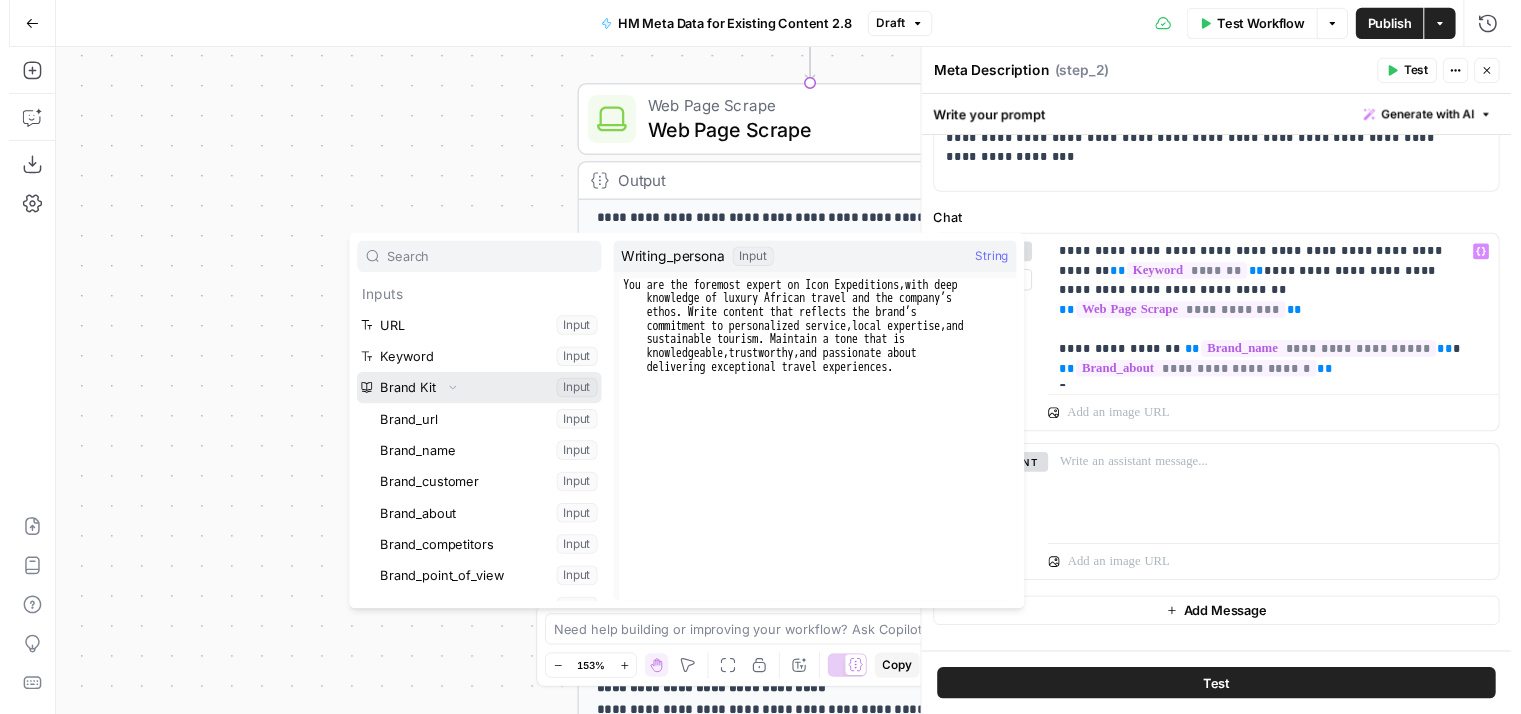 scroll, scrollTop: 200, scrollLeft: 0, axis: vertical 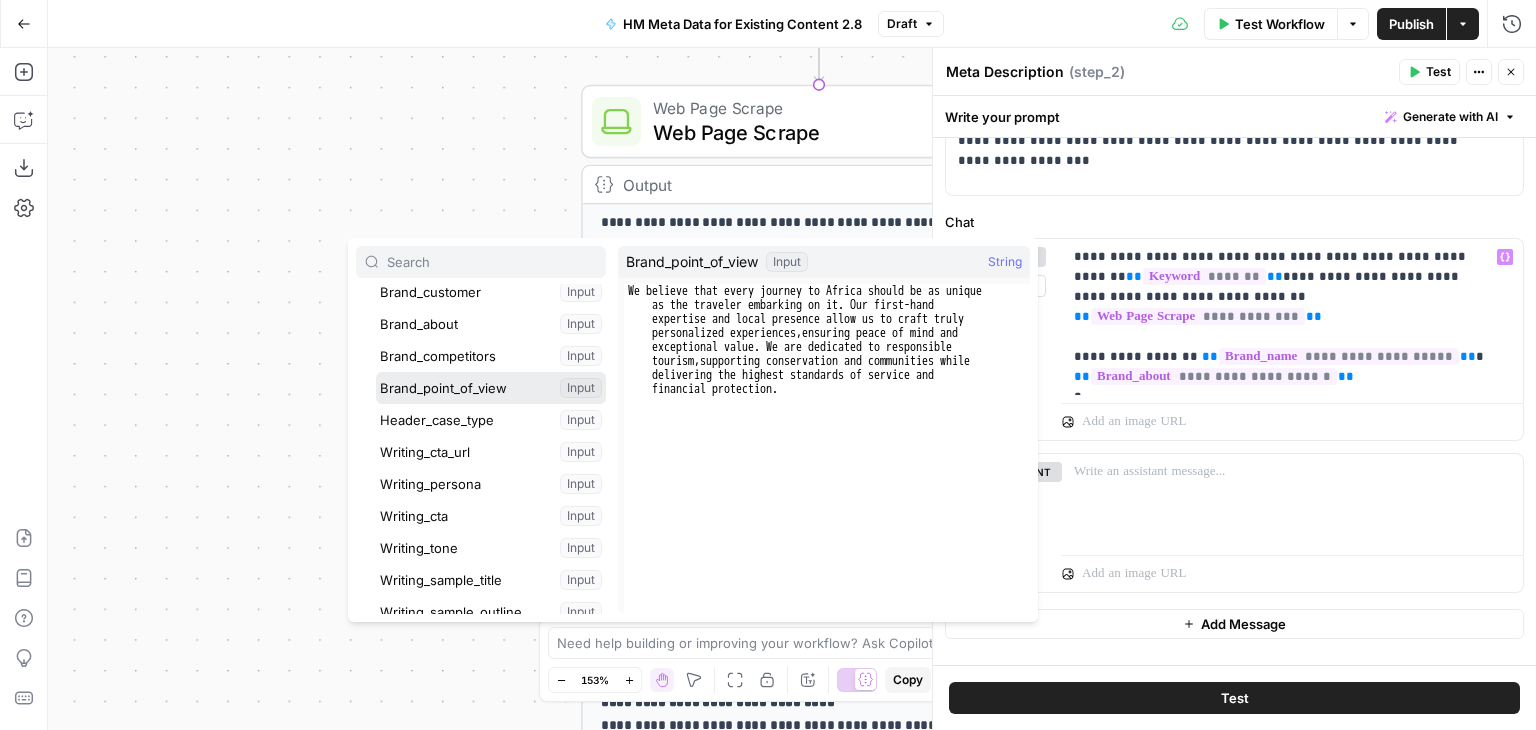 click at bounding box center (491, 388) 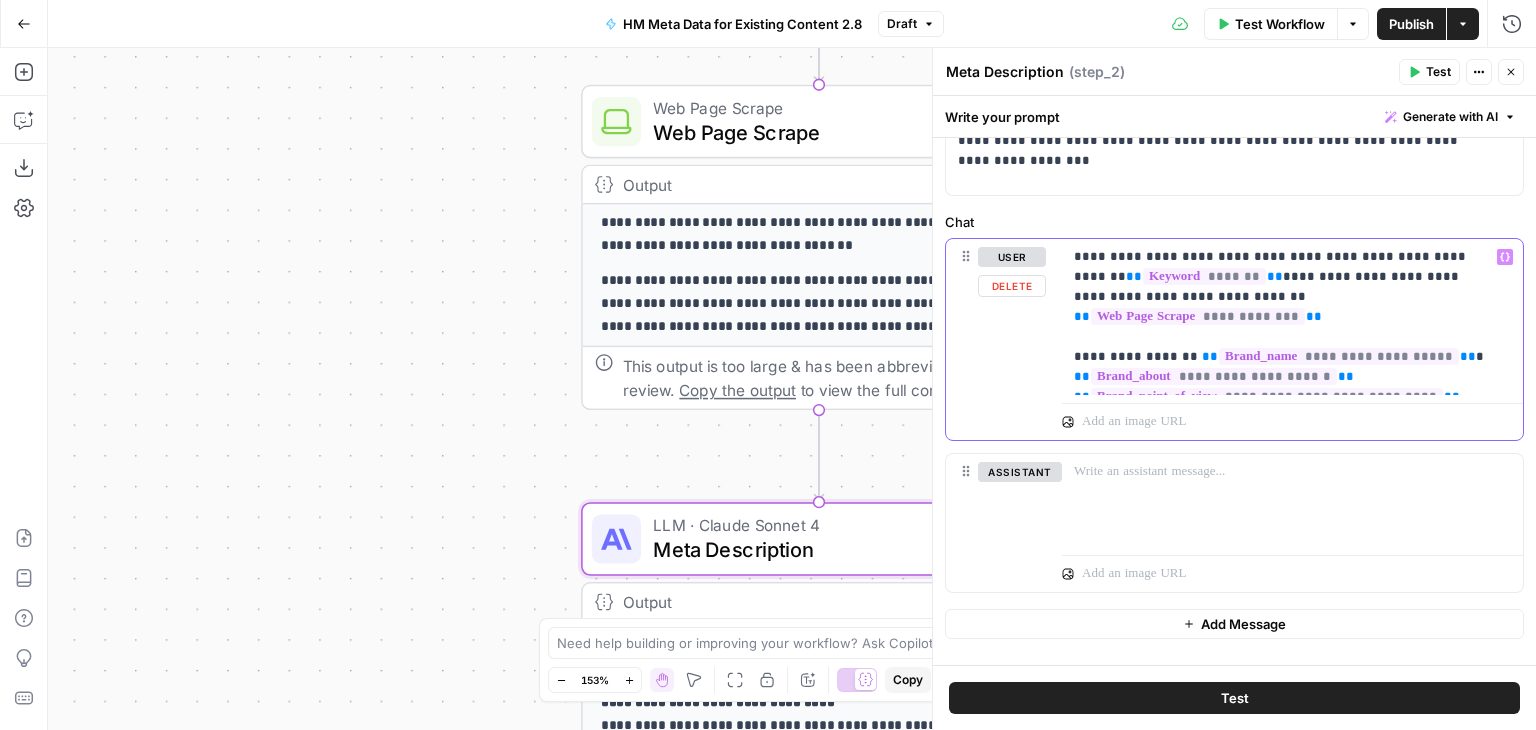 click on "**********" at bounding box center [1285, 317] 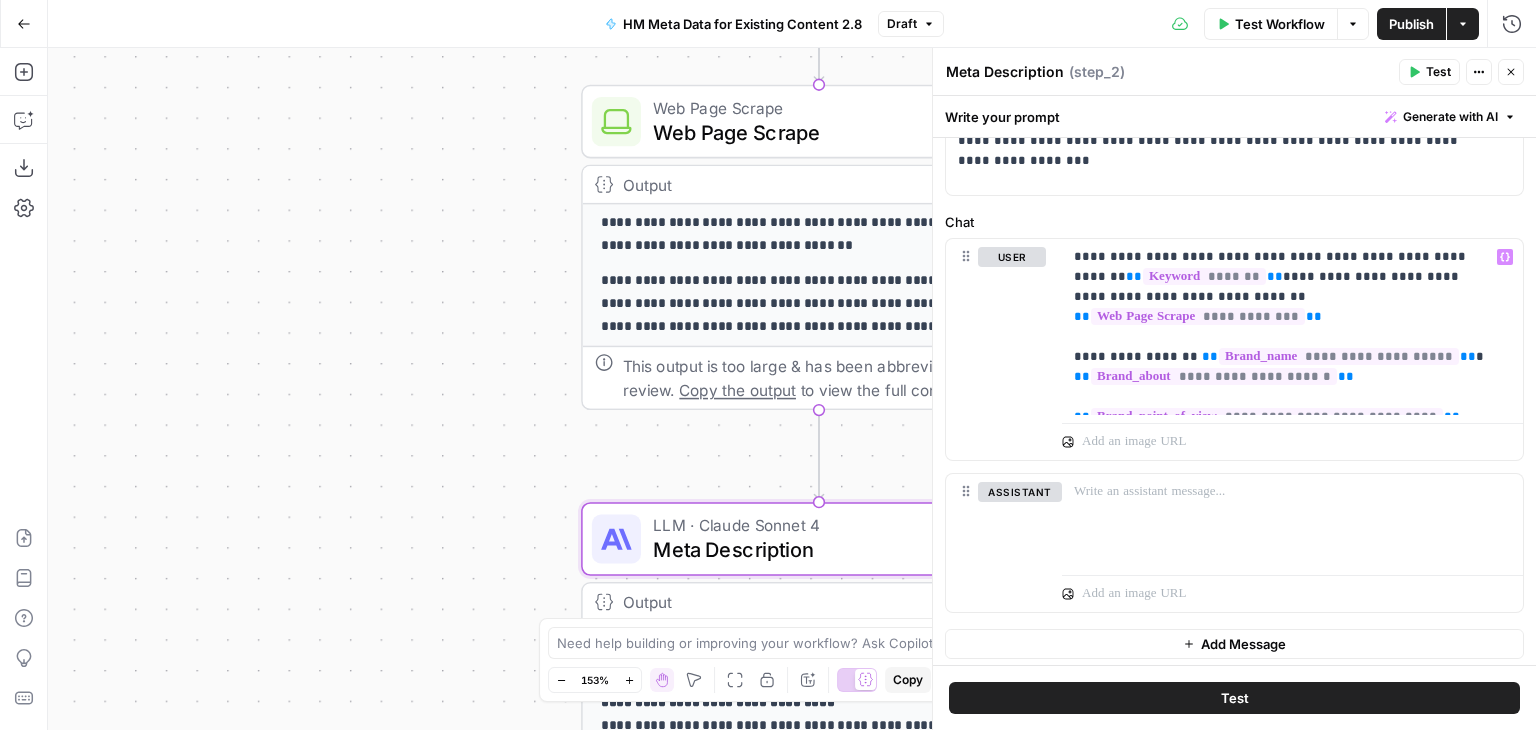 click 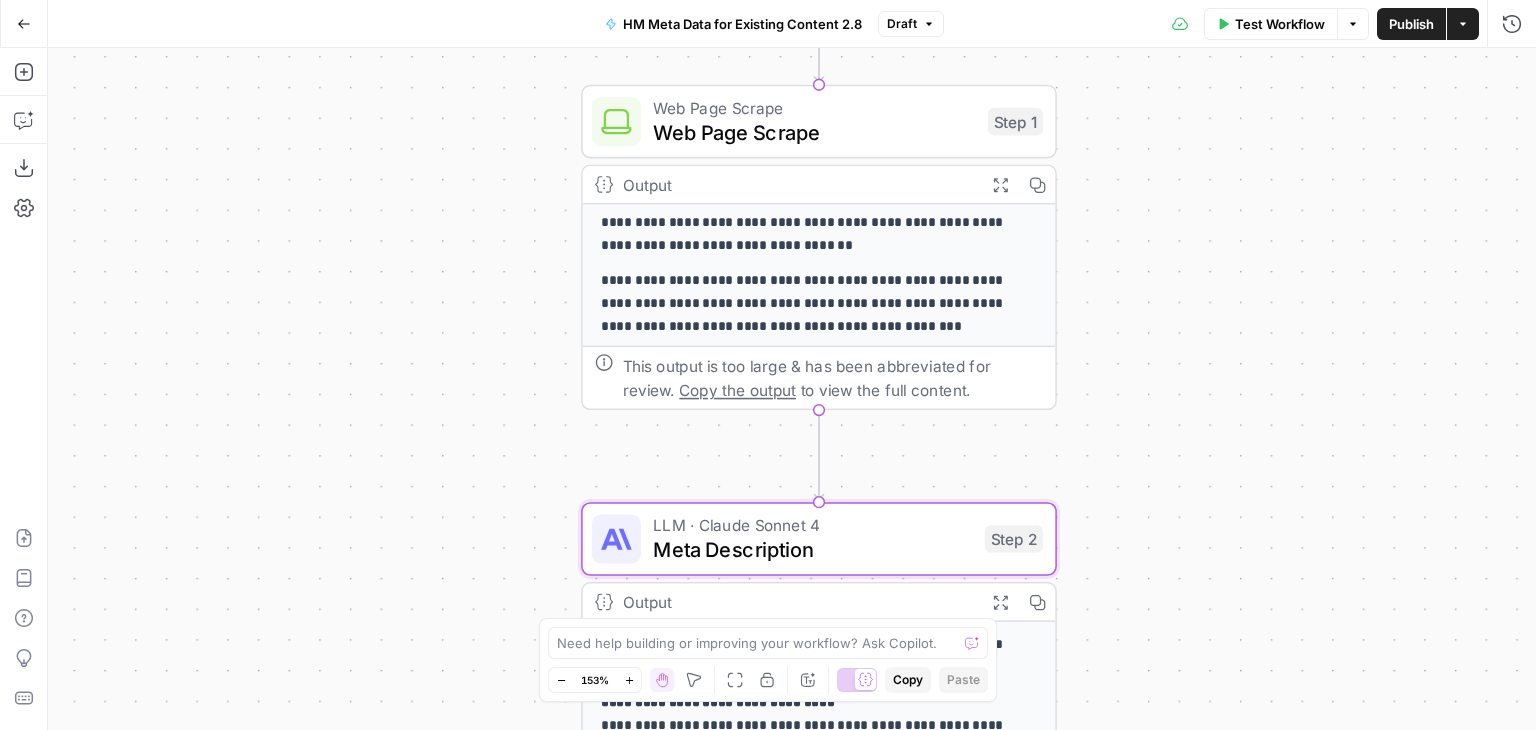 click on "Publish" at bounding box center (1411, 24) 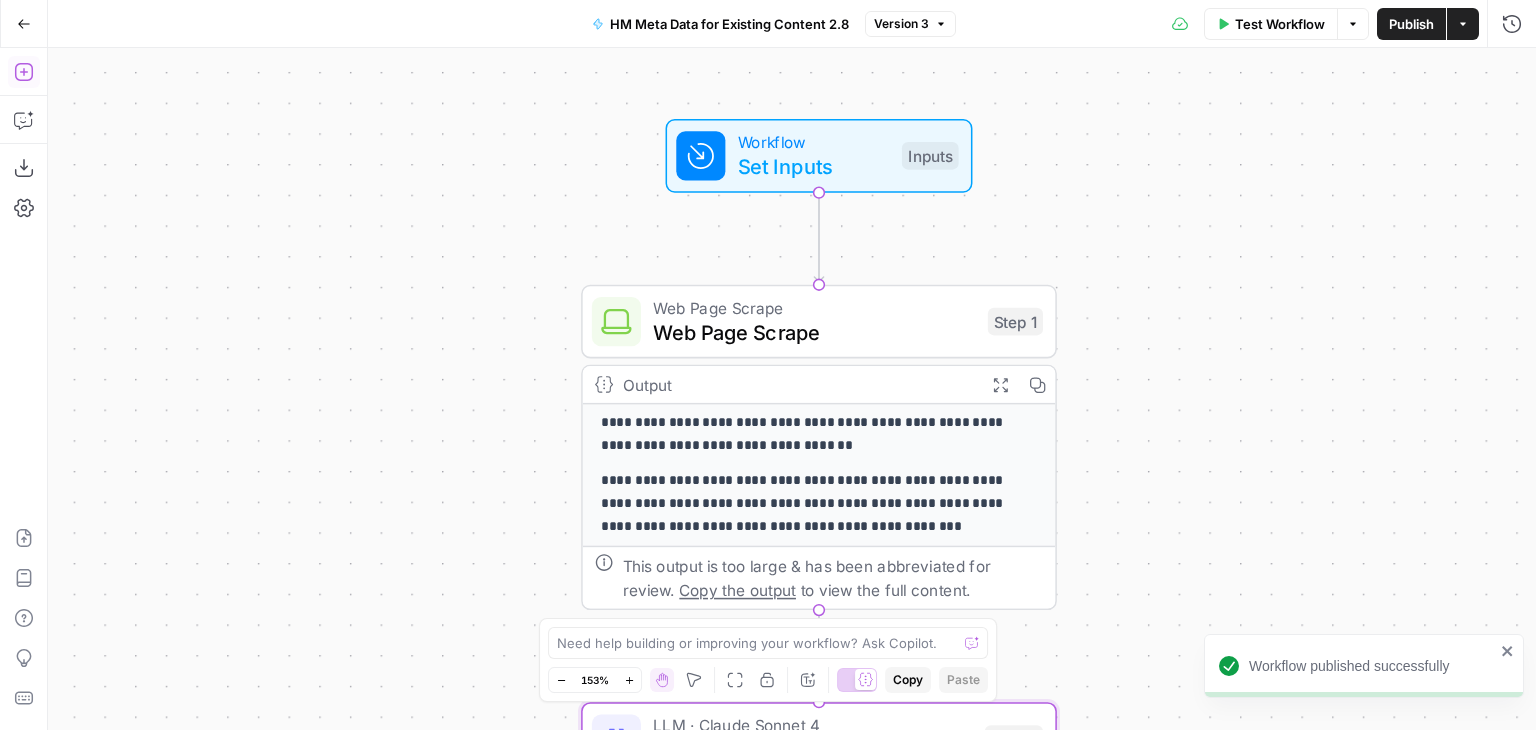 click 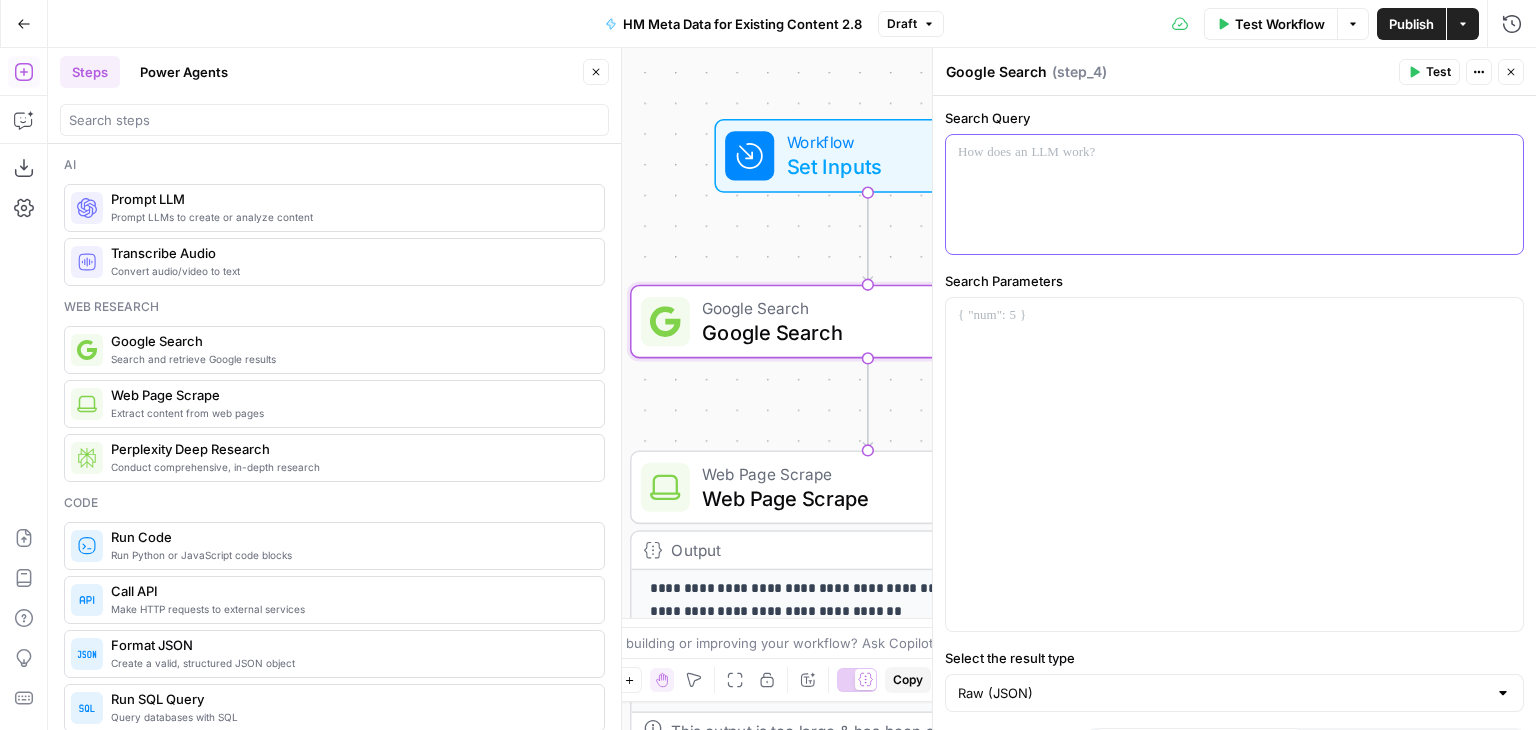 click at bounding box center [1234, 194] 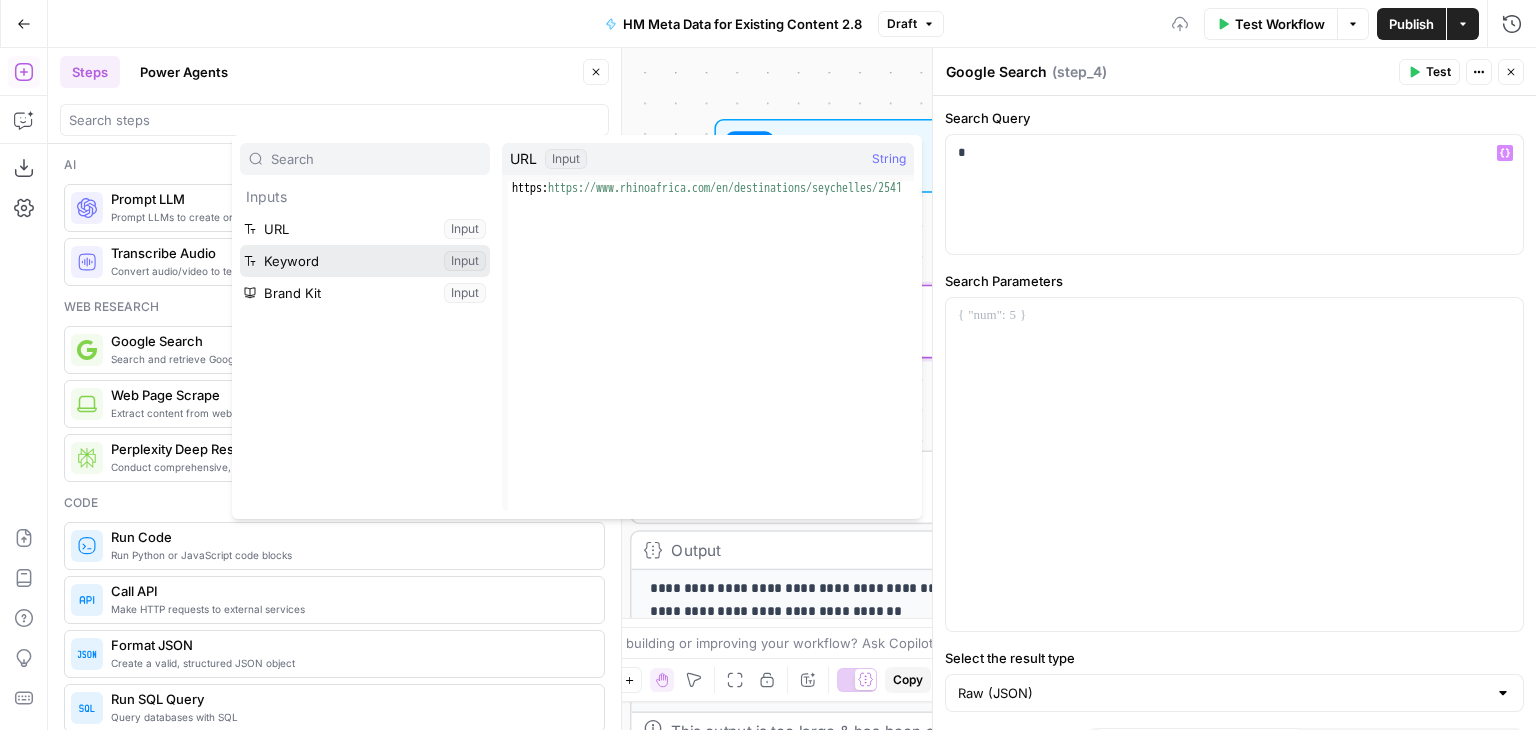 click at bounding box center (365, 261) 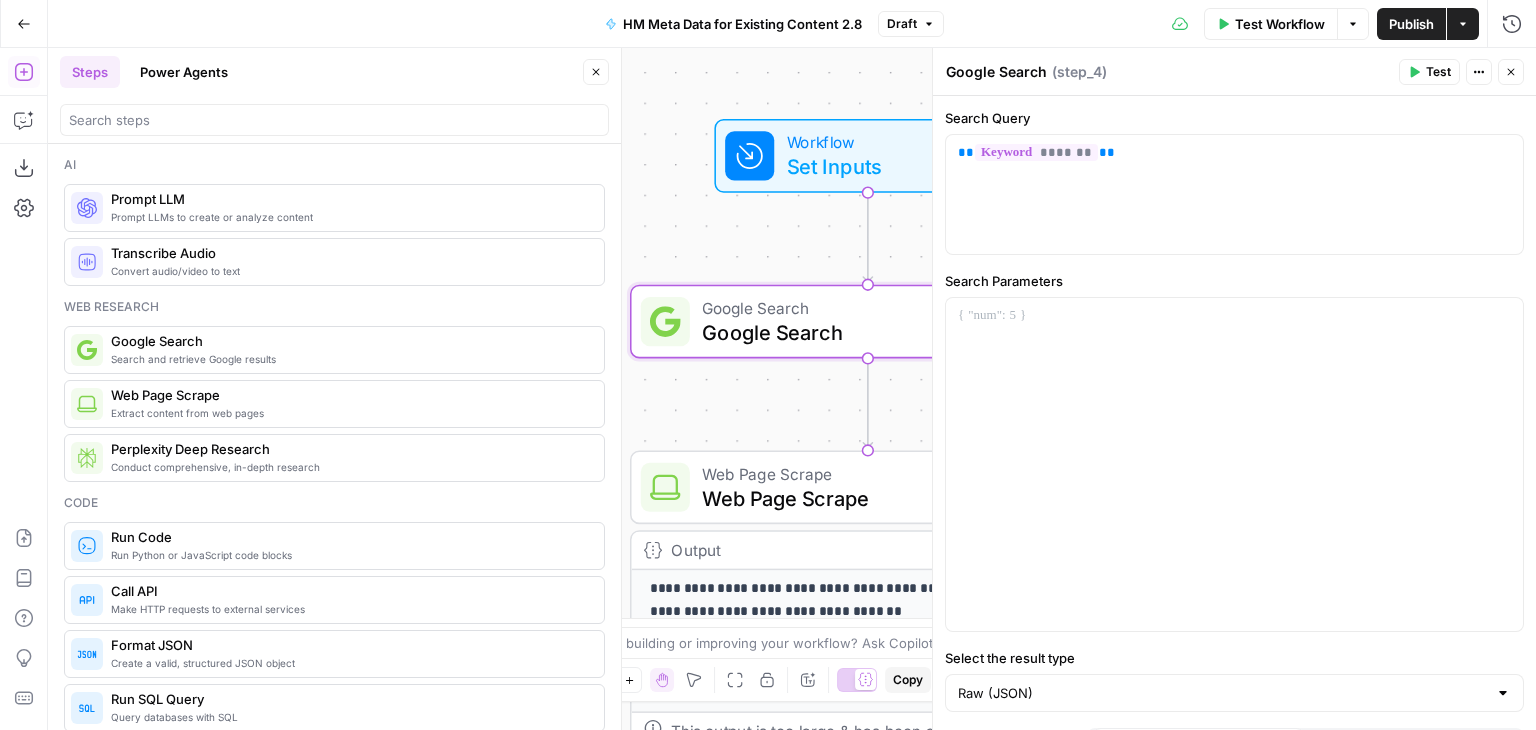 click on "Test" at bounding box center (1438, 72) 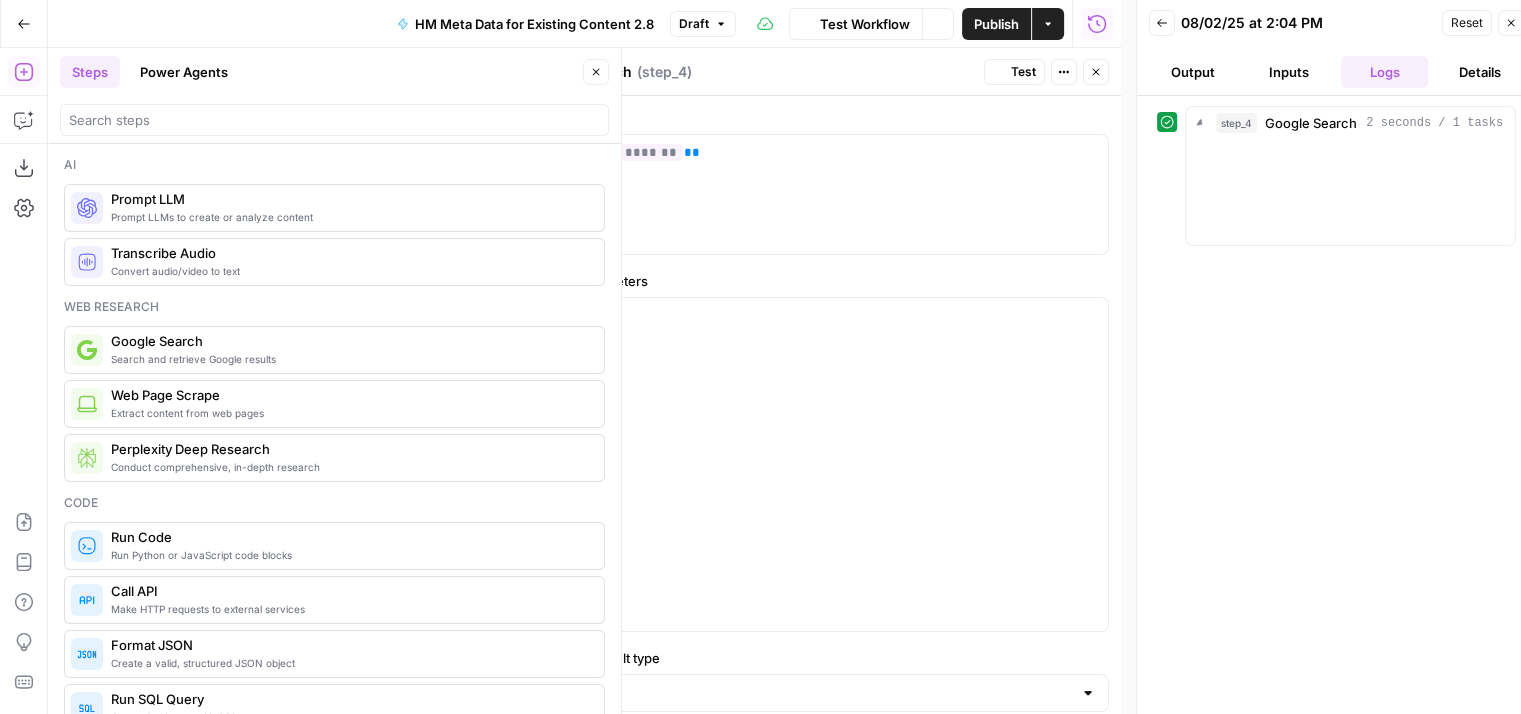 click on "Close" at bounding box center (596, 72) 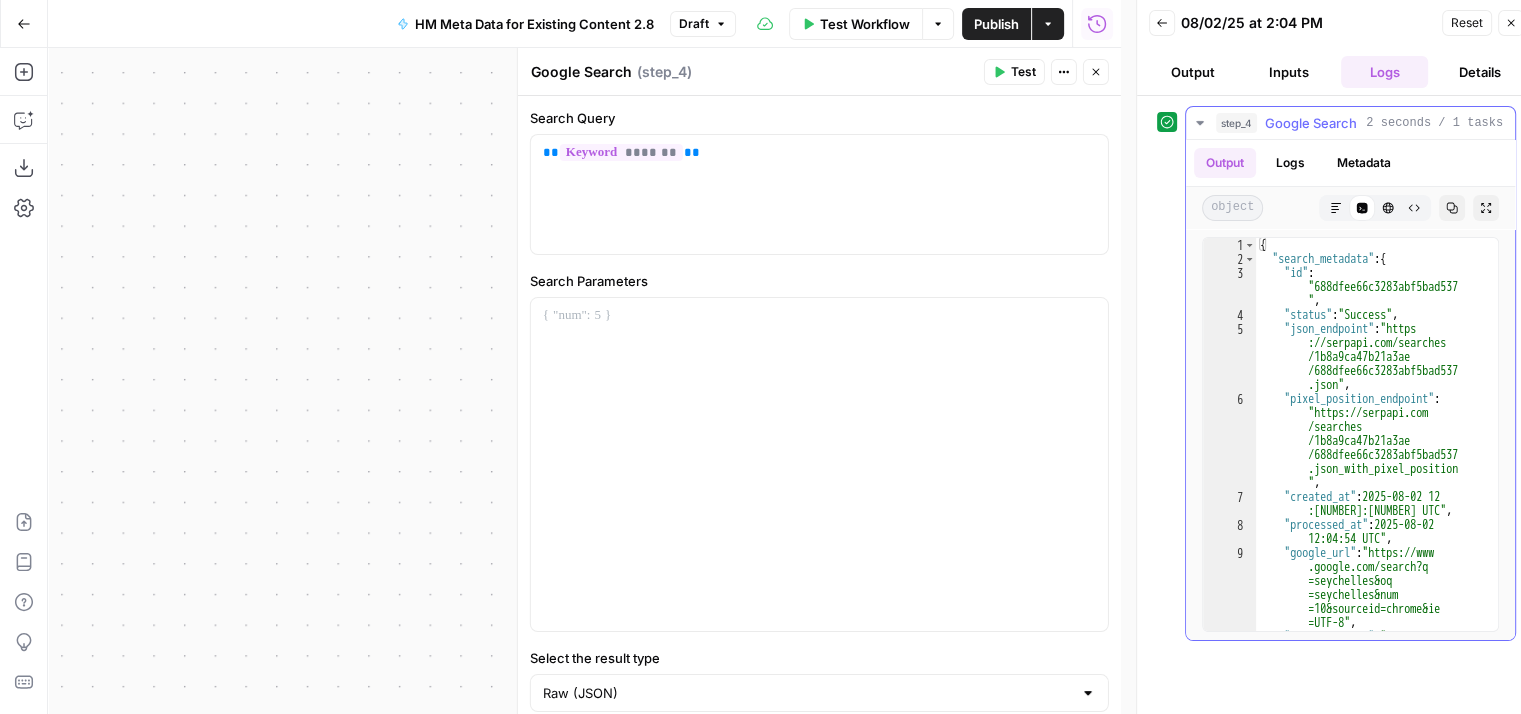 scroll, scrollTop: 0, scrollLeft: 0, axis: both 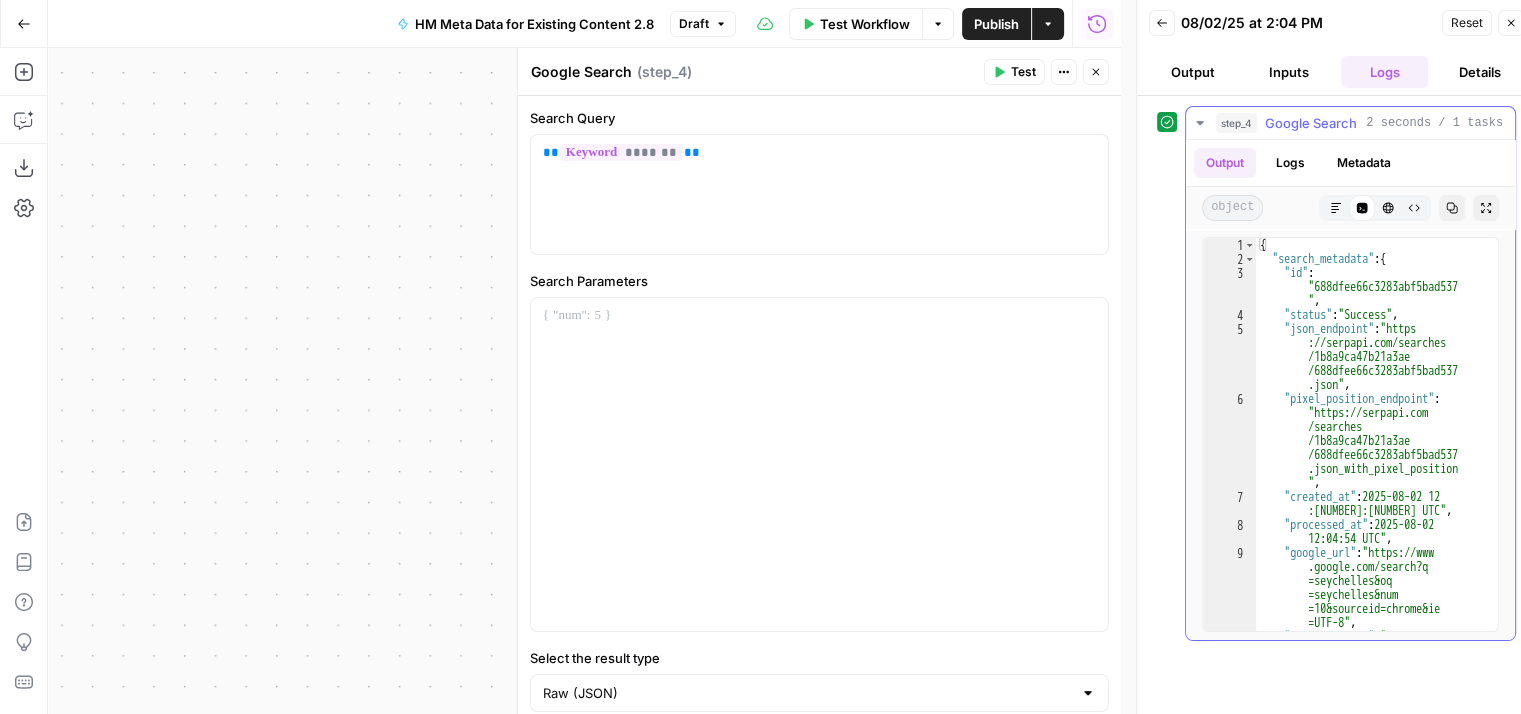 click on "{    "search_metadata" :  {      "id" :           "688dfee66c3283abf5bad537          " ,      "status" :  "Success" ,      "json_endpoint" :  "https          ://serpapi.com/searches          /1b8a9ca47b21a3ae          /688dfee66c3283abf5bad537          .json" ,      "pixel_position_endpoint" :           "https://serpapi.com          /searches          /1b8a9ca47b21a3ae          /688dfee66c3283abf5bad537          .json_with_pixel_position          " ,      "created_at" :  "2025-08-02 12          :04:54 UTC" ,      "processed_at" :  "2025-08-02           12:04:54 UTC" ,      "google_url" :  "https://www          .google.com/search?q          =seychelles&oq          =seychelles&num          =10&sourceid=chrome&ie          =UTF-8" ,      "raw_html_file" :  "https          ://serpapi.com/searches          /1b8a9ca47b21a3ae          .html" ," at bounding box center [1370, 477] 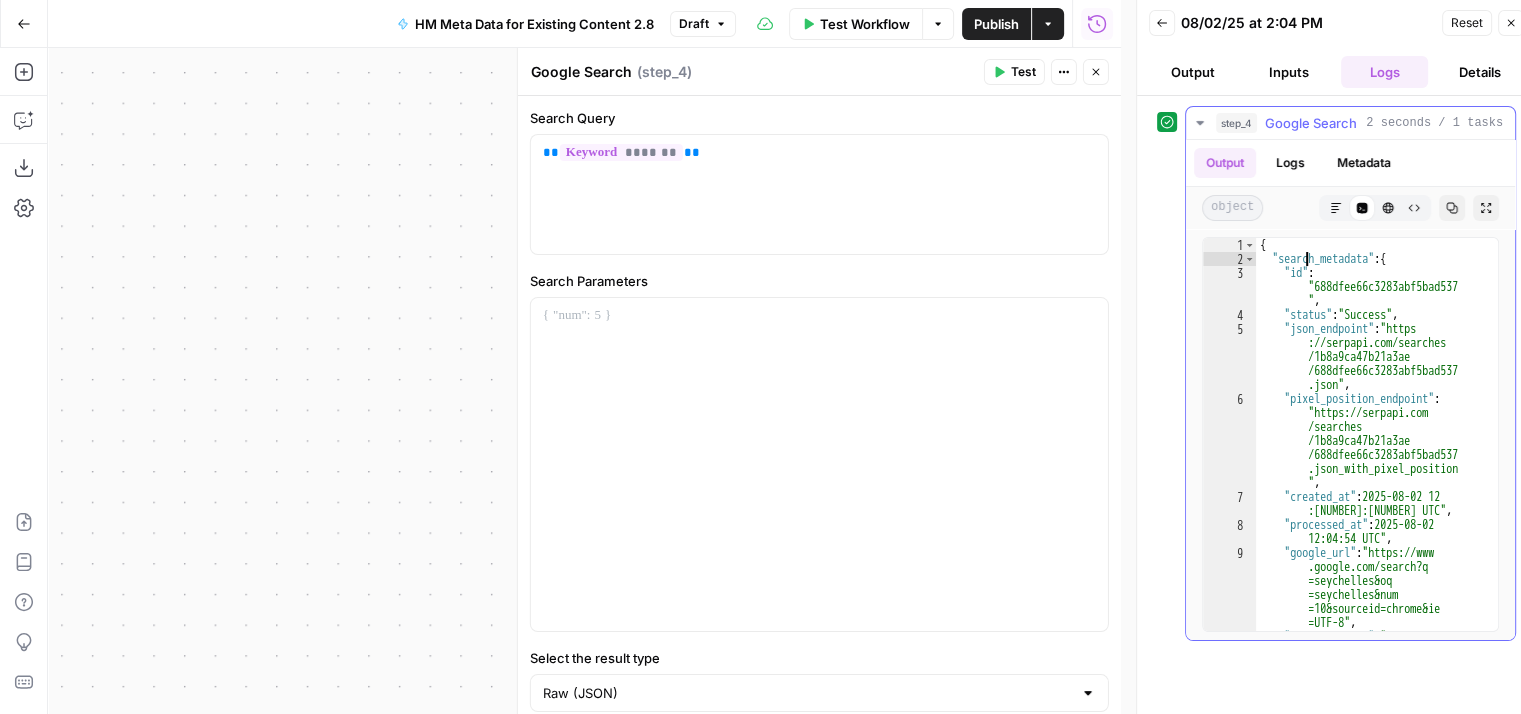 click on "{    "search_metadata" :  {      "id" :           "688dfee66c3283abf5bad537          " ,      "status" :  "Success" ,      "json_endpoint" :  "https          ://serpapi.com/searches          /1b8a9ca47b21a3ae          /688dfee66c3283abf5bad537          .json" ,      "pixel_position_endpoint" :           "https://serpapi.com          /searches          /1b8a9ca47b21a3ae          /688dfee66c3283abf5bad537          .json_with_pixel_position          " ,      "created_at" :  "2025-08-02 12          :04:54 UTC" ,      "processed_at" :  "2025-08-02           12:04:54 UTC" ,      "google_url" :  "https://www          .google.com/search?q          =seychelles&oq          =seychelles&num          =10&sourceid=chrome&ie          =UTF-8" ,      "raw_html_file" :  "https          ://serpapi.com/searches          /1b8a9ca47b21a3ae          .html" ," at bounding box center (1370, 477) 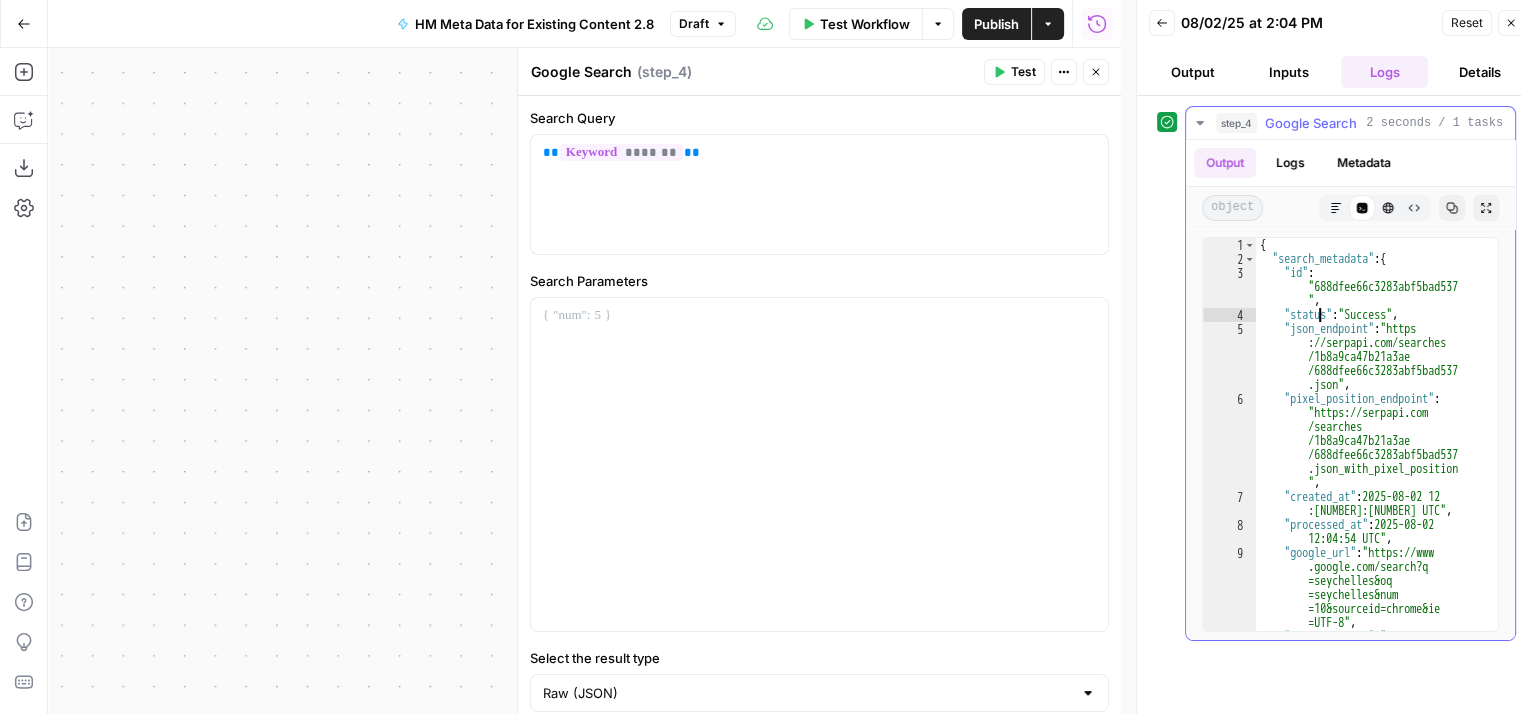 type on "**********" 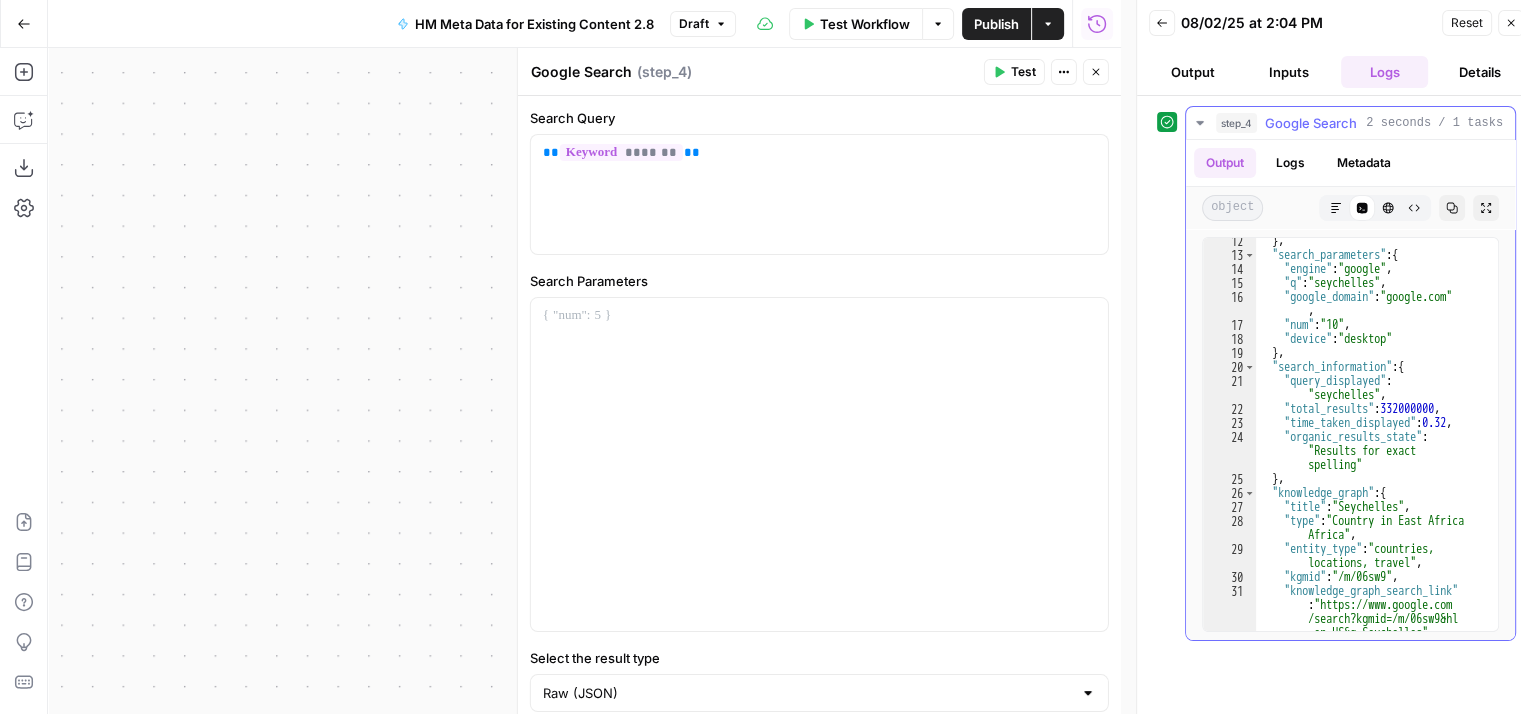 scroll, scrollTop: 330, scrollLeft: 0, axis: vertical 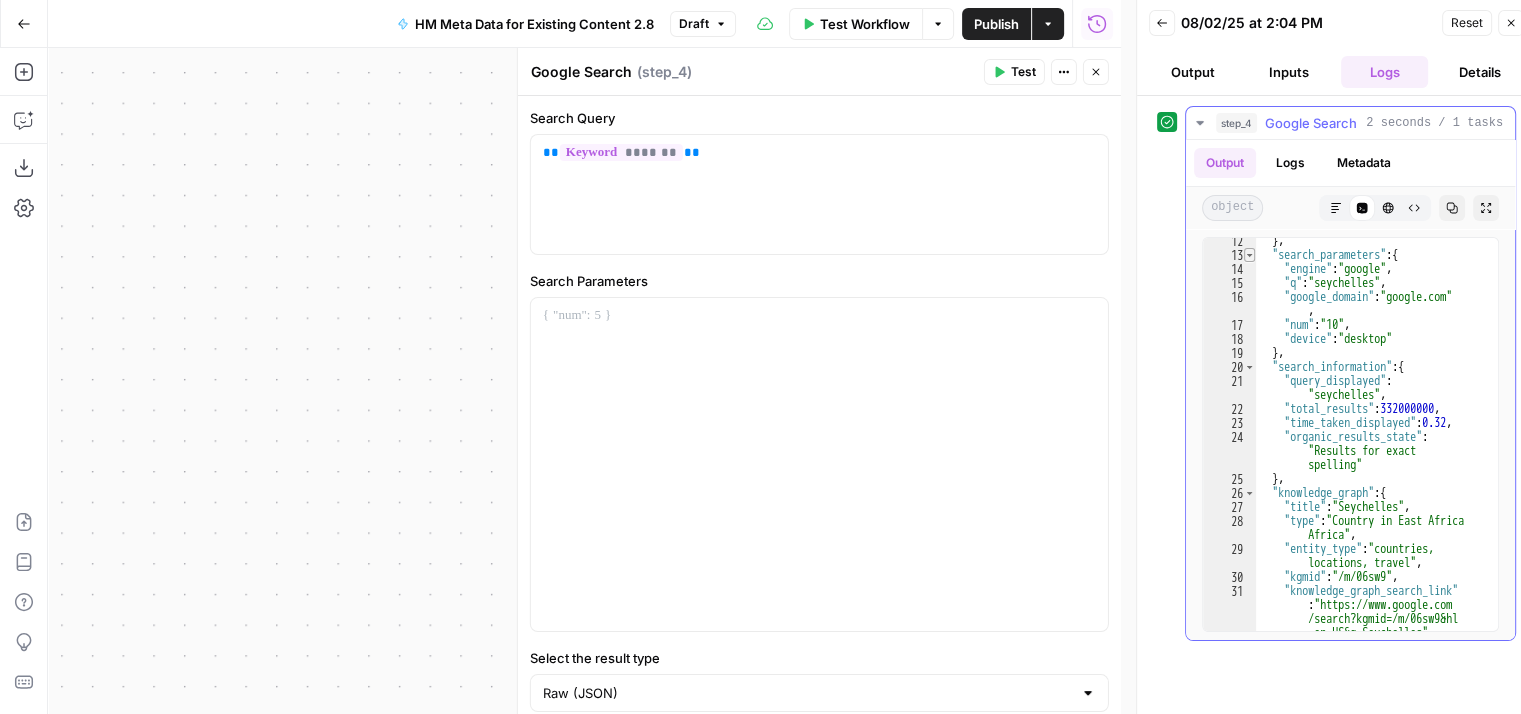 click at bounding box center (1249, 255) 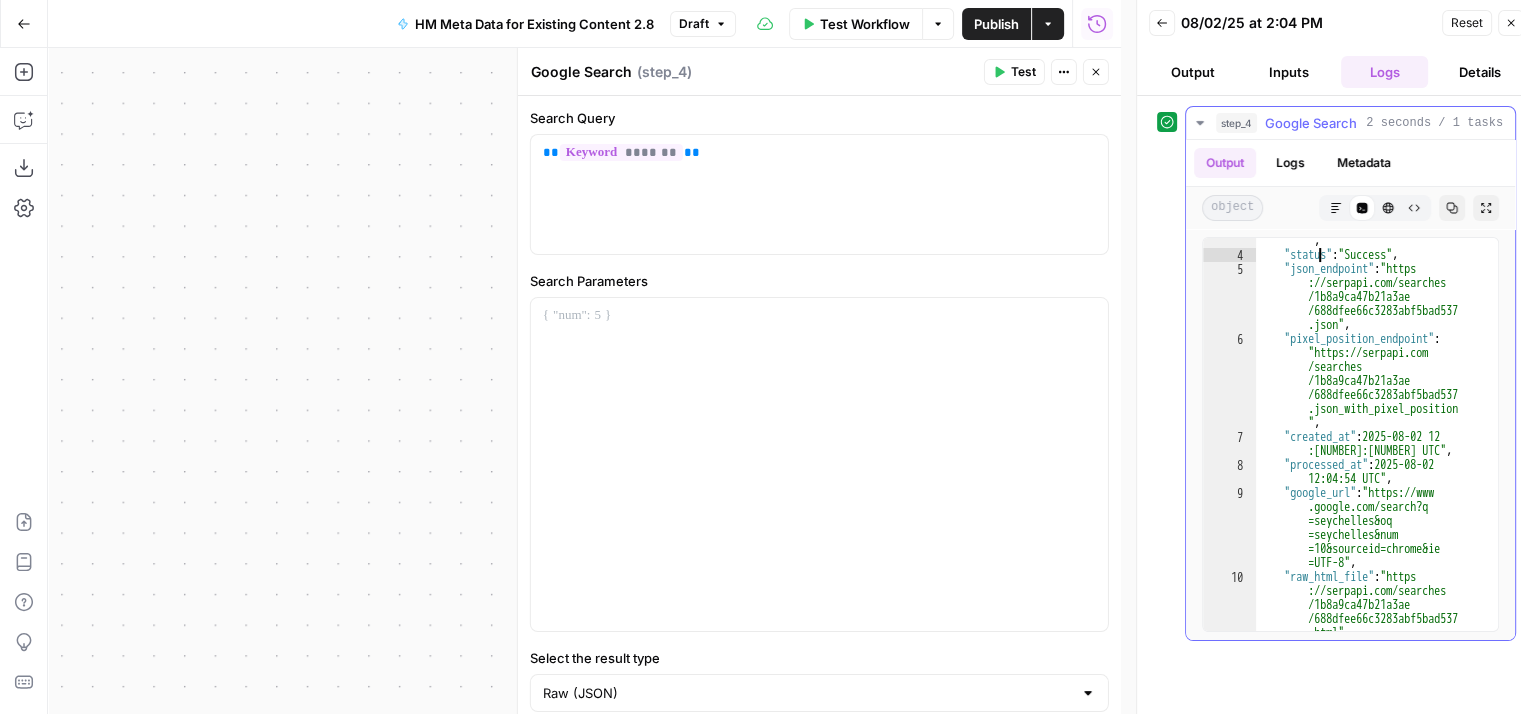 scroll, scrollTop: 0, scrollLeft: 0, axis: both 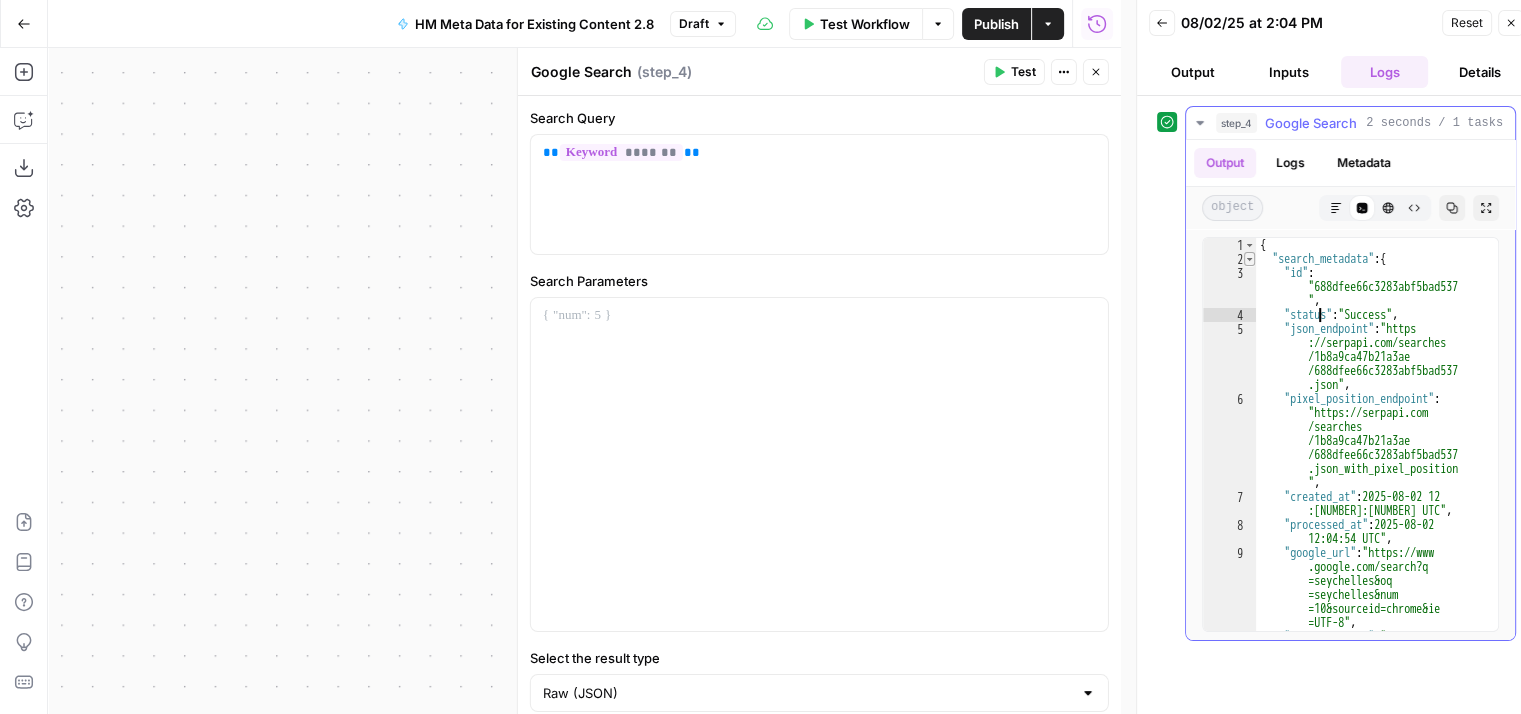 click at bounding box center (1249, 259) 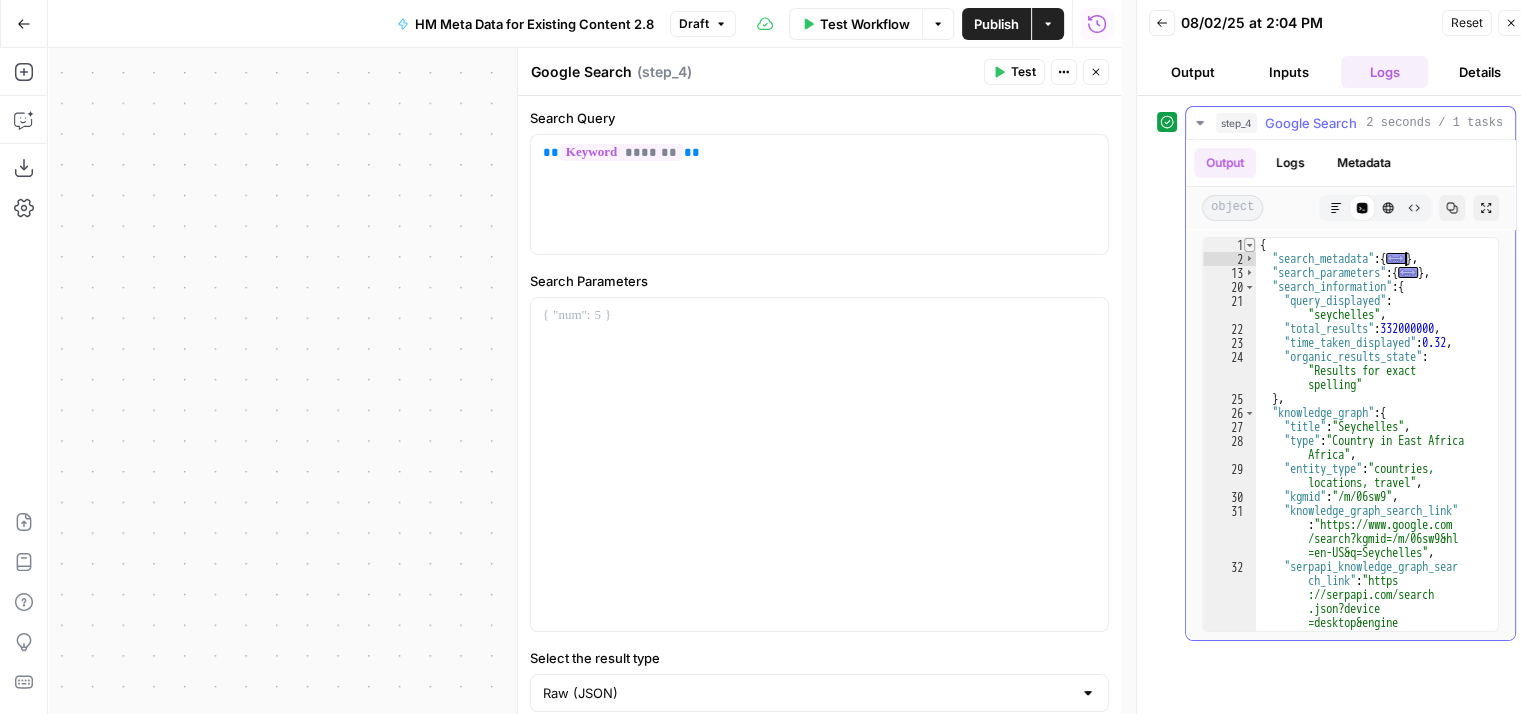 click at bounding box center [1249, 245] 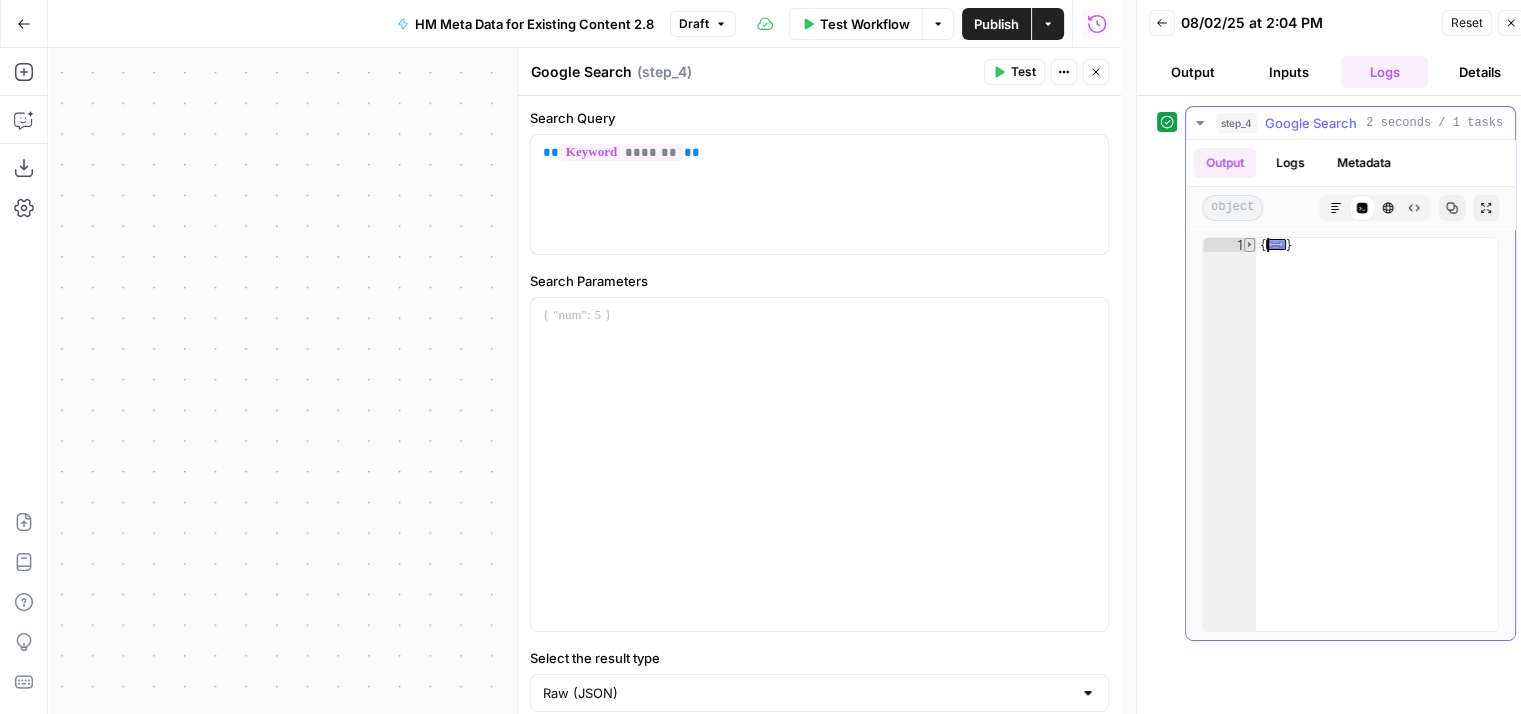 click at bounding box center (1249, 245) 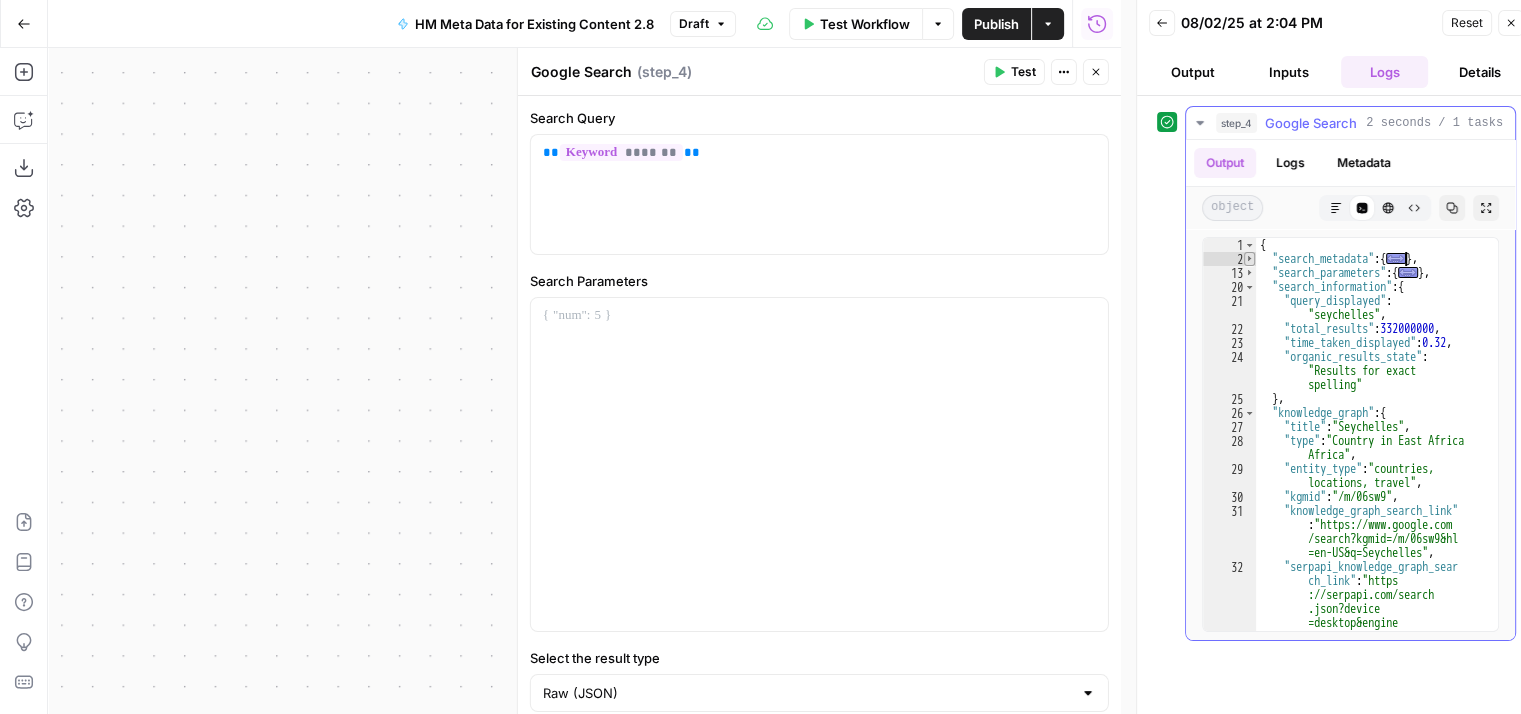 click at bounding box center (1249, 259) 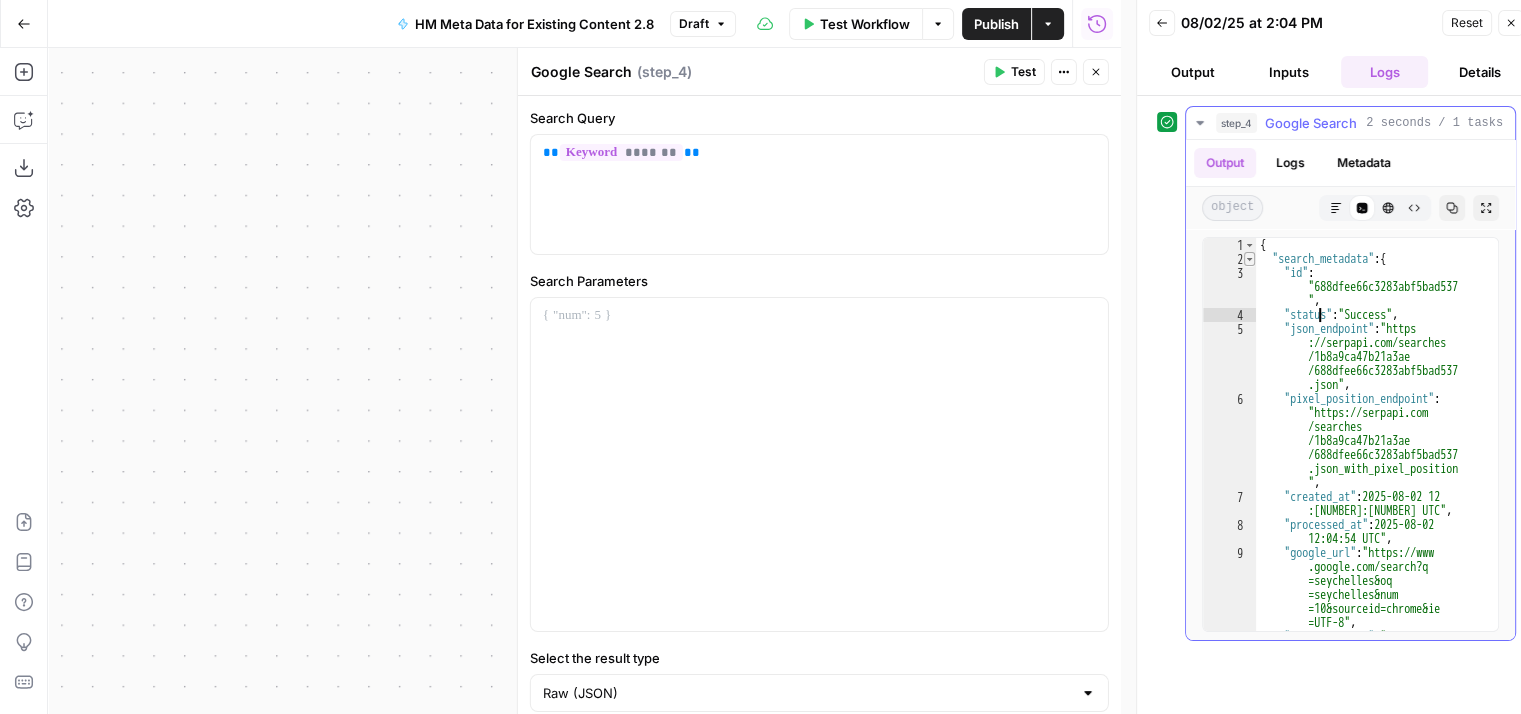 click at bounding box center (1249, 259) 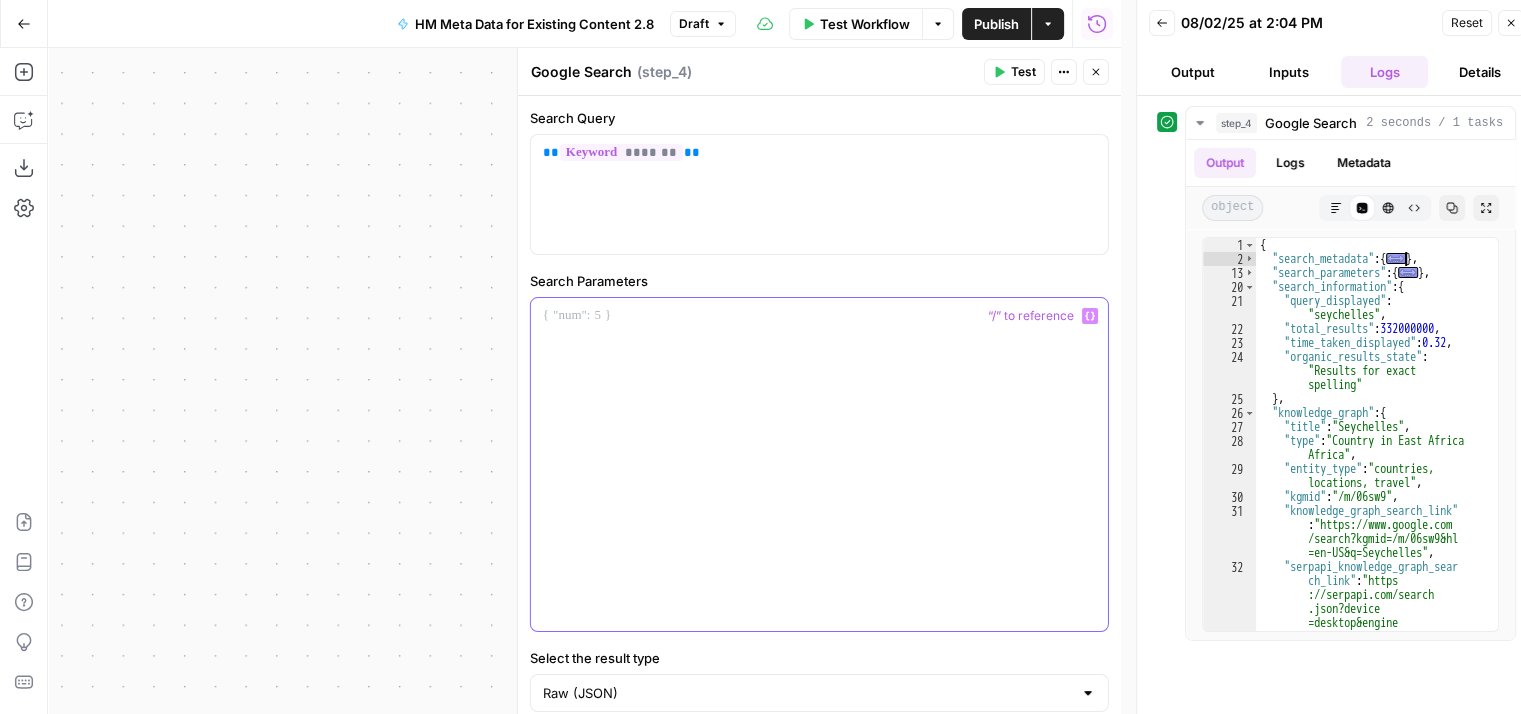 click at bounding box center (819, 464) 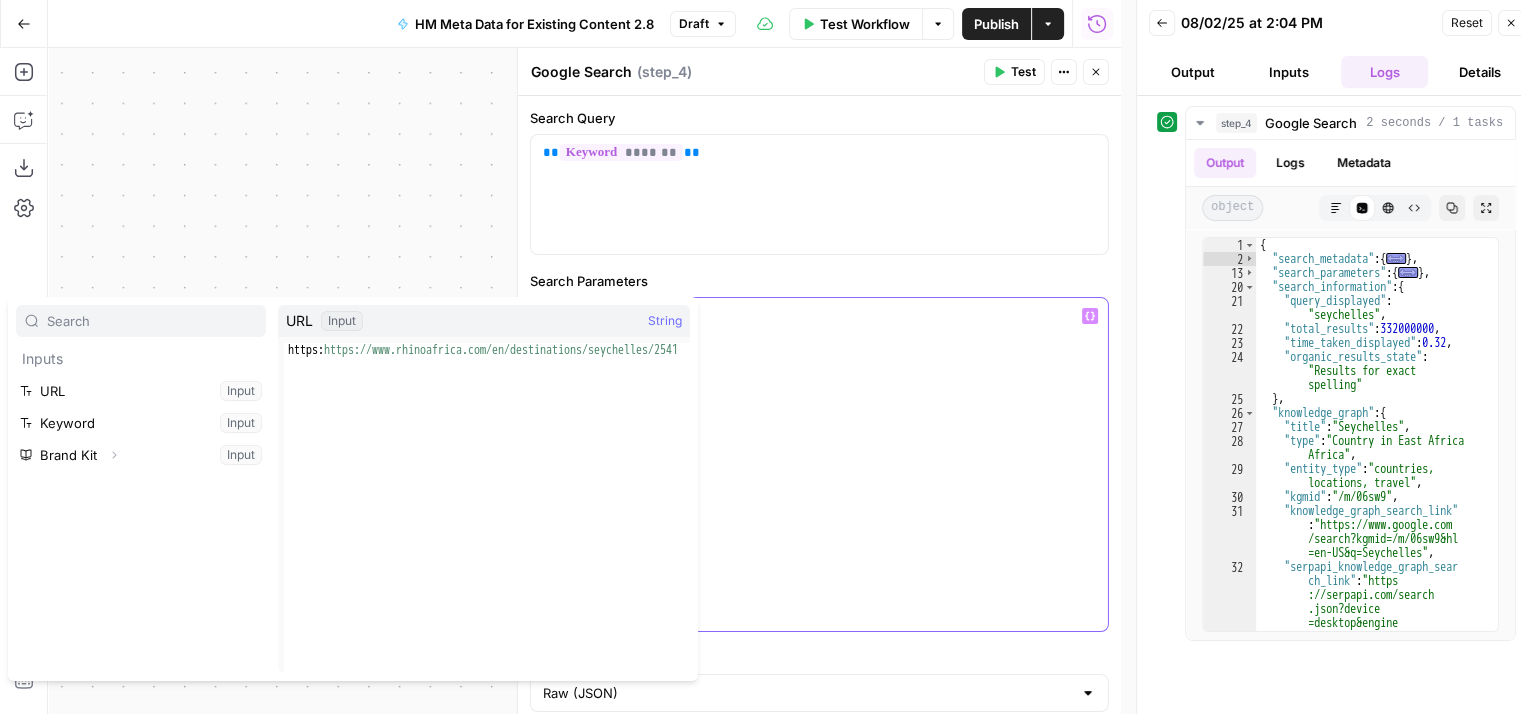 click on "*" at bounding box center (819, 464) 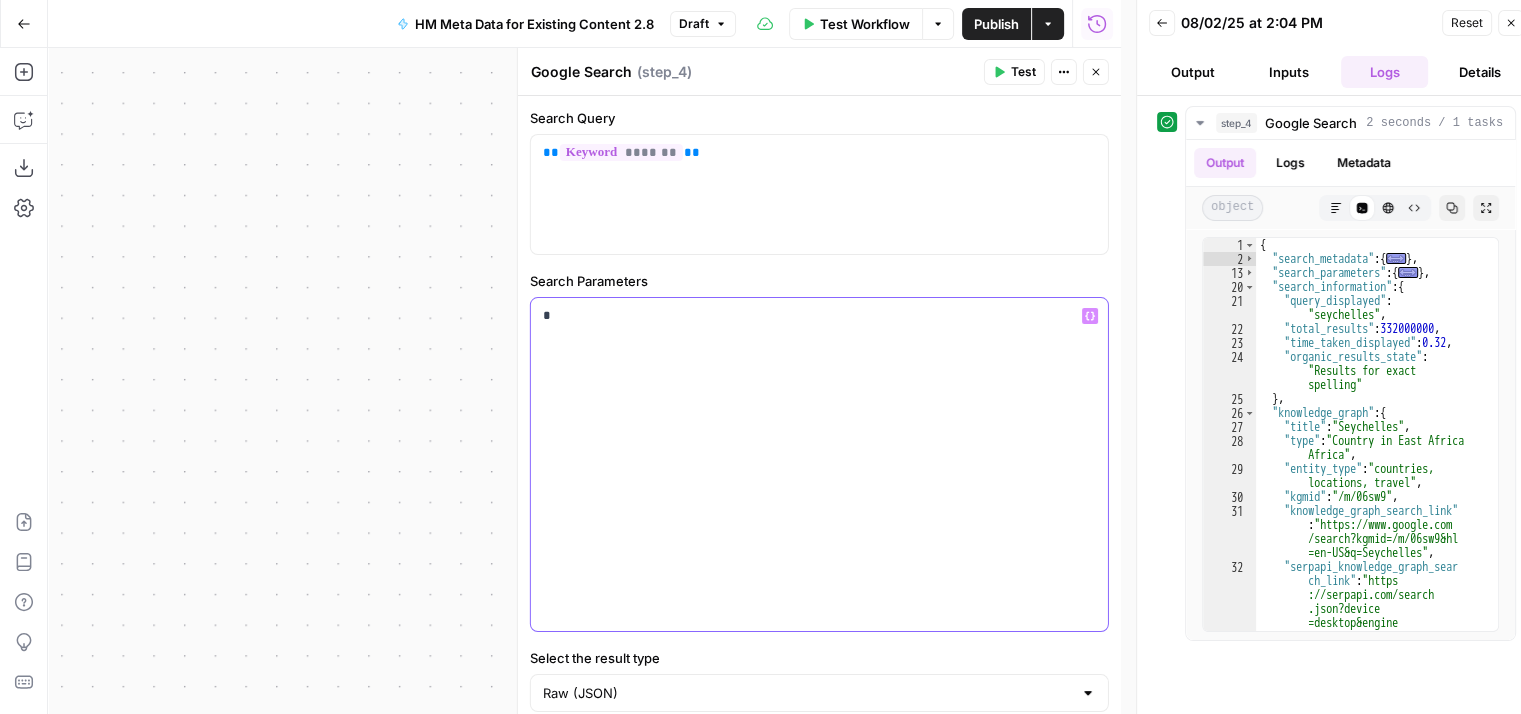 type 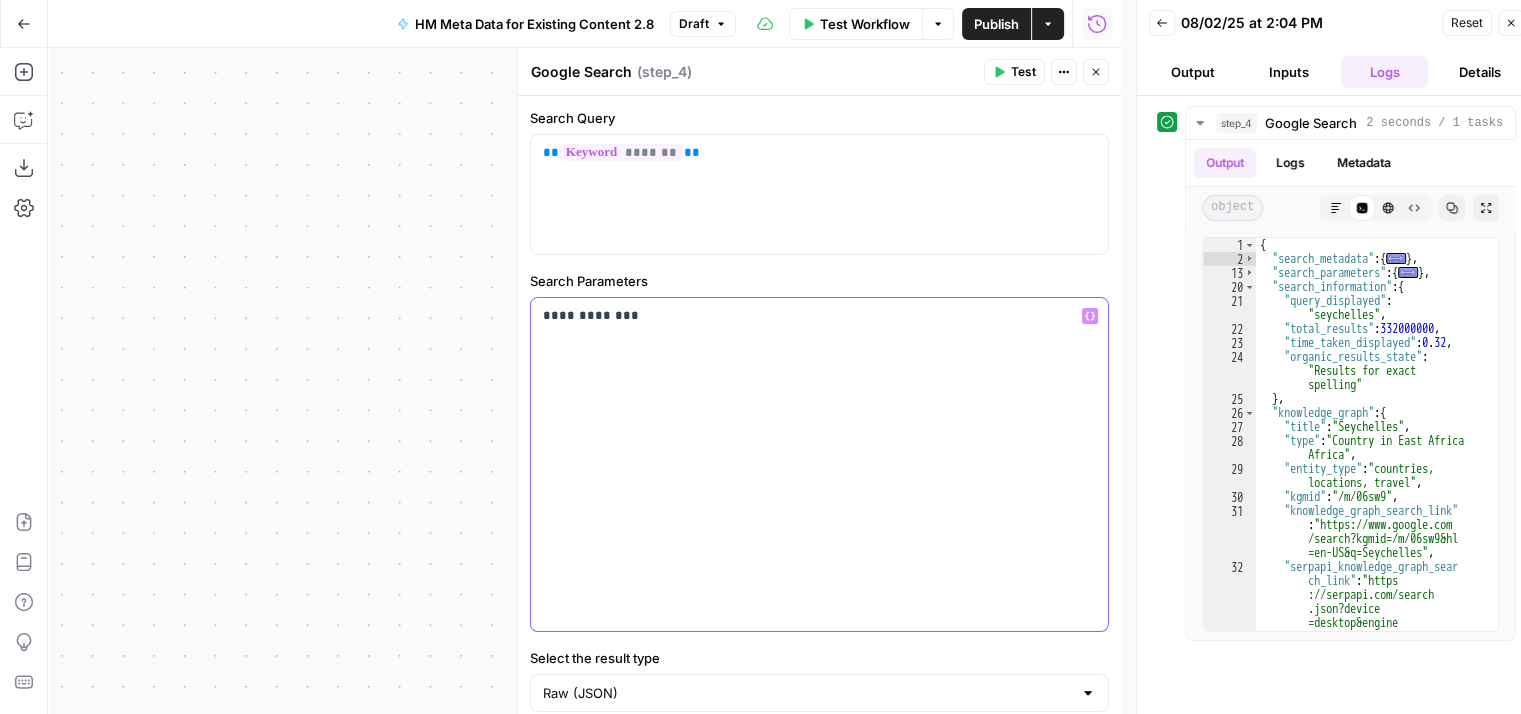 click on "**********" at bounding box center (812, 316) 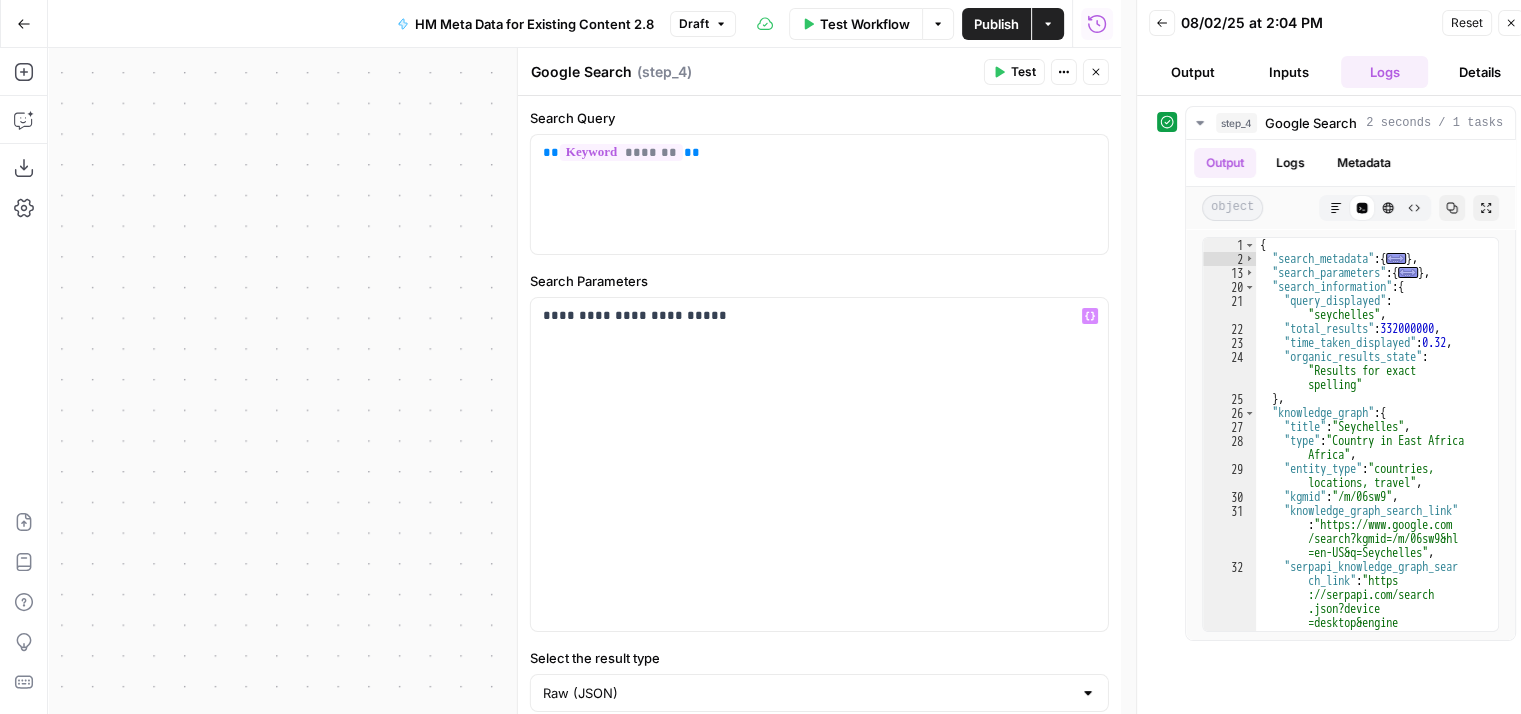 click on "Test" at bounding box center [1023, 72] 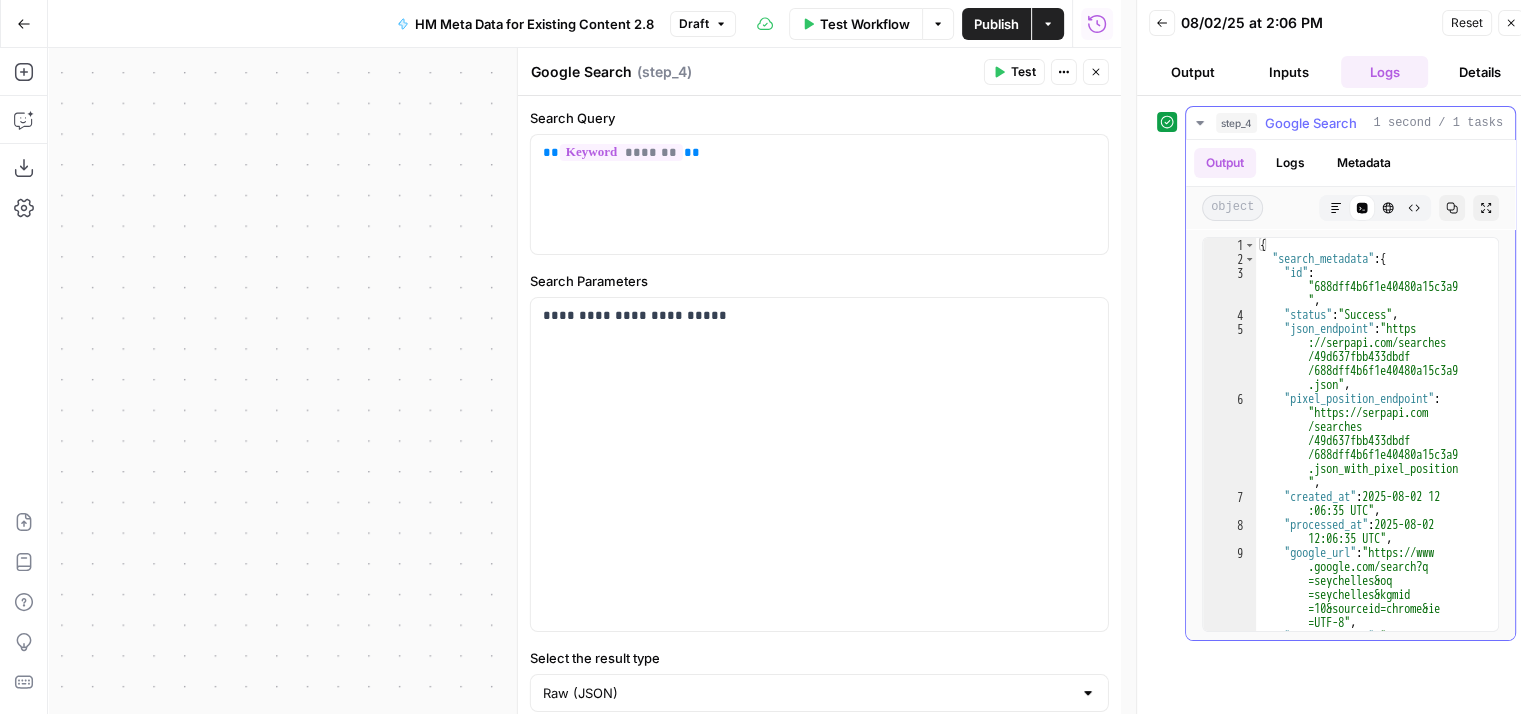scroll, scrollTop: 0, scrollLeft: 0, axis: both 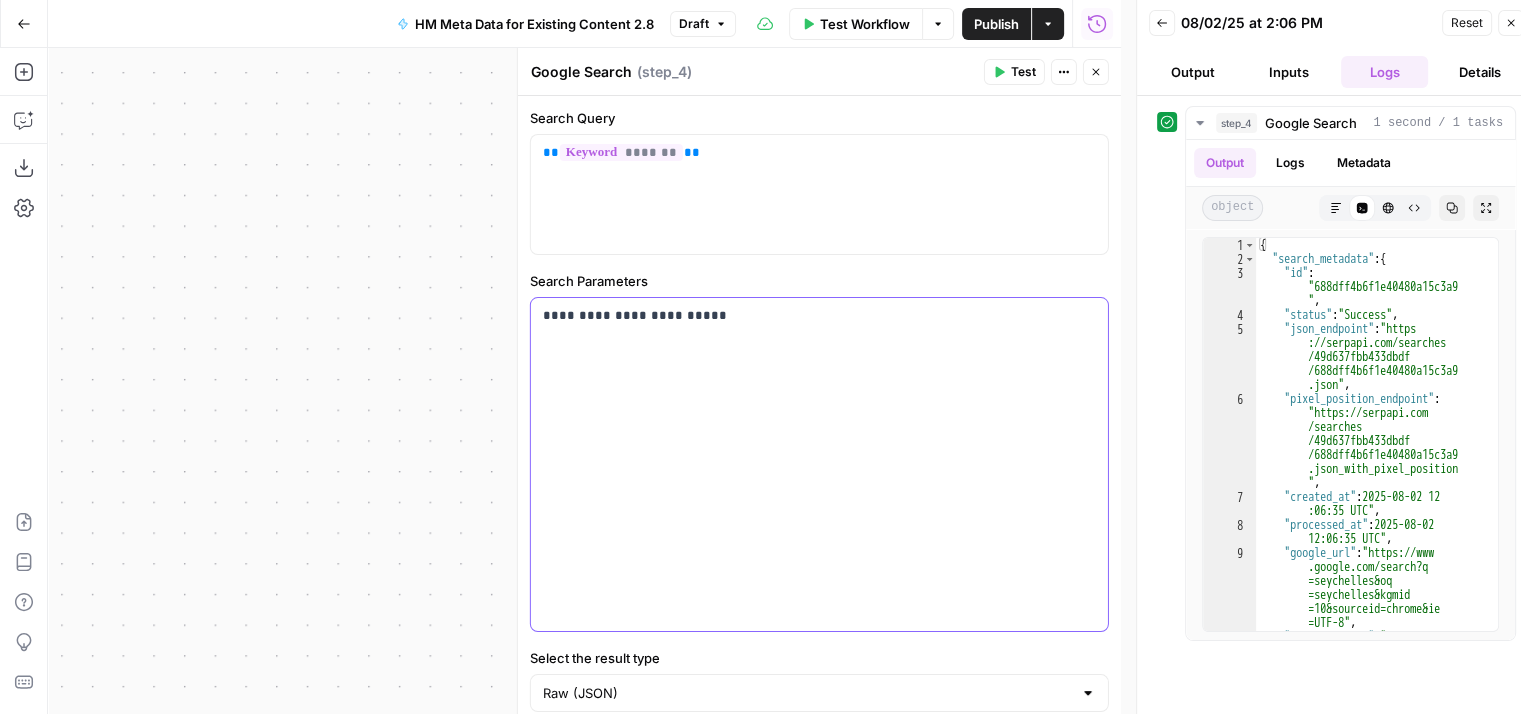 click on "**********" at bounding box center (812, 316) 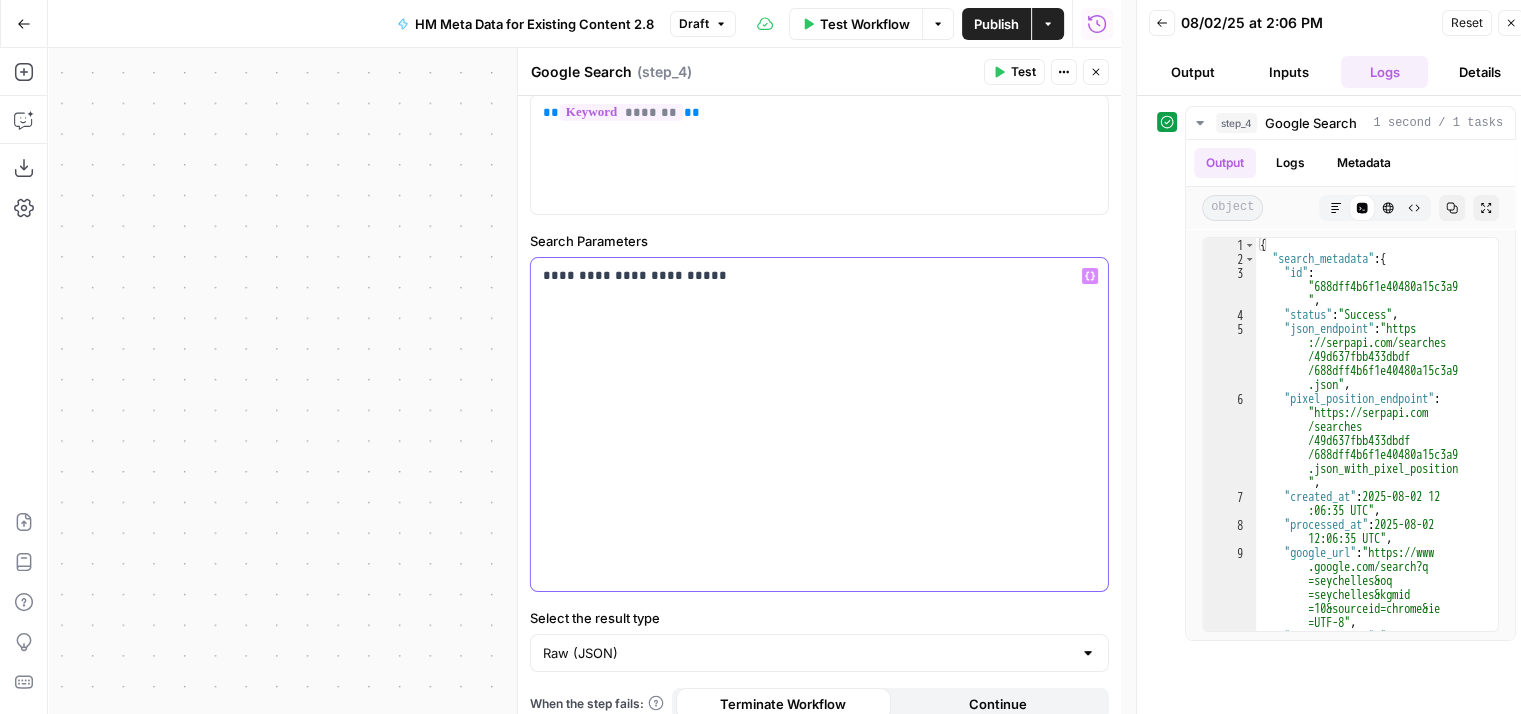 scroll, scrollTop: 56, scrollLeft: 0, axis: vertical 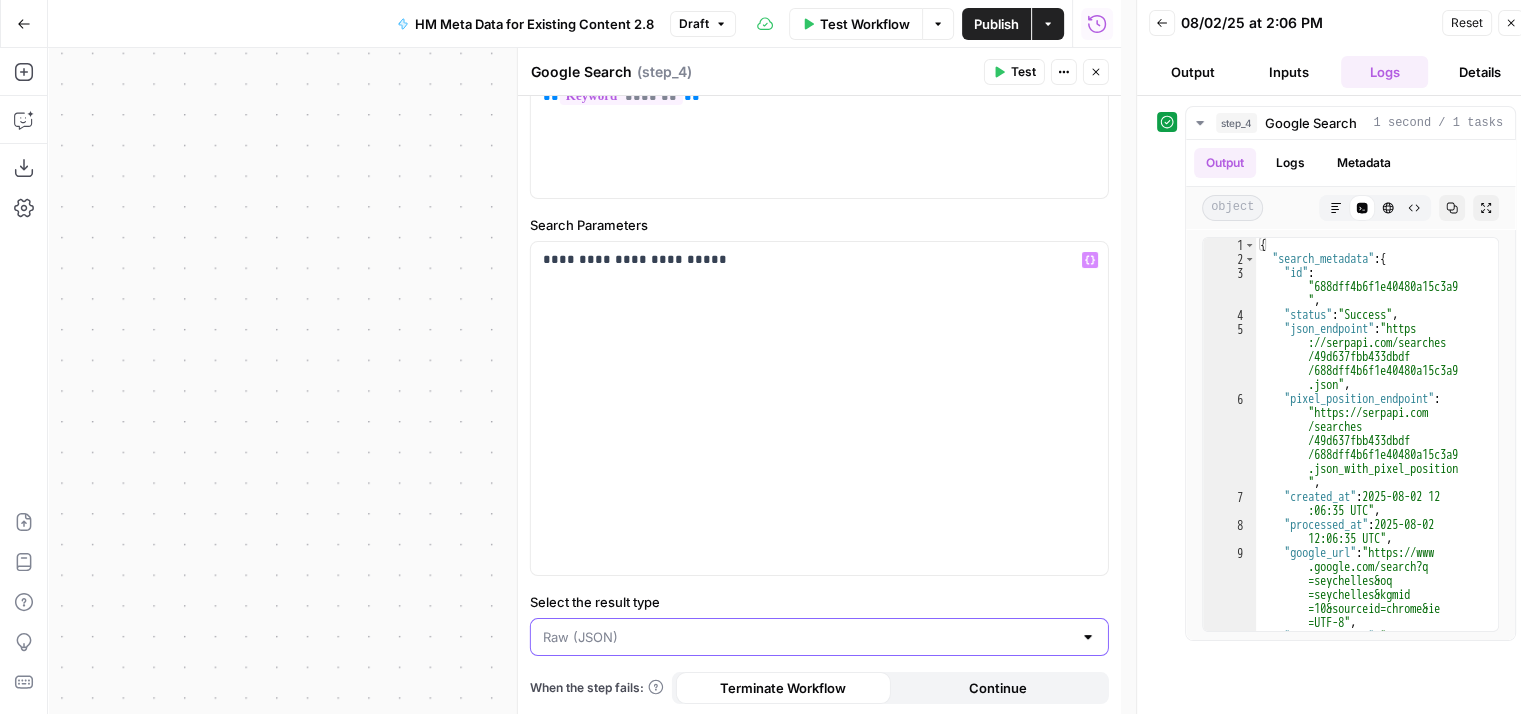 click on "Select the result type" at bounding box center (807, 637) 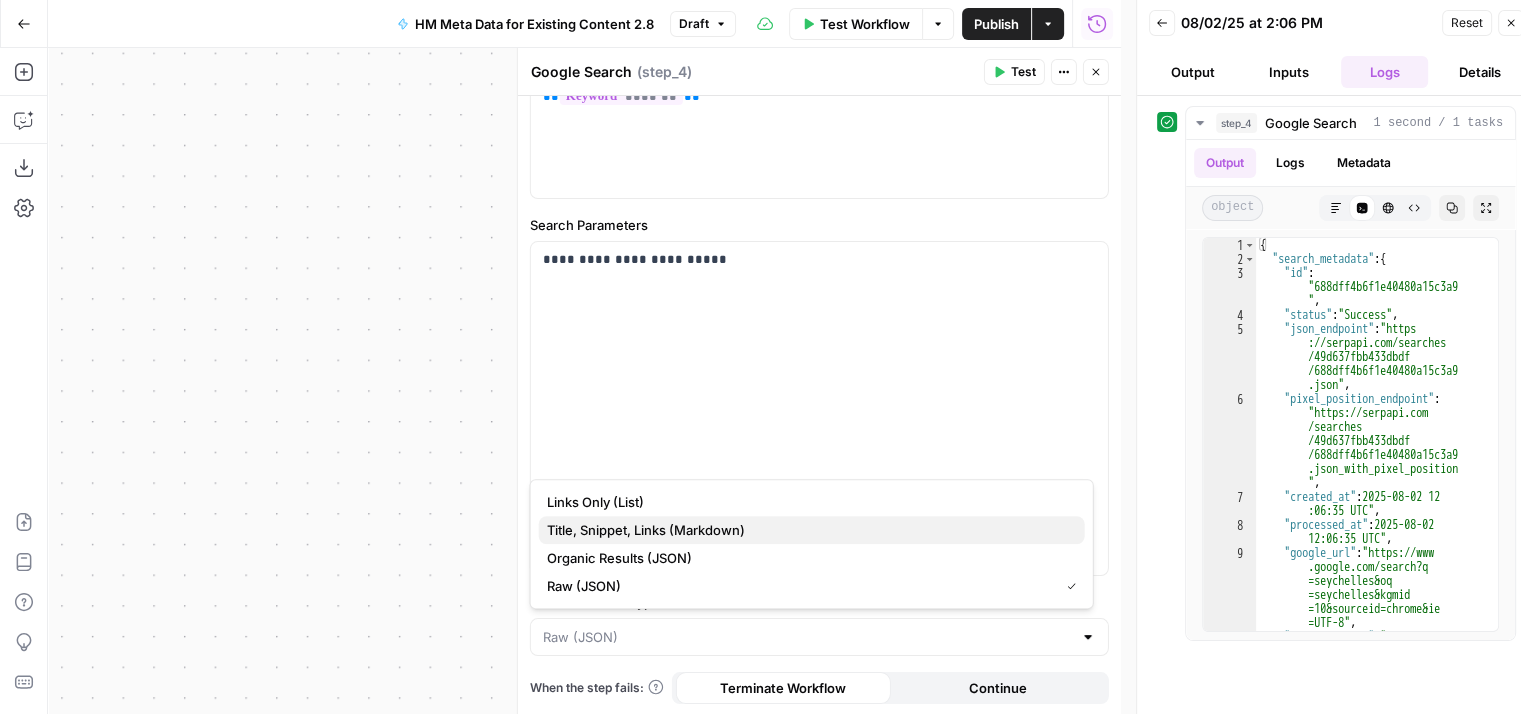 click on "Title, Snippet, Links (Markdown)" at bounding box center (808, 530) 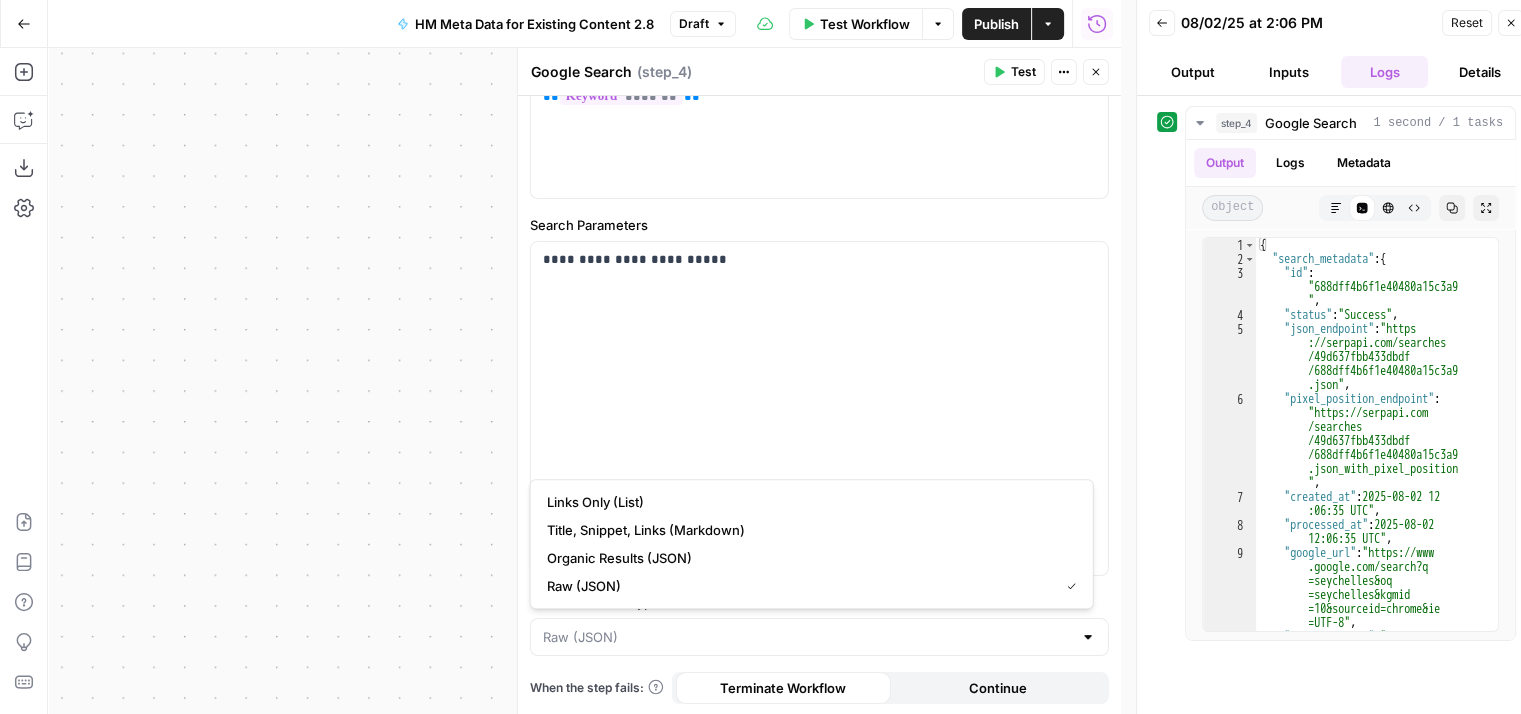 type on "Title, Snippet, Links (Markdown)" 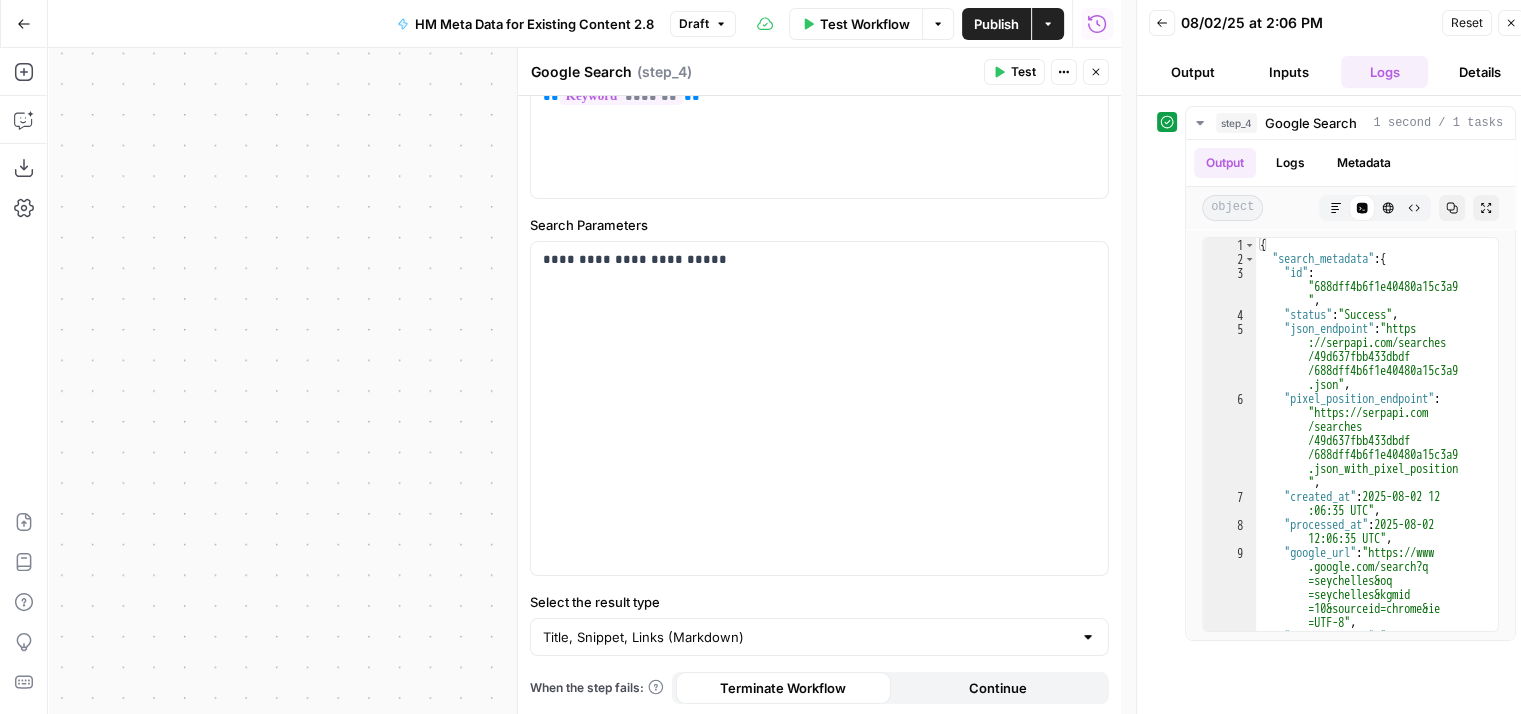 click 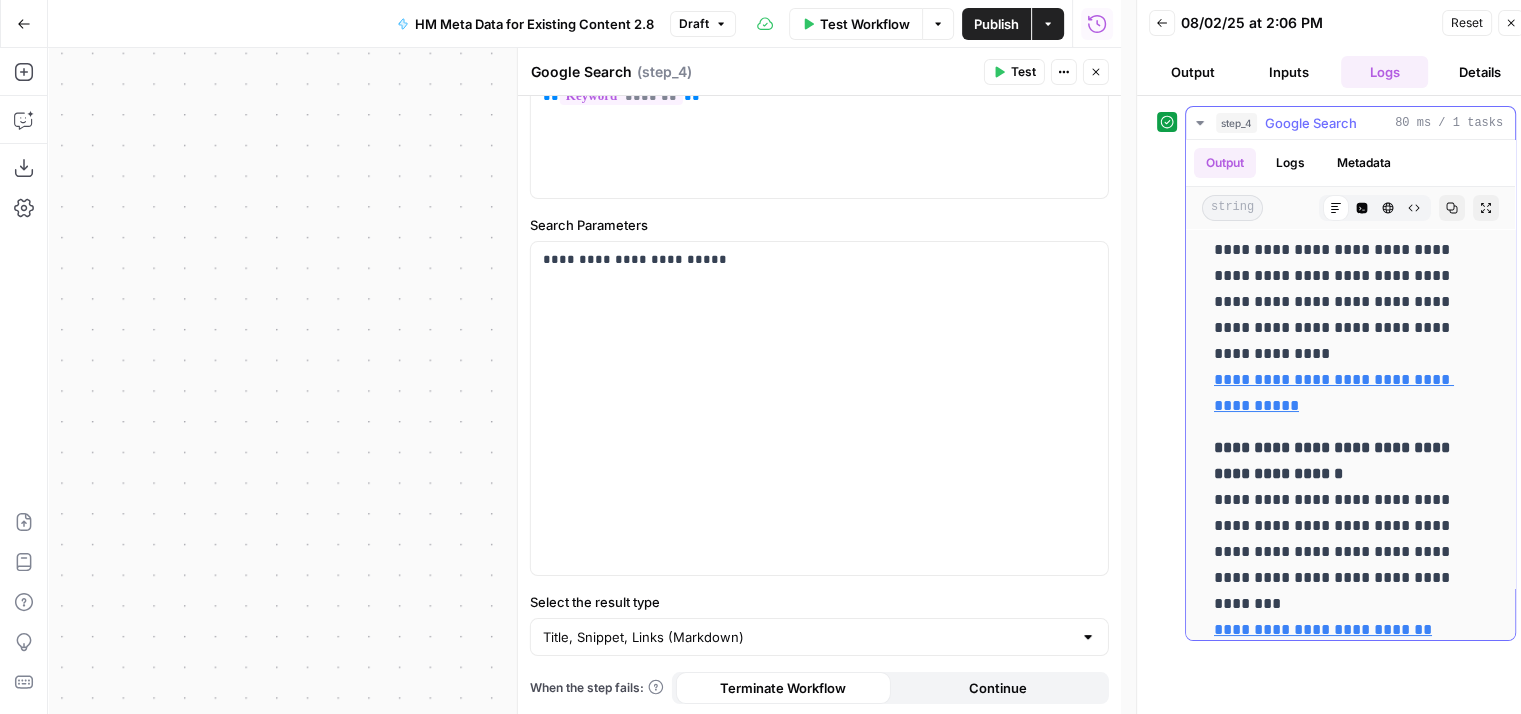 scroll, scrollTop: 100, scrollLeft: 0, axis: vertical 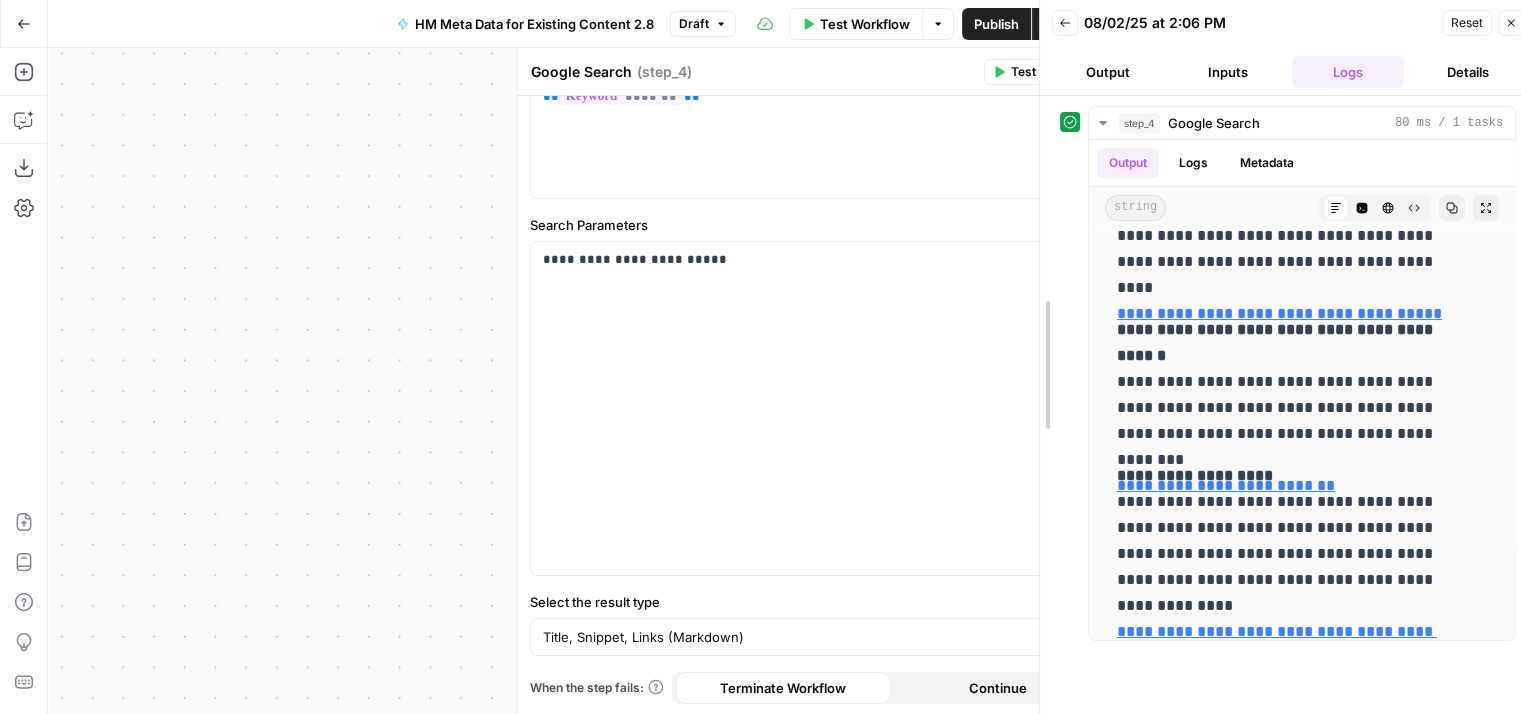 drag, startPoint x: 1136, startPoint y: 430, endPoint x: 1039, endPoint y: 436, distance: 97.18539 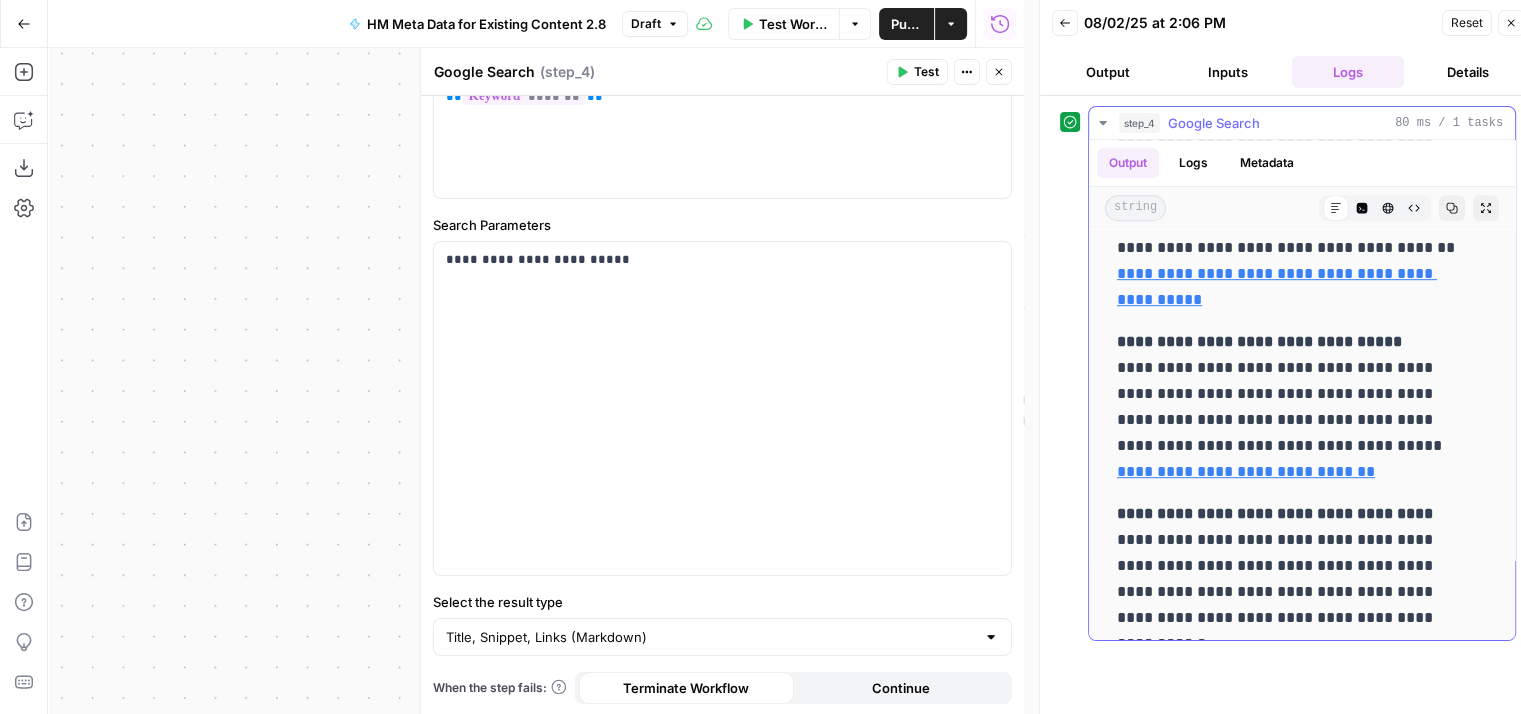 scroll, scrollTop: 1136, scrollLeft: 0, axis: vertical 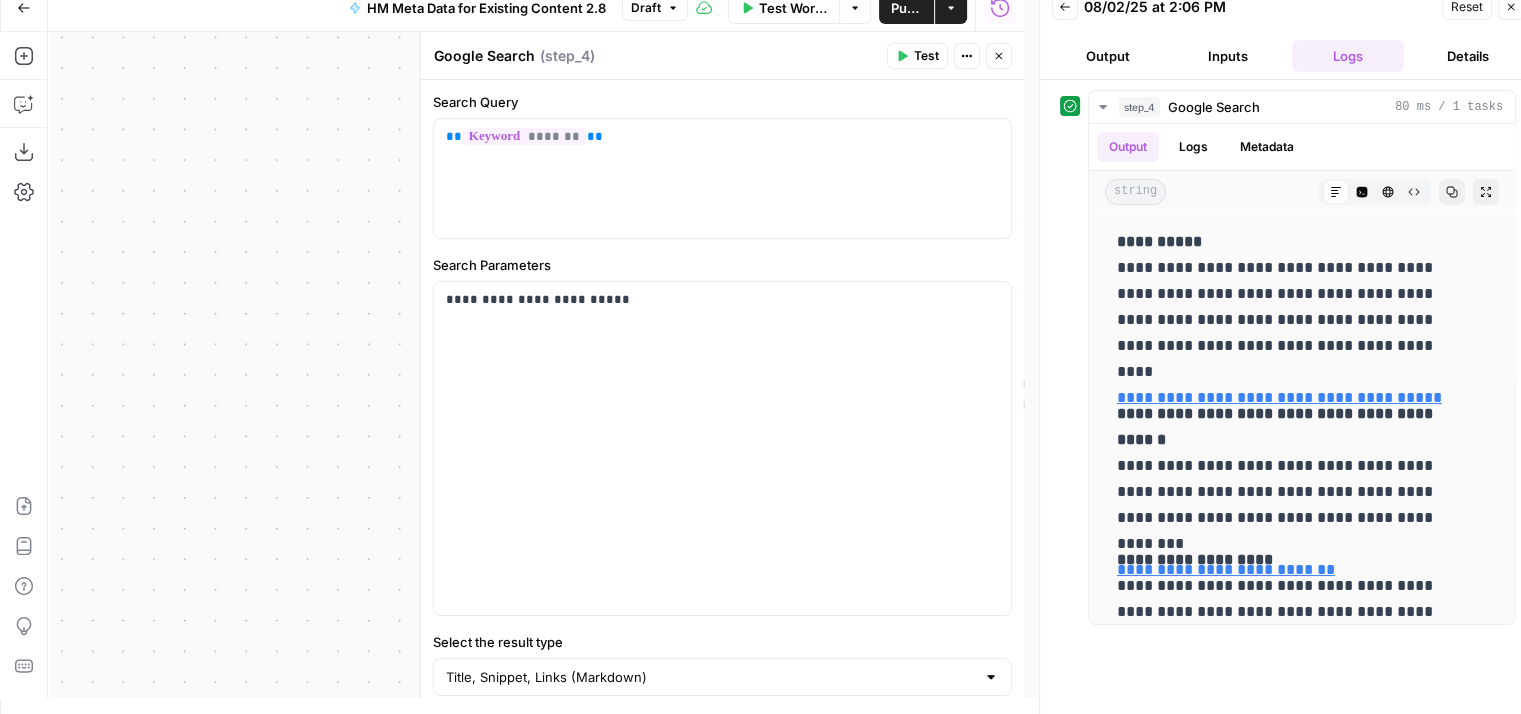 click 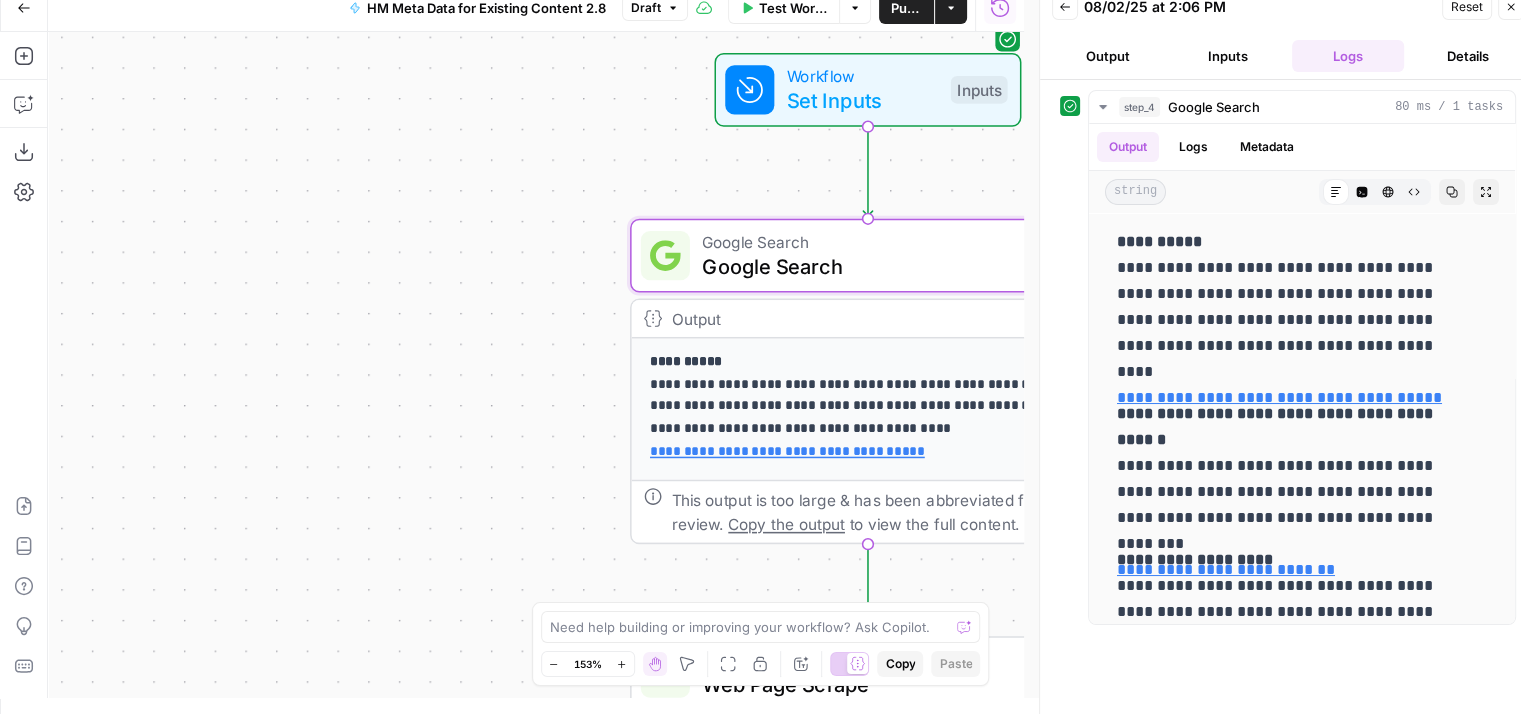 click 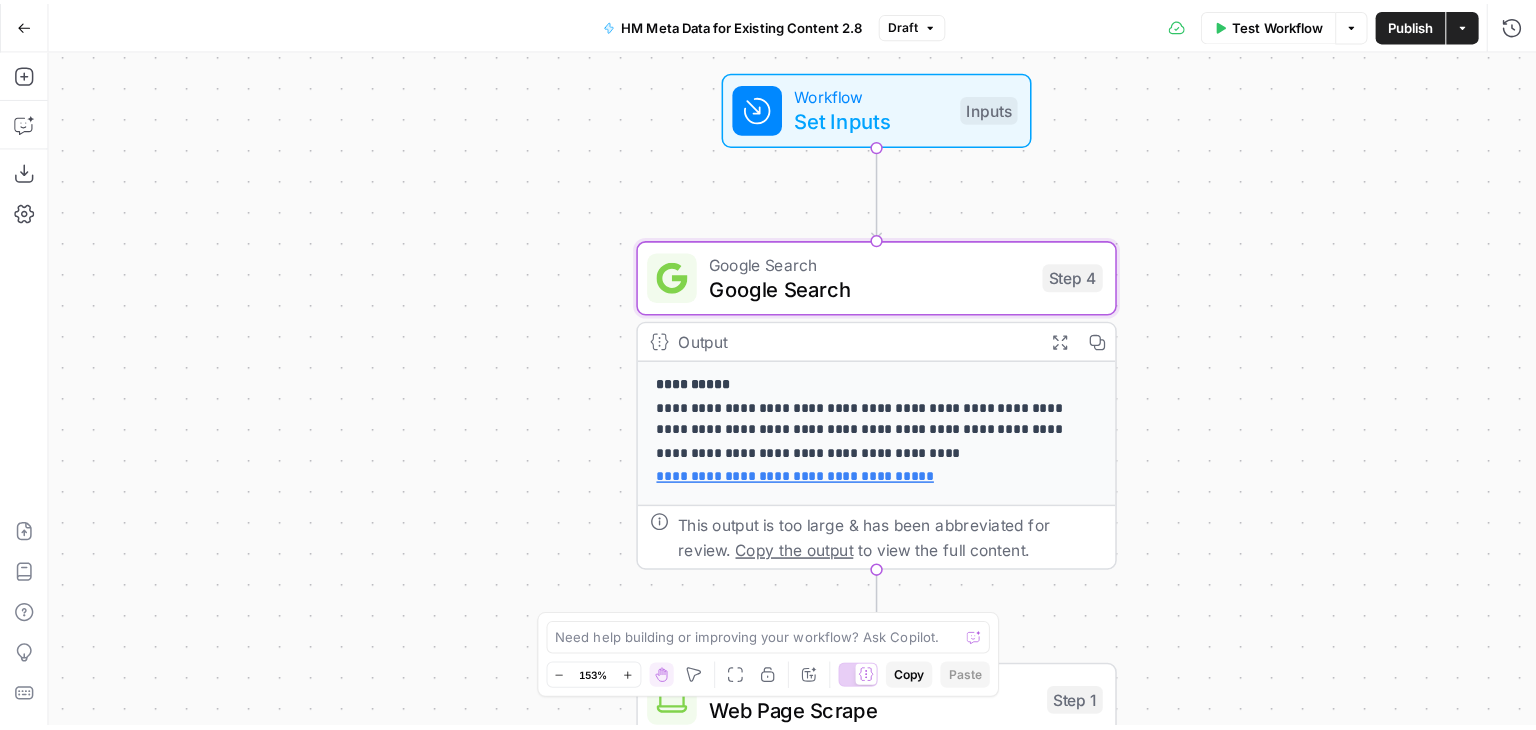 scroll, scrollTop: 0, scrollLeft: 0, axis: both 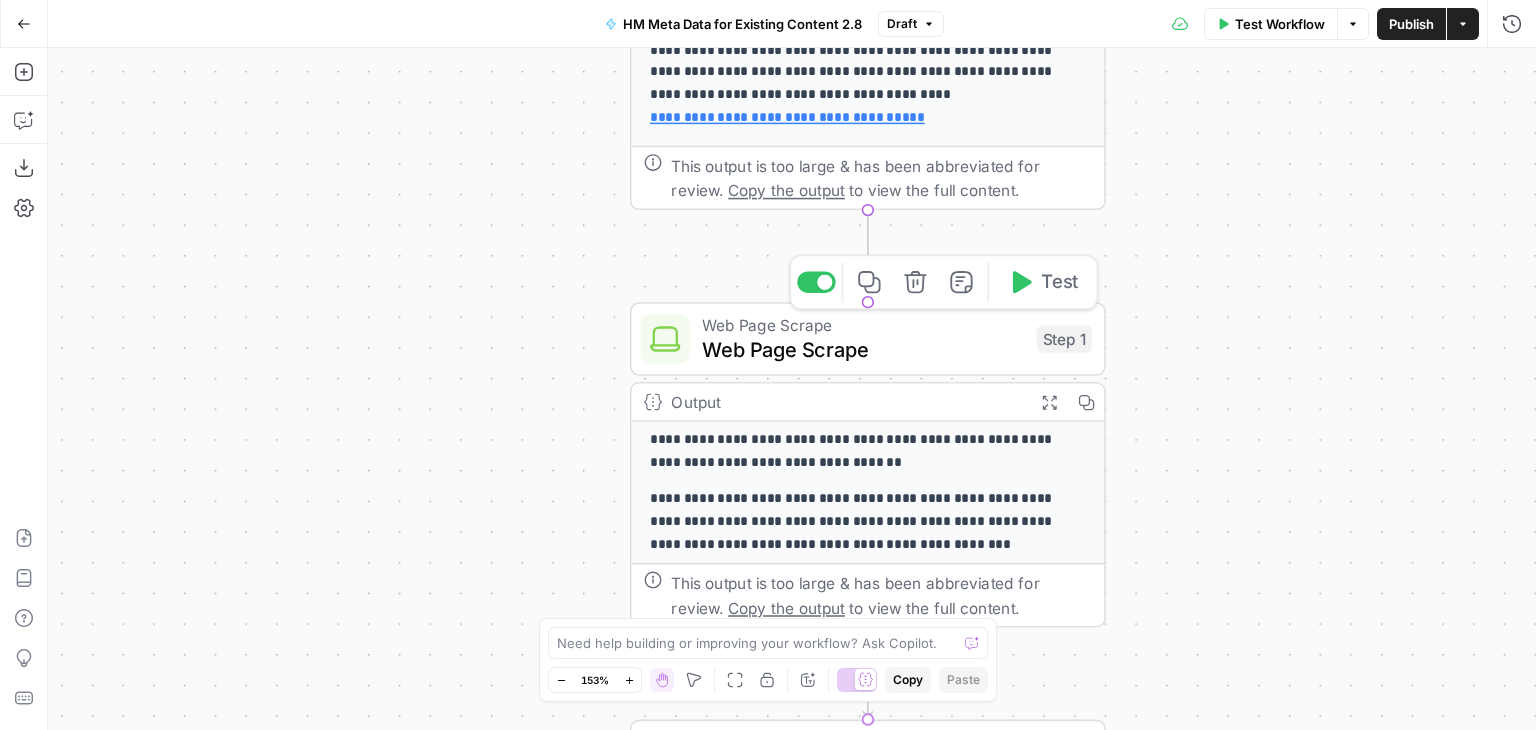 click on "Web Page Scrape" at bounding box center (863, 349) 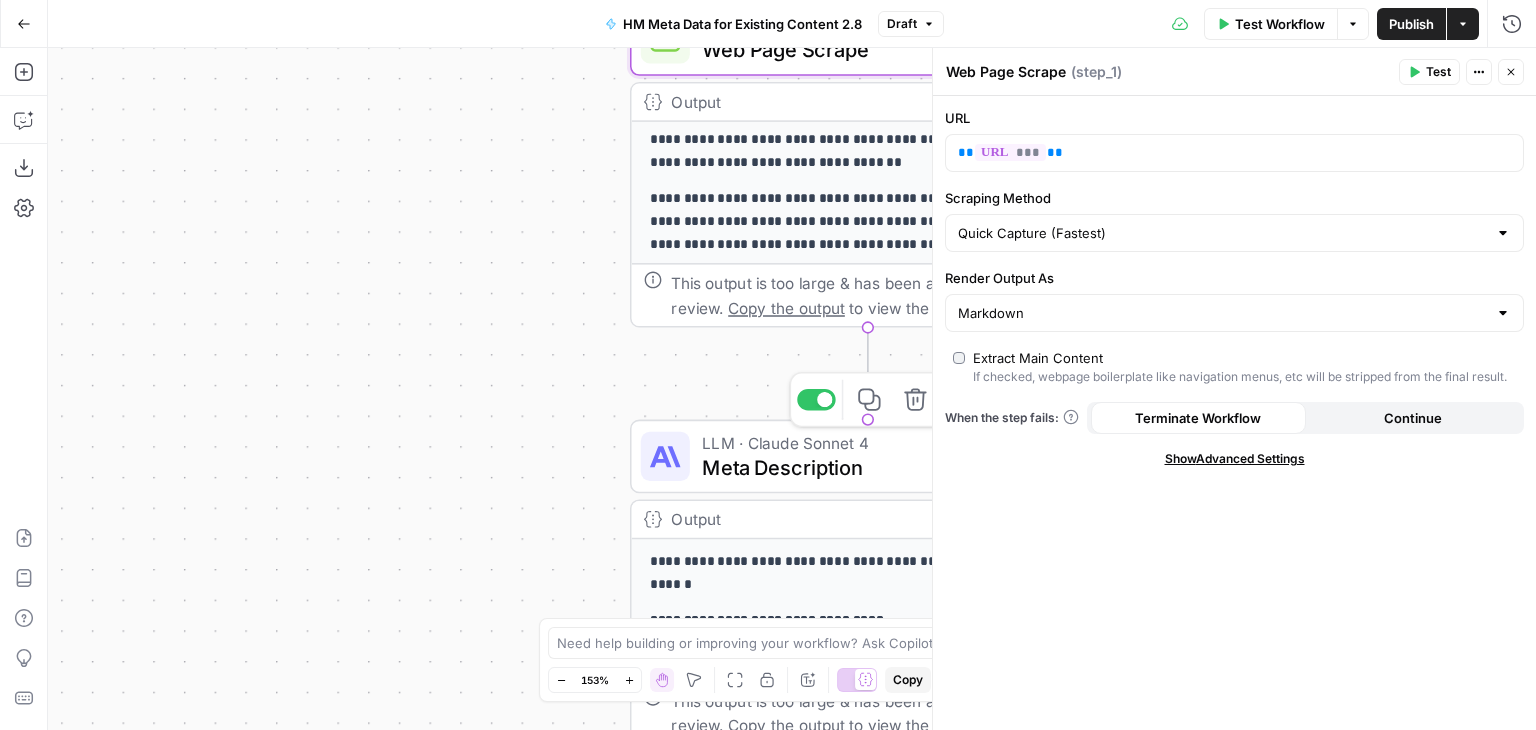 click on "Meta Description" at bounding box center (861, 467) 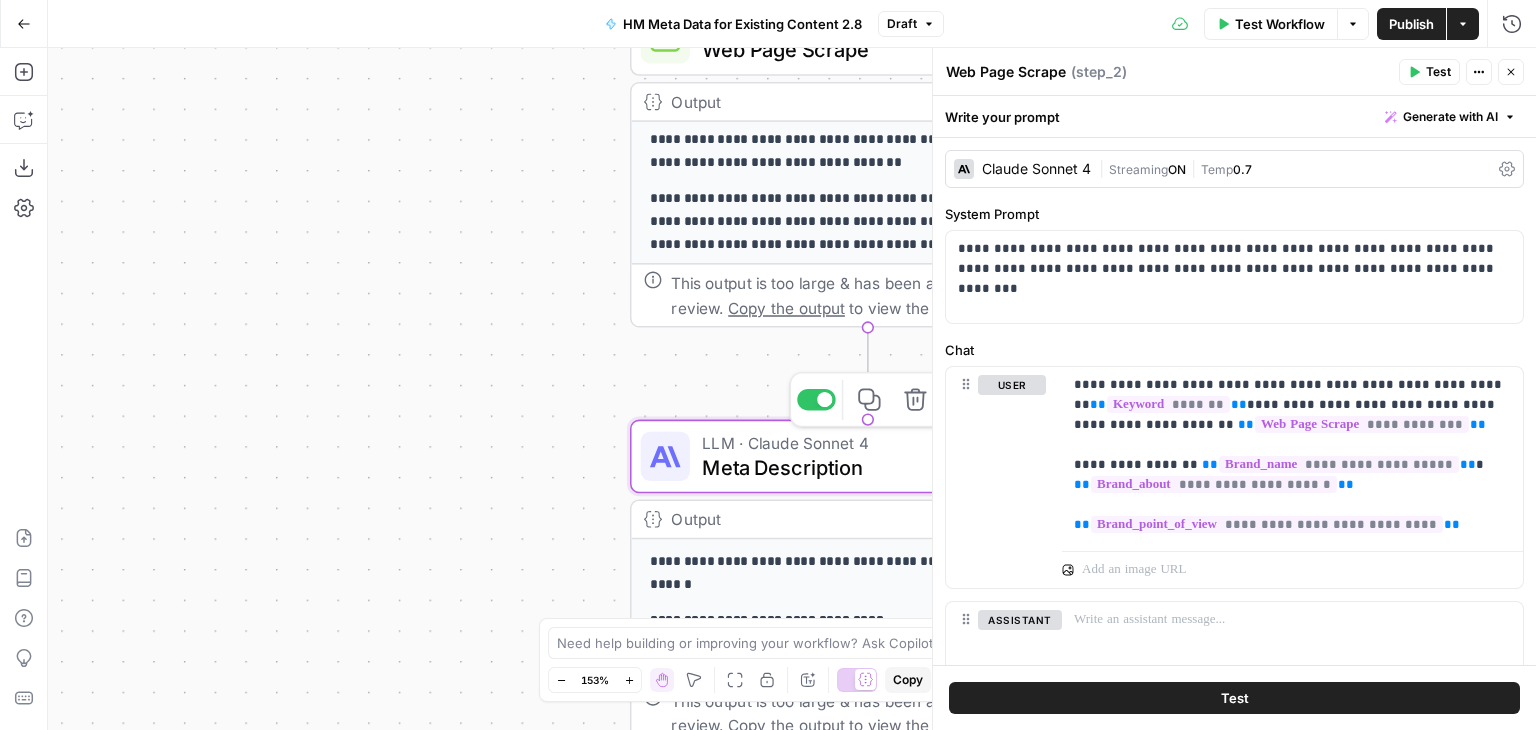 type on "Meta Description" 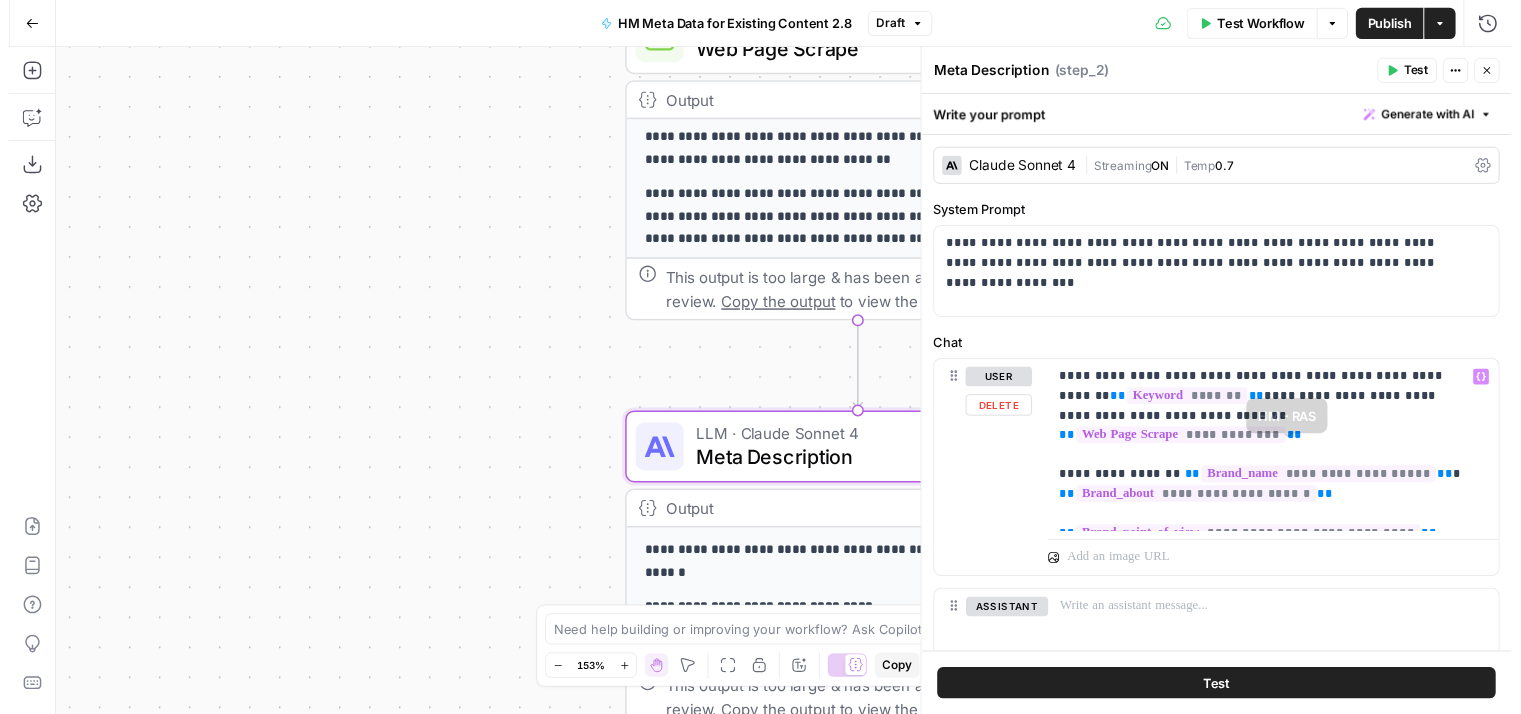 scroll, scrollTop: 212, scrollLeft: 0, axis: vertical 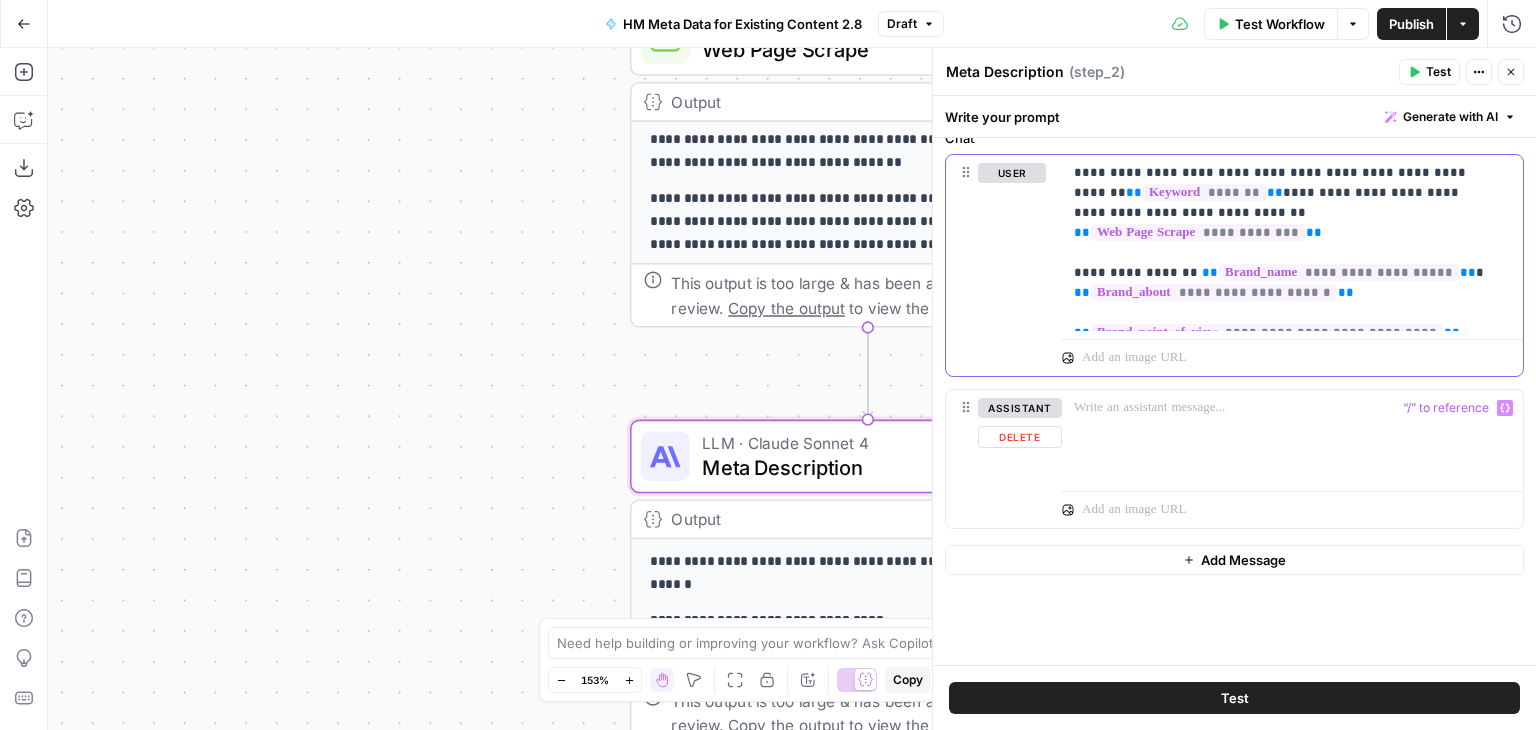 click on "**********" at bounding box center (1285, 243) 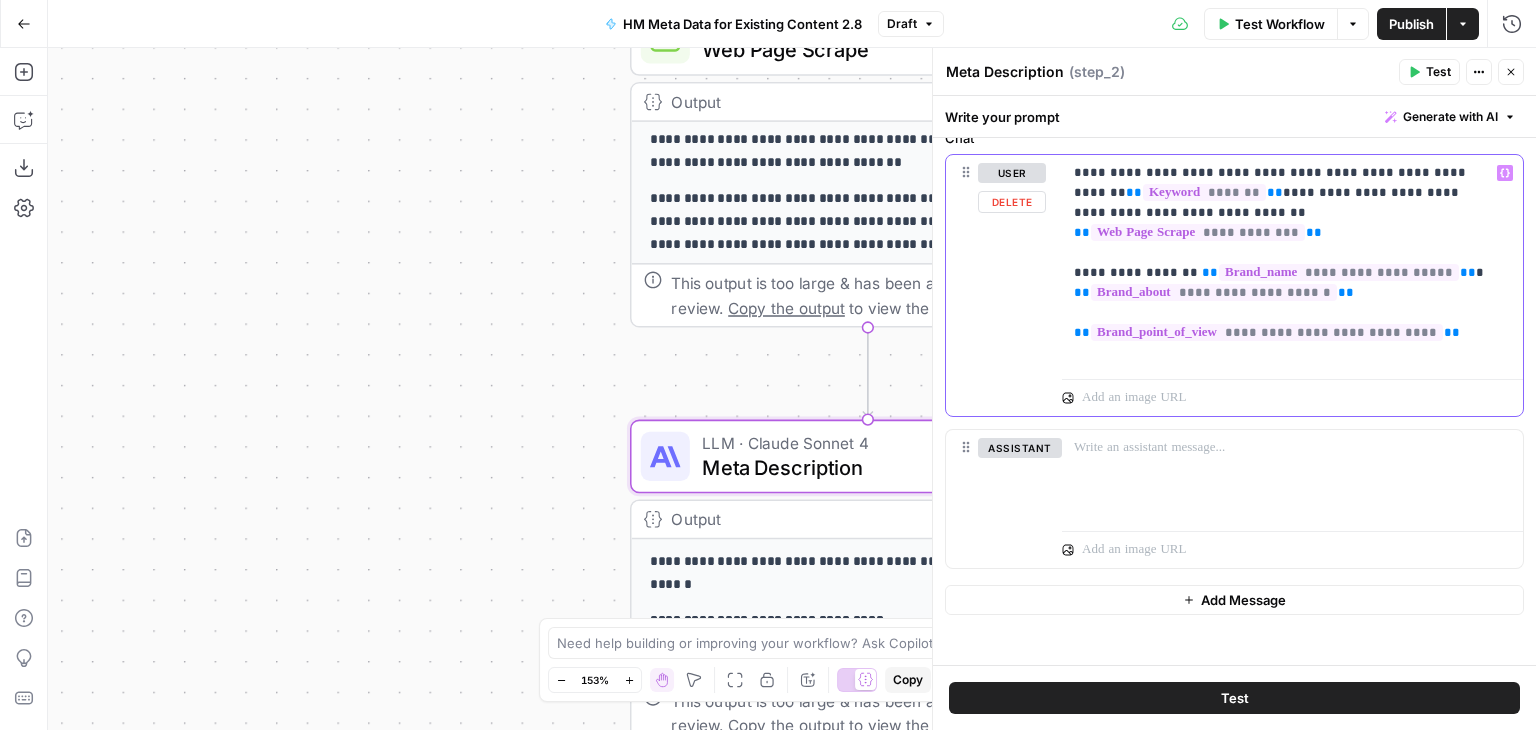 type 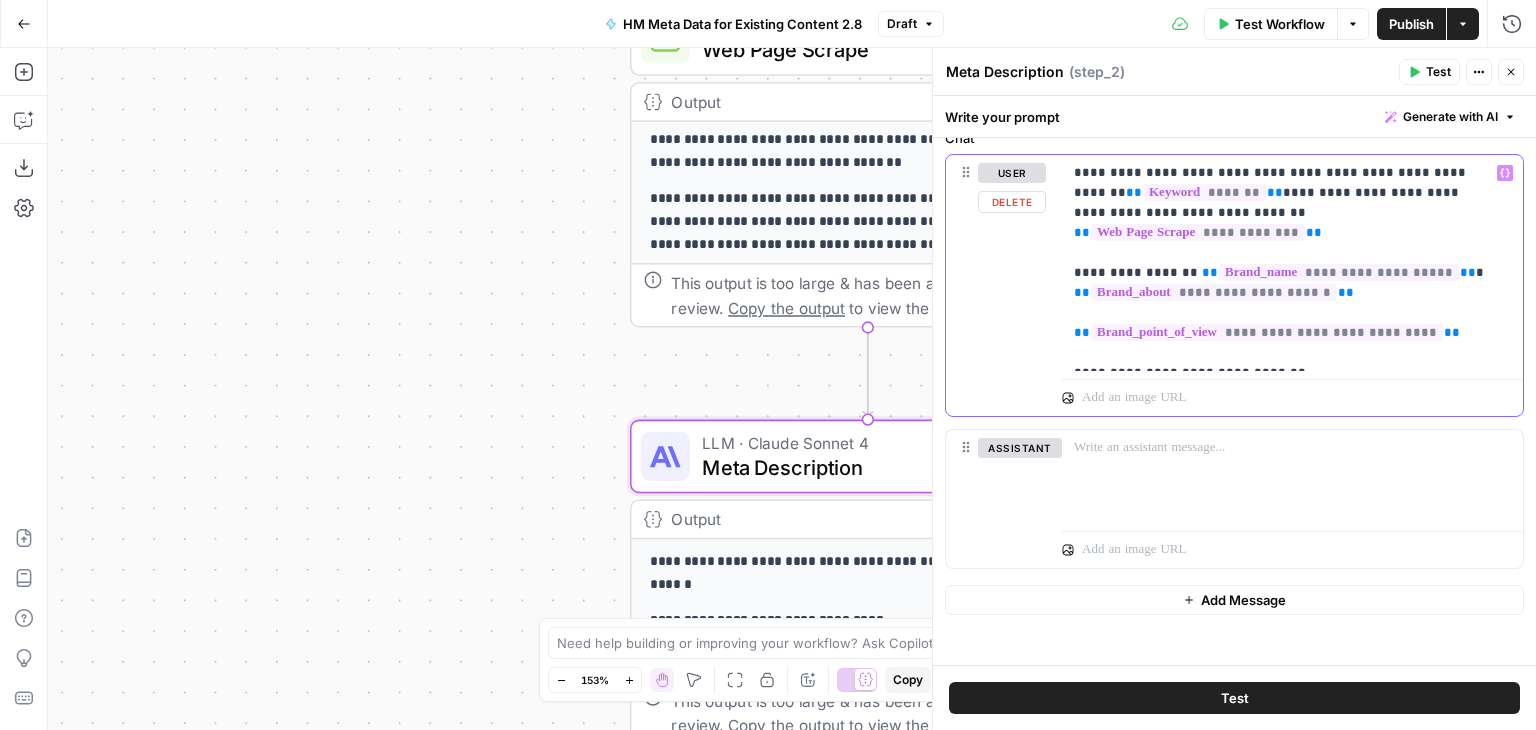 click on "**********" at bounding box center [1285, 263] 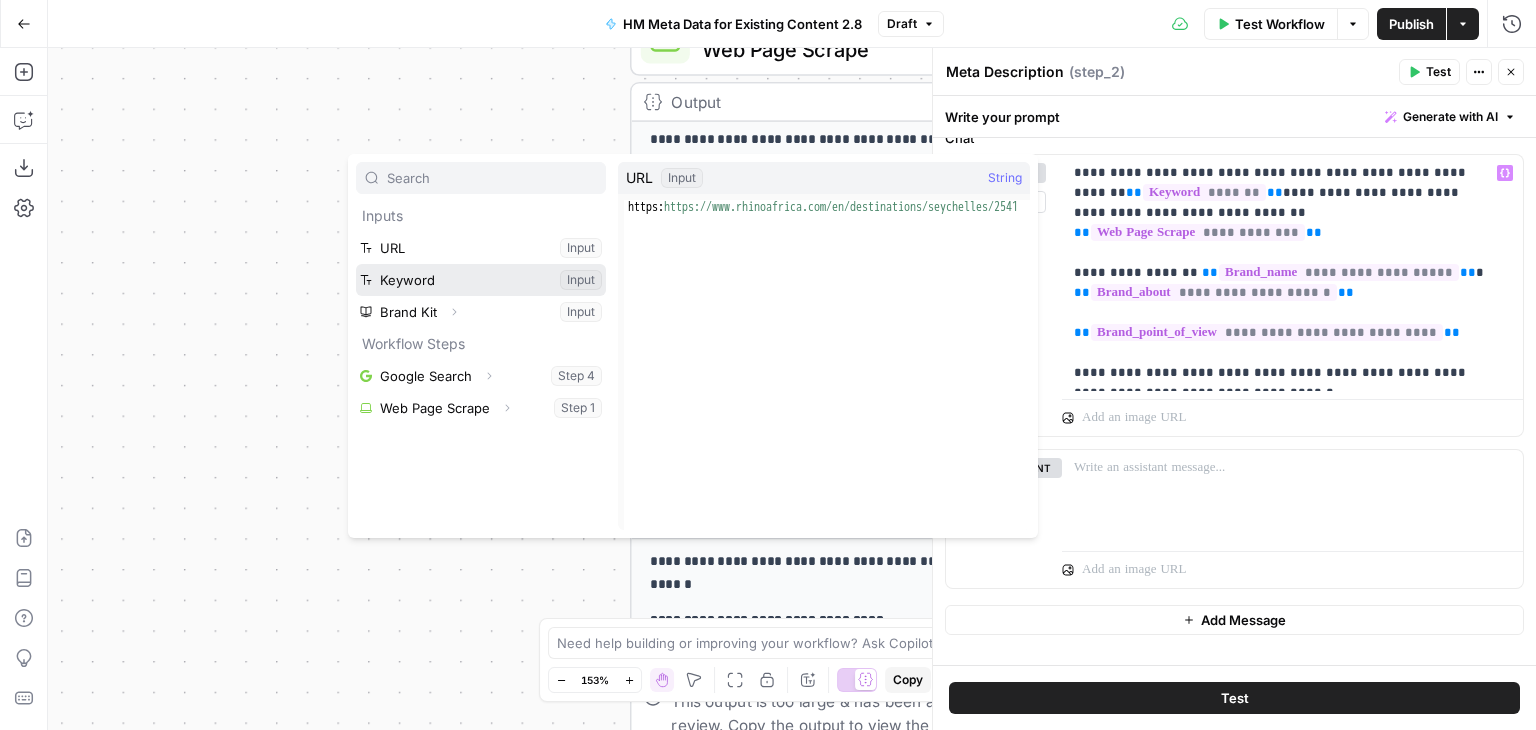click at bounding box center [481, 280] 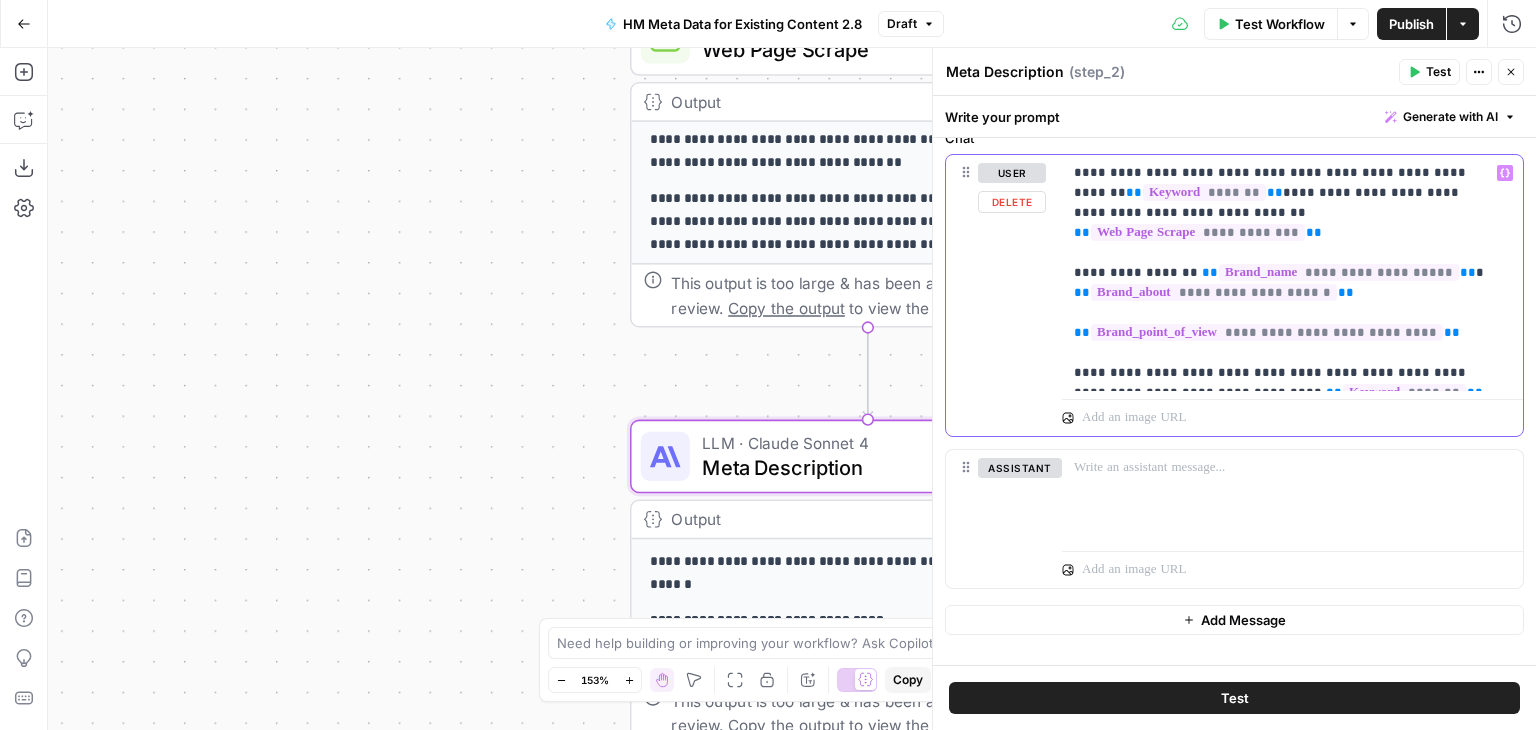 click on "**********" at bounding box center [1285, 273] 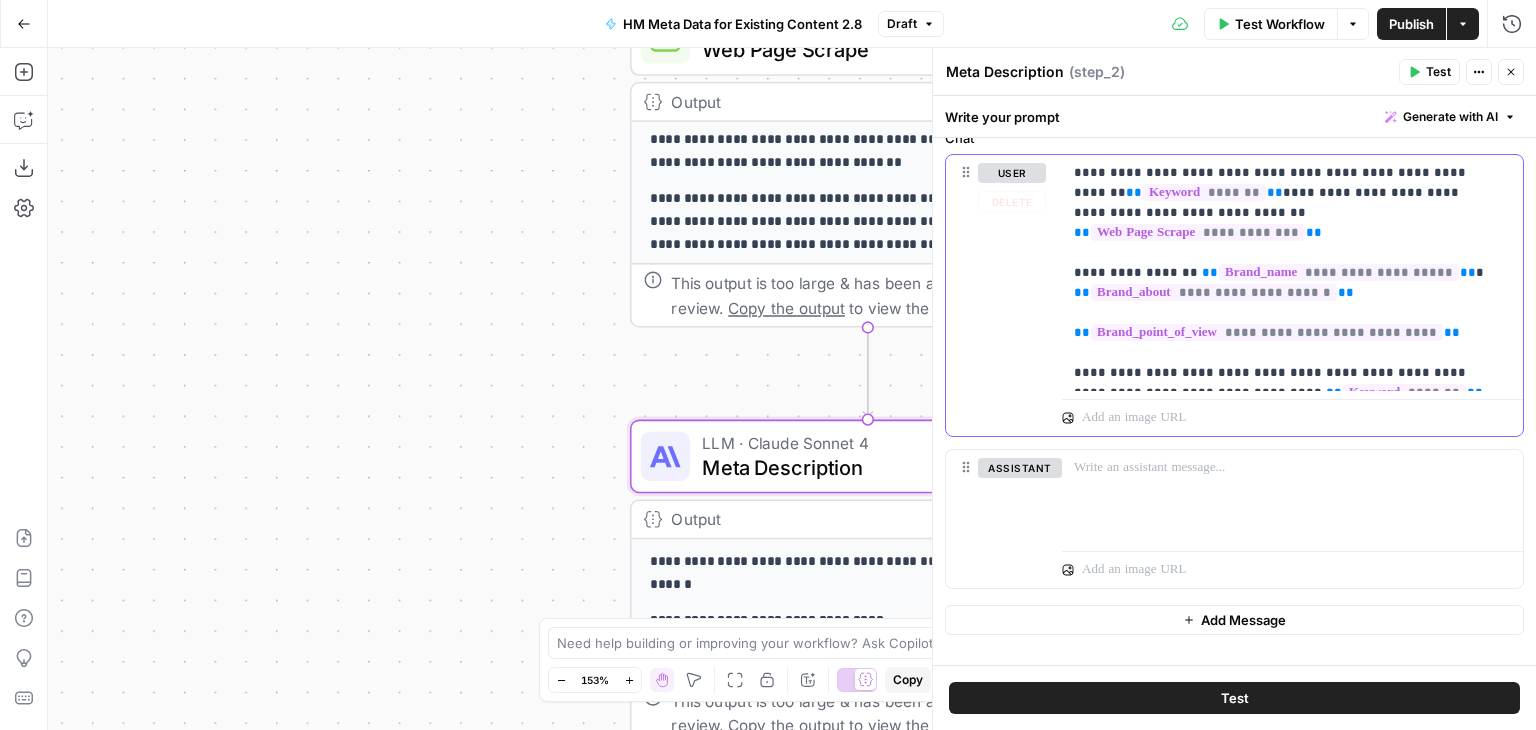 click on "**********" at bounding box center [1285, 273] 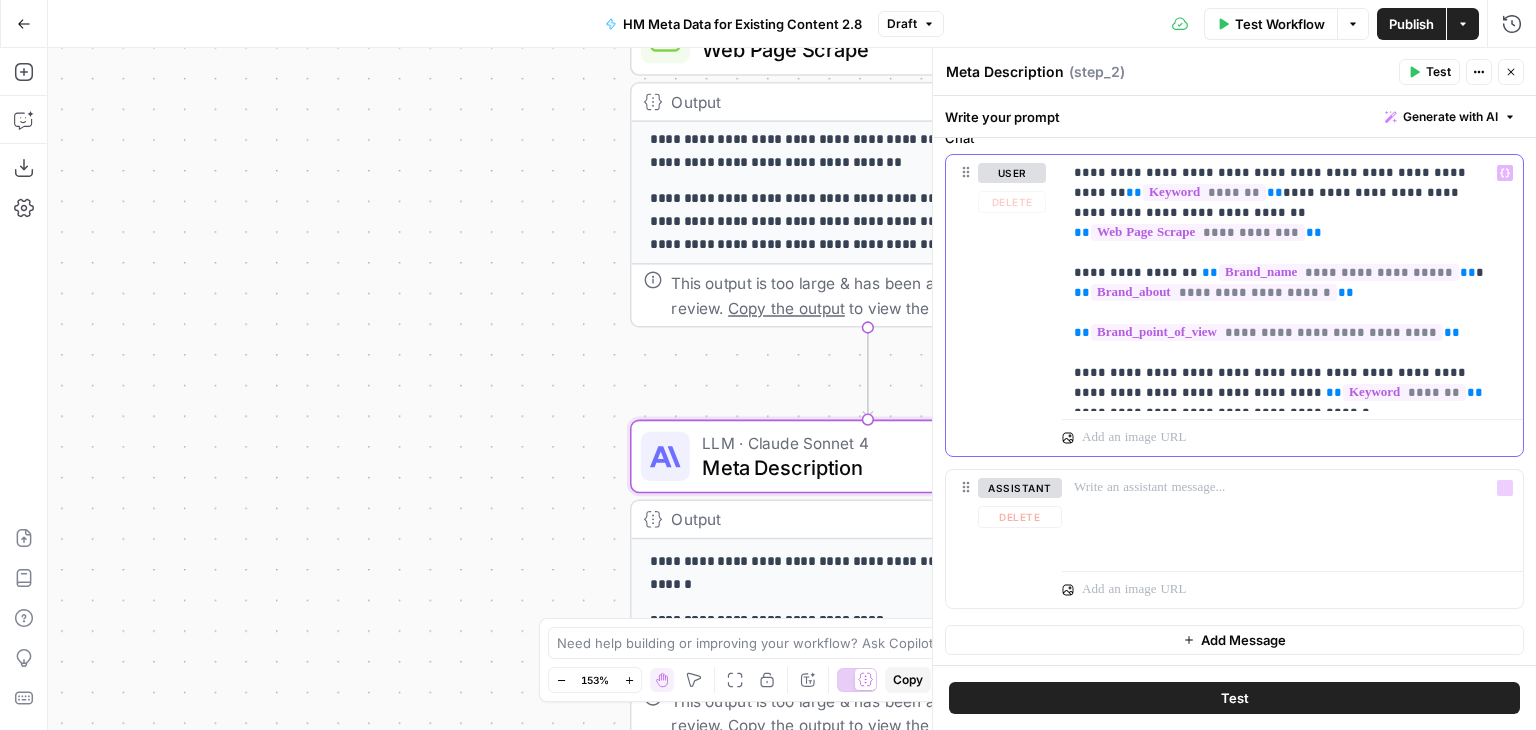 click on "**********" at bounding box center [1285, 283] 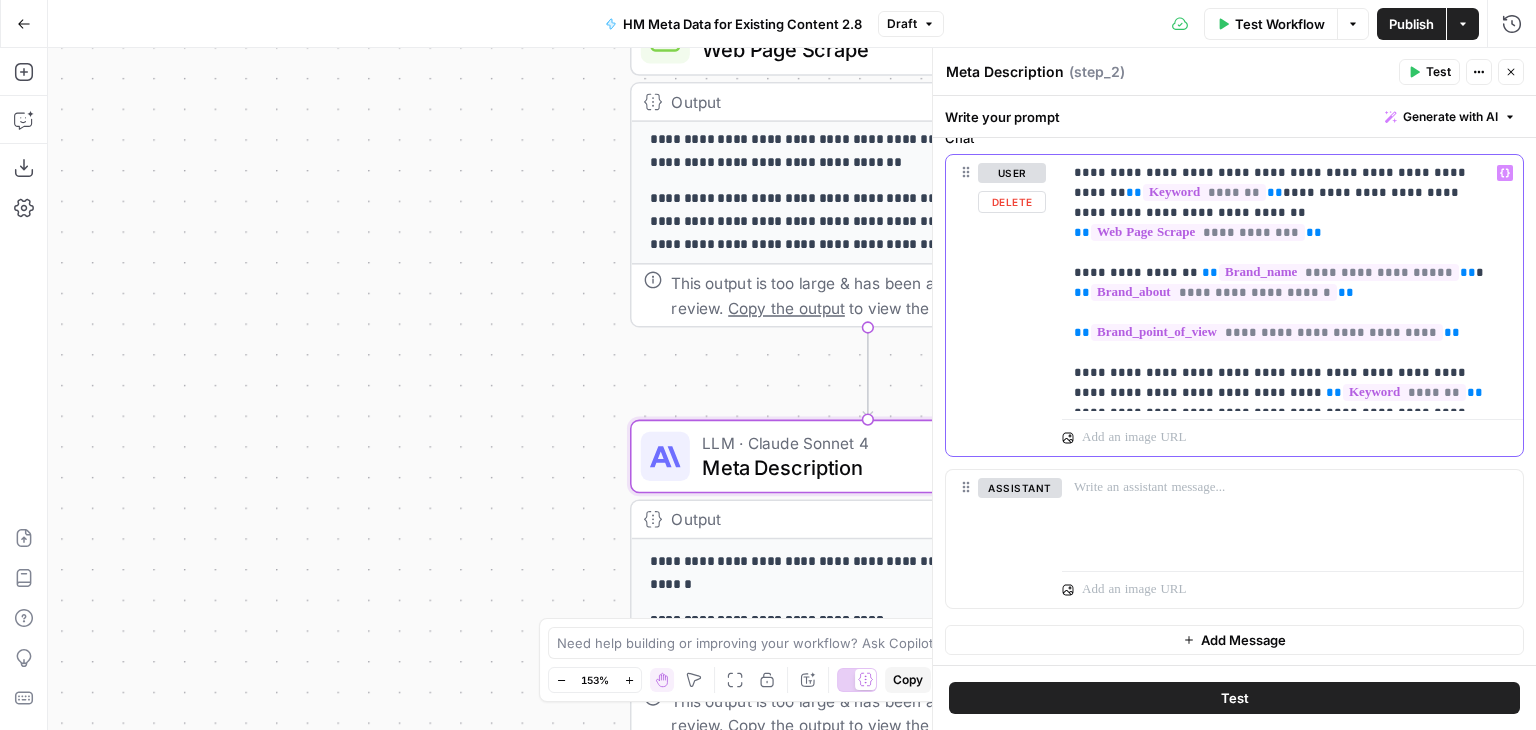 click on "**********" at bounding box center [1285, 283] 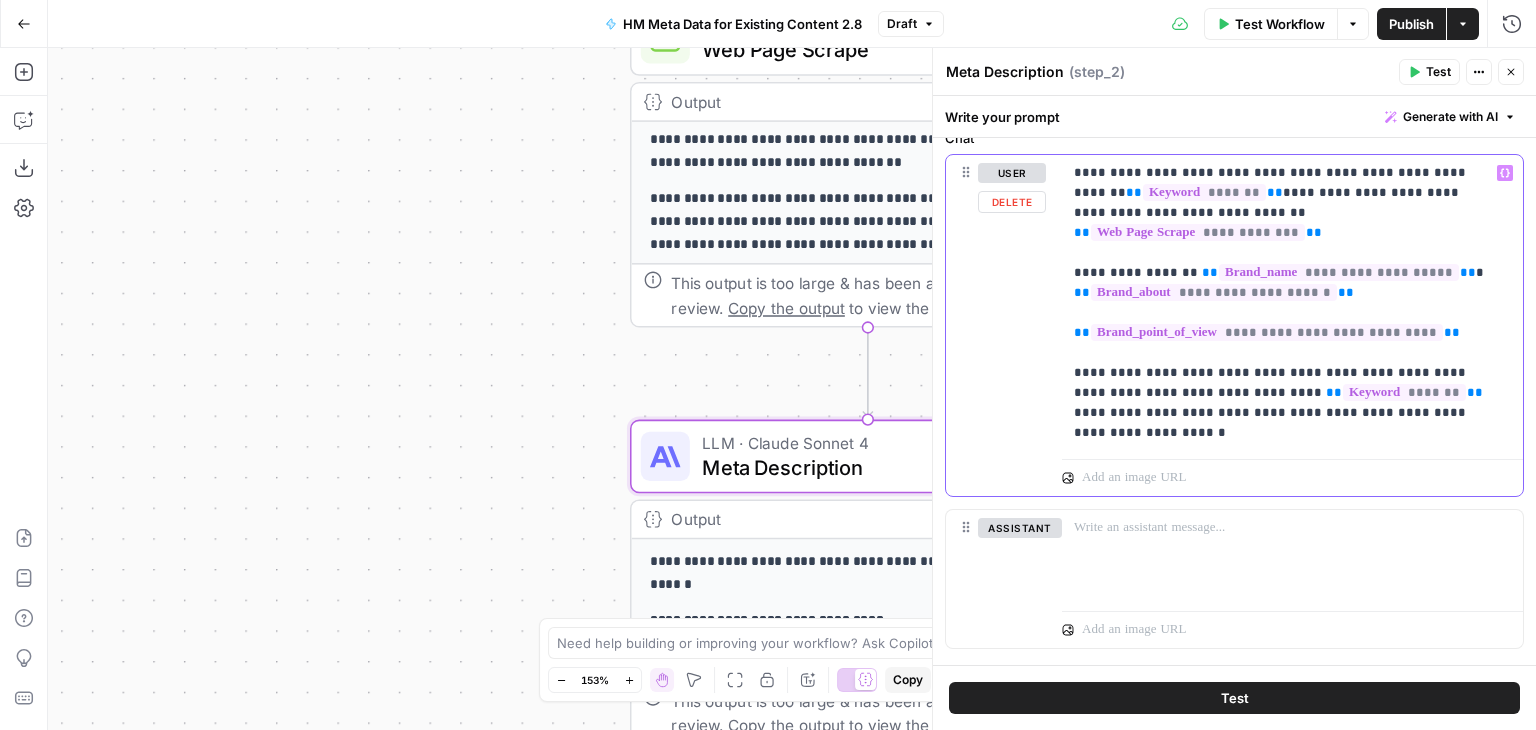 click on "**********" at bounding box center [1285, 303] 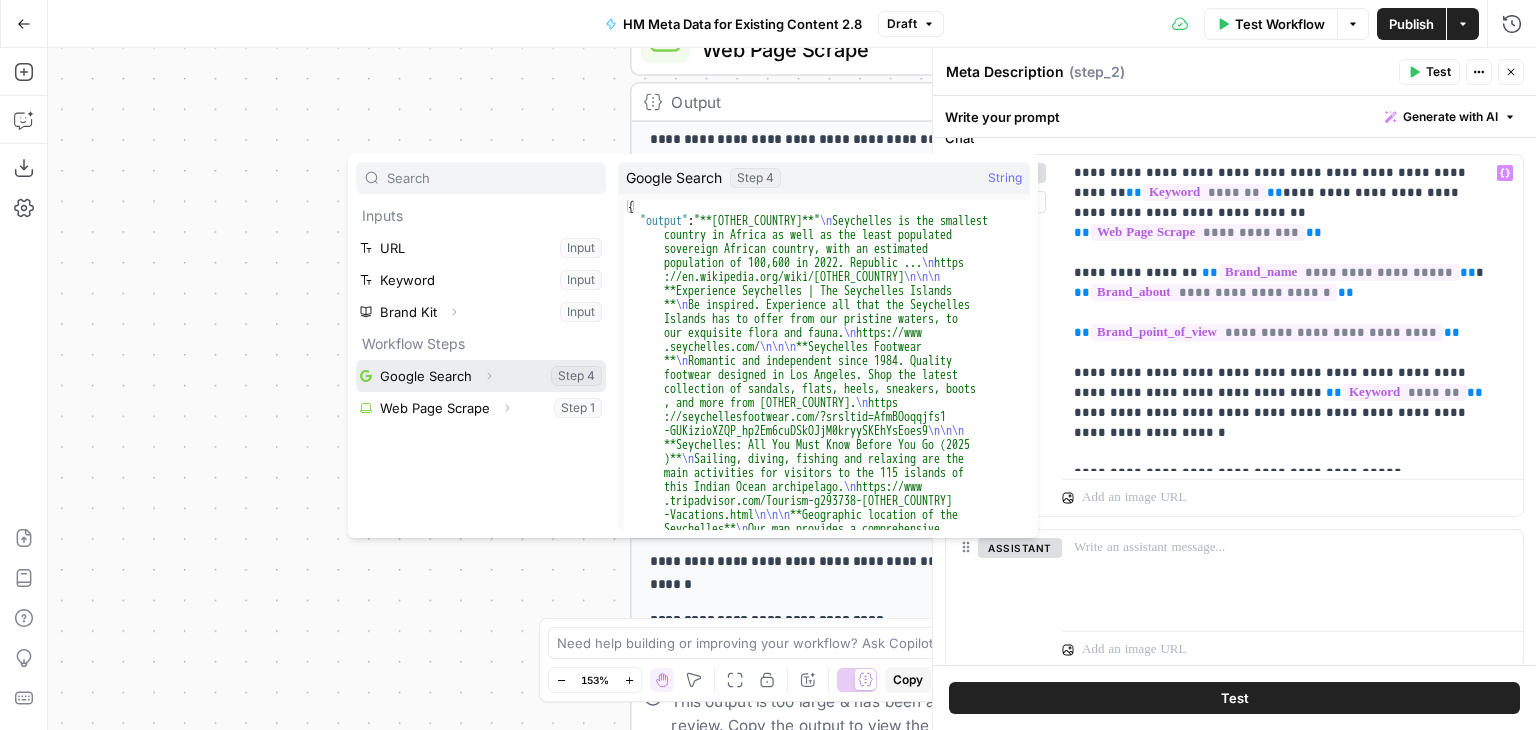 click at bounding box center [481, 376] 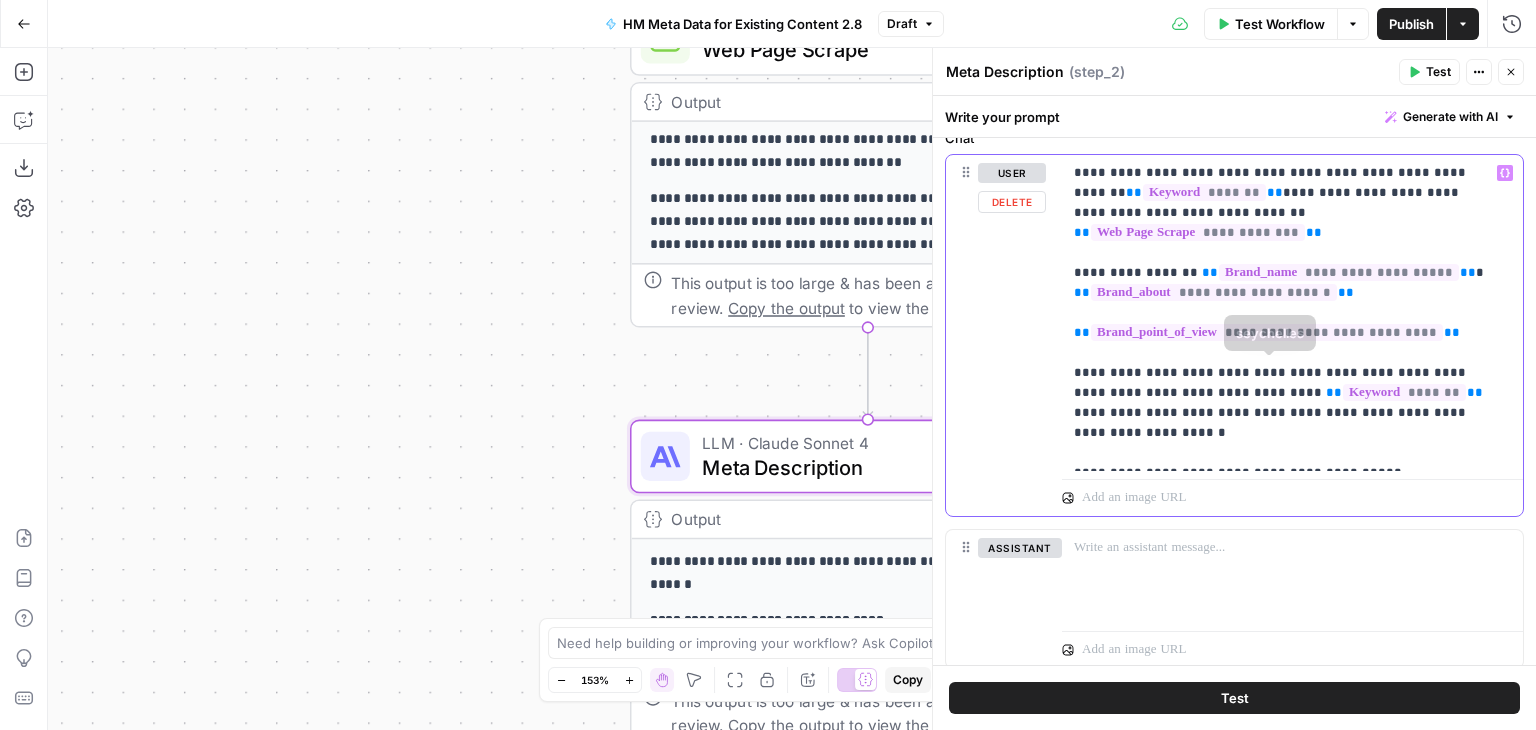 click on "**********" at bounding box center [1285, 313] 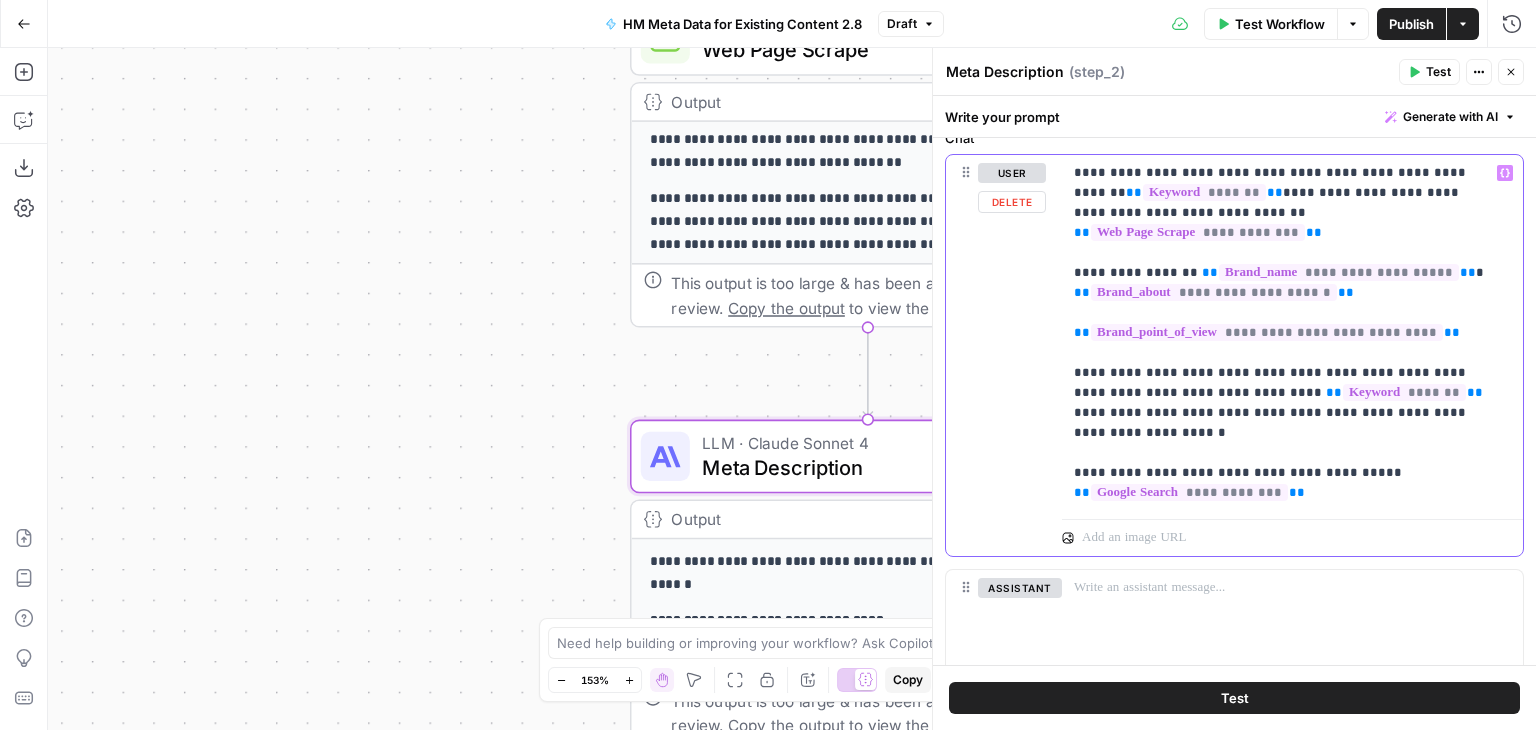 click on "**********" at bounding box center (1285, 333) 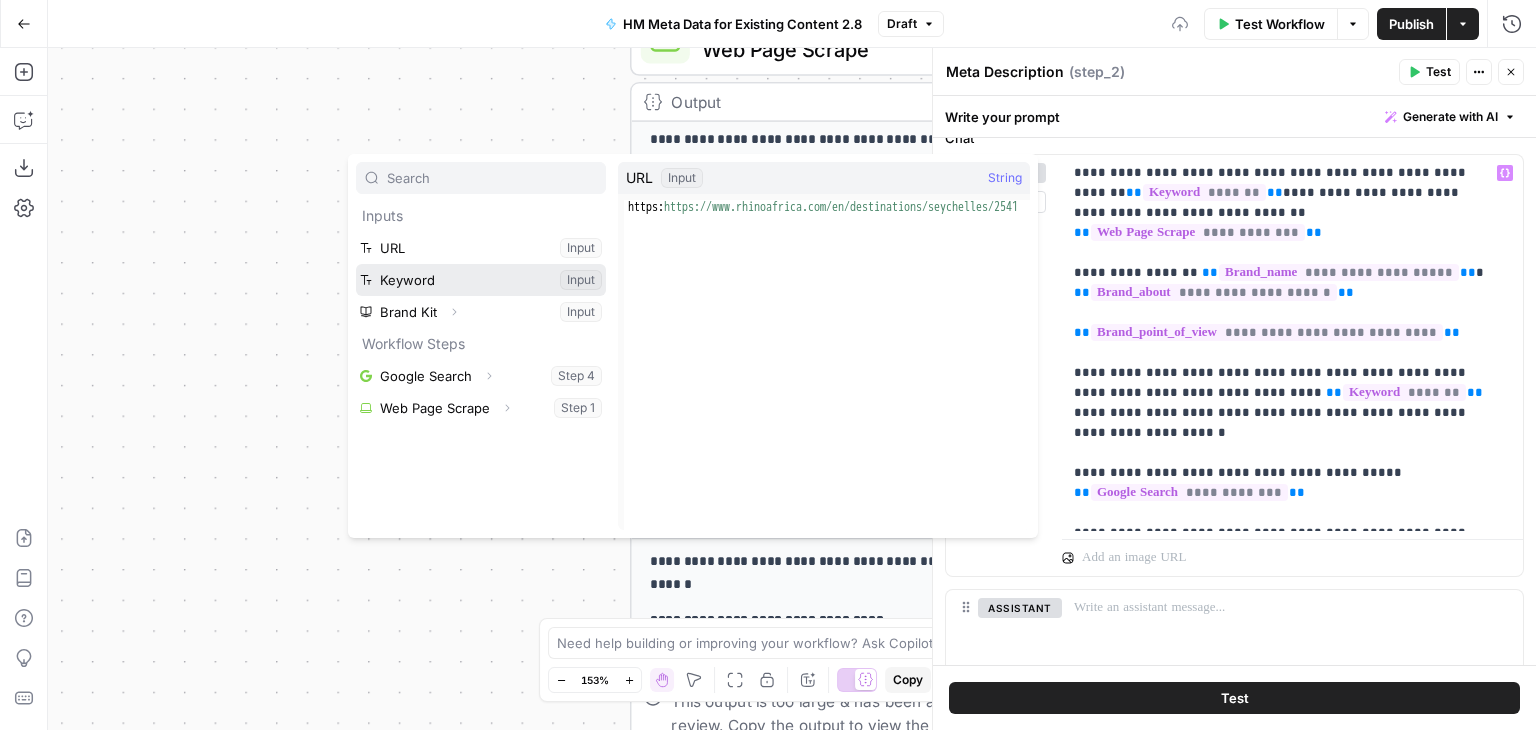 click at bounding box center (481, 280) 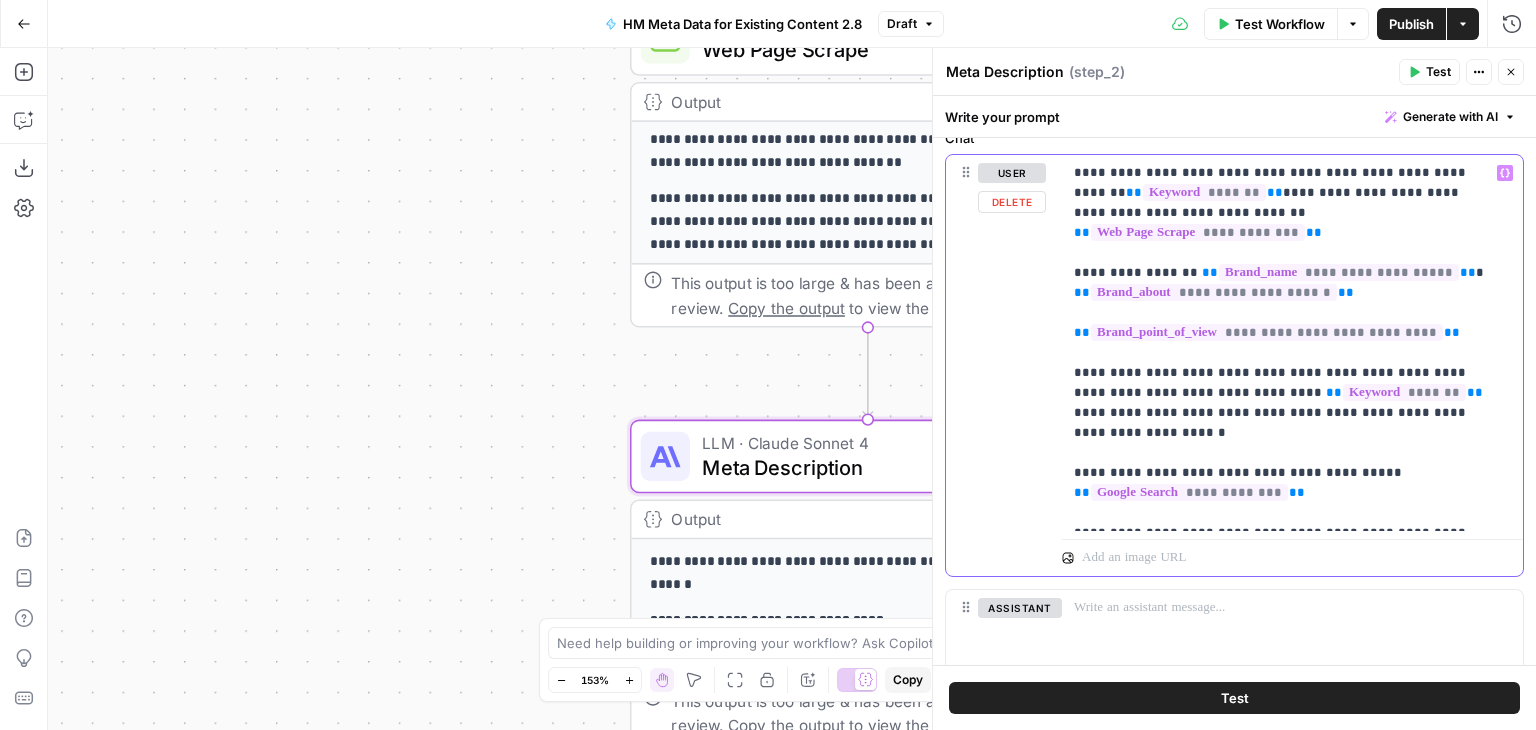 click on "**********" at bounding box center [1285, 343] 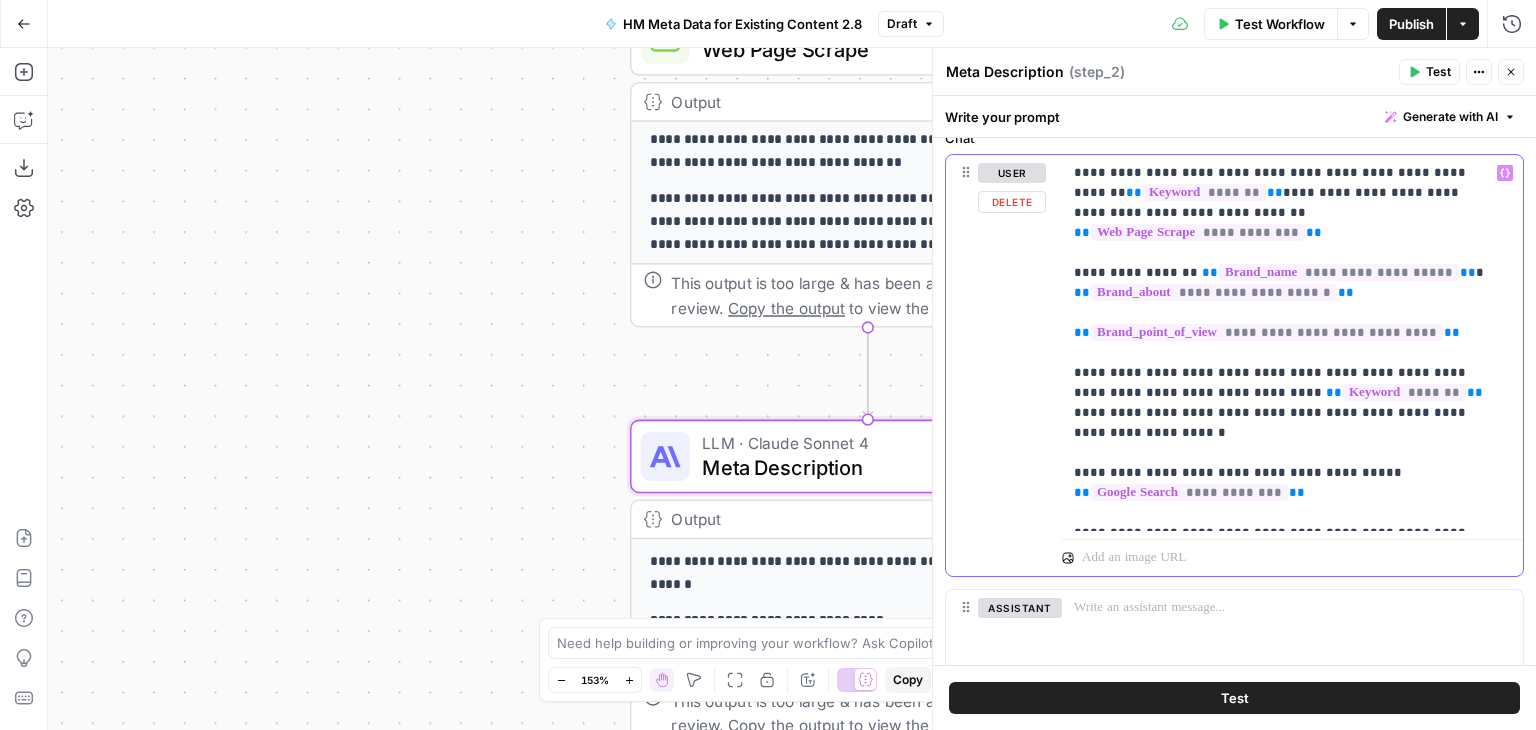 click on "**********" at bounding box center [1285, 343] 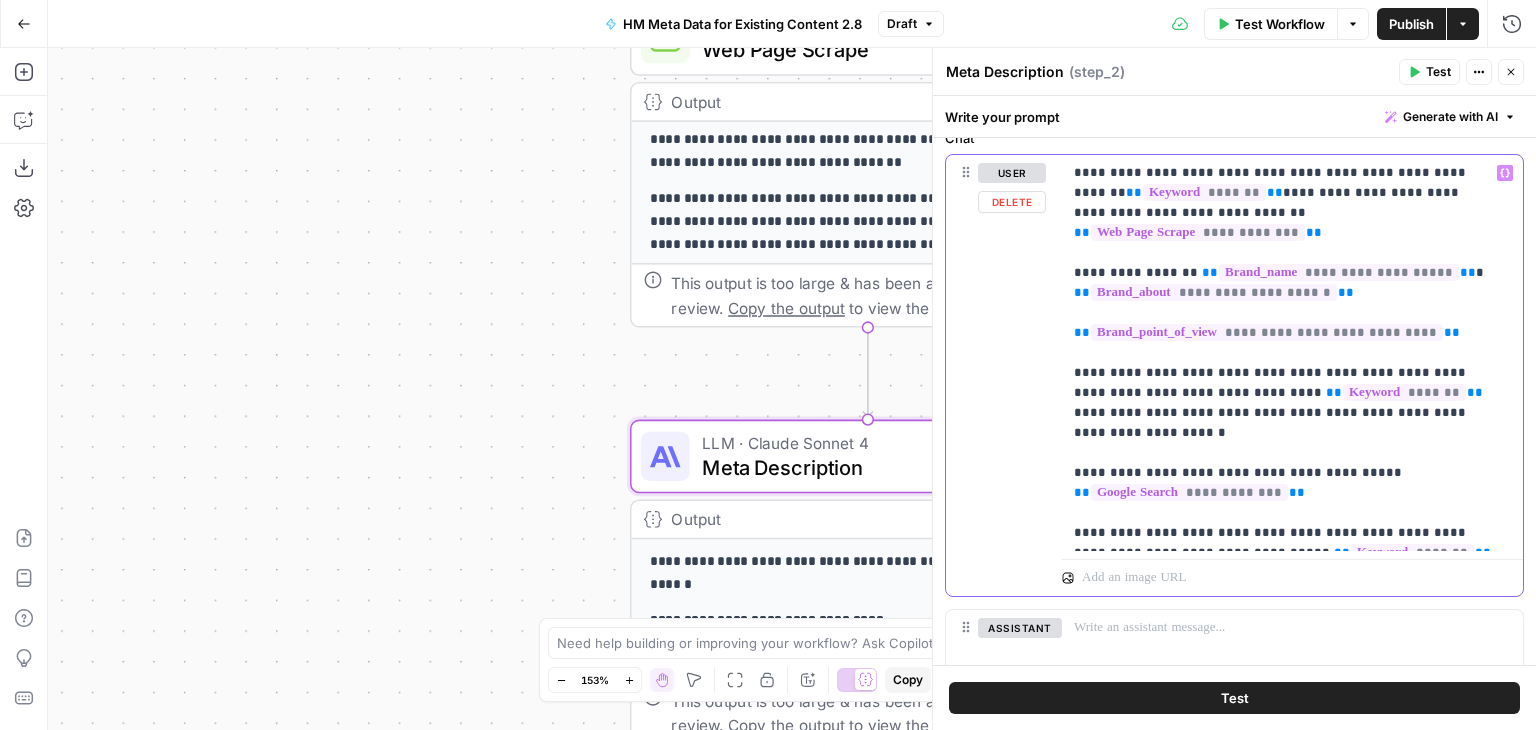 click on "**********" at bounding box center (1285, 353) 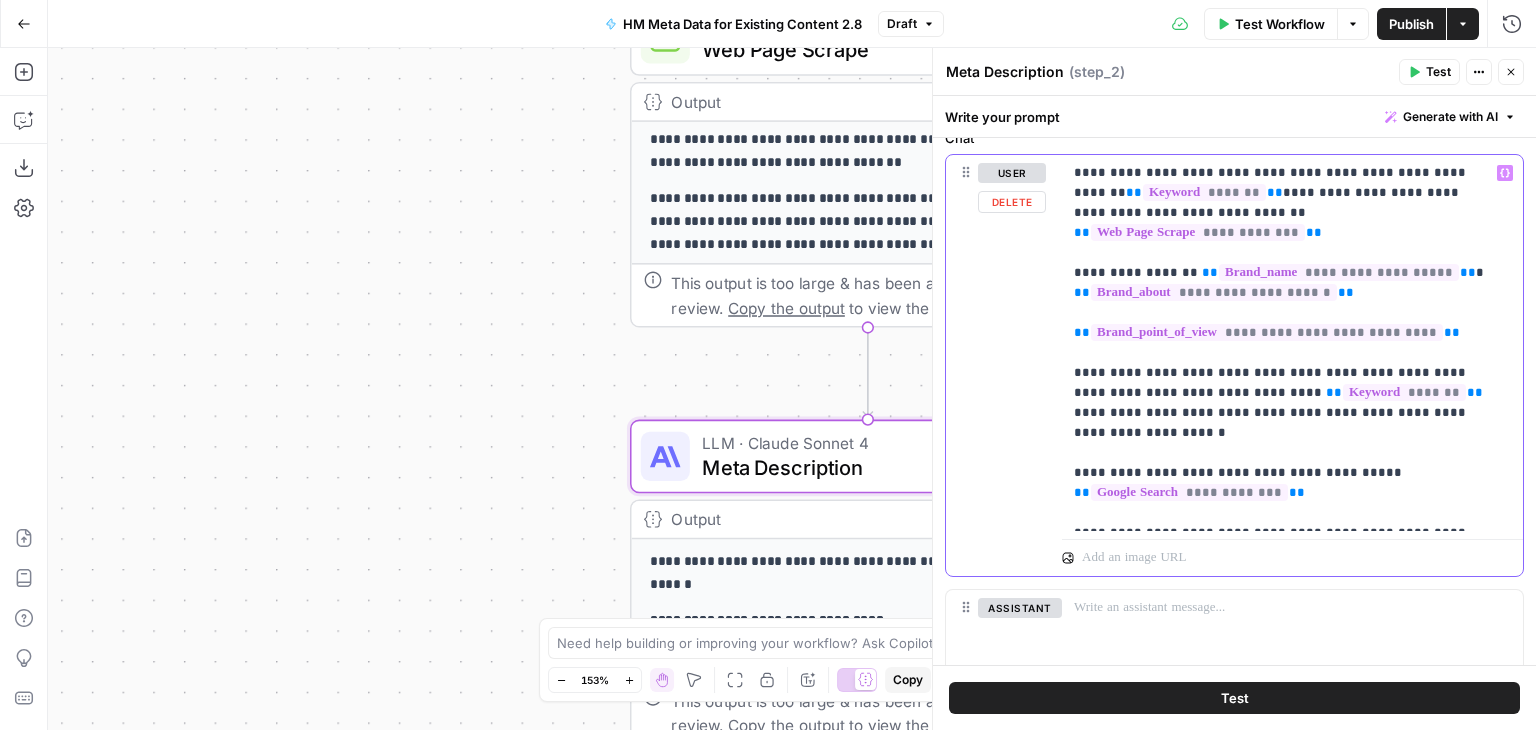 click on "**********" at bounding box center (1285, 343) 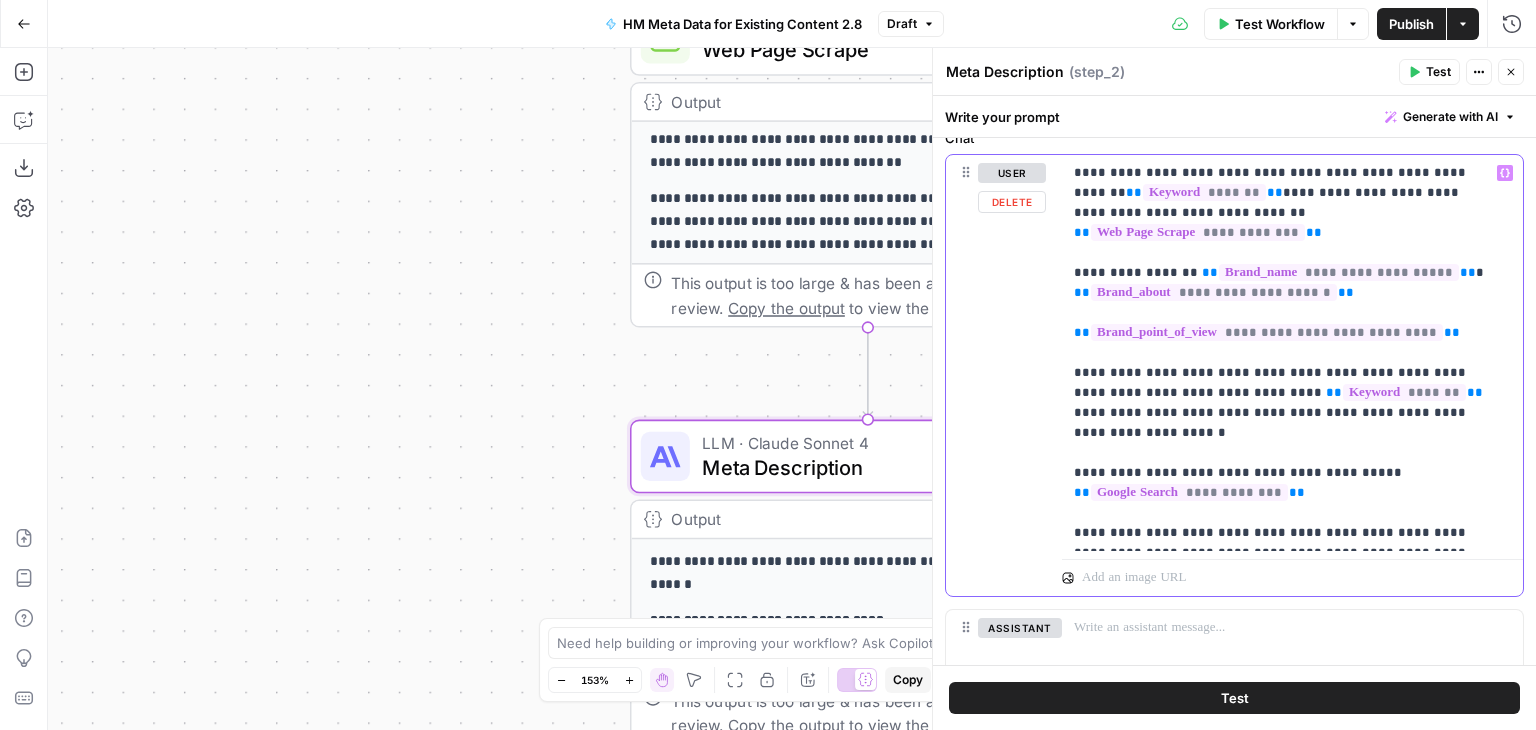 click on "**********" at bounding box center [1285, 353] 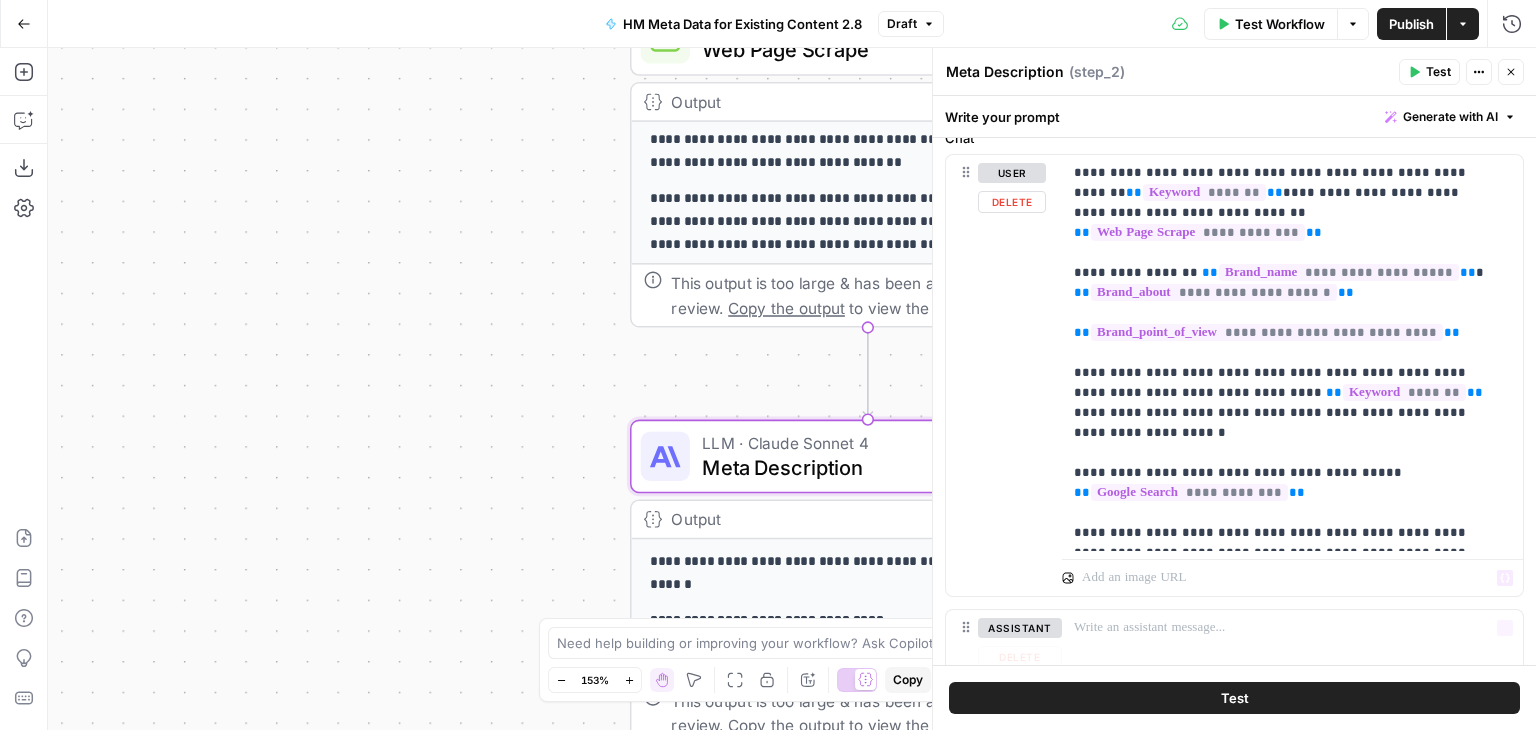 drag, startPoint x: 1232, startPoint y: 701, endPoint x: 1228, endPoint y: 673, distance: 28.284271 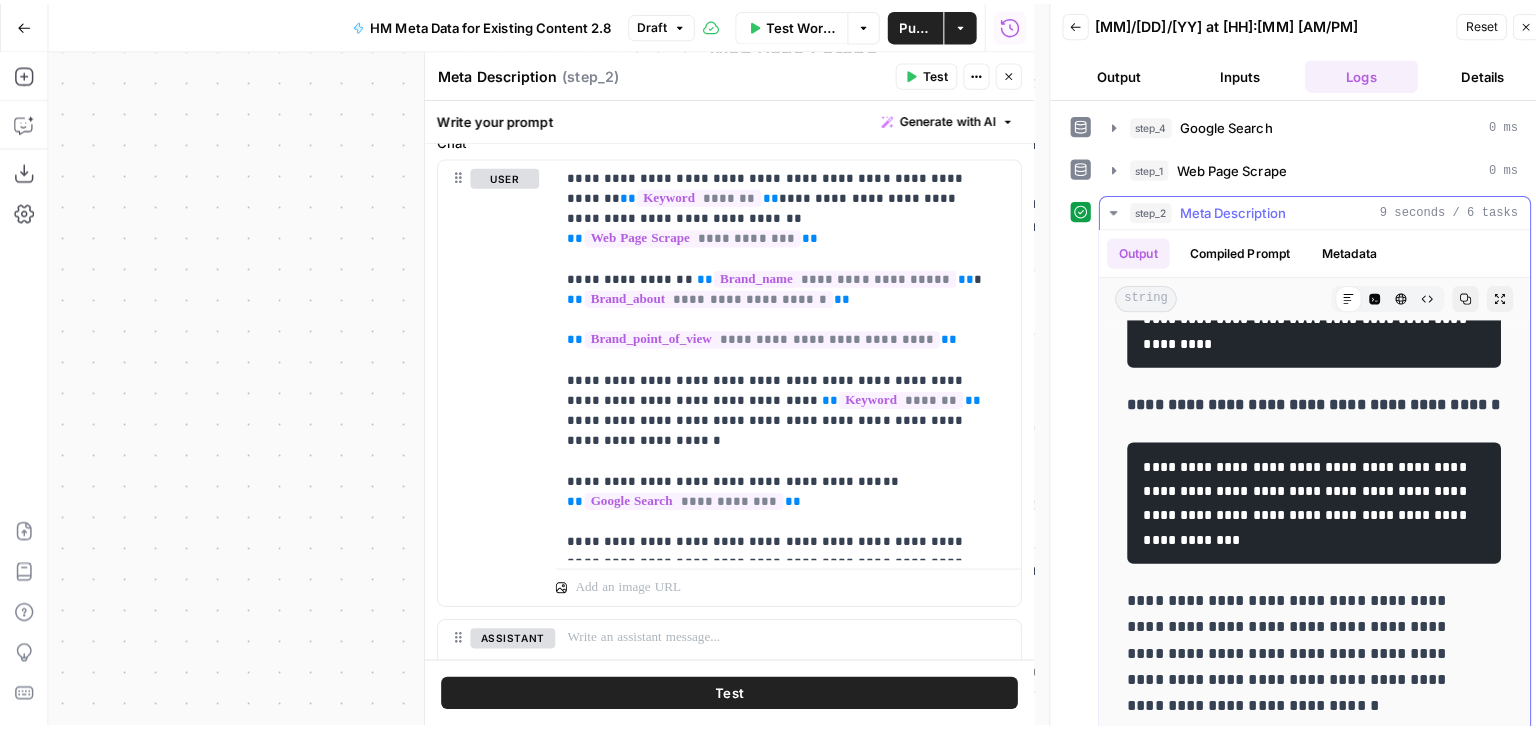 scroll, scrollTop: 1237, scrollLeft: 0, axis: vertical 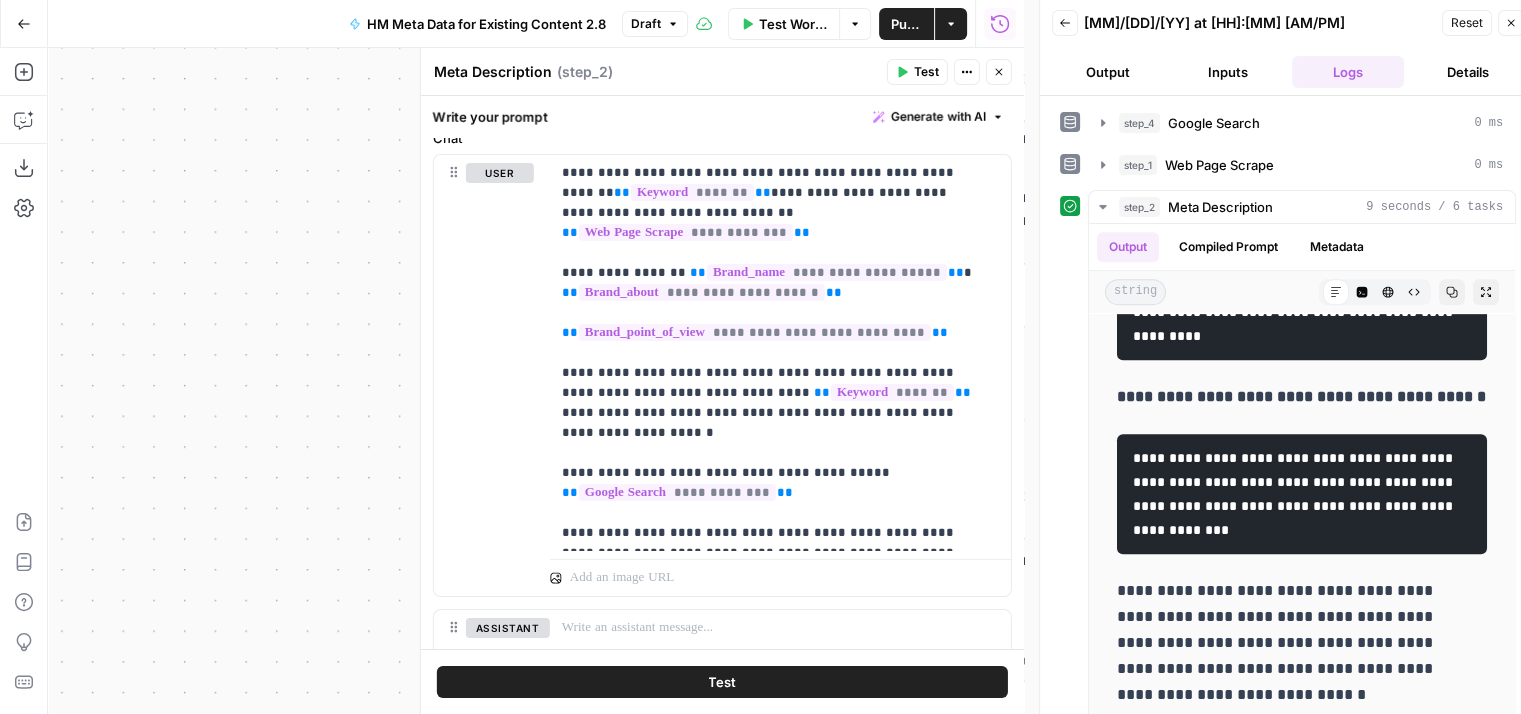 click on "Close" at bounding box center (1511, 23) 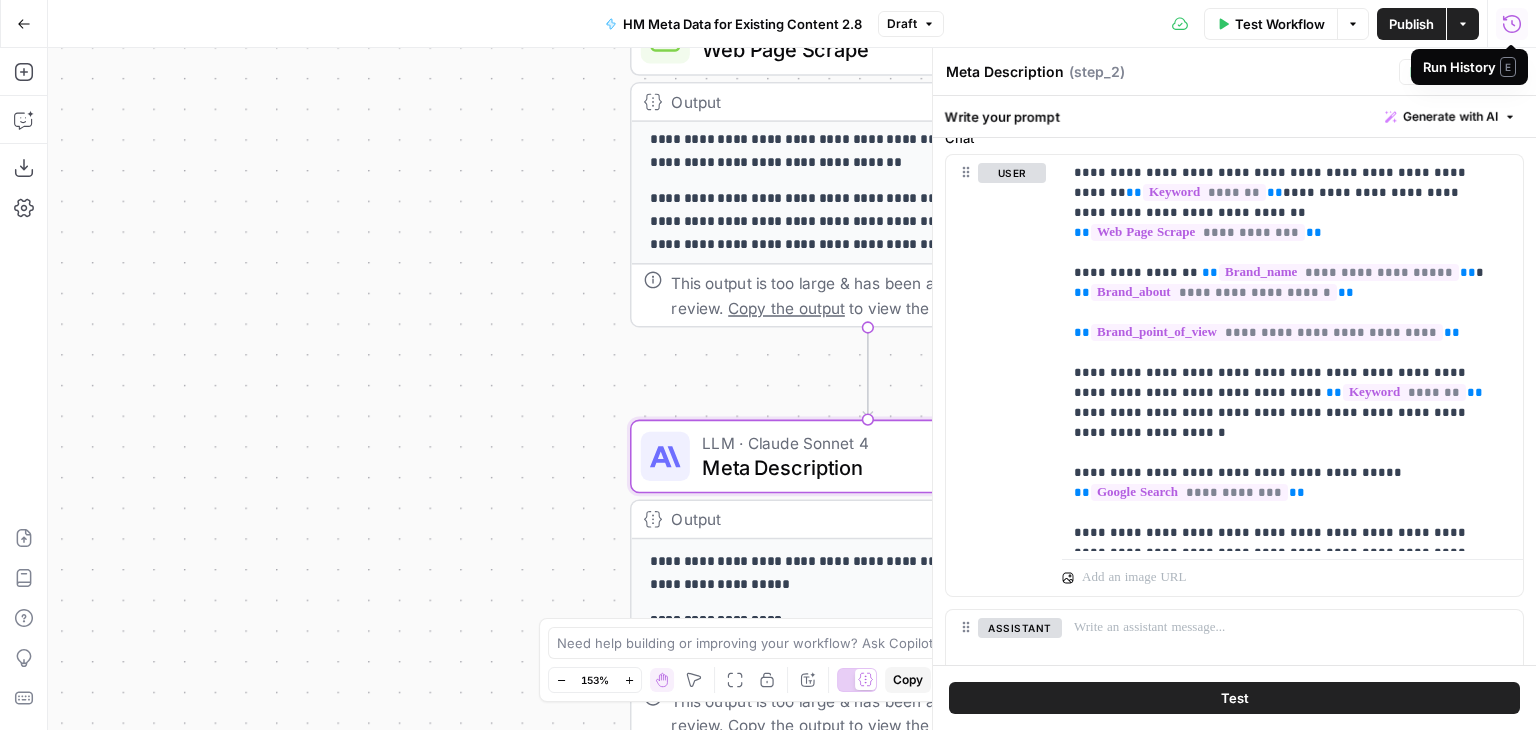 click on "E" at bounding box center [1508, 67] 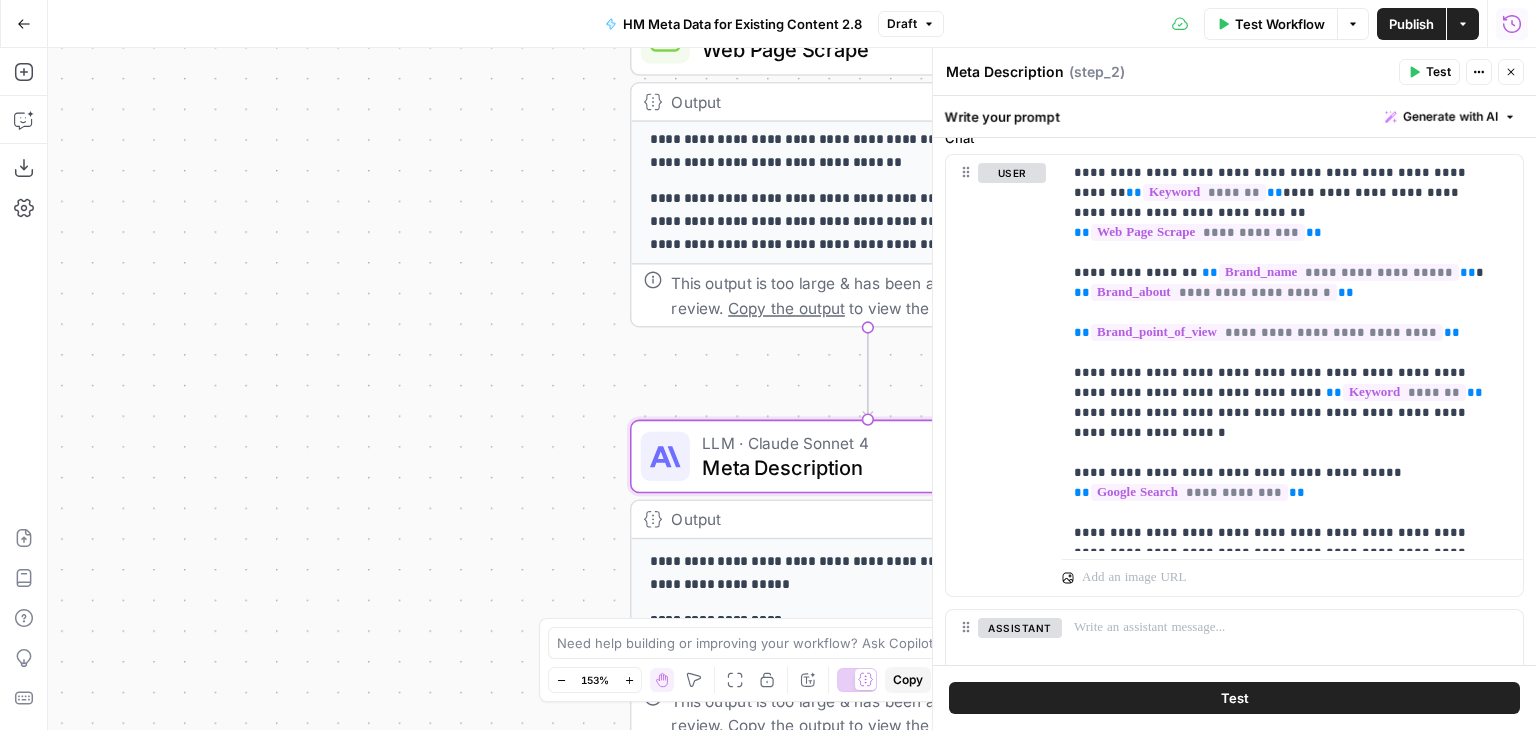 click 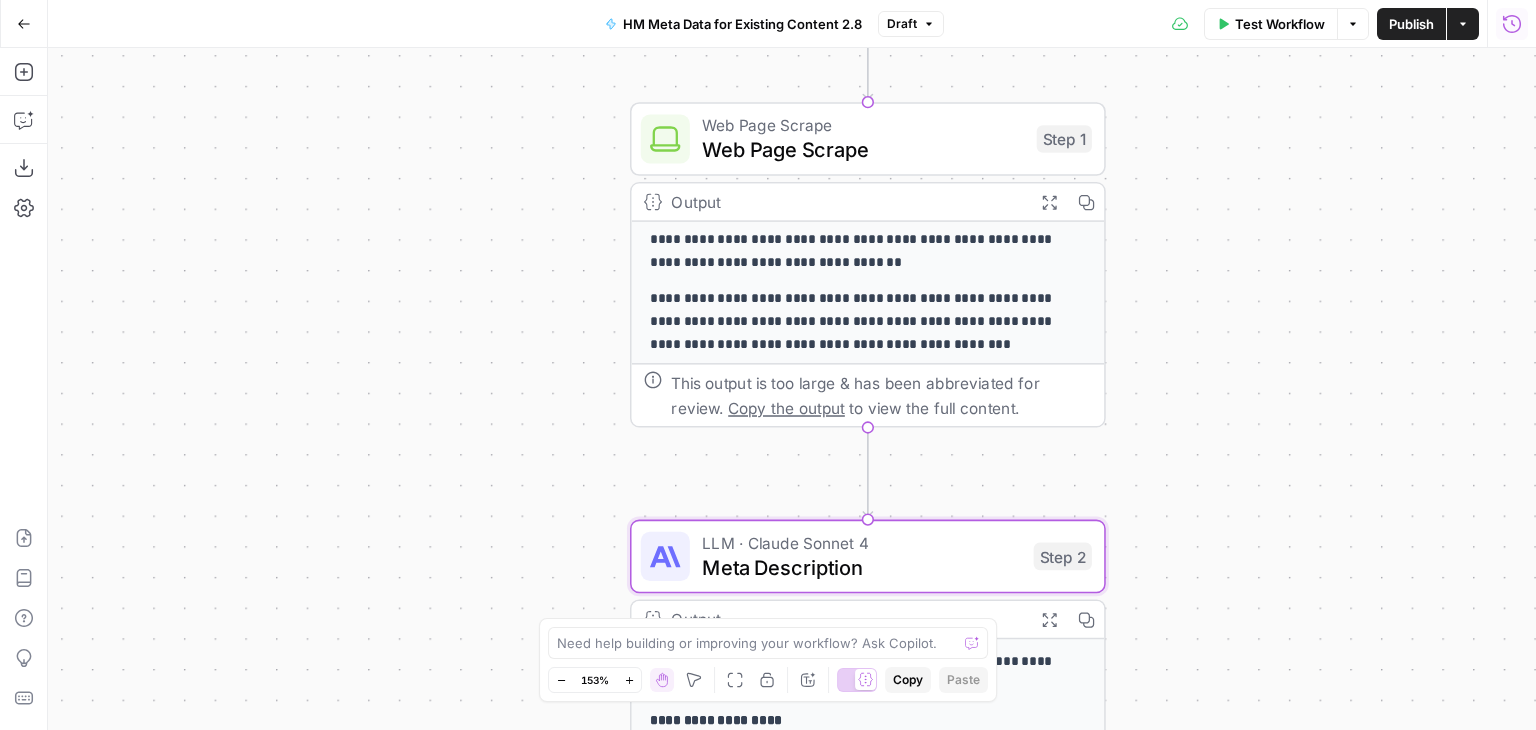 click 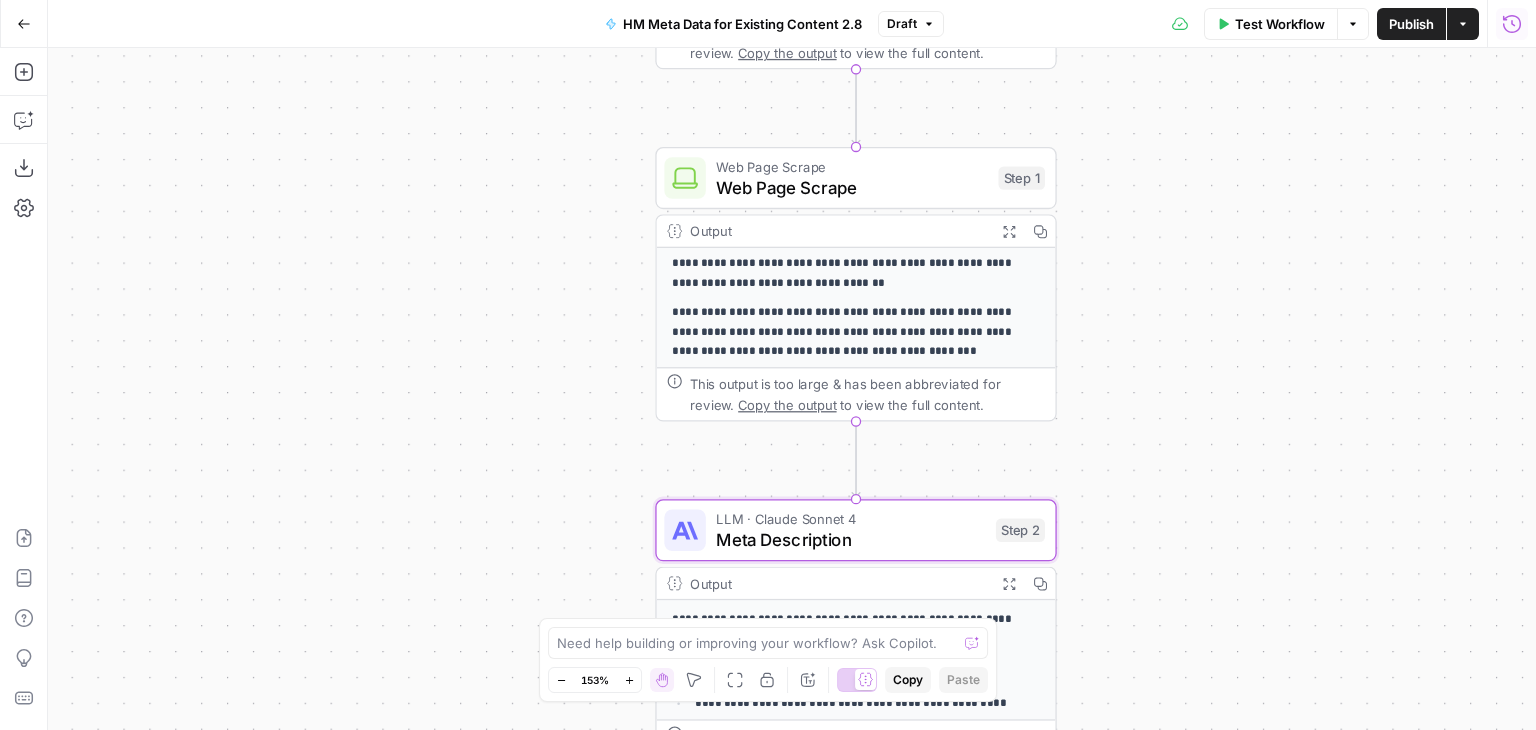 click 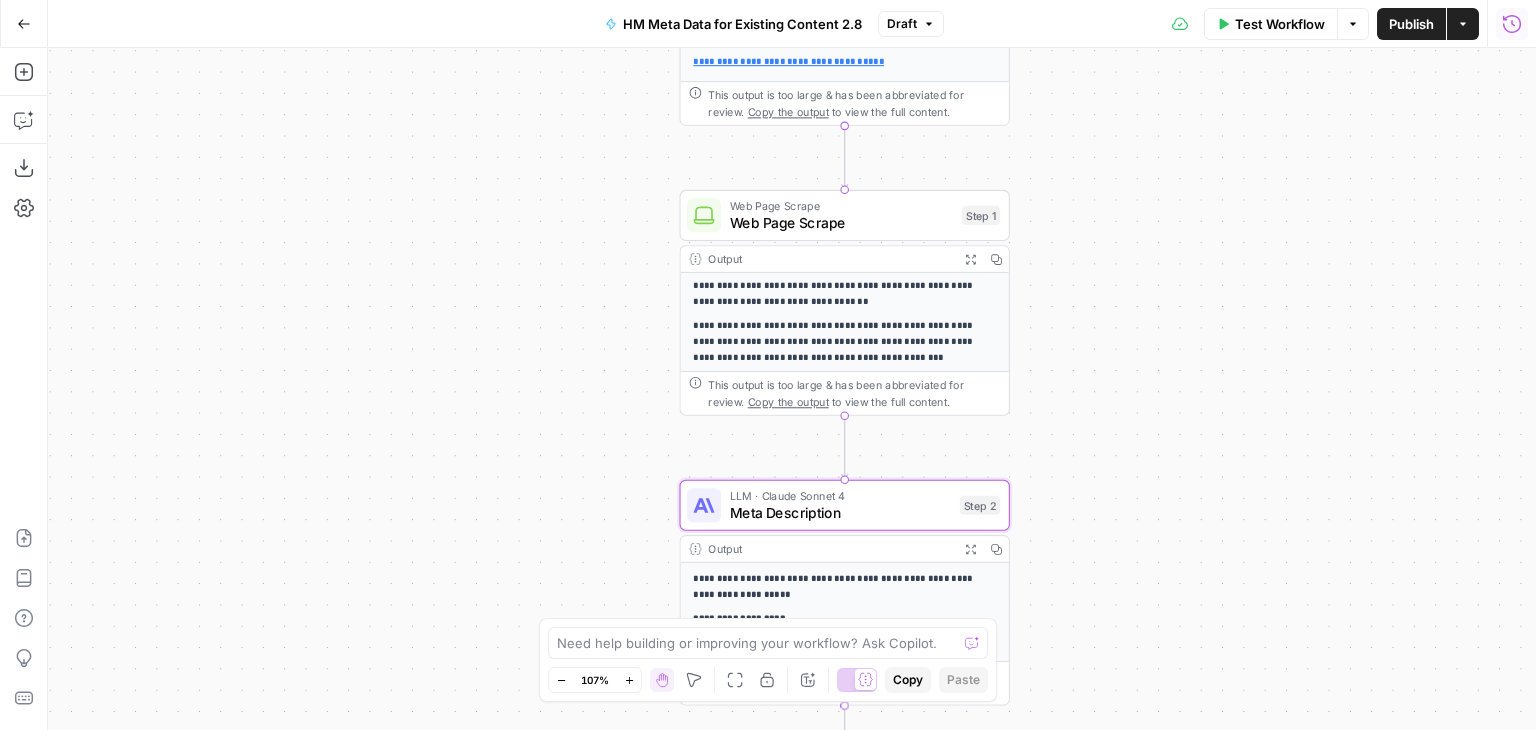 click 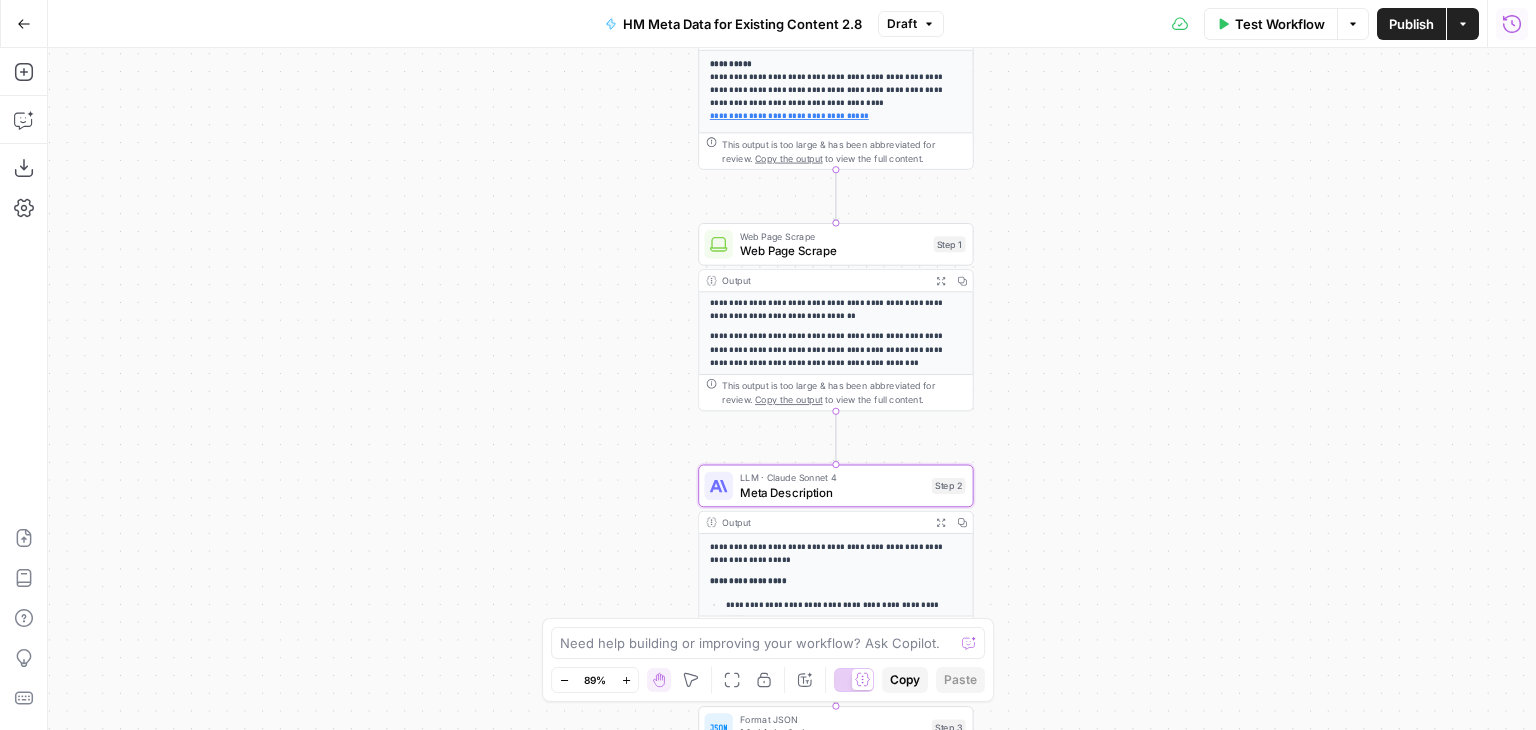 click 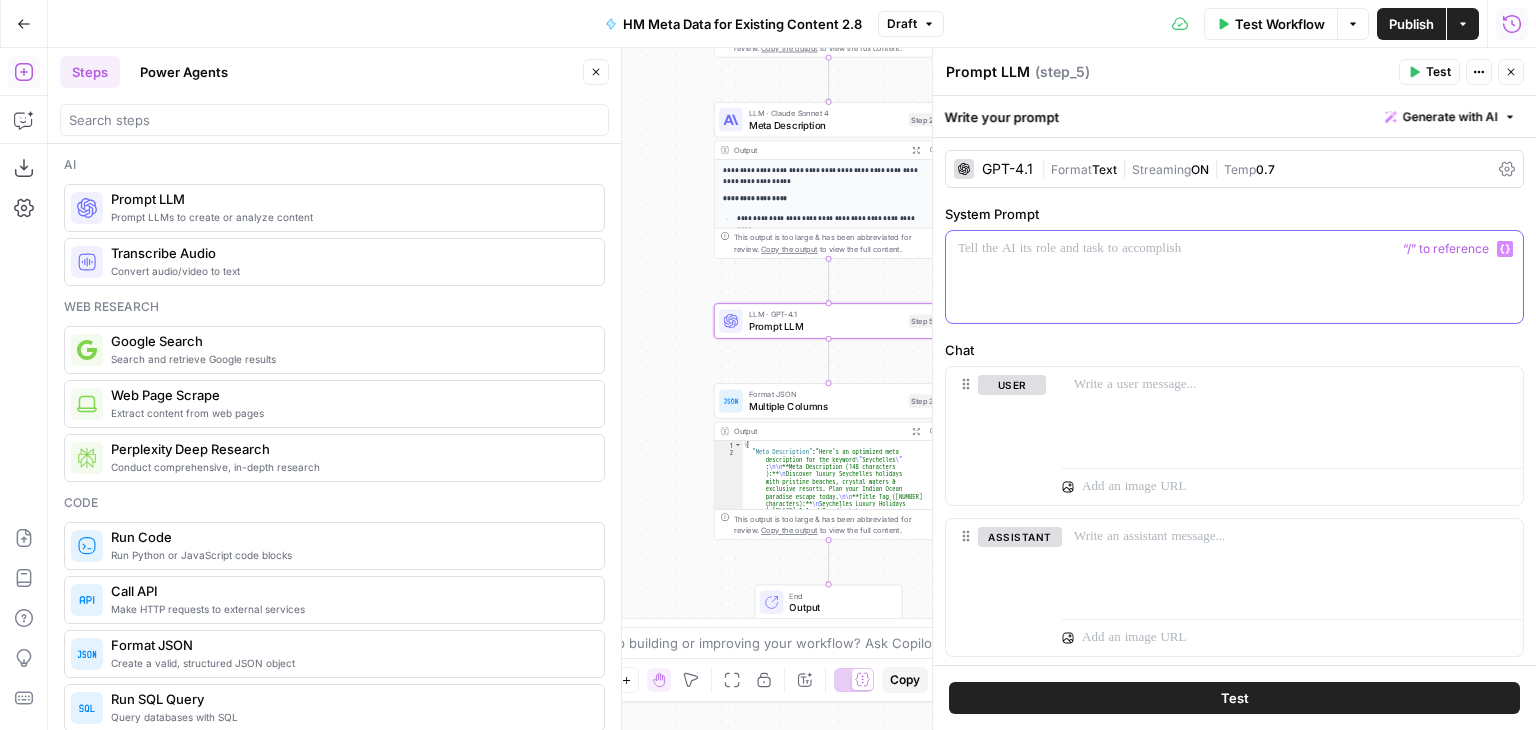 drag, startPoint x: 1079, startPoint y: 277, endPoint x: 1075, endPoint y: 256, distance: 21.377558 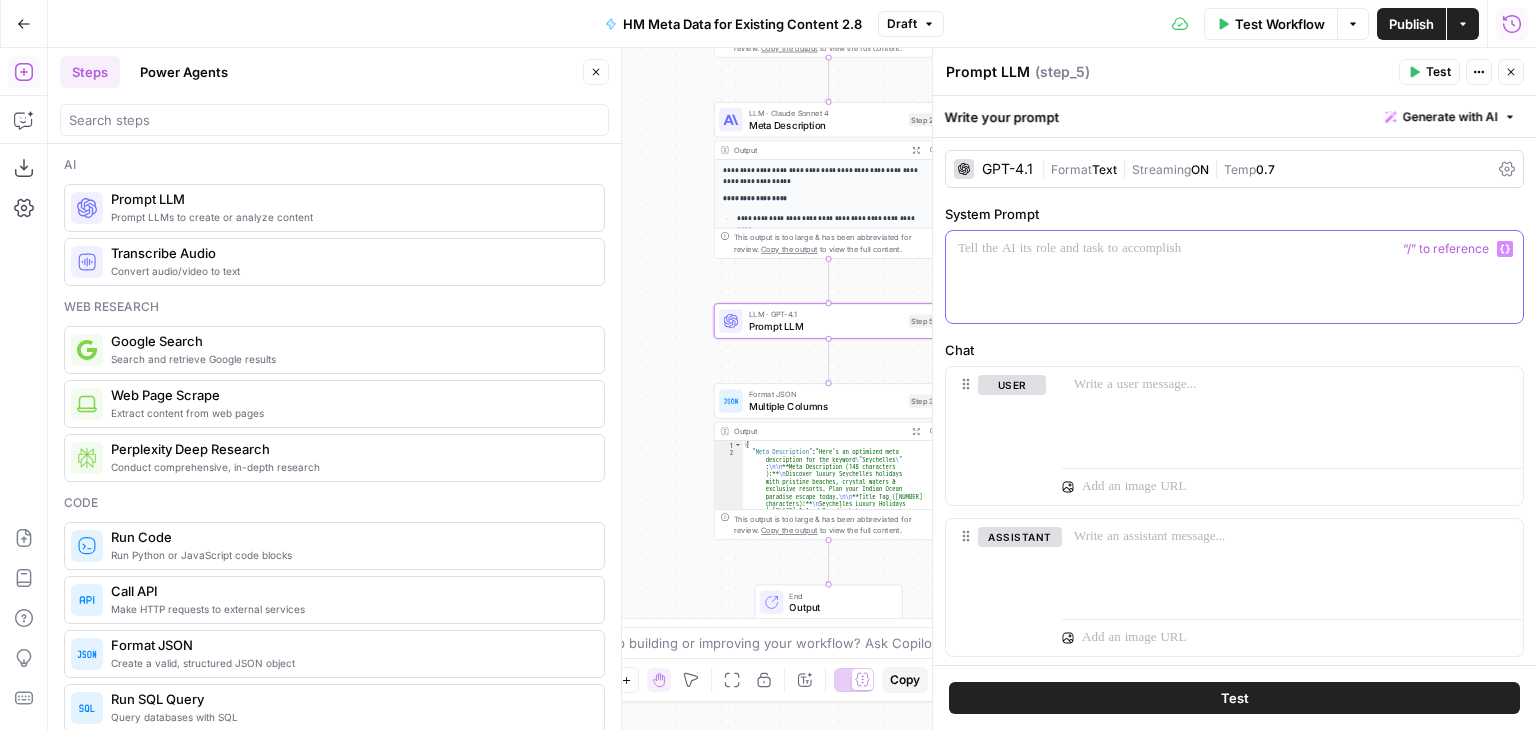 click at bounding box center (1234, 277) 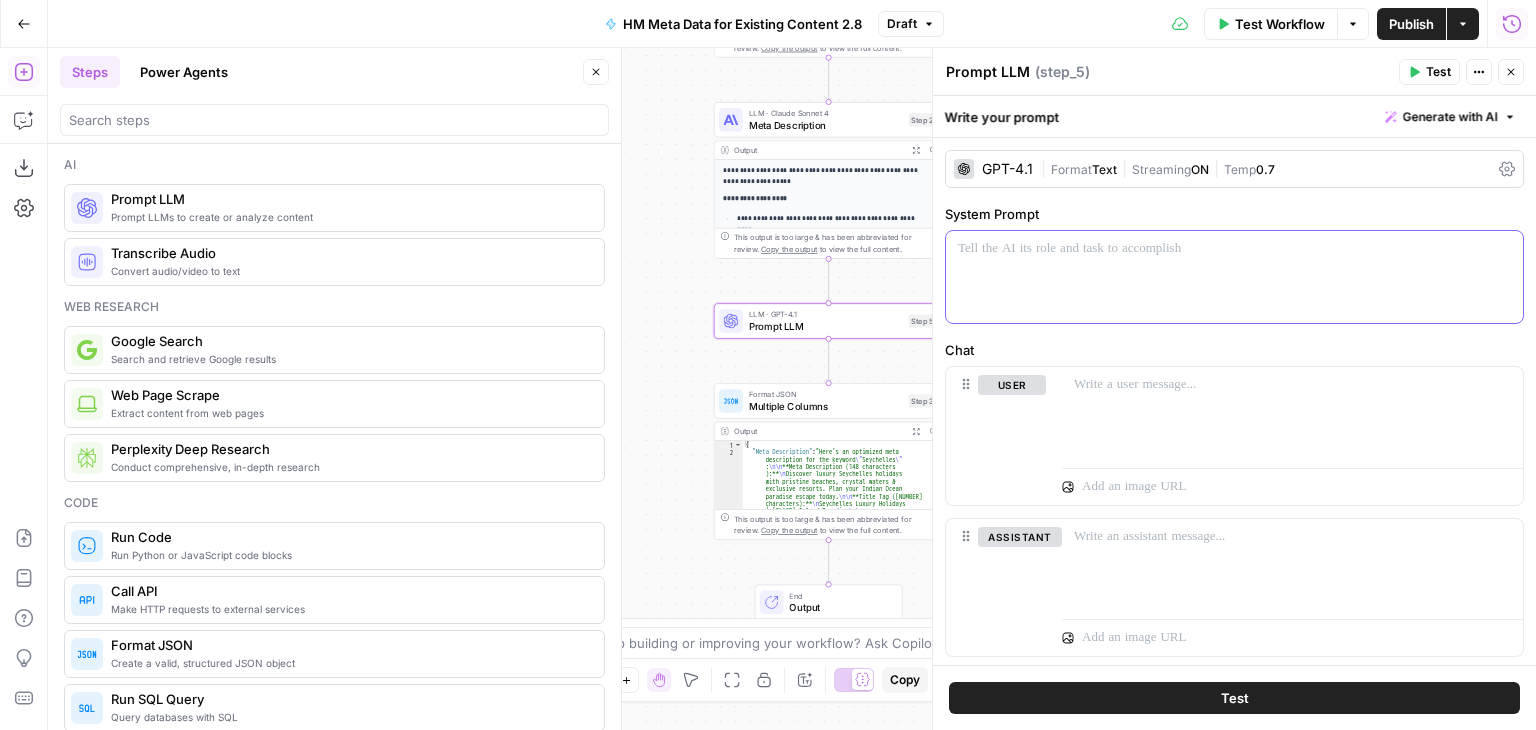 click at bounding box center [1234, 277] 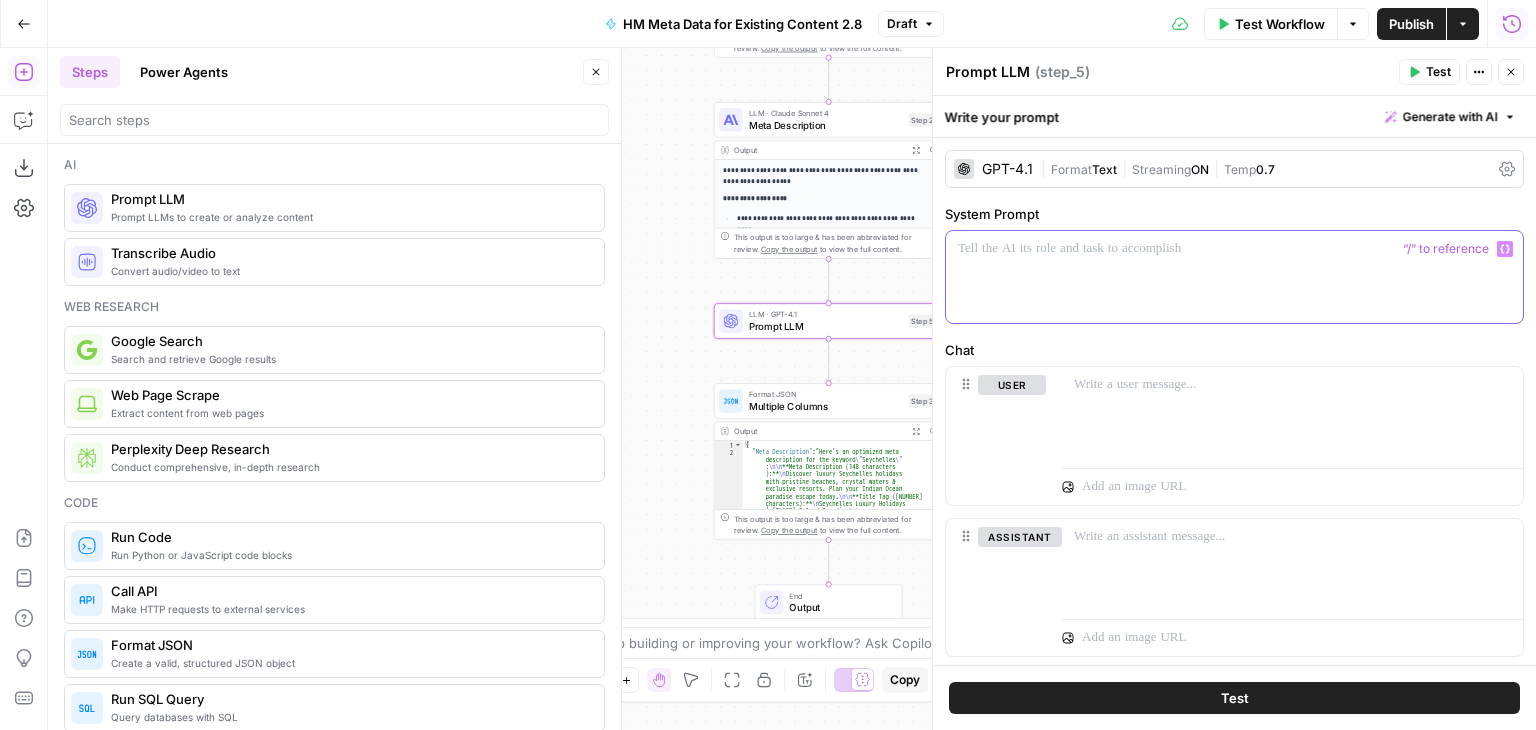 type 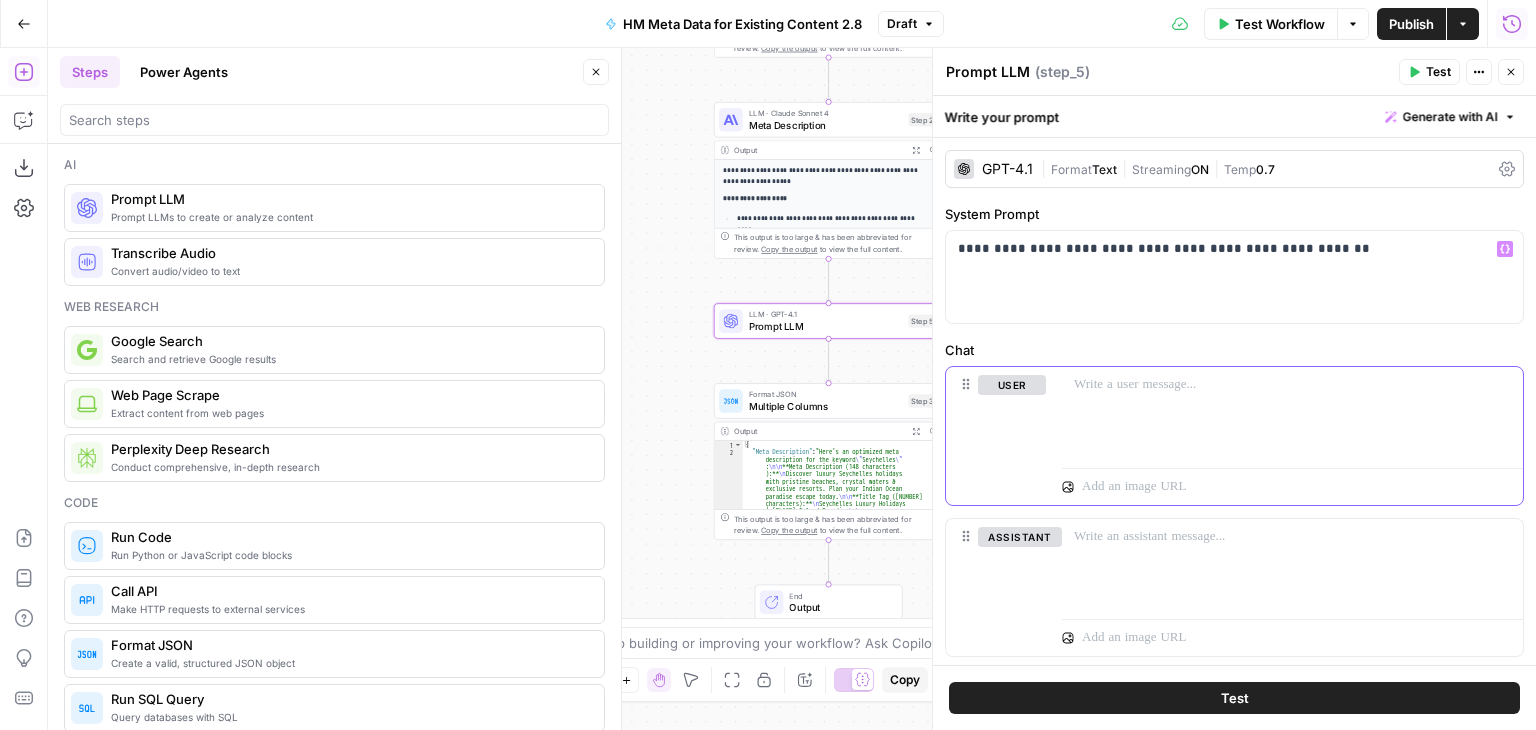 click at bounding box center [1292, 413] 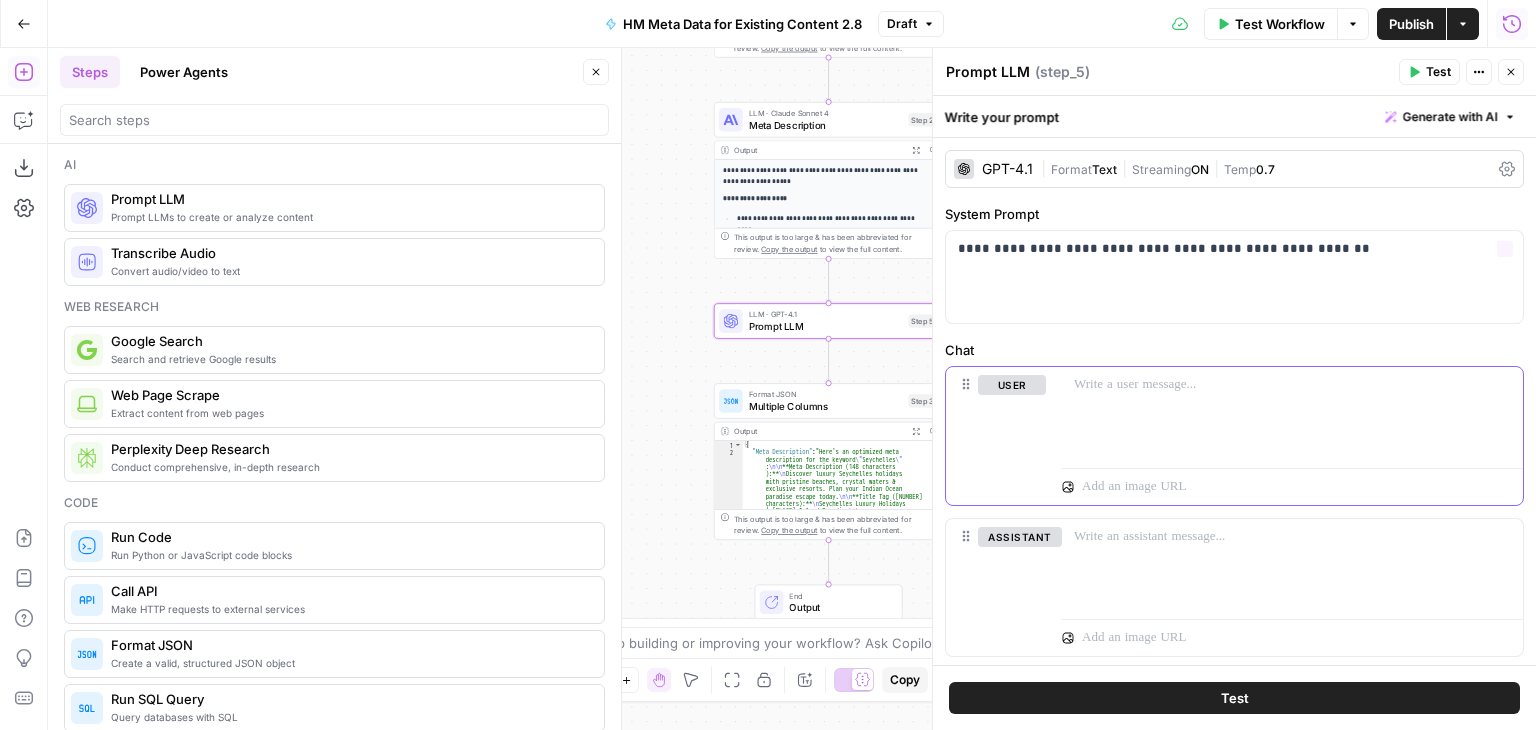 click at bounding box center [1292, 413] 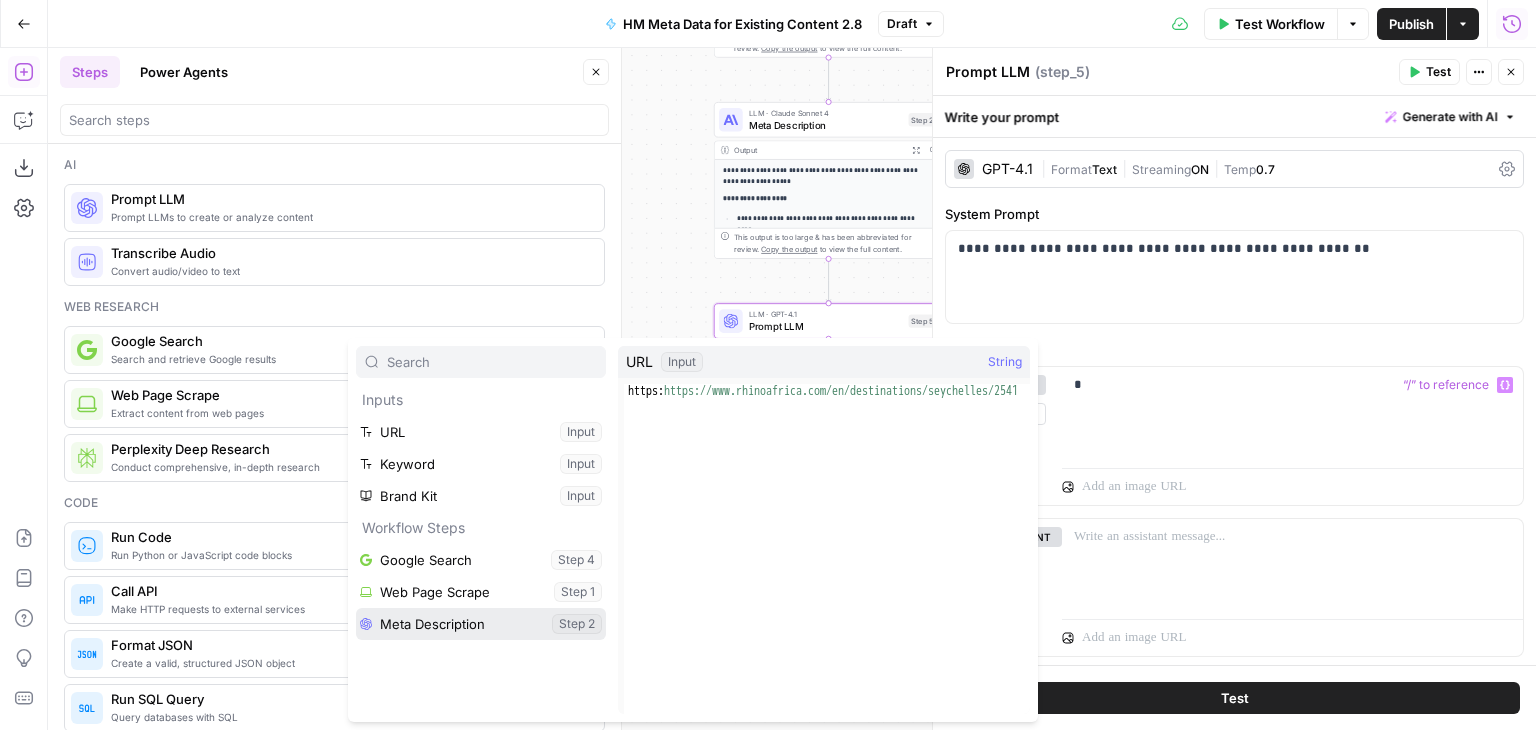 click at bounding box center (481, 624) 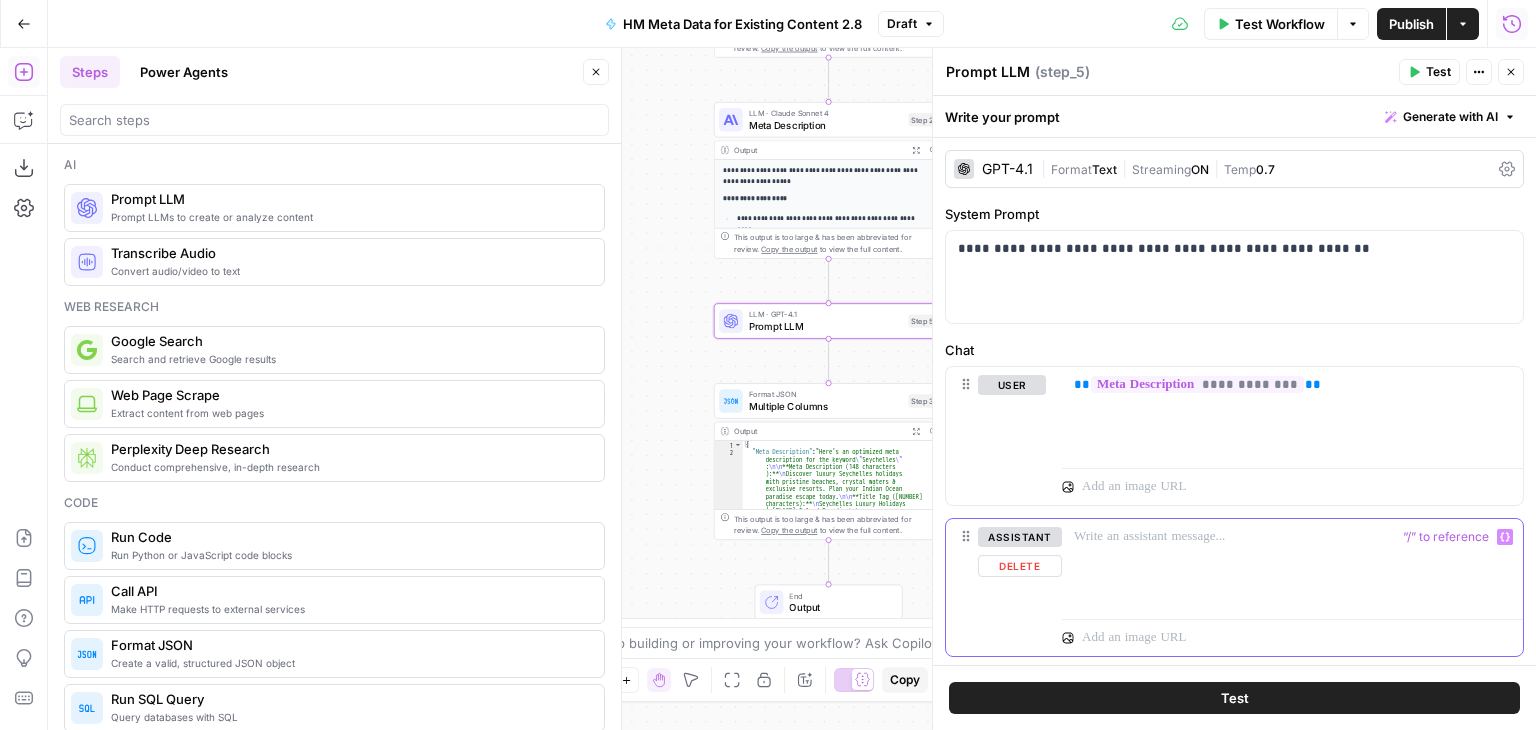 drag, startPoint x: 1013, startPoint y: 572, endPoint x: 1068, endPoint y: 543, distance: 62.177166 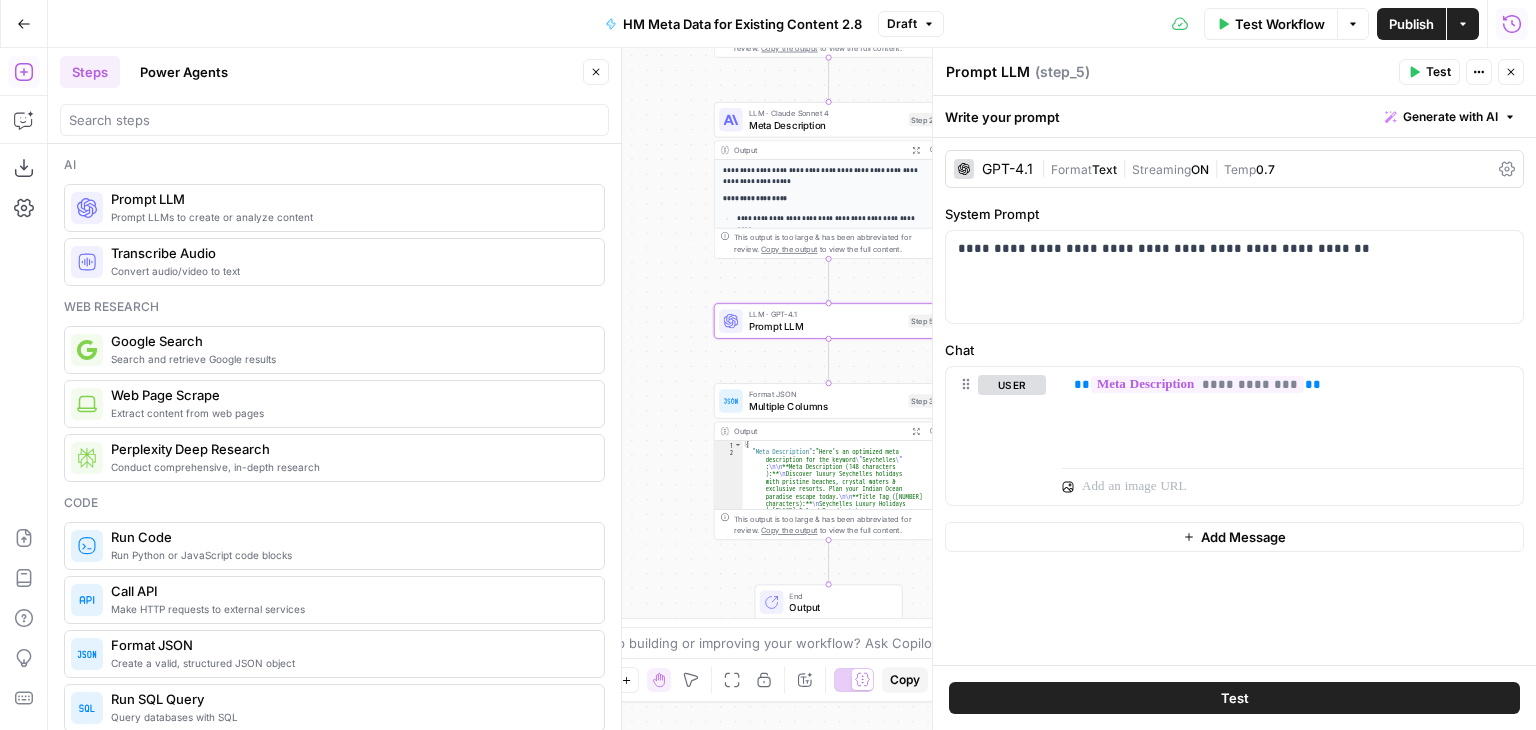 click on "Format" at bounding box center [1071, 169] 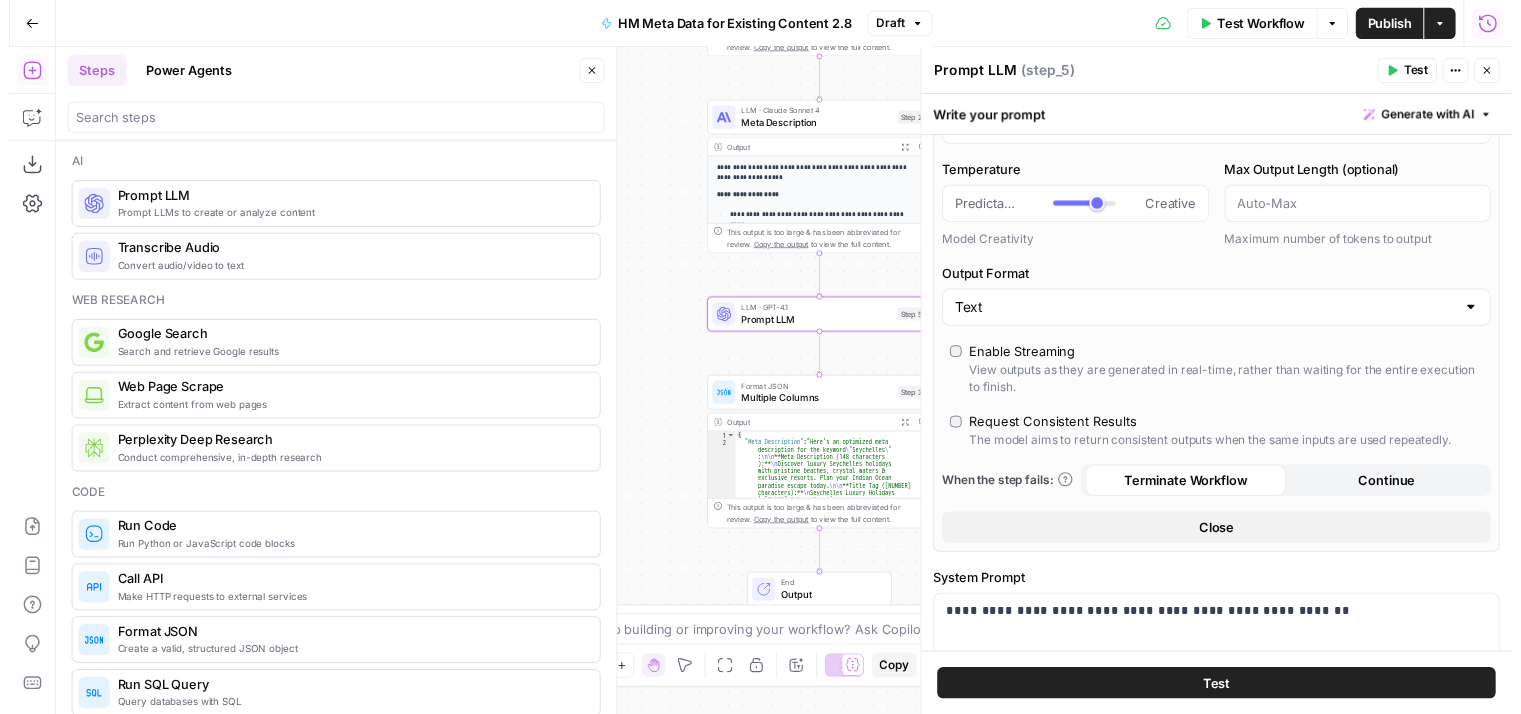 scroll, scrollTop: 0, scrollLeft: 0, axis: both 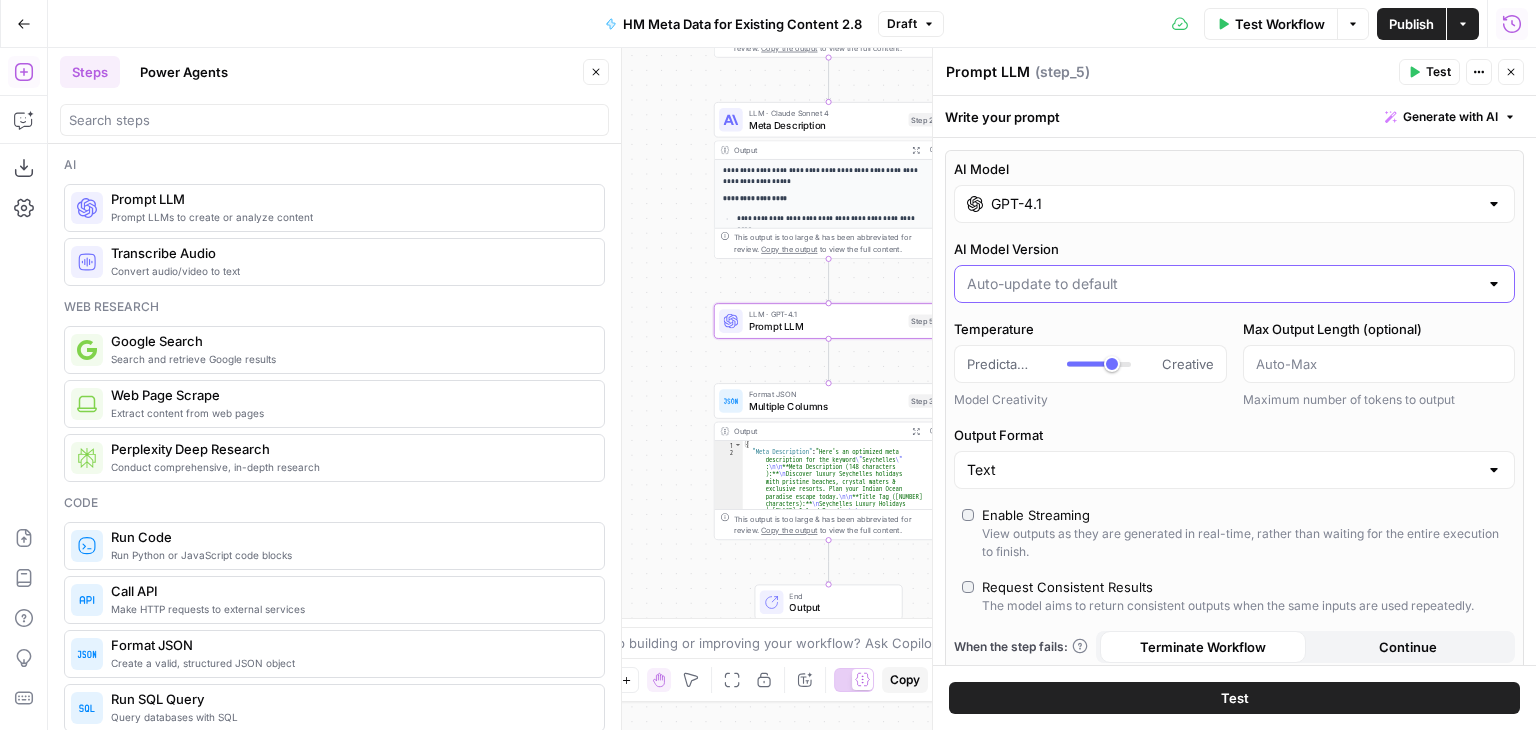 click on "AI Model Version" at bounding box center [1222, 284] 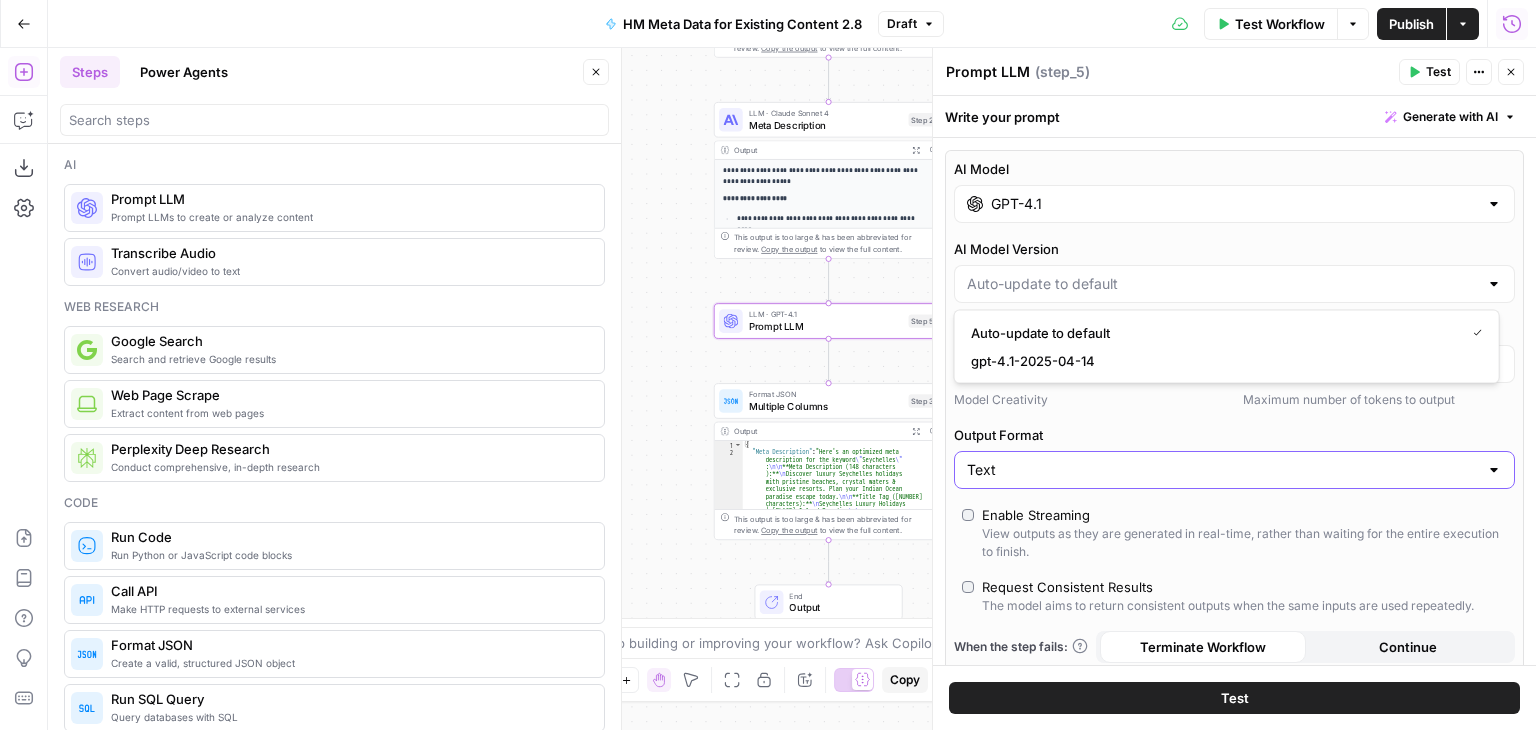 type on "Auto-update to default" 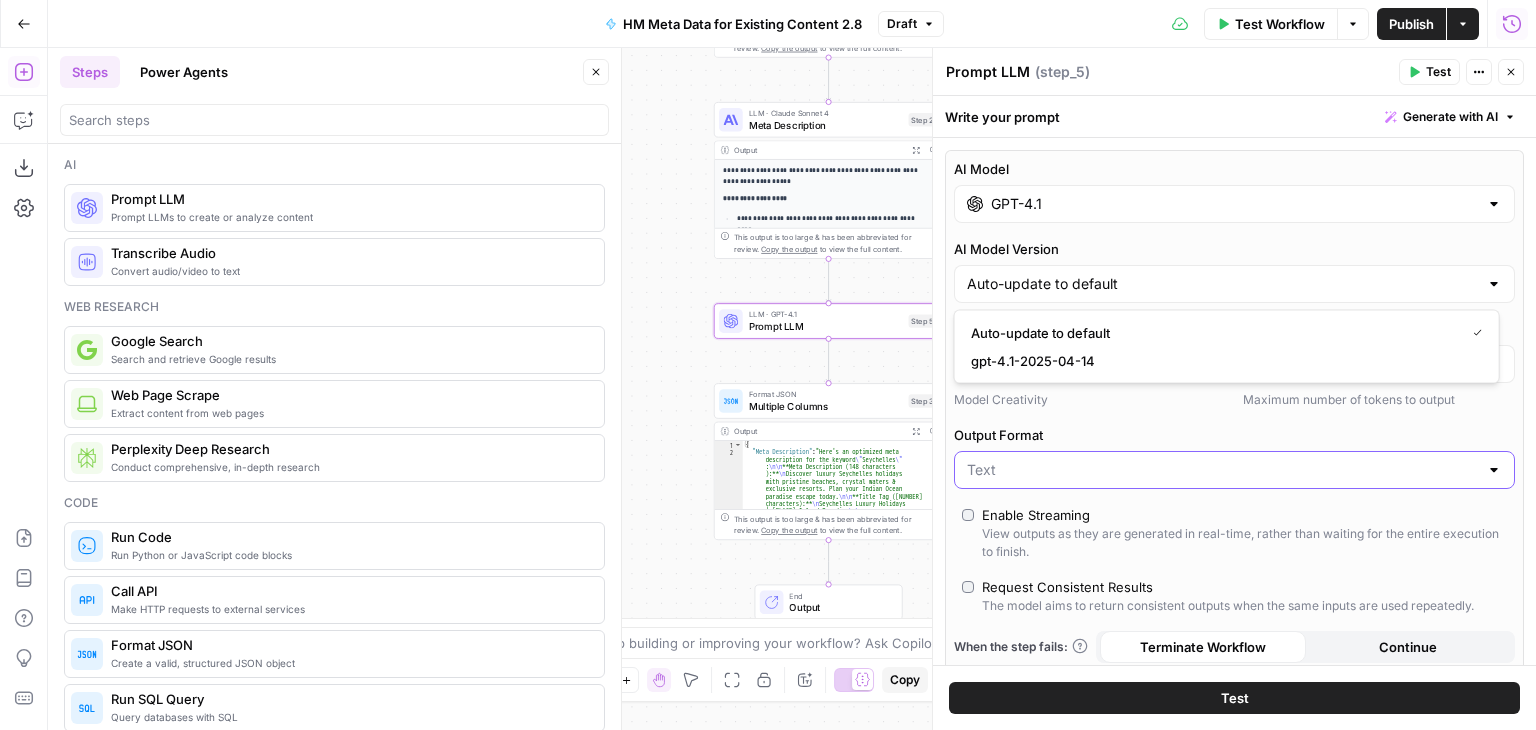 click on "Output Format" at bounding box center (1222, 470) 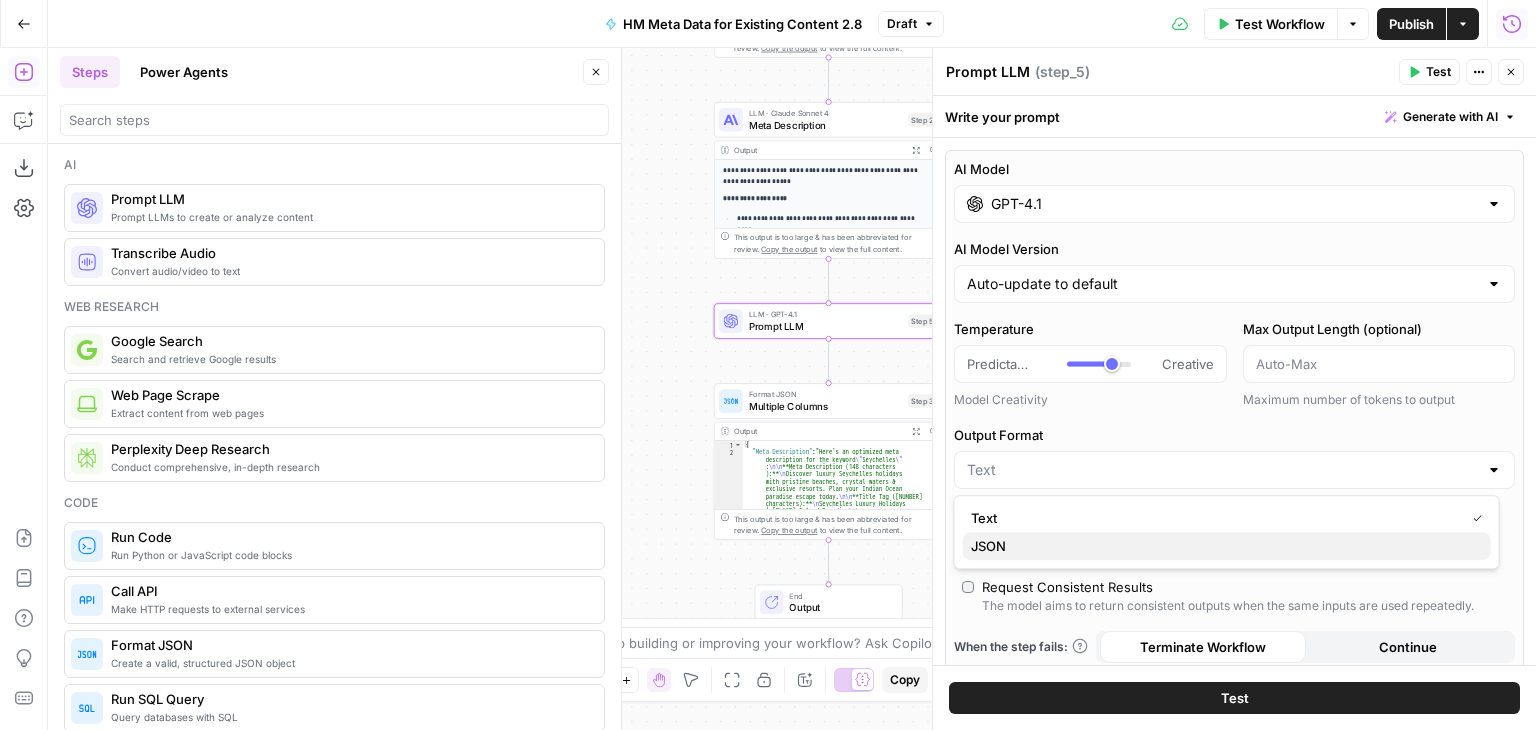 click on "JSON" at bounding box center [1223, 546] 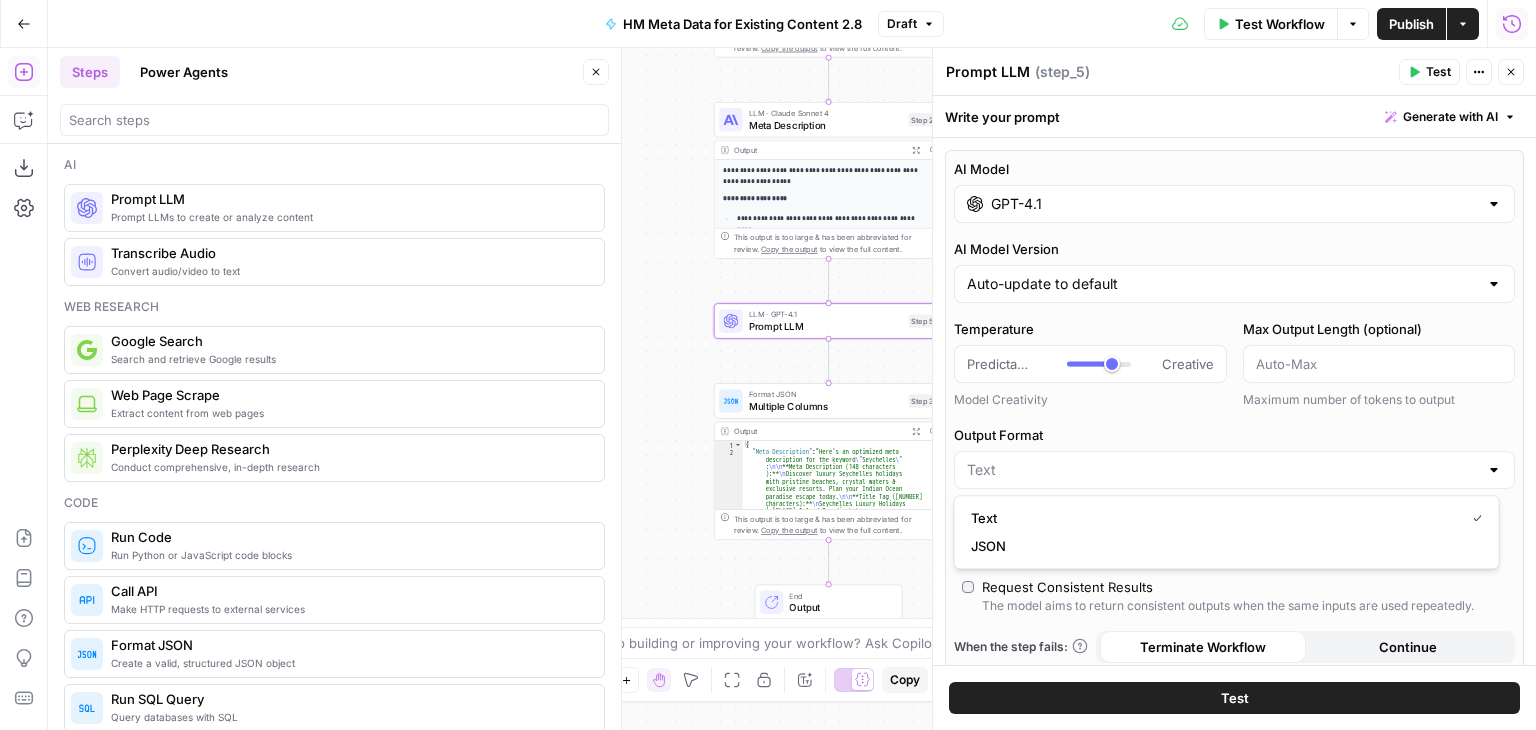 type on "JSON" 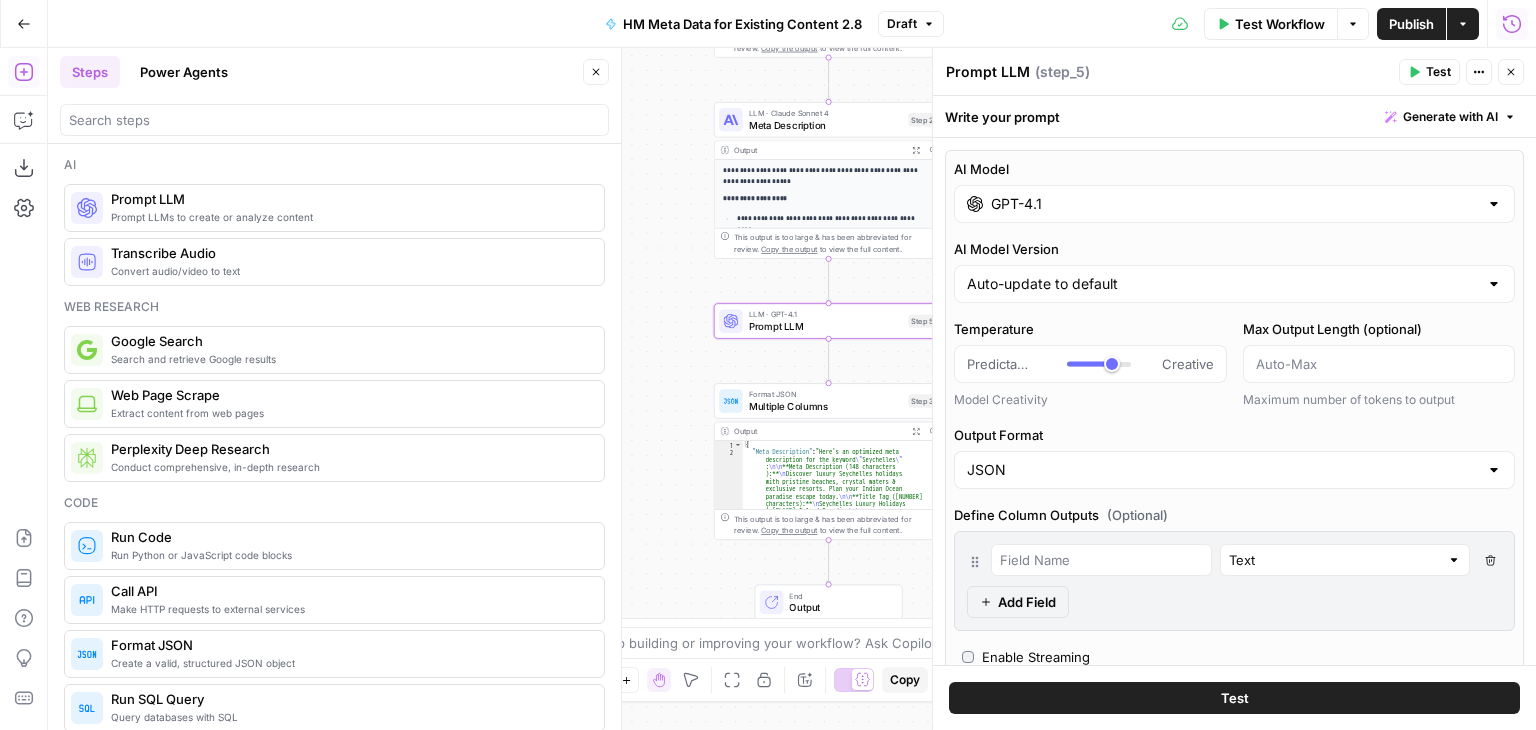 click on "Test" at bounding box center [1235, 698] 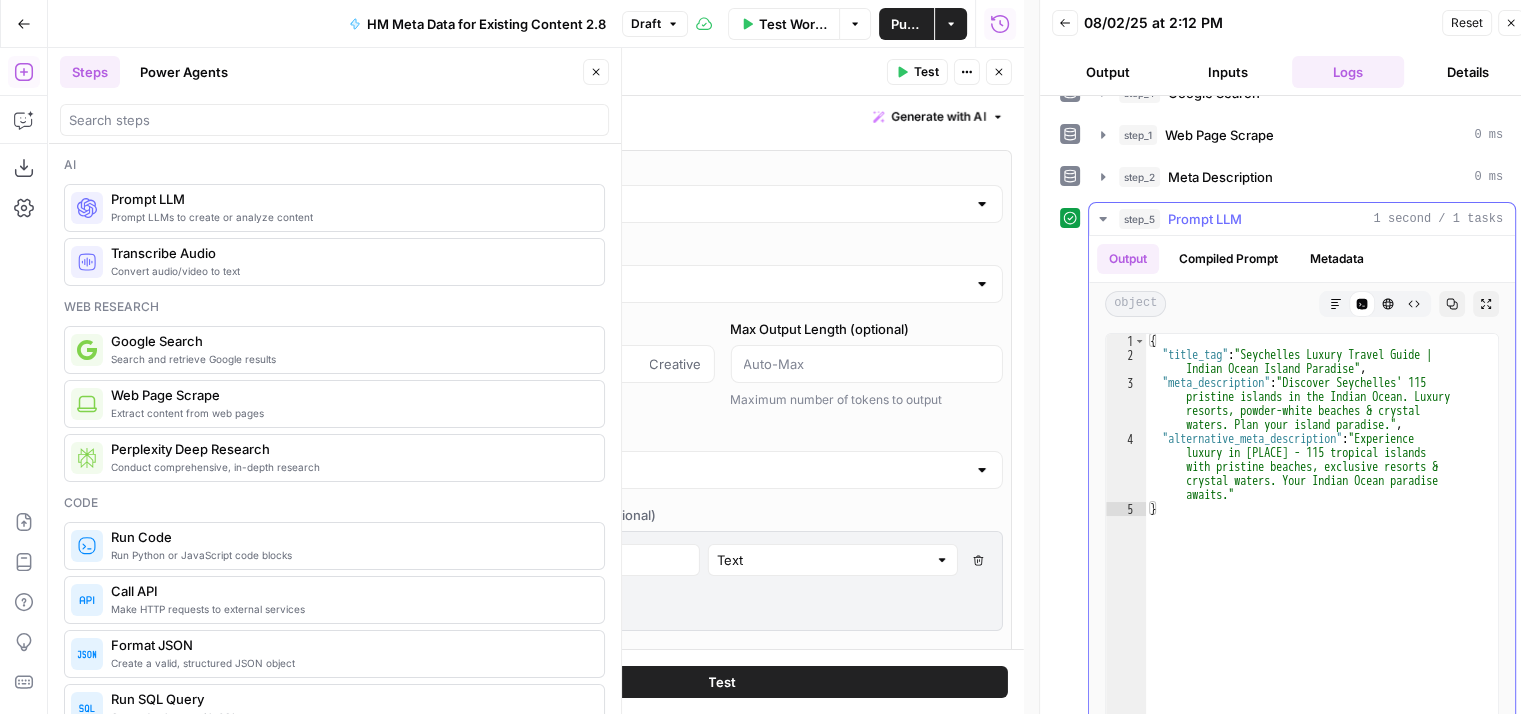 scroll, scrollTop: 44, scrollLeft: 0, axis: vertical 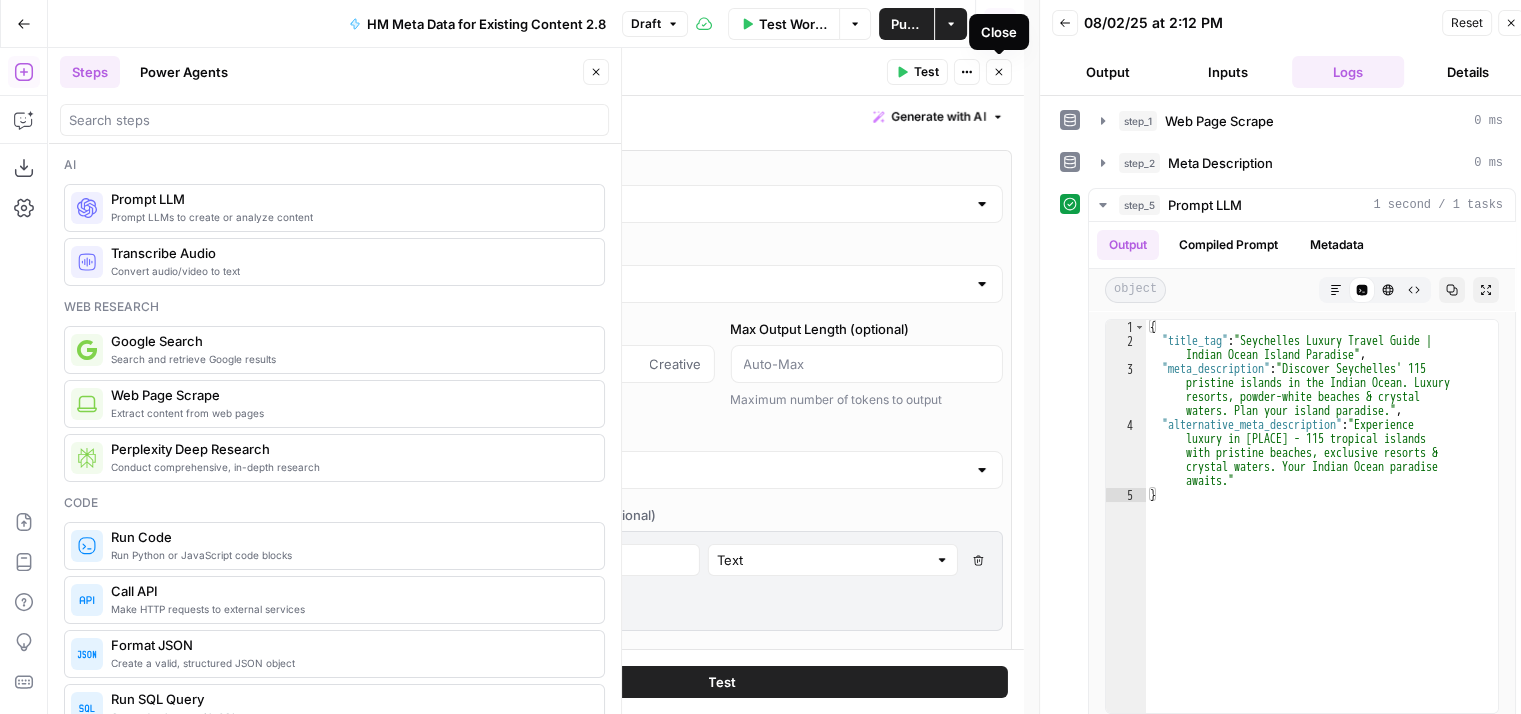 click 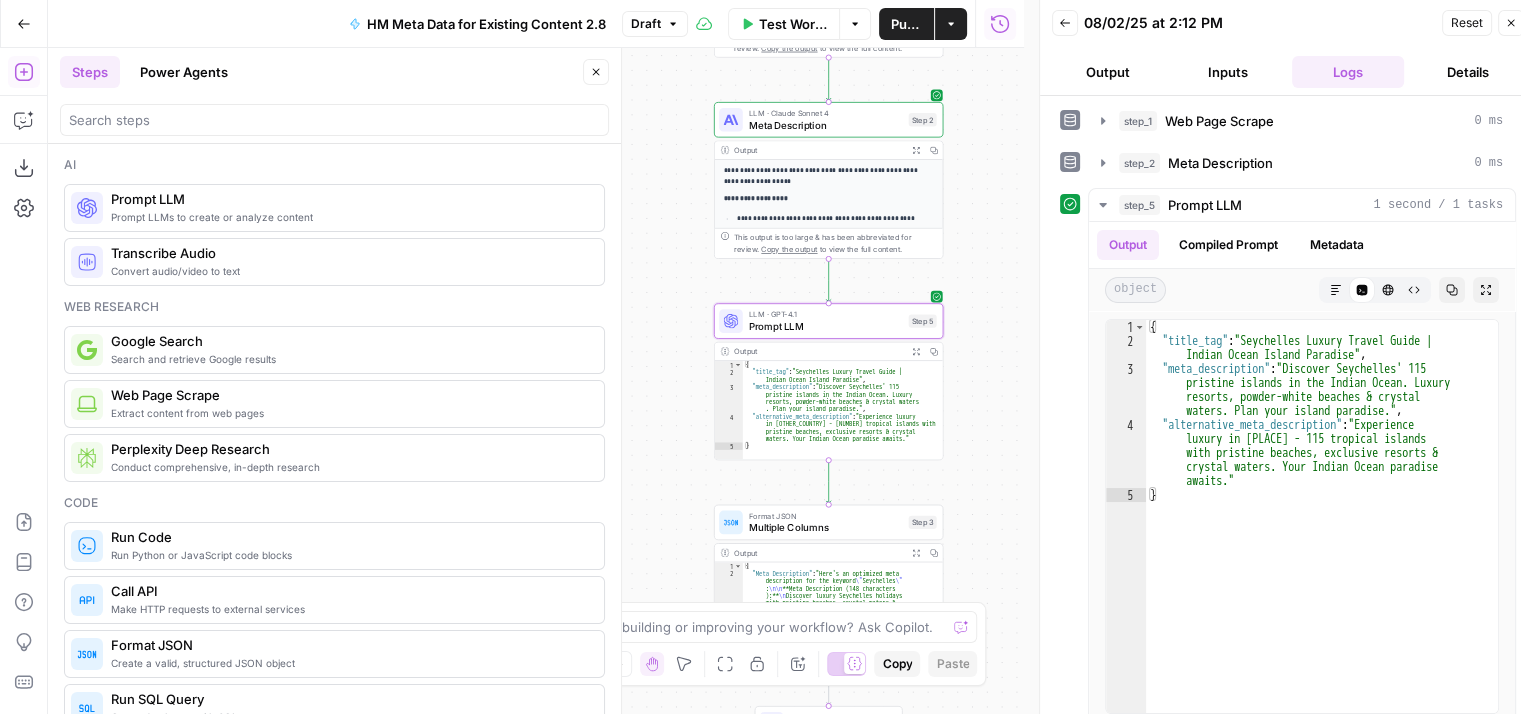 click 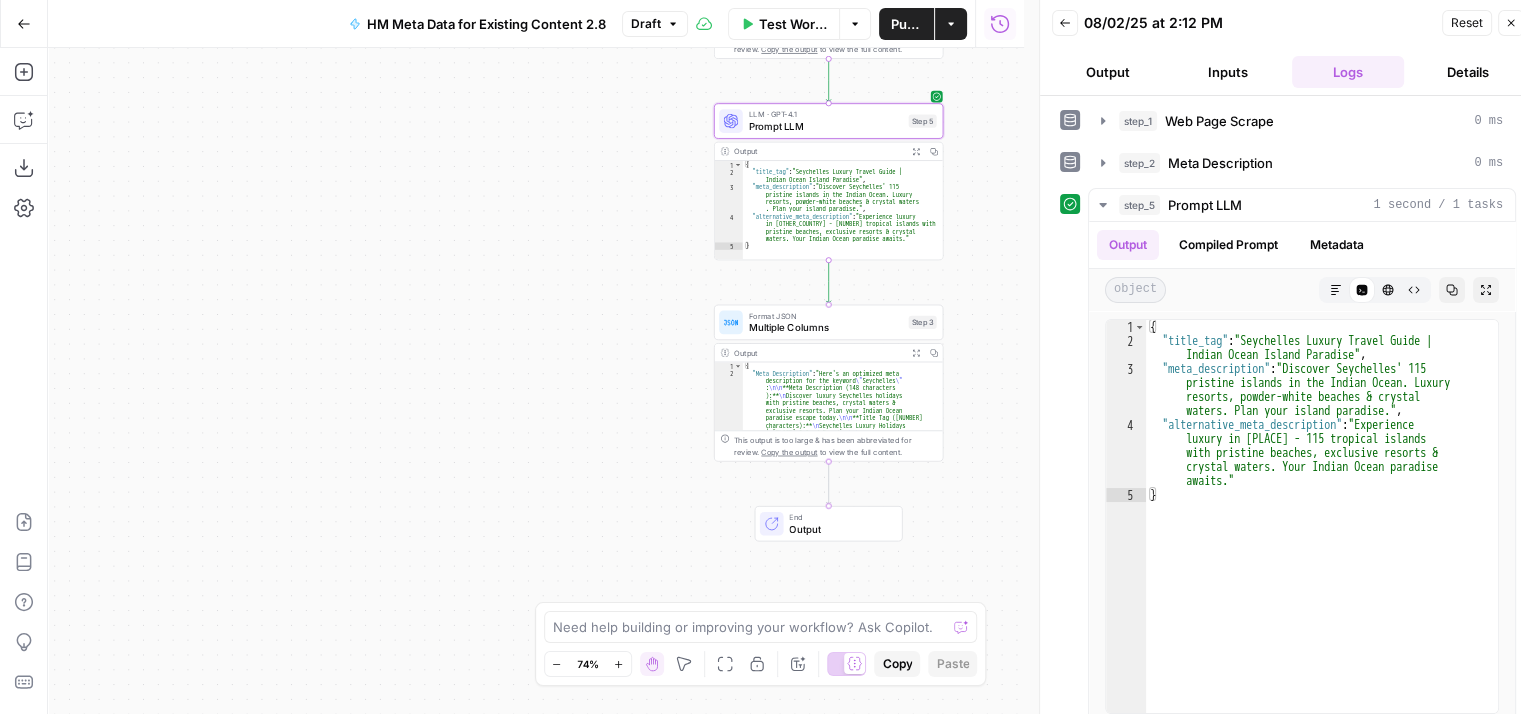 click on "Multiple Columns" at bounding box center (826, 327) 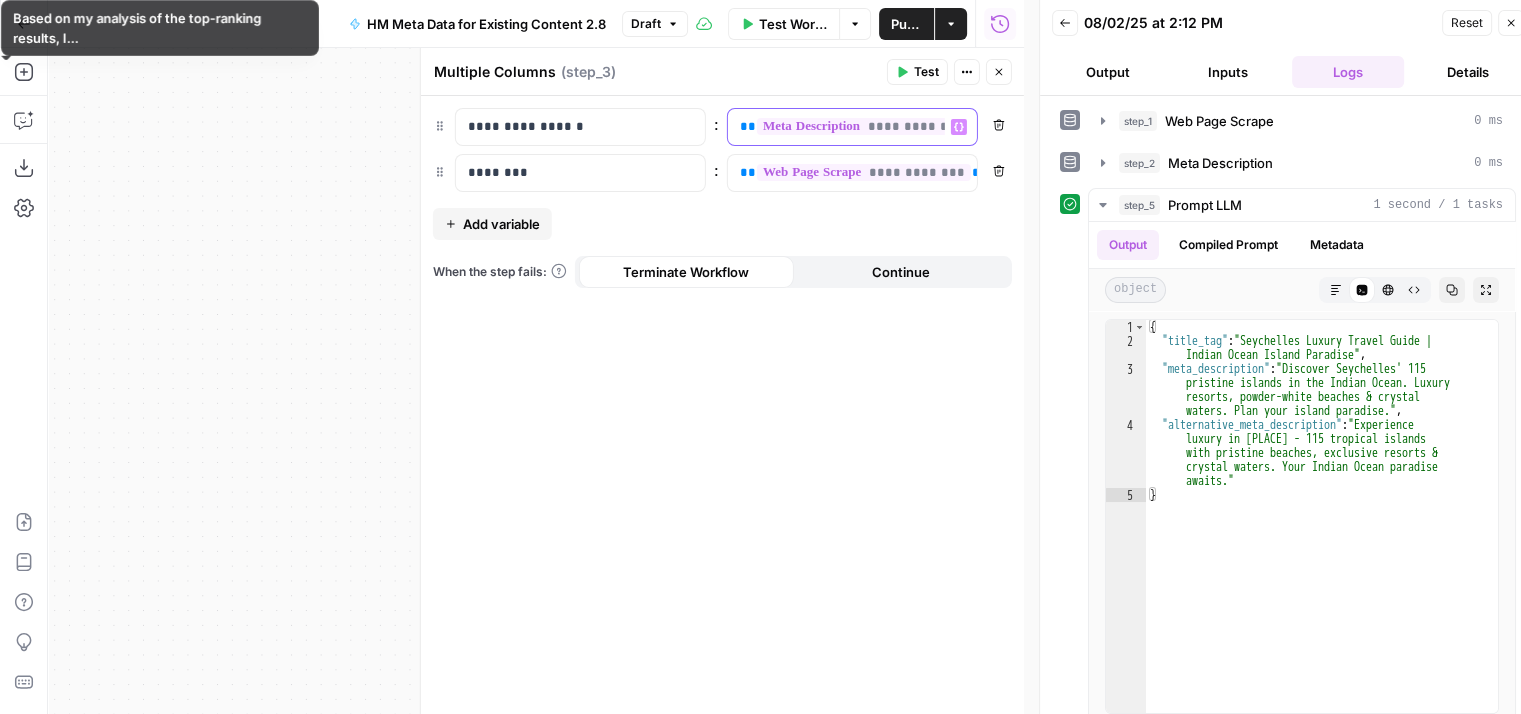scroll, scrollTop: 0, scrollLeft: 18, axis: horizontal 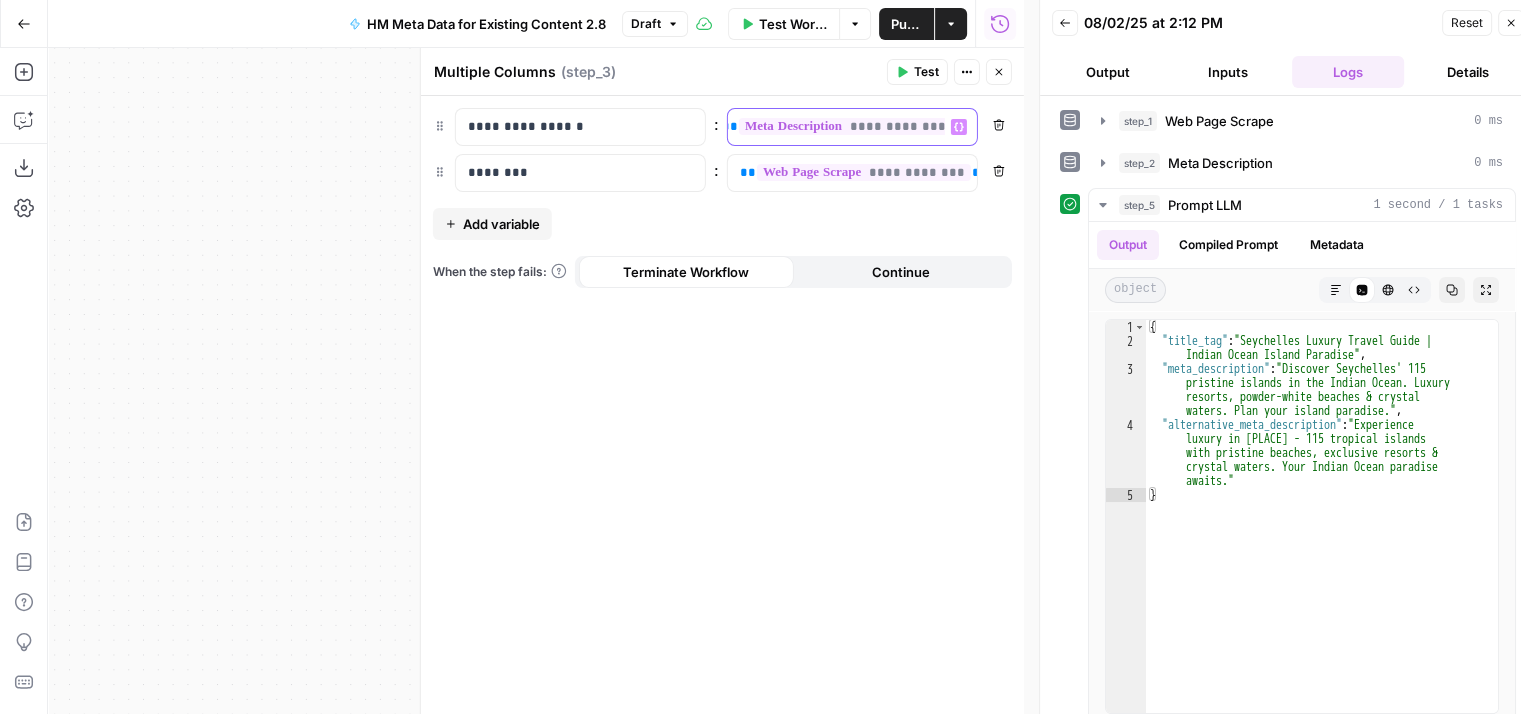 drag, startPoint x: 736, startPoint y: 129, endPoint x: 1045, endPoint y: 133, distance: 309.02588 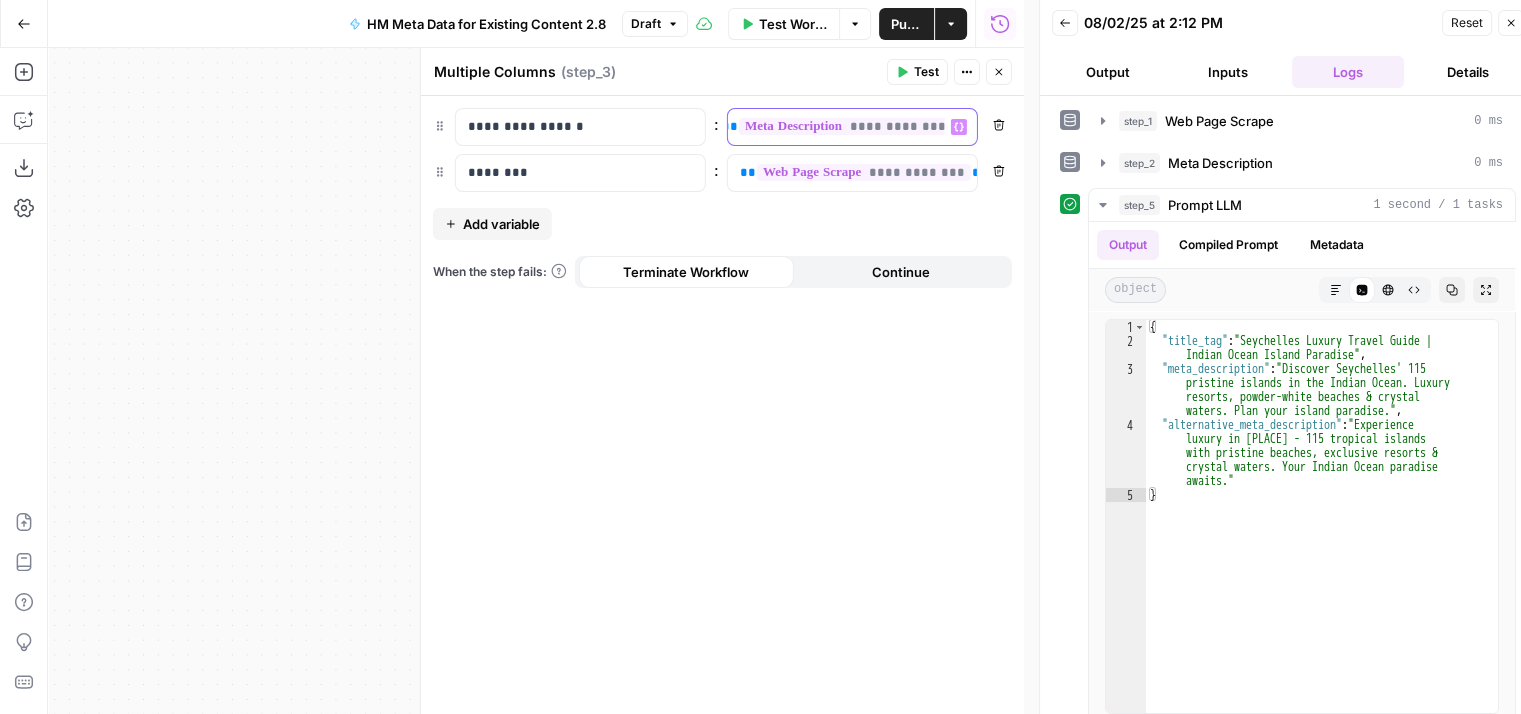 click on "**********" at bounding box center [760, 357] 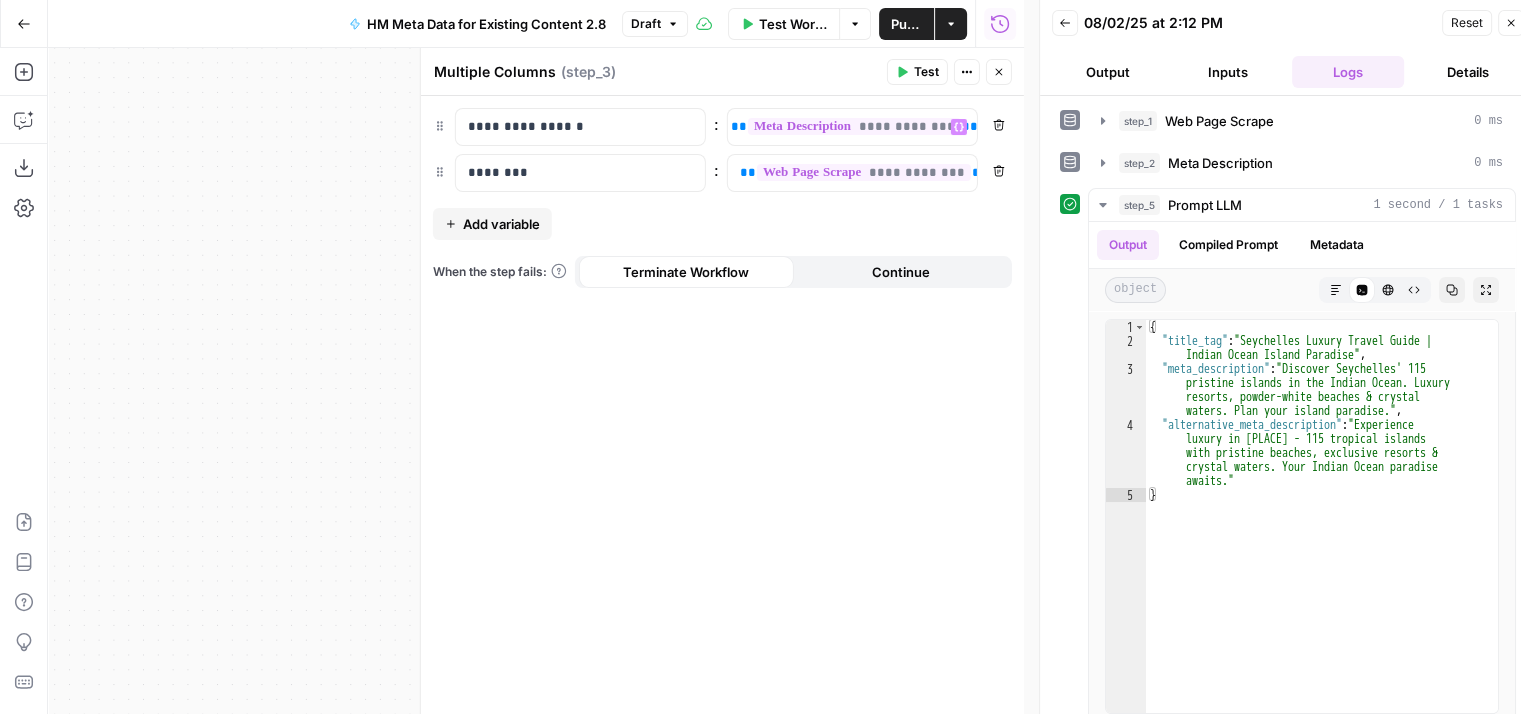 scroll, scrollTop: 0, scrollLeft: 0, axis: both 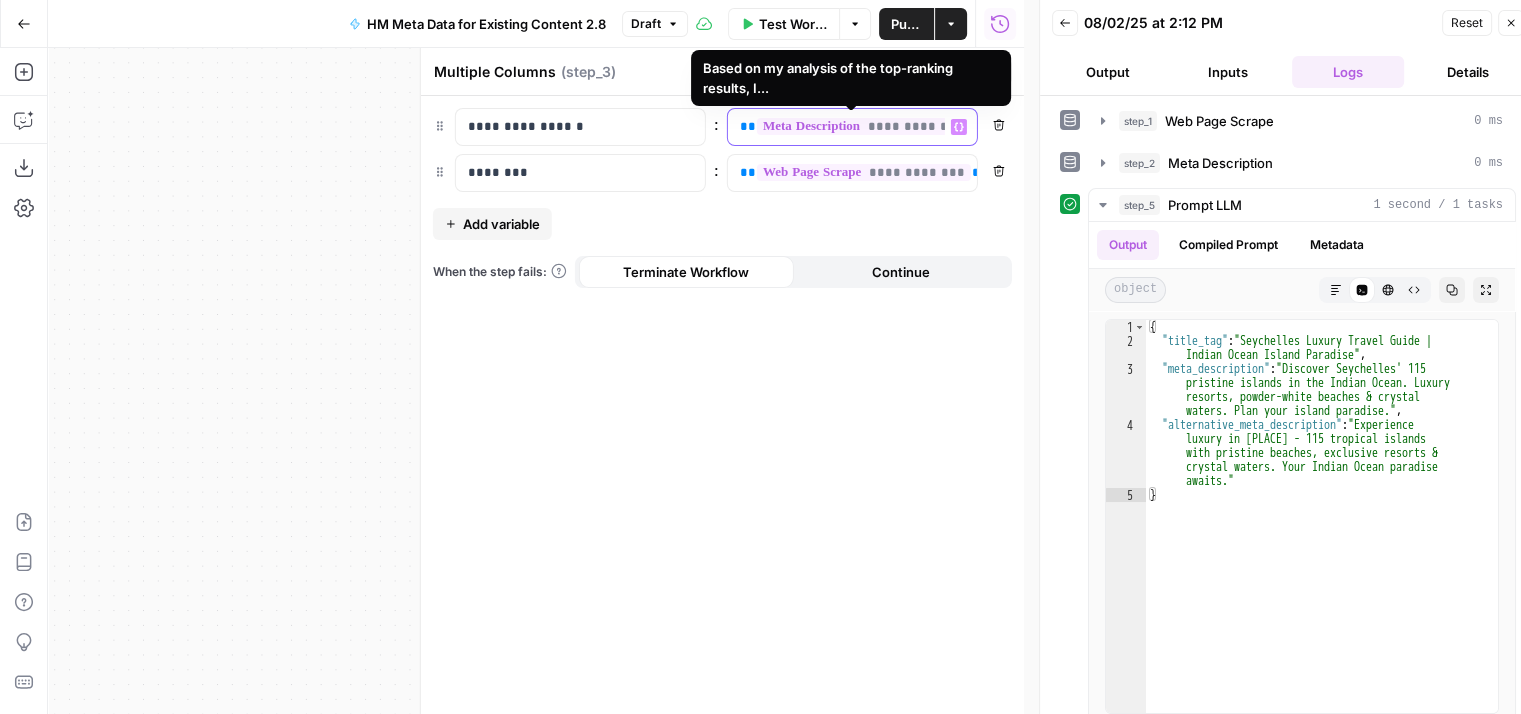 click on "**********" at bounding box center (853, 127) 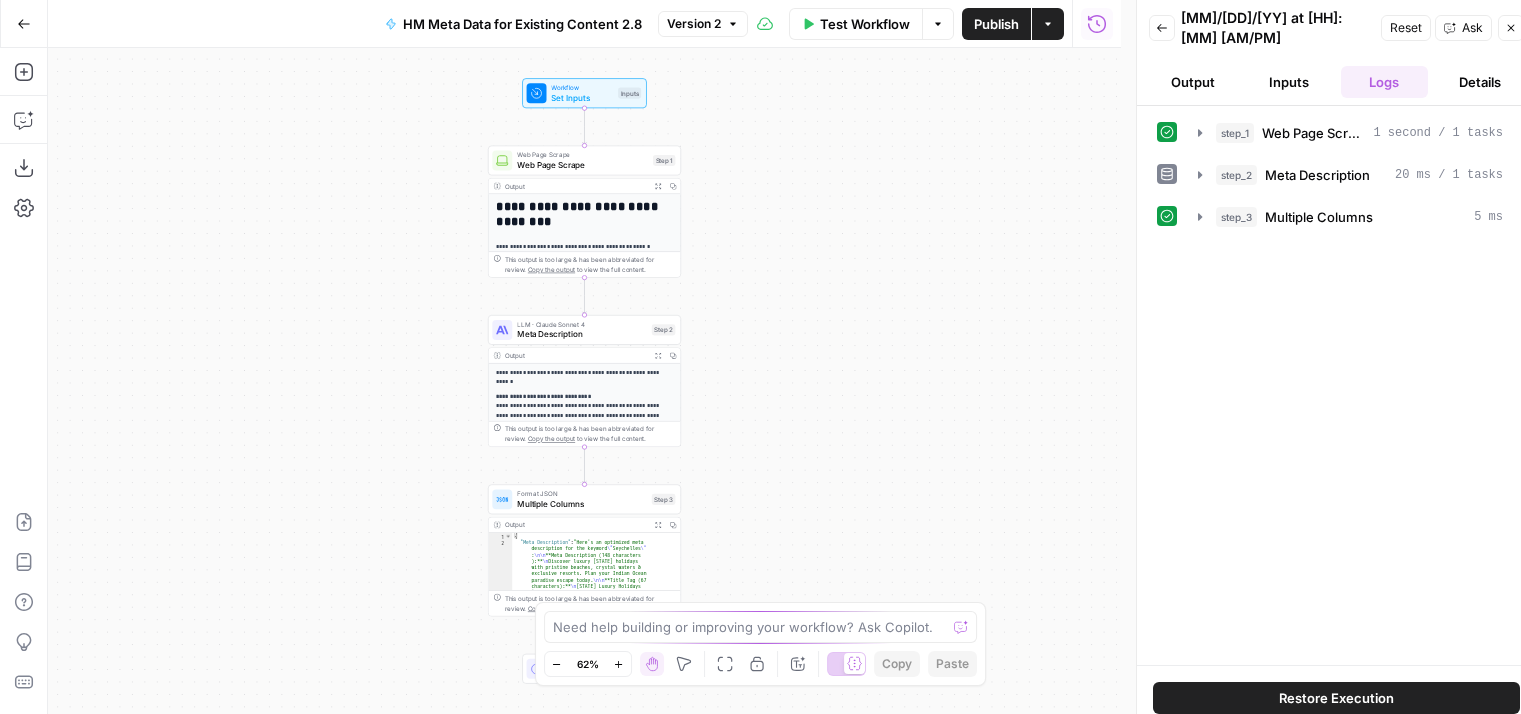 scroll, scrollTop: 0, scrollLeft: 0, axis: both 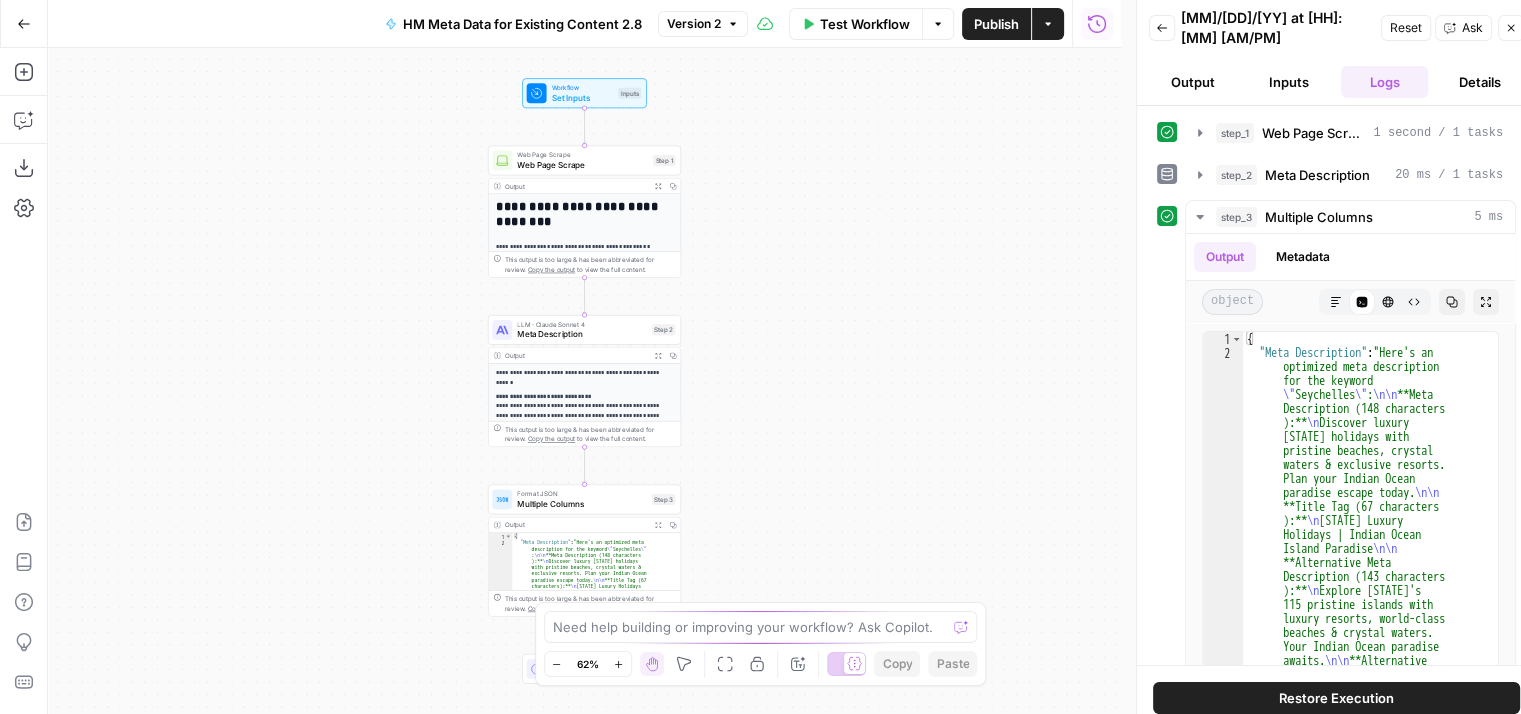 click 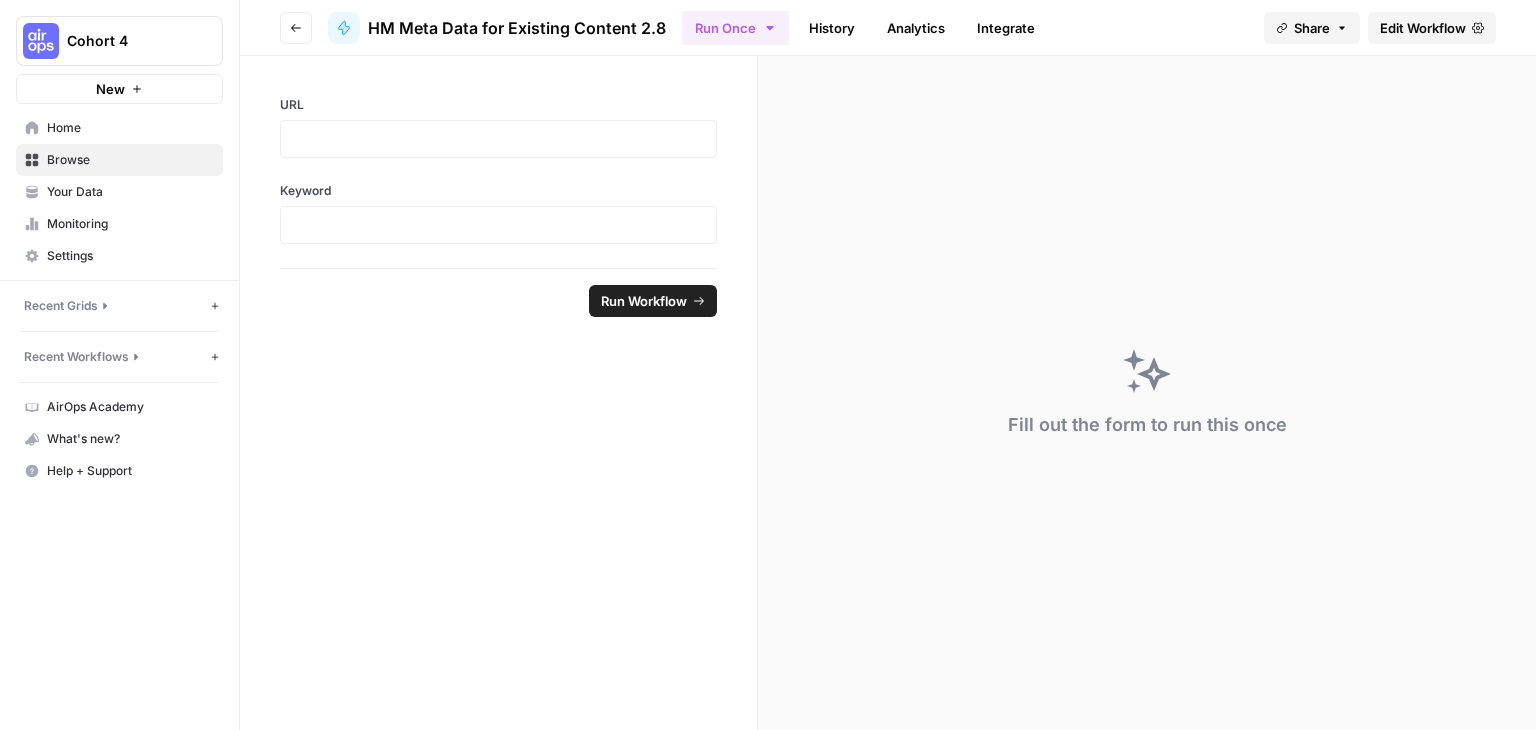 scroll, scrollTop: 0, scrollLeft: 0, axis: both 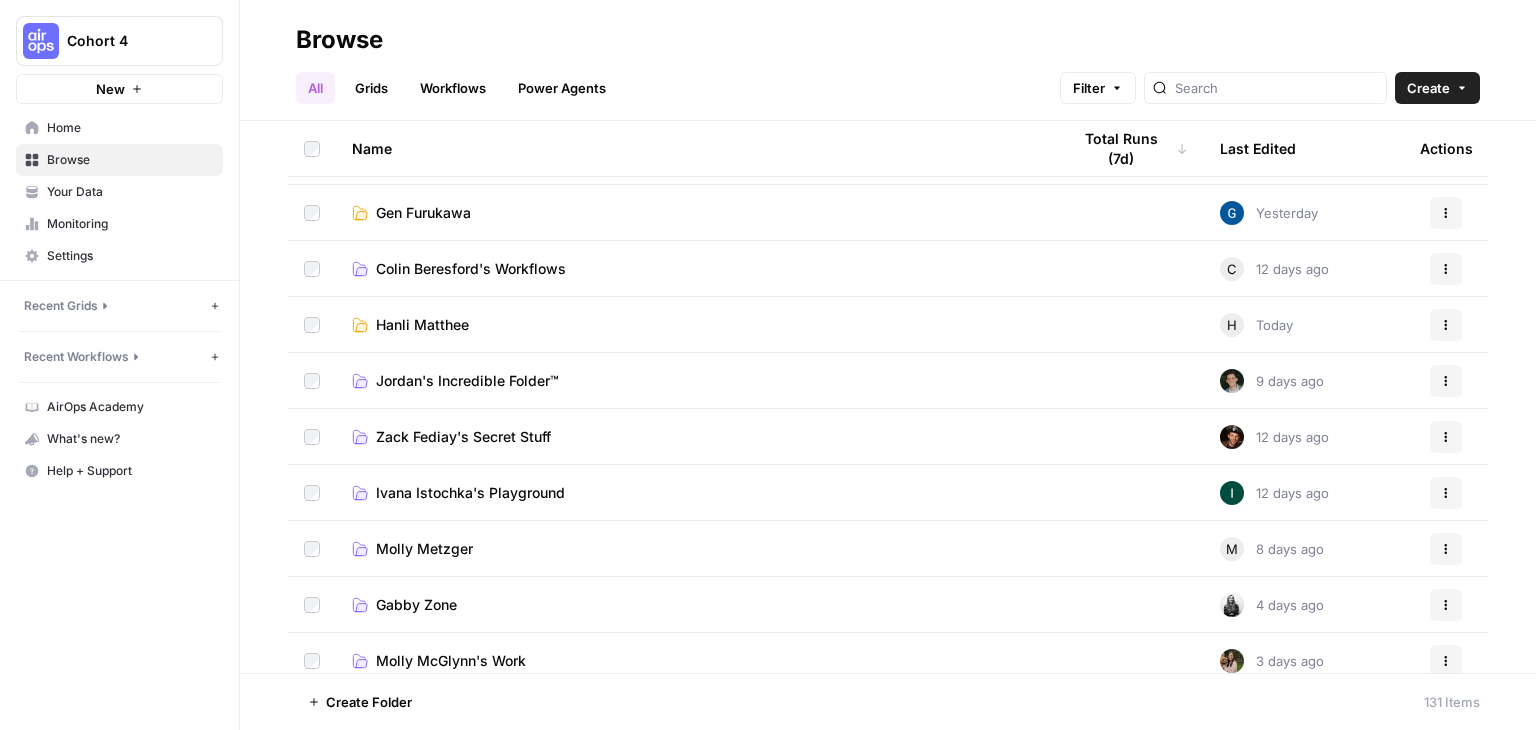 click on "Hanli Matthee" at bounding box center [422, 325] 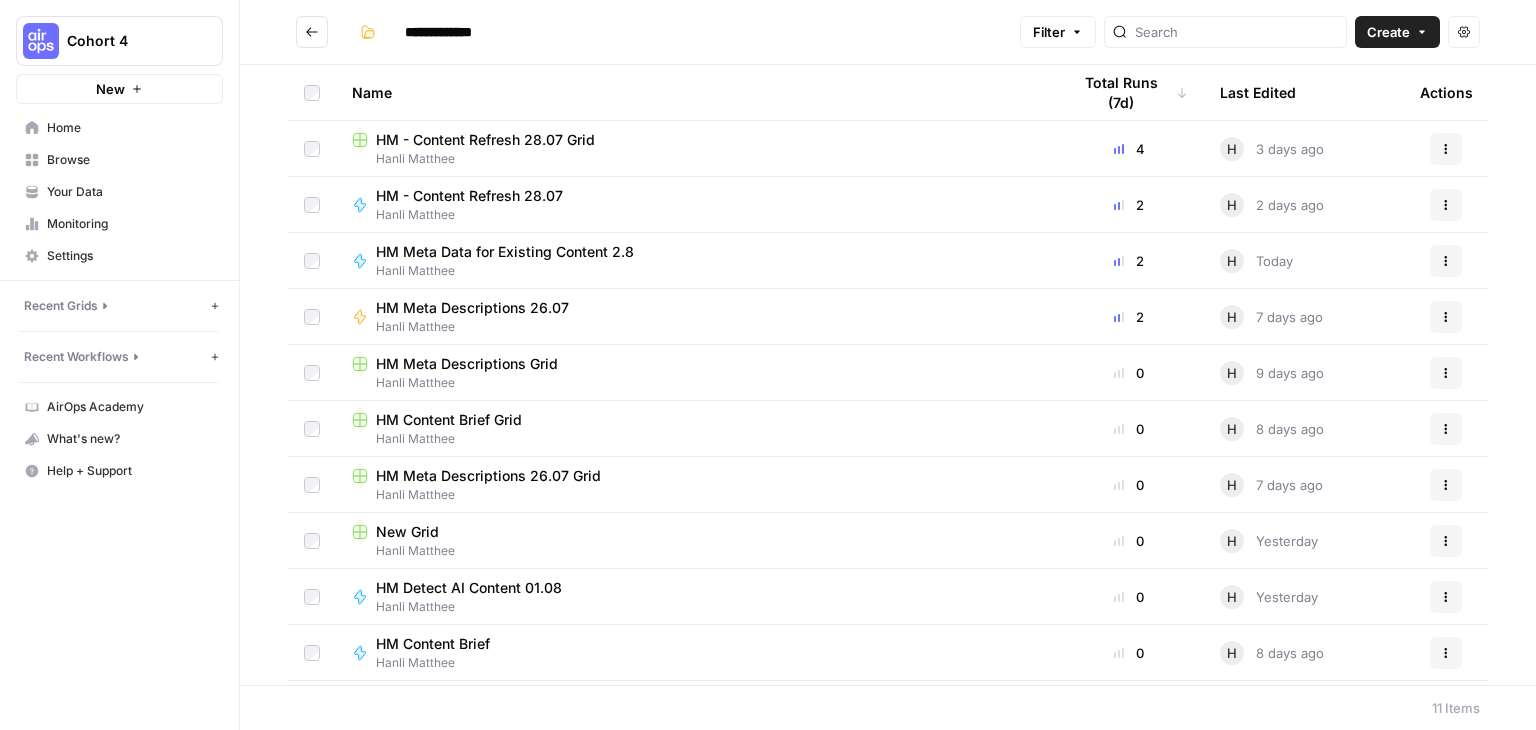 click on "Last Edited" at bounding box center [1258, 92] 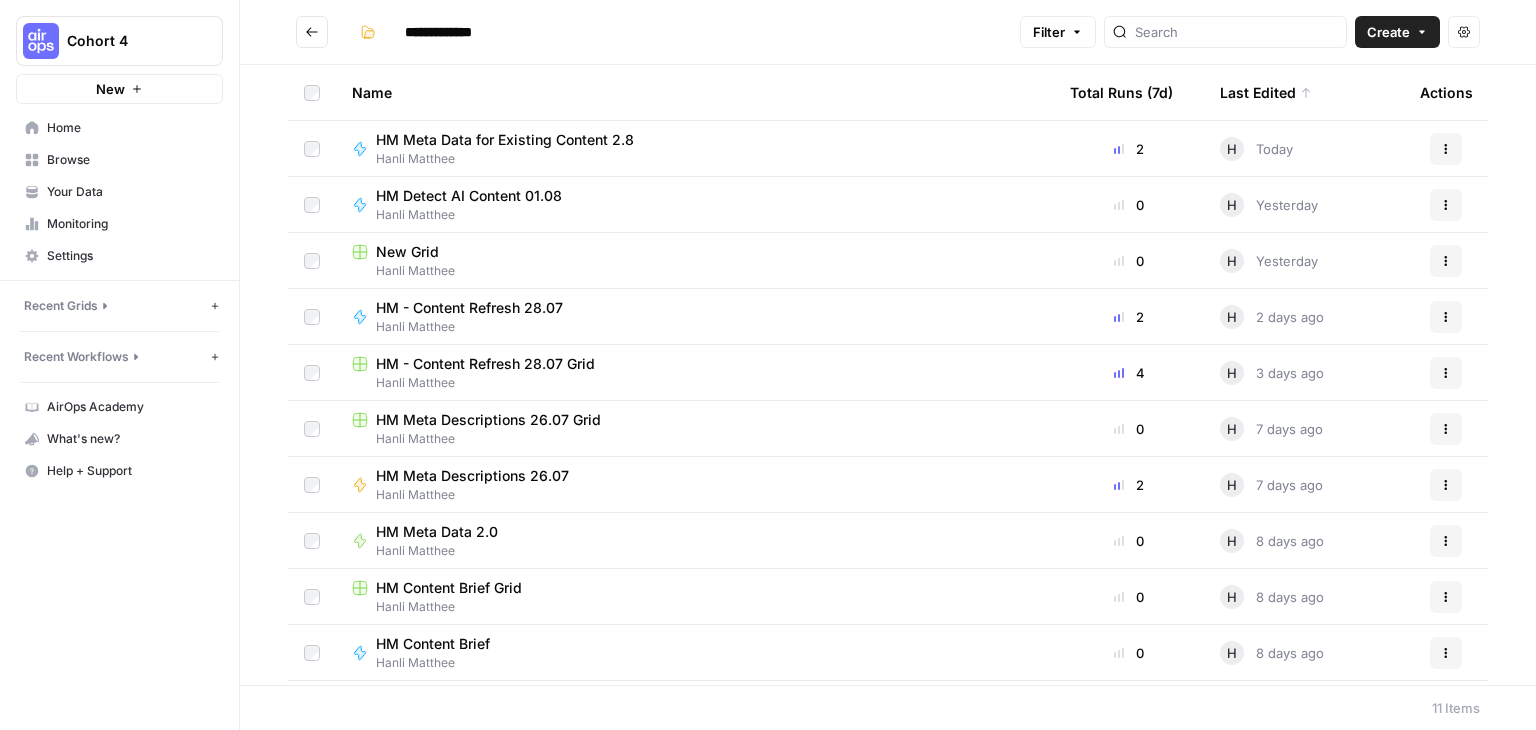 click on "New Grid" at bounding box center (407, 252) 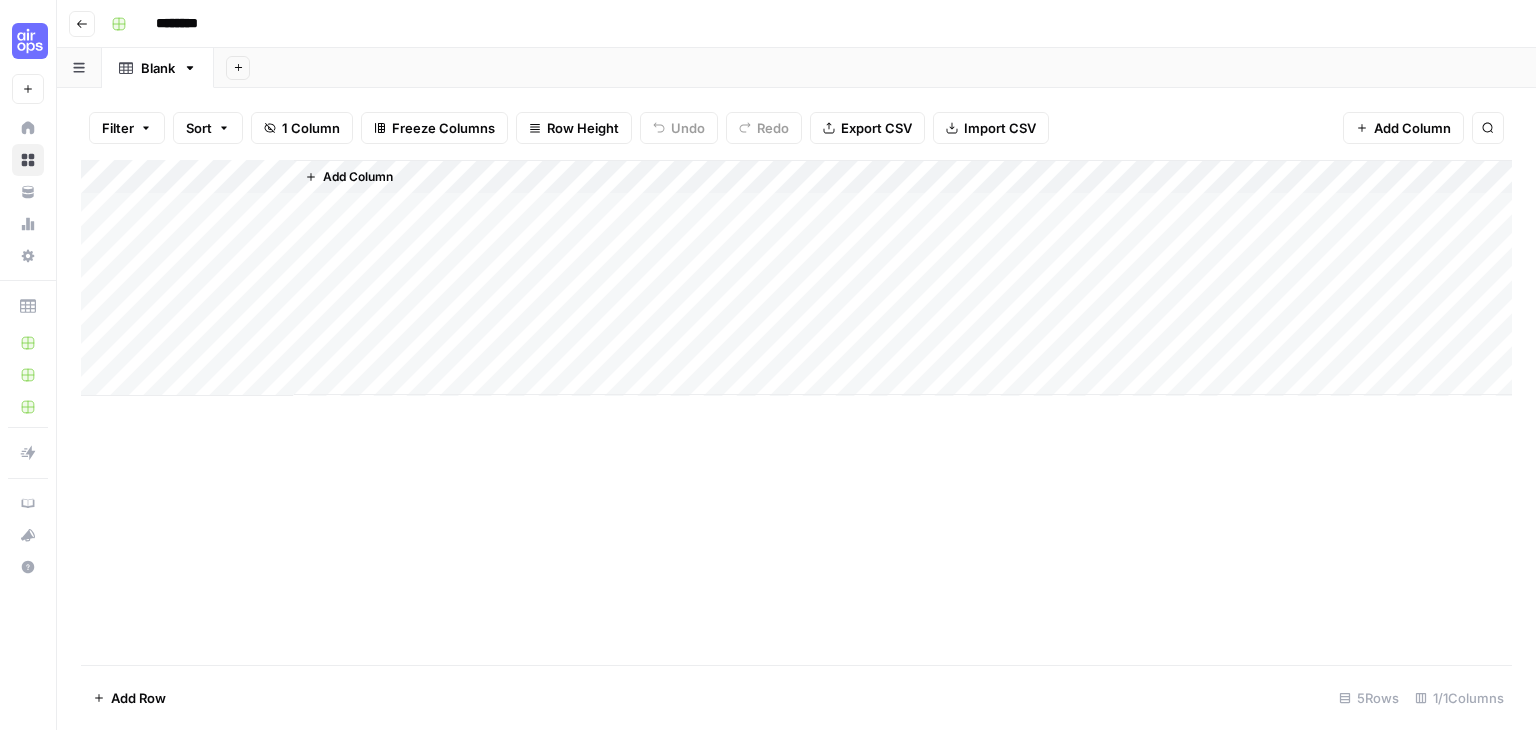 click 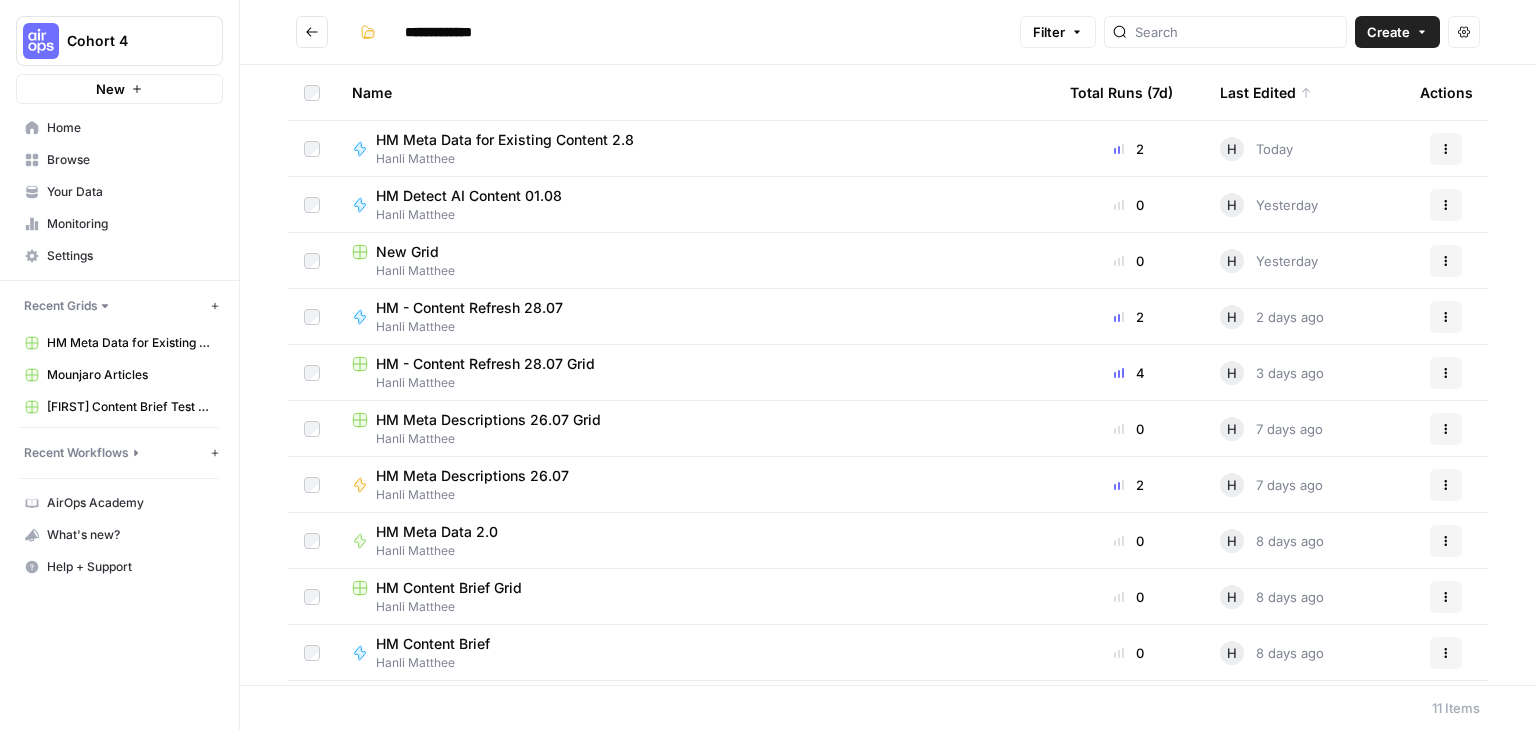 type on "**********" 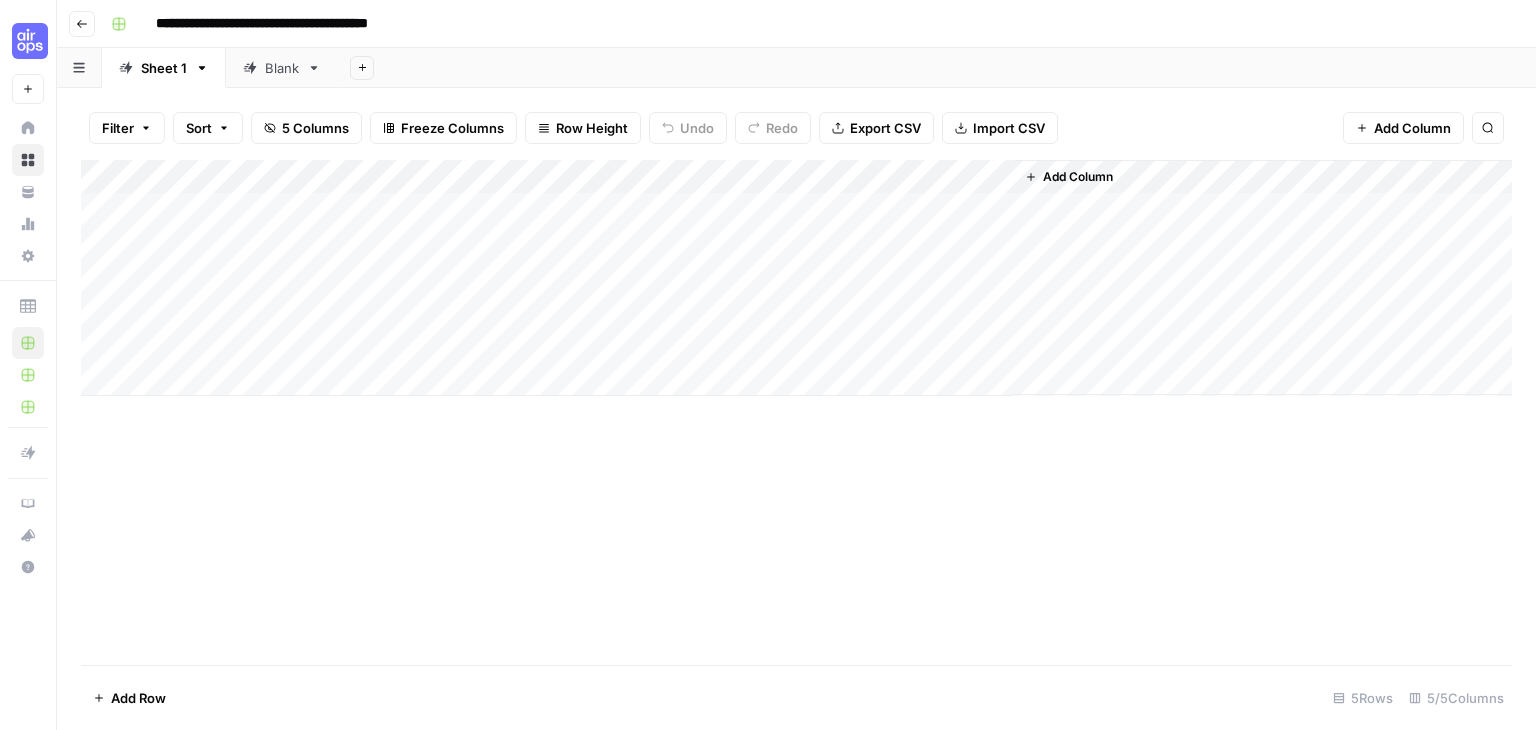 click on "Add Column" at bounding box center (796, 278) 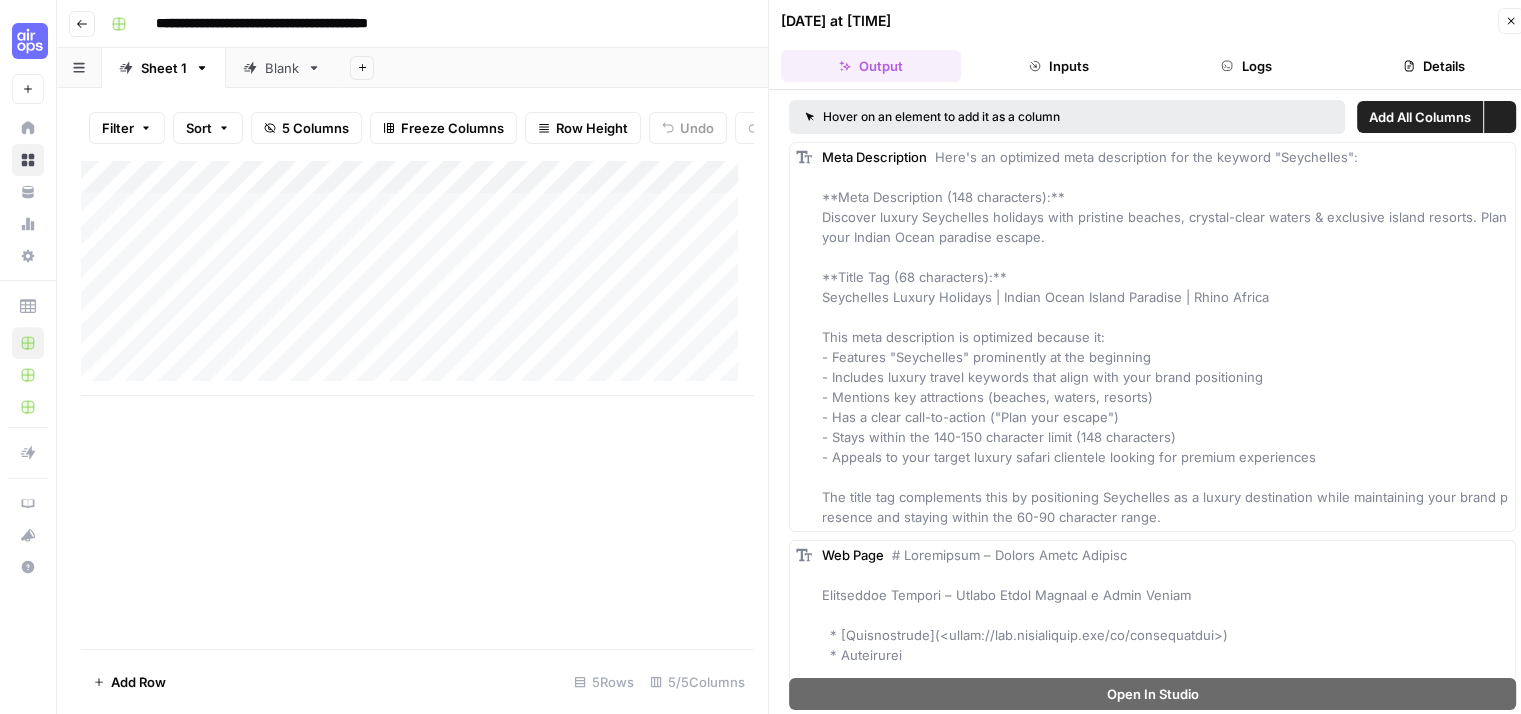click on "Add Column" at bounding box center (417, 278) 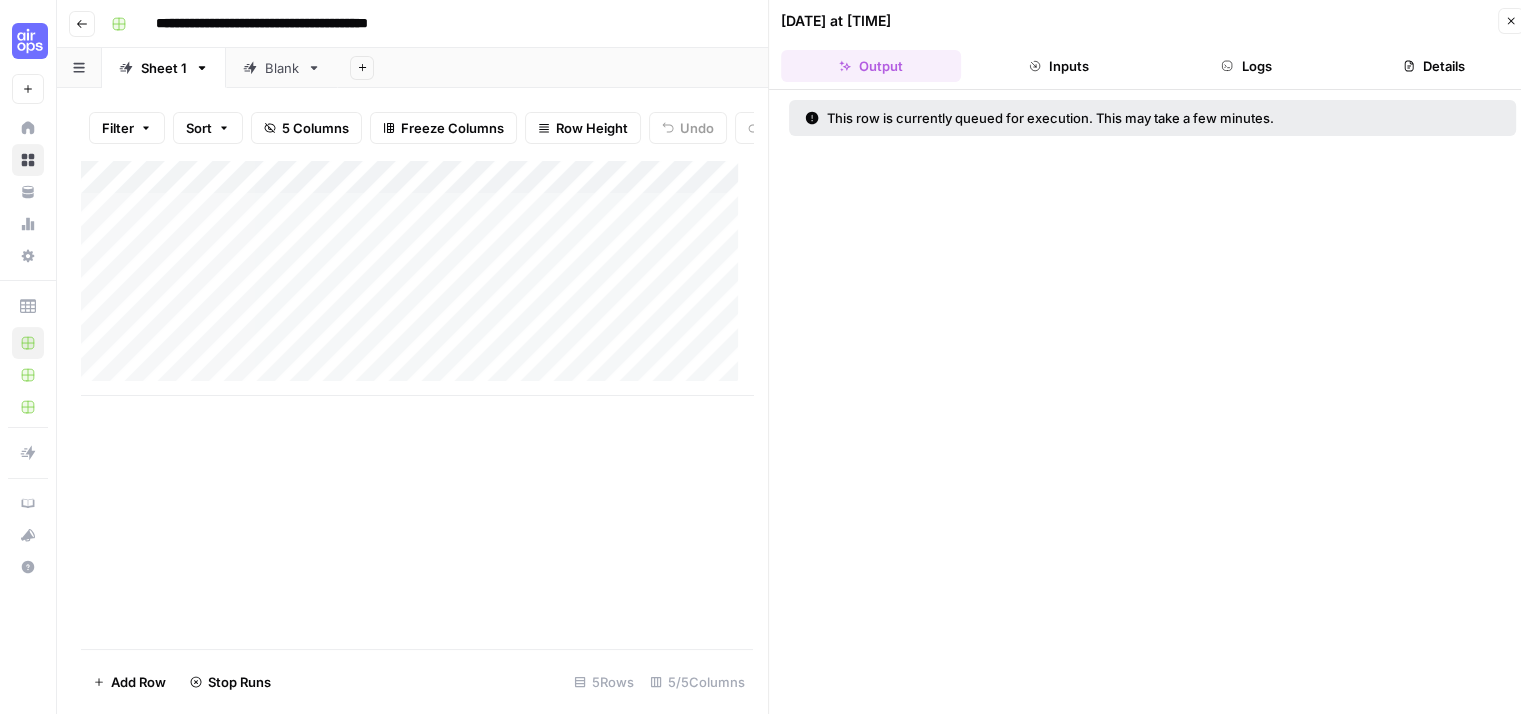 click 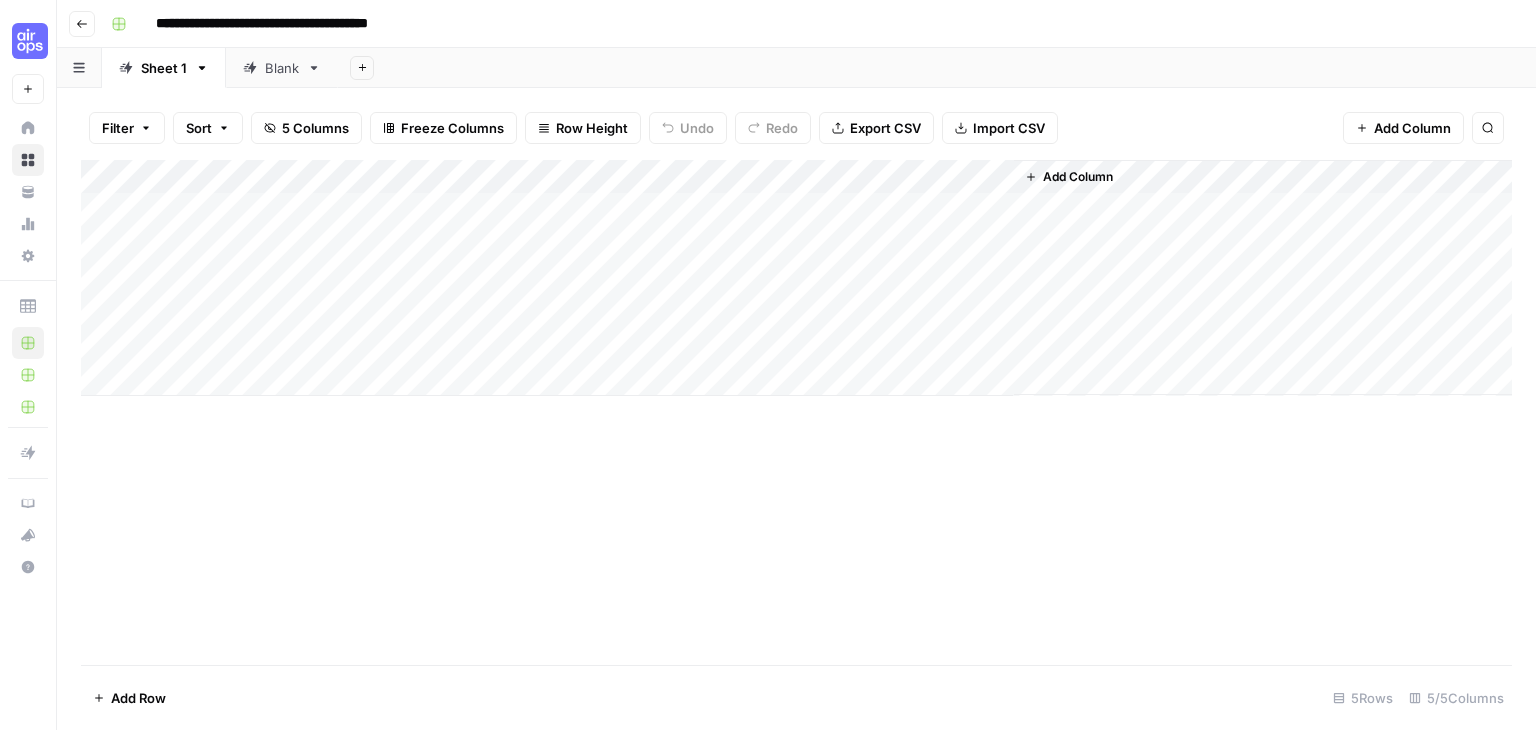 click on "Add Column" at bounding box center [796, 278] 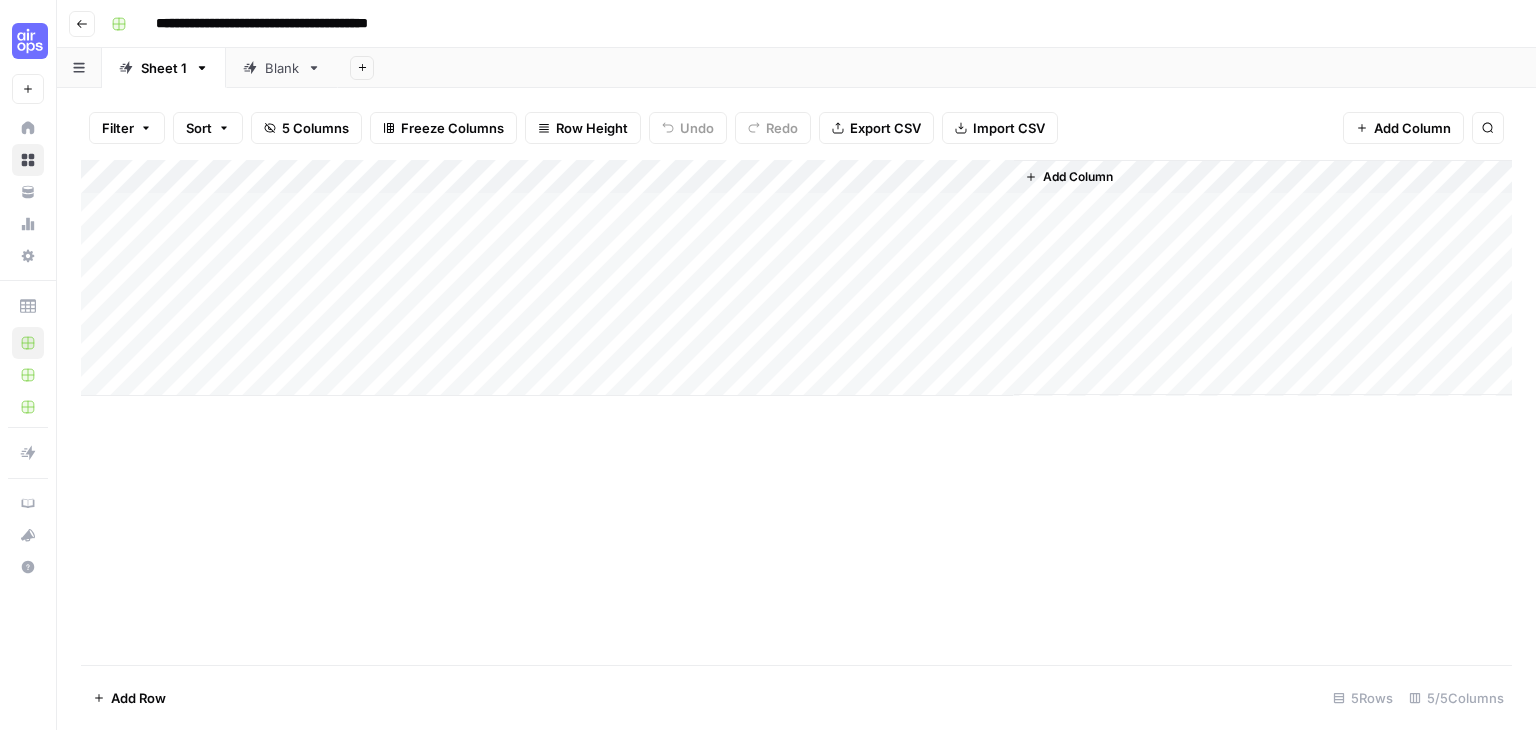 click on "Add Column" at bounding box center [796, 278] 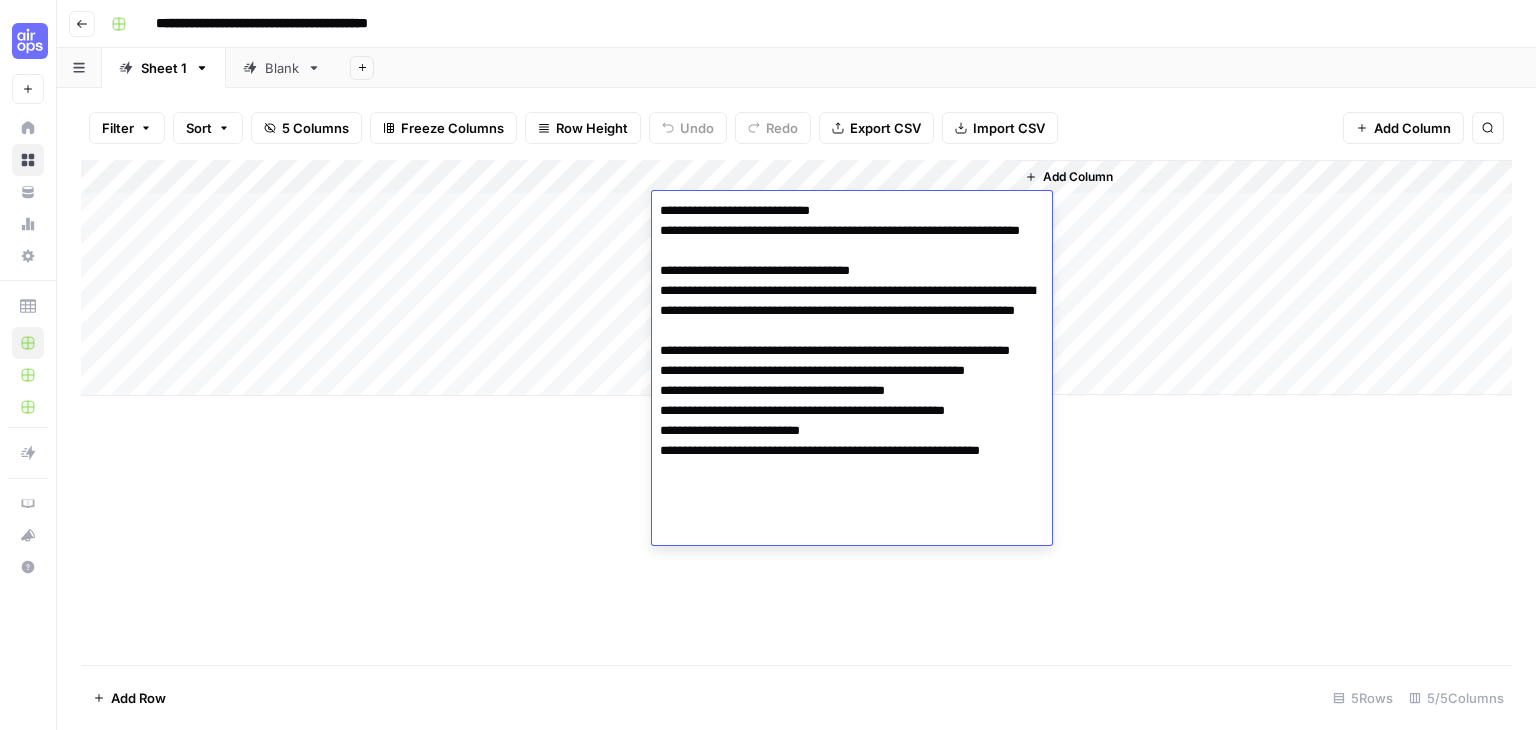 click on "Add Column" at bounding box center (796, 412) 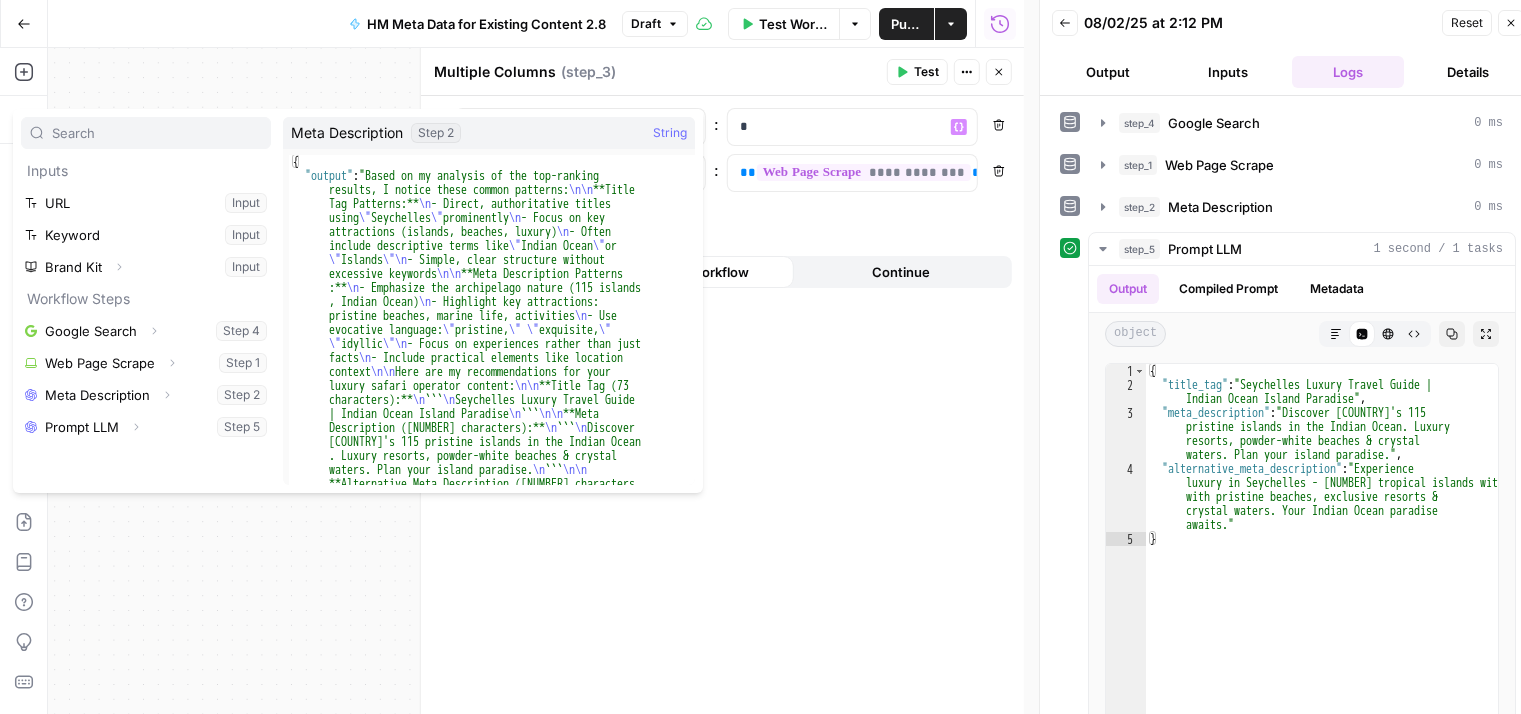 scroll, scrollTop: 0, scrollLeft: 0, axis: both 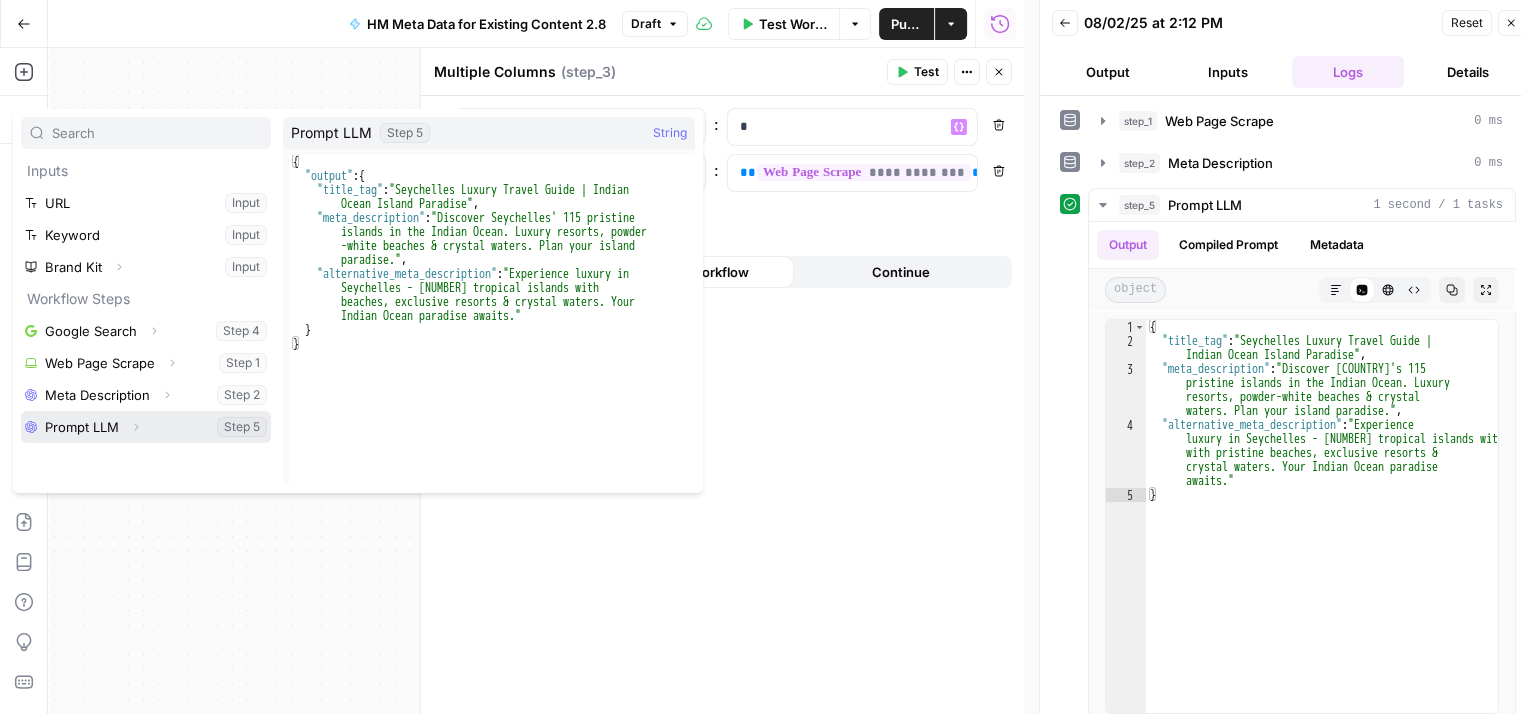 click at bounding box center (146, 427) 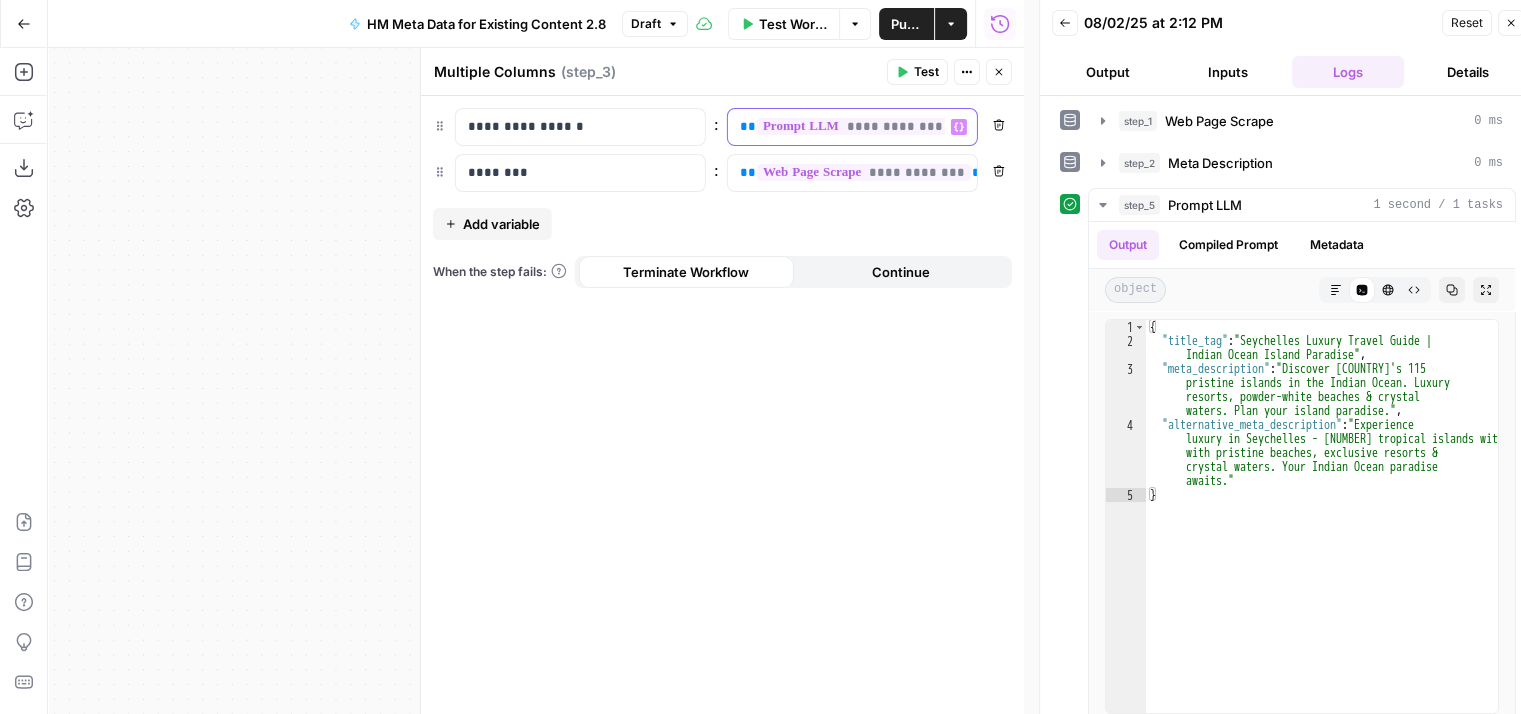 type 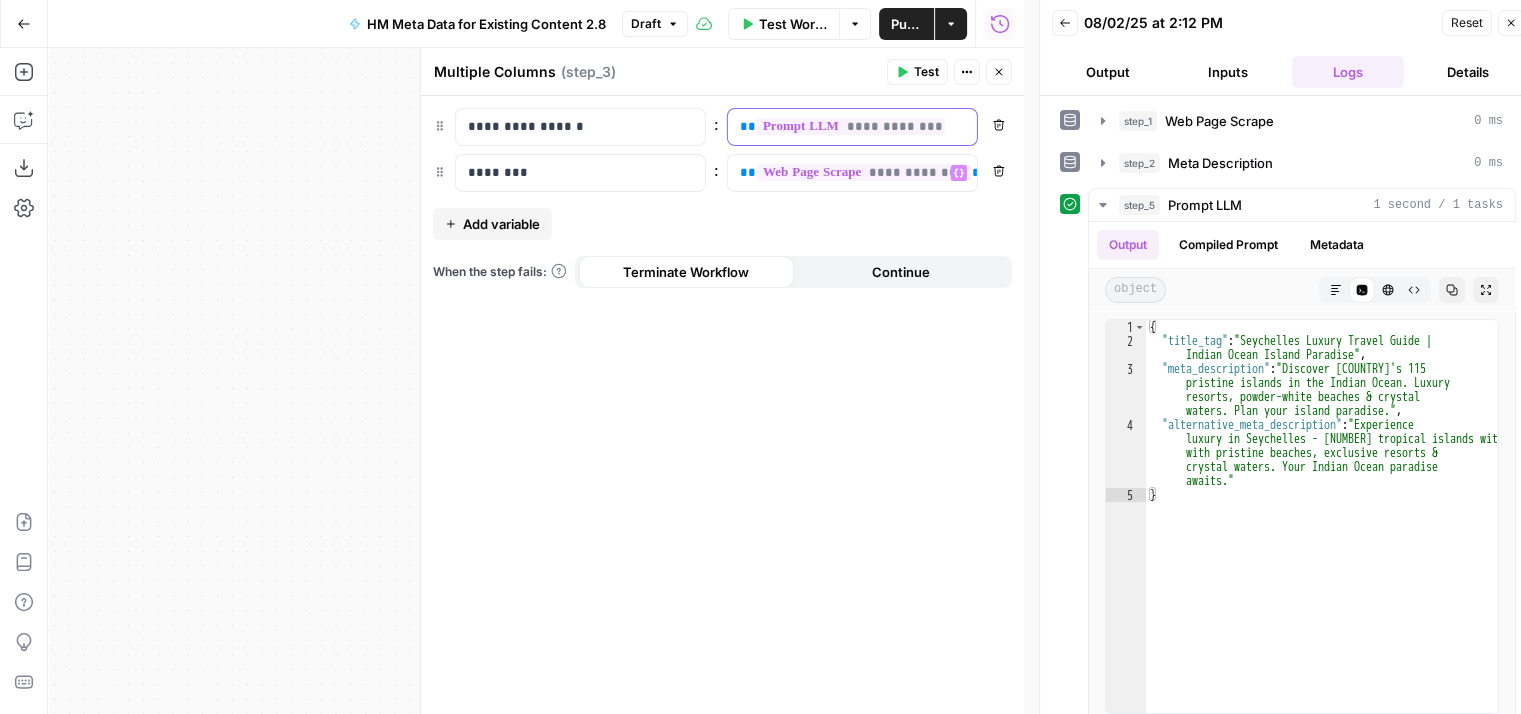 click on "**********" at bounding box center [836, 127] 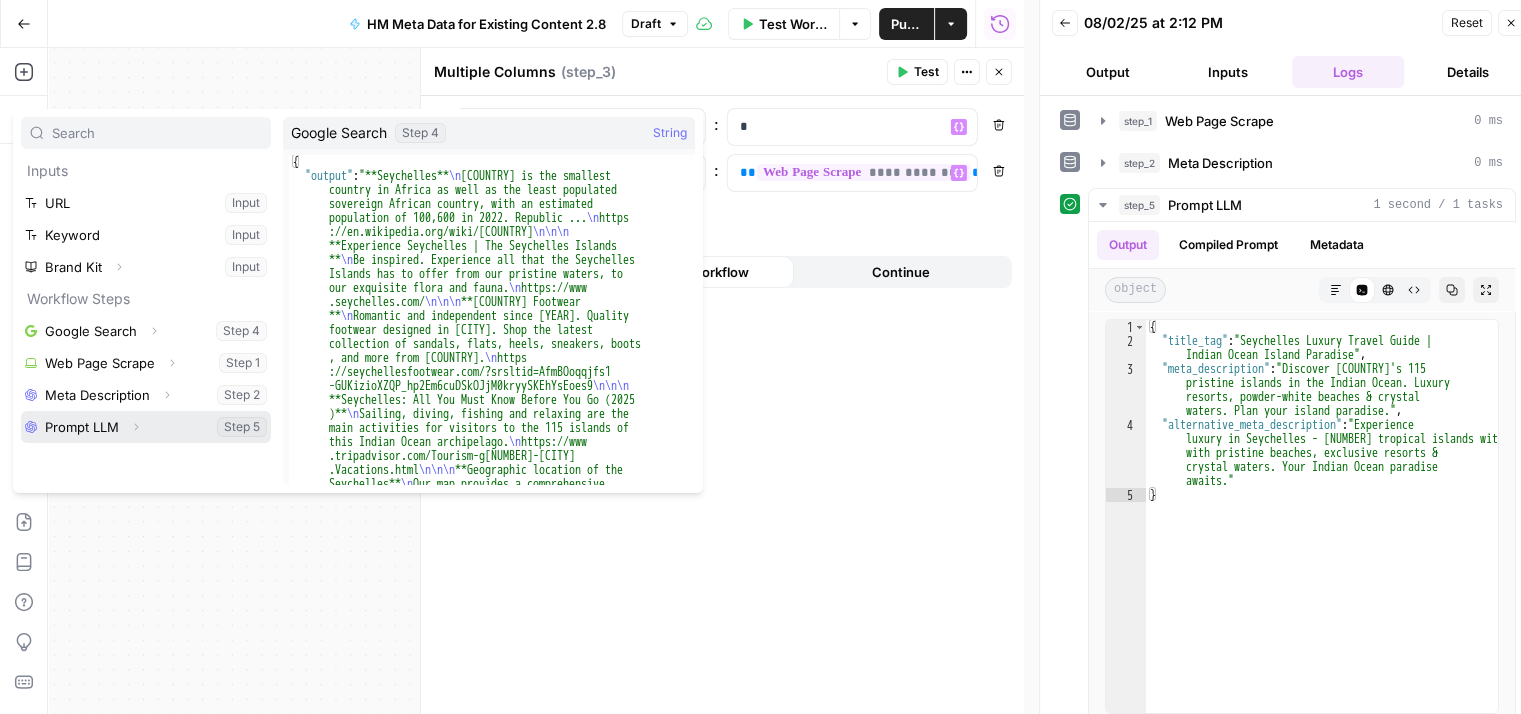 click 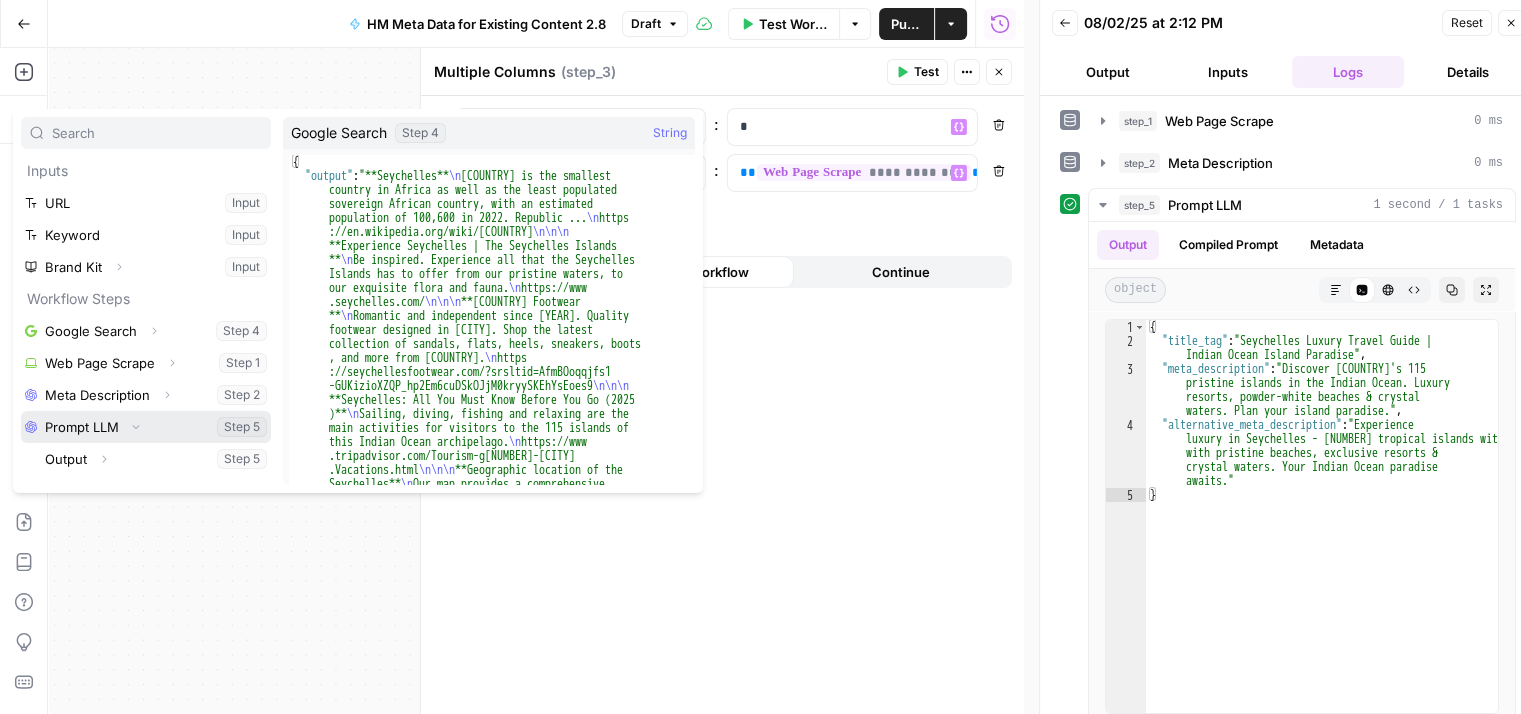 scroll, scrollTop: 16, scrollLeft: 0, axis: vertical 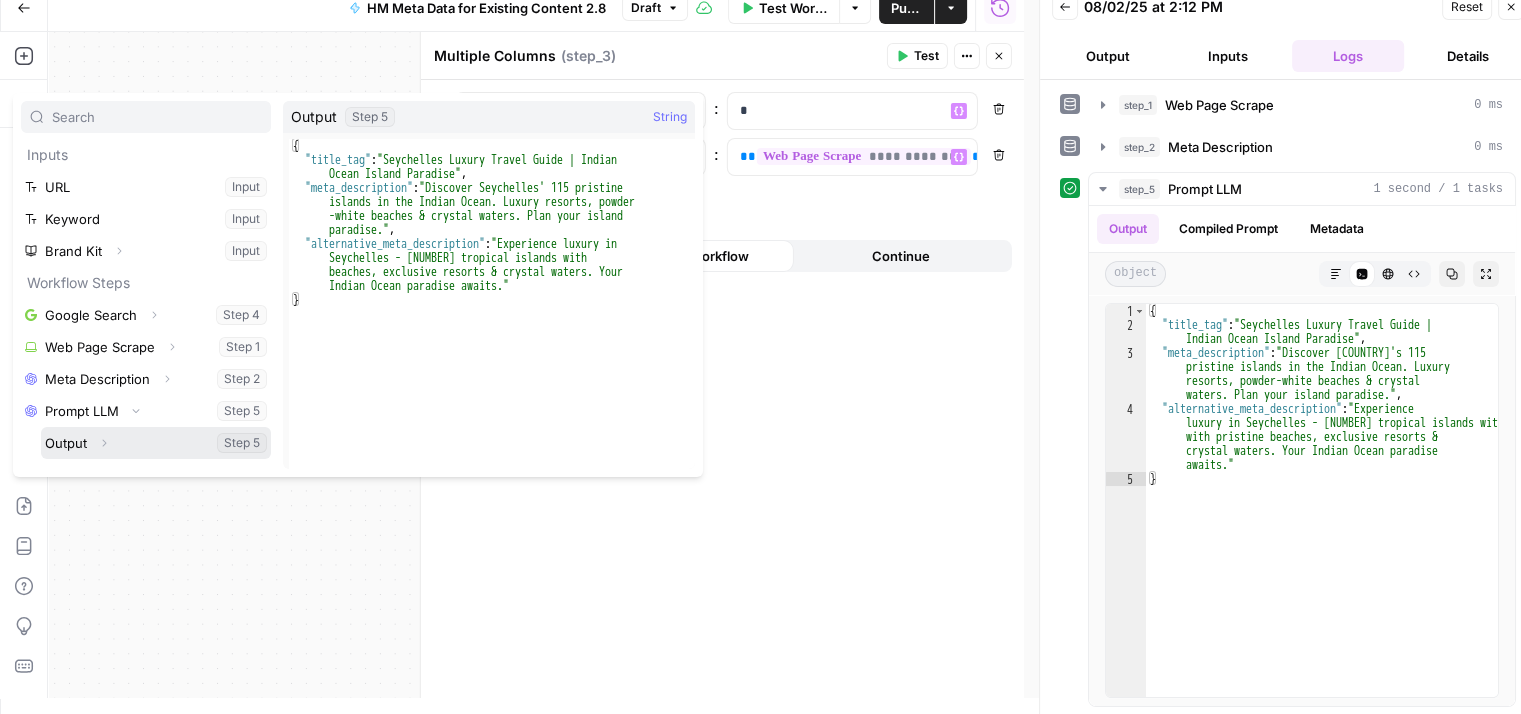 click 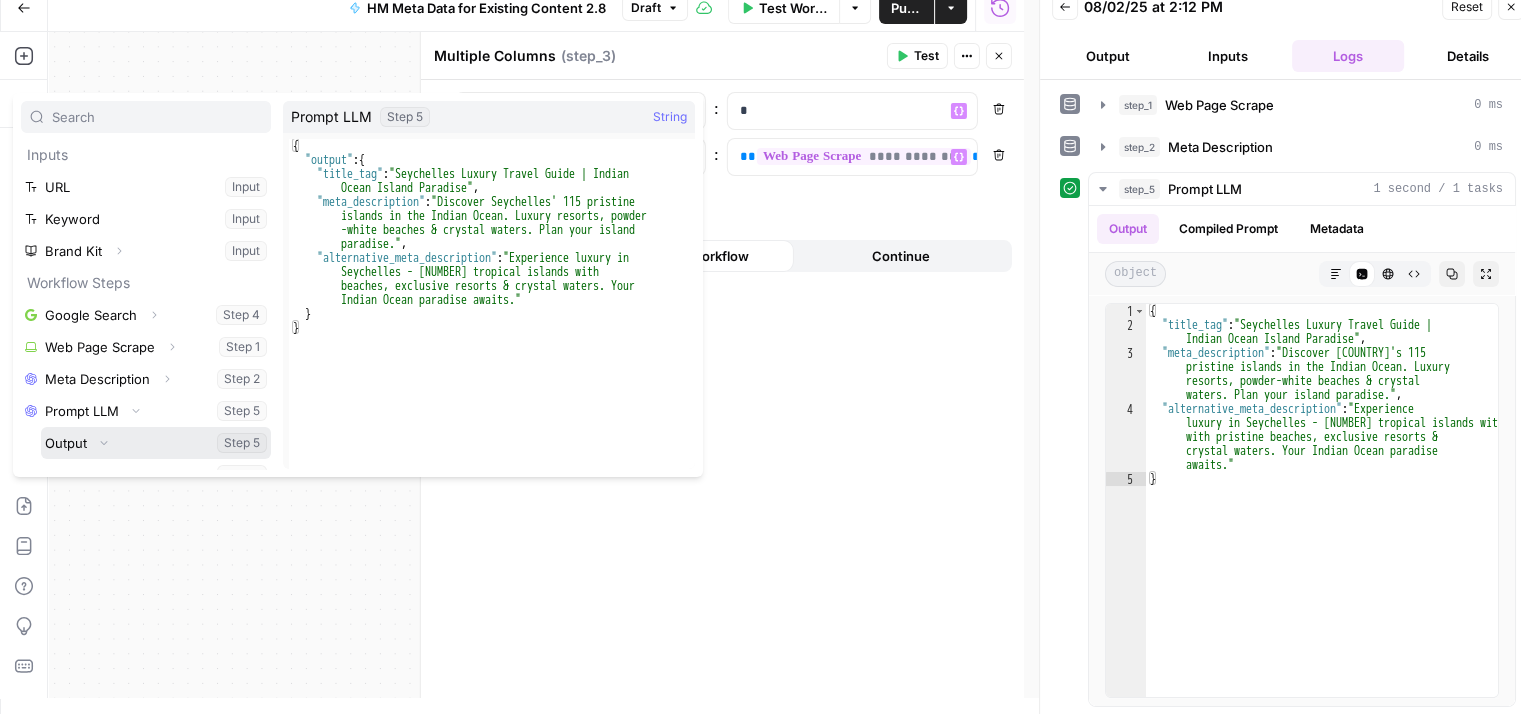 scroll, scrollTop: 85, scrollLeft: 0, axis: vertical 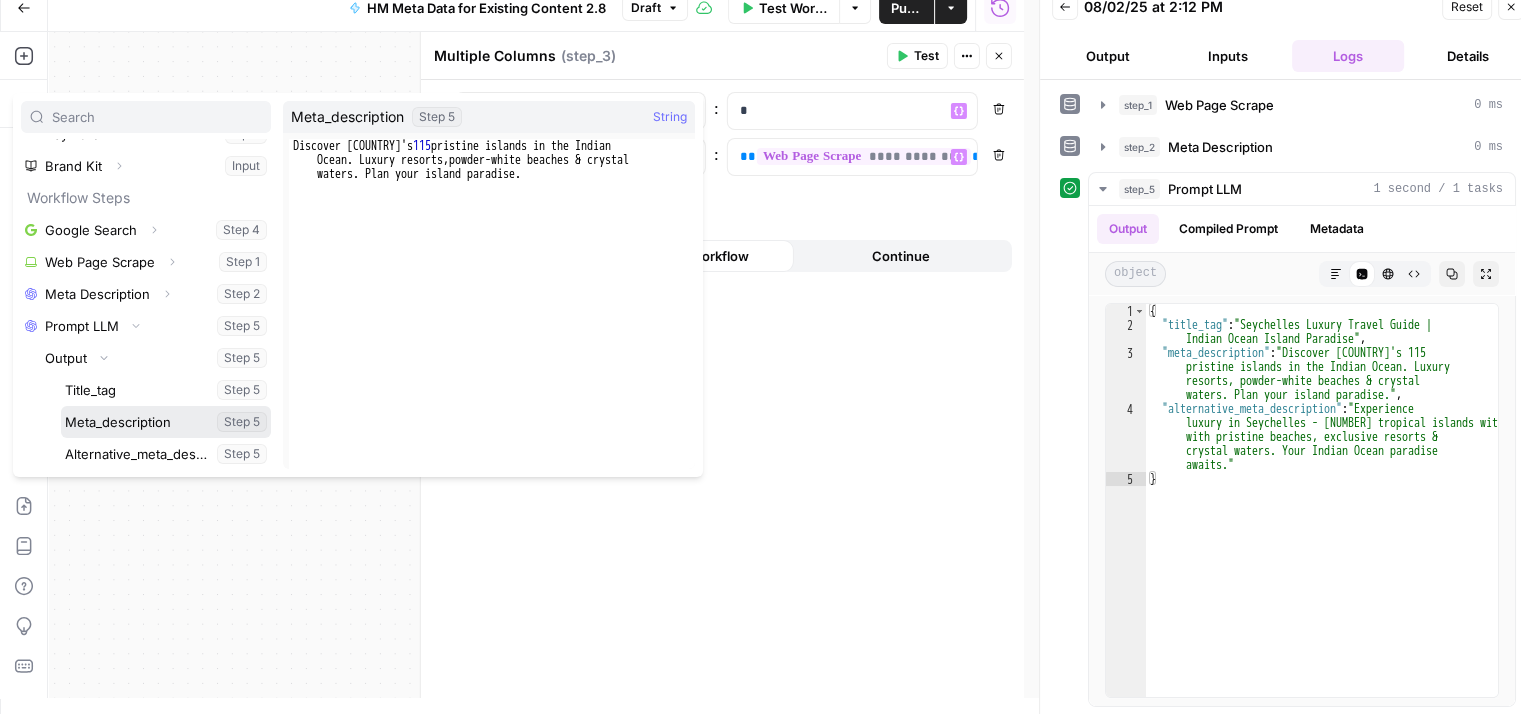 click at bounding box center (166, 422) 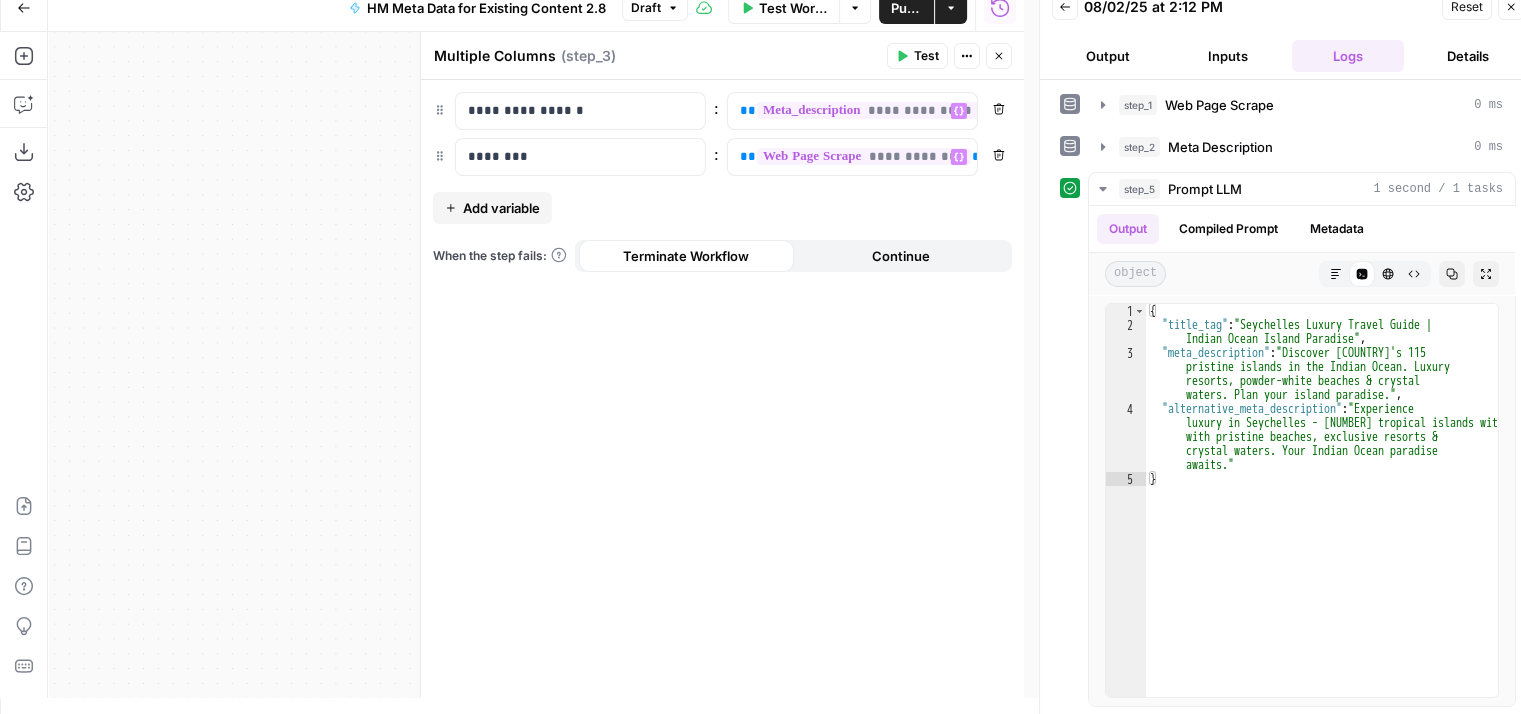 click on "Add variable" at bounding box center (501, 208) 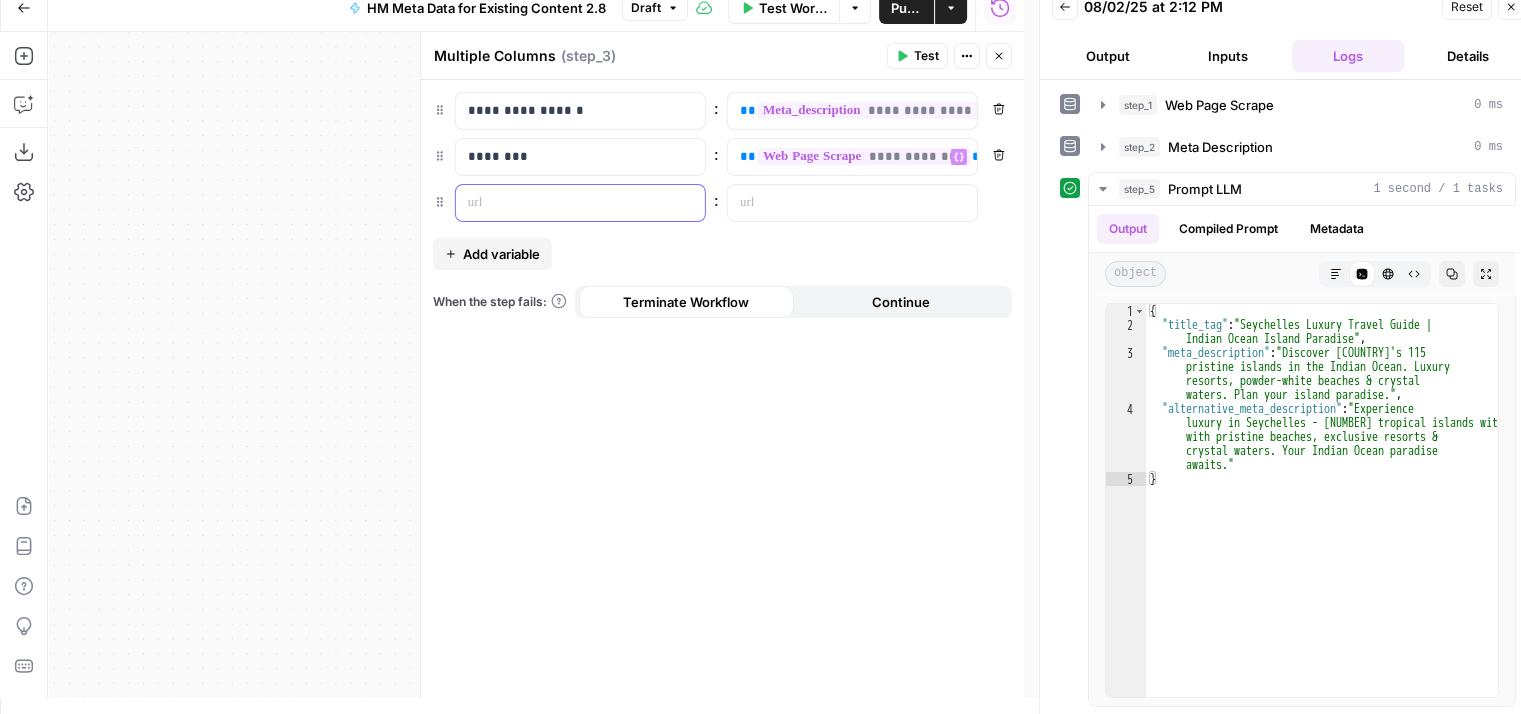 click at bounding box center [564, 203] 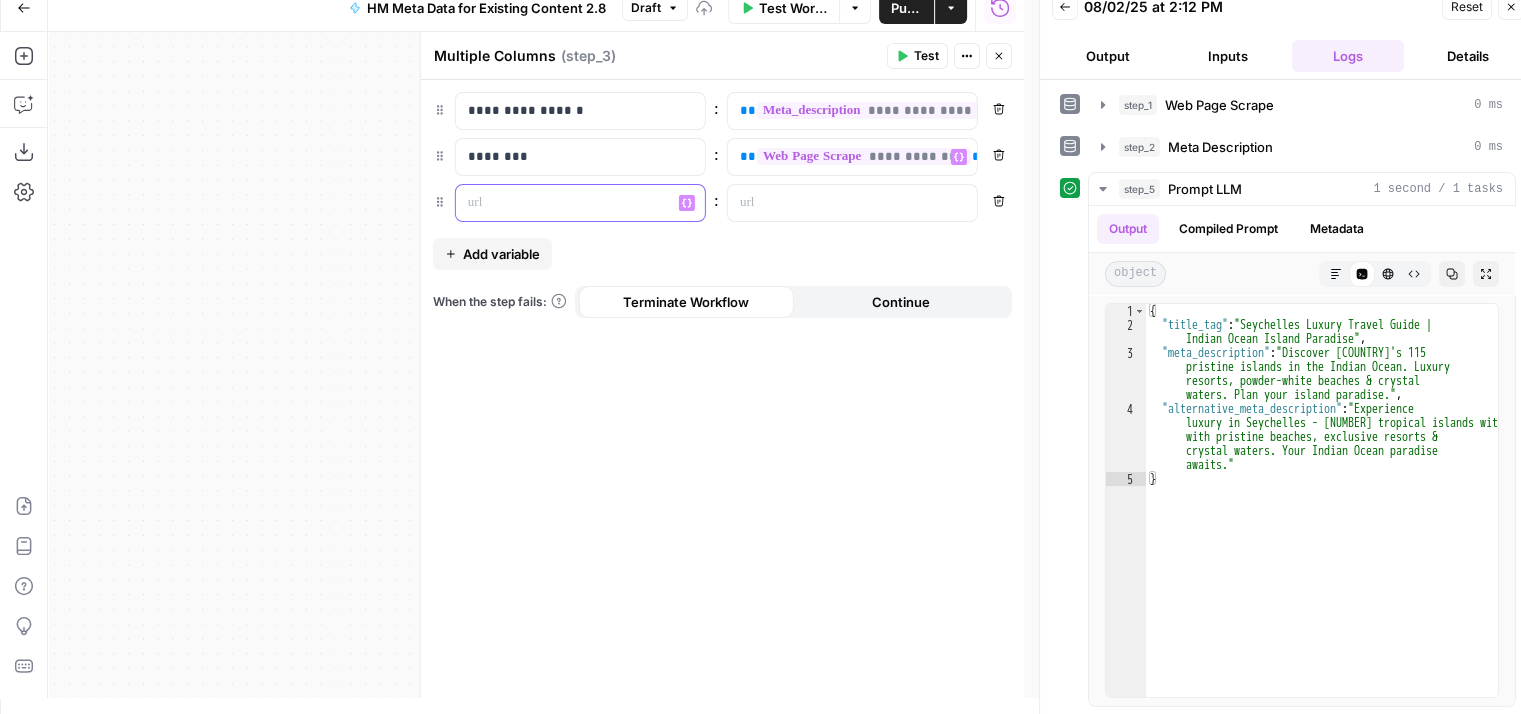 type 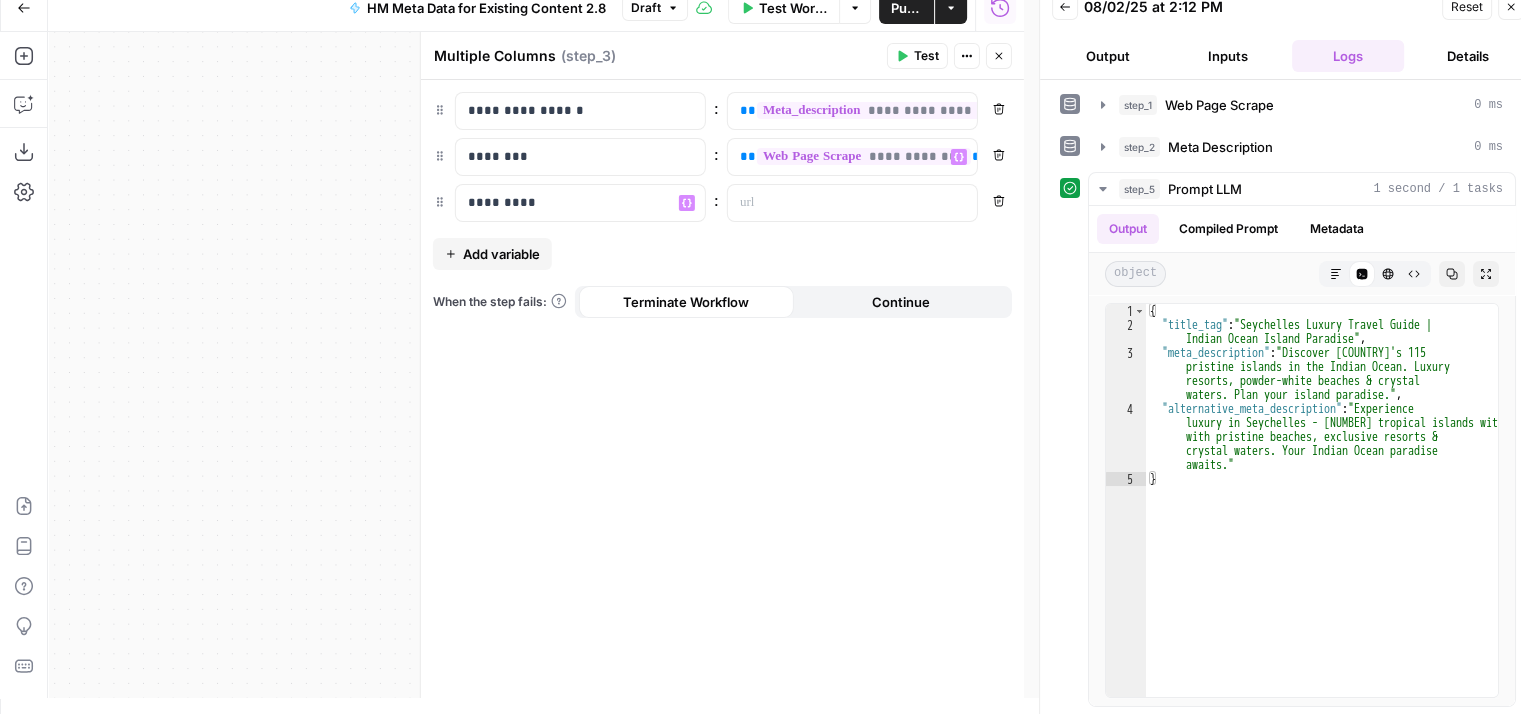 scroll, scrollTop: 0, scrollLeft: 0, axis: both 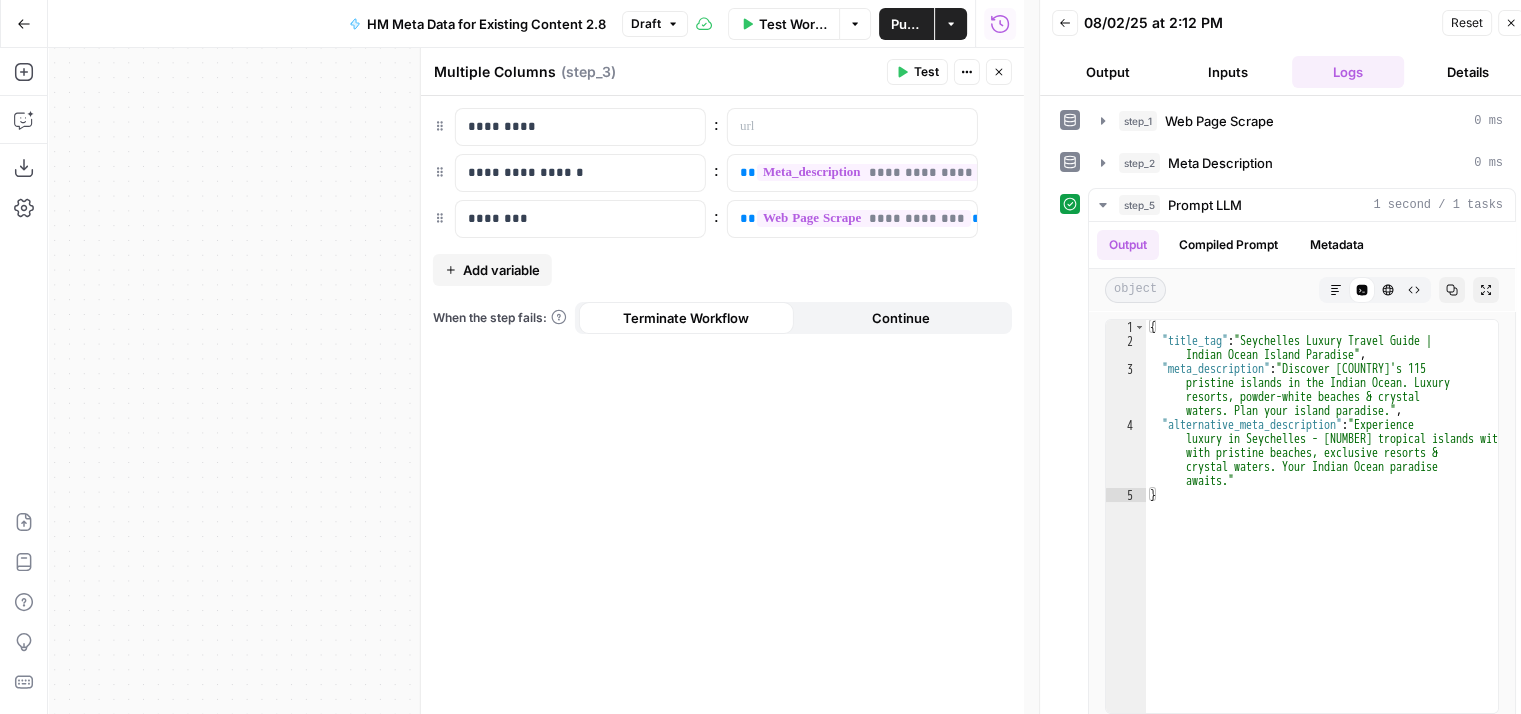 click at bounding box center (852, 127) 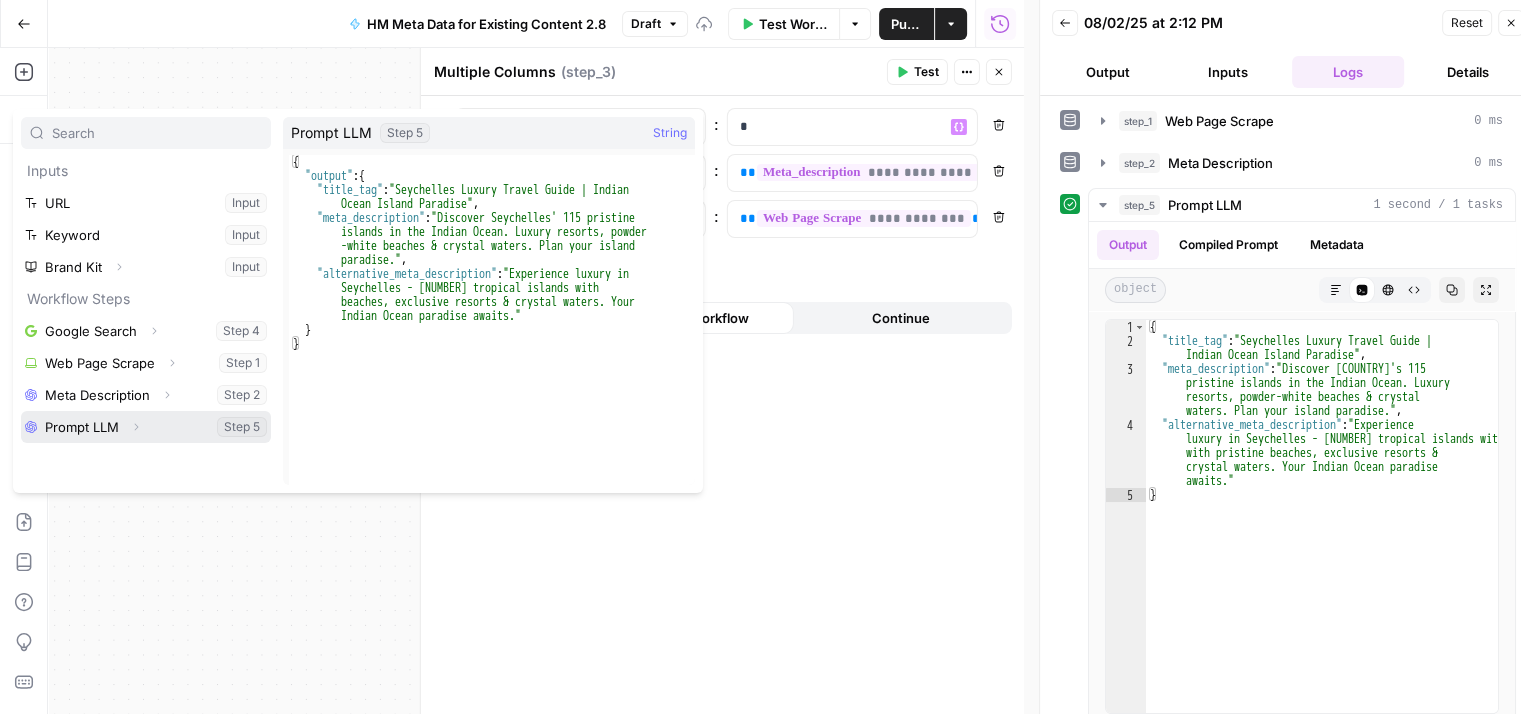 click 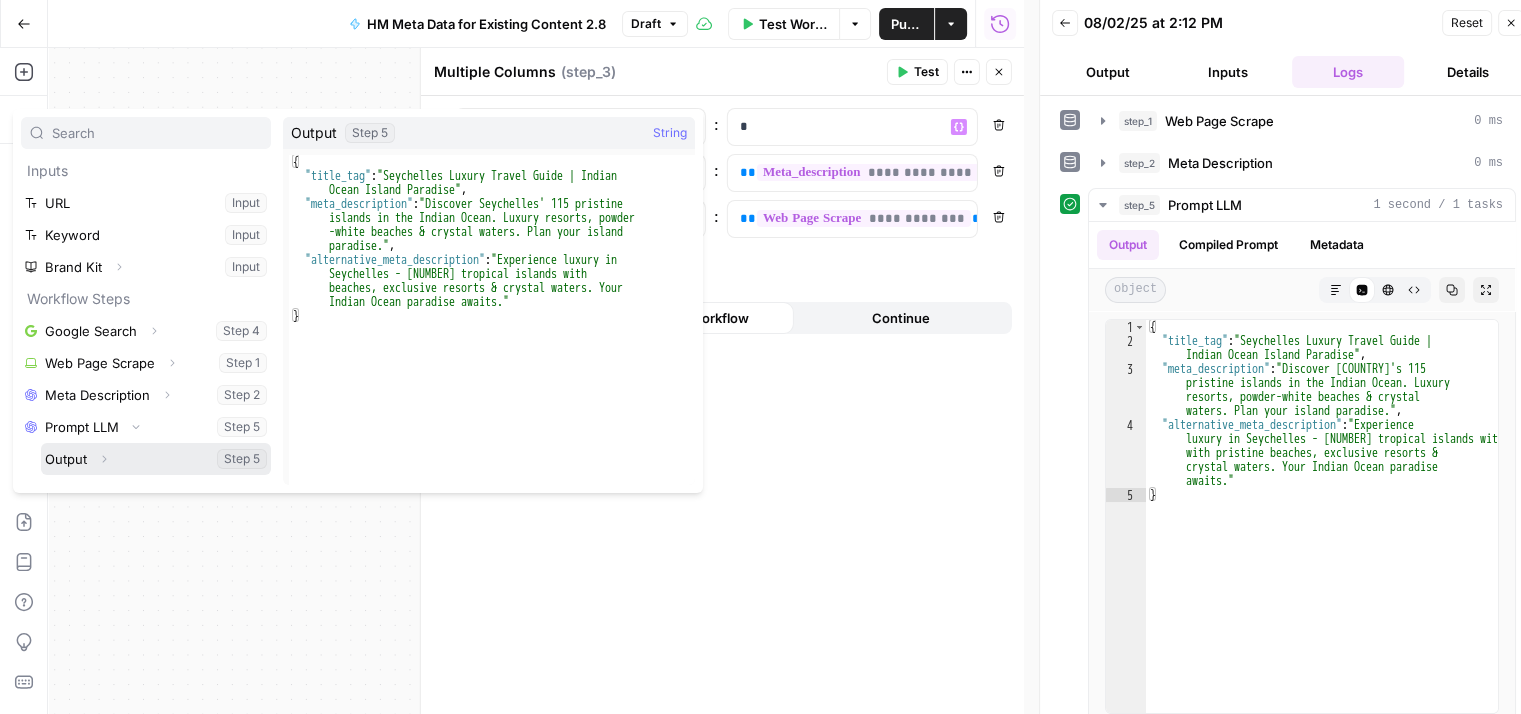 click on "Expand" at bounding box center (104, 459) 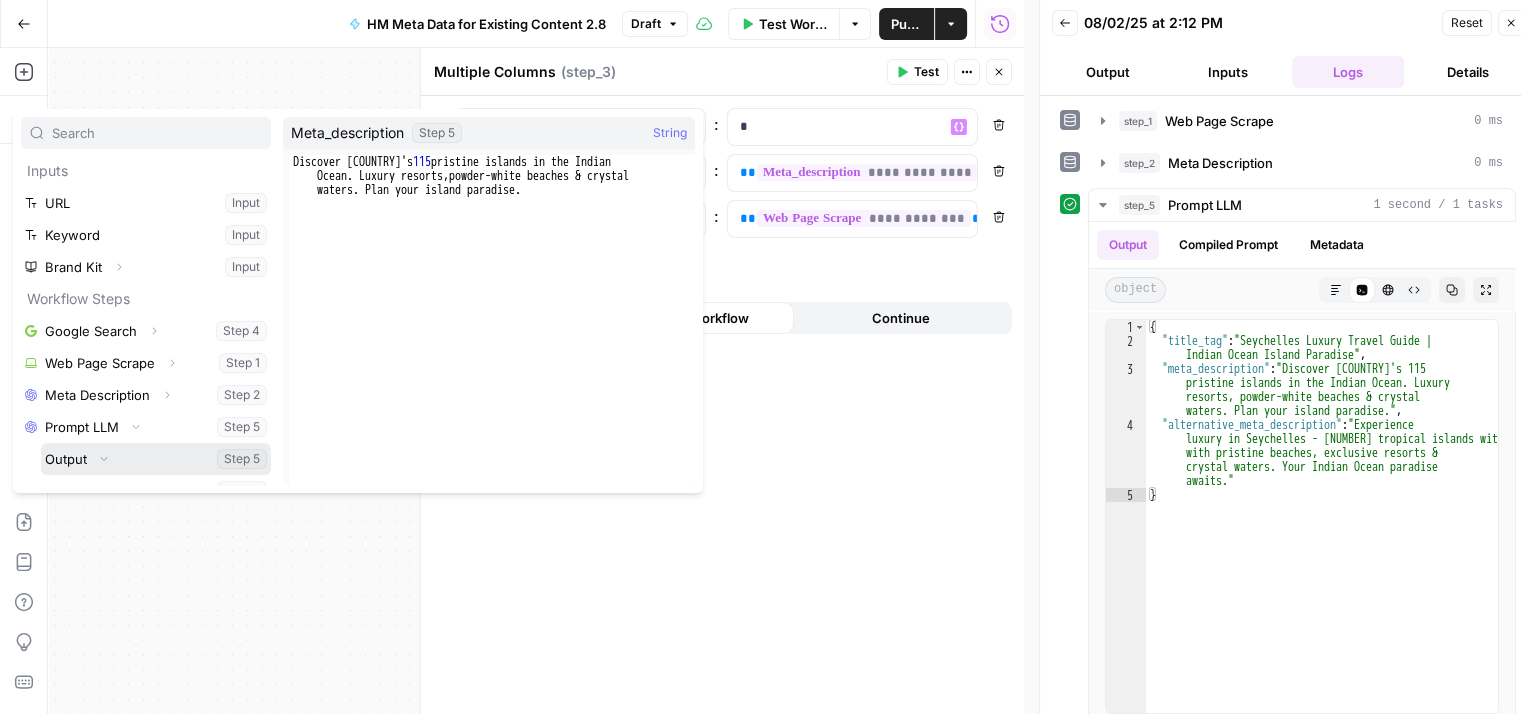 scroll, scrollTop: 85, scrollLeft: 0, axis: vertical 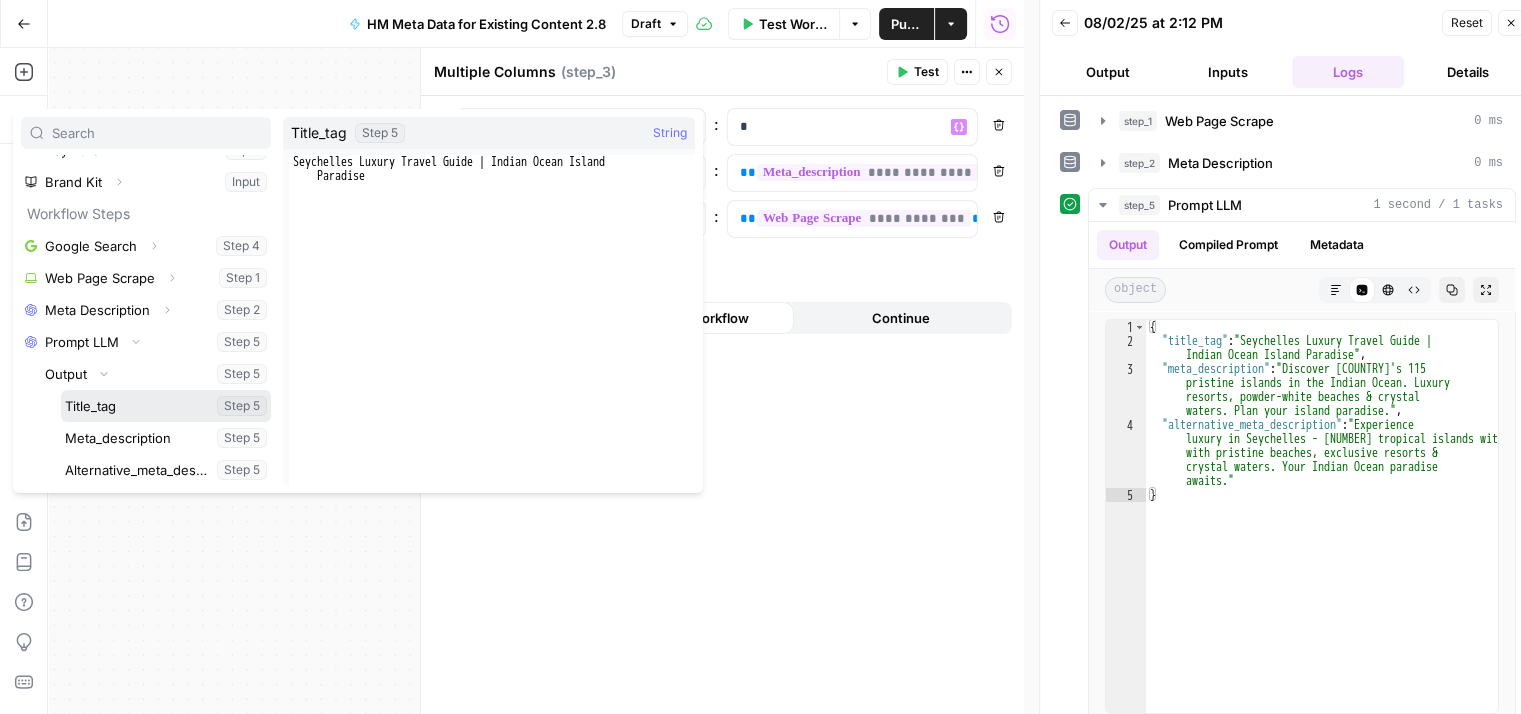 click at bounding box center (166, 406) 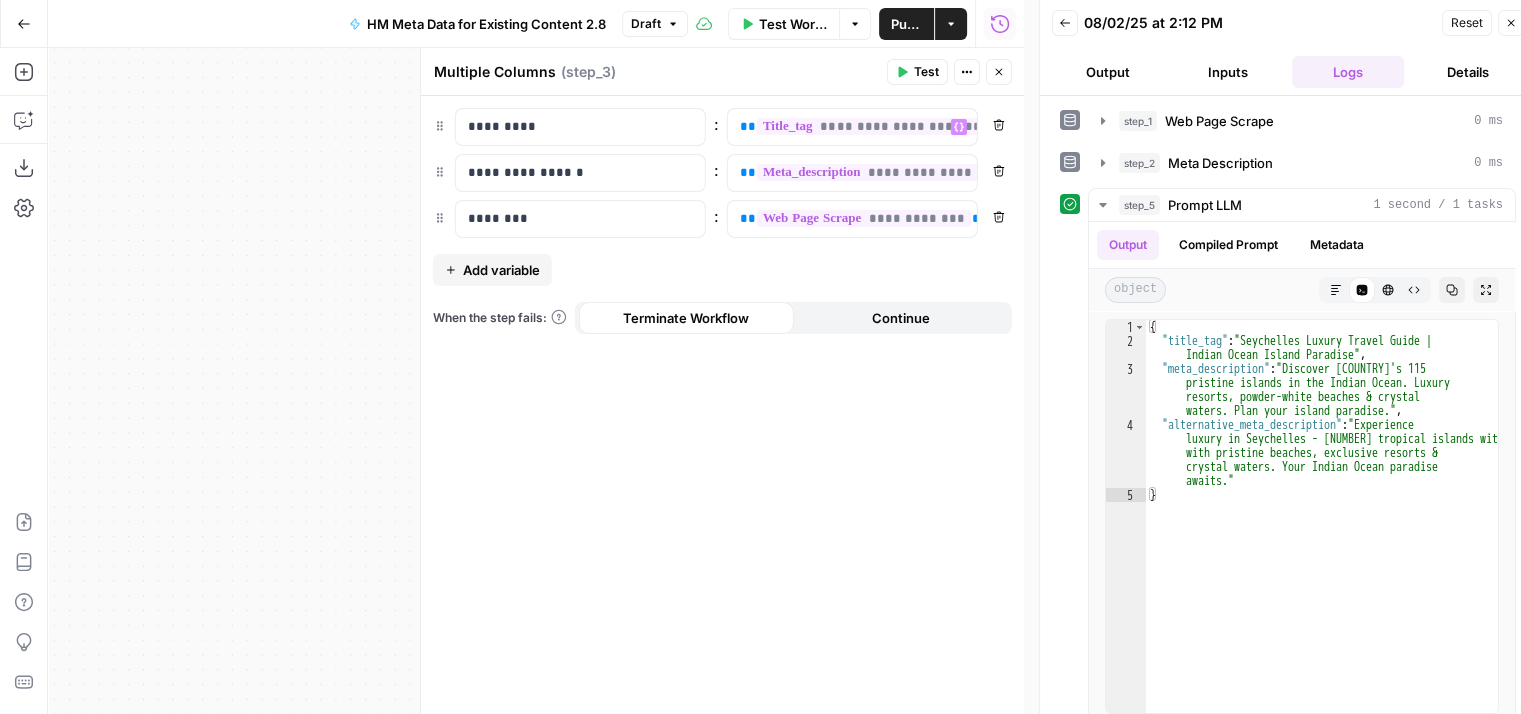click on "Add variable" at bounding box center (501, 270) 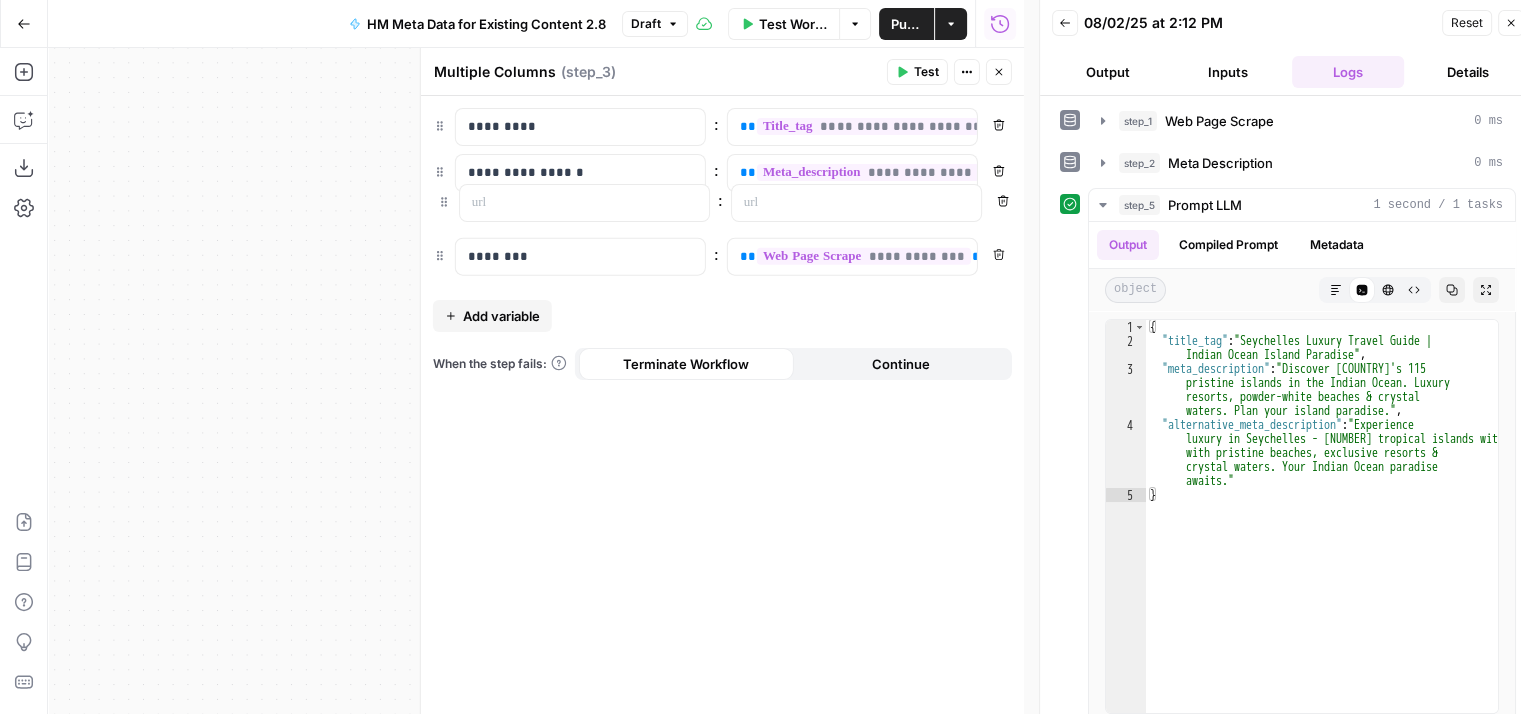 drag, startPoint x: 444, startPoint y: 264, endPoint x: 448, endPoint y: 194, distance: 70.11419 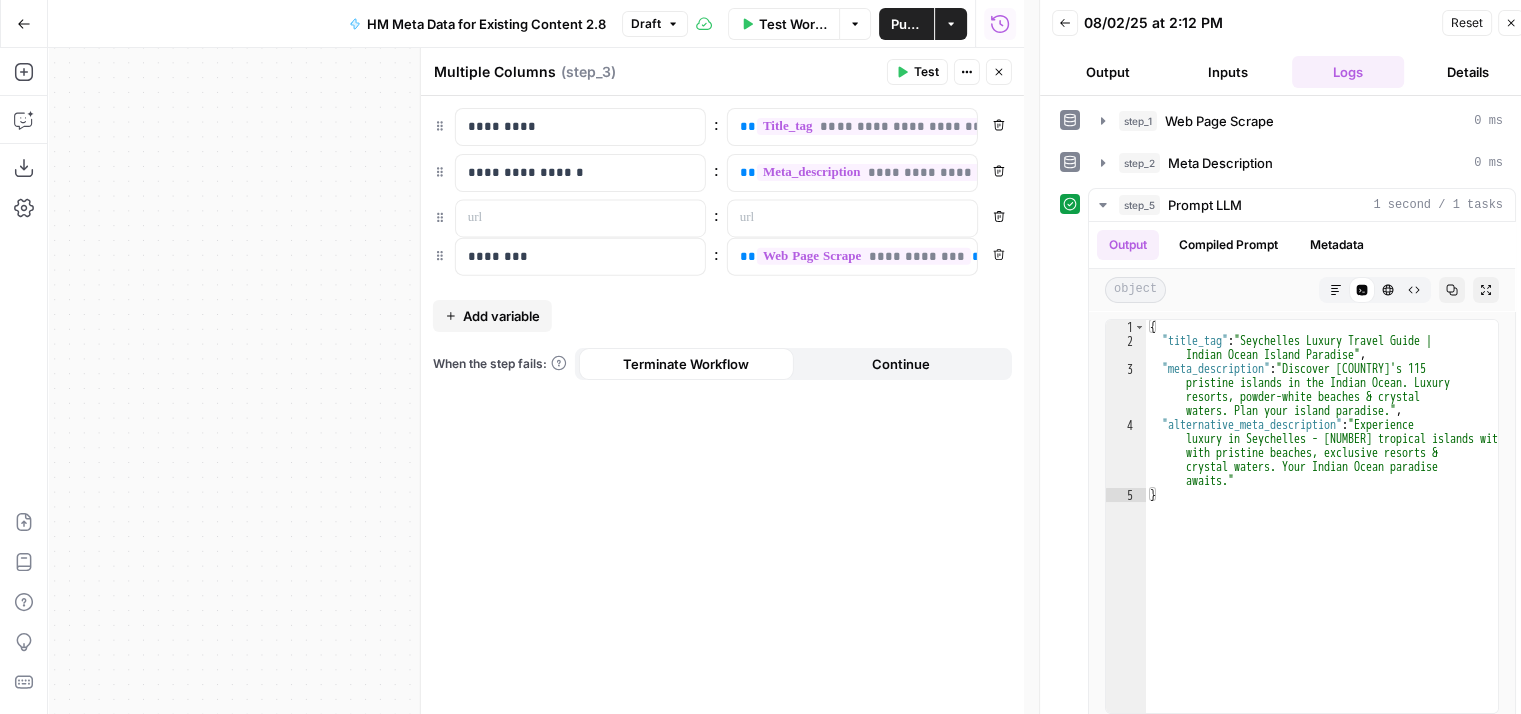click on "**********" at bounding box center (722, 196) 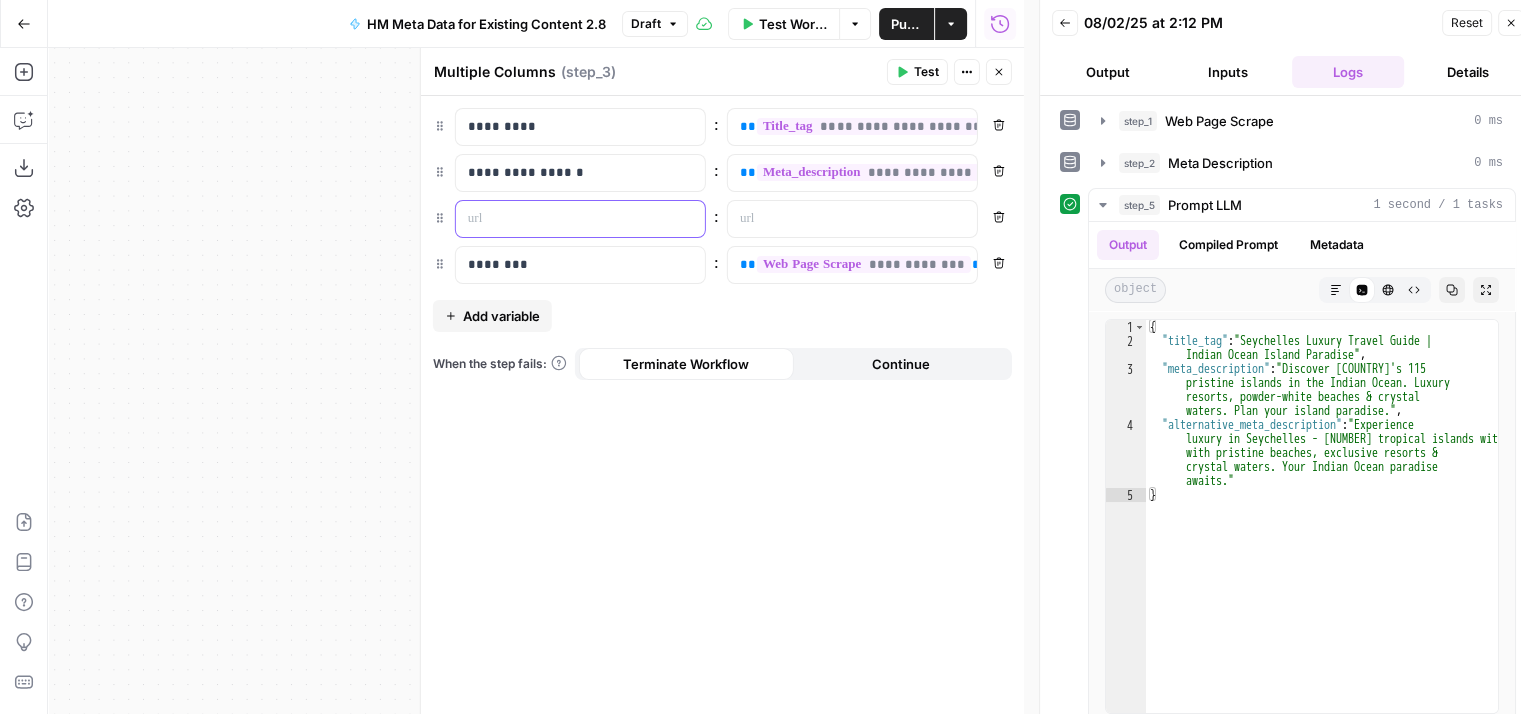 click at bounding box center [564, 219] 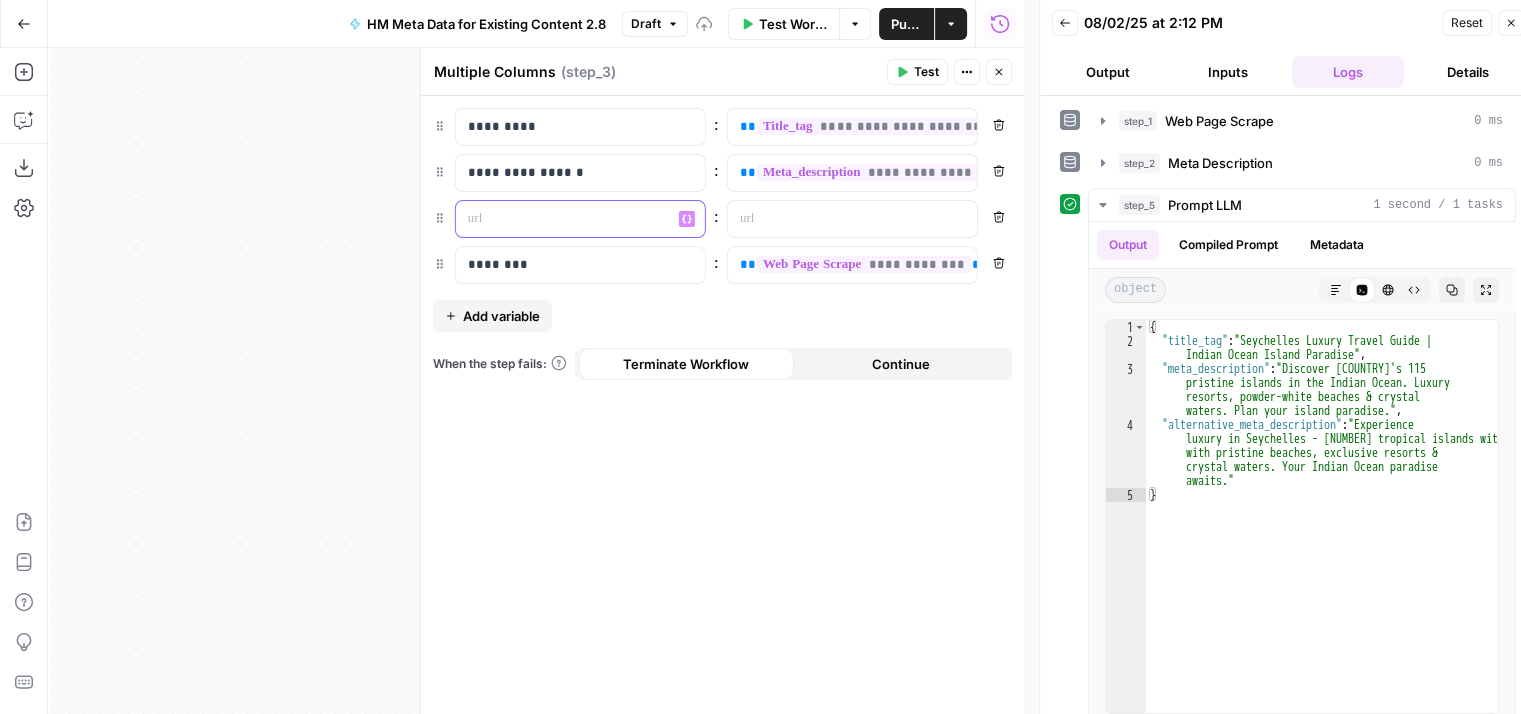 type 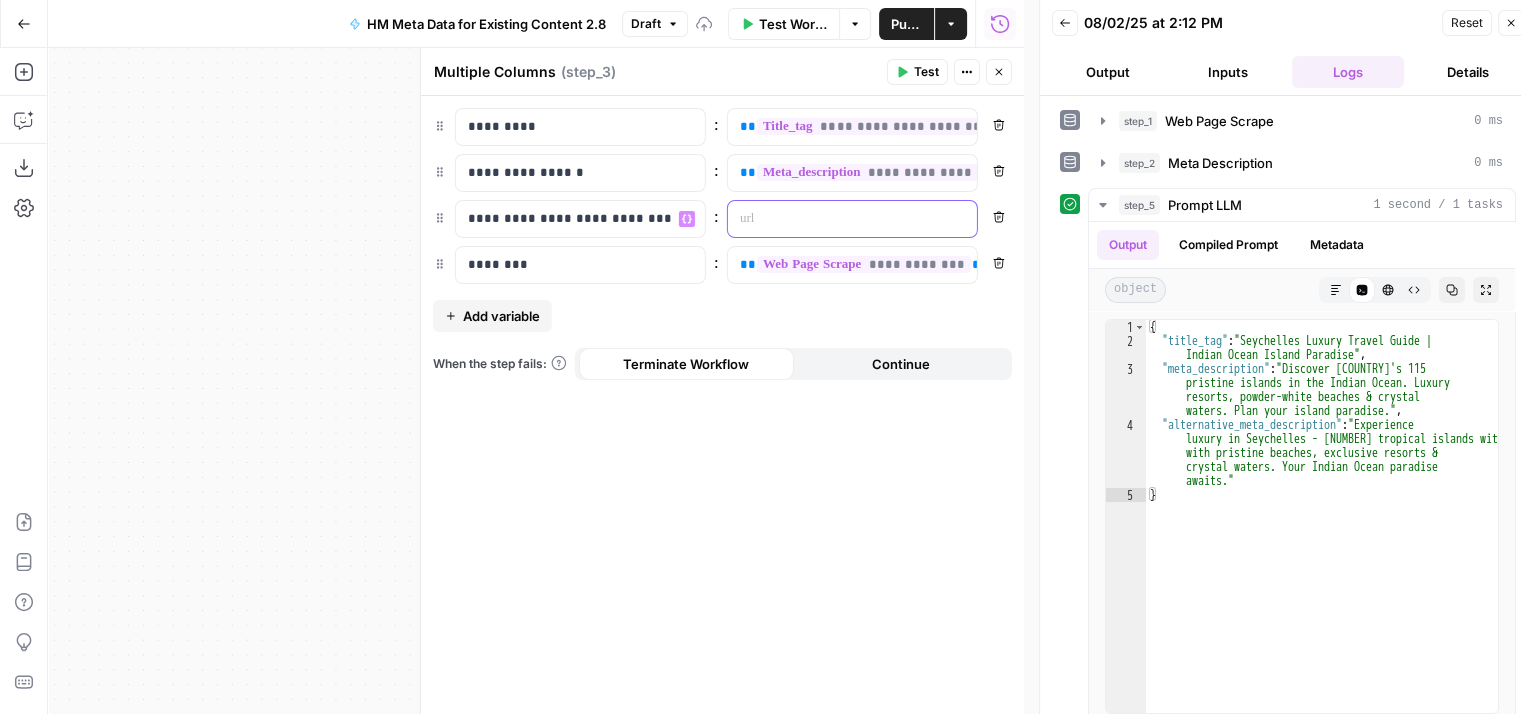 click at bounding box center [836, 219] 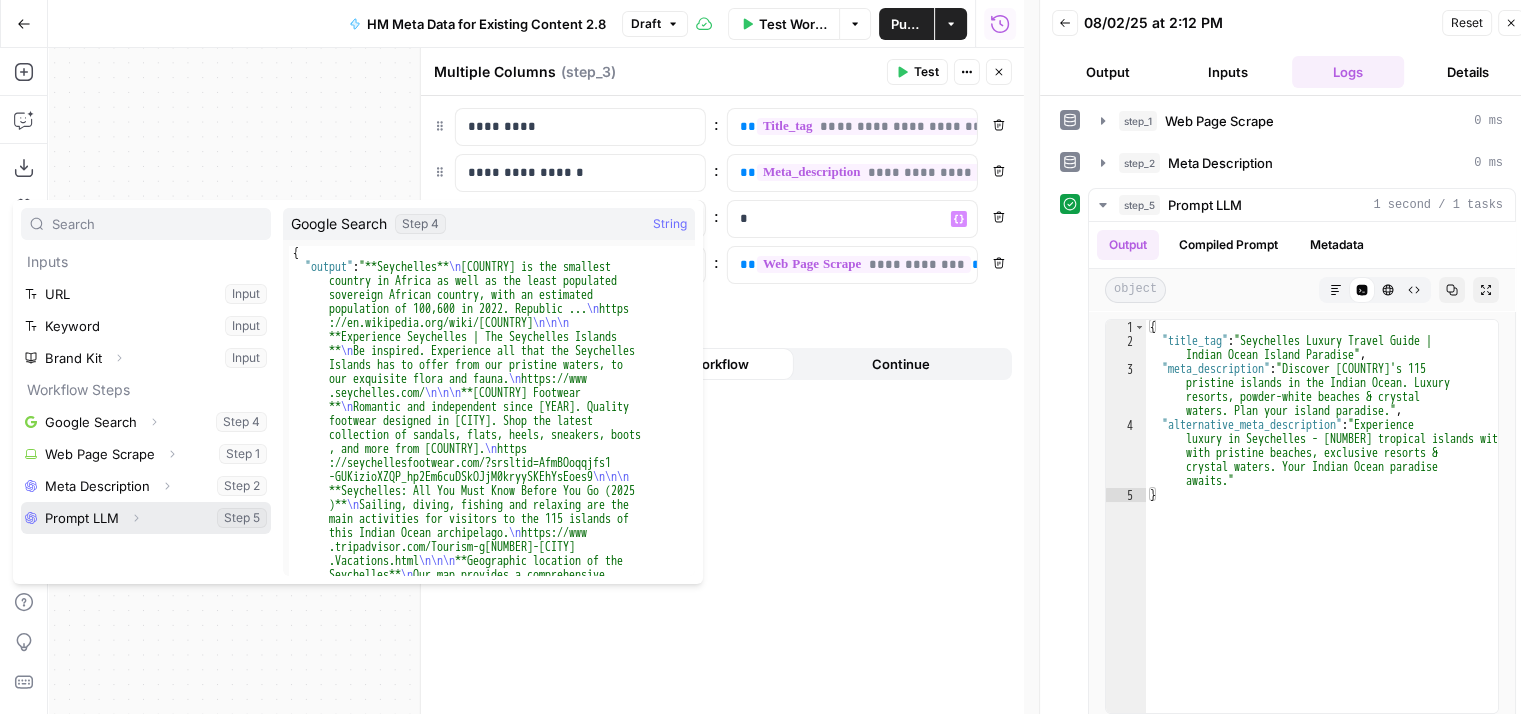 click 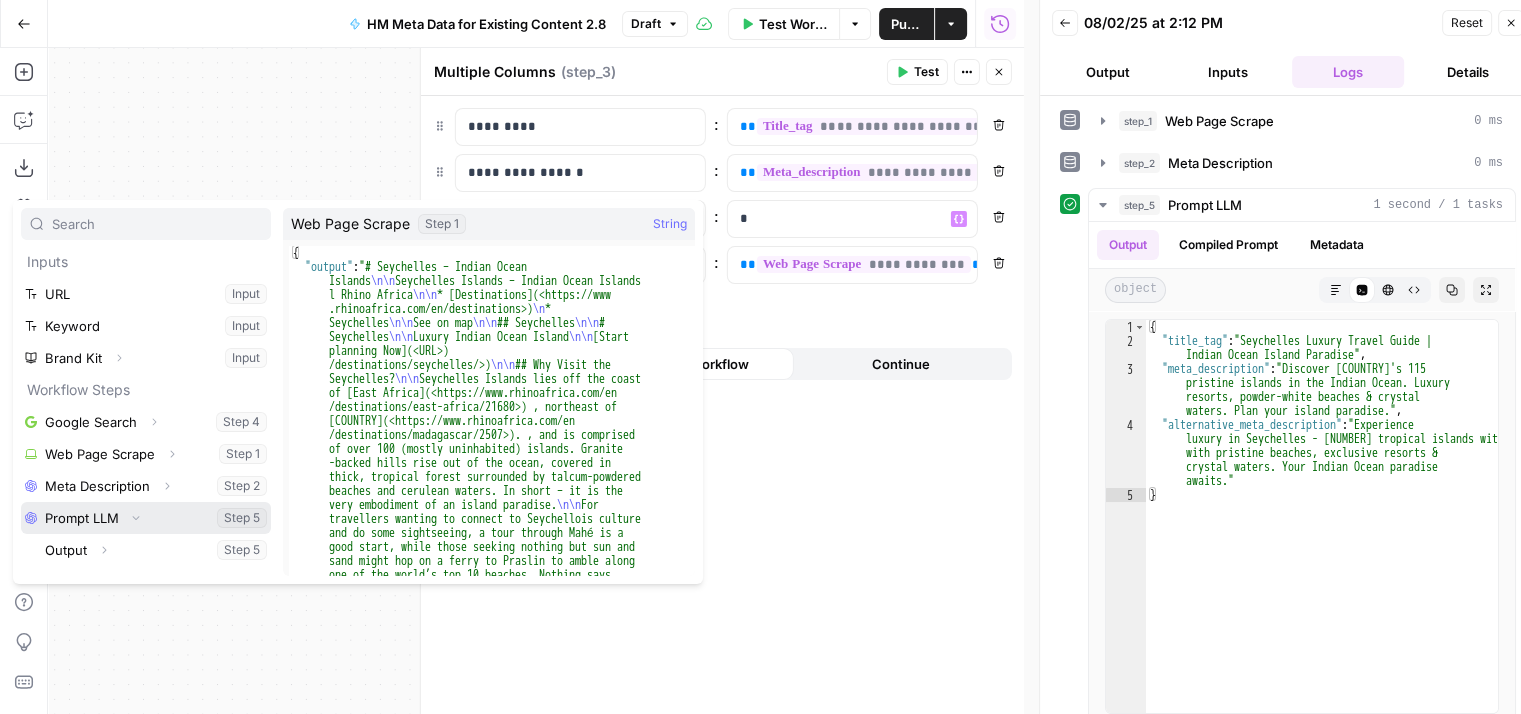 scroll, scrollTop: 16, scrollLeft: 0, axis: vertical 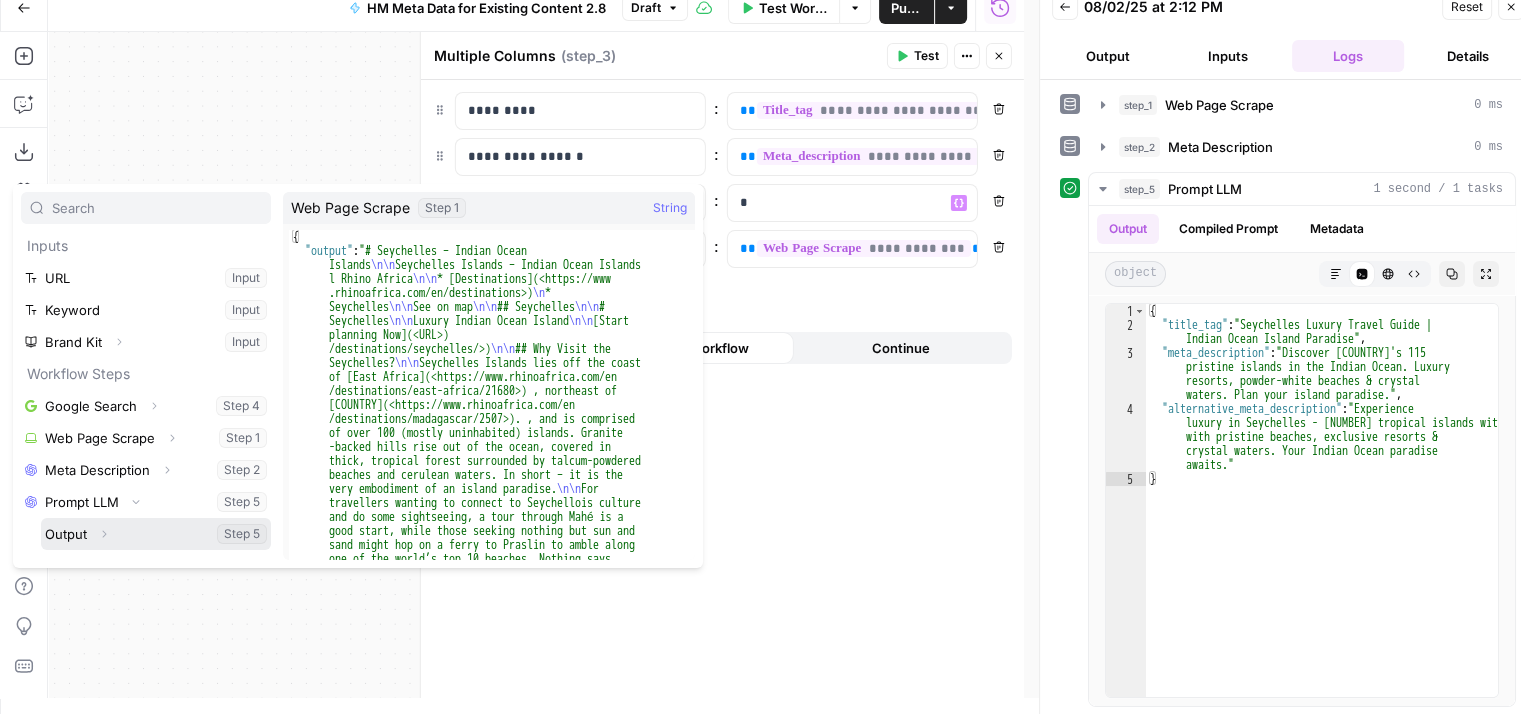 click 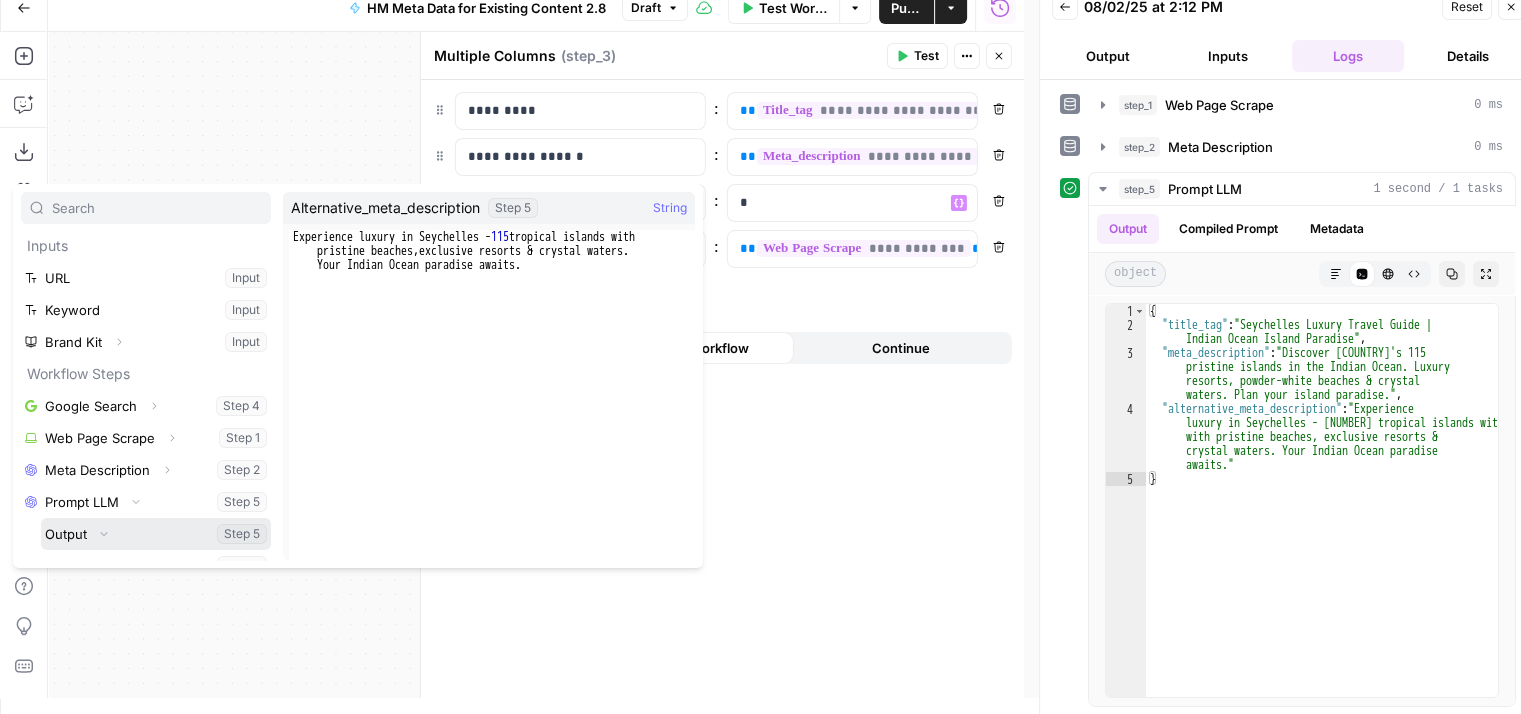 scroll, scrollTop: 85, scrollLeft: 0, axis: vertical 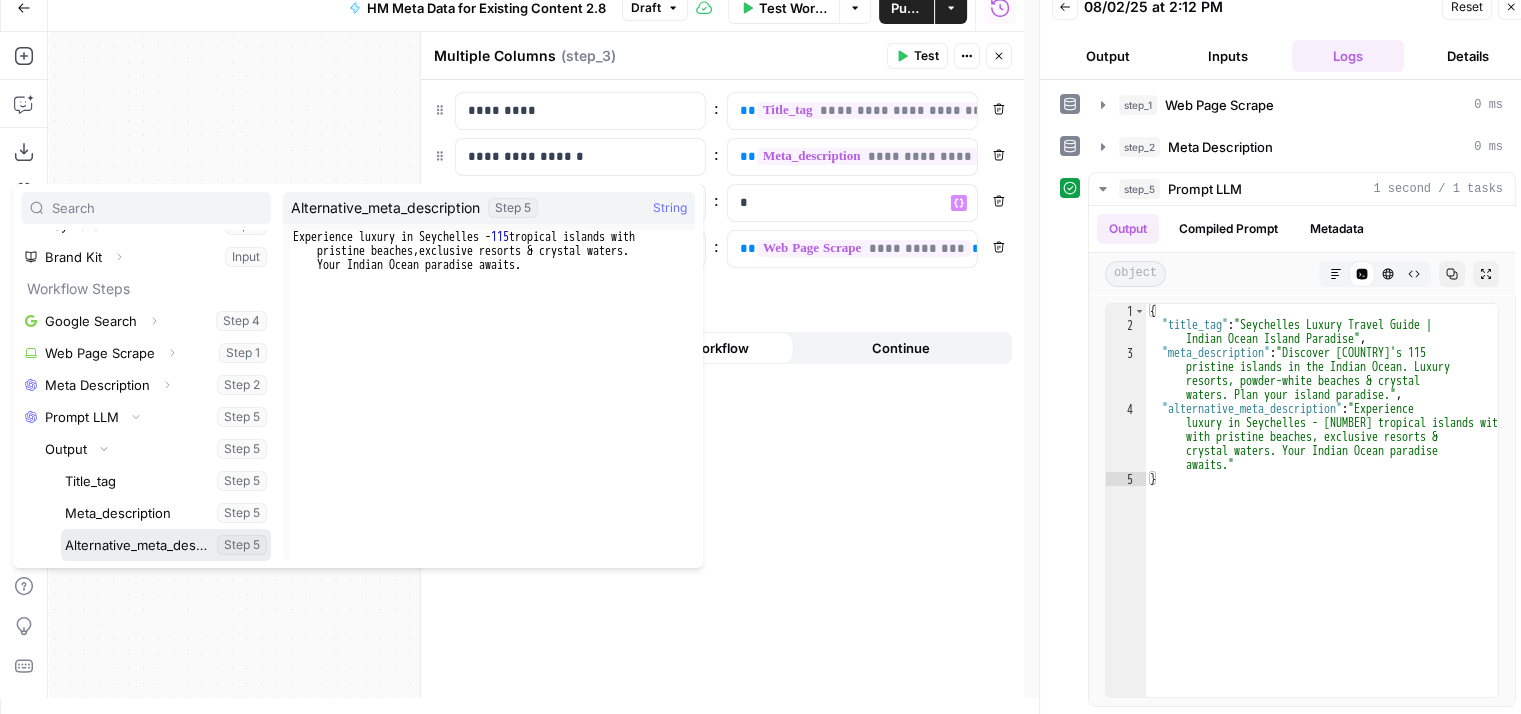 click at bounding box center (166, 545) 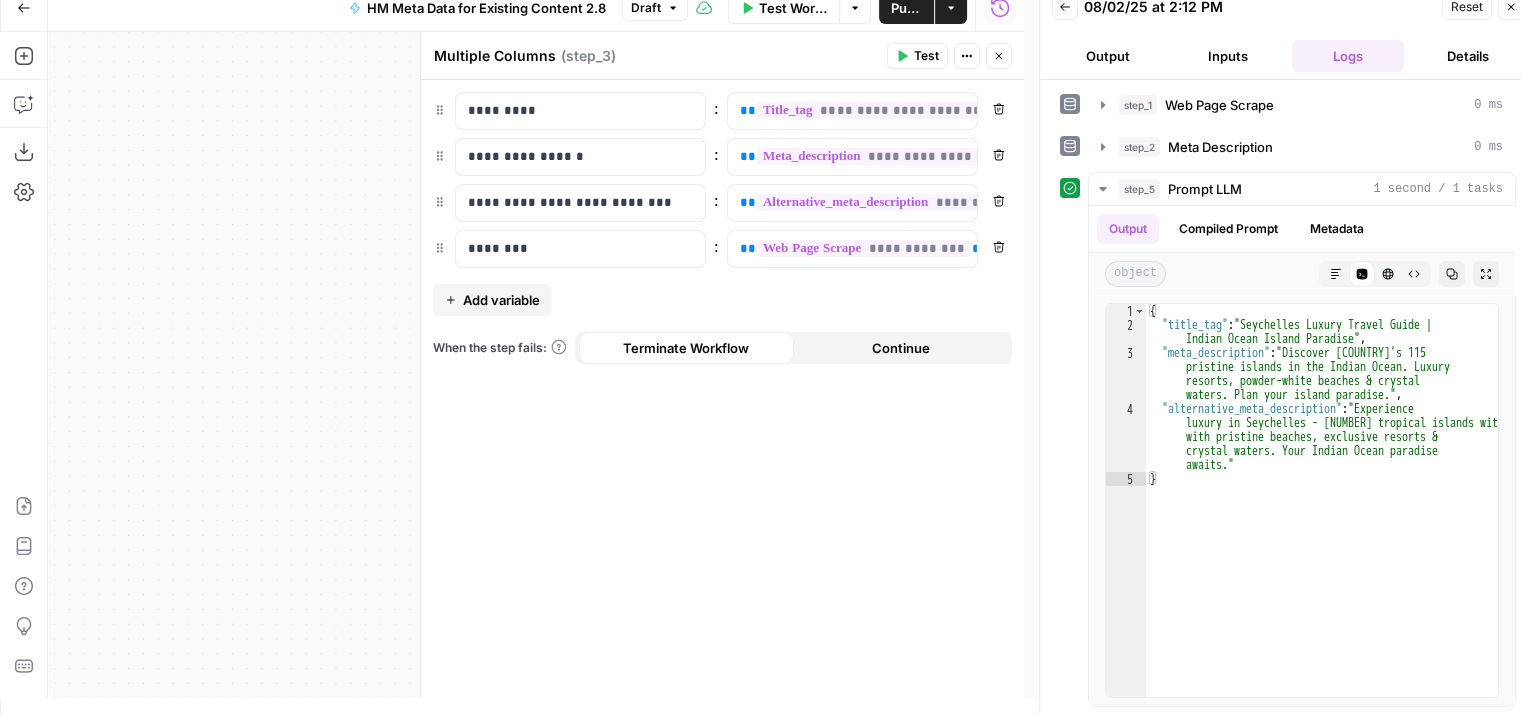 click on "Test" at bounding box center (926, 56) 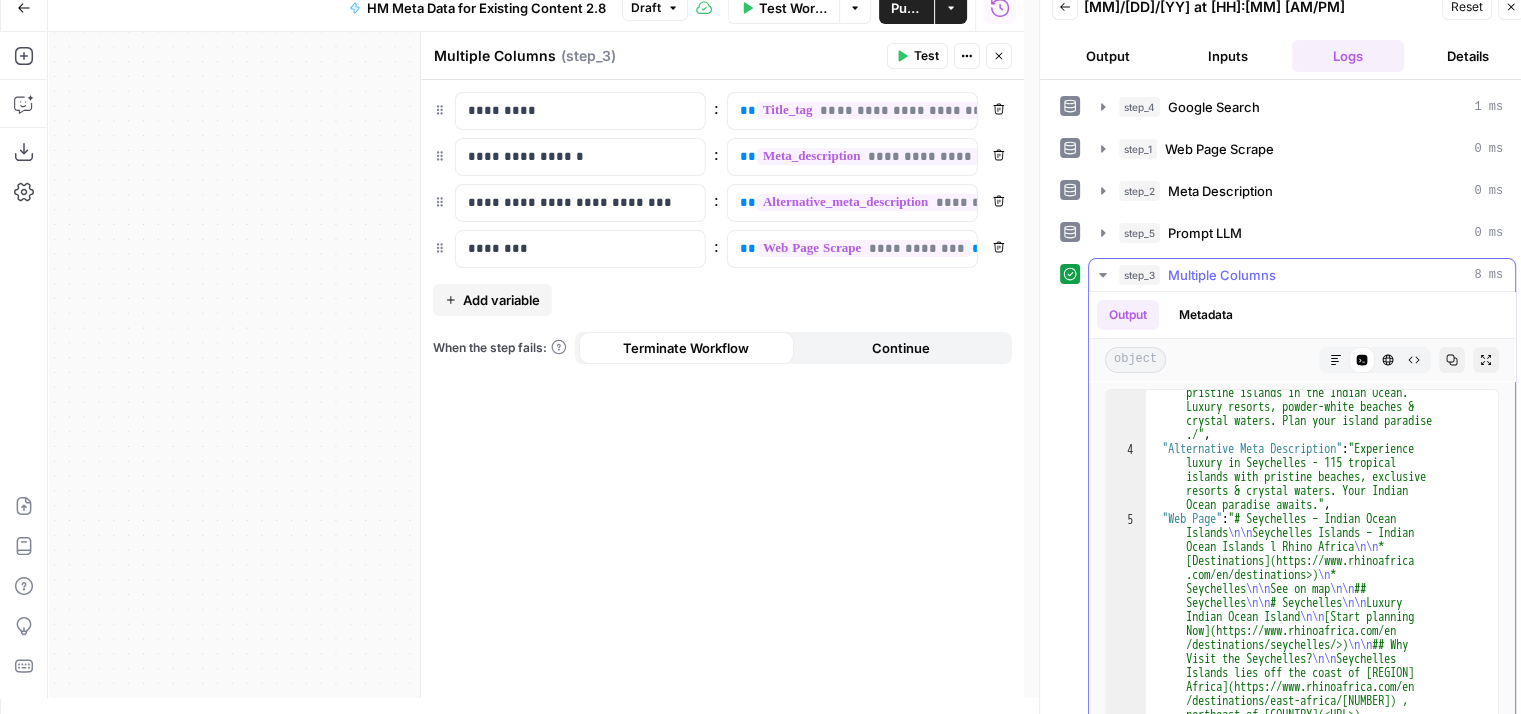 scroll, scrollTop: 0, scrollLeft: 0, axis: both 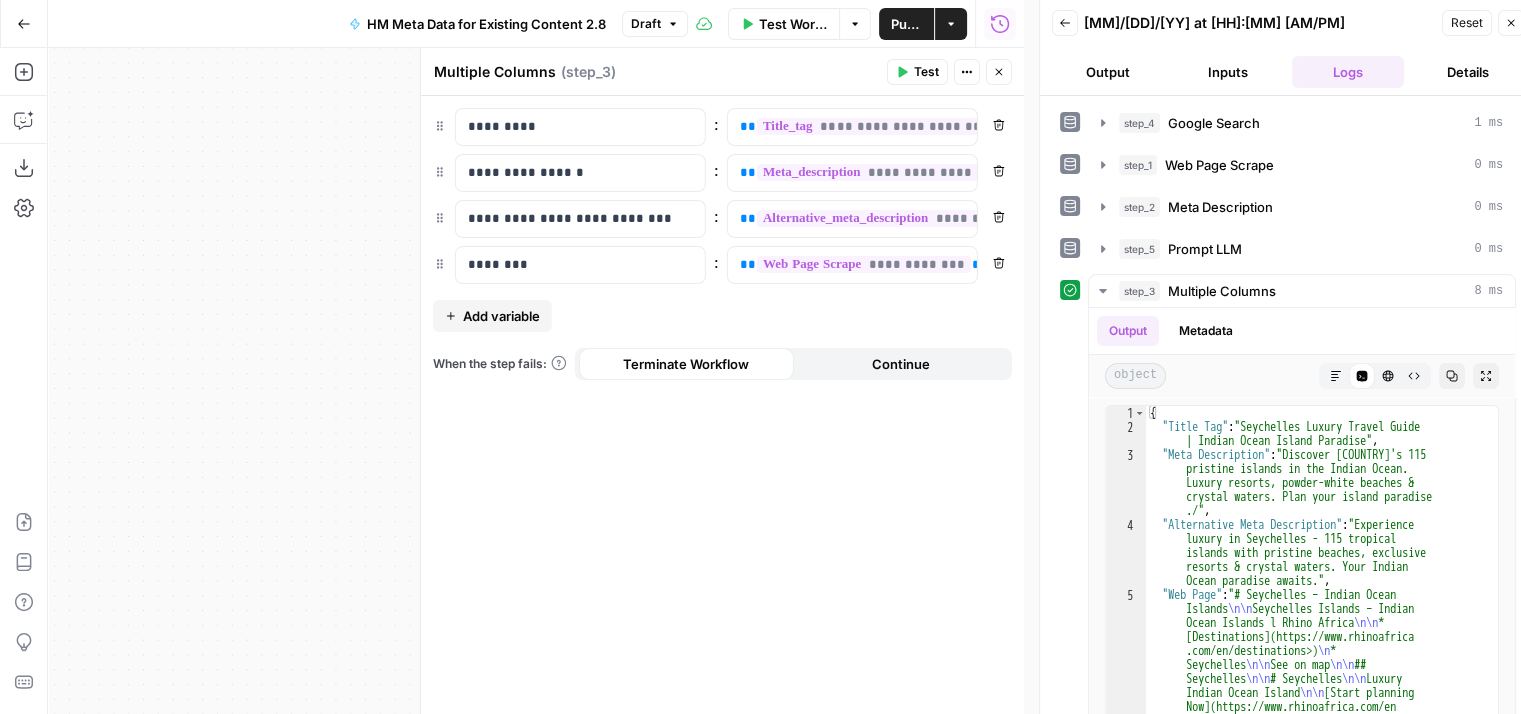click on "Test Workflow" at bounding box center [793, 24] 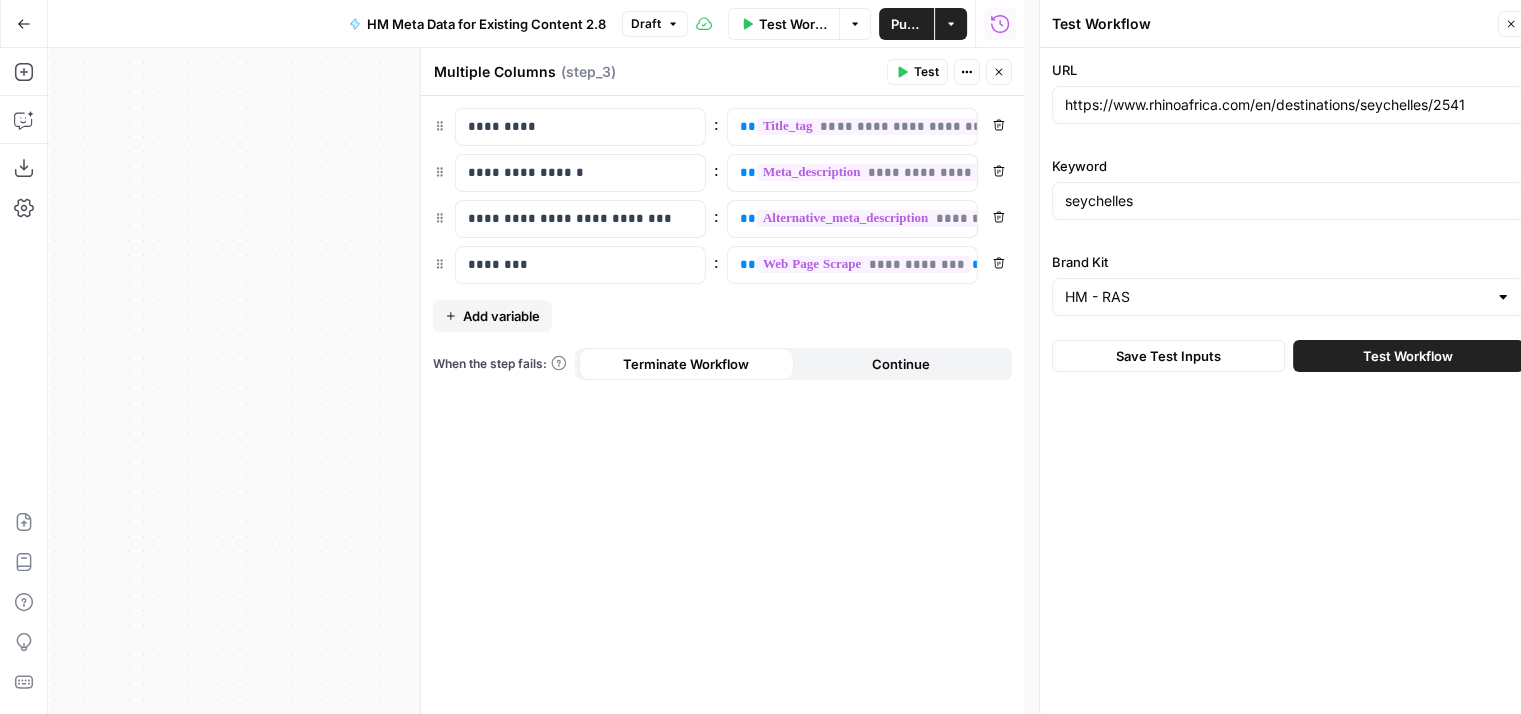 click on "Test Workflow" at bounding box center (1408, 356) 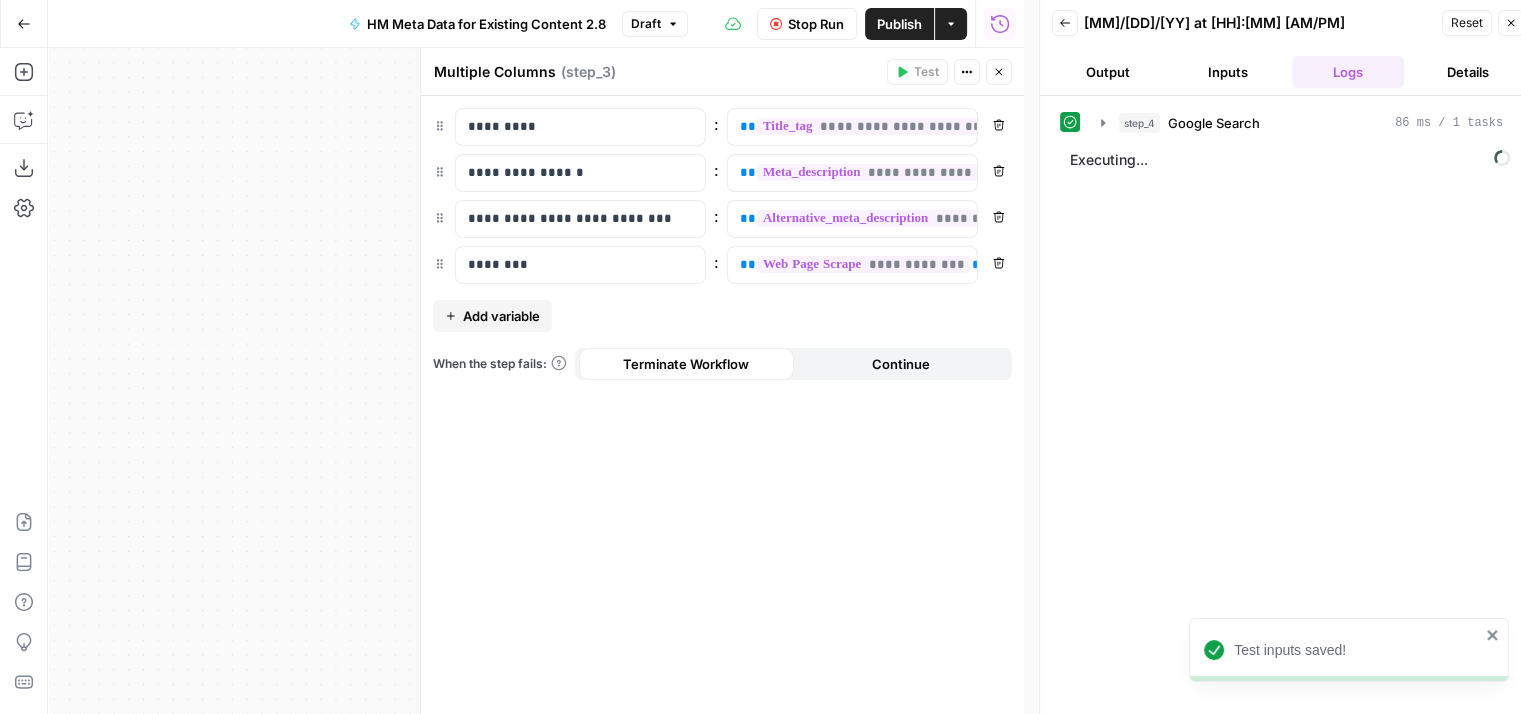 click on "Close" at bounding box center (999, 72) 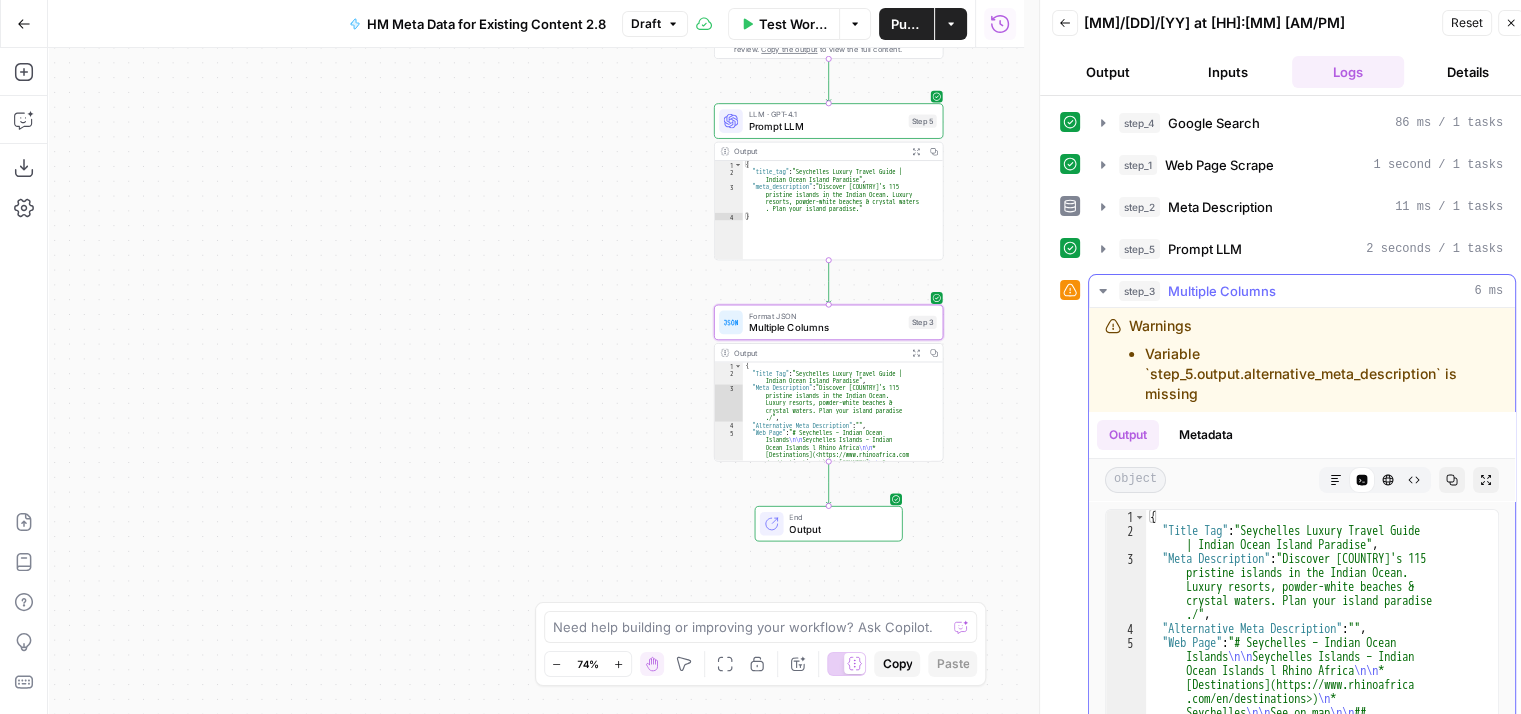 click on "Variable `step_5.output.alternative_meta_description` is missing" at bounding box center (1322, 374) 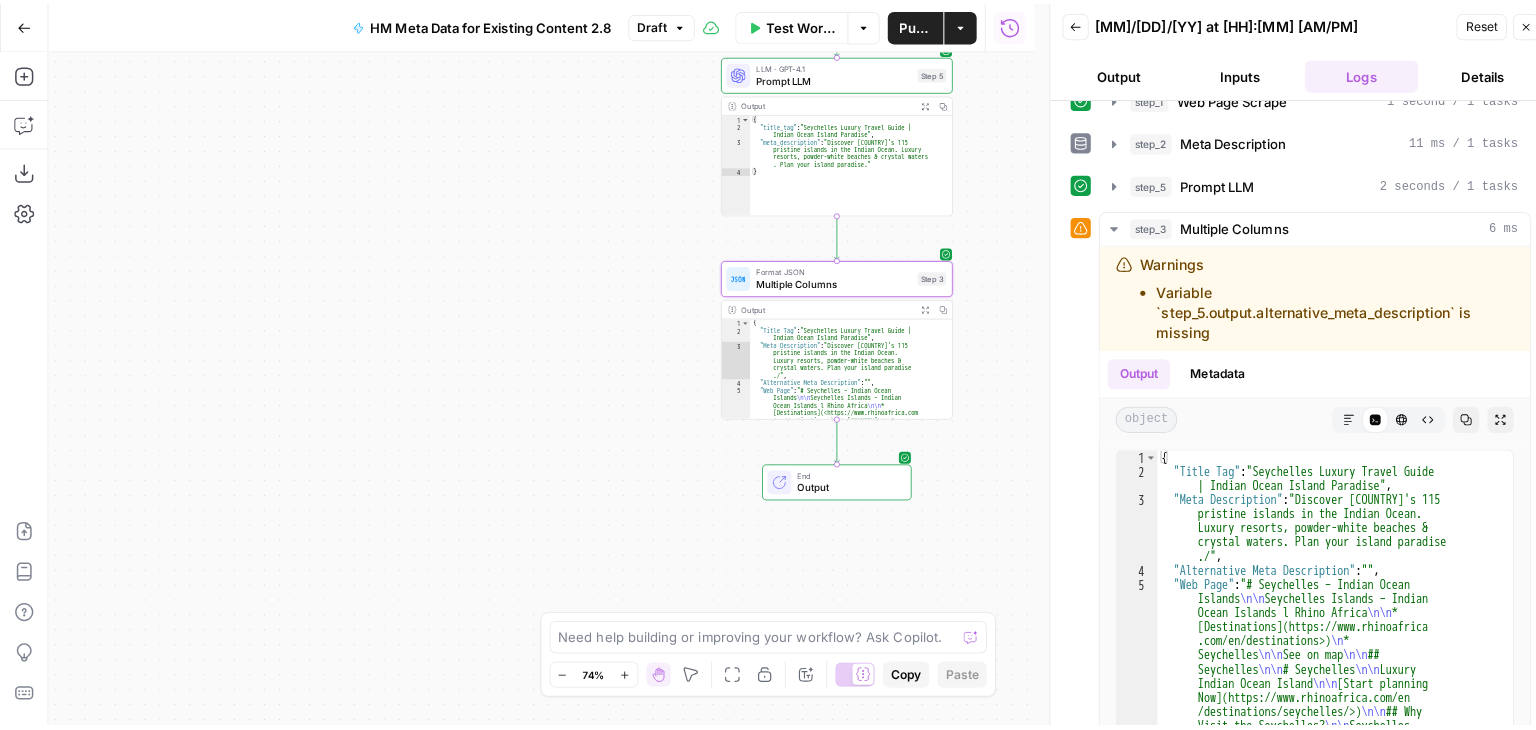 scroll, scrollTop: 100, scrollLeft: 0, axis: vertical 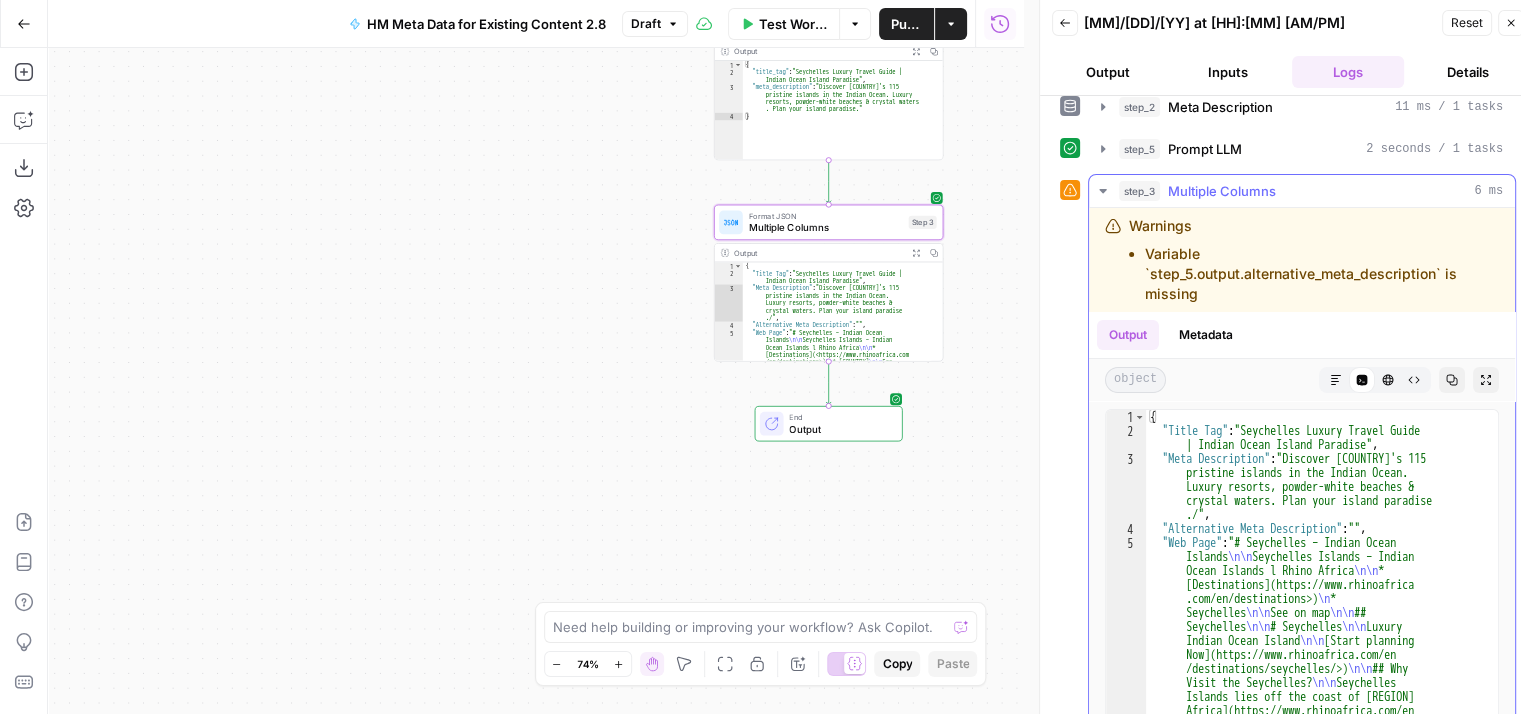 click on "Variable `step_5.output.alternative_meta_description` is missing" at bounding box center (1322, 274) 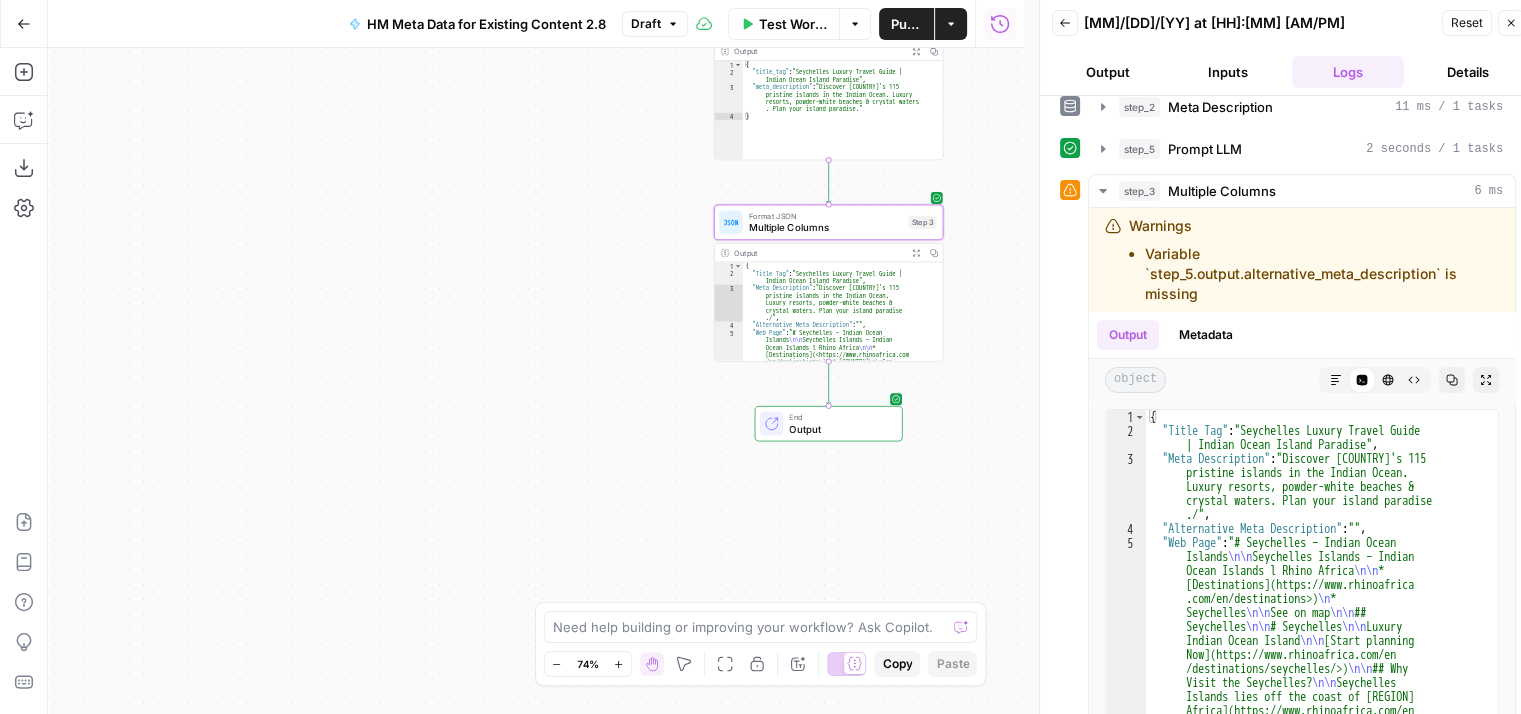 click 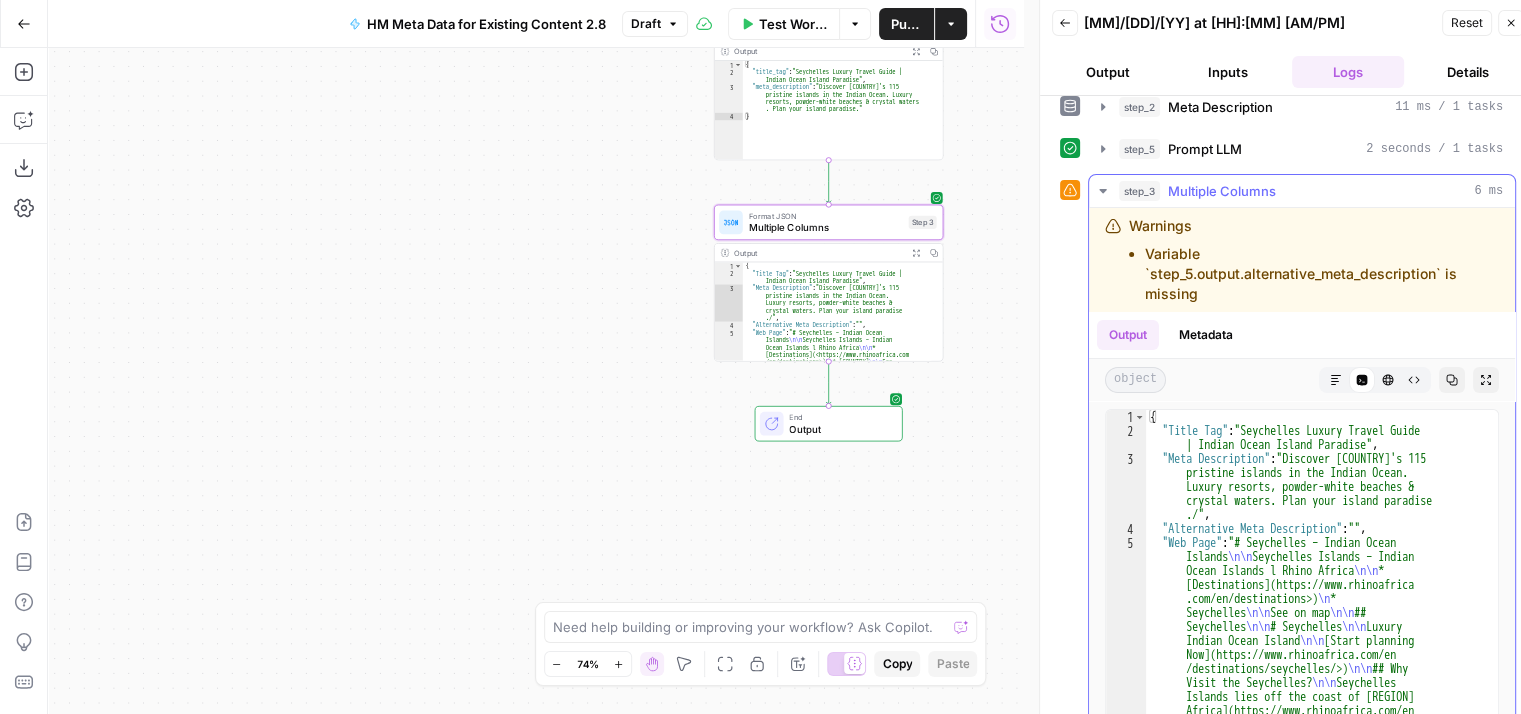 click on "Variable `step_5.output.alternative_meta_description` is missing" at bounding box center [1322, 274] 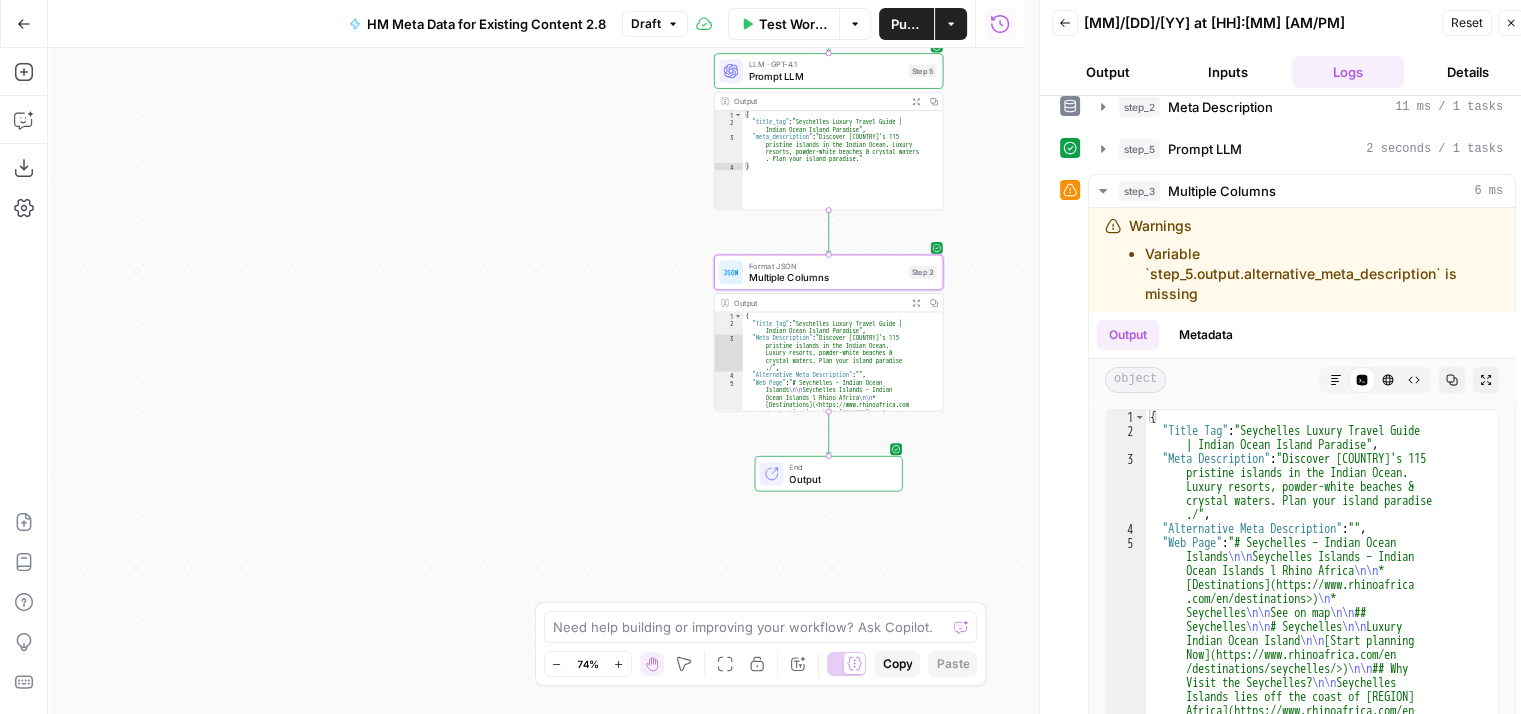 click on "Multiple Columns" at bounding box center (826, 277) 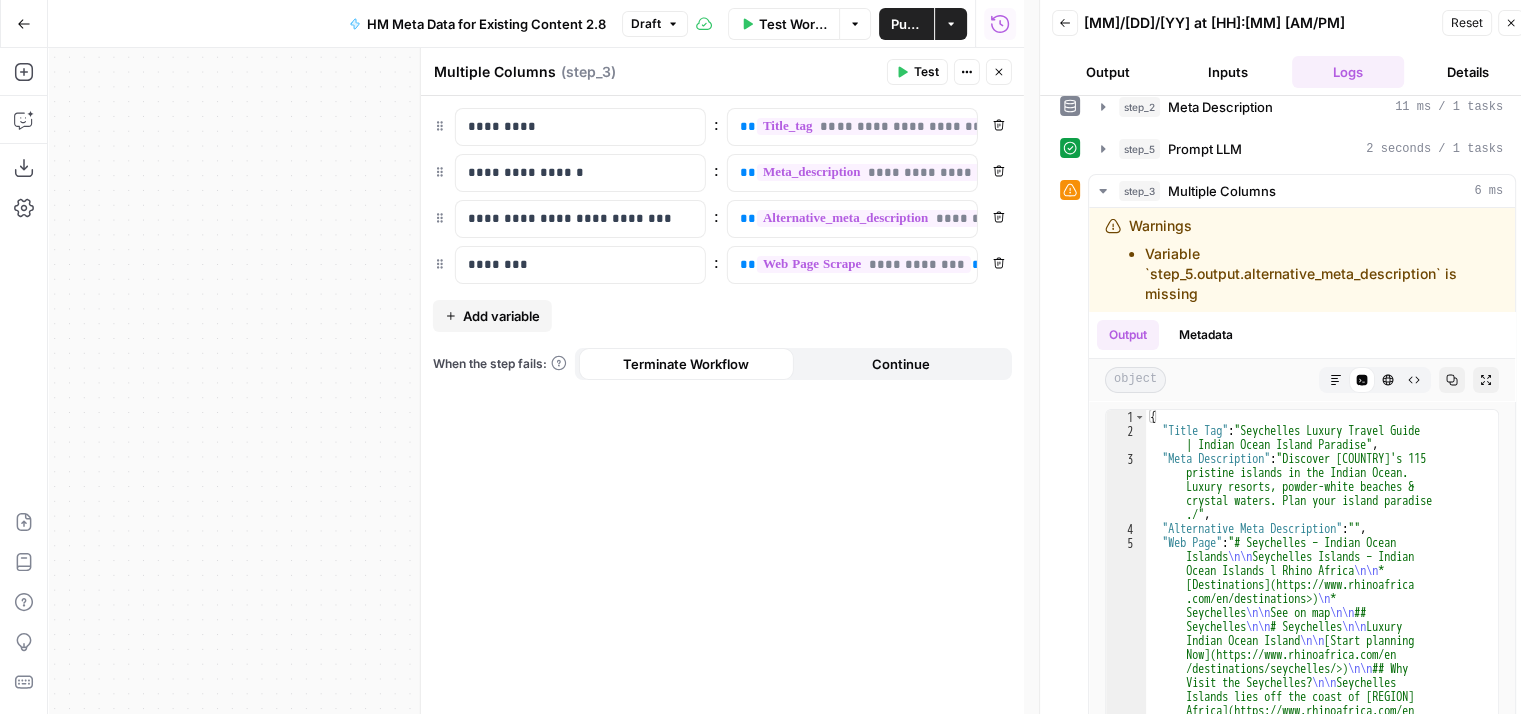 click 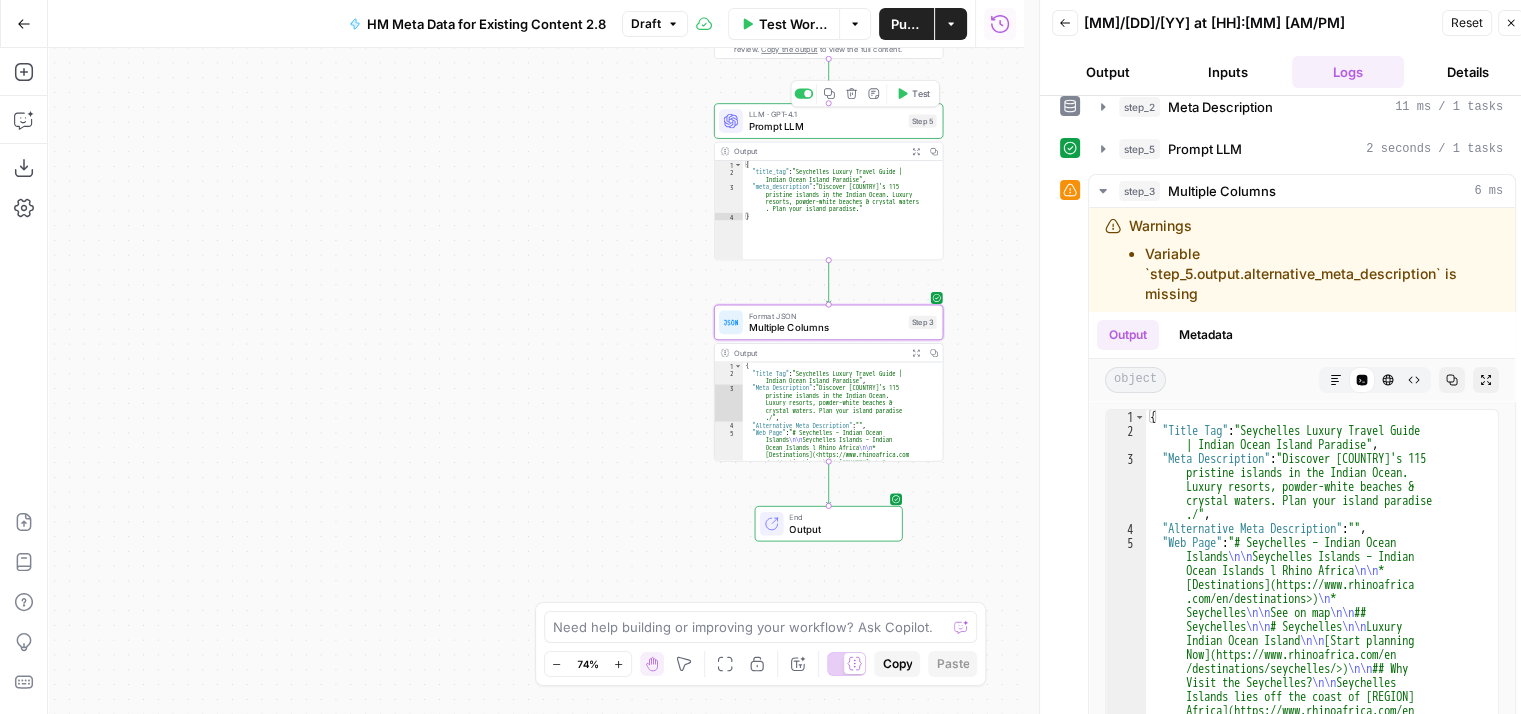 click on "Prompt LLM" at bounding box center [826, 126] 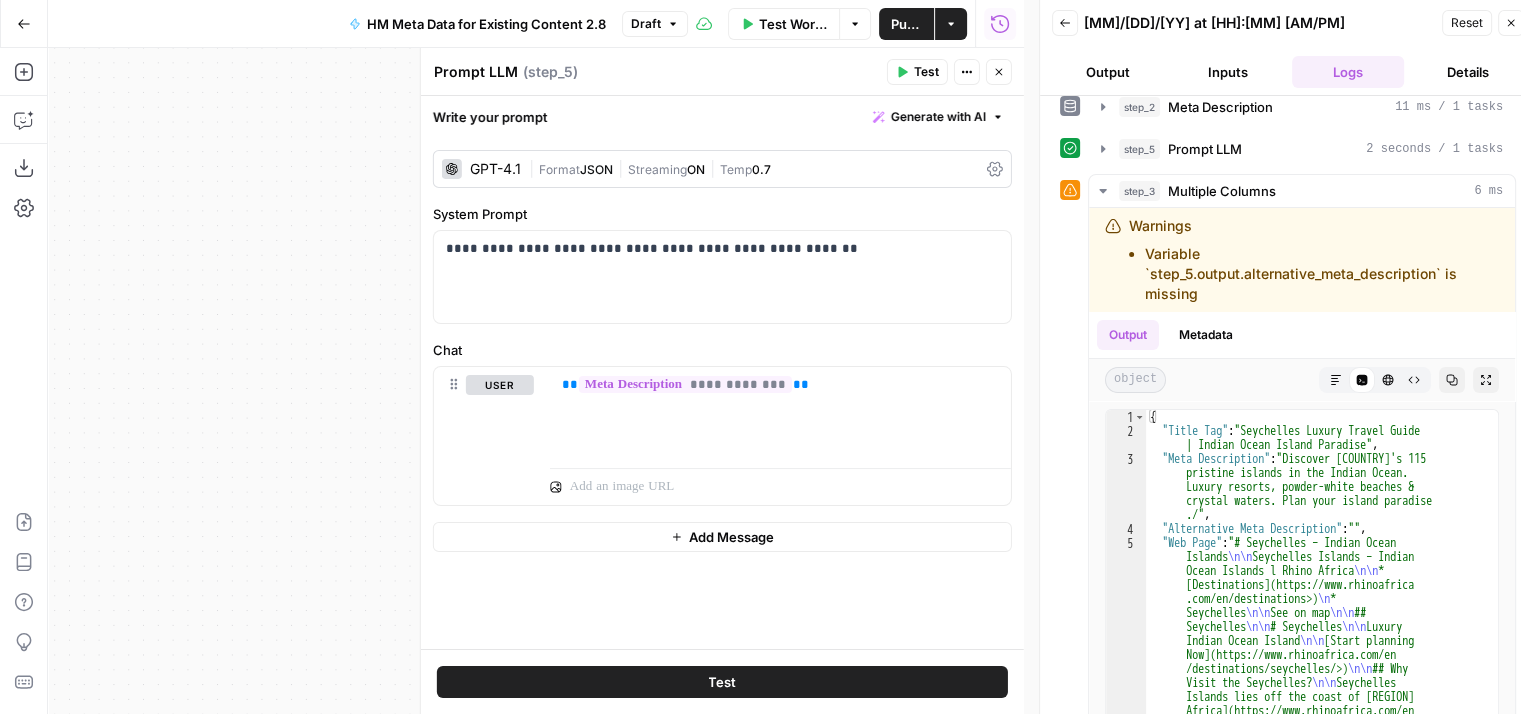 click on "Close" at bounding box center (999, 72) 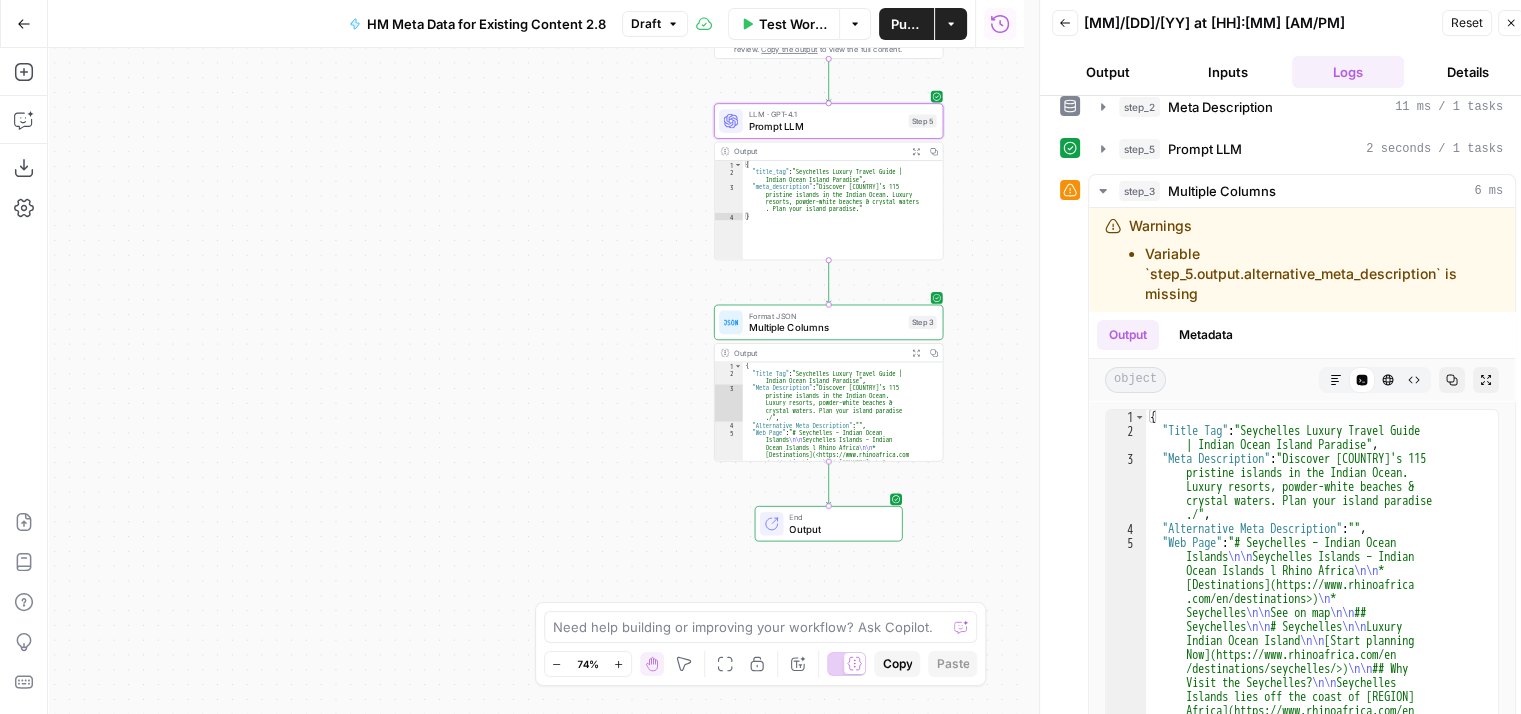 click on "Multiple Columns" at bounding box center (826, 327) 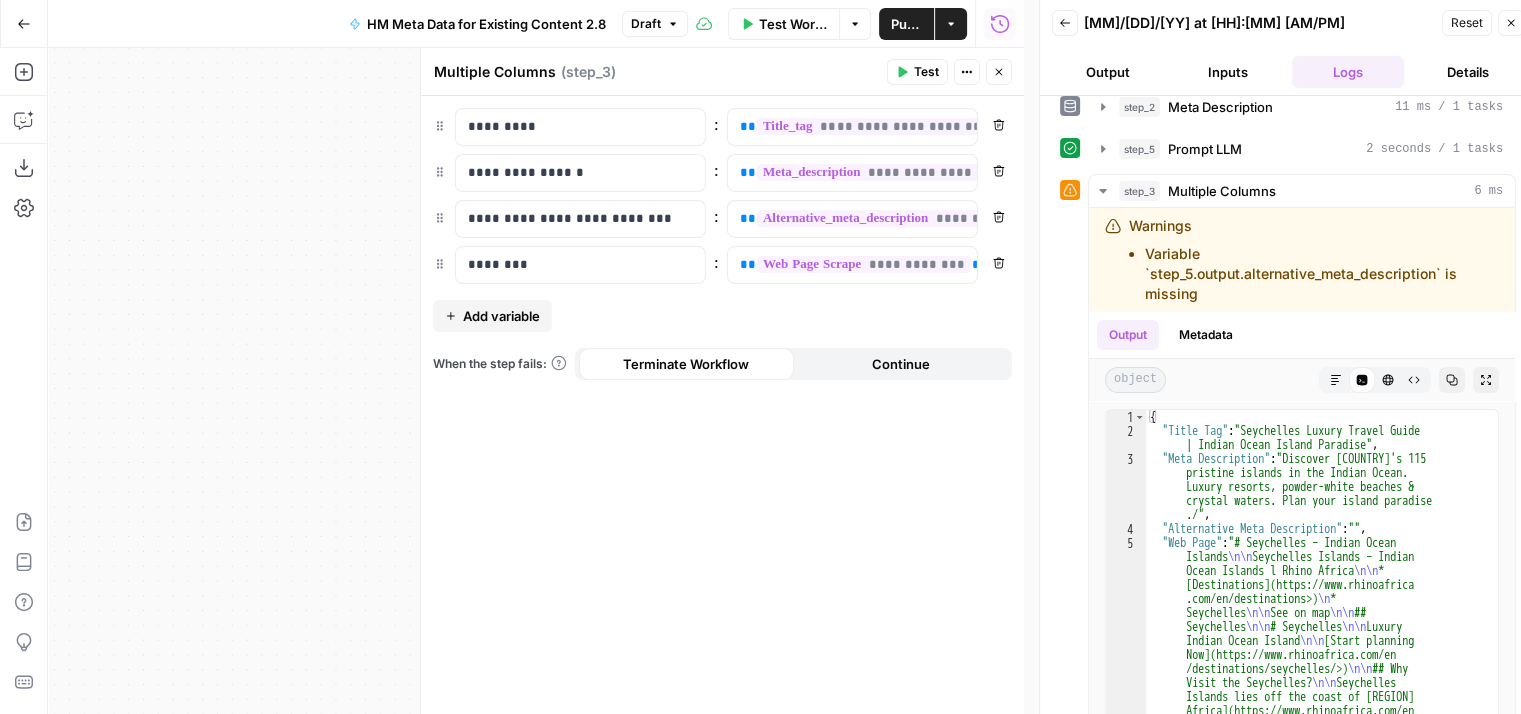 click 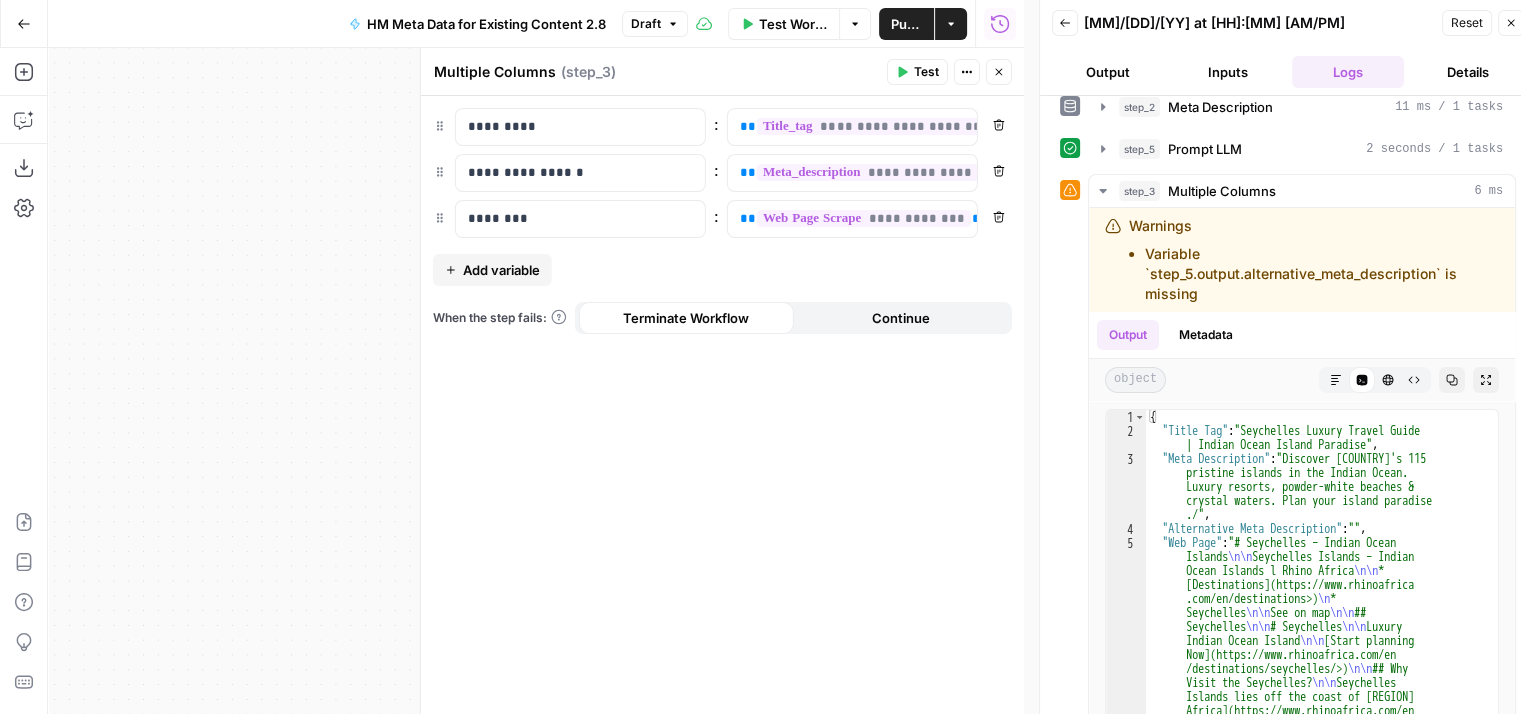 click on "Publish P" at bounding box center (905, 67) 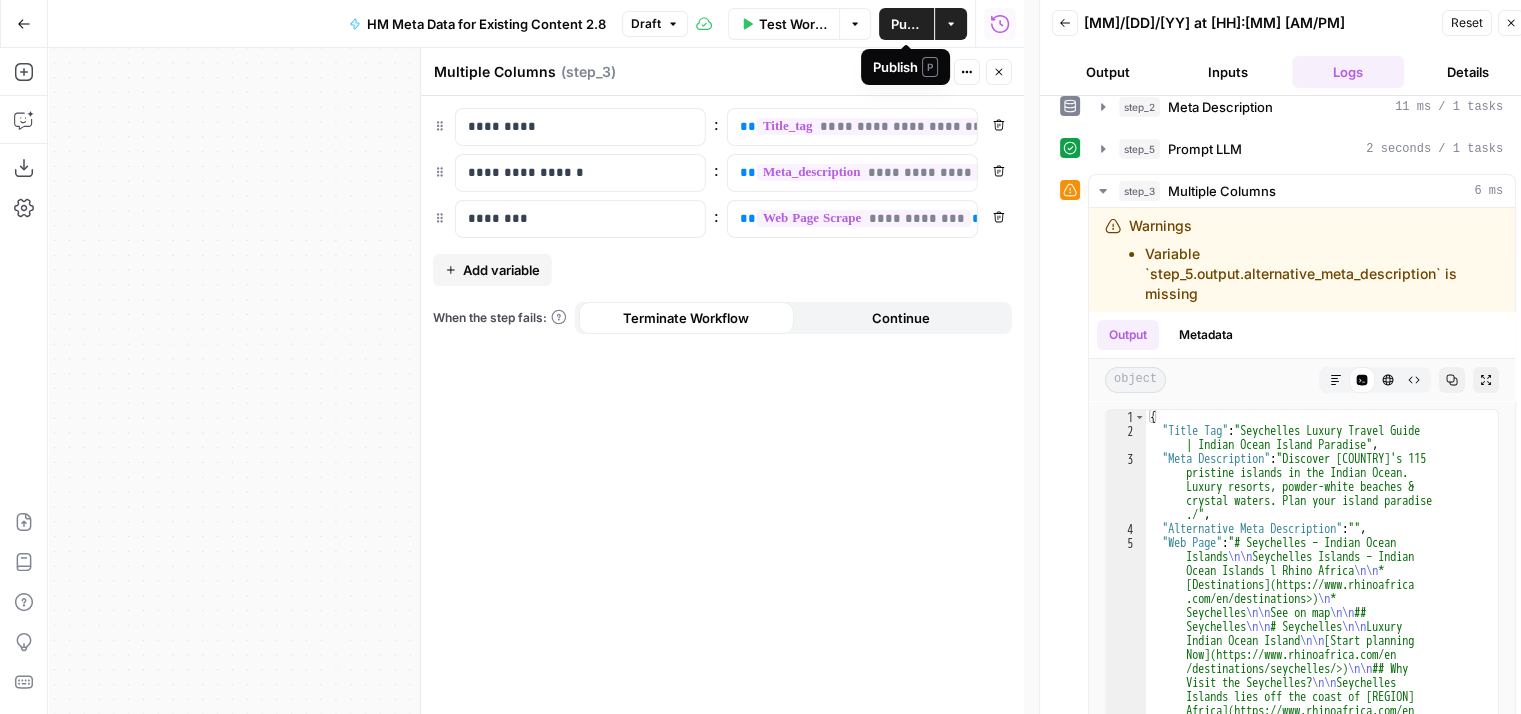 click on "Multiple Columns Multiple Columns  ( step_[NUMBER] )" at bounding box center [657, 72] 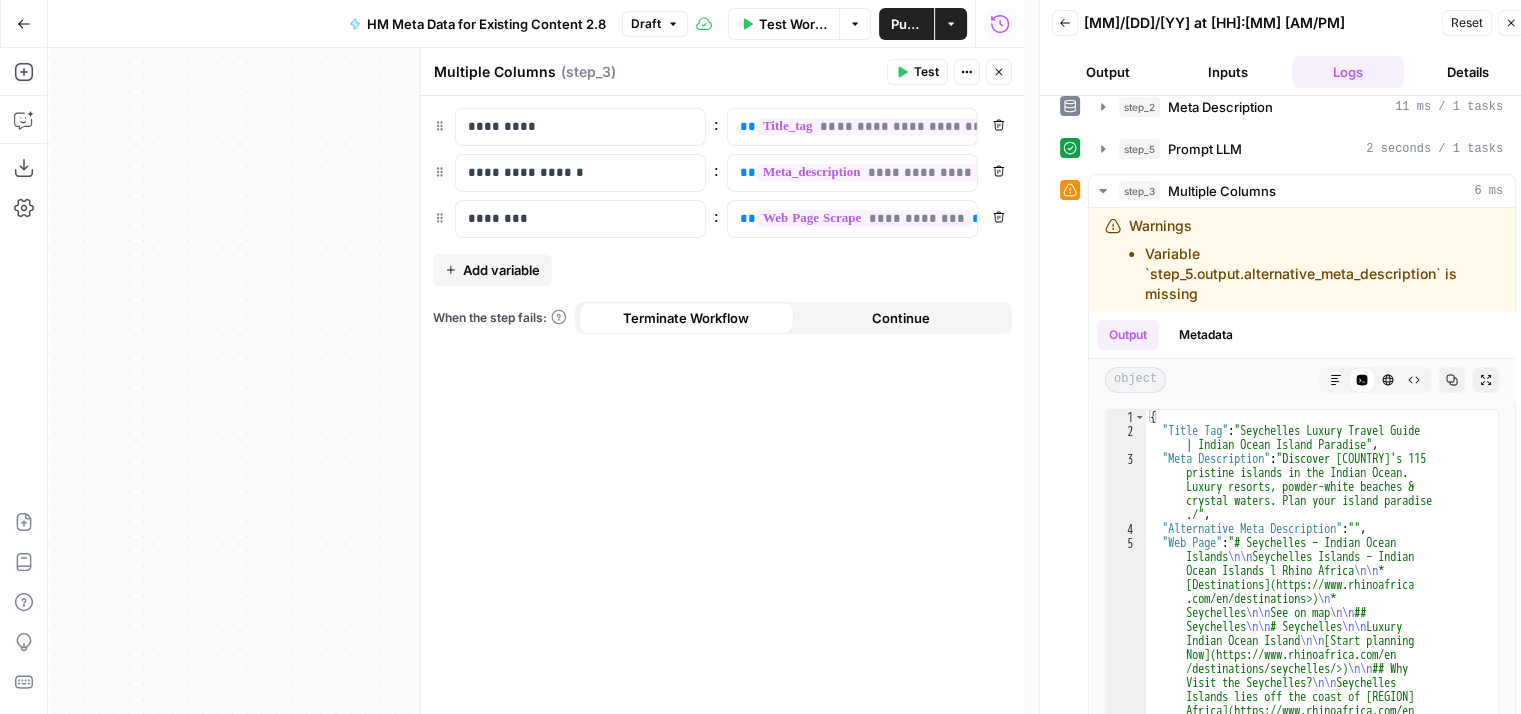 click 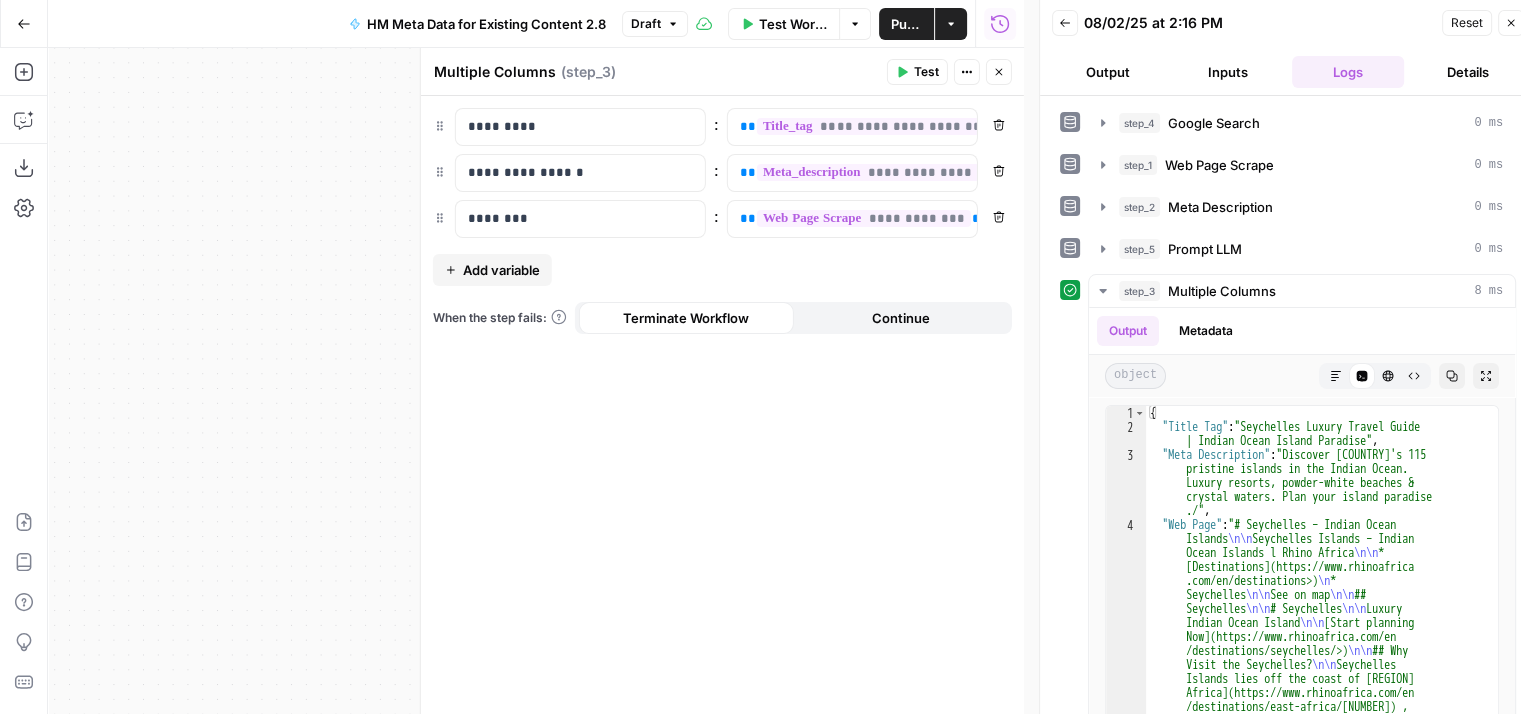 click on "Test Workflow" at bounding box center (784, 24) 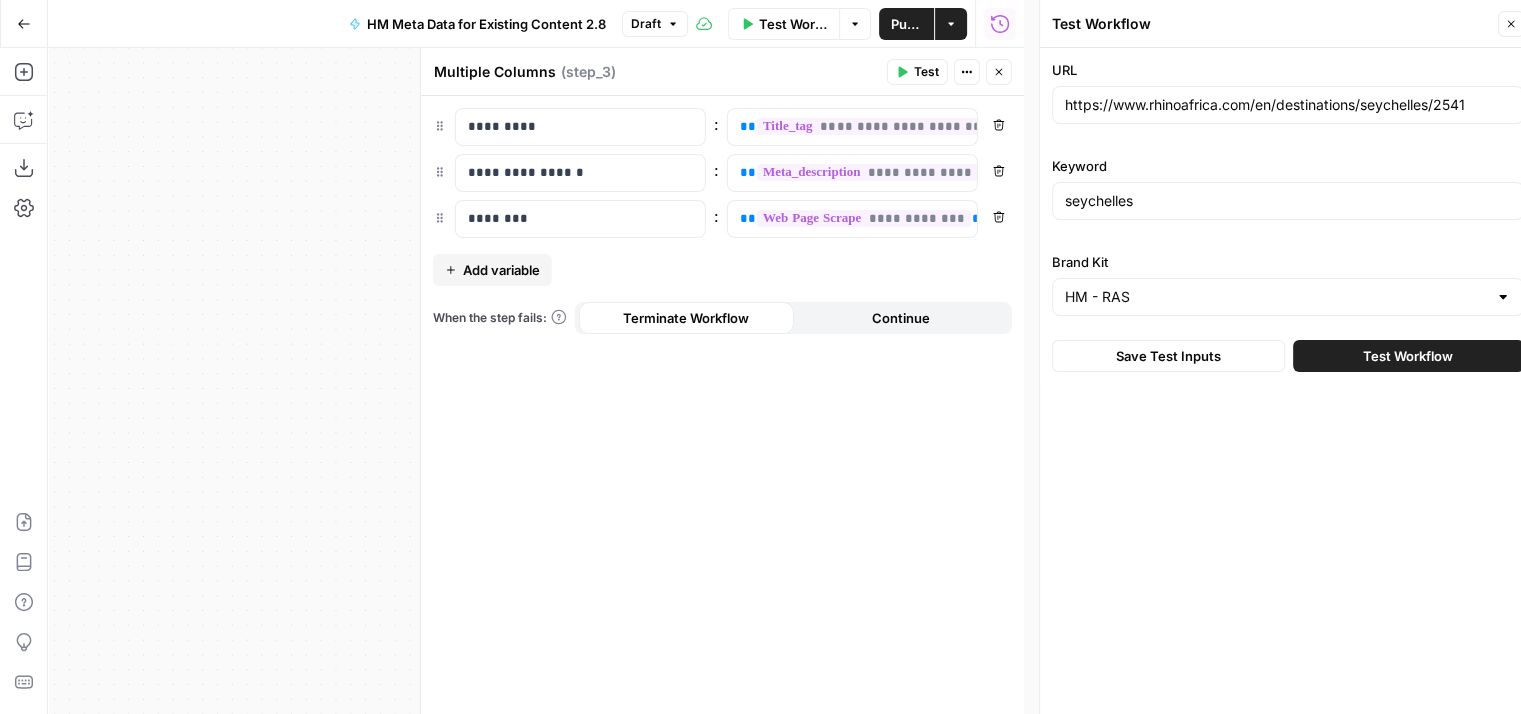 click on "Test Workflow" at bounding box center [1408, 356] 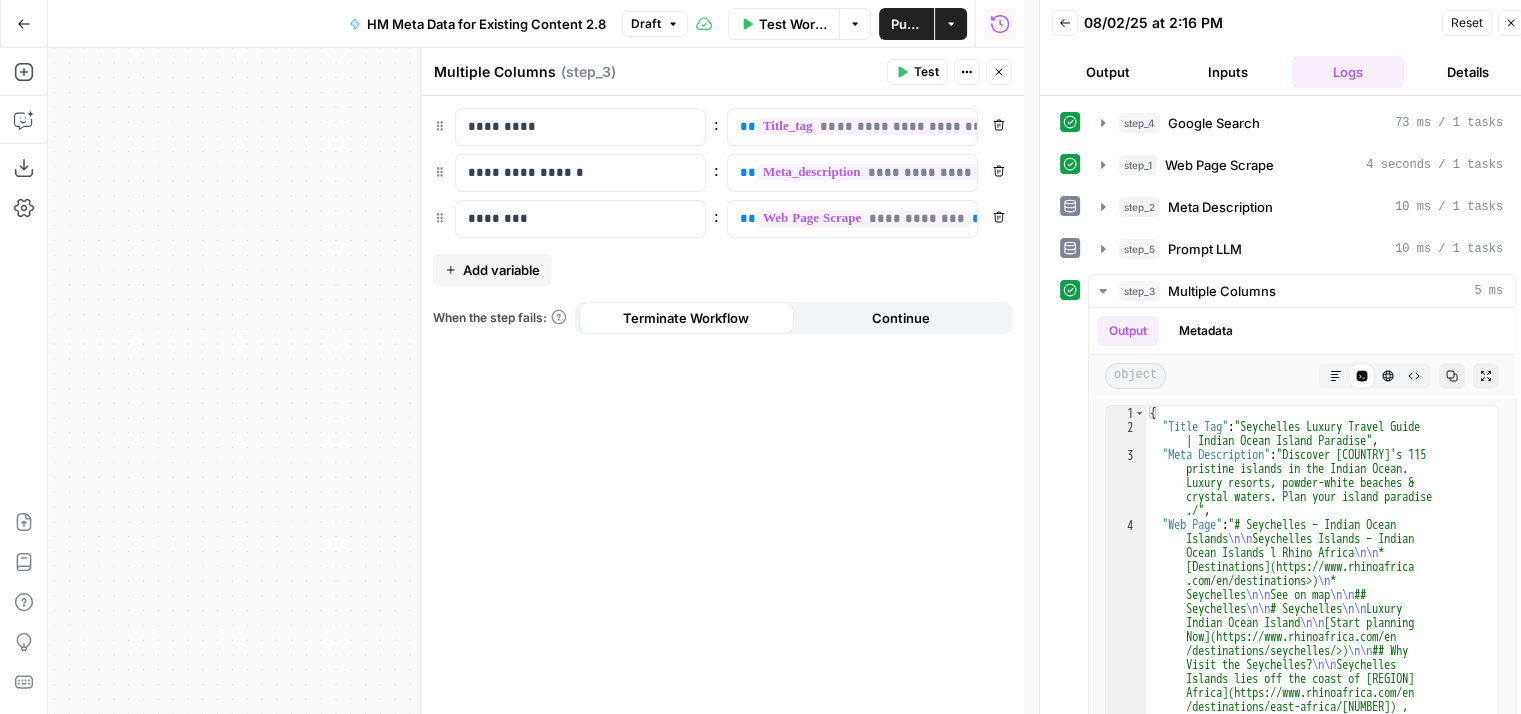 click on "Publish" at bounding box center (906, 24) 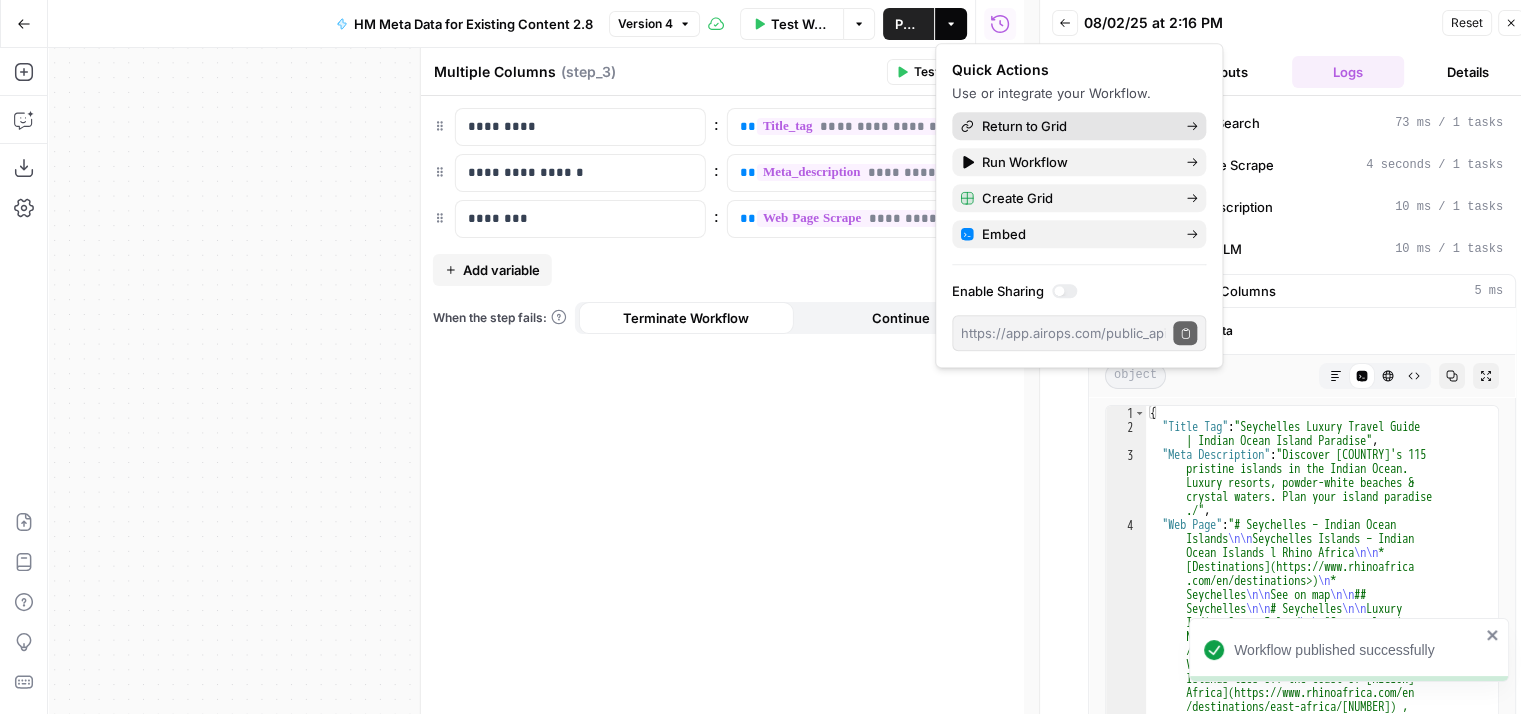 click on "Return to Grid" at bounding box center [1076, 126] 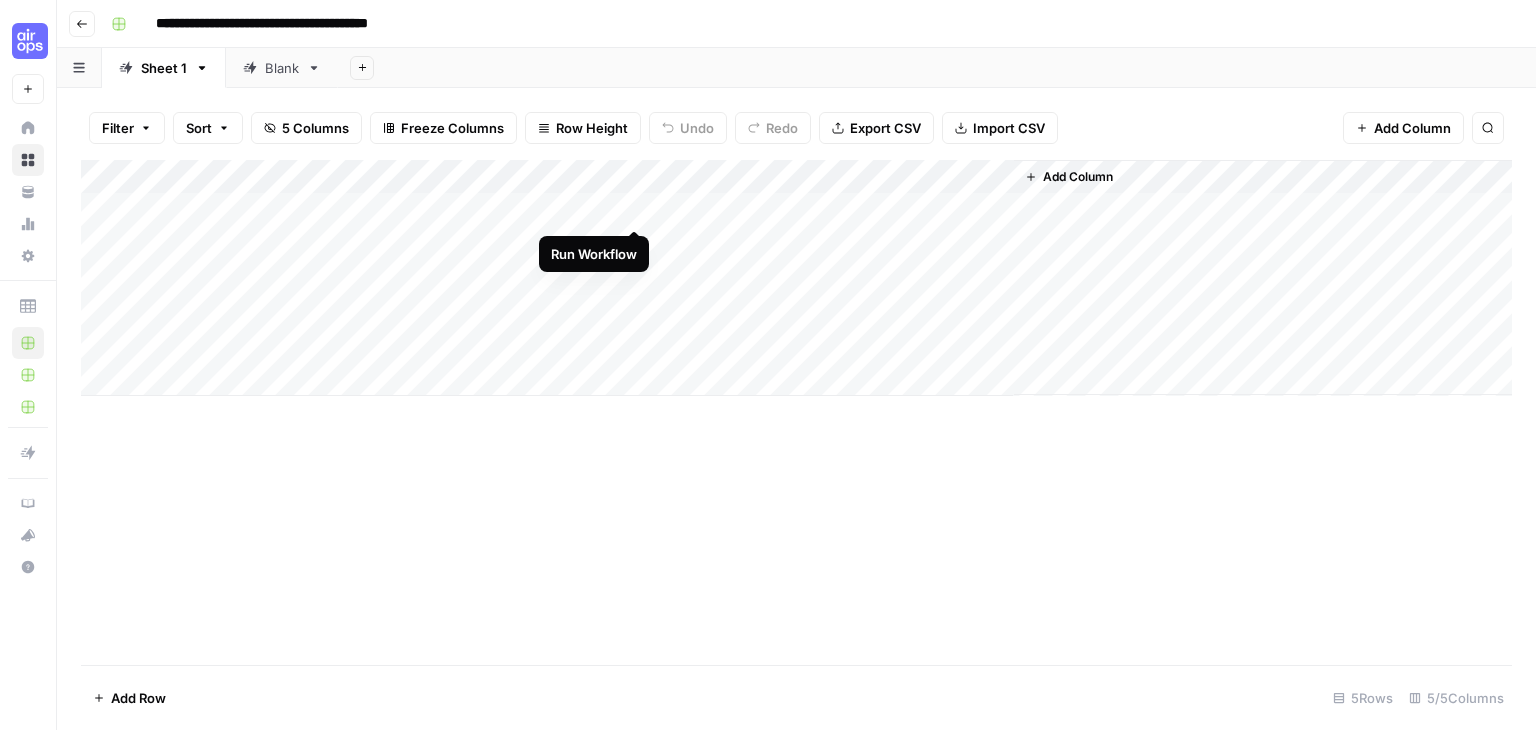 click on "Add Column" at bounding box center (796, 278) 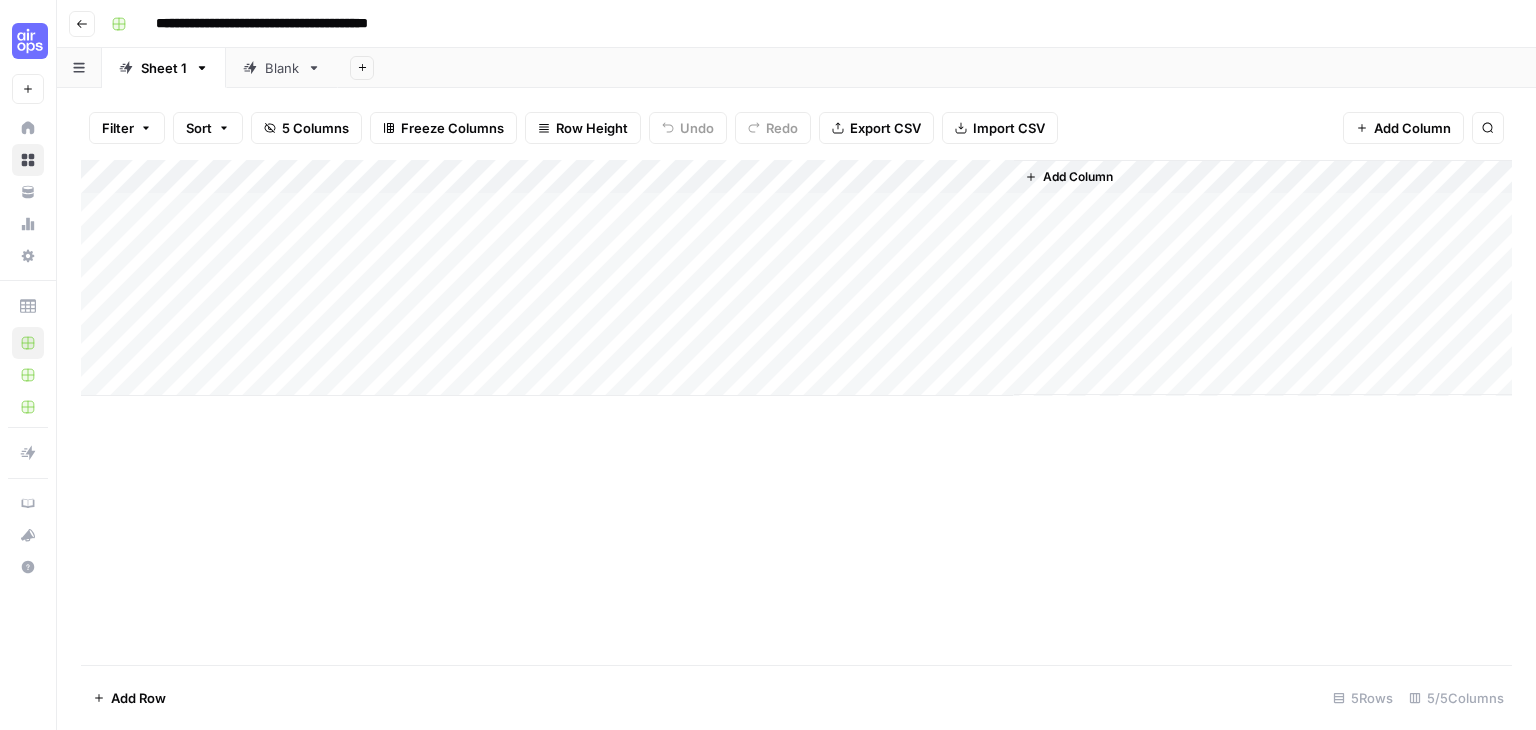 click on "Add Column" at bounding box center (1078, 177) 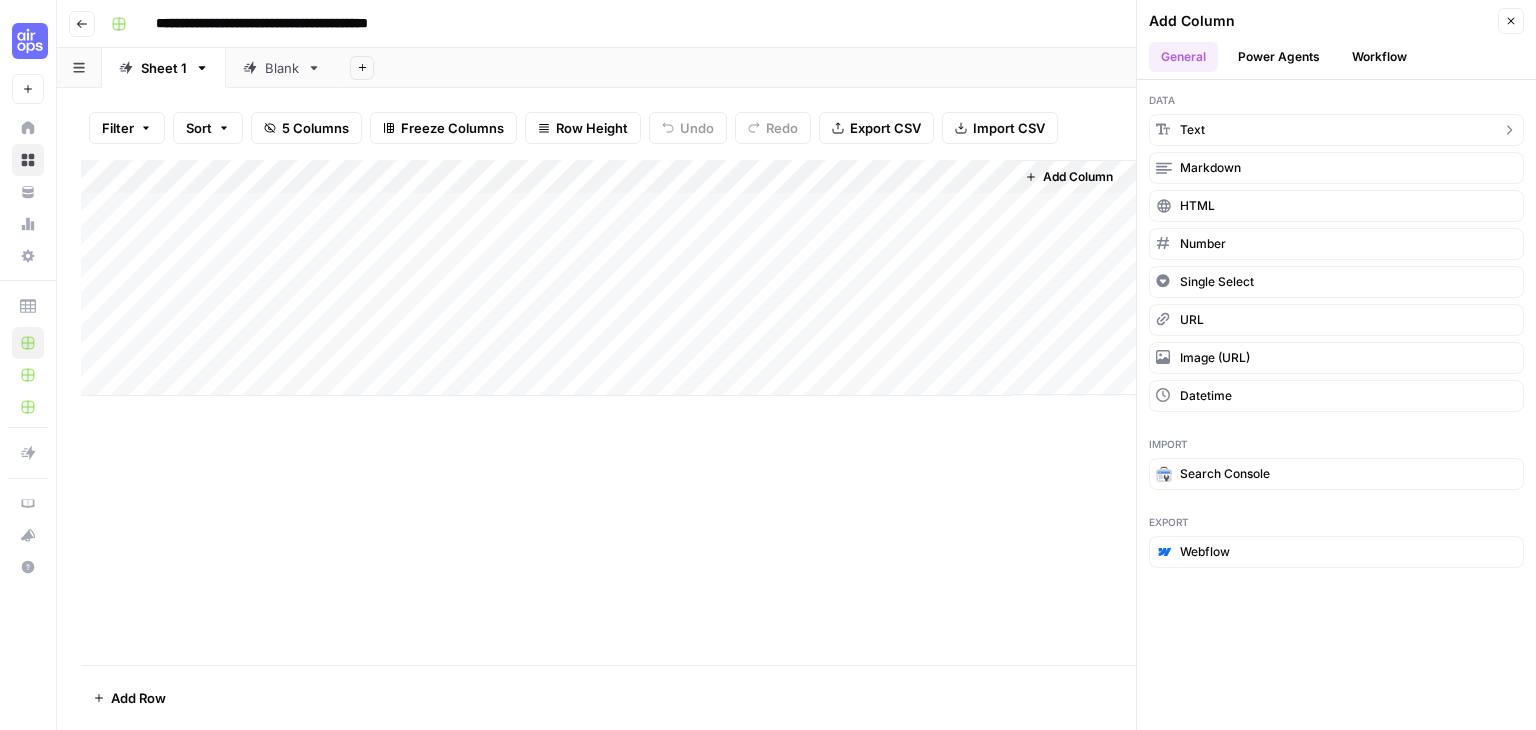 click on "text" at bounding box center [1336, 130] 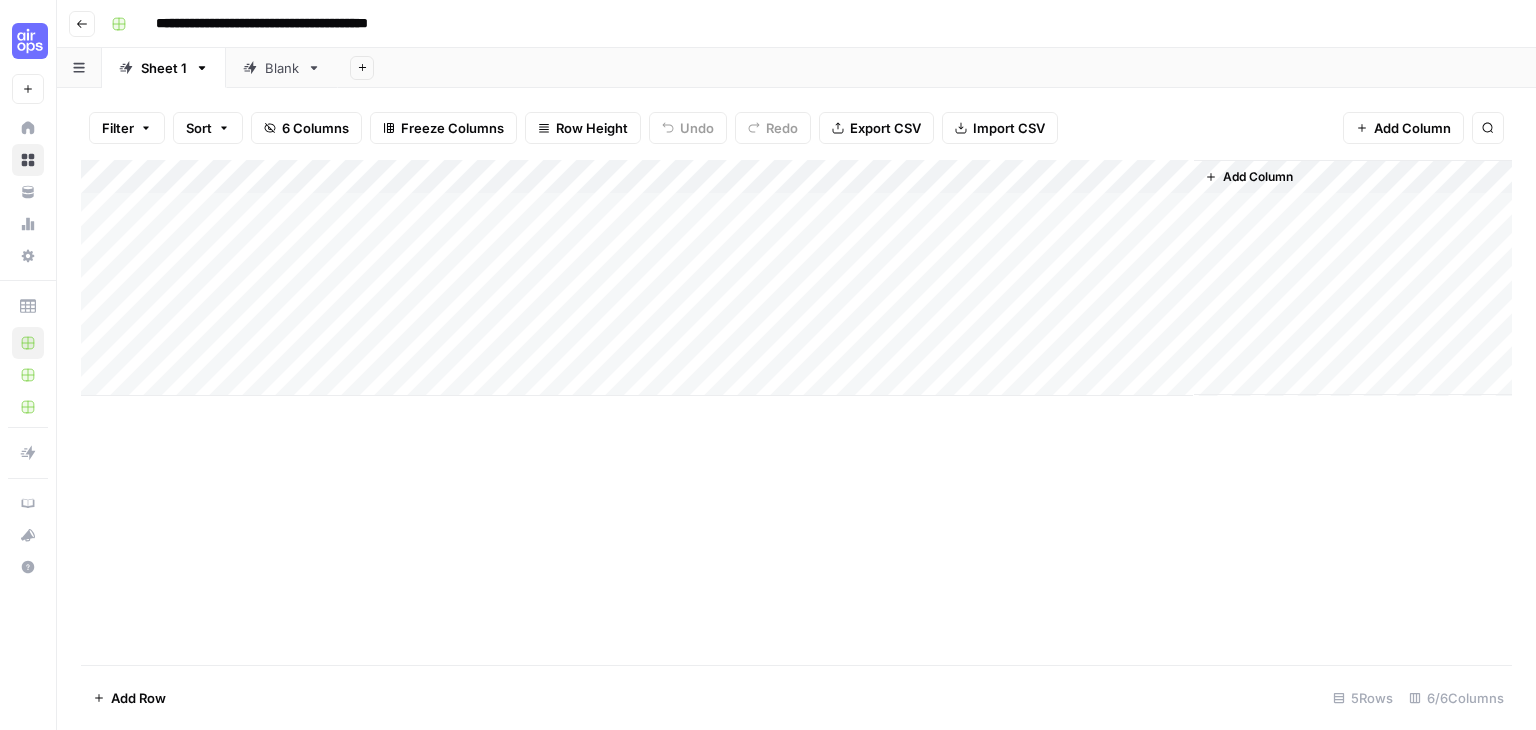 drag, startPoint x: 1108, startPoint y: 168, endPoint x: 216, endPoint y: 199, distance: 892.5385 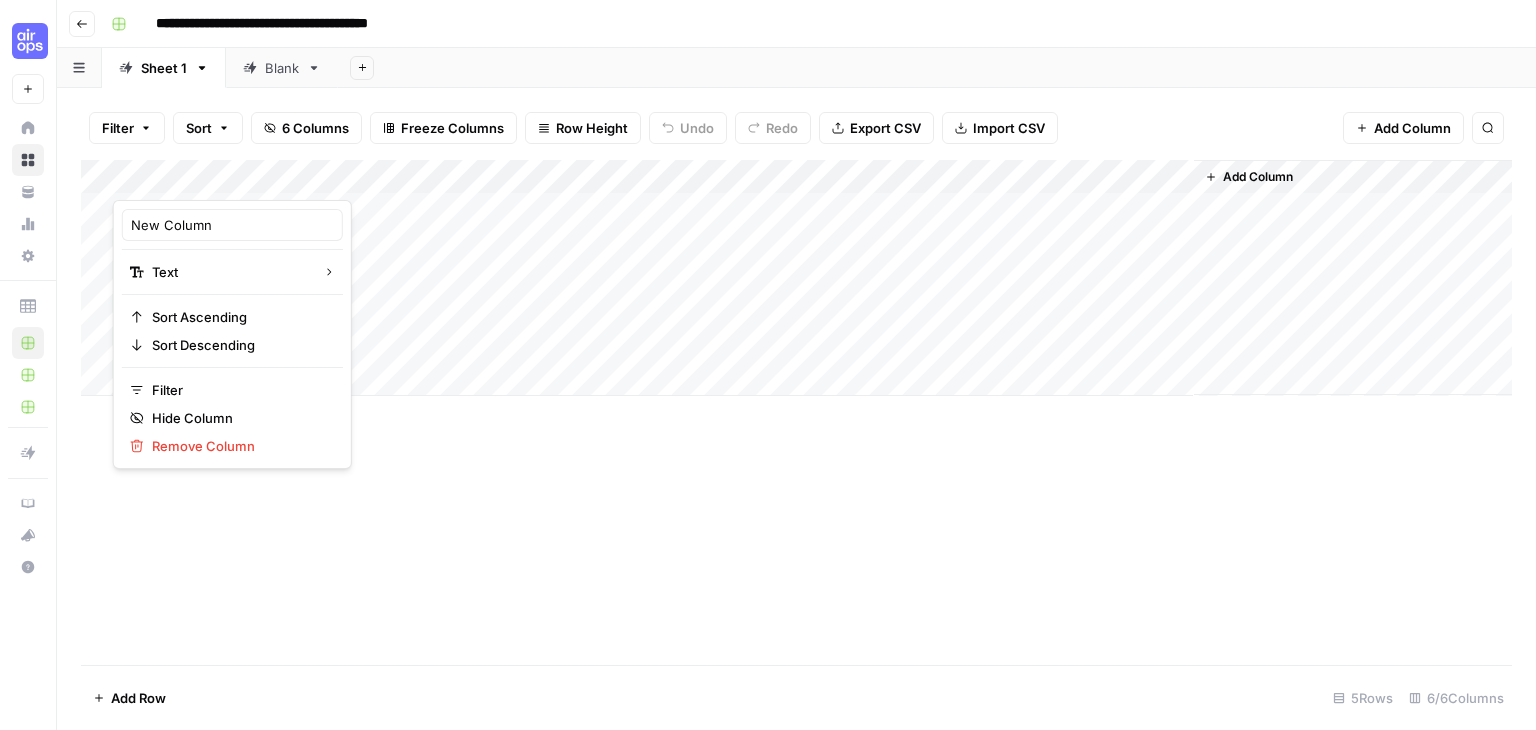 click at bounding box center (203, 180) 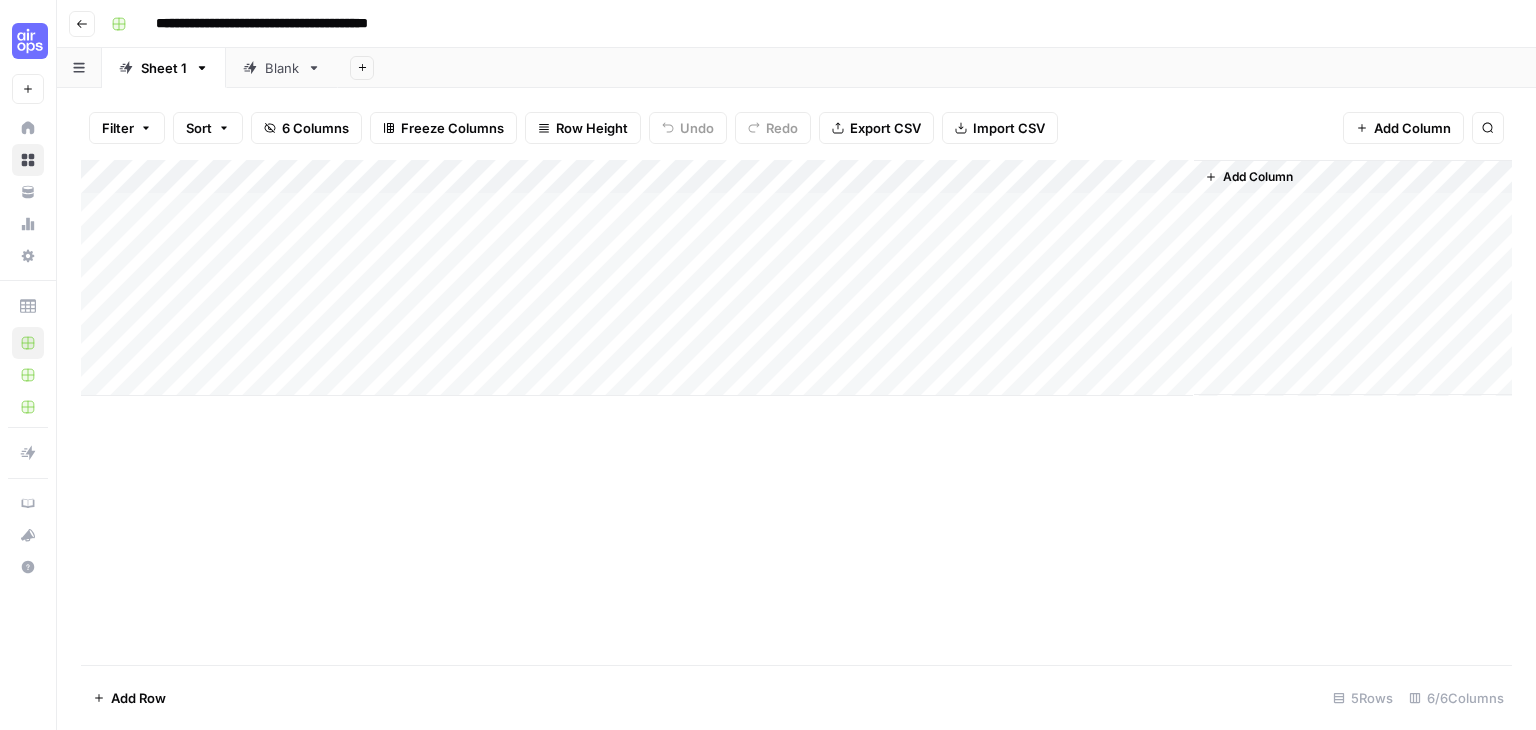 click on "Add Column" at bounding box center (796, 278) 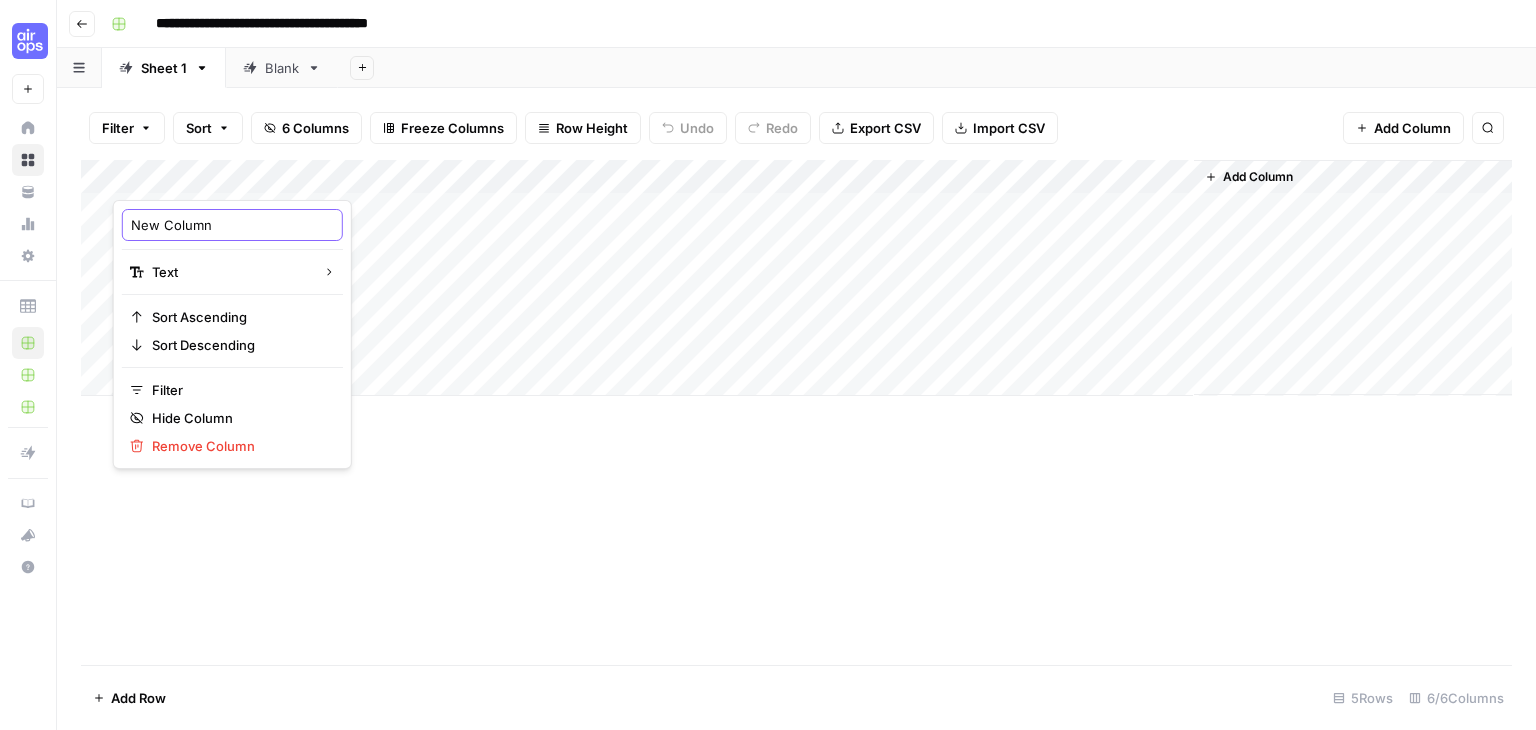 click on "New Column" at bounding box center (232, 225) 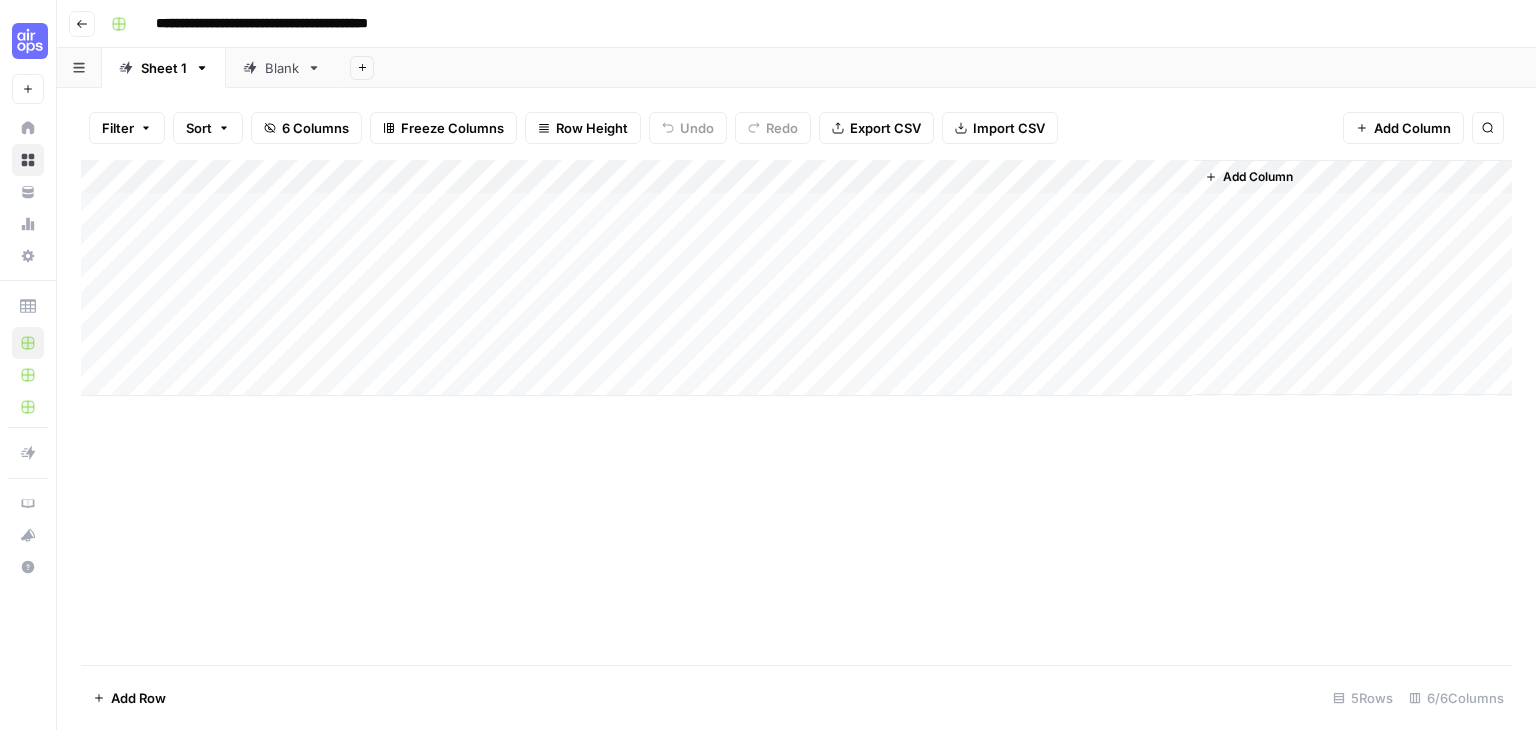 click on "Add Column" at bounding box center (796, 278) 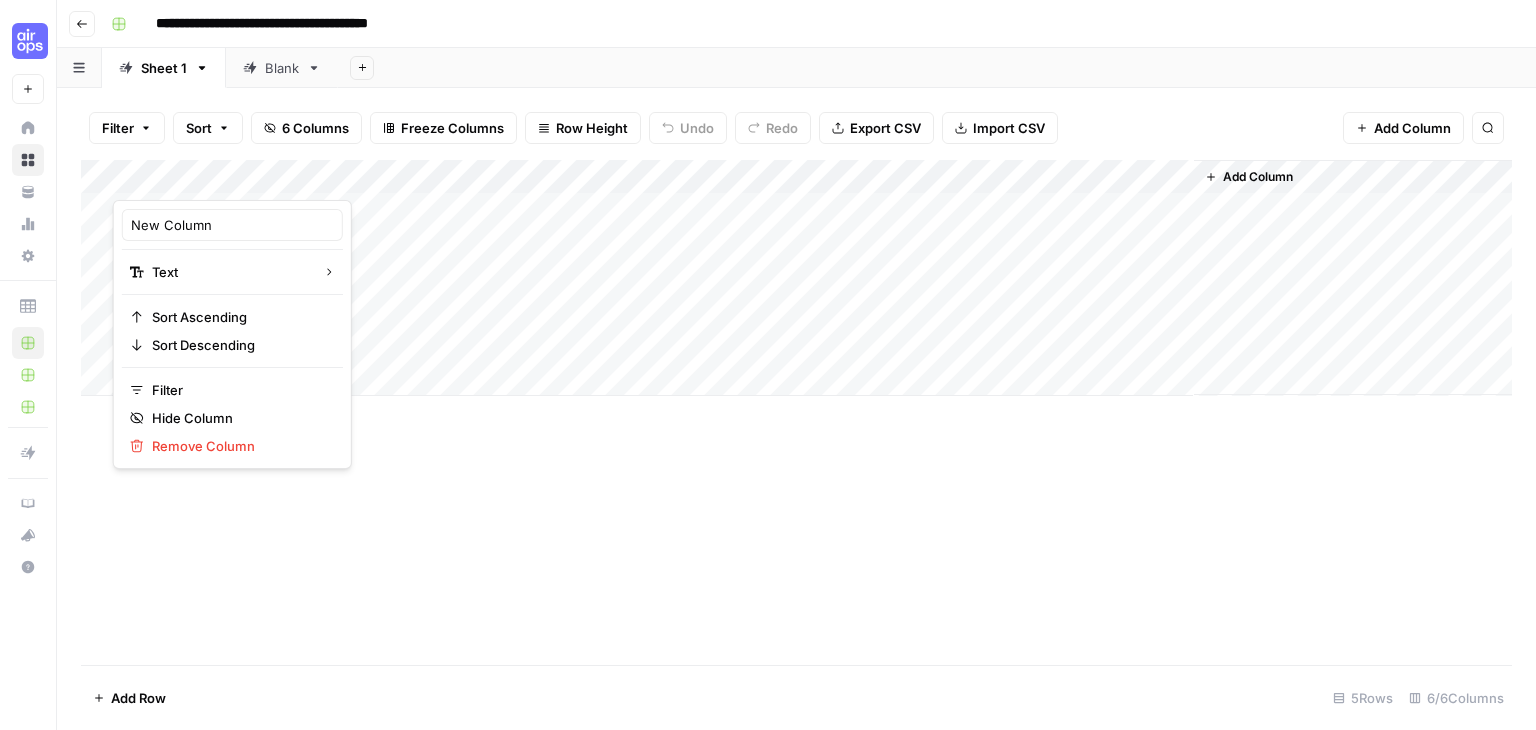 click on "Add Column" at bounding box center [796, 412] 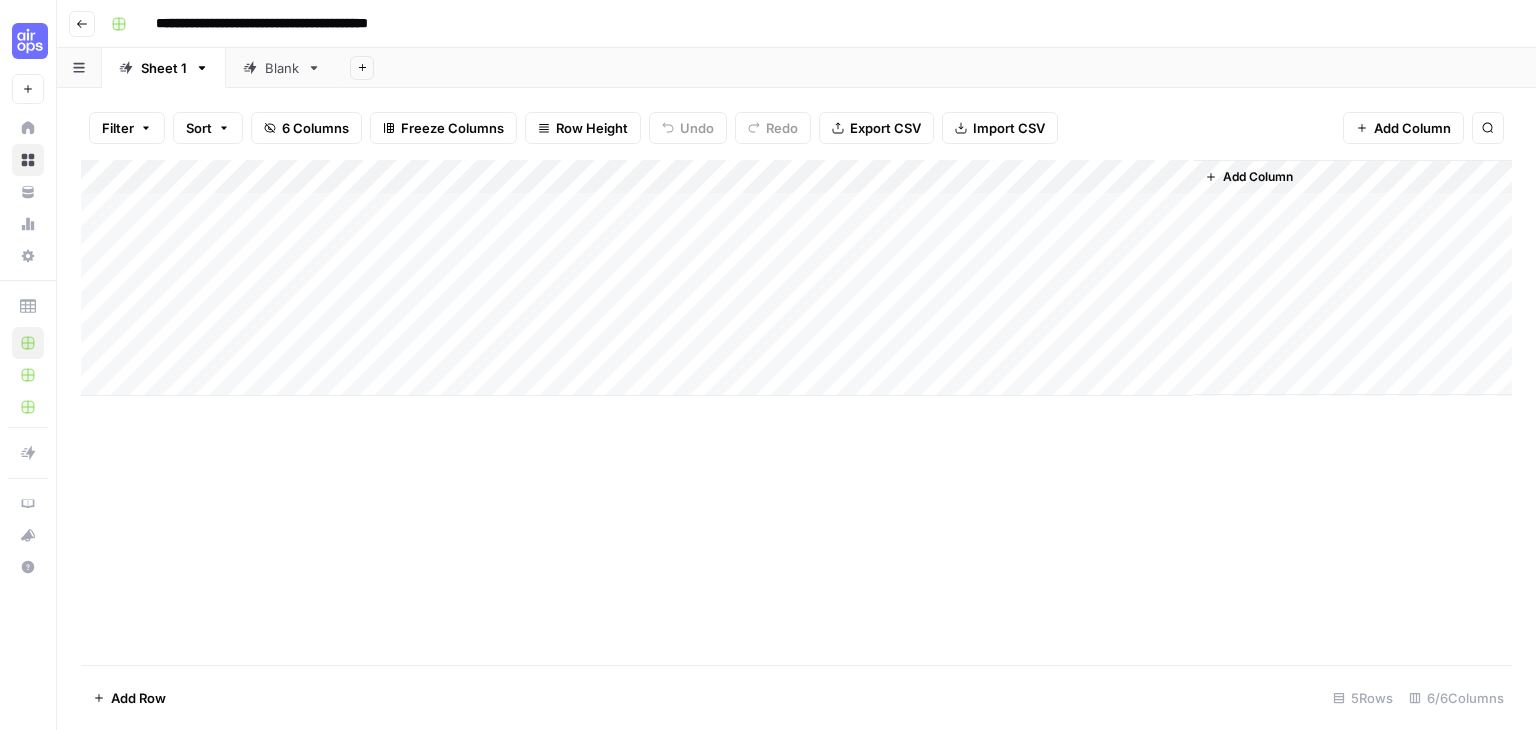 click on "Add Column" at bounding box center [796, 278] 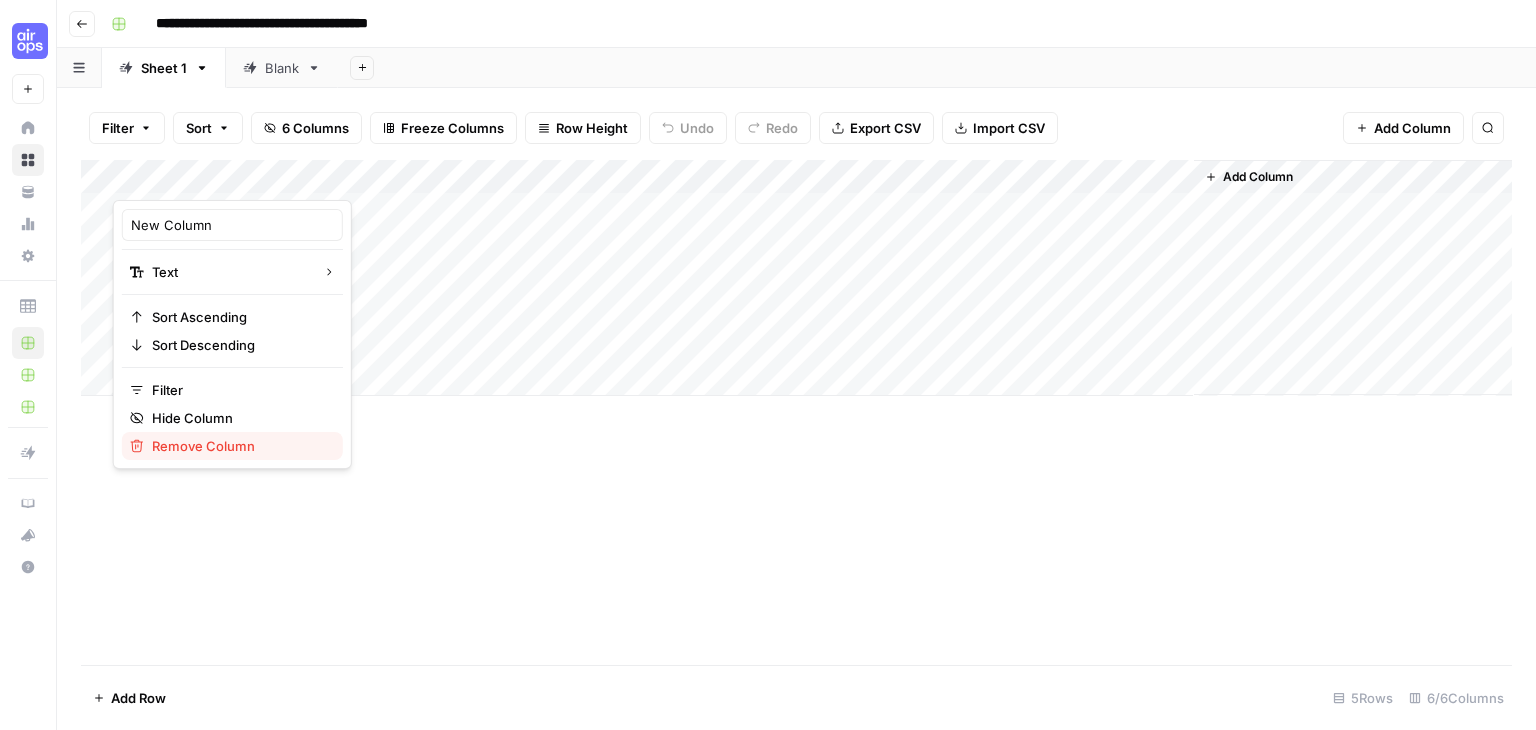 click on "Remove Column" at bounding box center (239, 446) 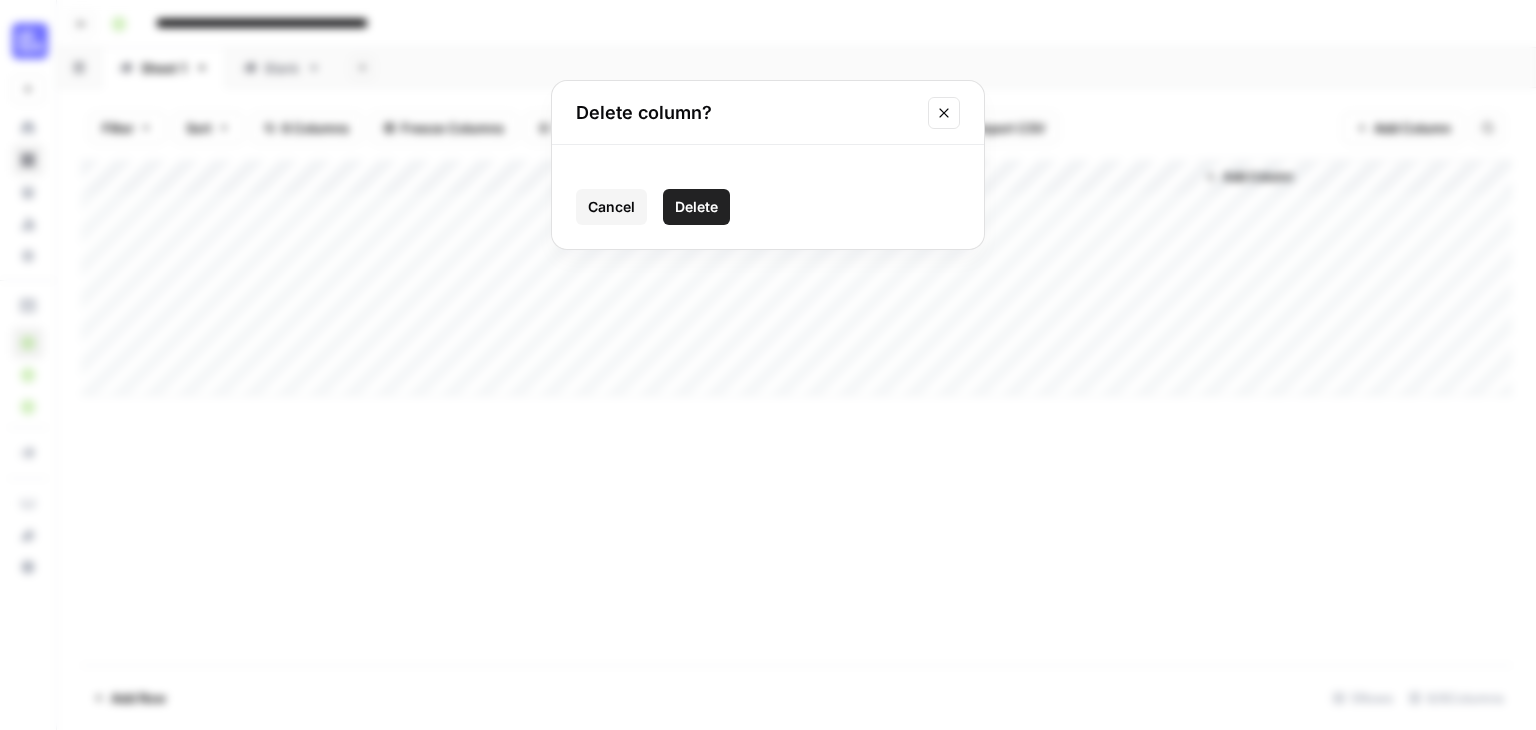 click on "Delete" at bounding box center [696, 207] 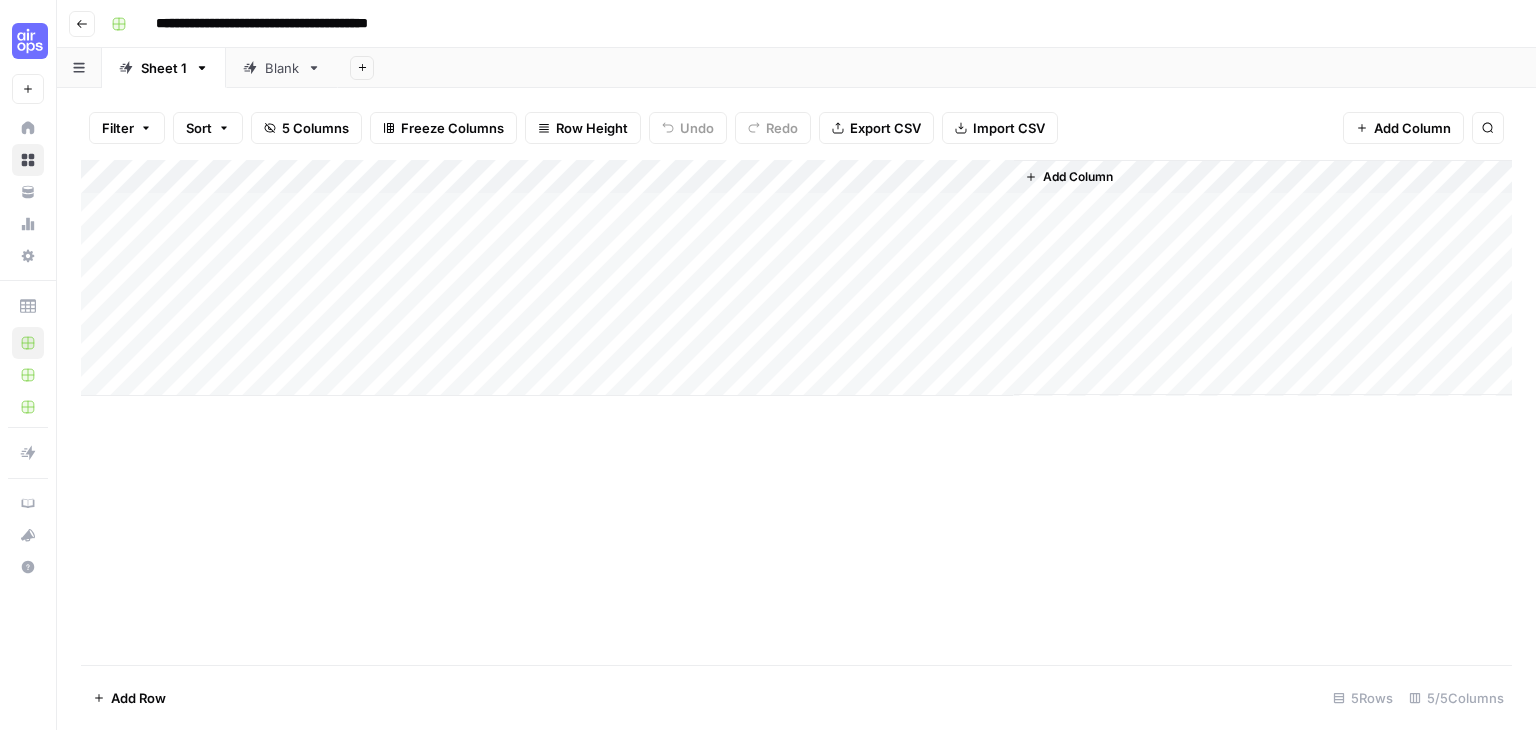 scroll, scrollTop: 0, scrollLeft: 0, axis: both 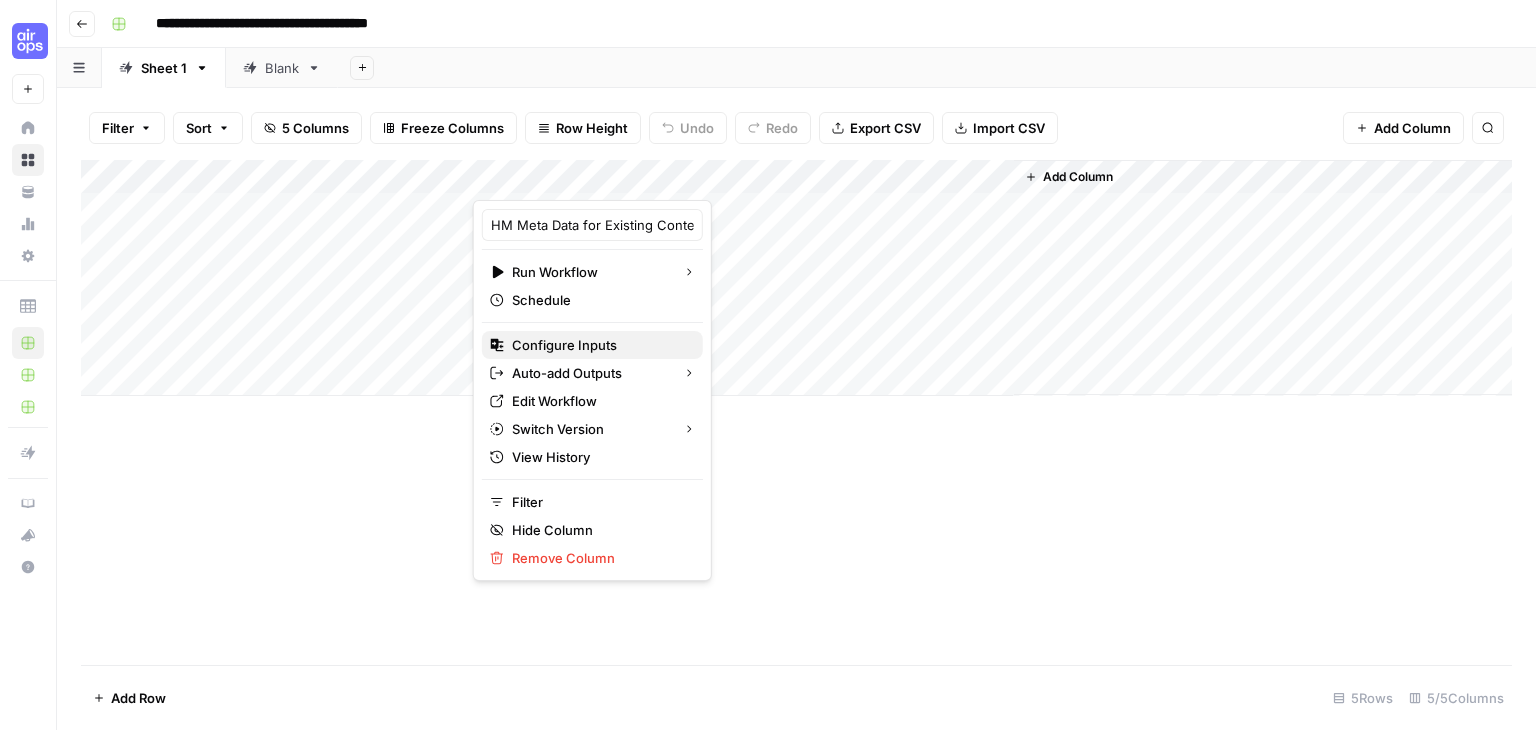 click on "Configure Inputs" at bounding box center (599, 345) 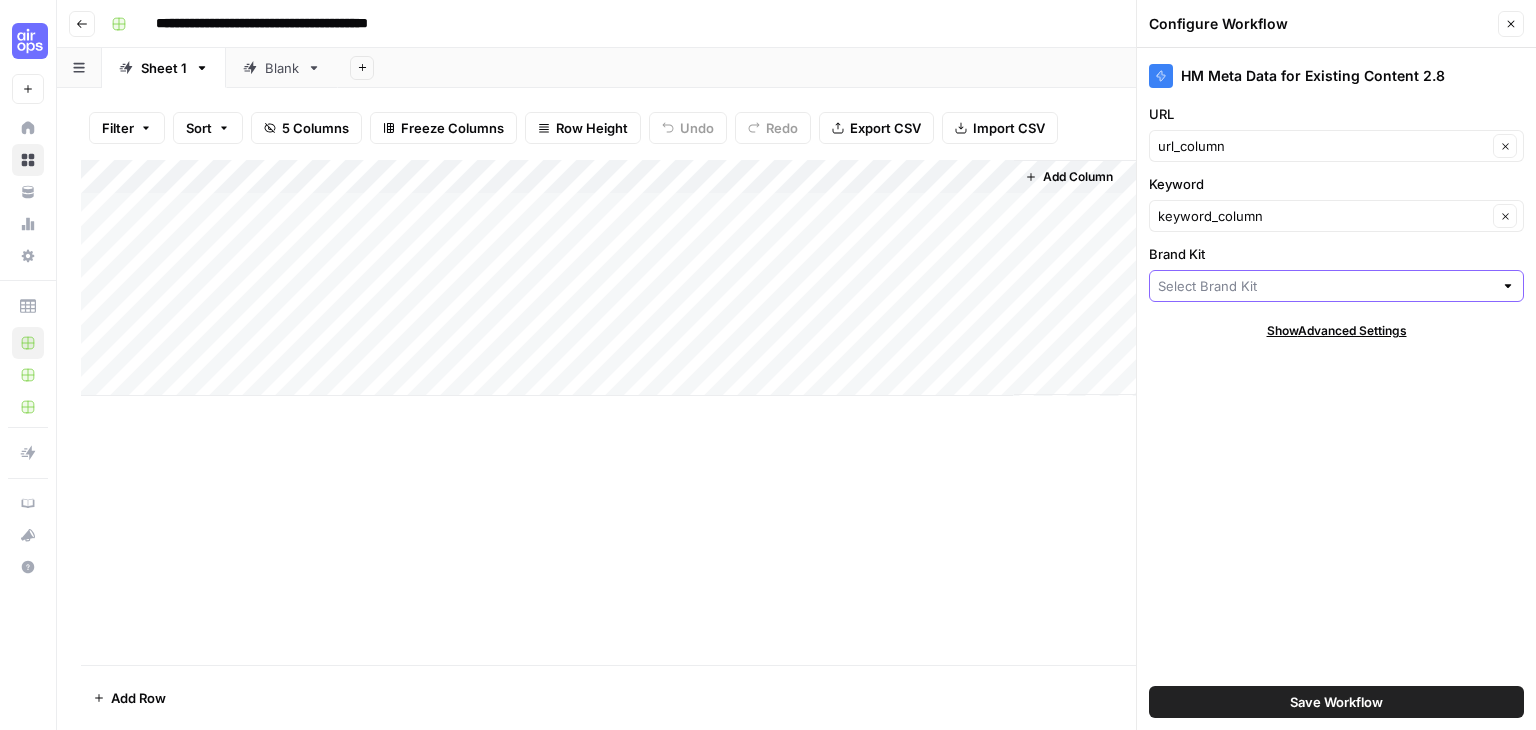 click on "Brand Kit" at bounding box center (1325, 286) 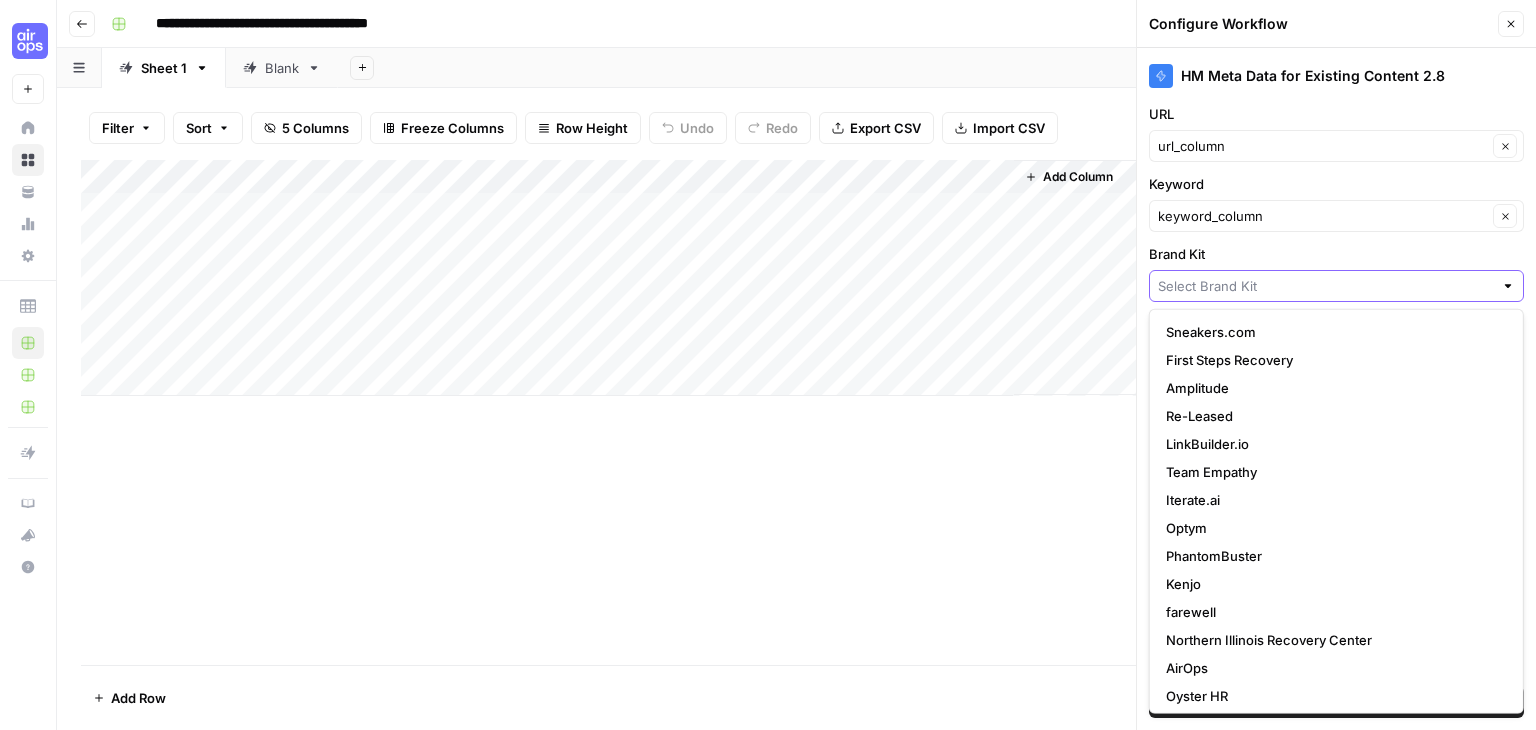 click on "Brand Kit" at bounding box center (1325, 286) 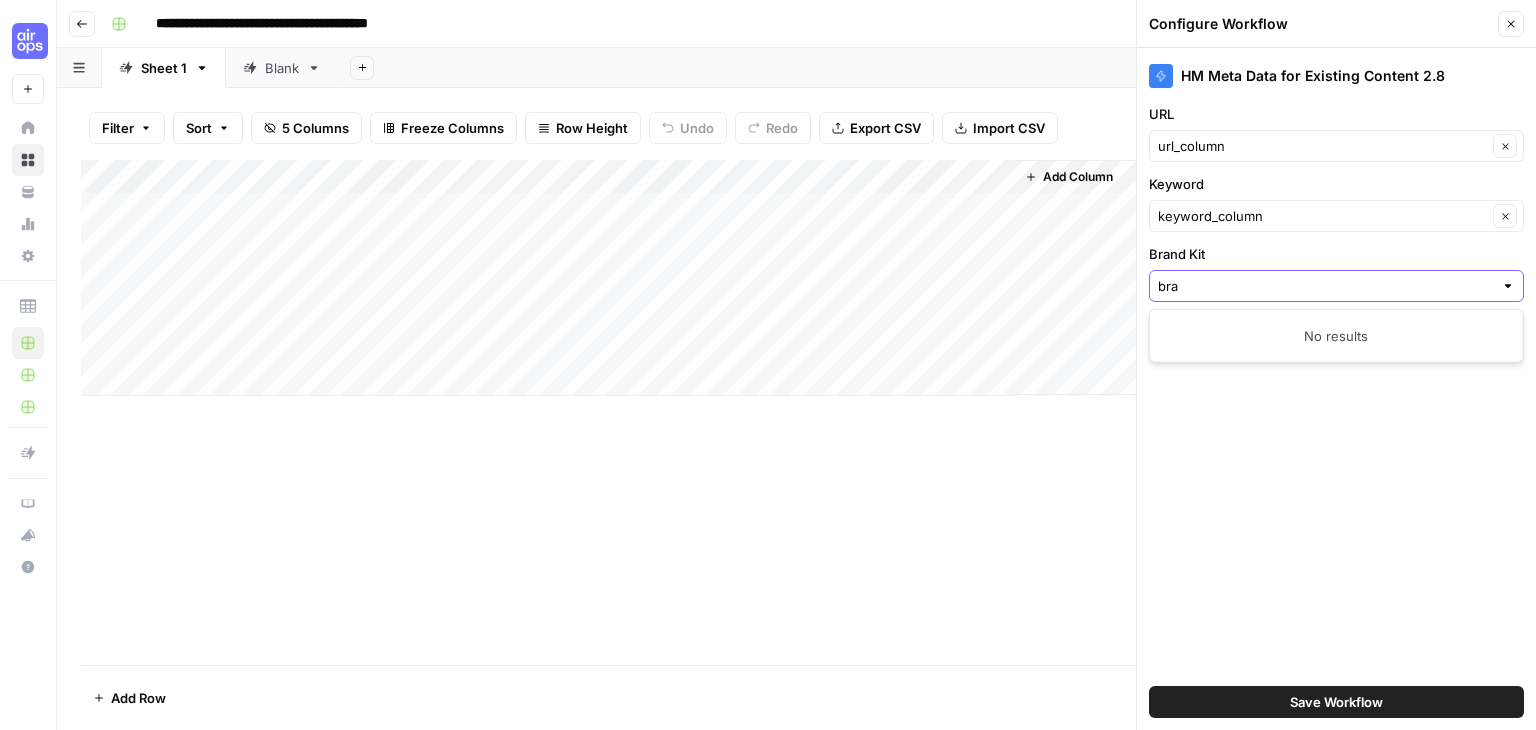 type on "[FIRST]" 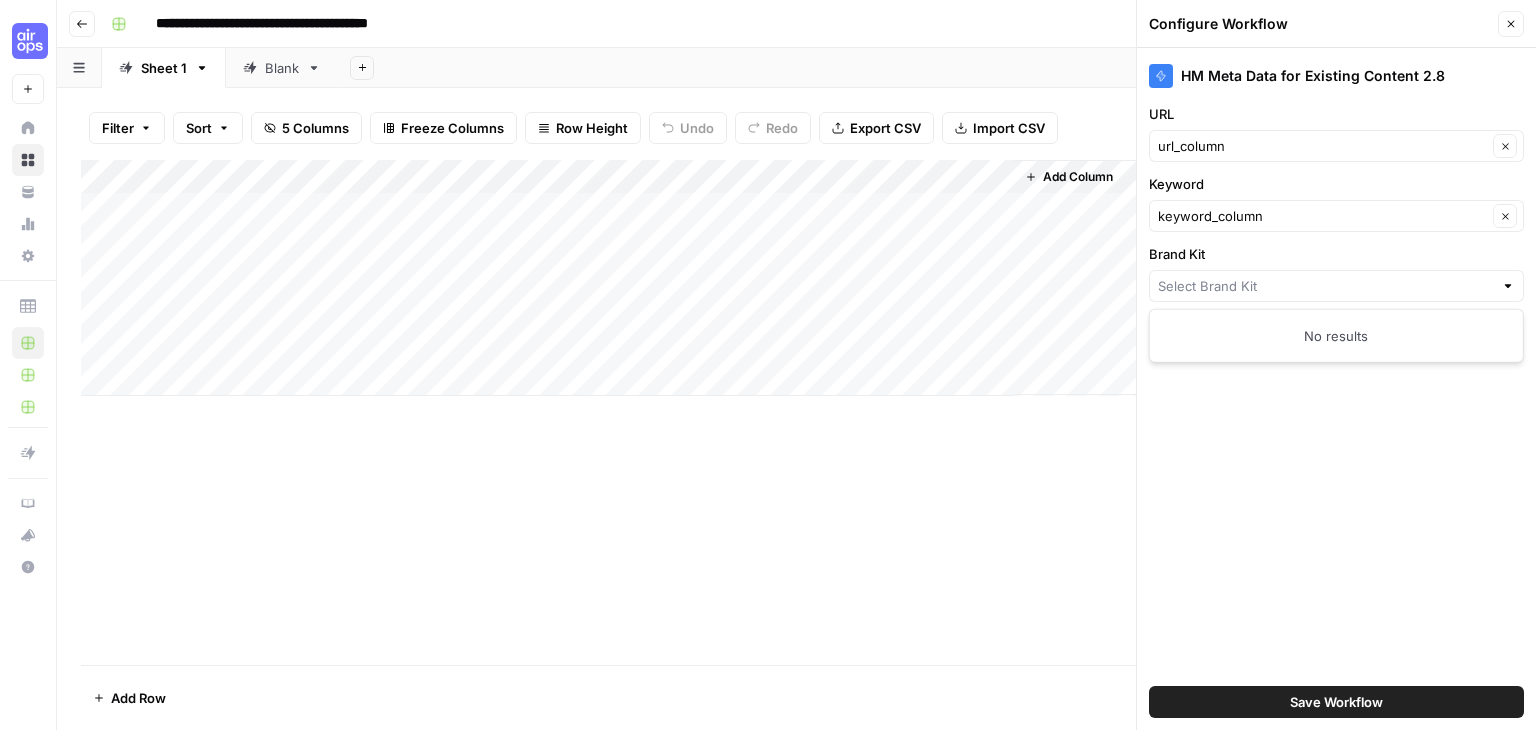 click on "HM Meta Data for Existing Content 2.8 URL url_column Clear Keyword keyword_column Clear Brand Kit Show  Advanced Settings Save Workflow" at bounding box center [1336, 389] 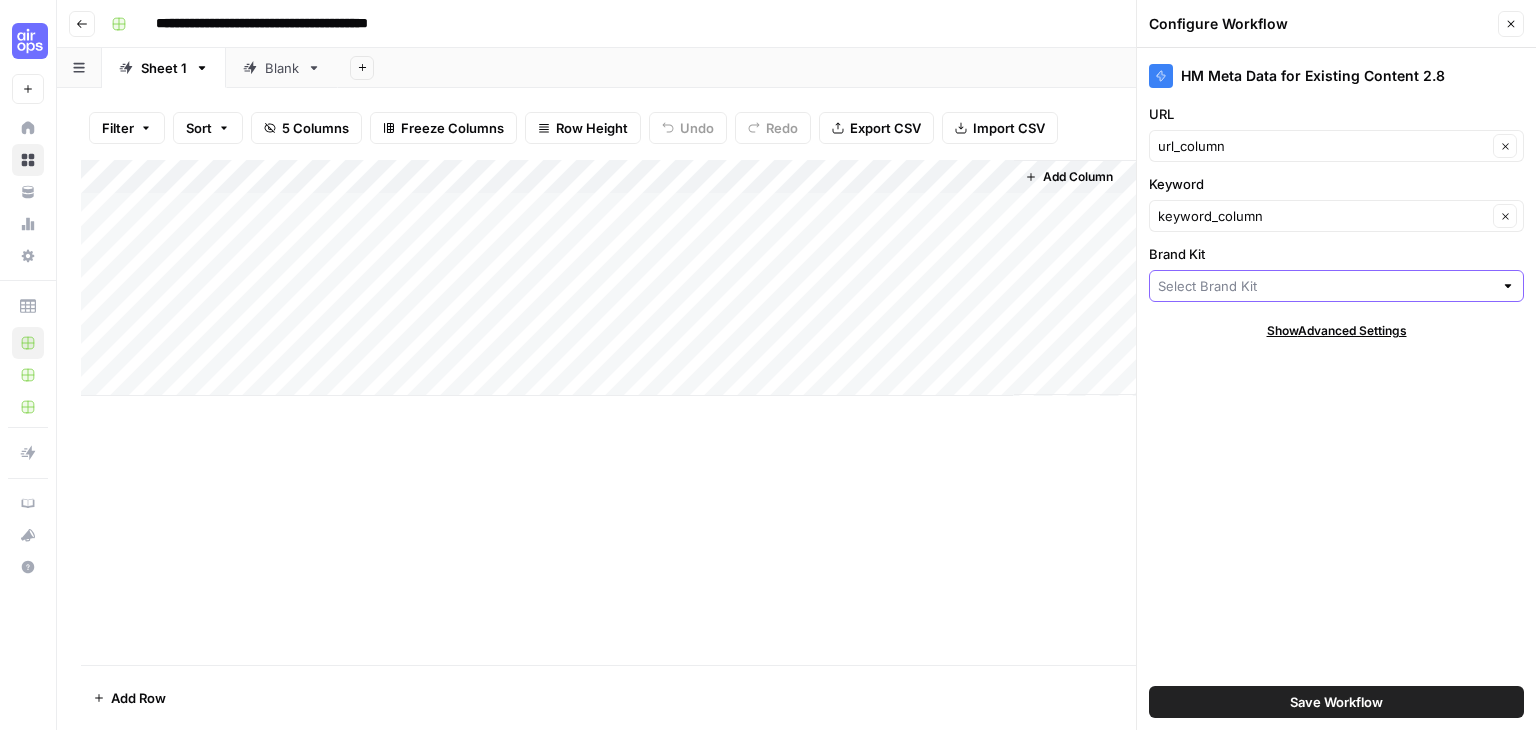 click on "Brand Kit" at bounding box center (1325, 286) 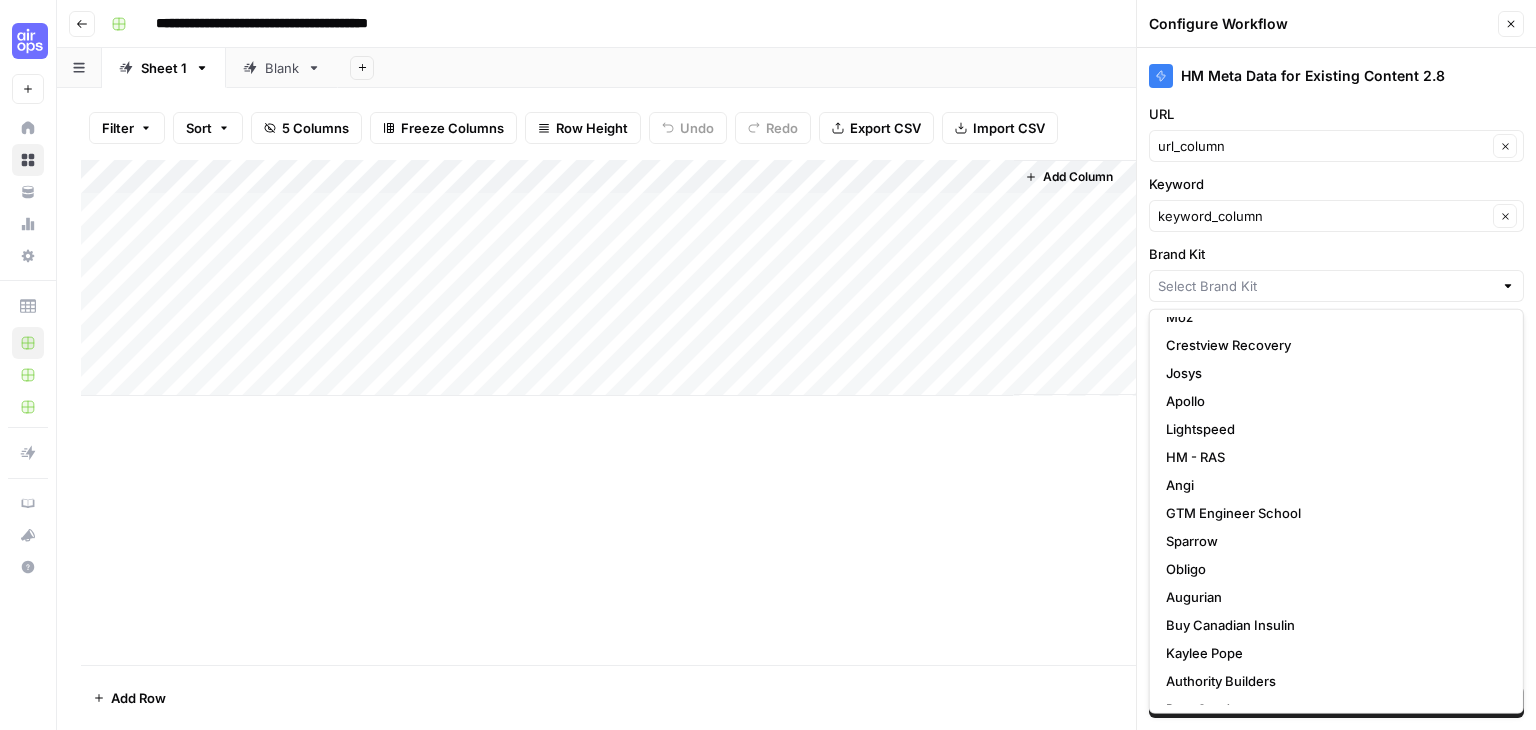 scroll, scrollTop: 579, scrollLeft: 0, axis: vertical 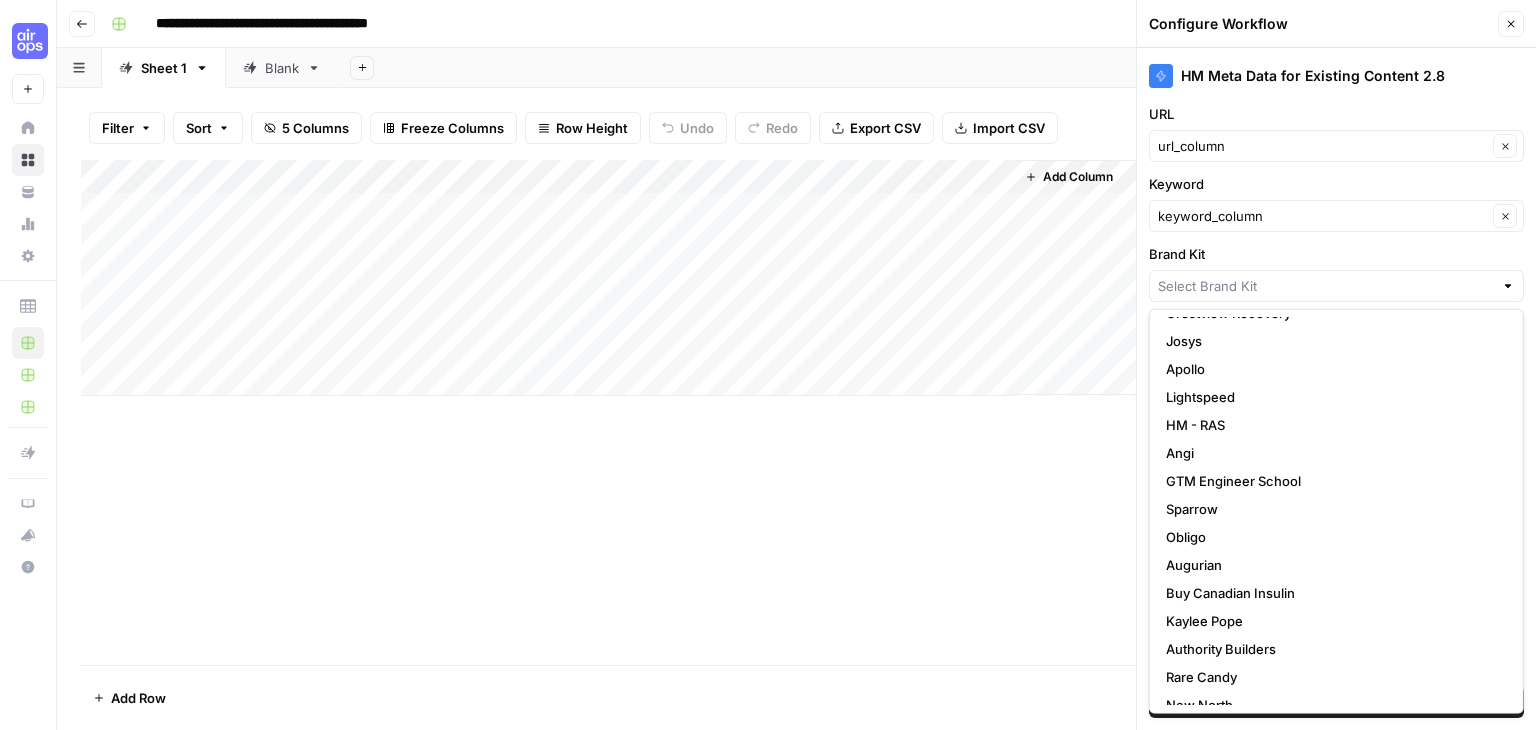 click on "Add Column" at bounding box center [796, 412] 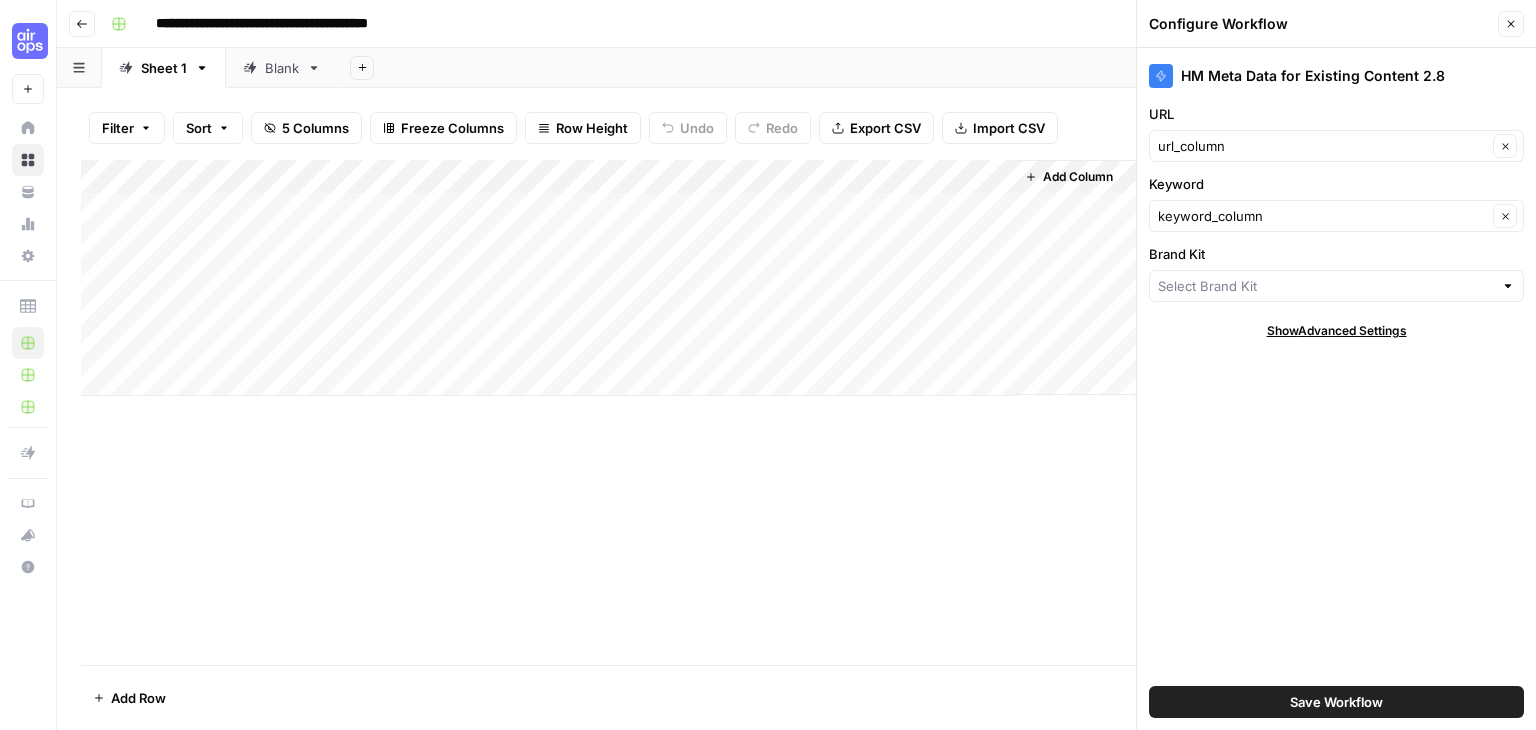 click at bounding box center [1508, 286] 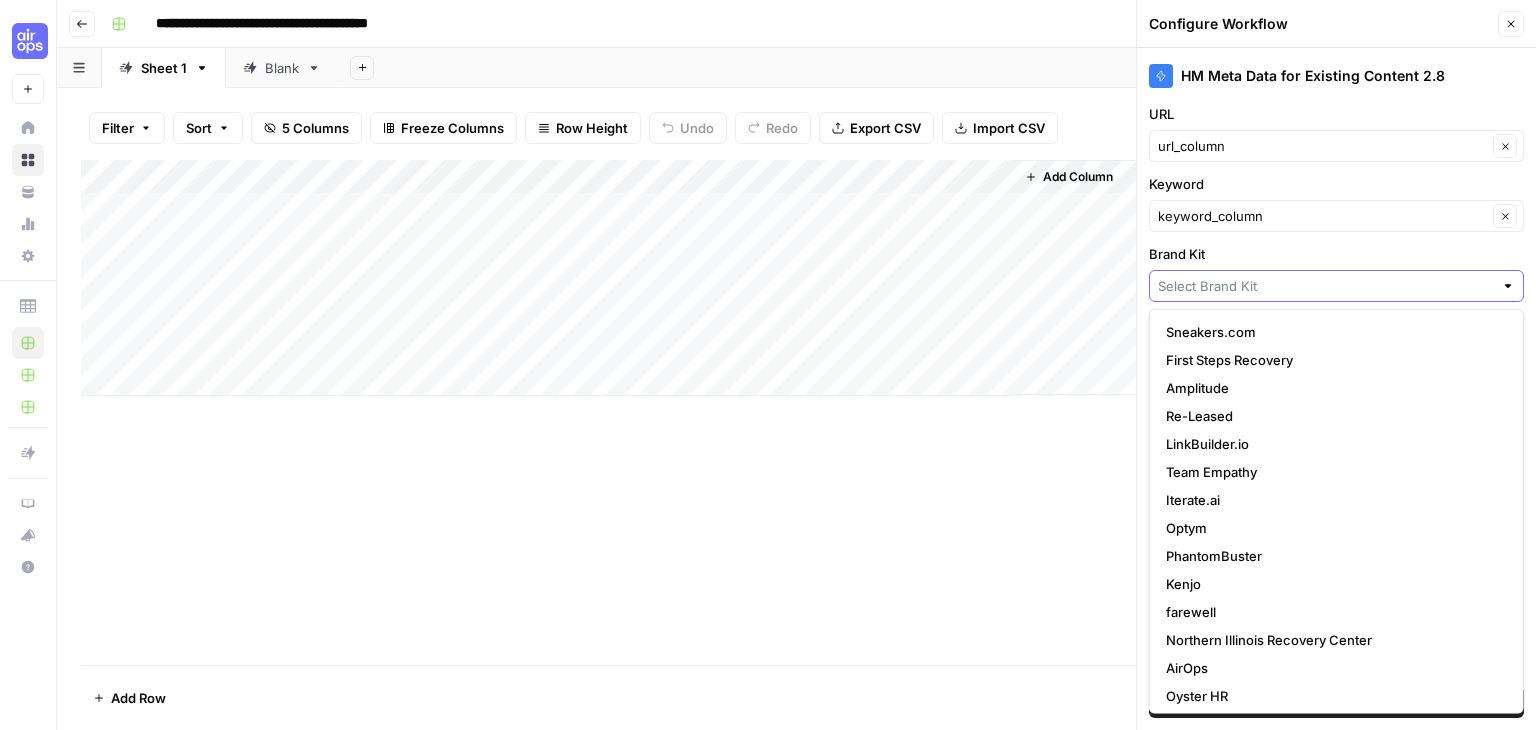 click on "Brand Kit" at bounding box center [1325, 286] 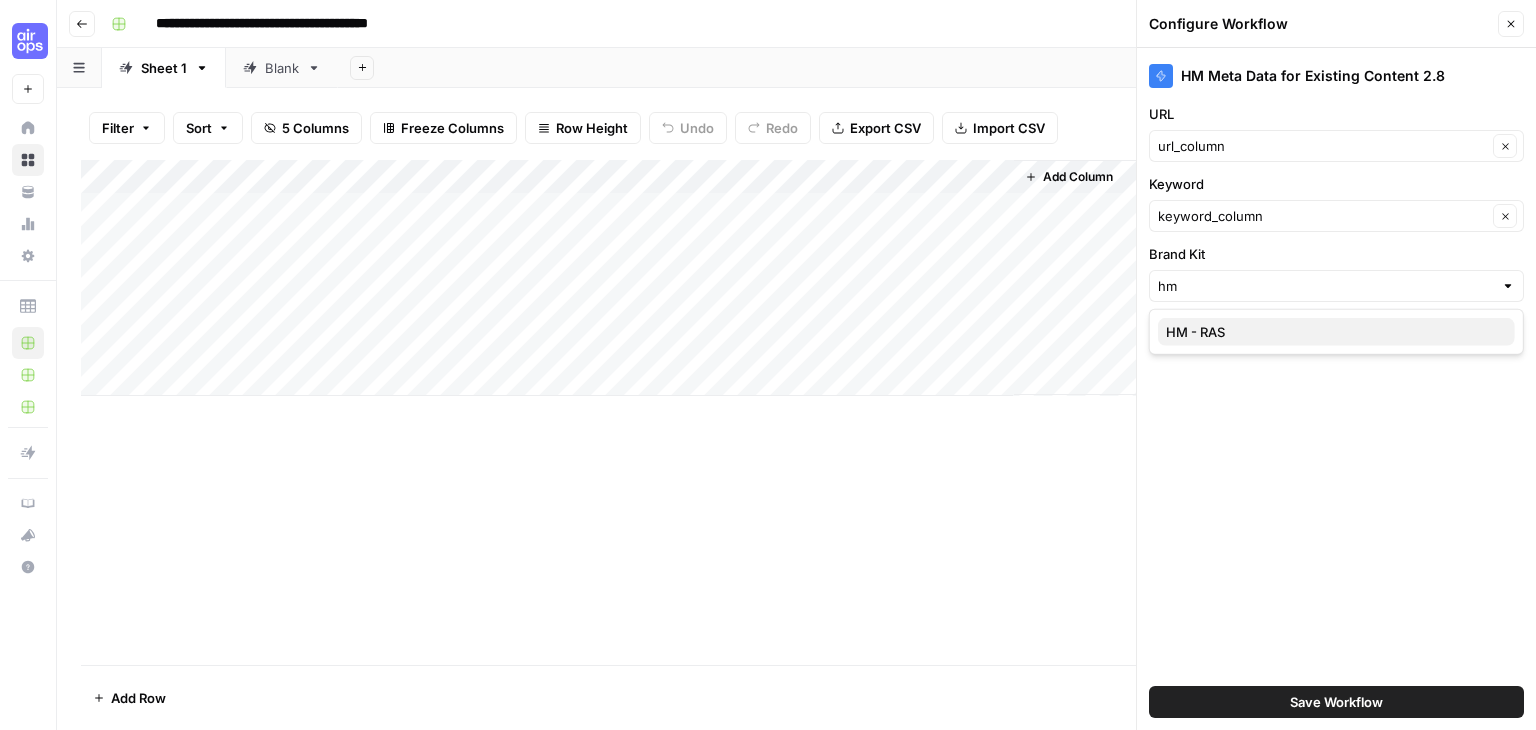 click on "HM - RAS" at bounding box center (1332, 332) 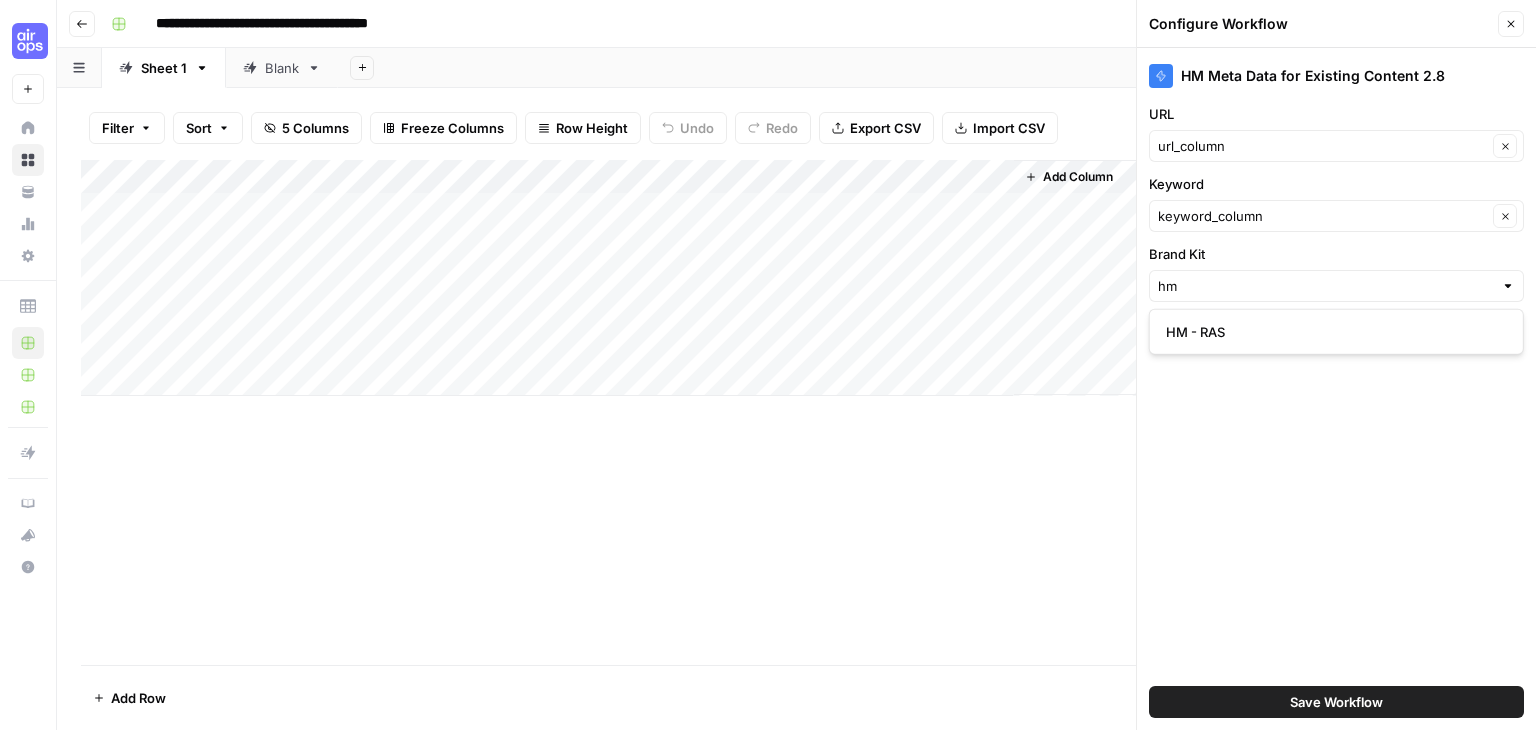 type on "HM - RAS" 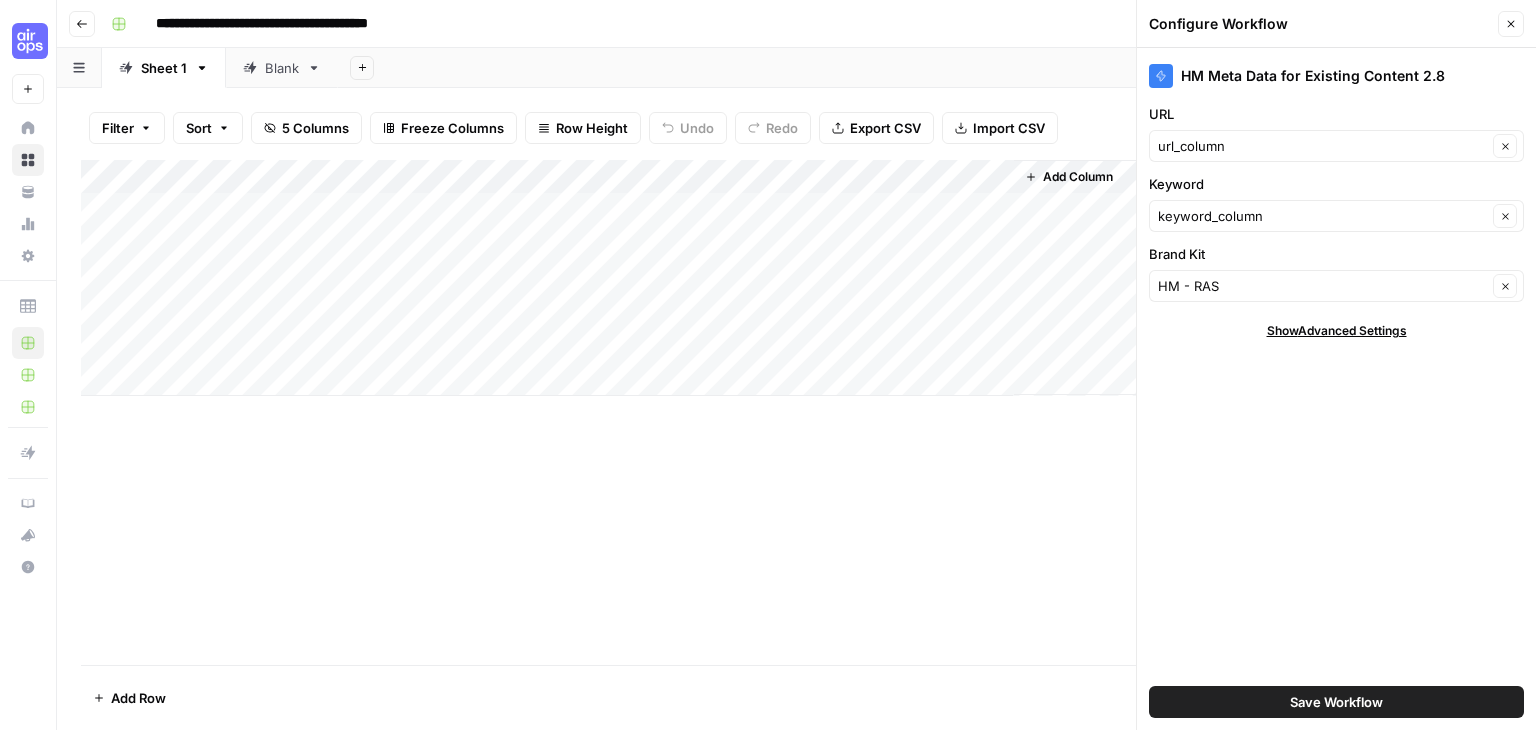 click on "Save Workflow" at bounding box center (1336, 702) 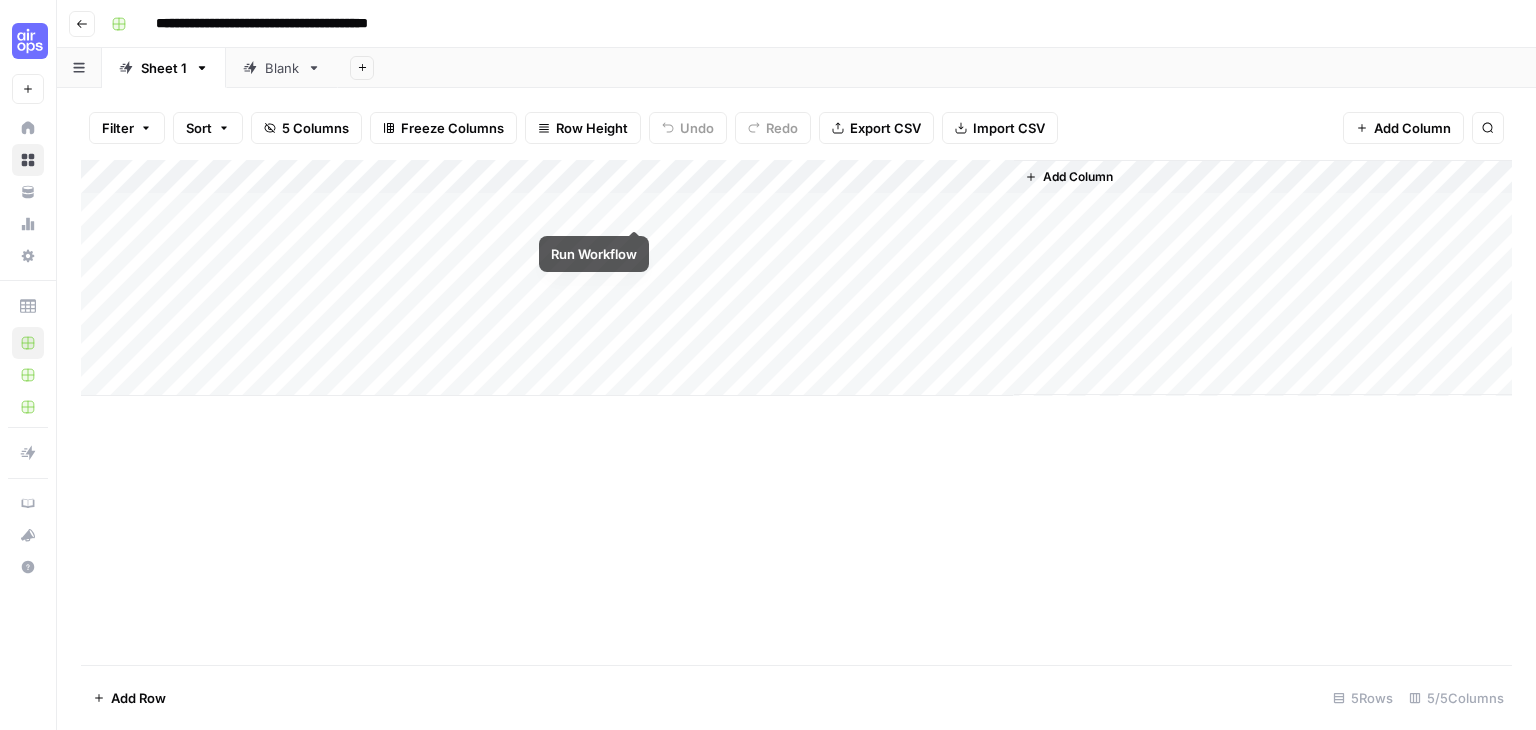click on "Add Column" at bounding box center (796, 278) 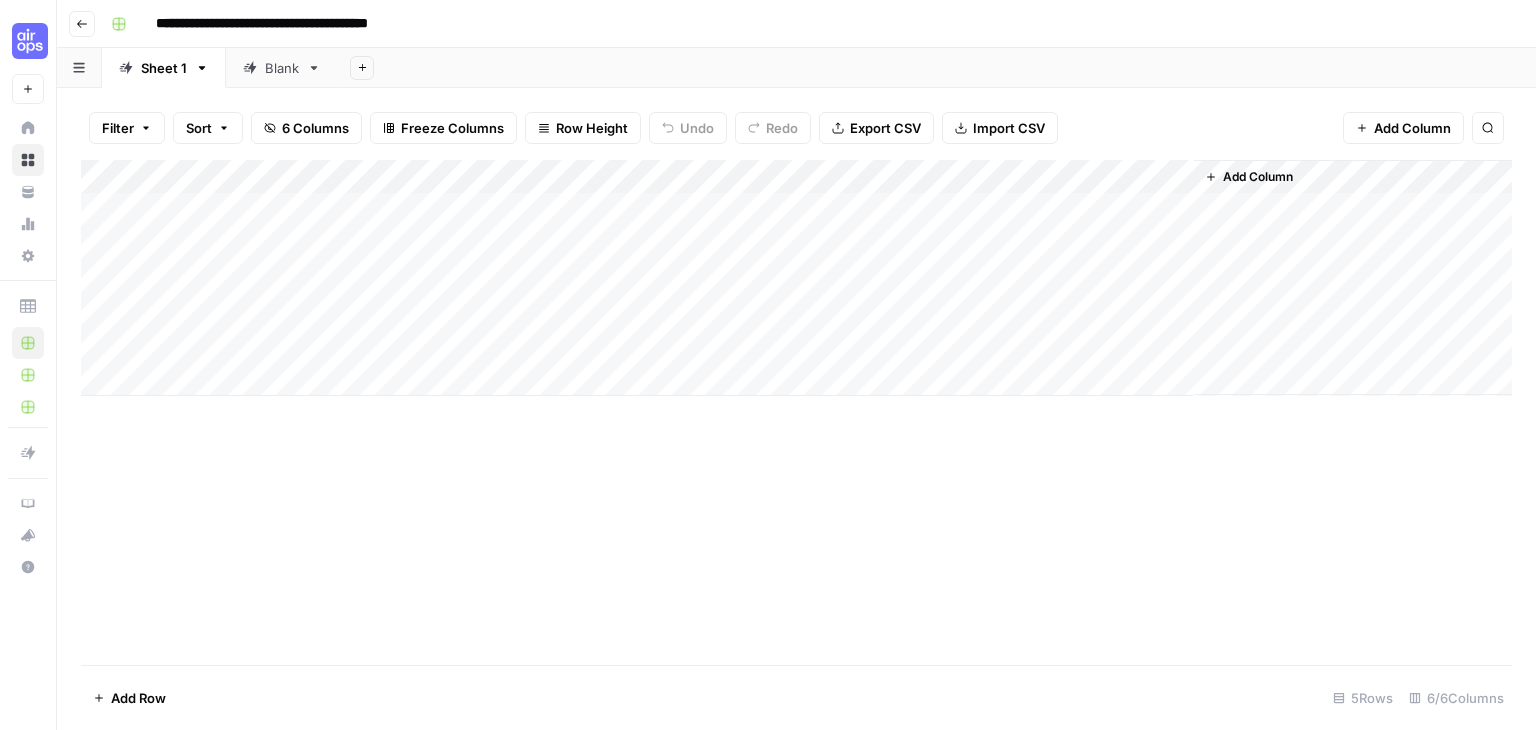 drag, startPoint x: 1092, startPoint y: 165, endPoint x: 708, endPoint y: 179, distance: 384.25513 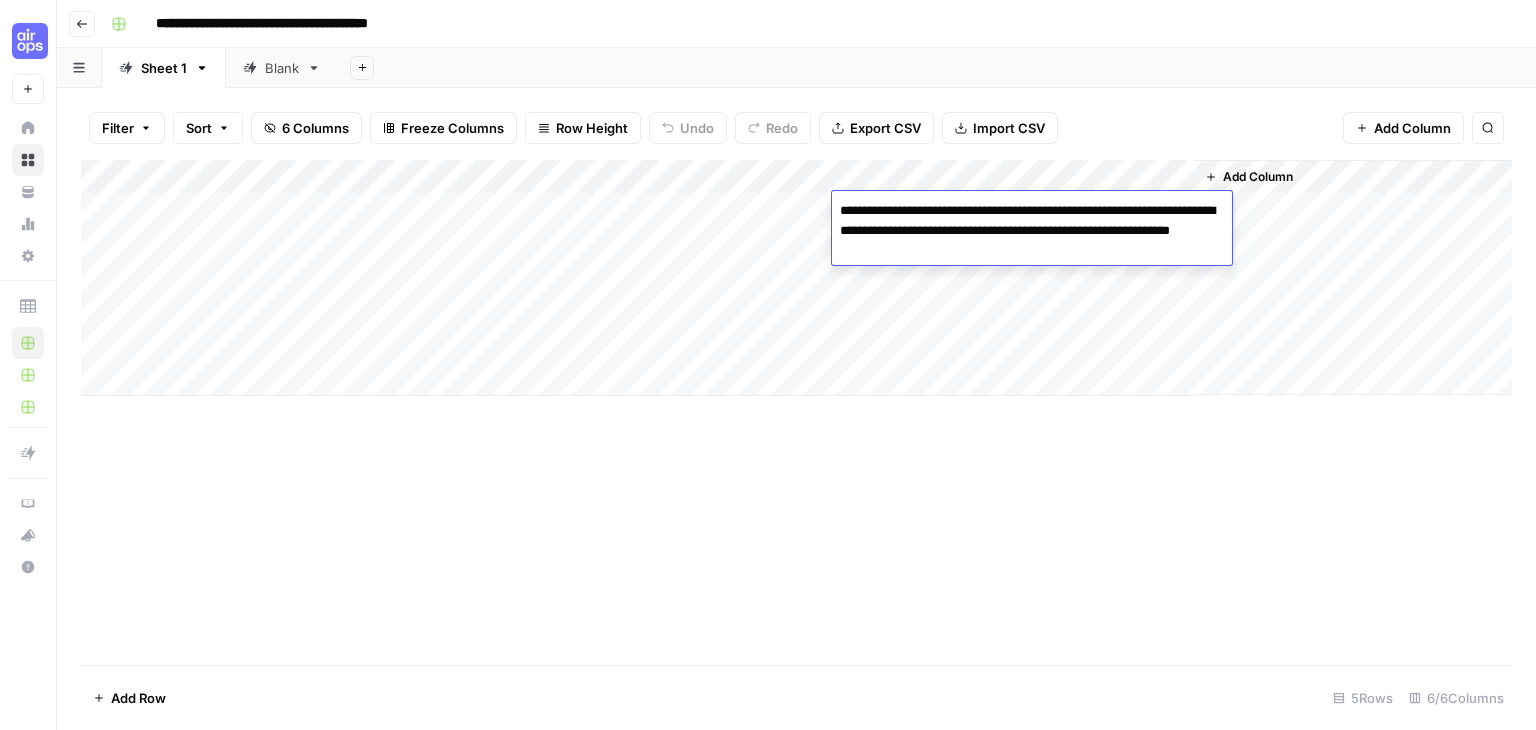 type on "**********" 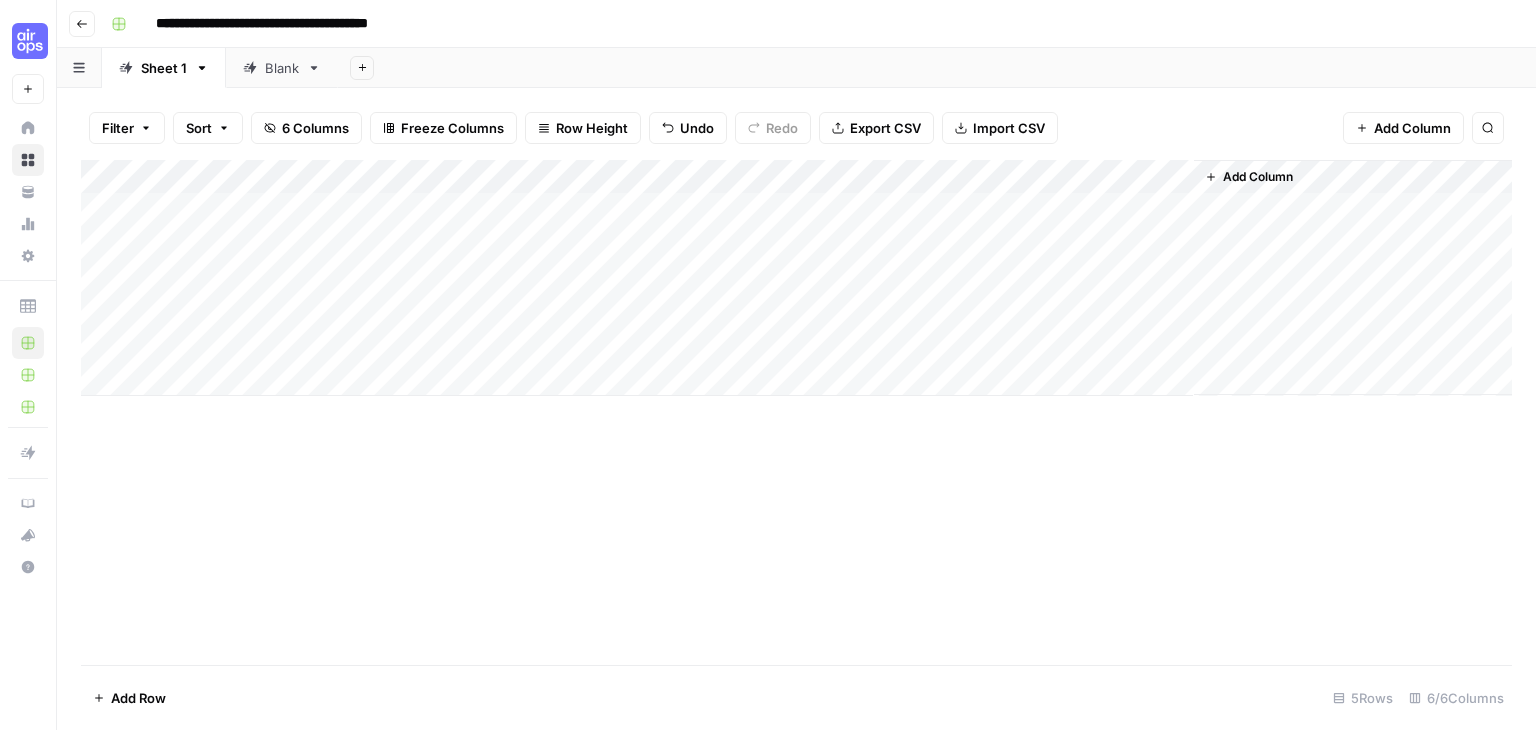 click on "Add Column" at bounding box center (796, 412) 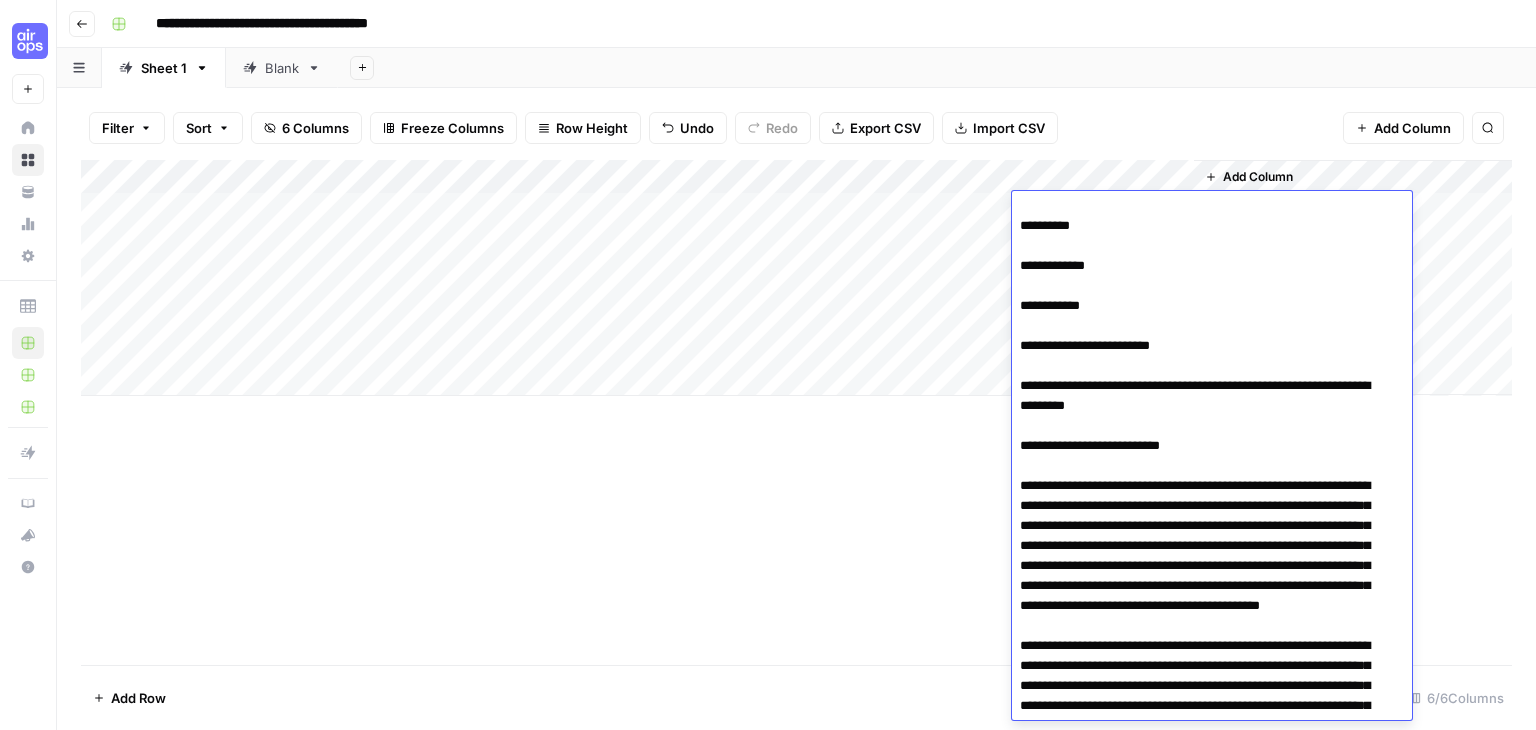 scroll, scrollTop: 0, scrollLeft: 0, axis: both 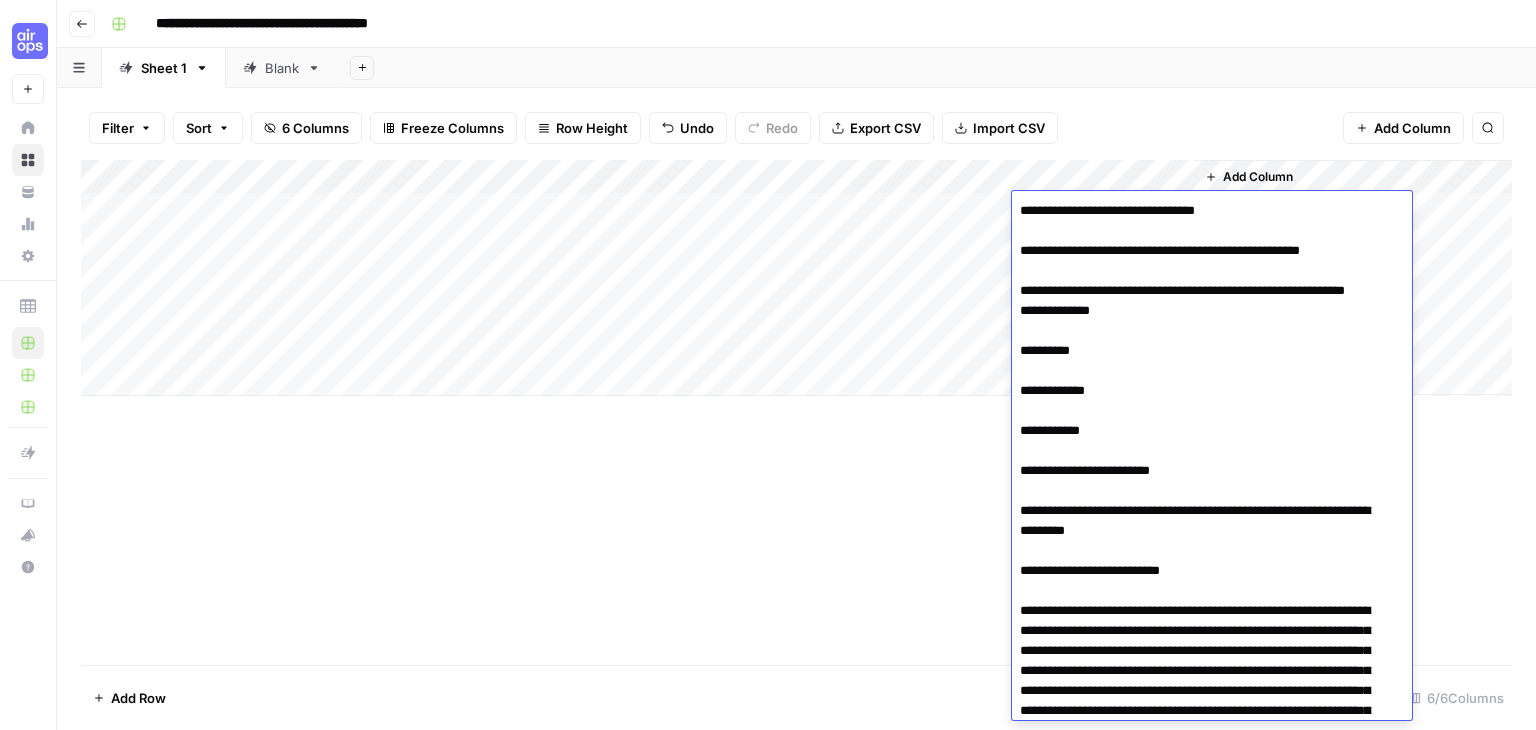 click on "Add Column" at bounding box center (796, 412) 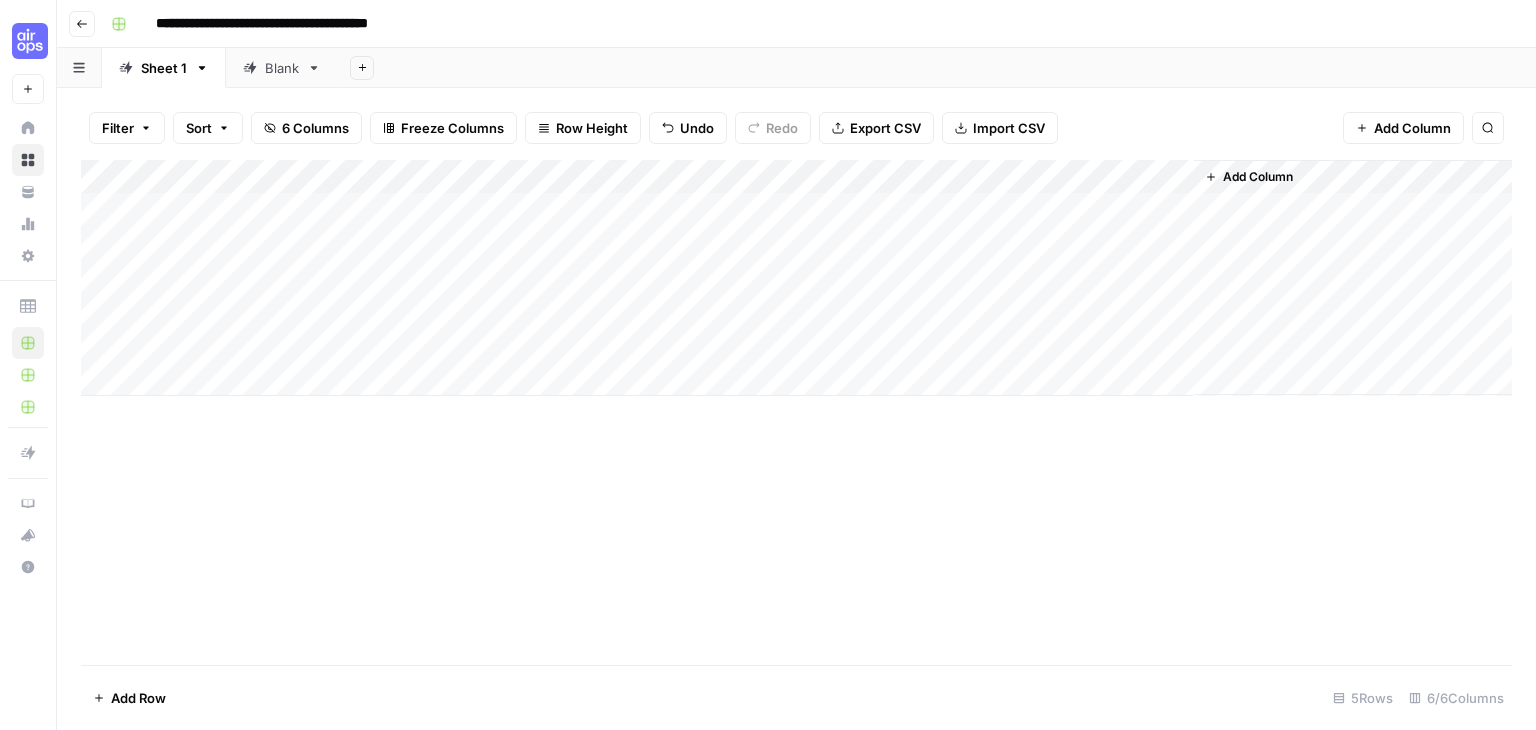 click on "Add Column" at bounding box center [796, 278] 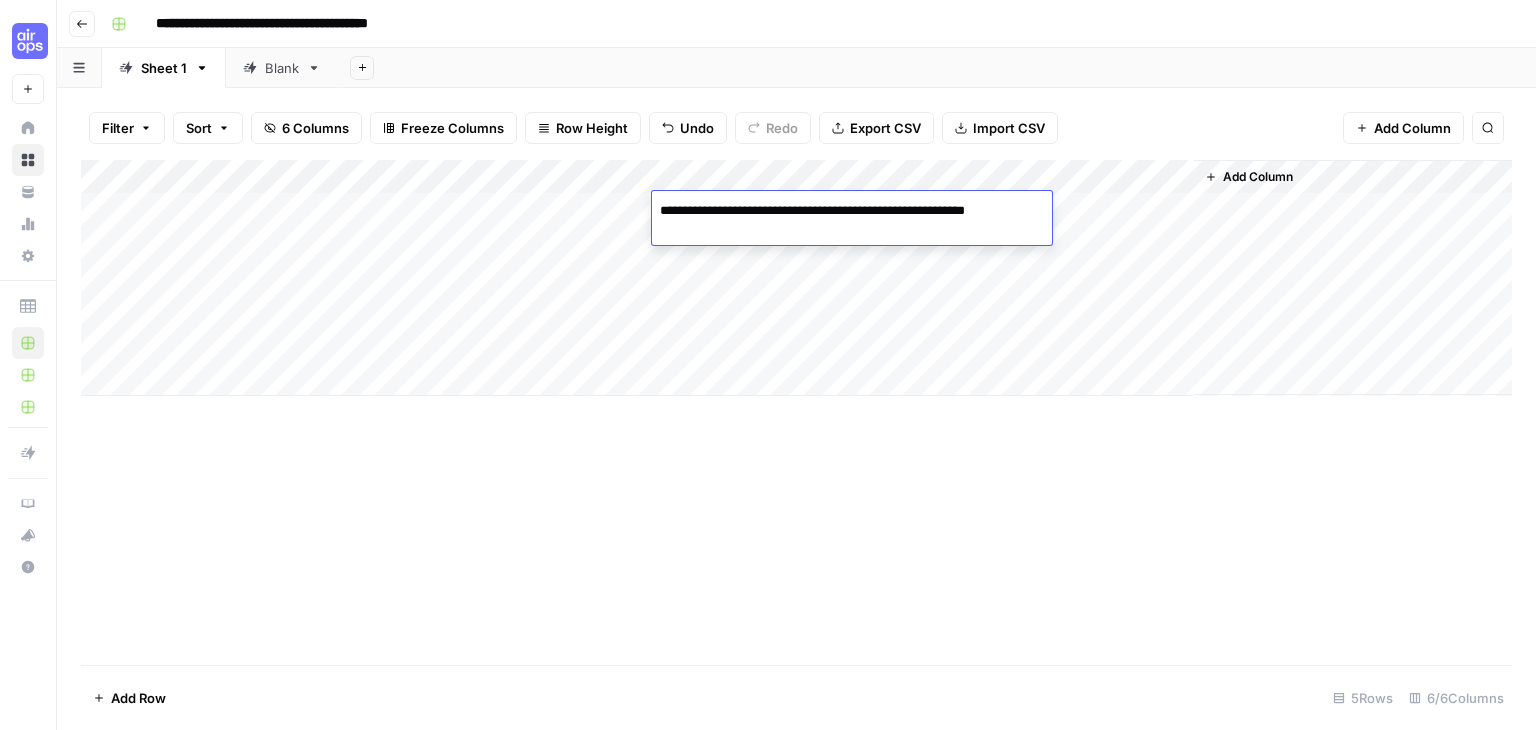click on "**********" at bounding box center (851, 211) 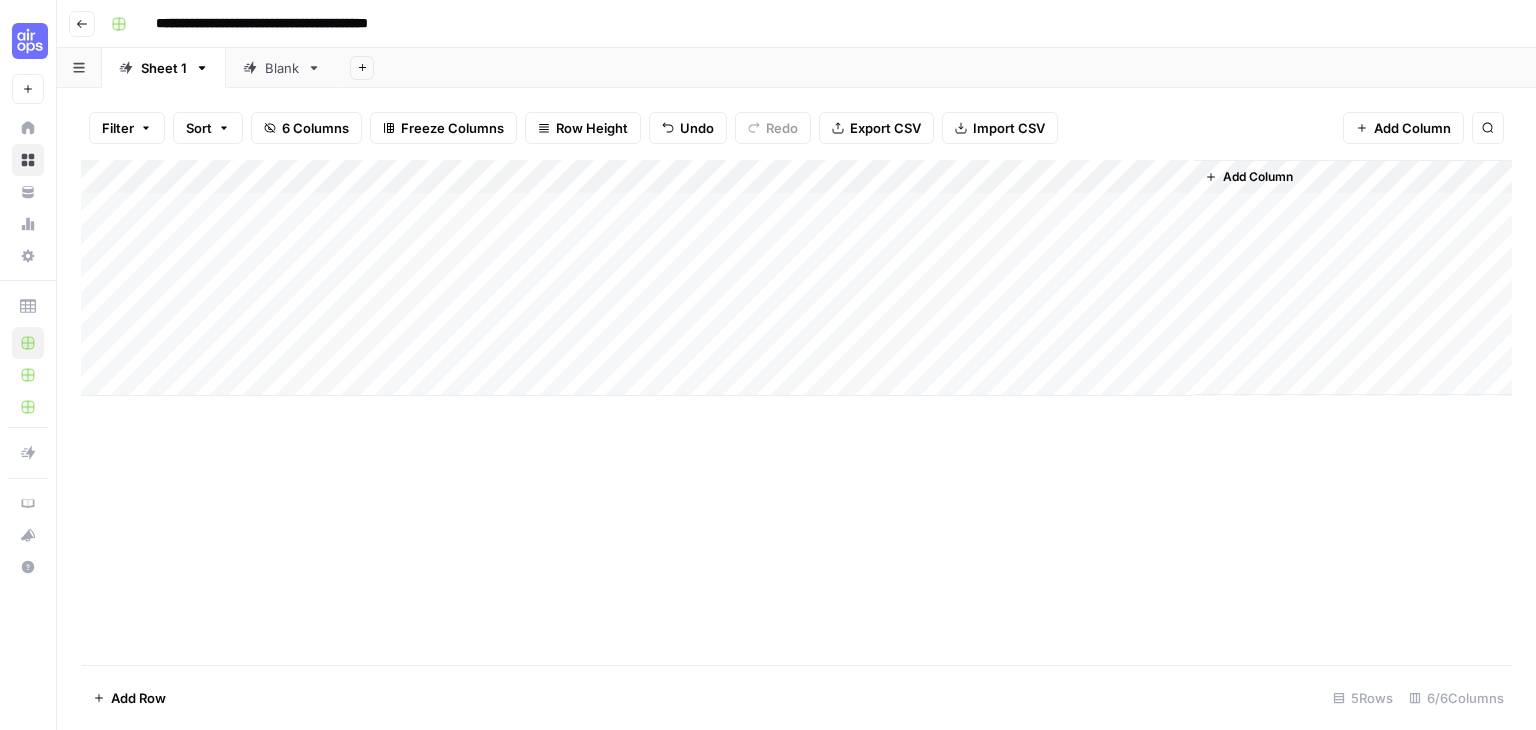 click on "Add Column" at bounding box center (796, 278) 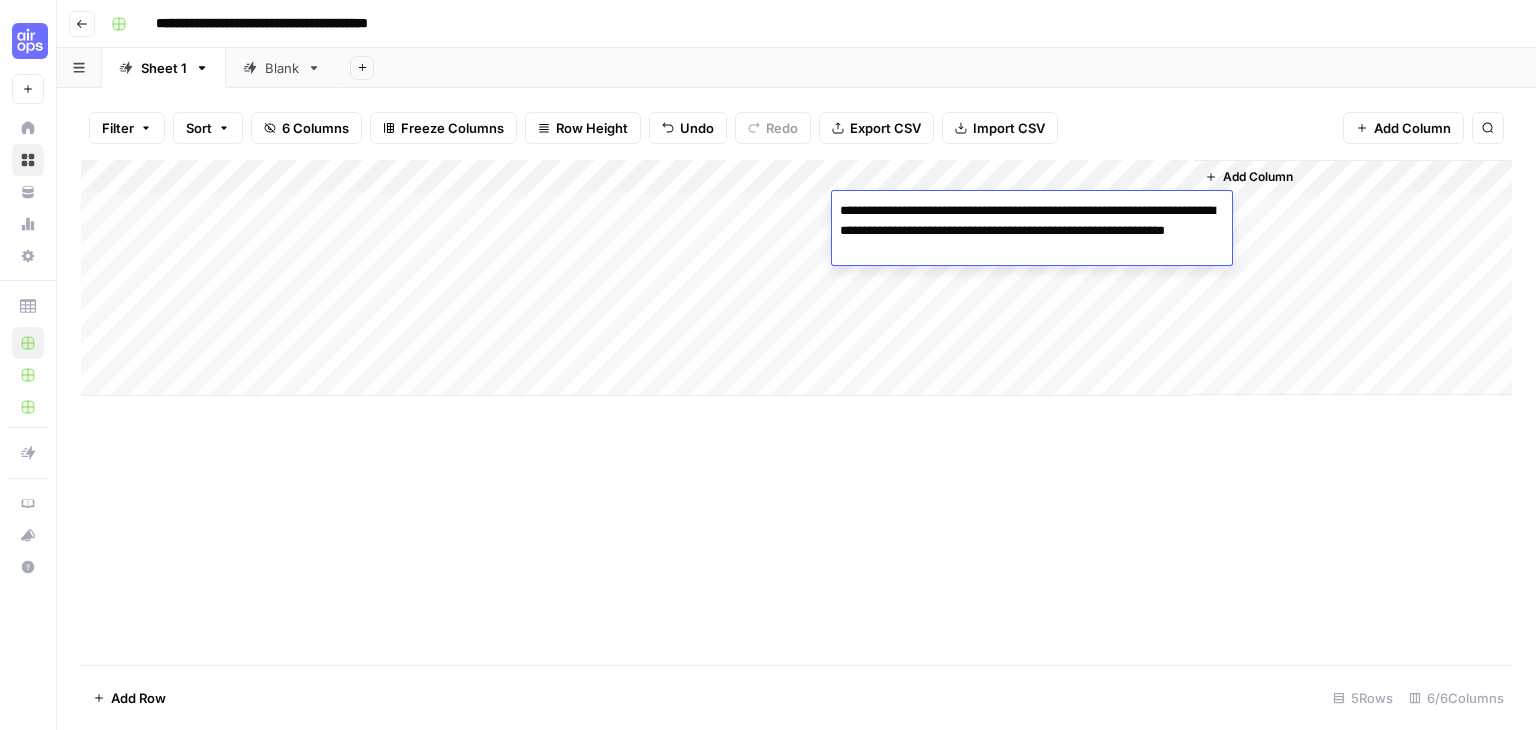 click on "Add Column" at bounding box center [796, 412] 